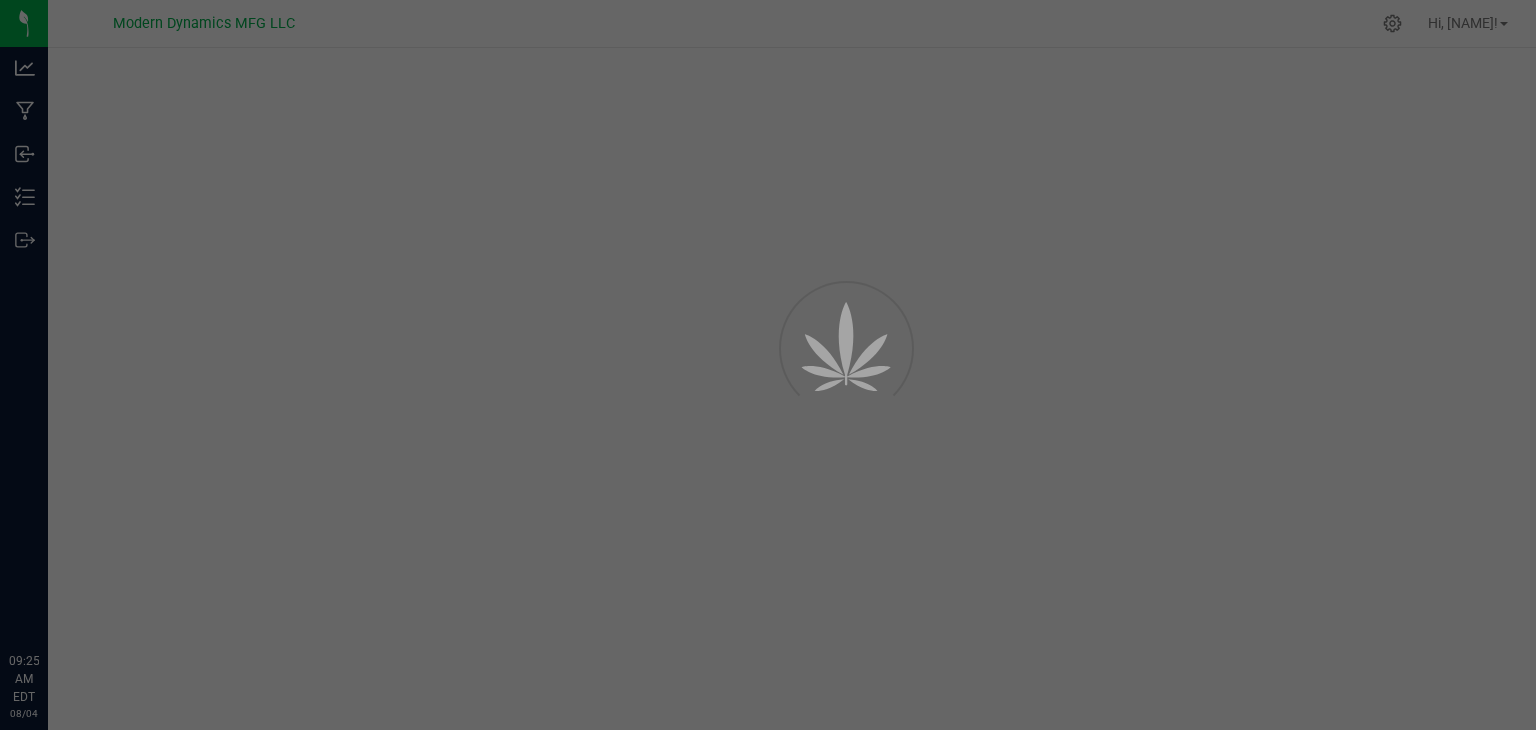 scroll, scrollTop: 0, scrollLeft: 0, axis: both 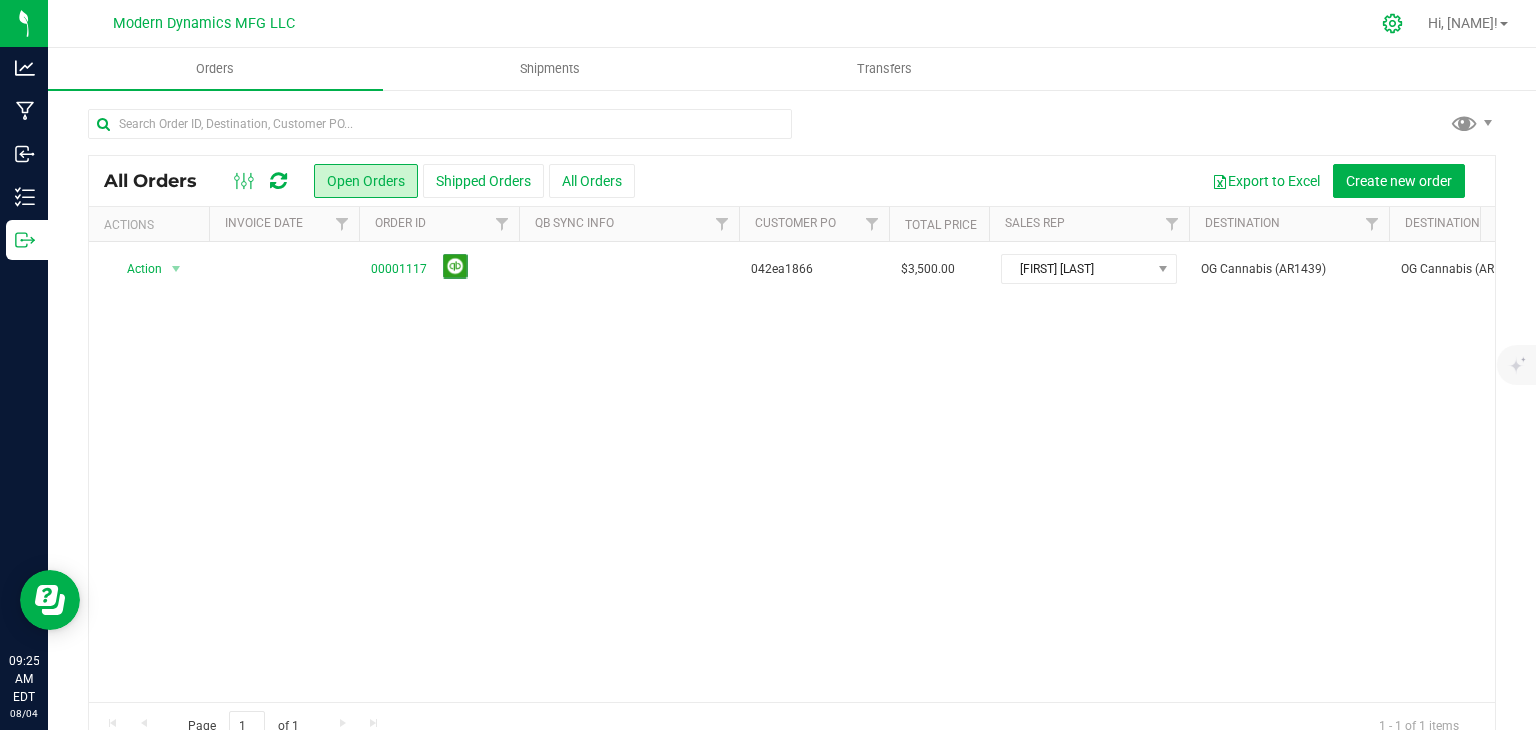 click 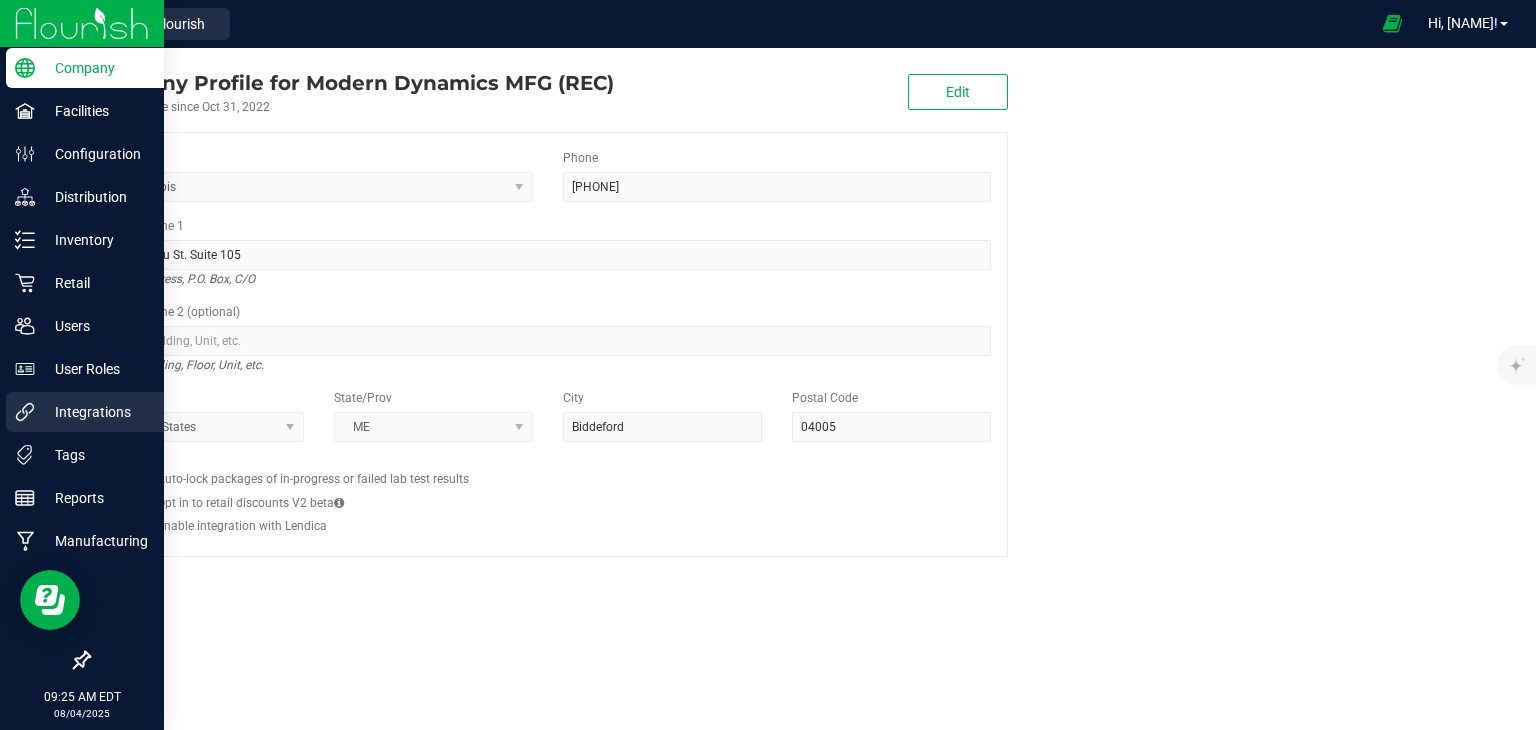 click on "Integrations" at bounding box center (85, 412) 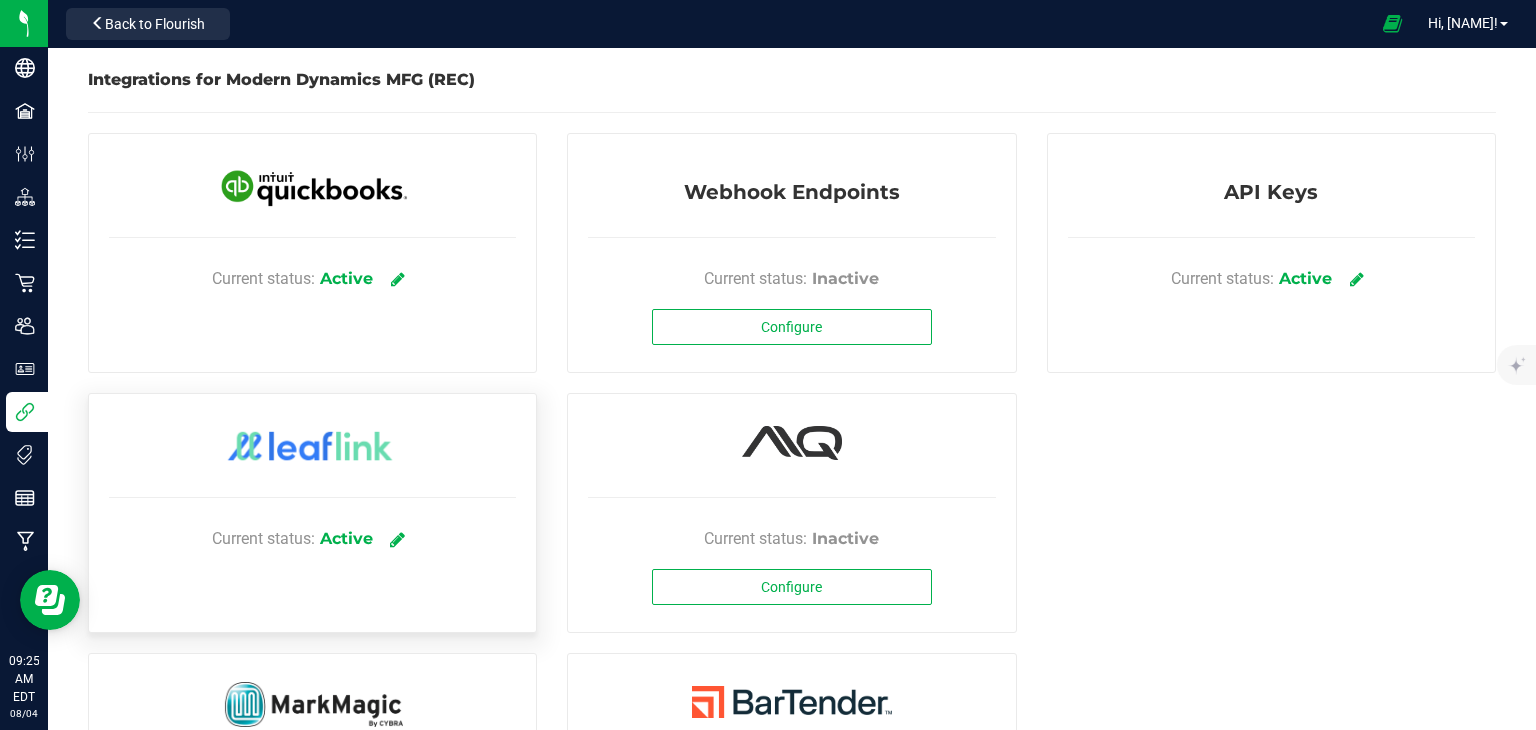 click at bounding box center [397, 539] 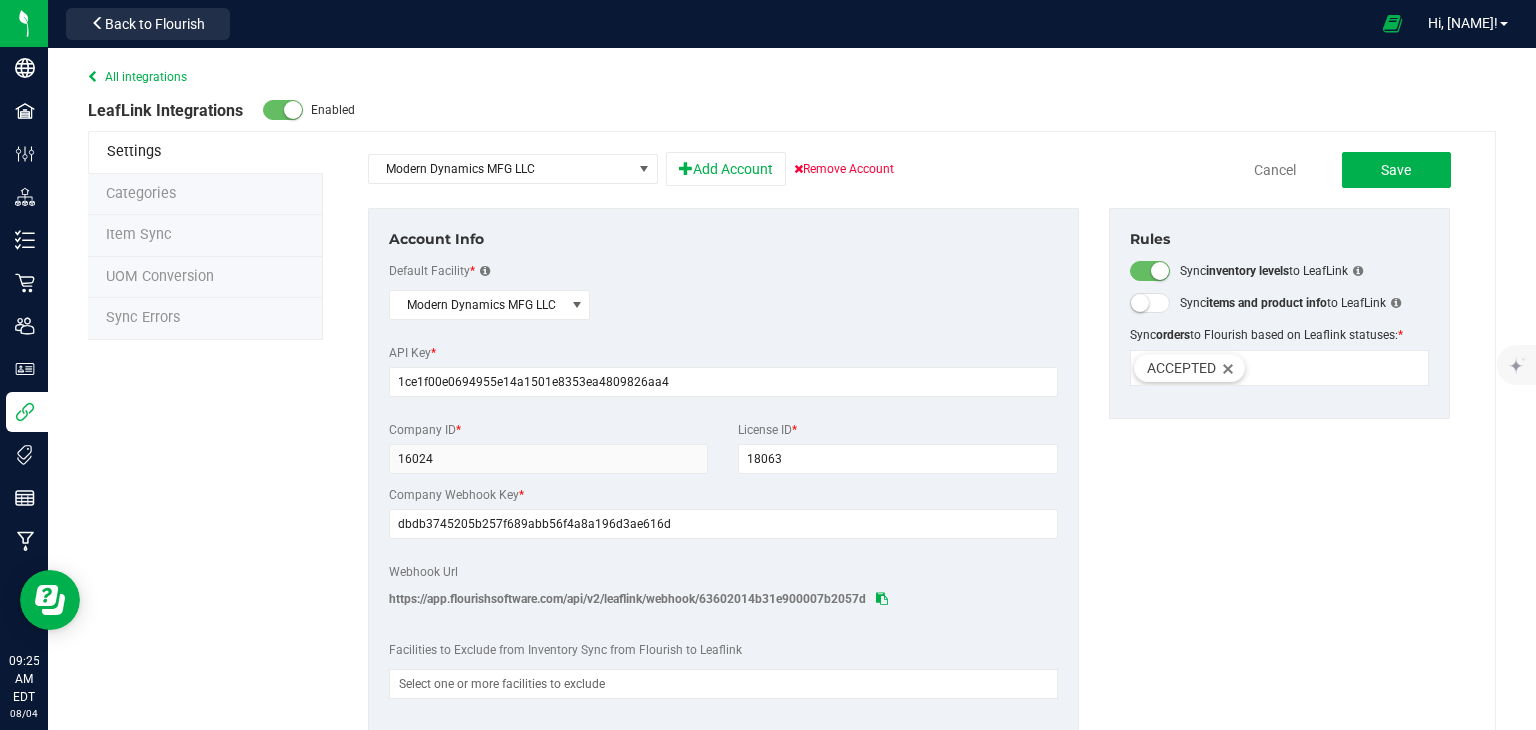 click on "Sync Errors" at bounding box center (205, 319) 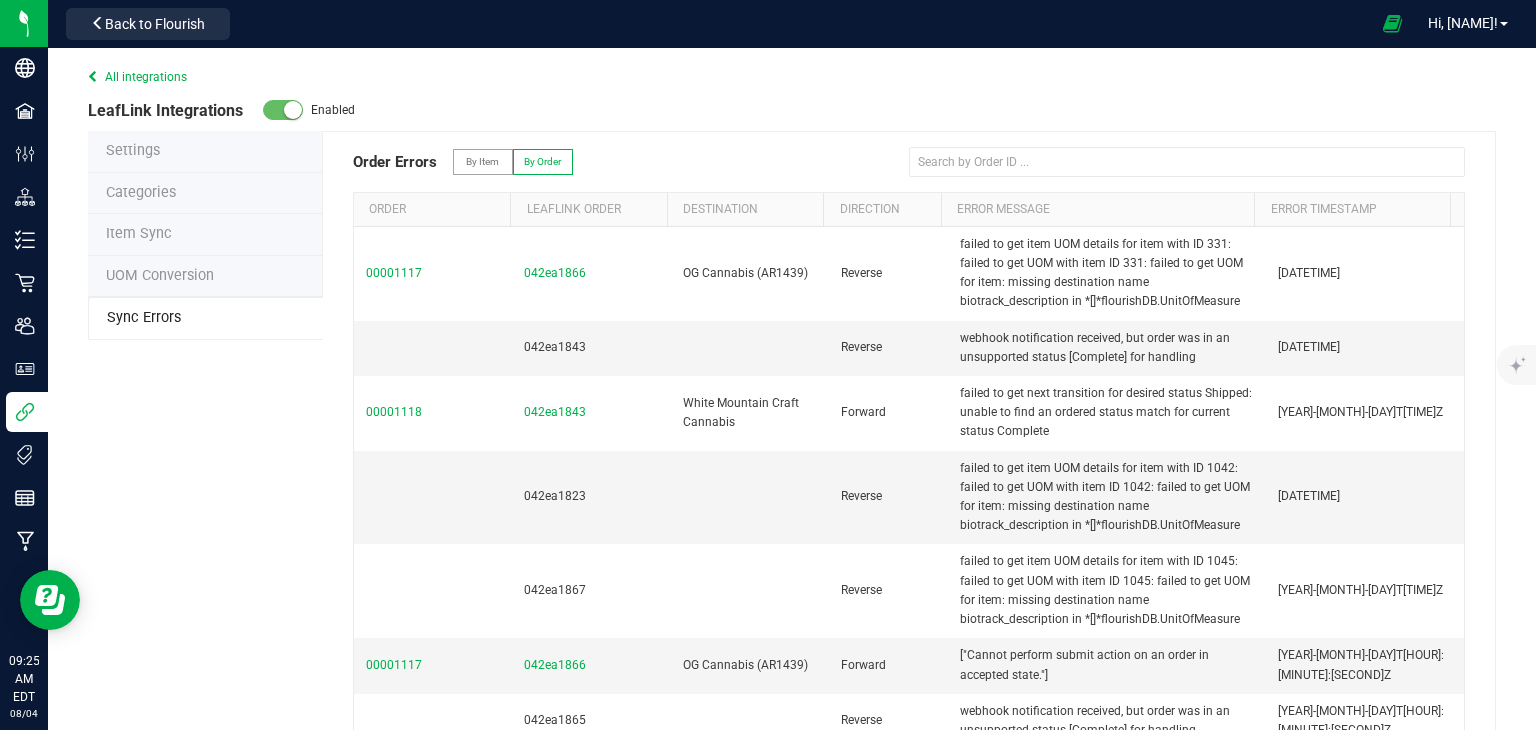 click on "By Item" at bounding box center (482, 161) 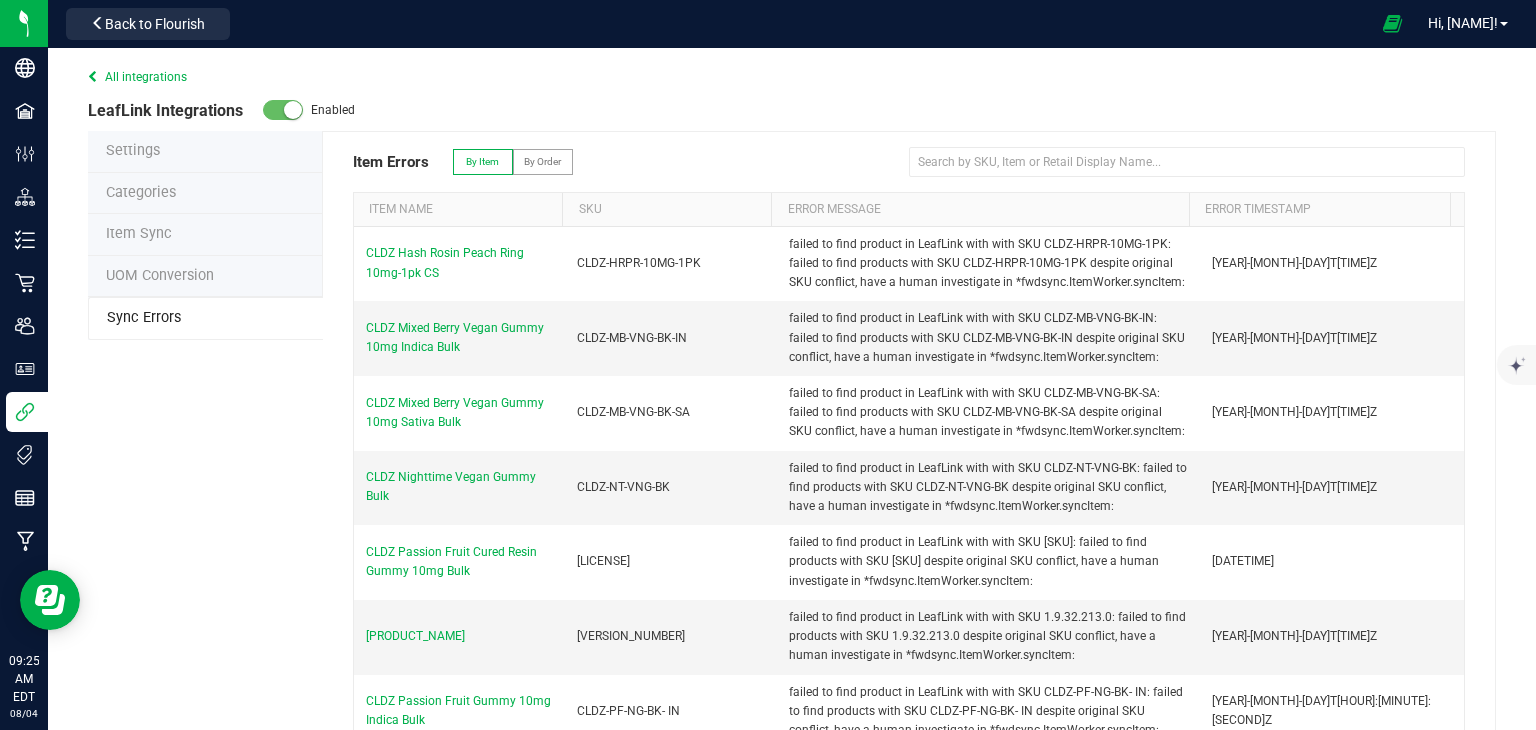 click on "By Order" at bounding box center [542, 161] 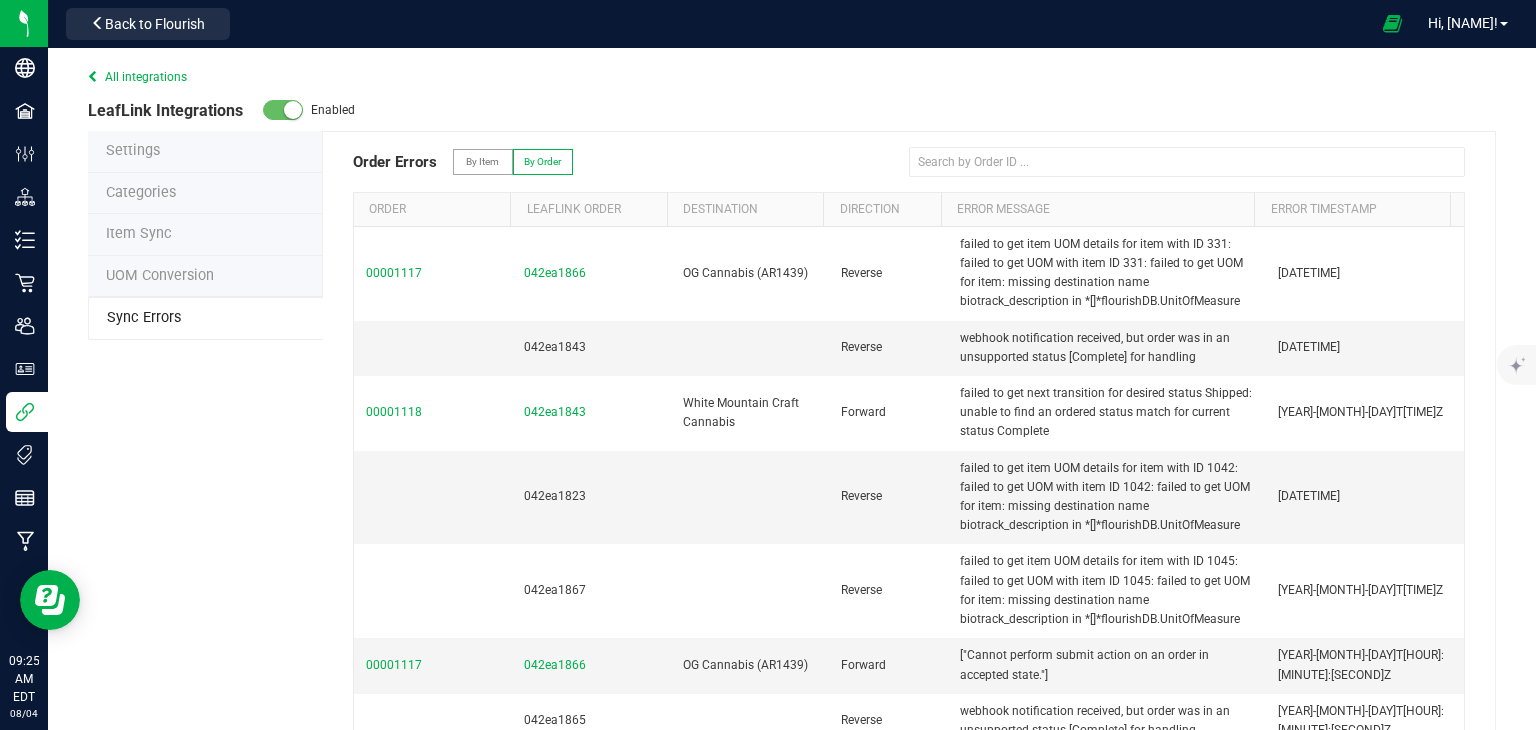 click on "All integrations" at bounding box center (137, 77) 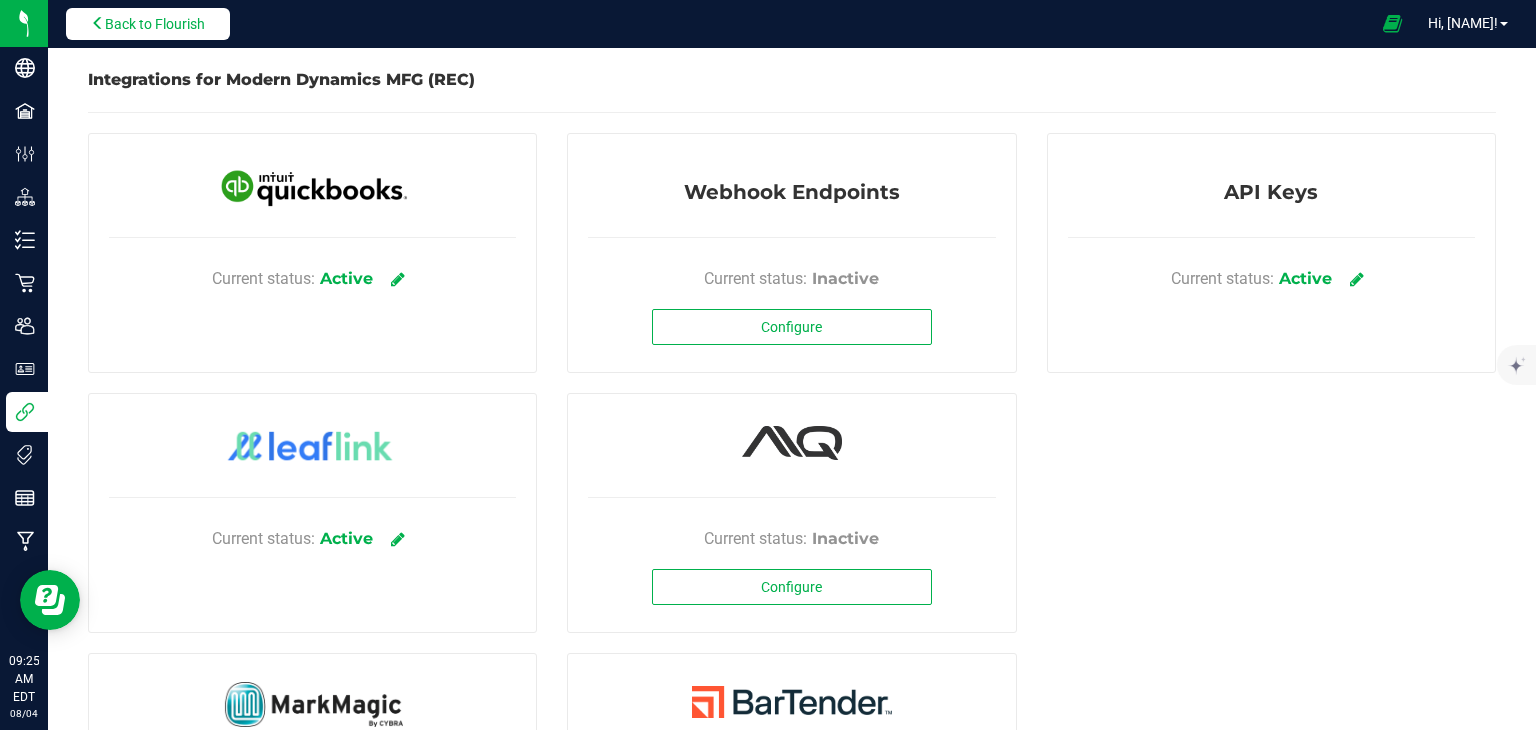 click on "Back to Flourish" at bounding box center (155, 24) 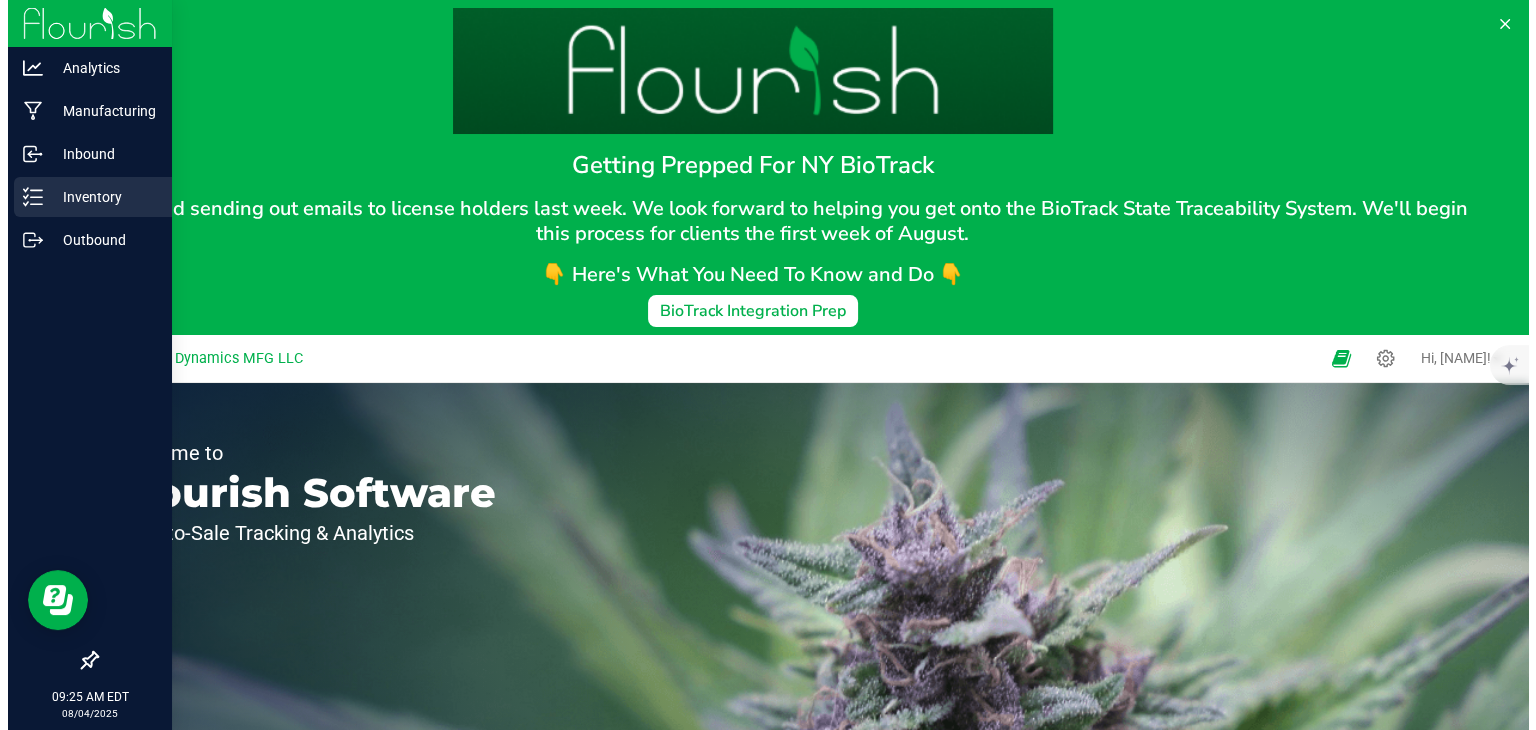 scroll, scrollTop: 0, scrollLeft: 0, axis: both 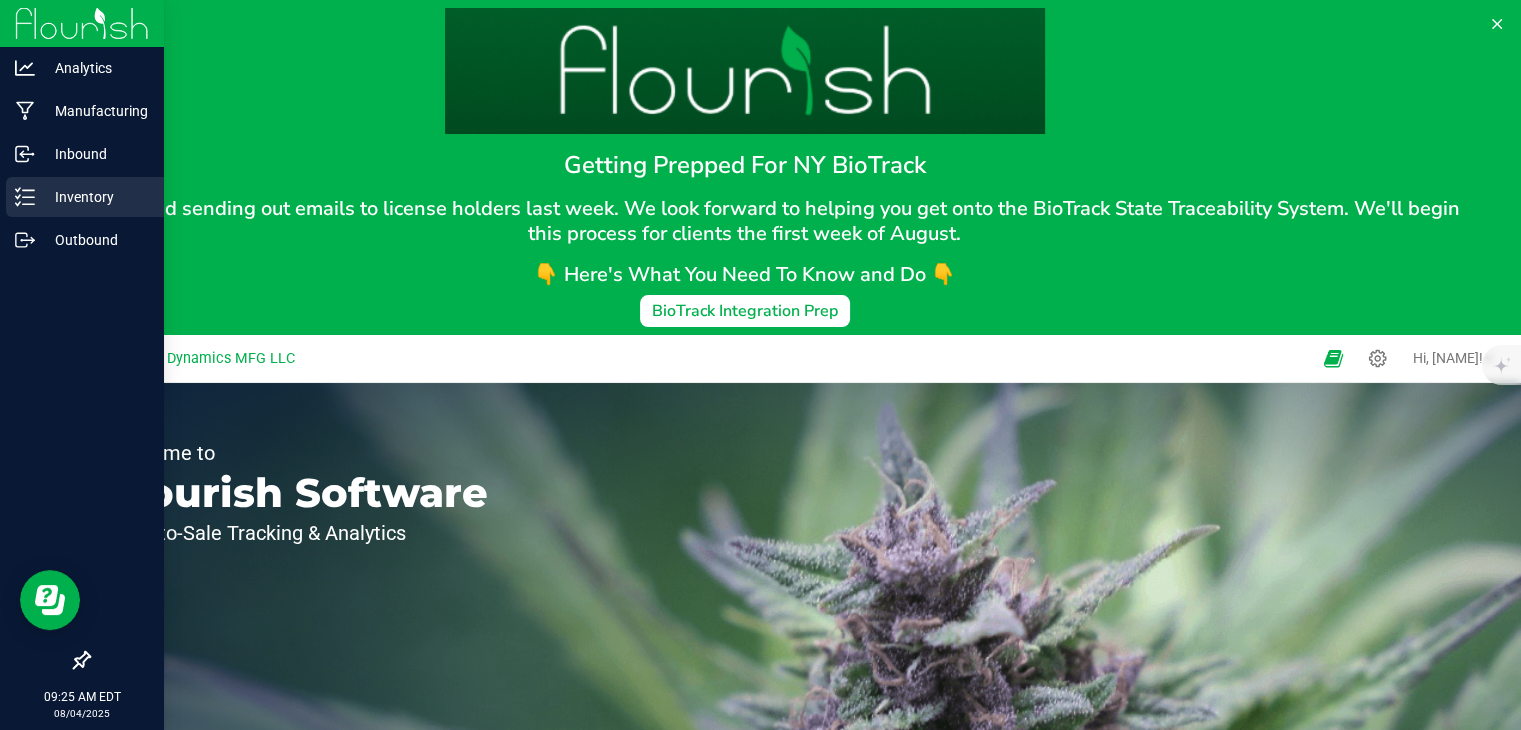 click on "Inventory" at bounding box center (85, 197) 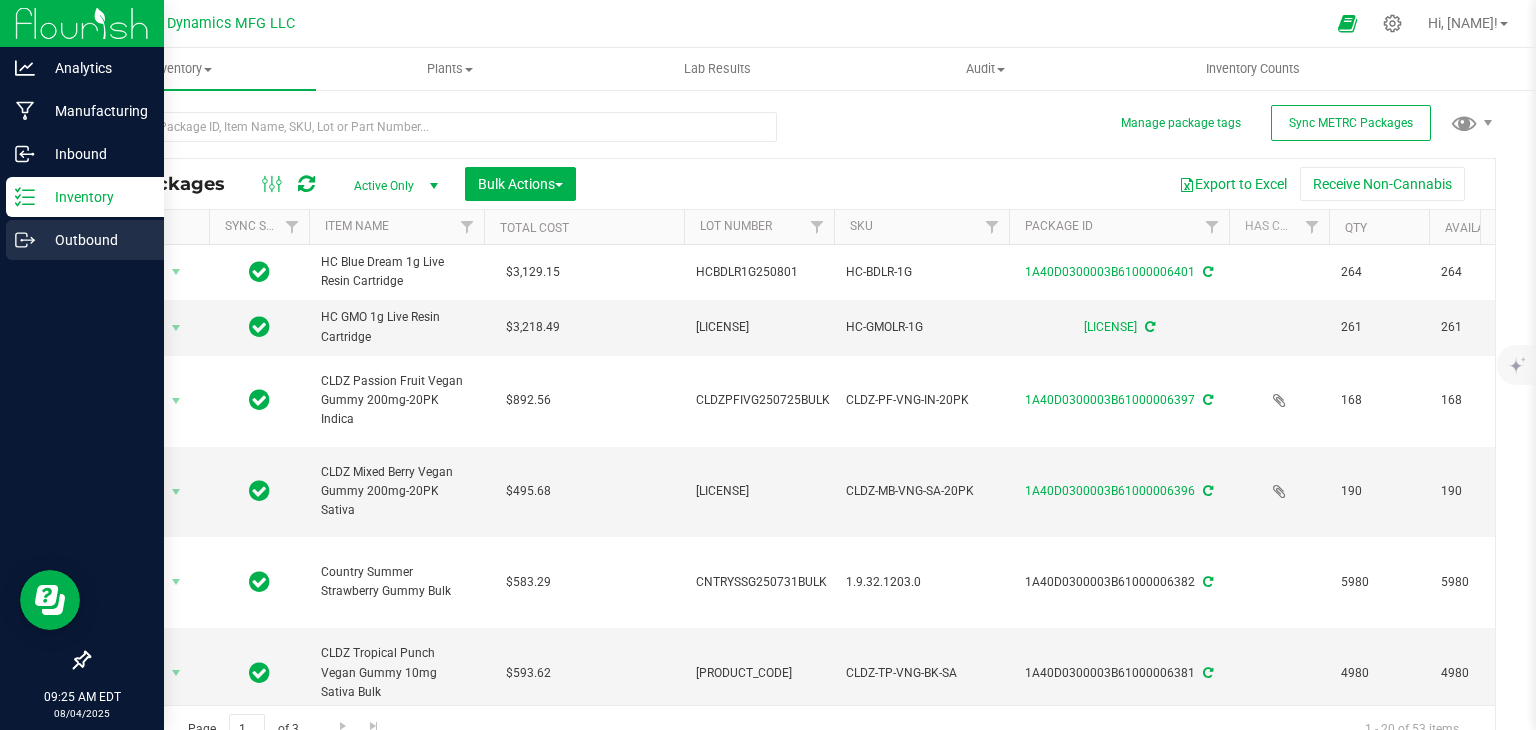 click on "Outbound" at bounding box center [95, 240] 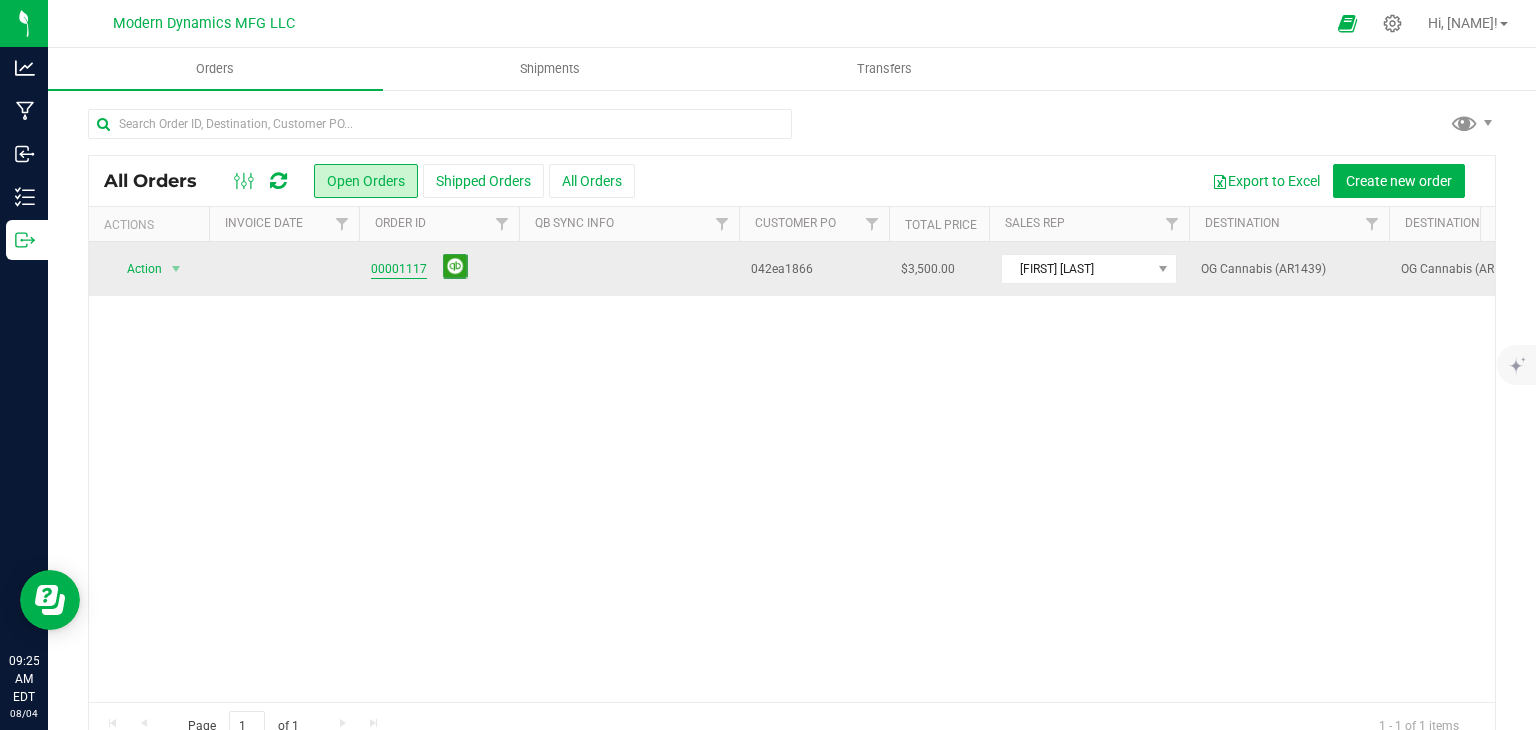 click on "00001117" at bounding box center (399, 269) 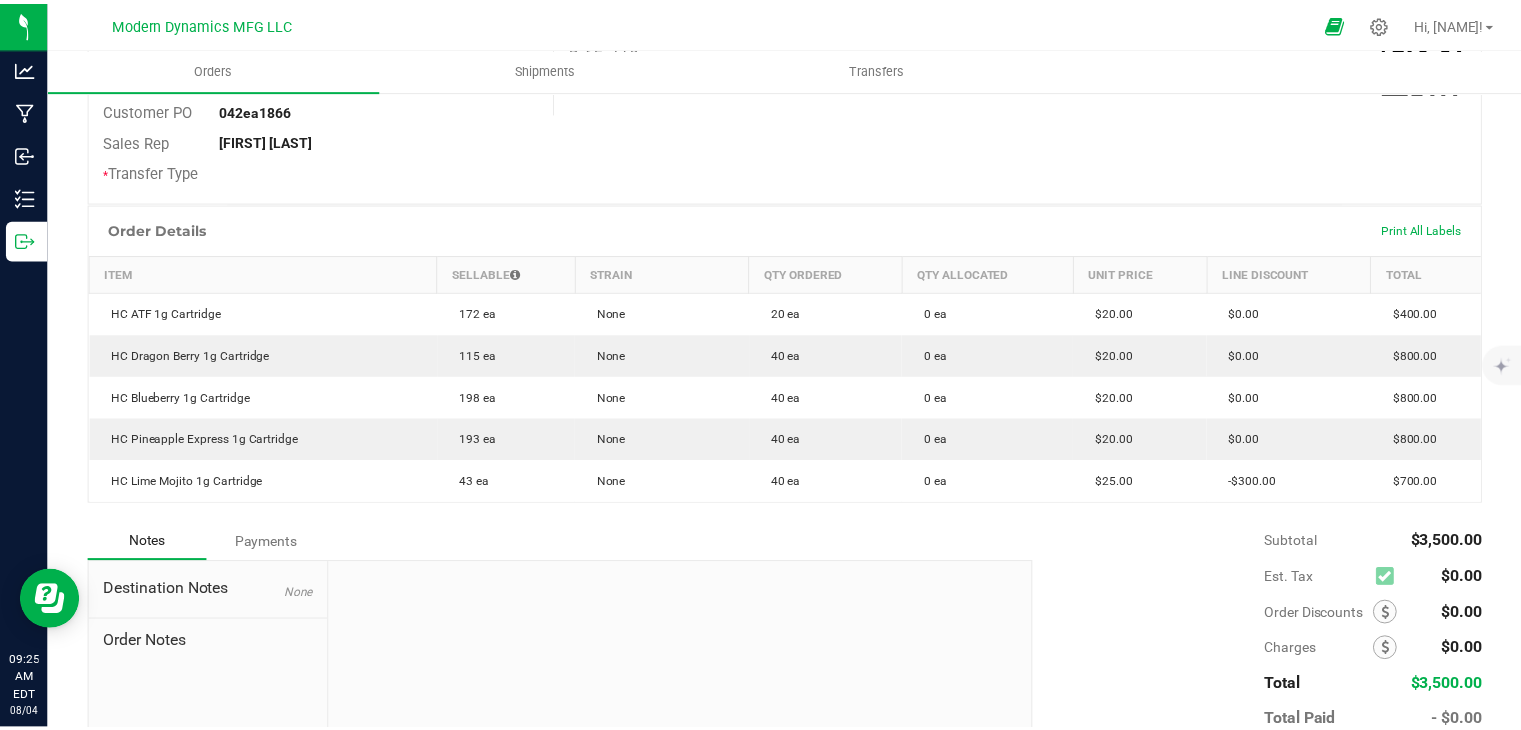 scroll, scrollTop: 0, scrollLeft: 0, axis: both 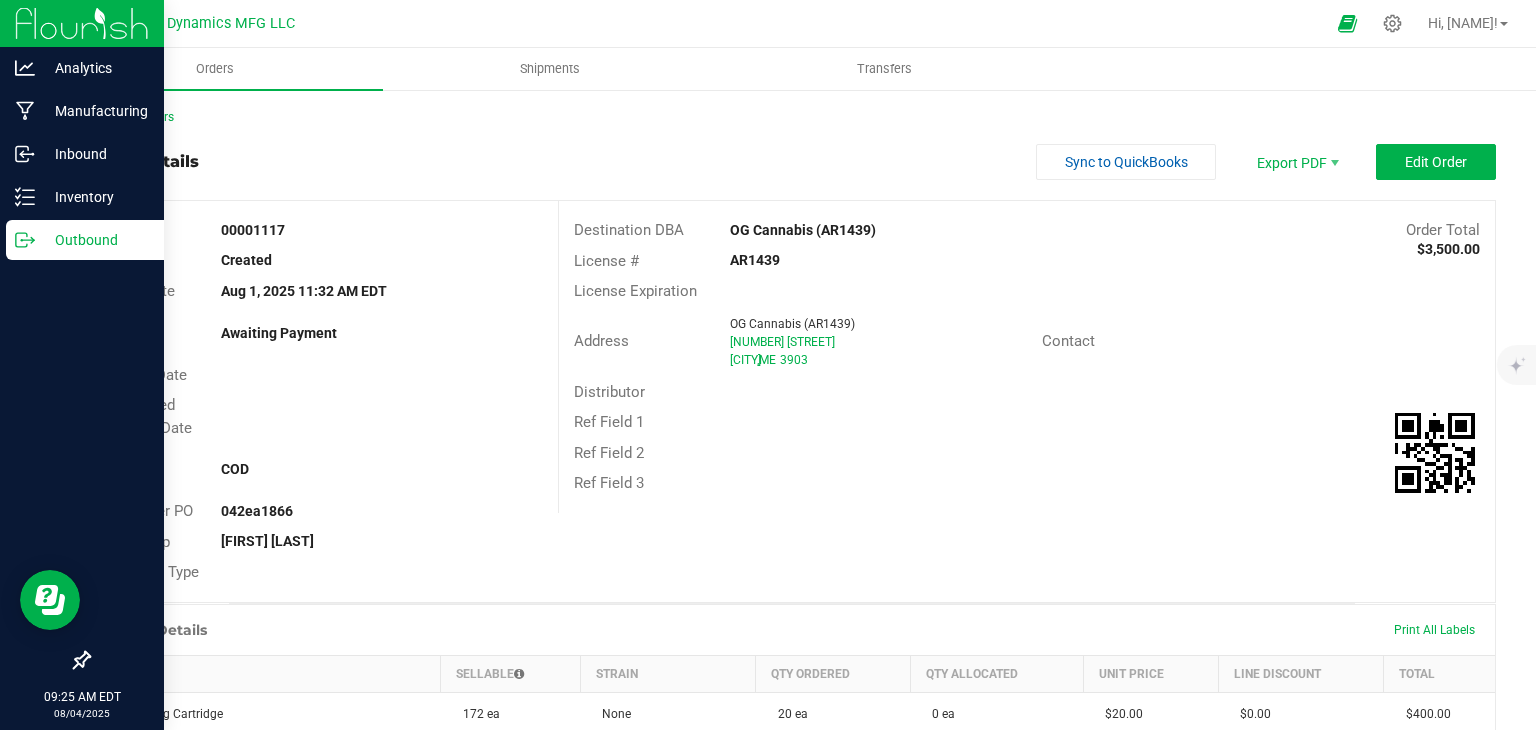 click on "Outbound" at bounding box center [95, 240] 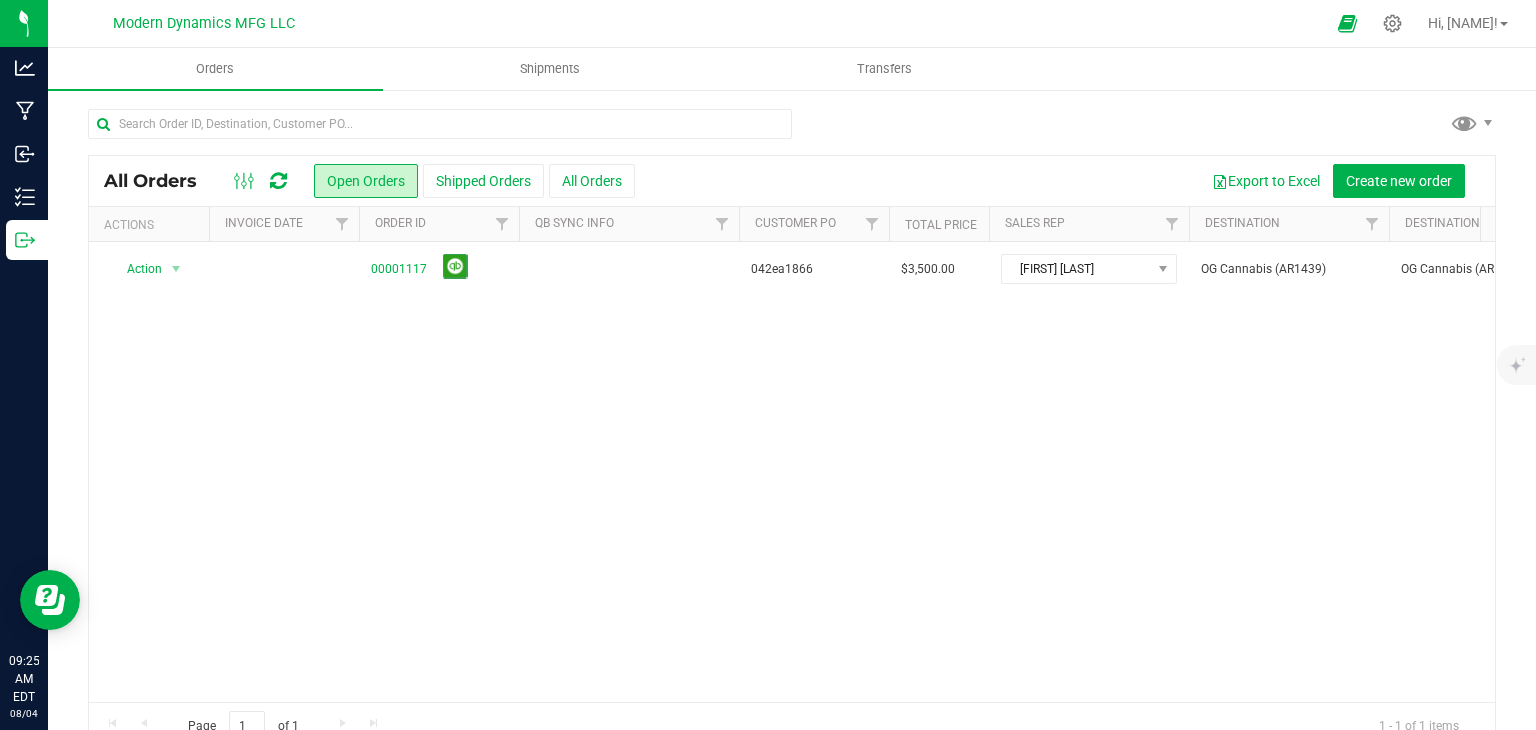 click at bounding box center [278, 181] 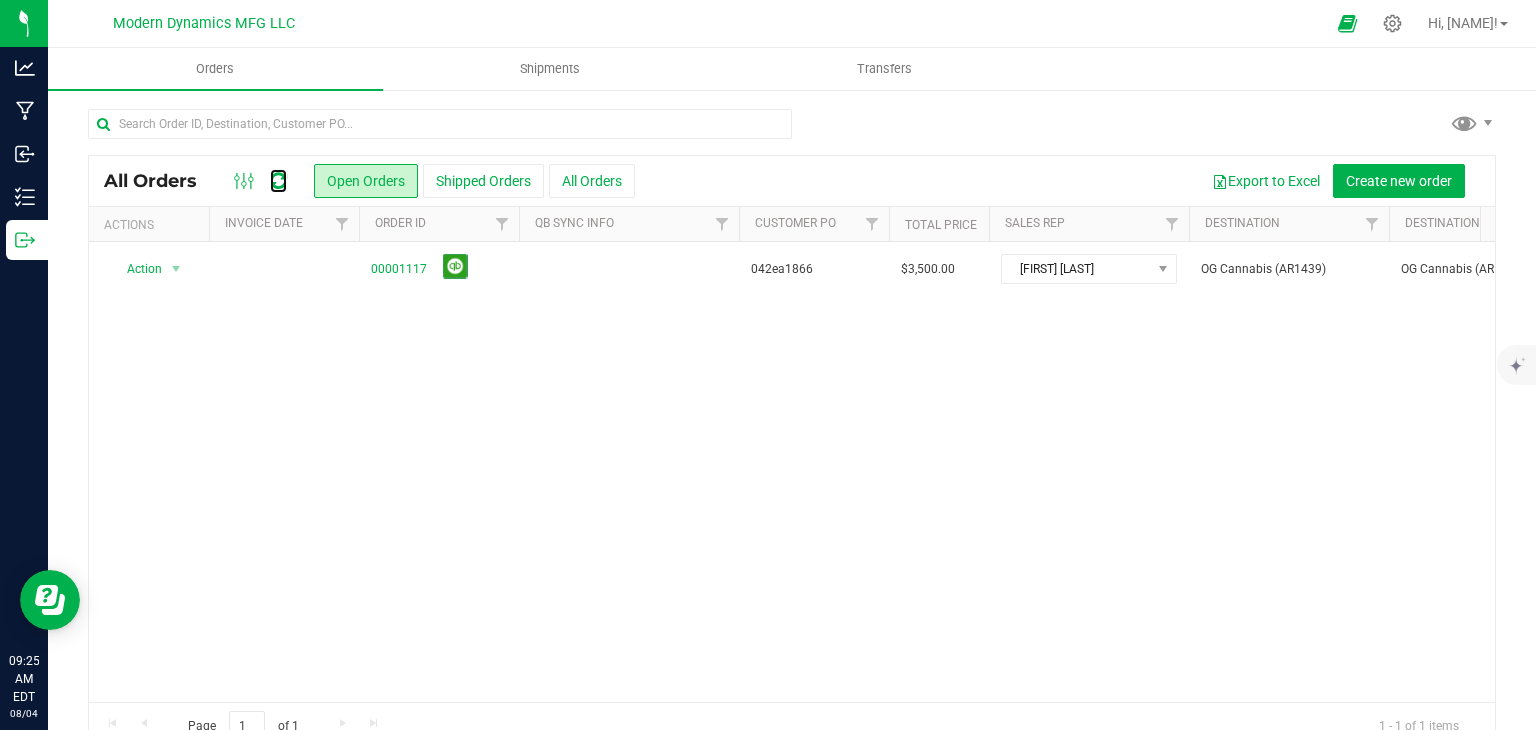 click at bounding box center [278, 181] 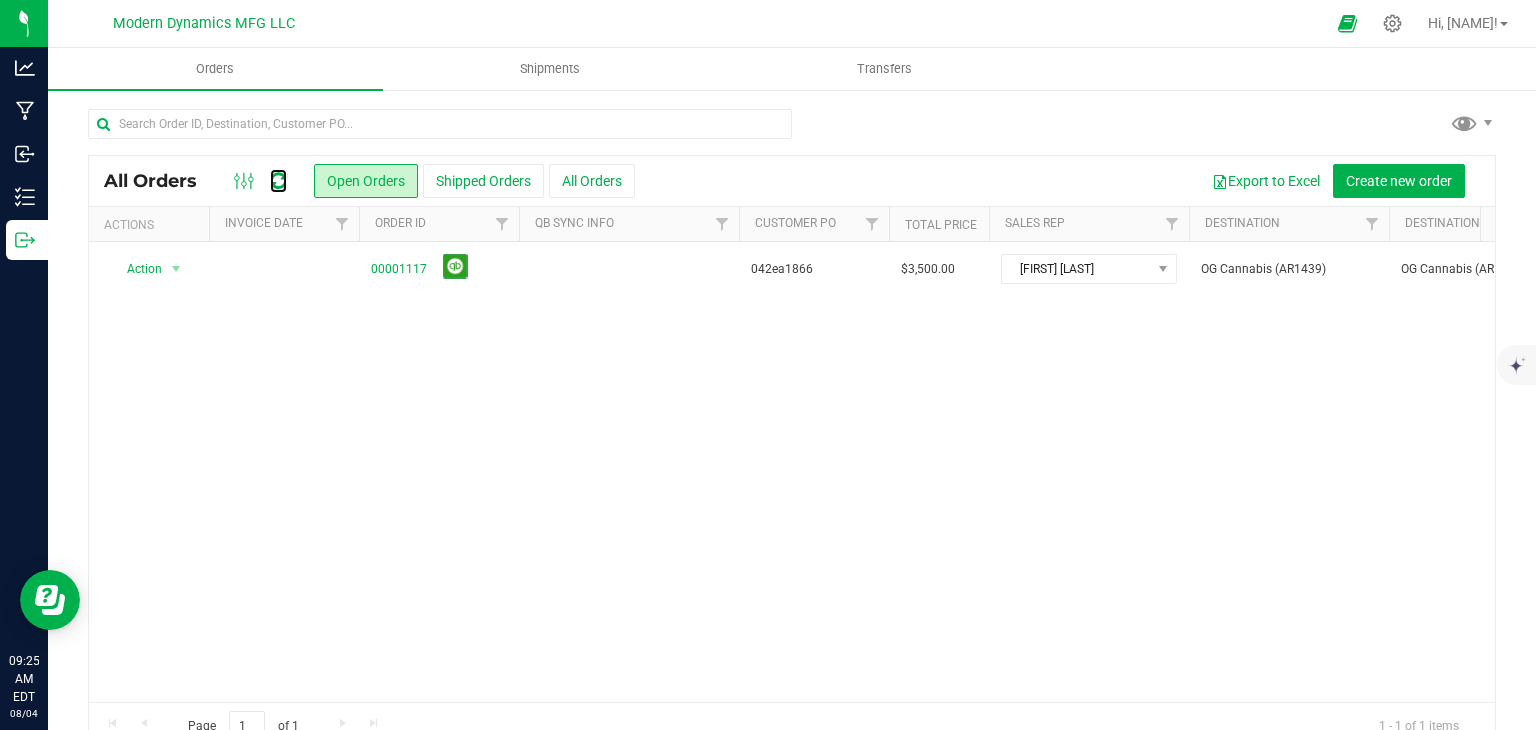 click at bounding box center (278, 181) 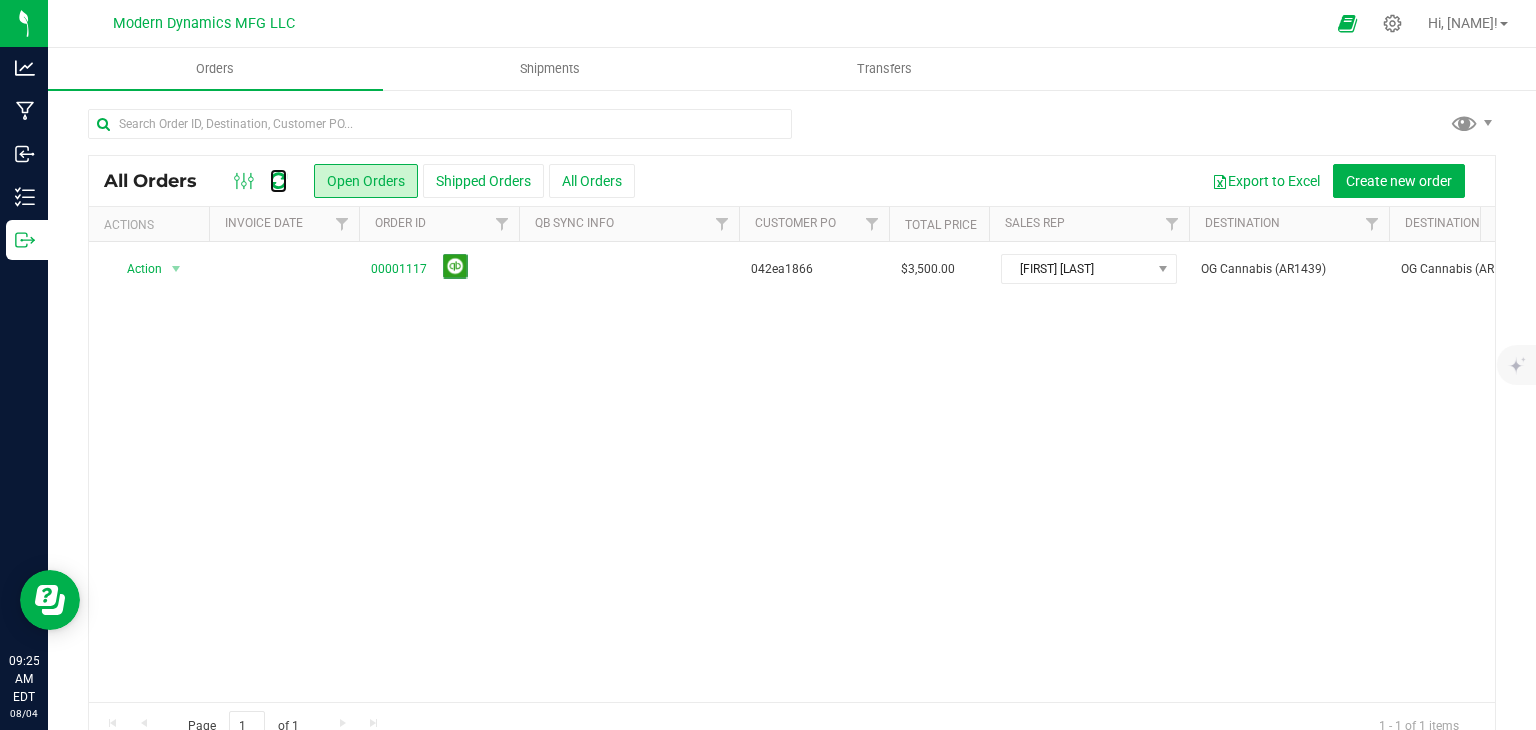click at bounding box center (278, 181) 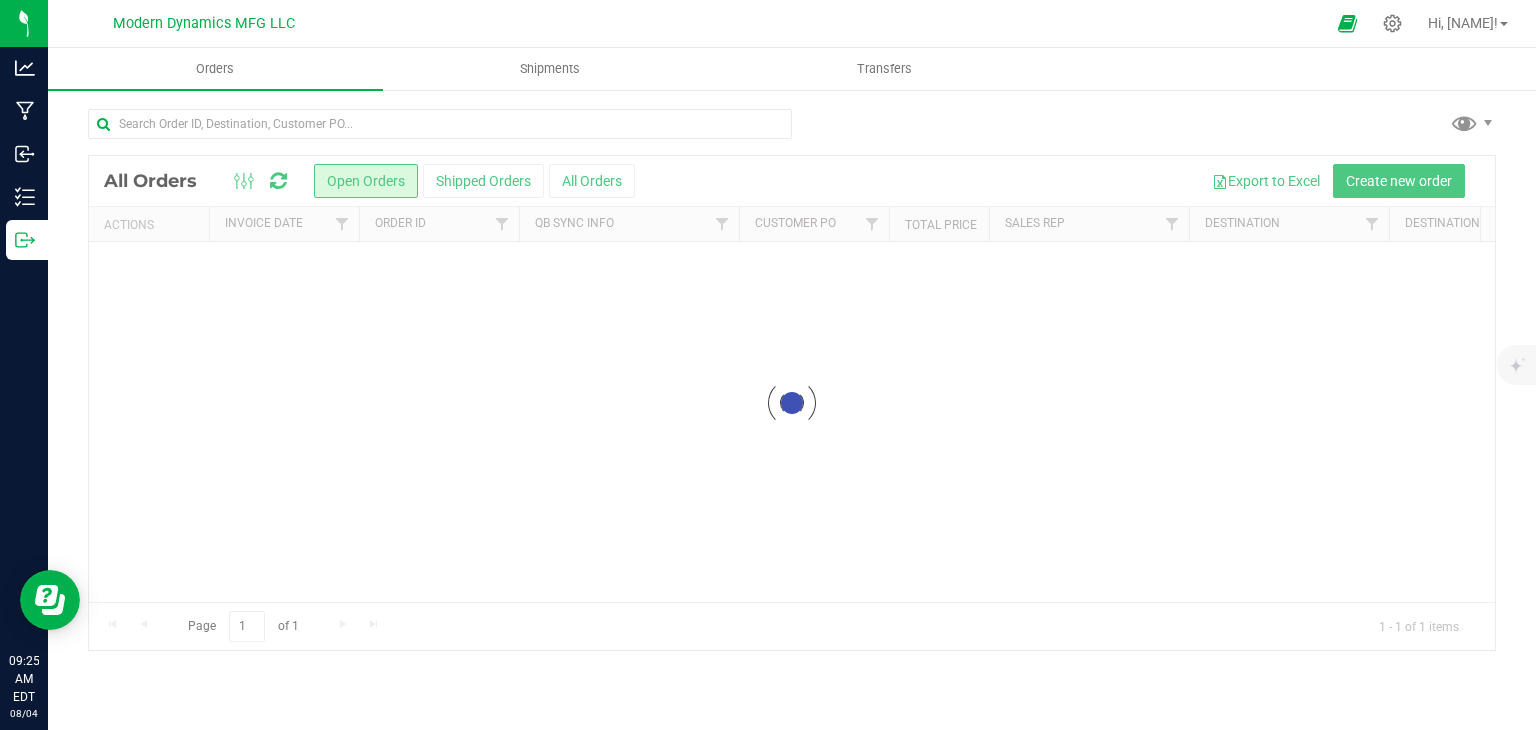 click at bounding box center (792, 403) 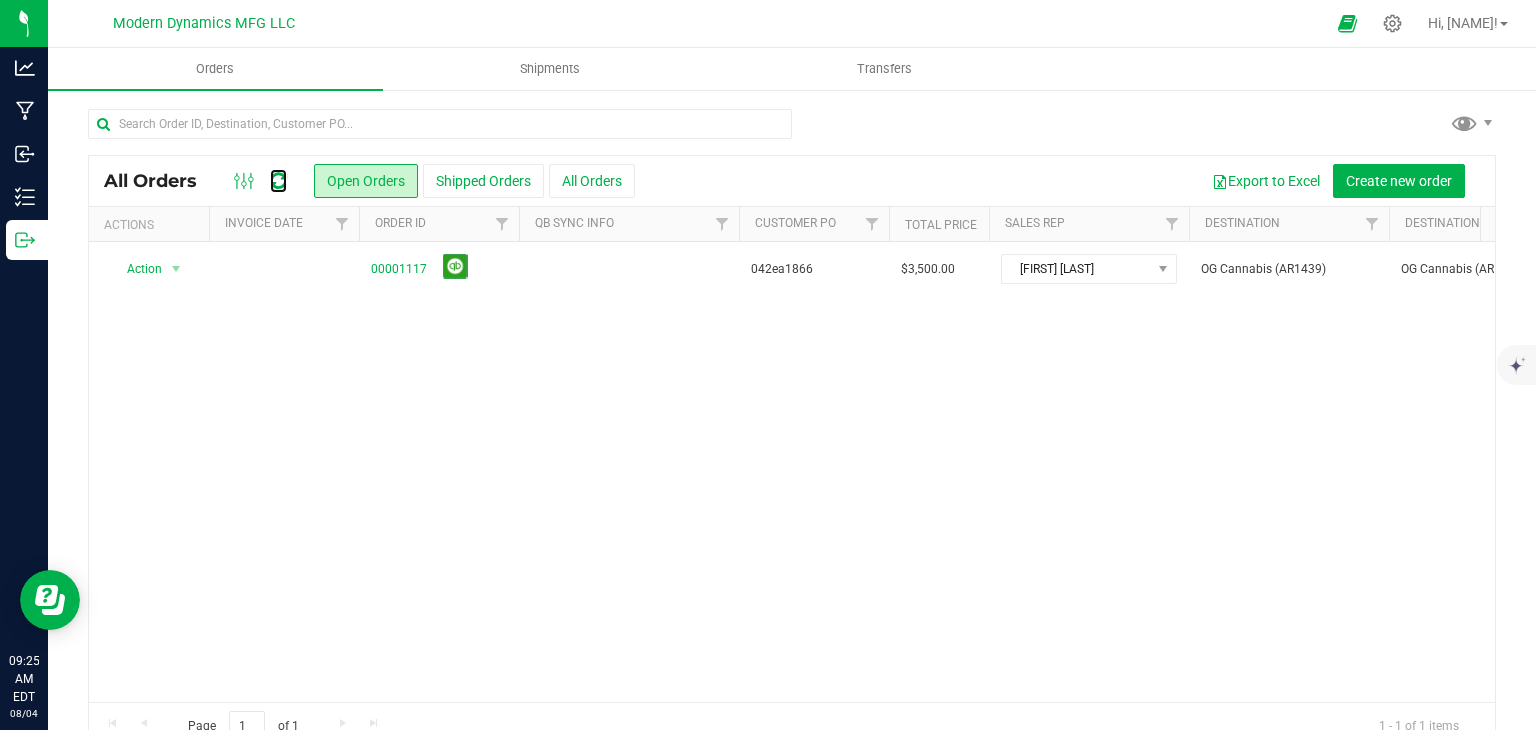 click at bounding box center (278, 181) 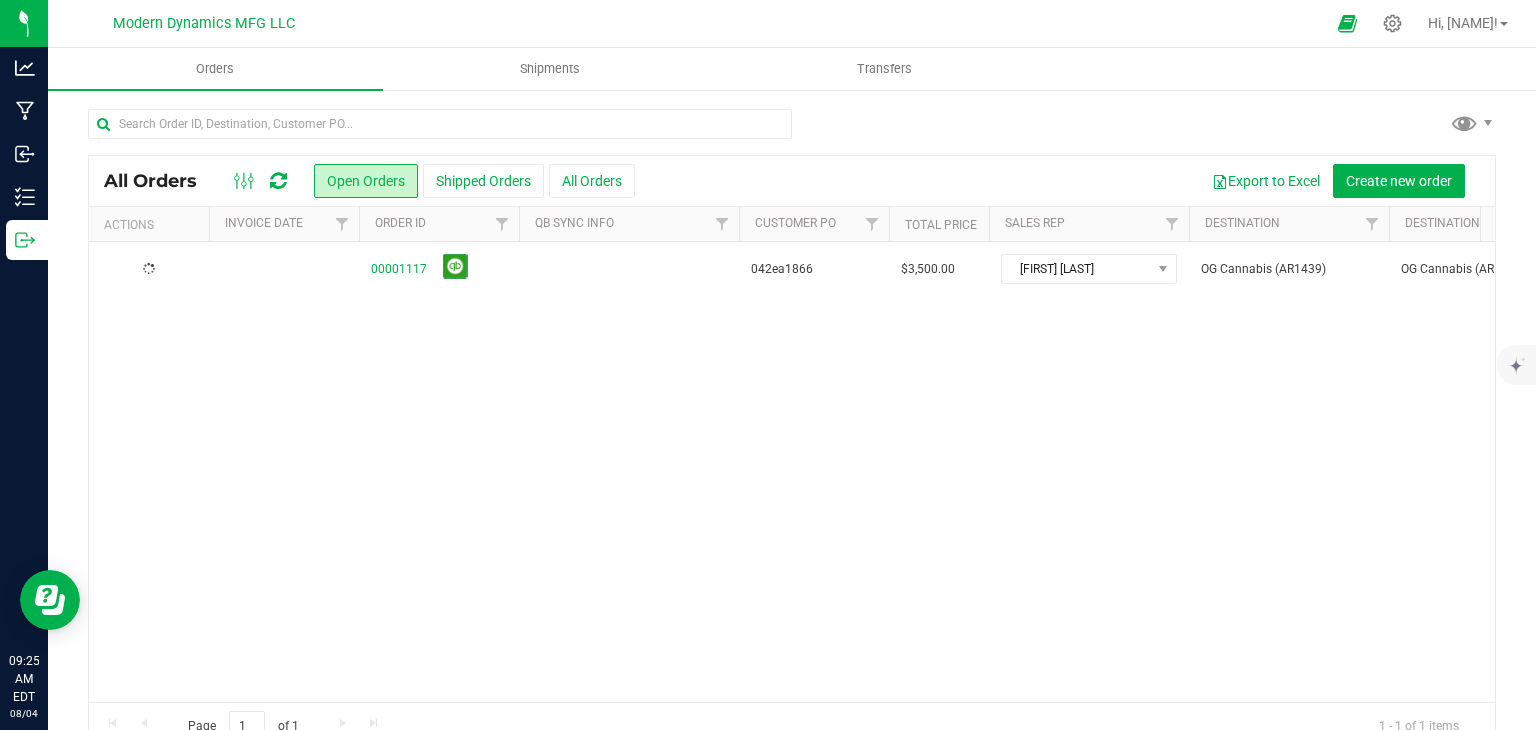 click at bounding box center [278, 181] 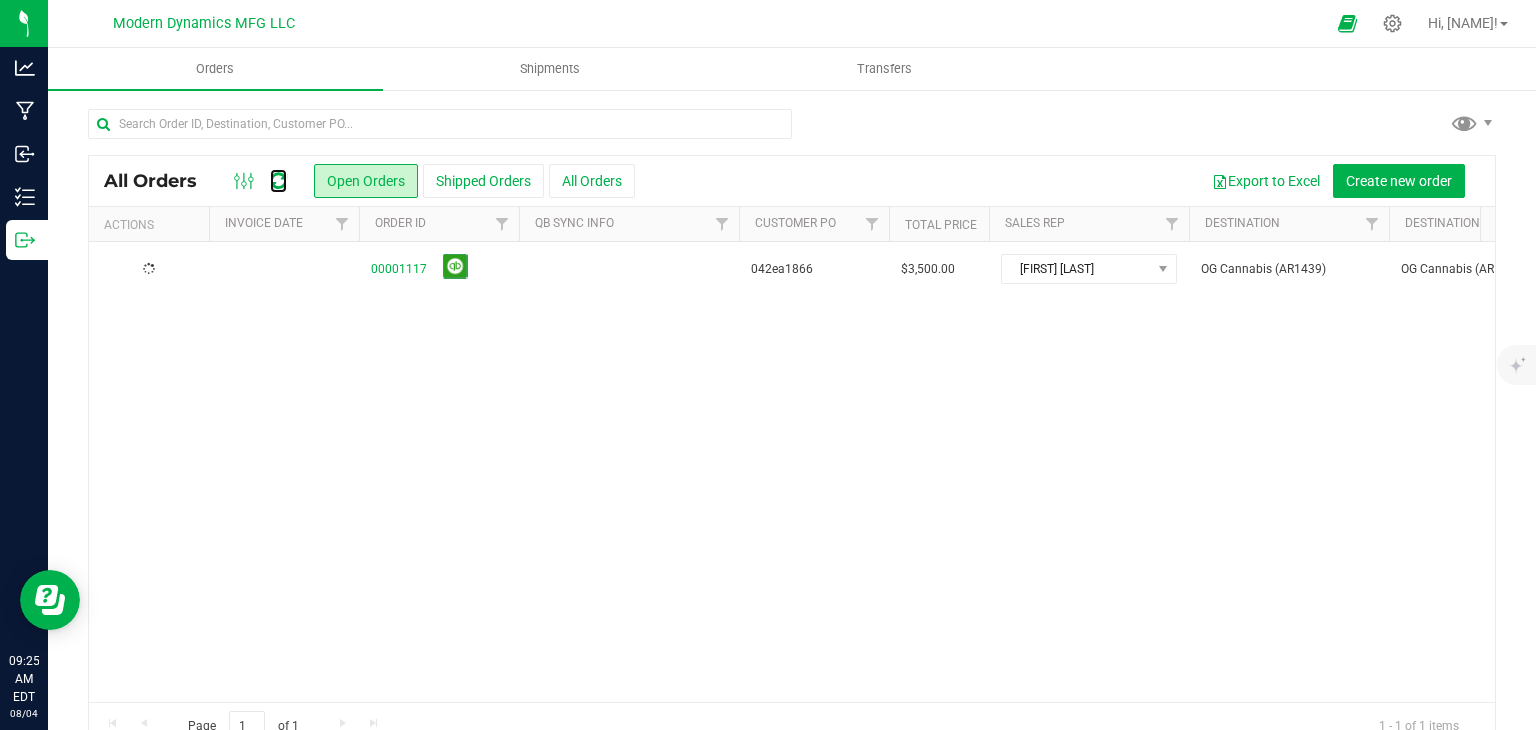 click at bounding box center [278, 181] 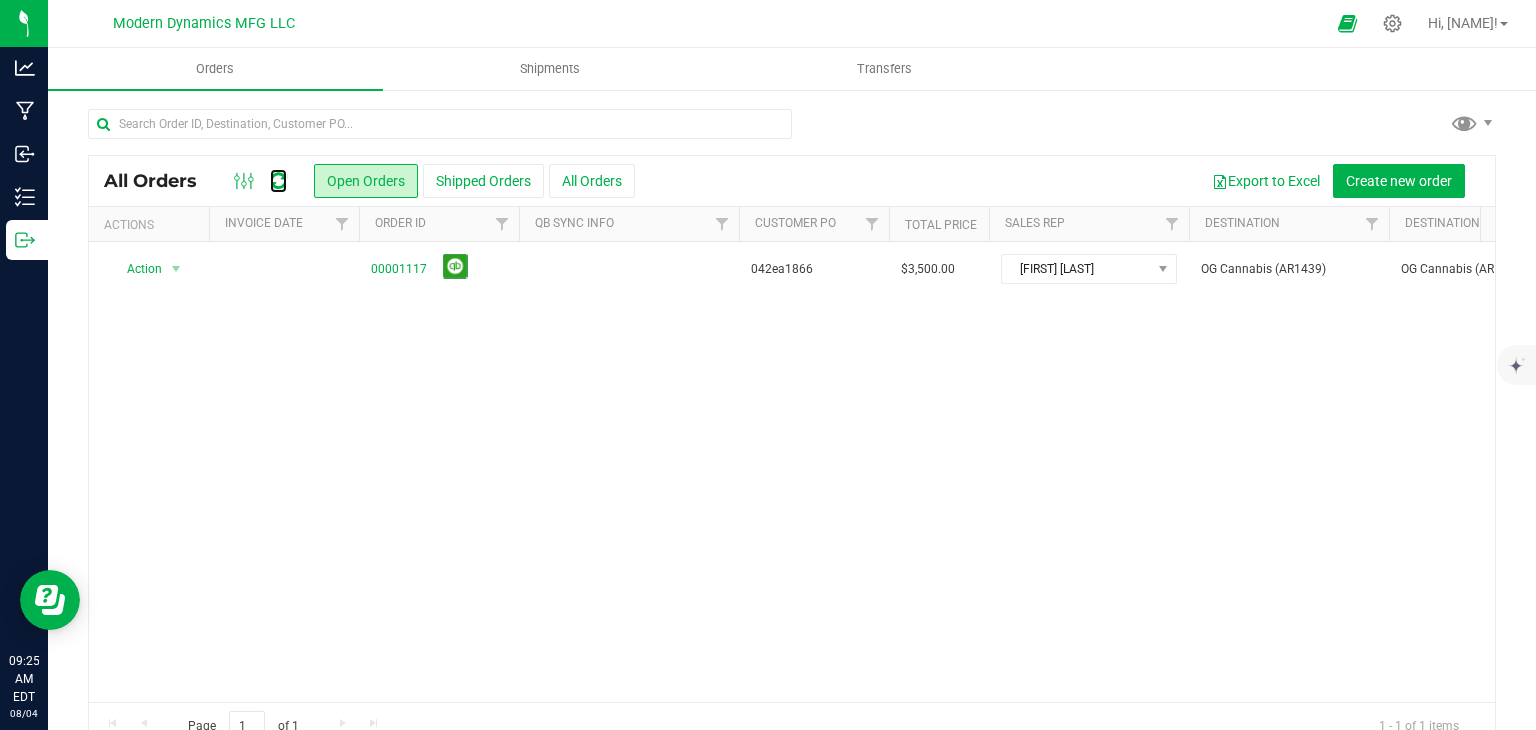 click at bounding box center (278, 181) 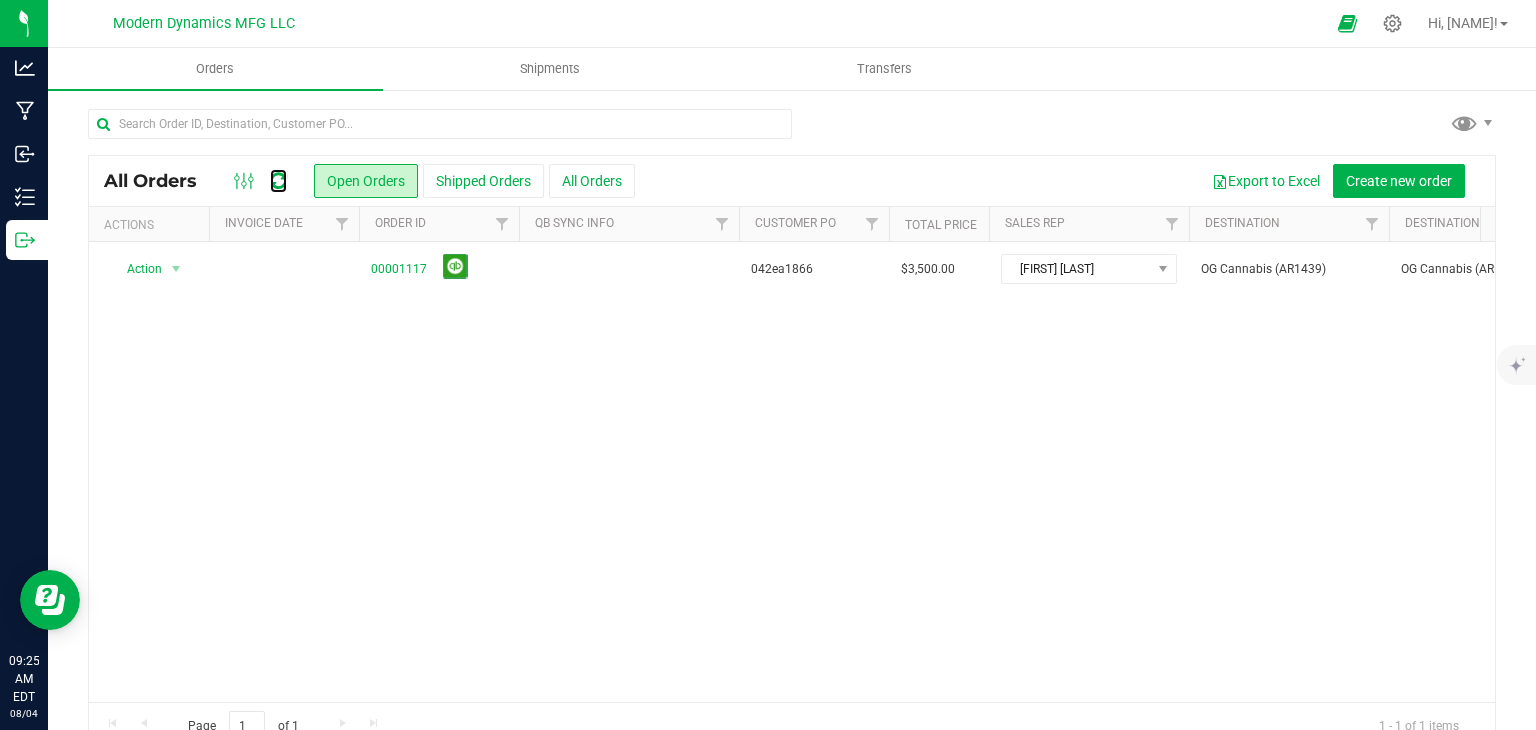 click at bounding box center [278, 181] 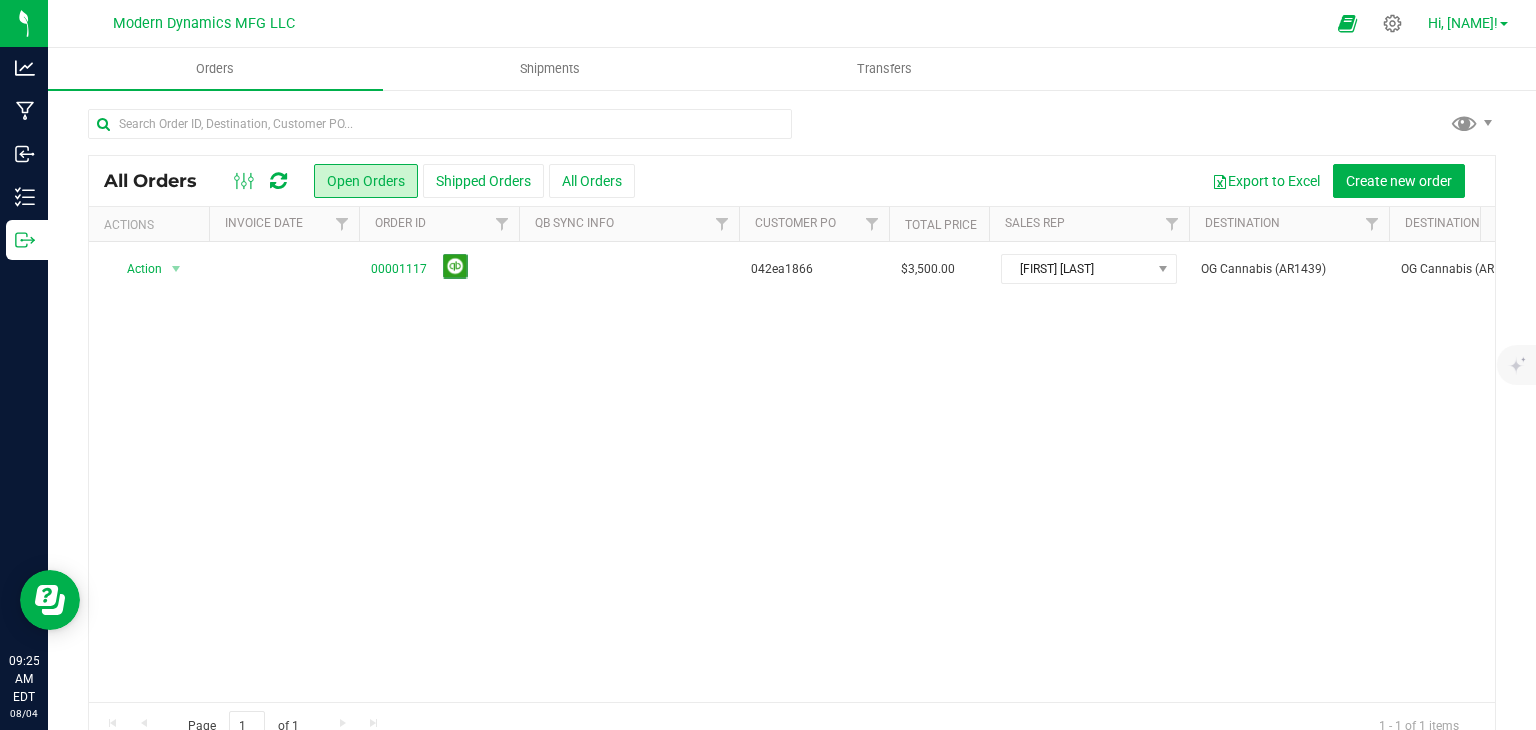 click on "Hi, [FIRST]!" at bounding box center [1463, 23] 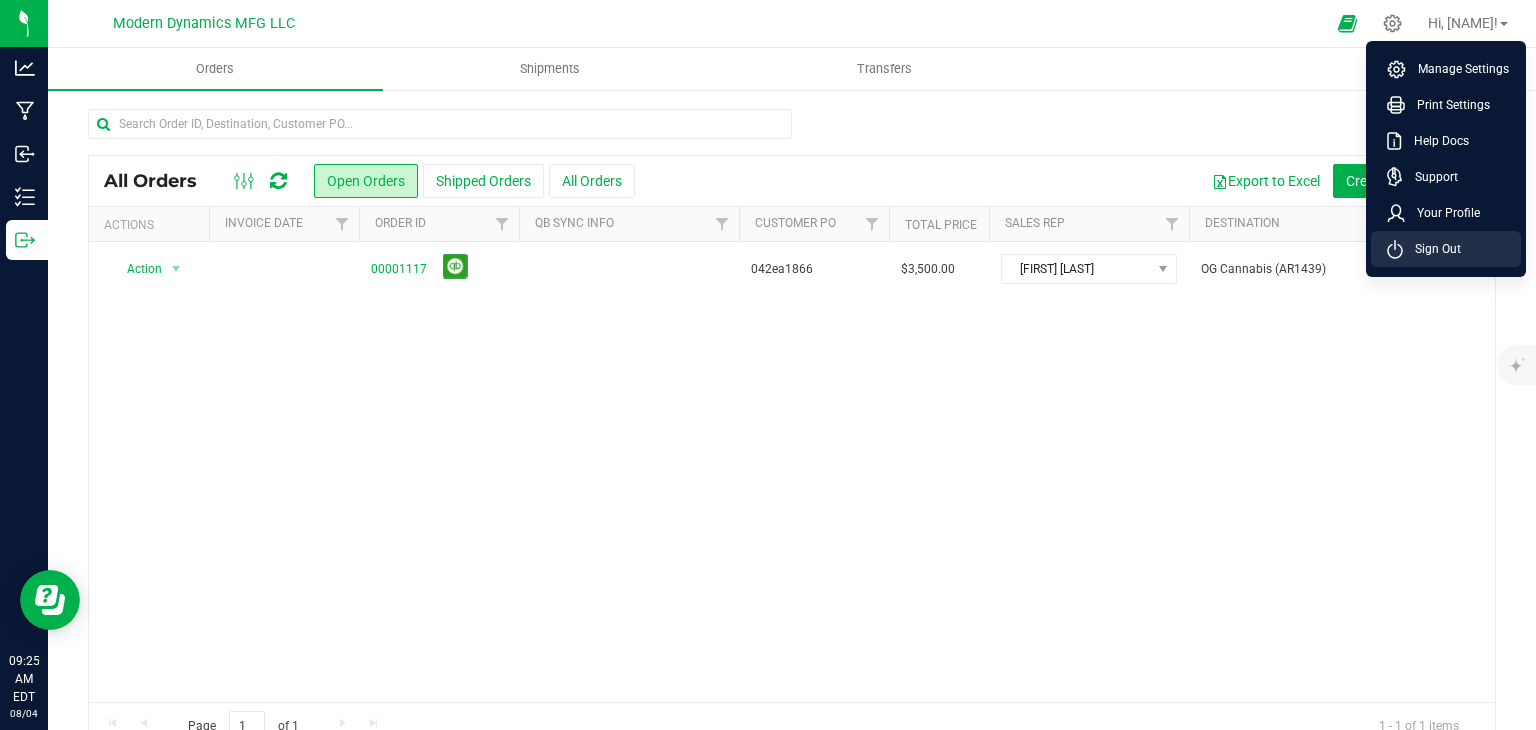 click on "Sign Out" at bounding box center (1432, 249) 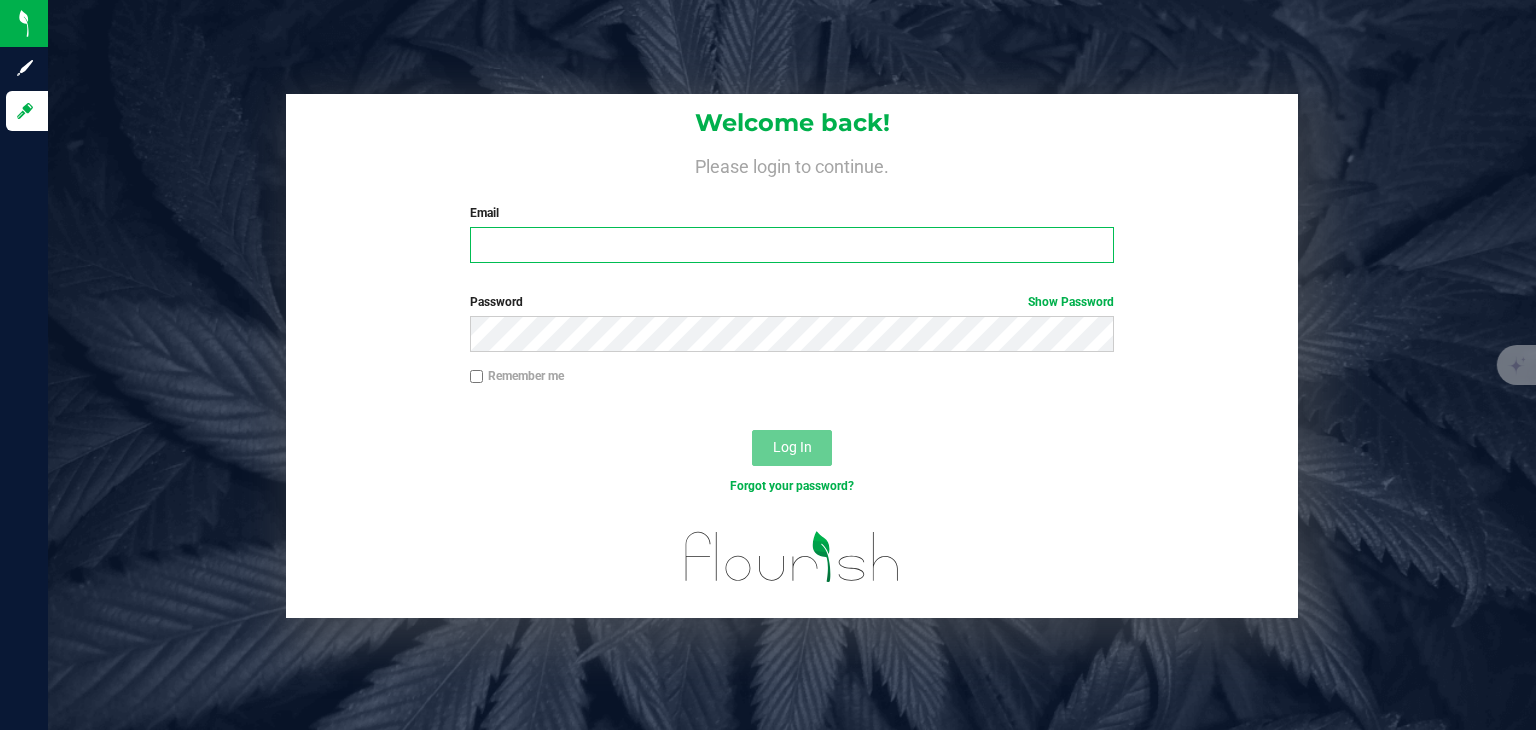 type on "[EMAIL]" 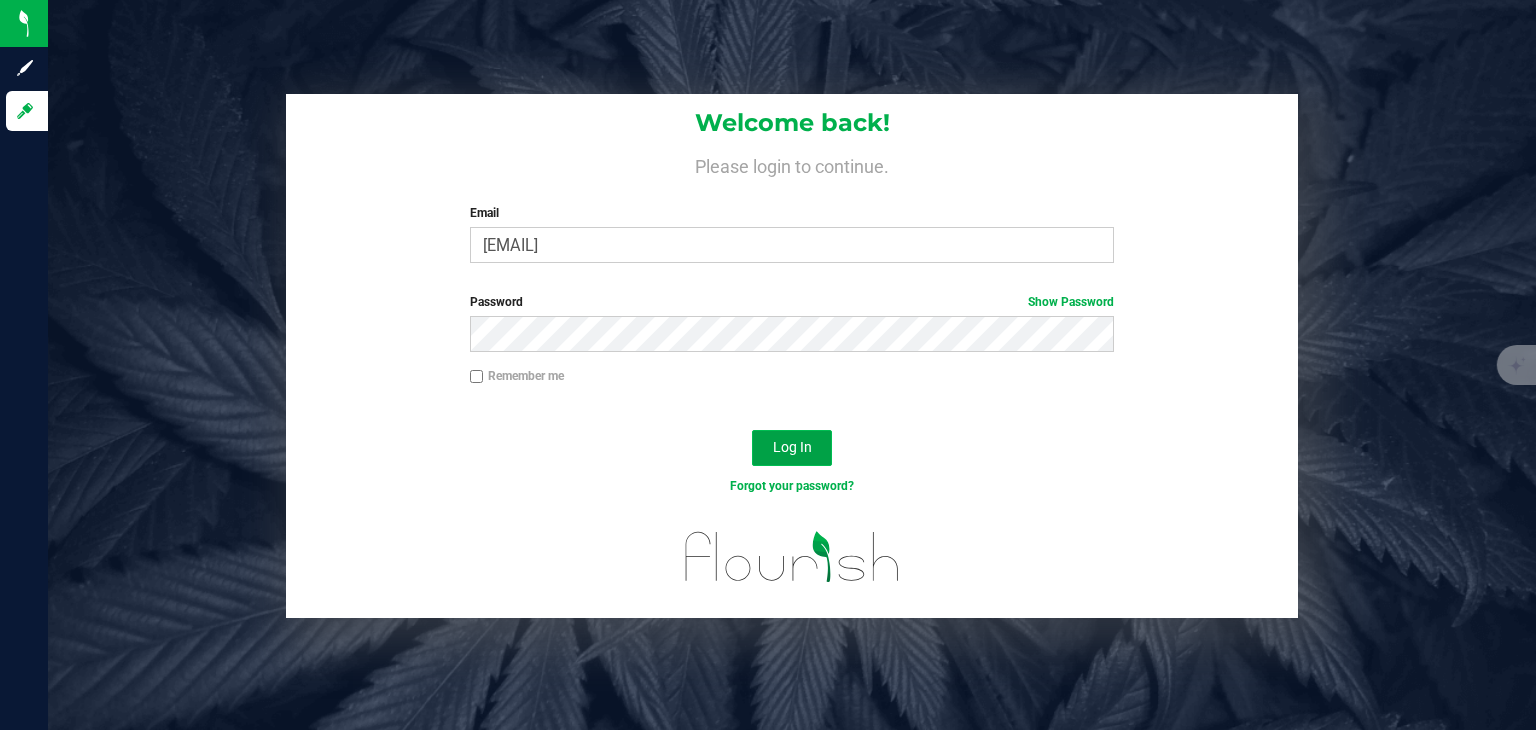 click on "Log In" at bounding box center [792, 447] 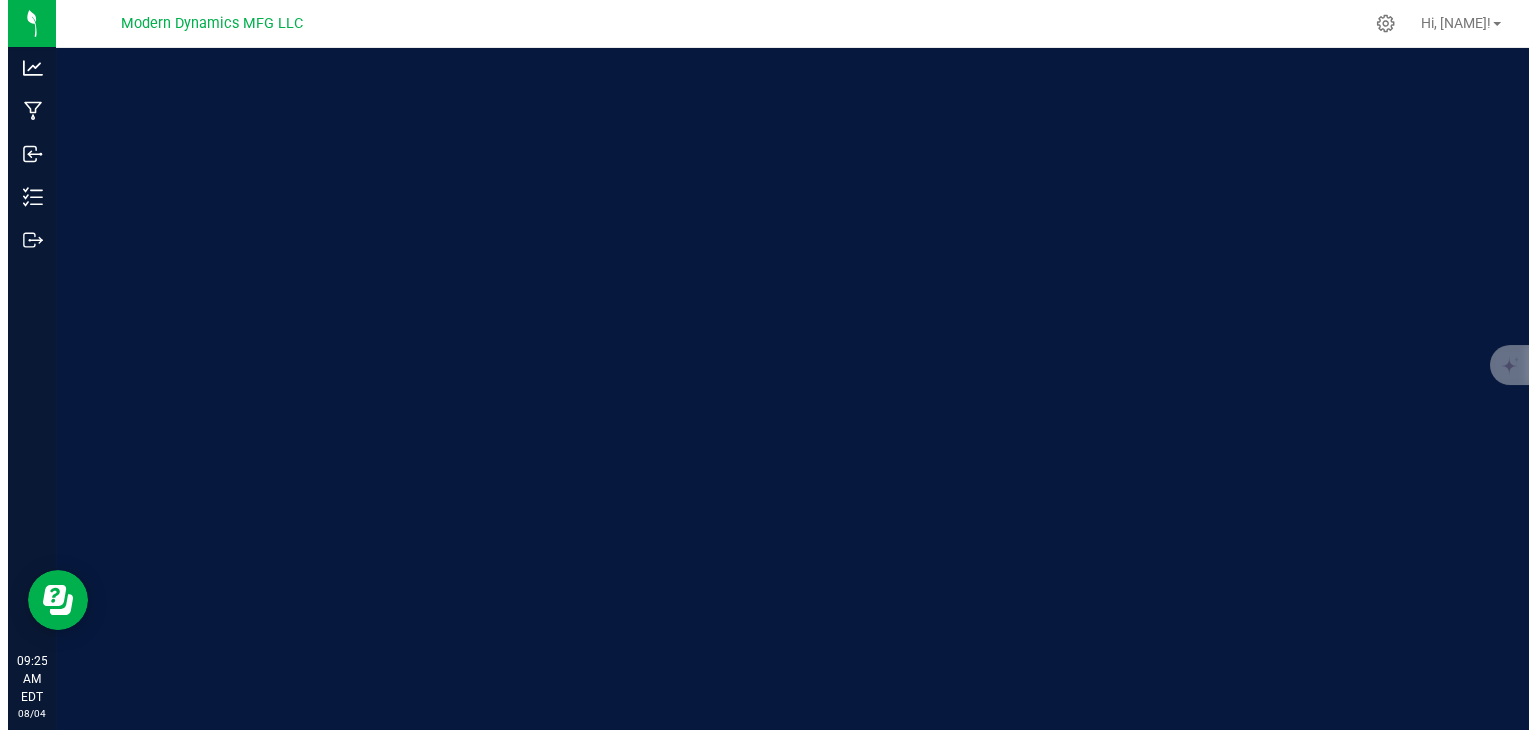 scroll, scrollTop: 0, scrollLeft: 0, axis: both 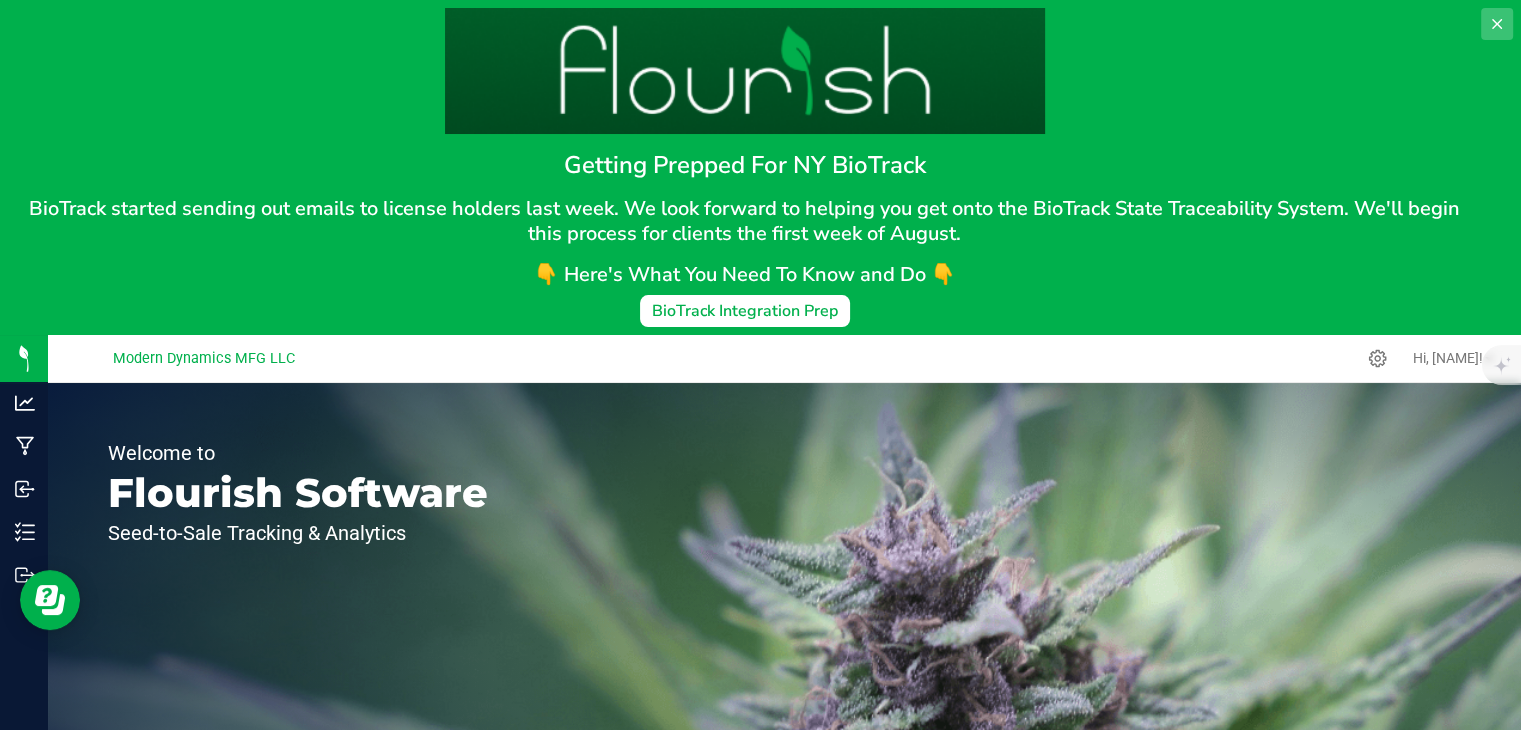 click 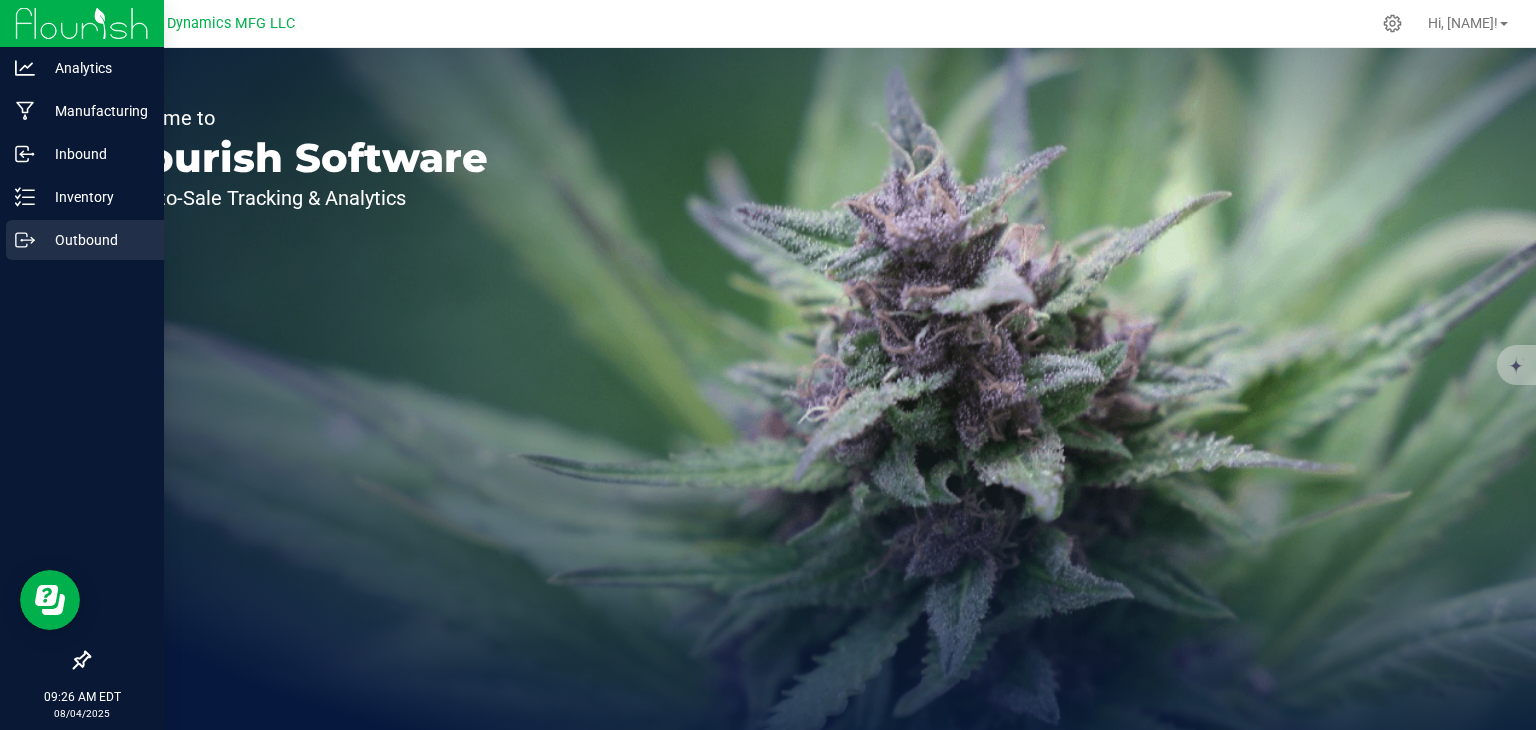 click 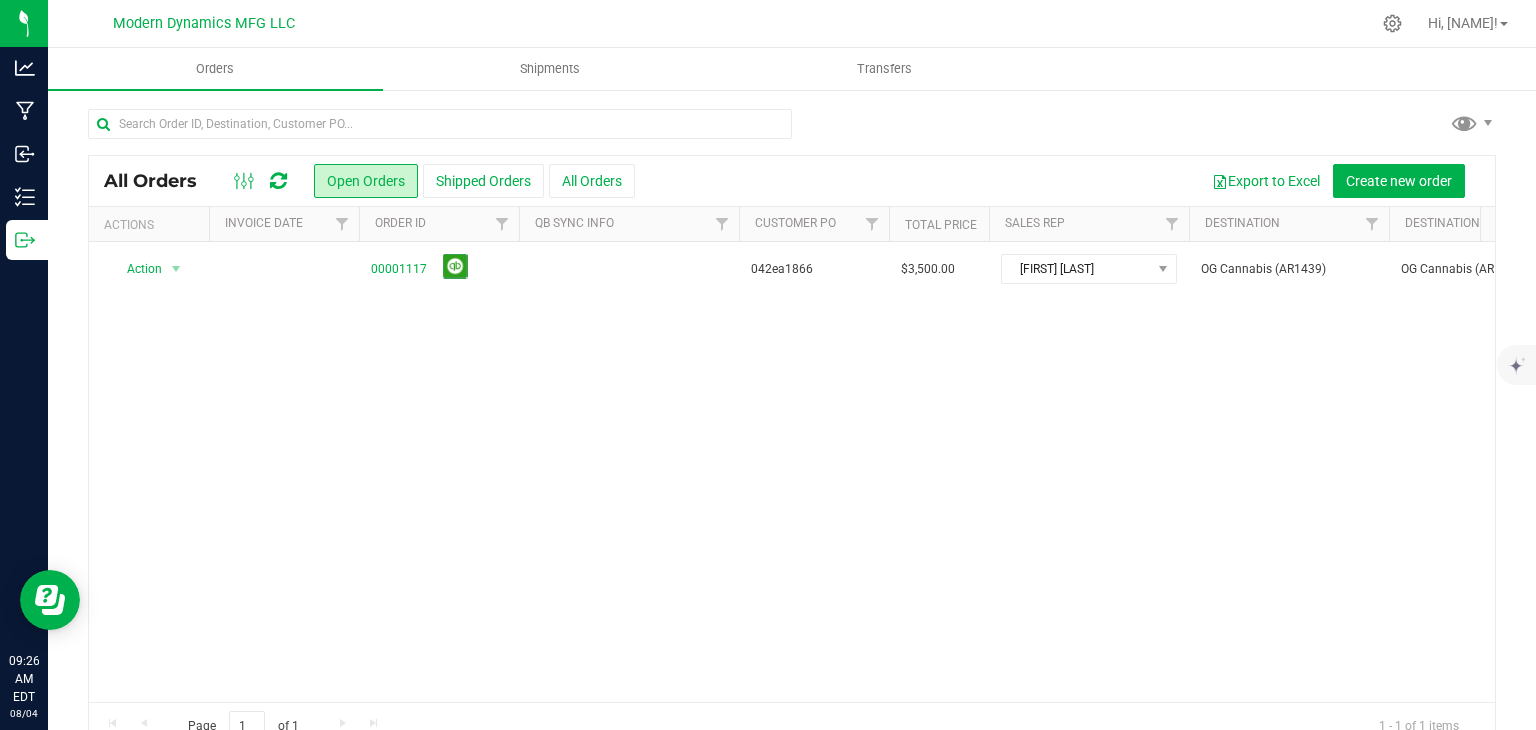 click at bounding box center (278, 181) 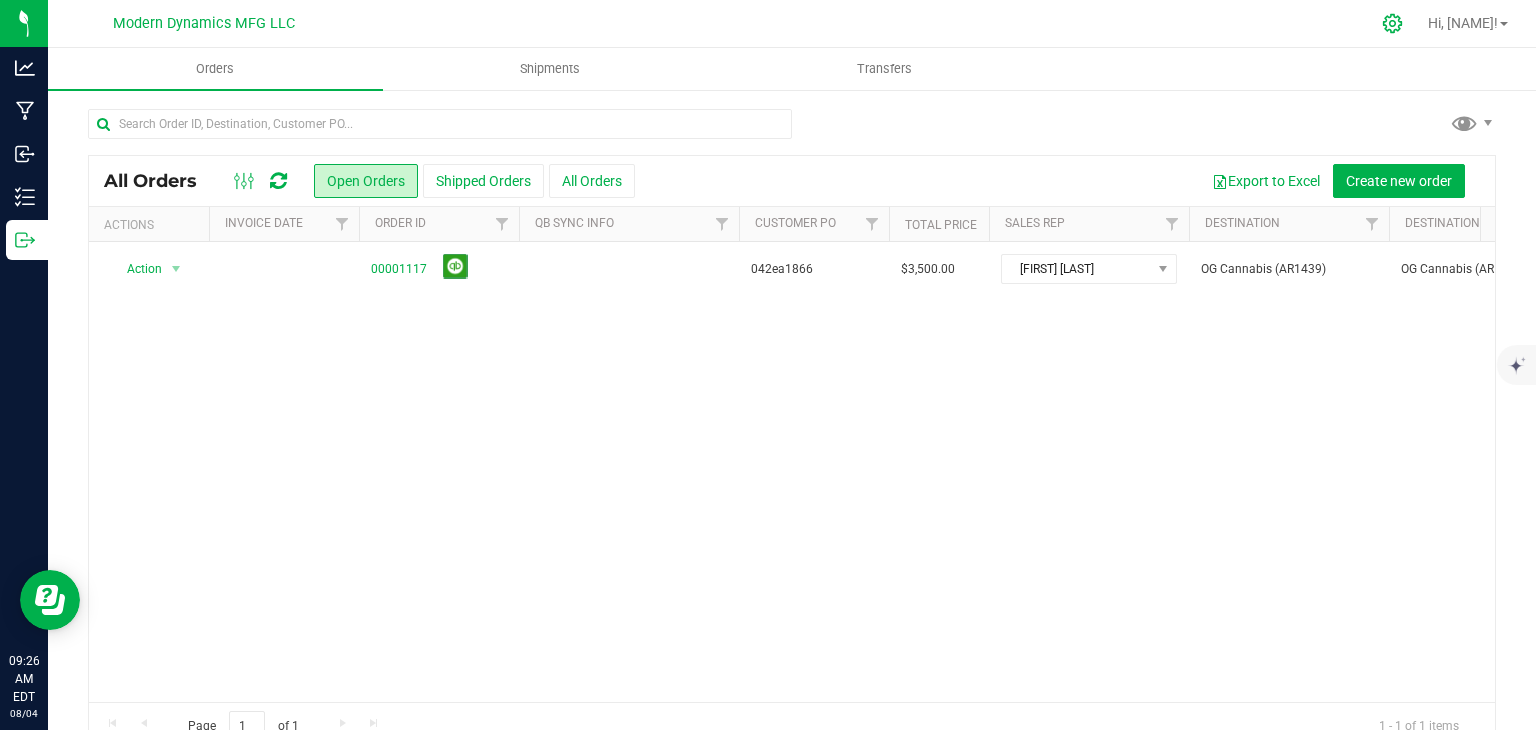click 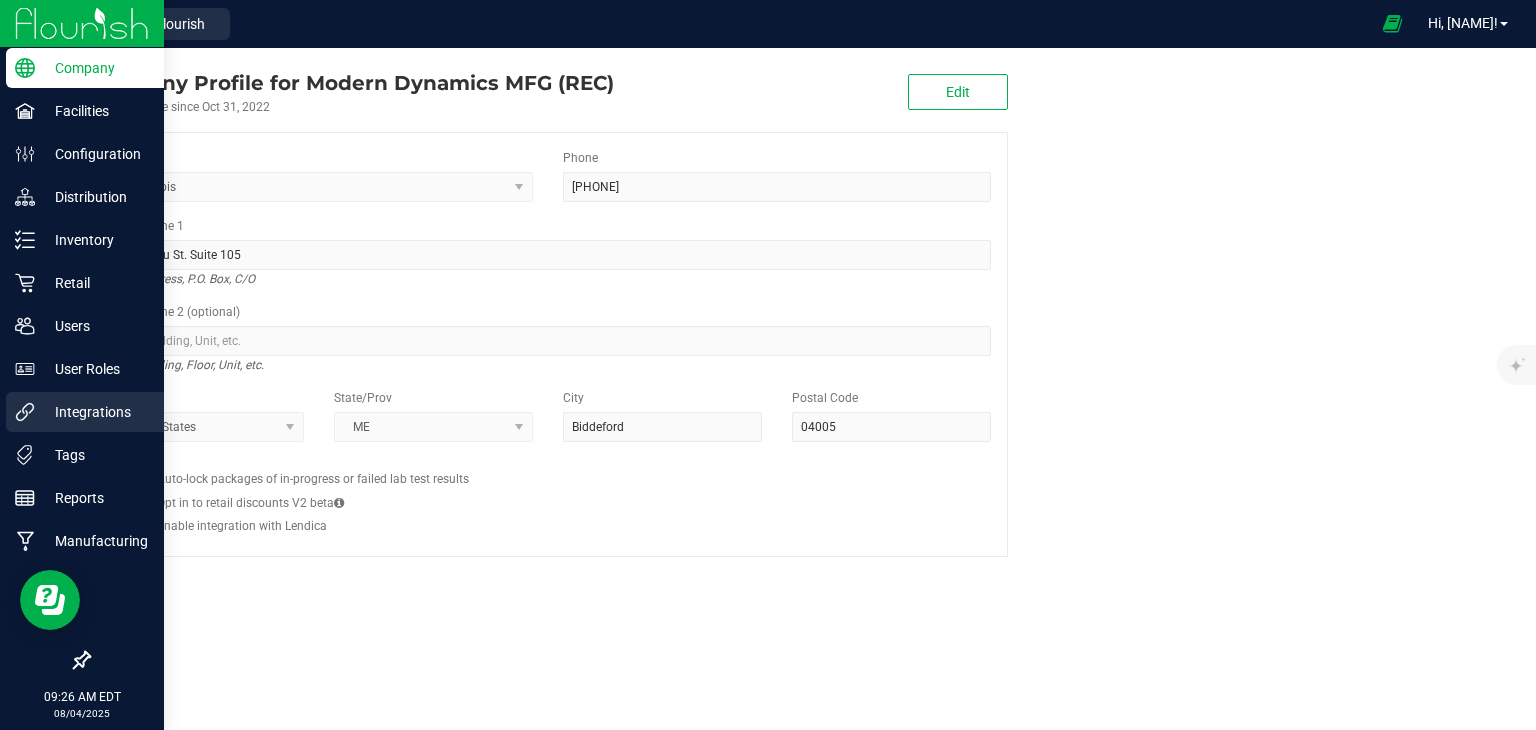 click on "Integrations" at bounding box center [95, 412] 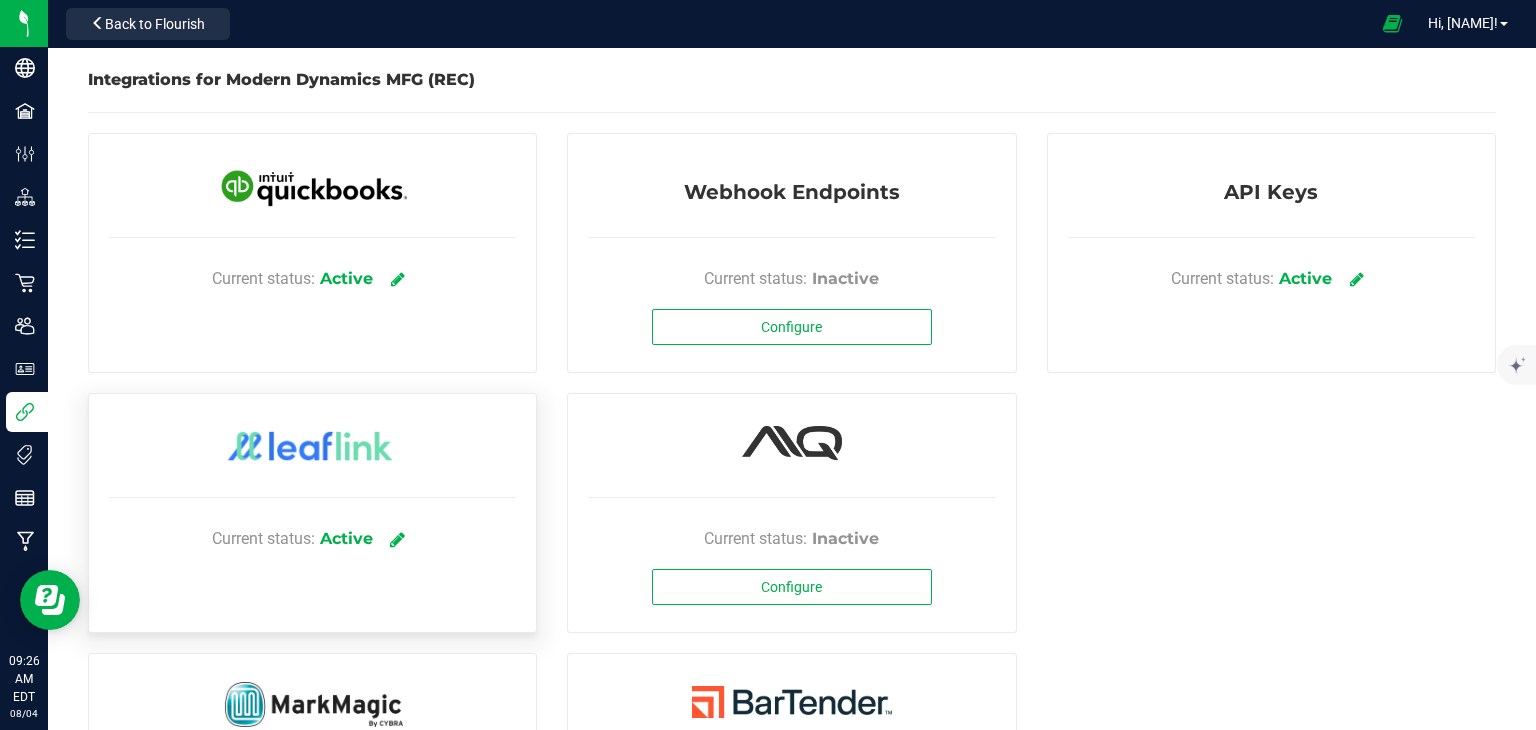 click at bounding box center [398, 538] 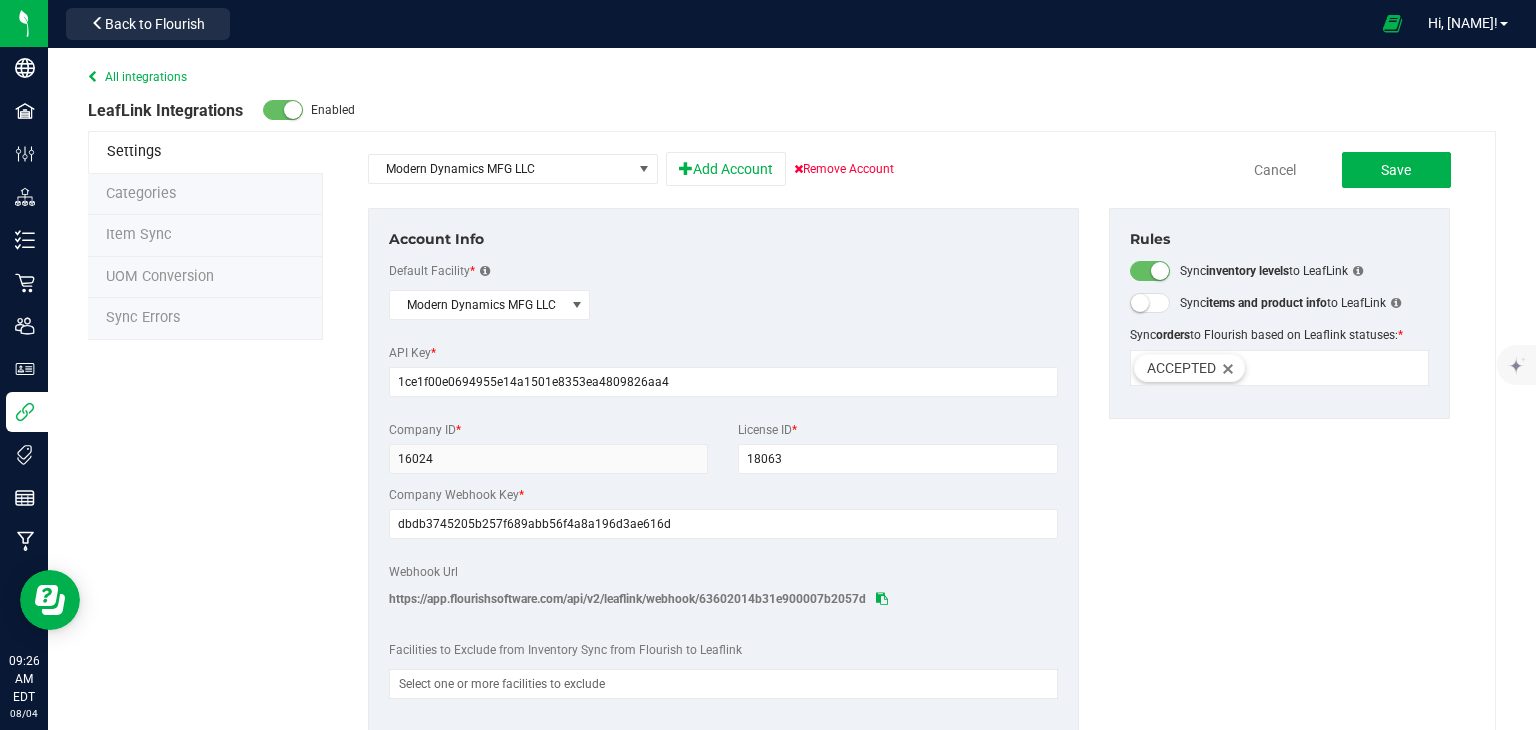 click on "Sync Errors" at bounding box center (205, 319) 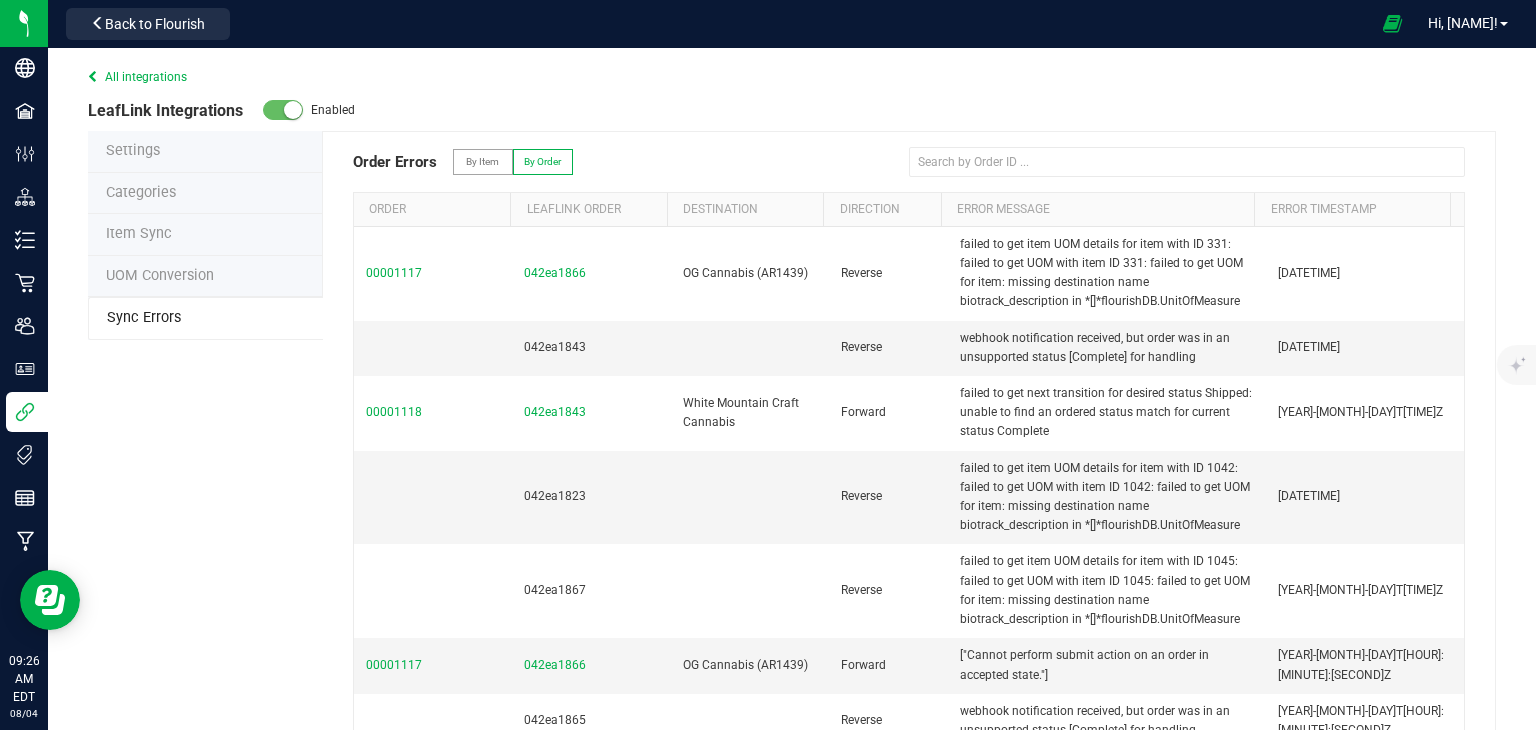 click on "By Item" at bounding box center (483, 162) 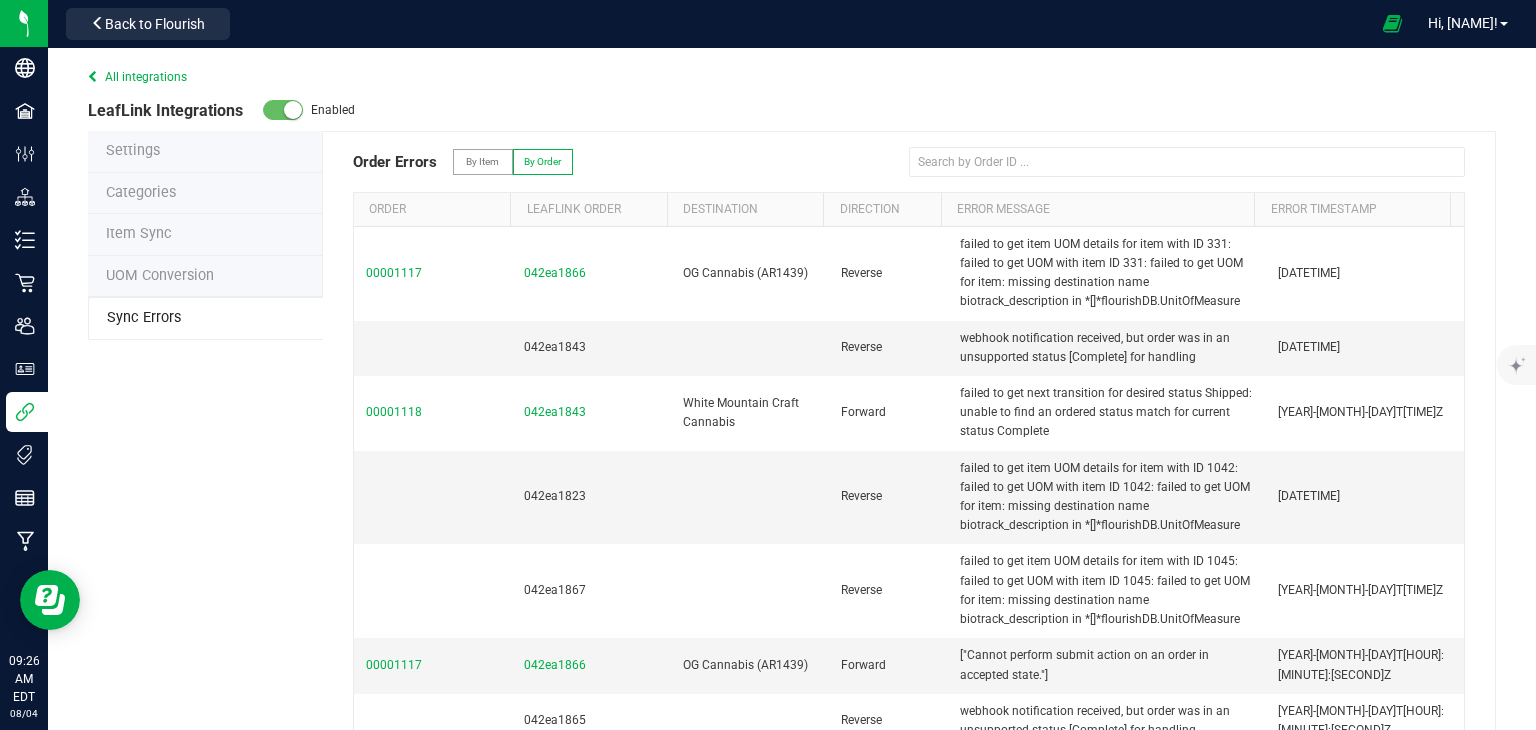 click on "By Item" at bounding box center (482, 161) 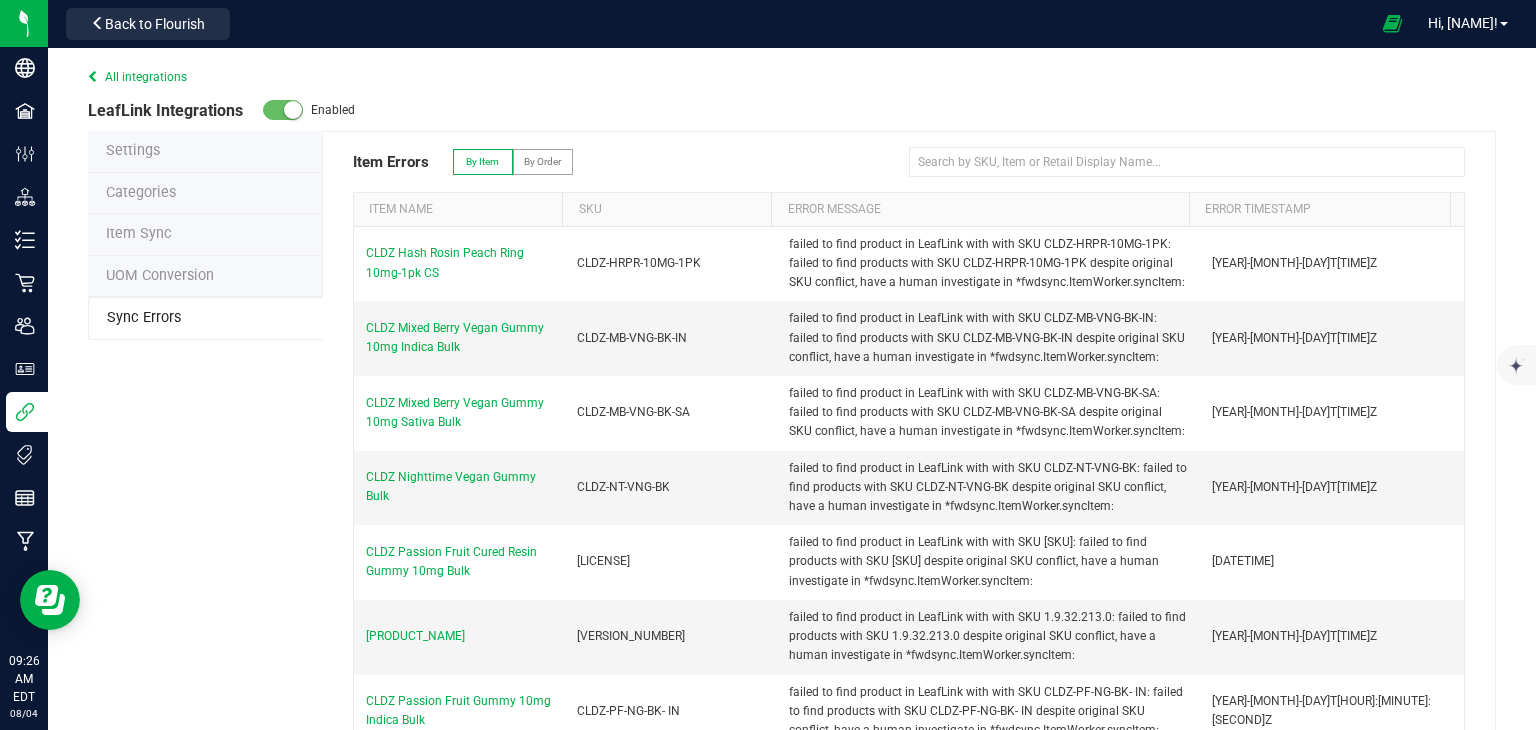 click on "By Order" at bounding box center [543, 162] 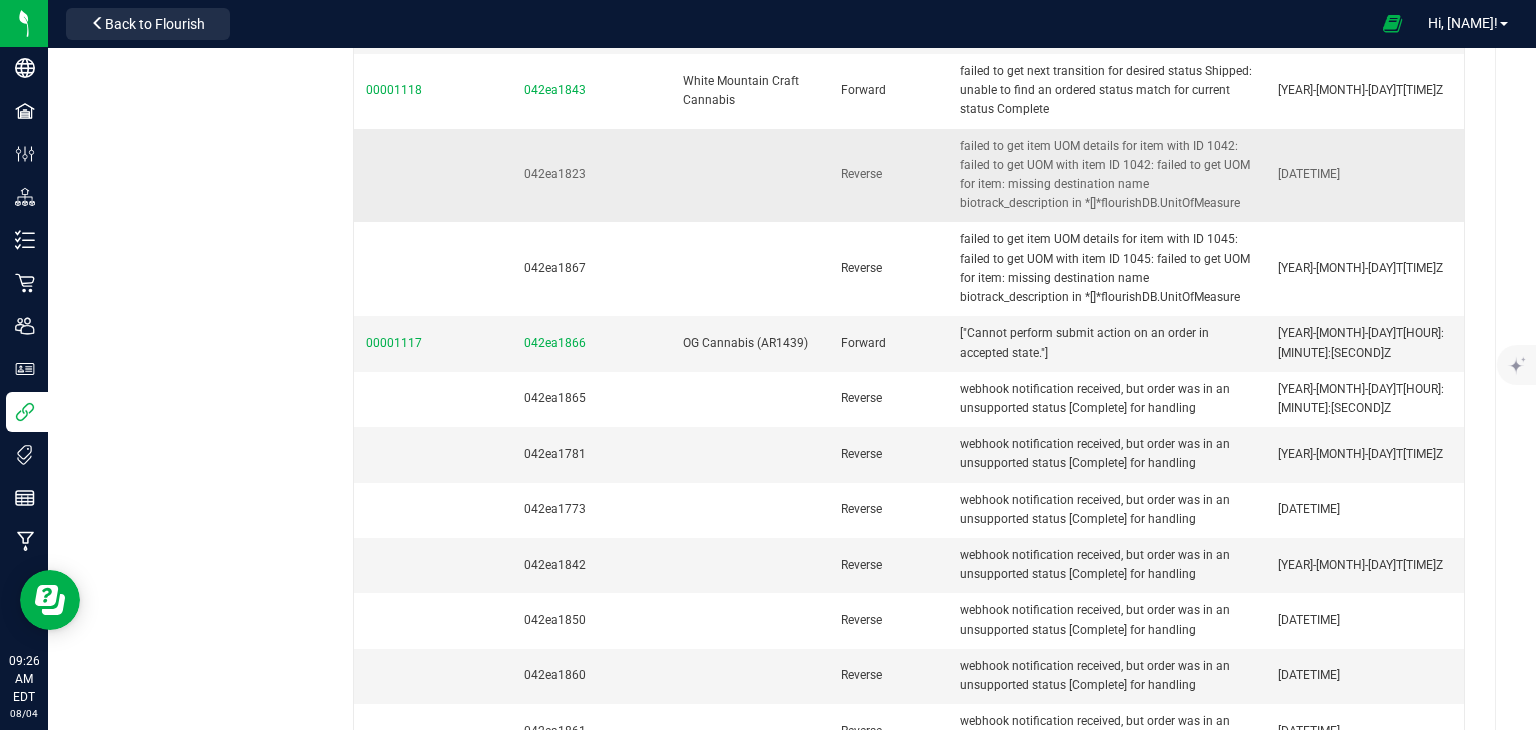 scroll, scrollTop: 0, scrollLeft: 0, axis: both 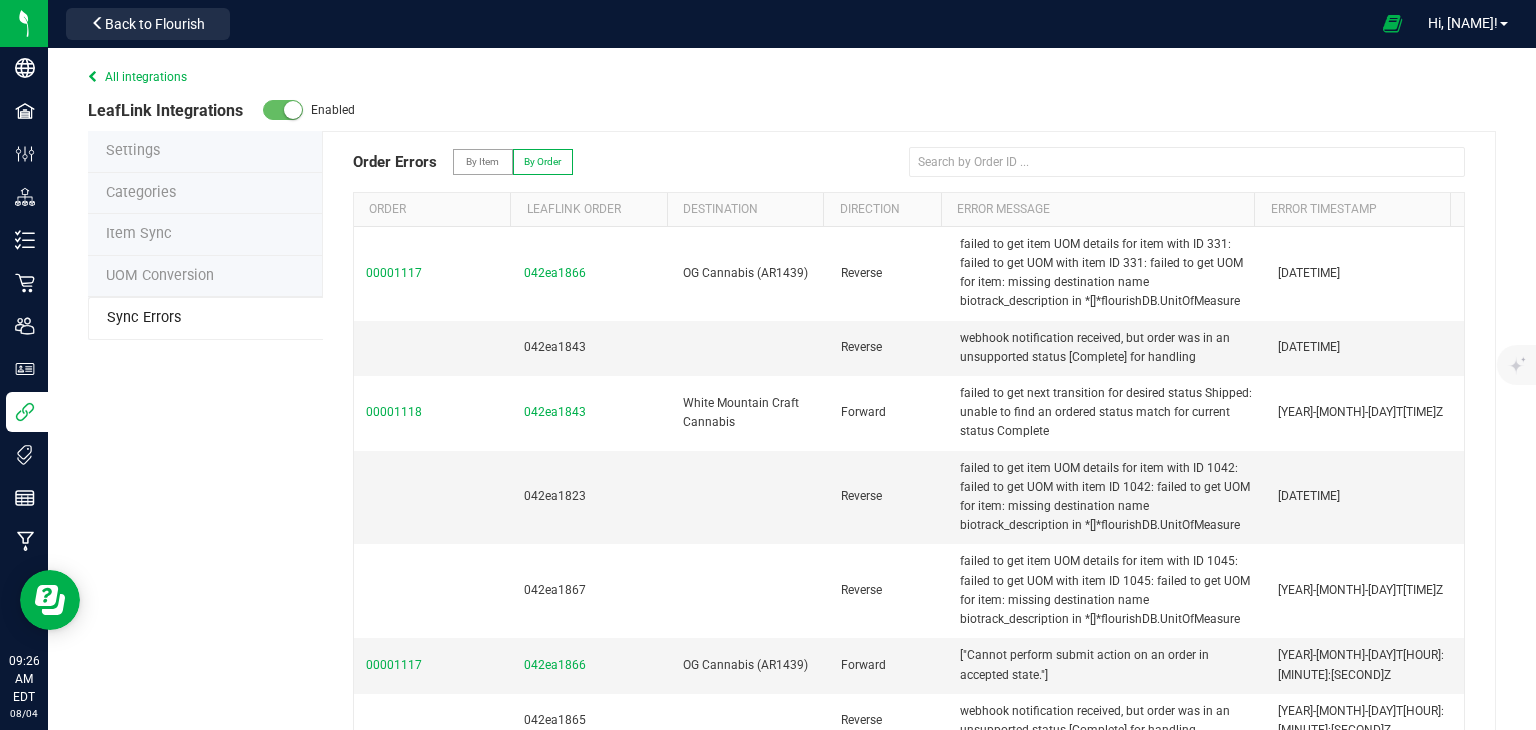 click on "Settings" at bounding box center [205, 152] 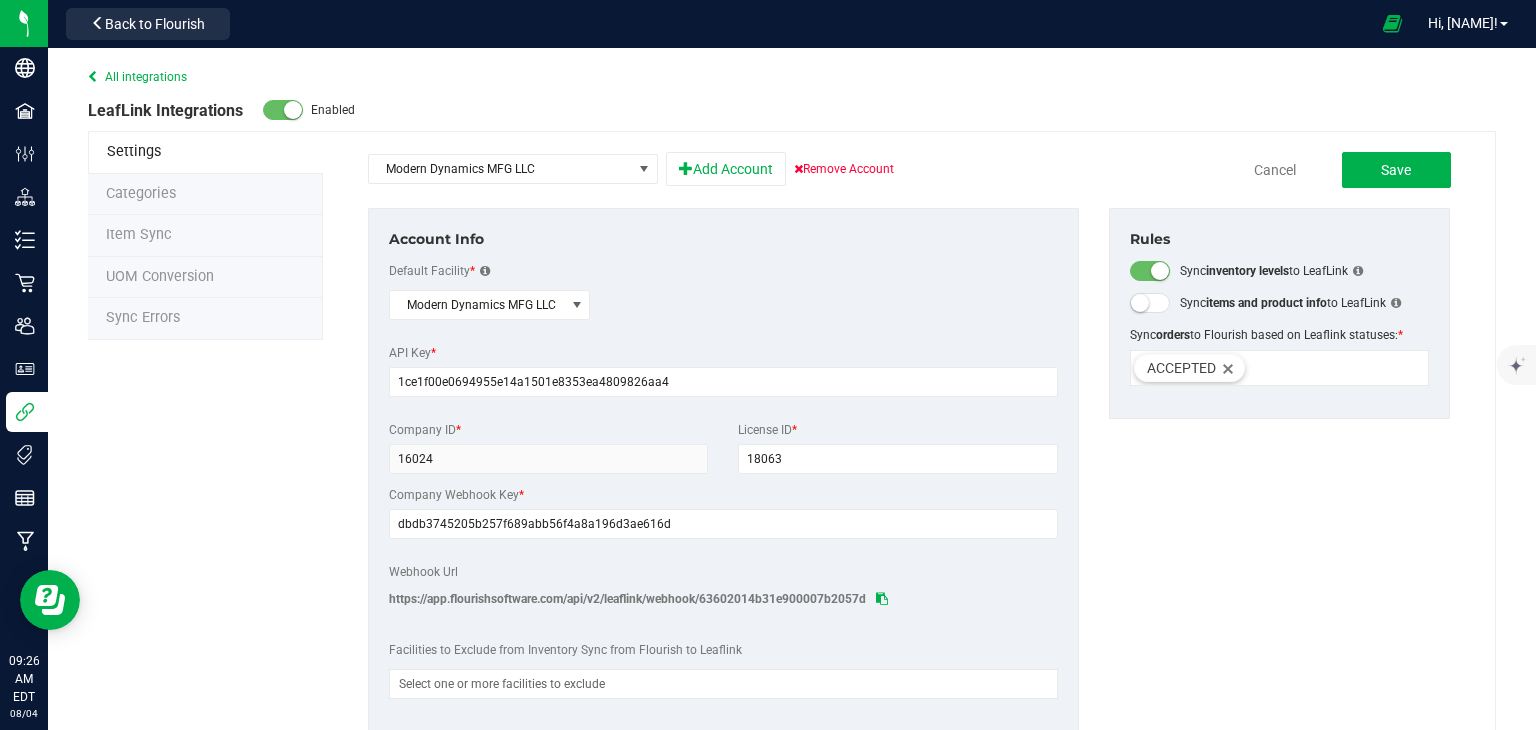 click on "Categories" at bounding box center [141, 193] 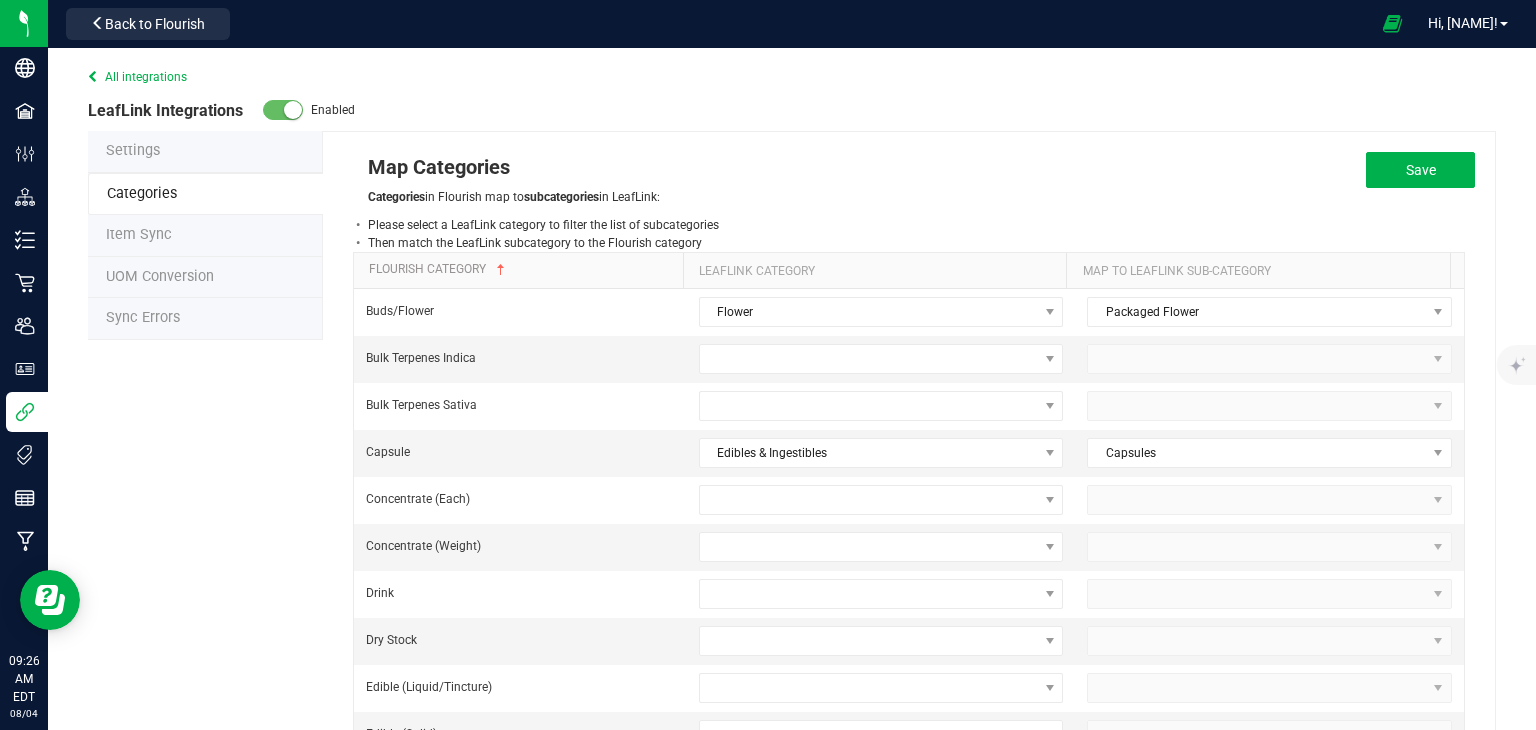 click on "Item Sync" at bounding box center [205, 236] 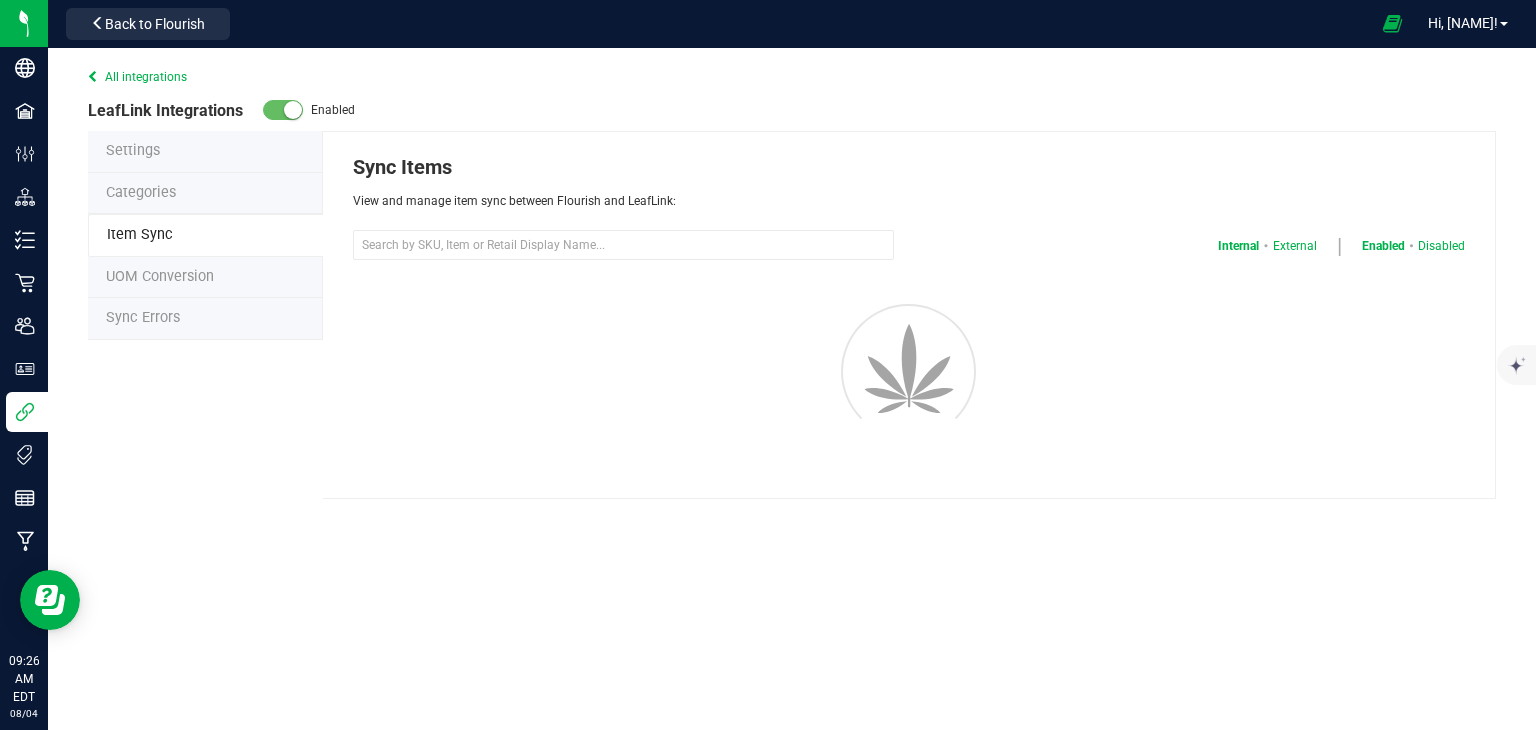 select on "20" 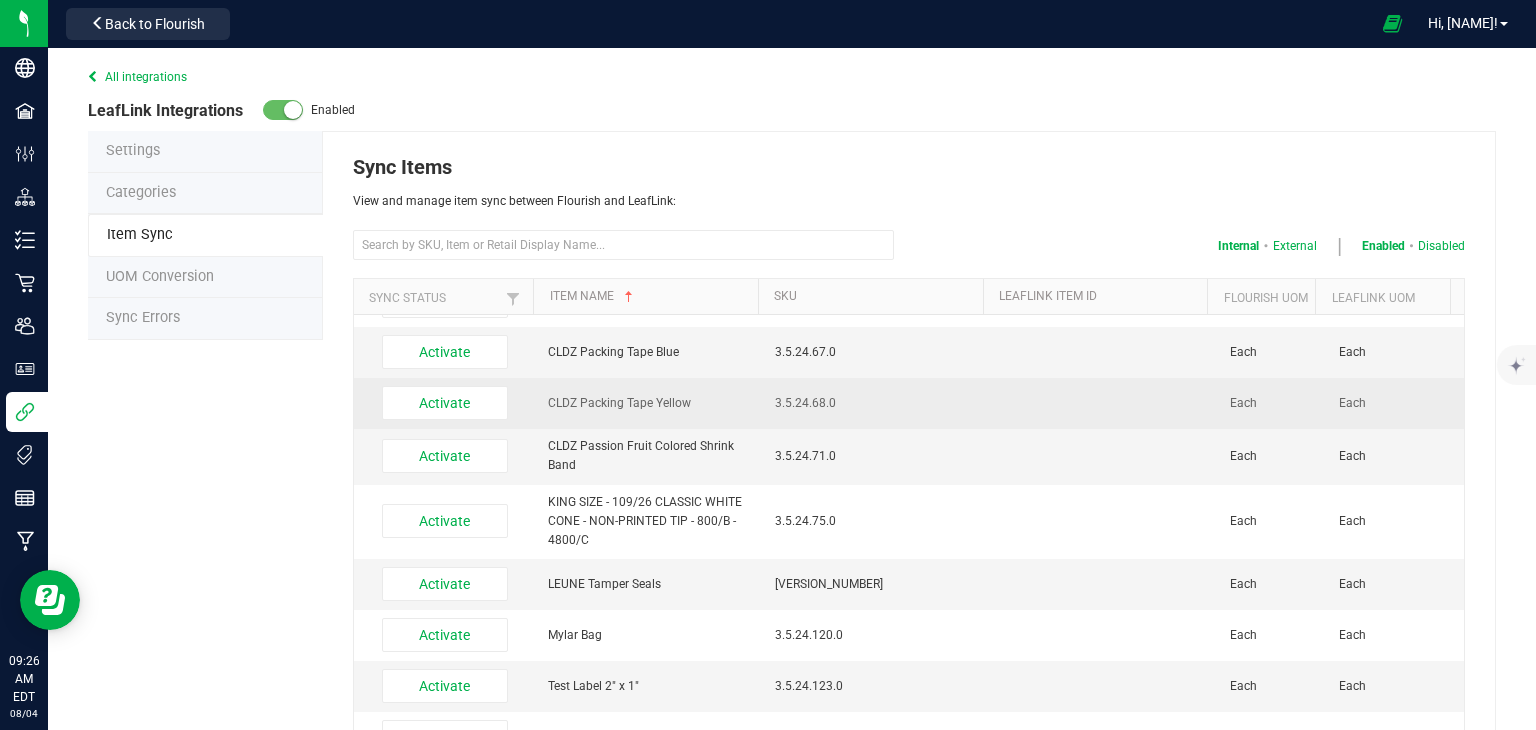 scroll, scrollTop: 556, scrollLeft: 0, axis: vertical 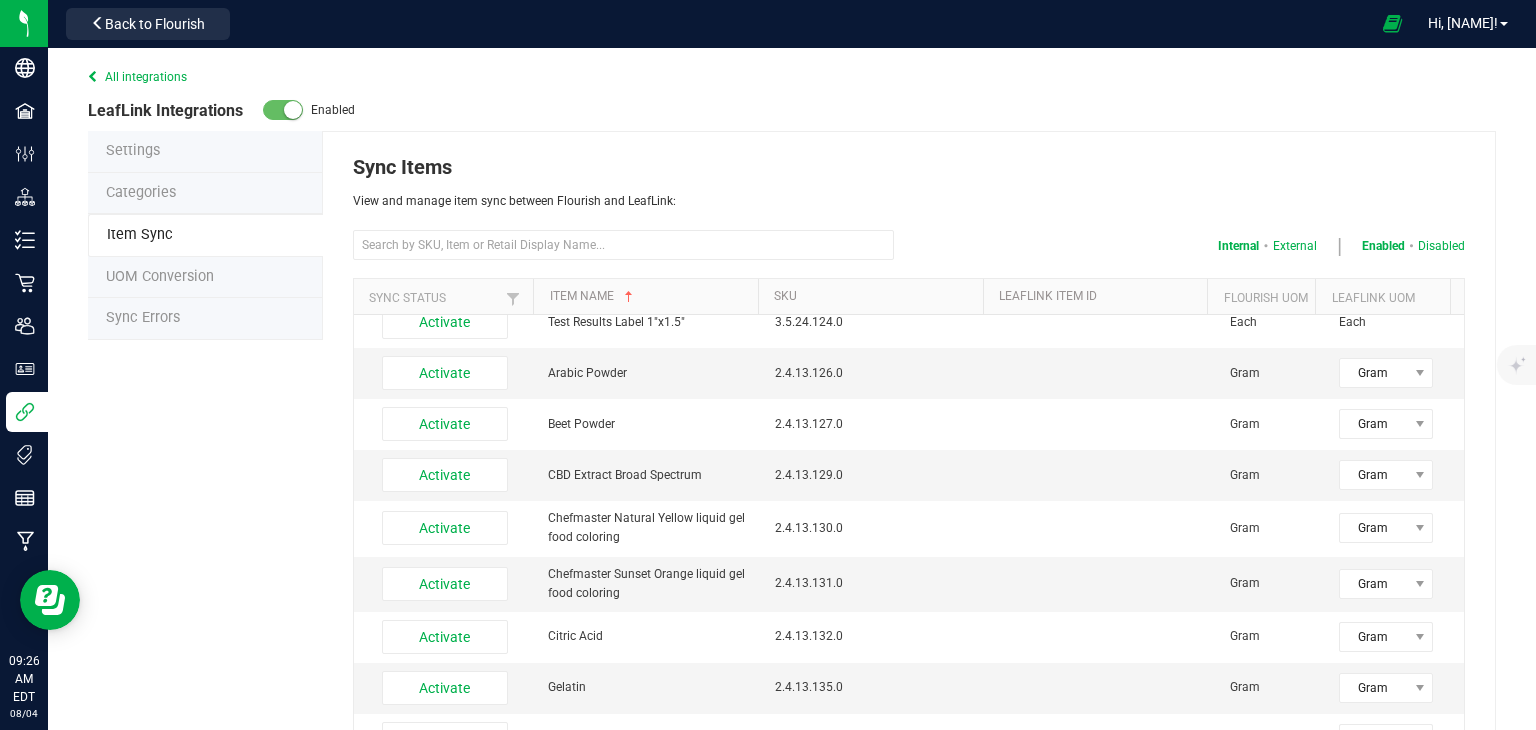 click on "UOM Conversion" at bounding box center (160, 276) 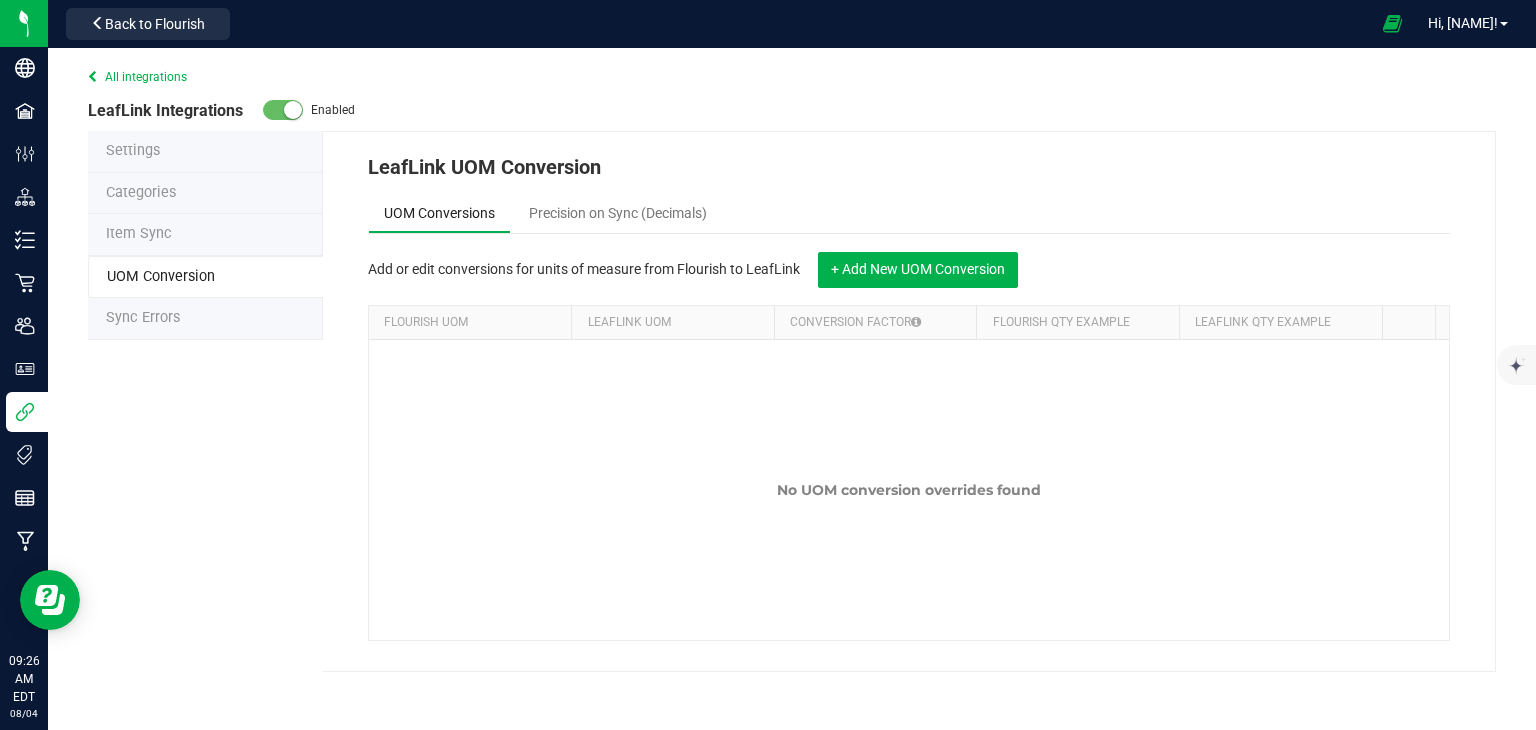 click on "Sync Errors" at bounding box center (143, 317) 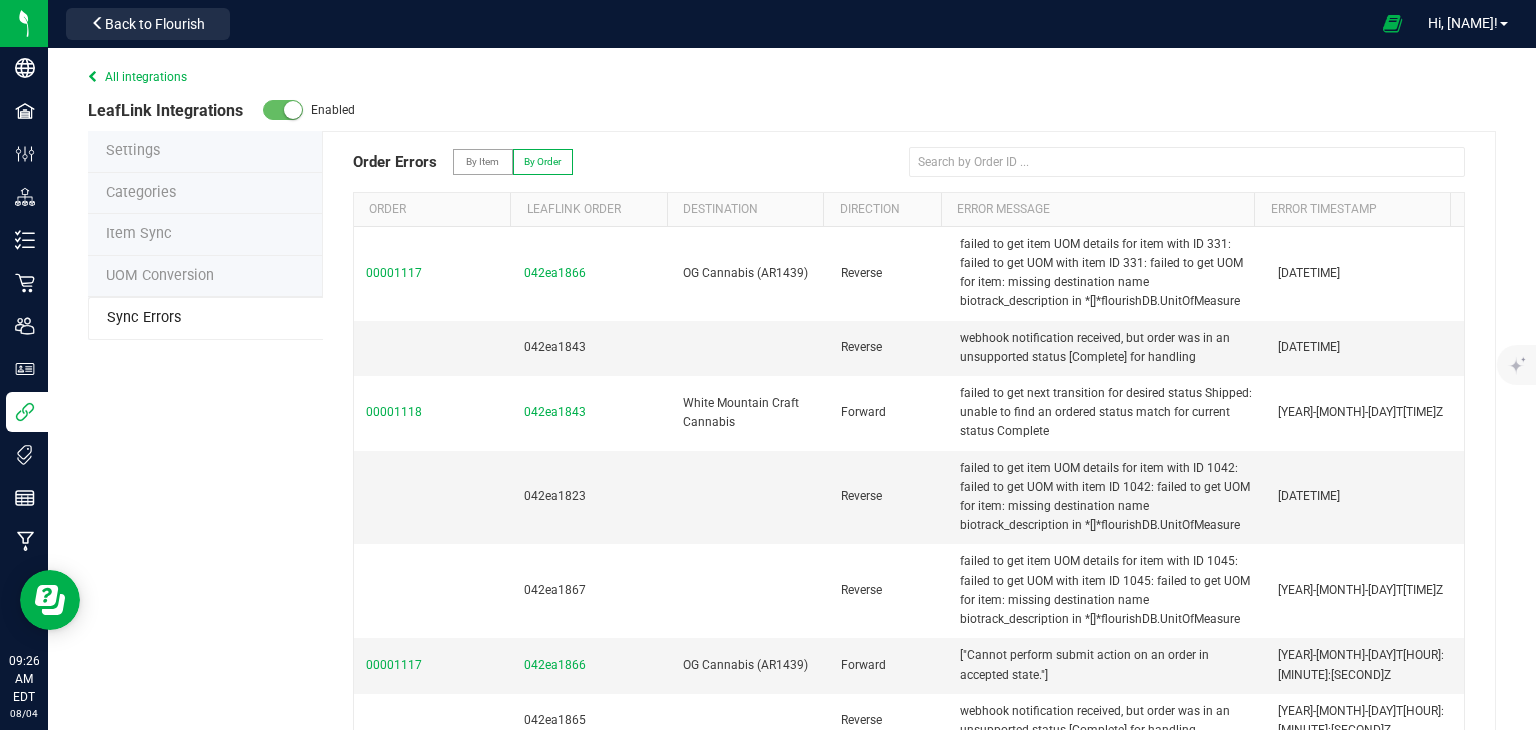 click on "All integrations" at bounding box center (137, 77) 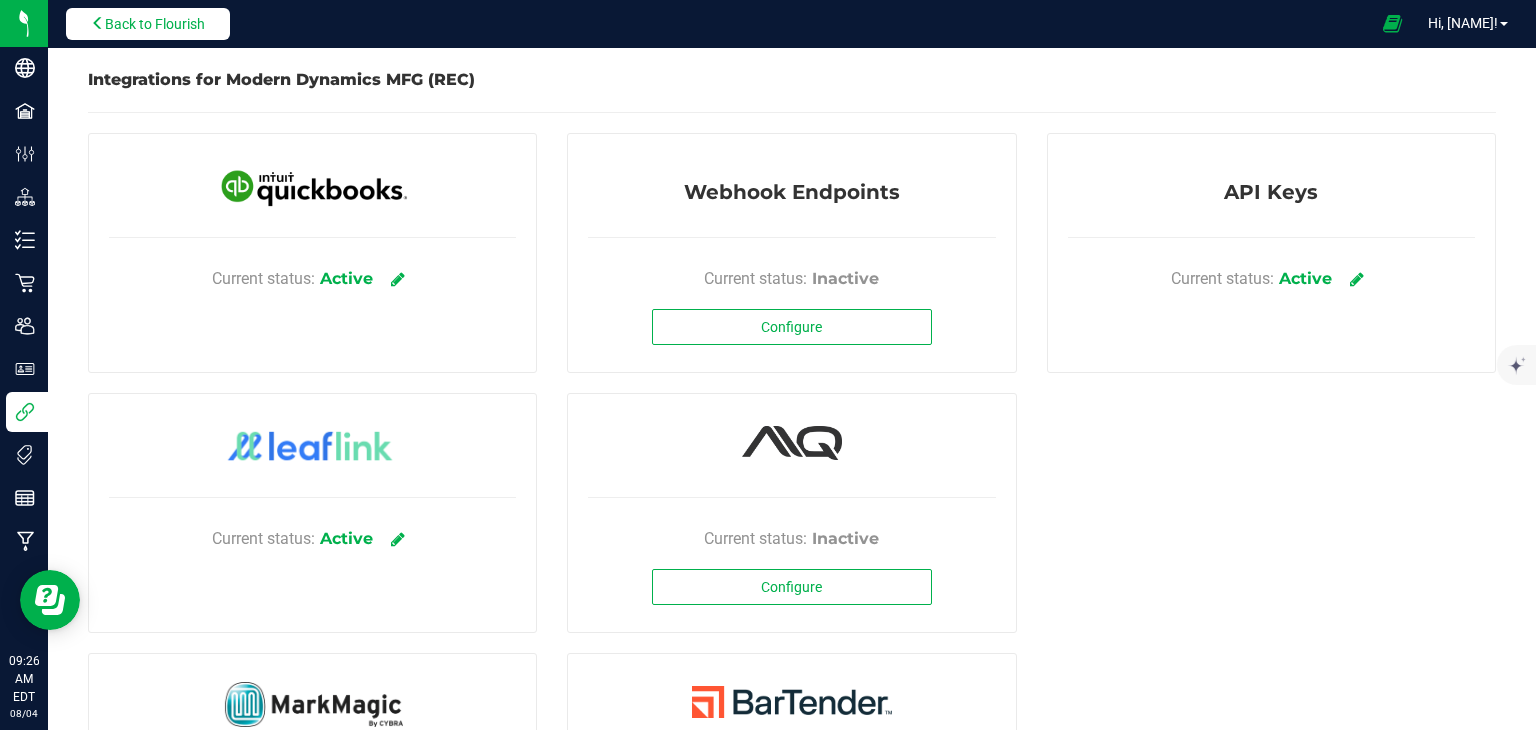 click on "Back to Flourish" at bounding box center (155, 24) 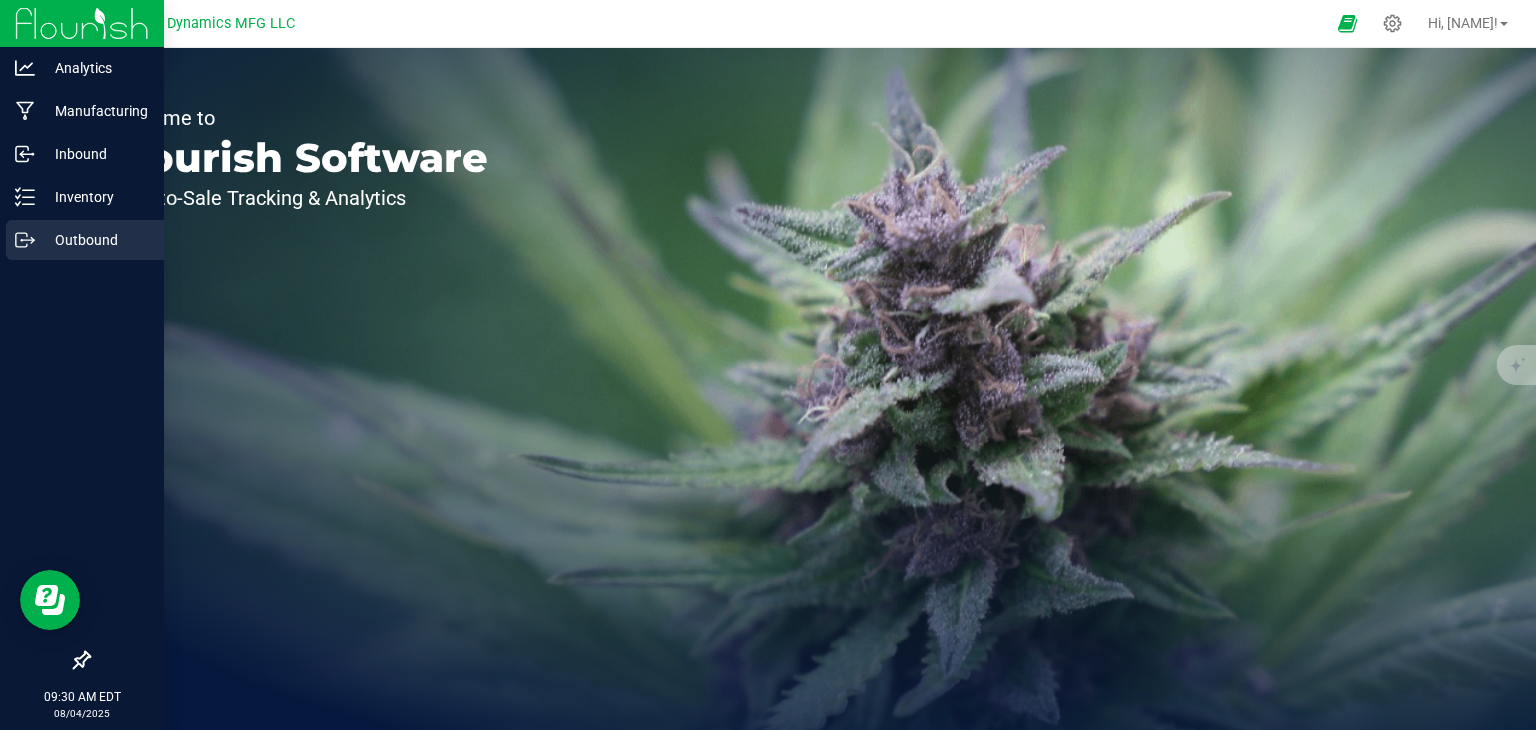 click 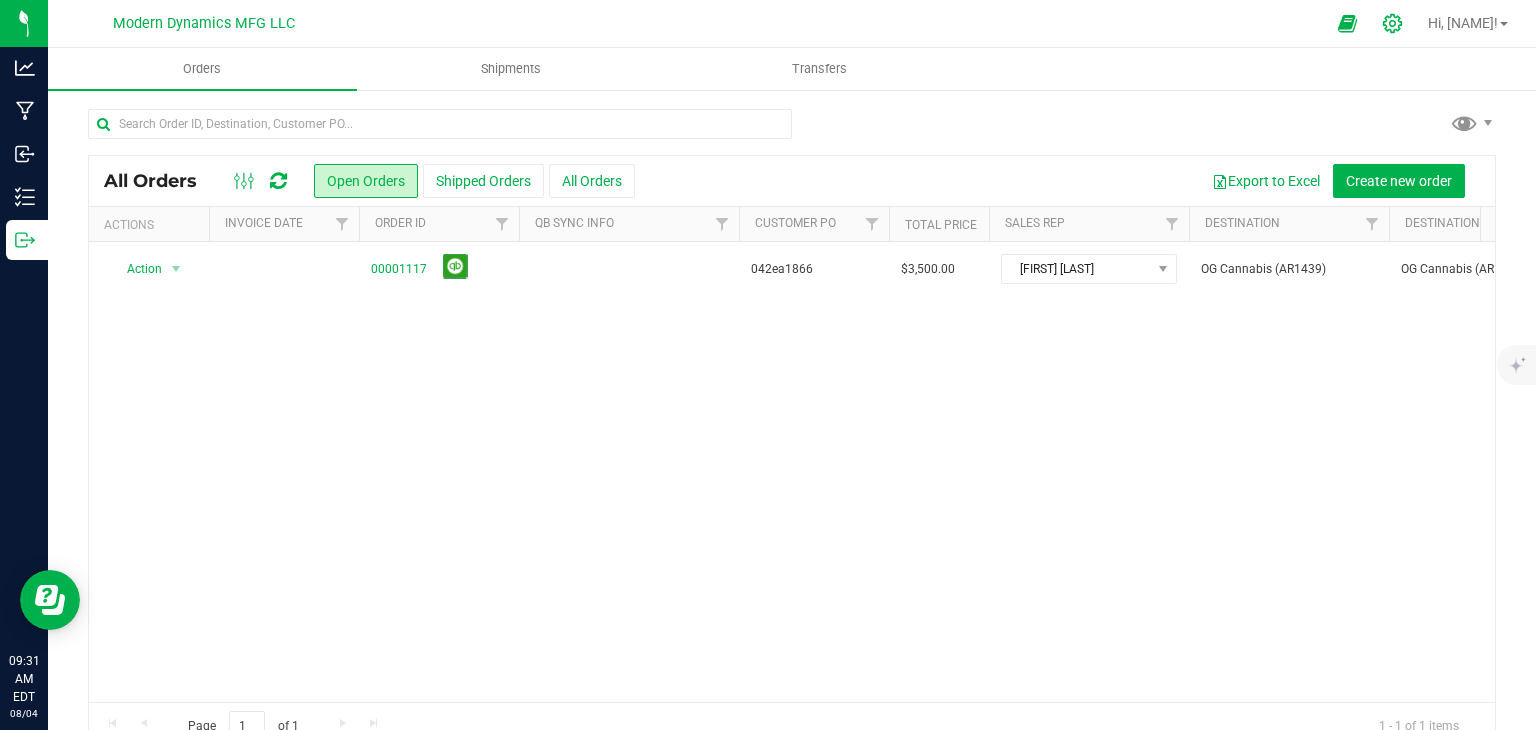 click 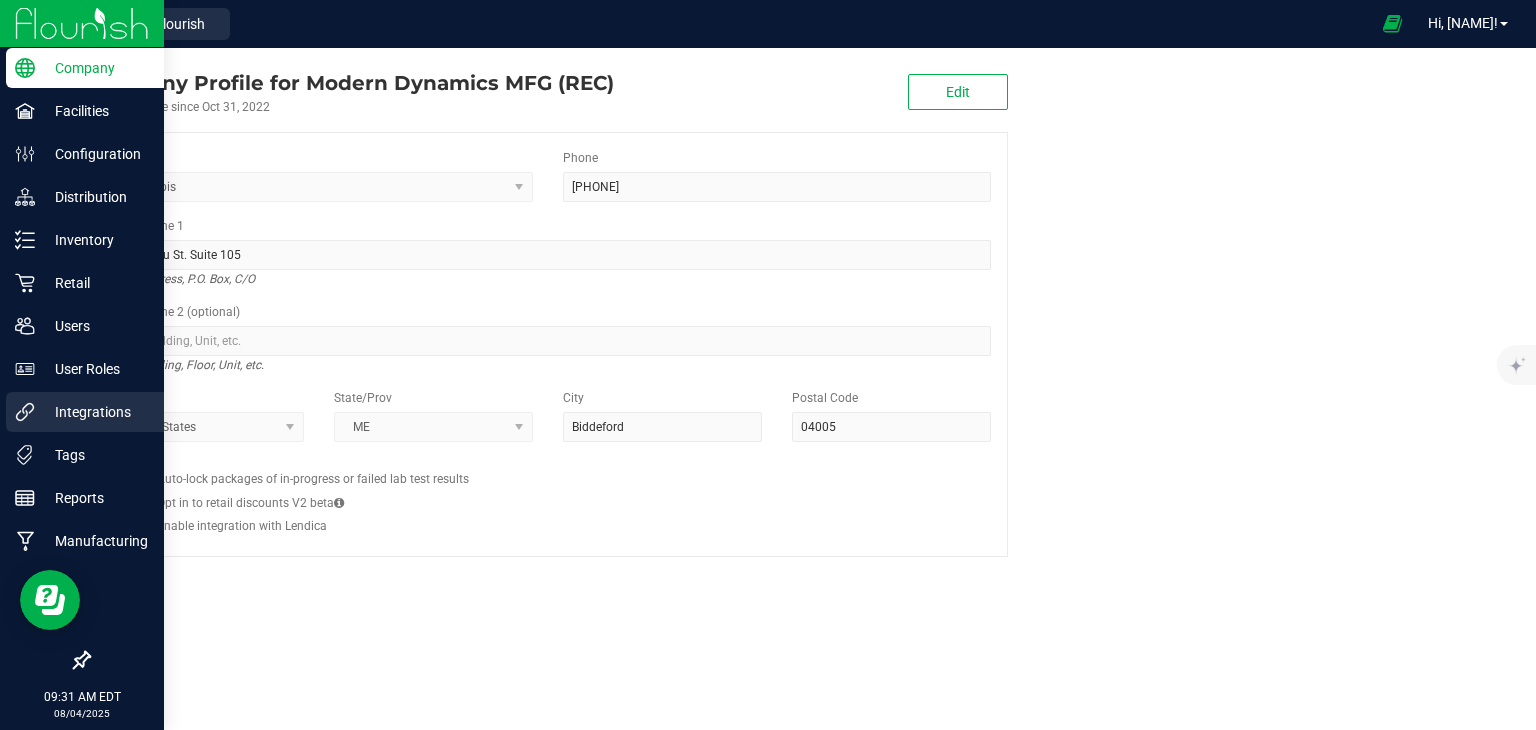 click on "Integrations" at bounding box center (95, 412) 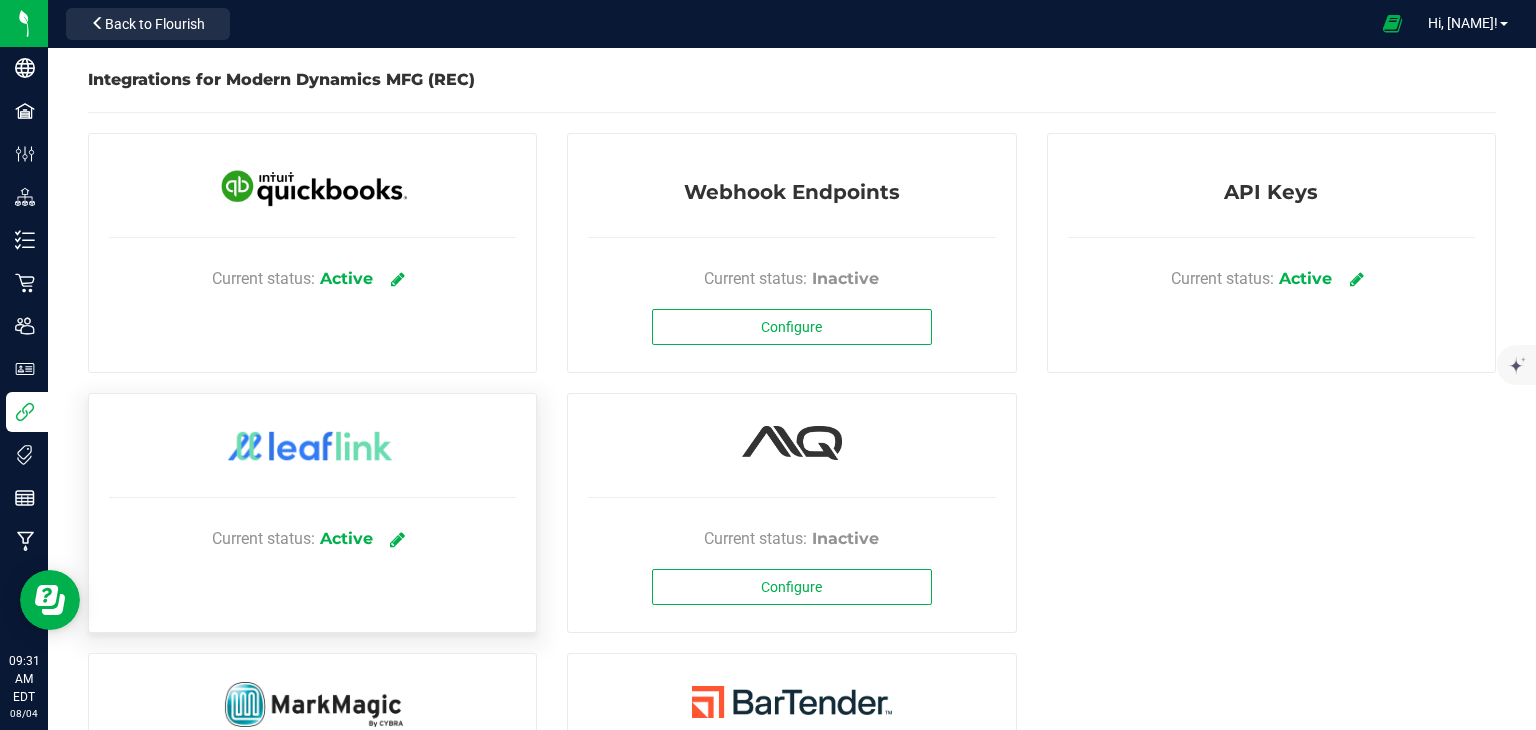 click at bounding box center [397, 539] 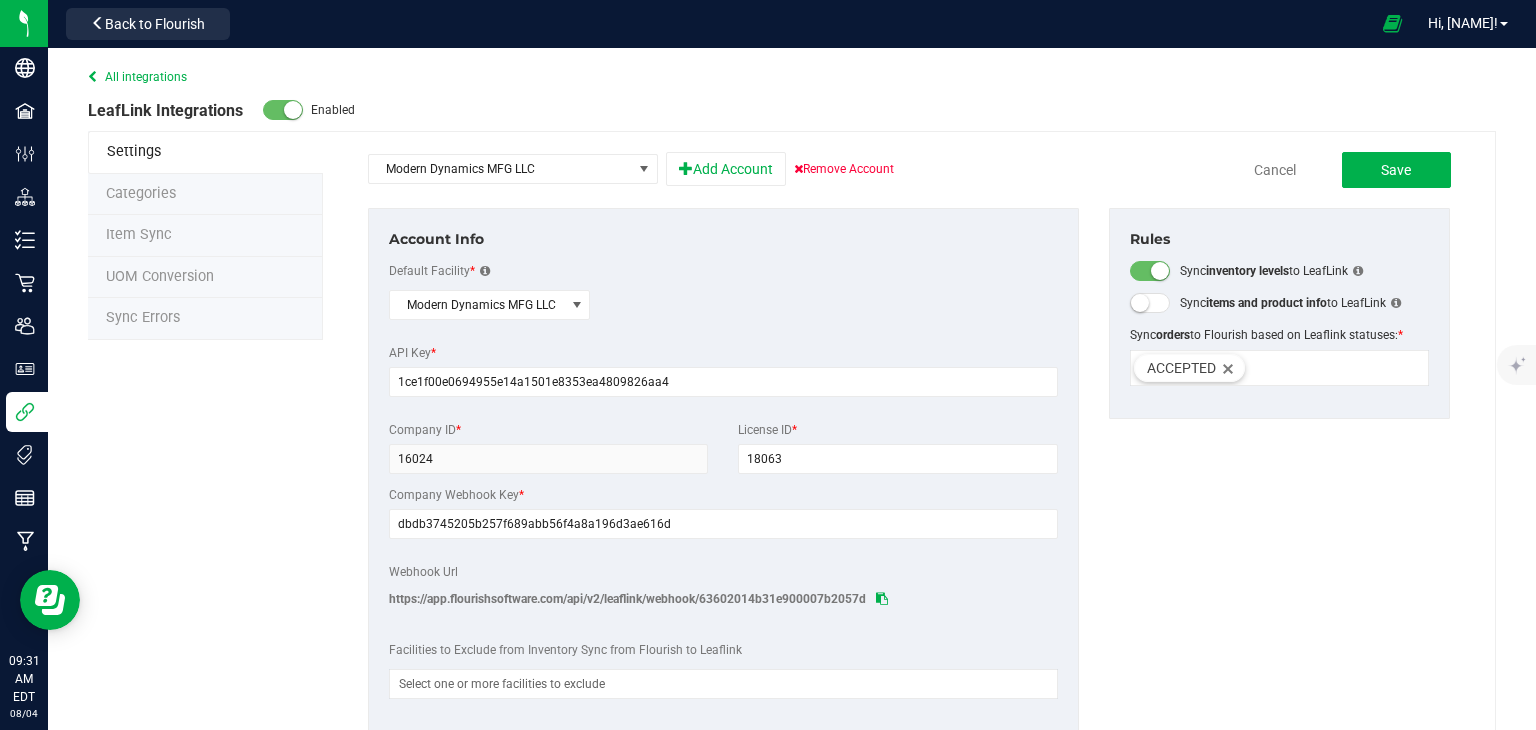 click on "Sync Errors" at bounding box center [143, 317] 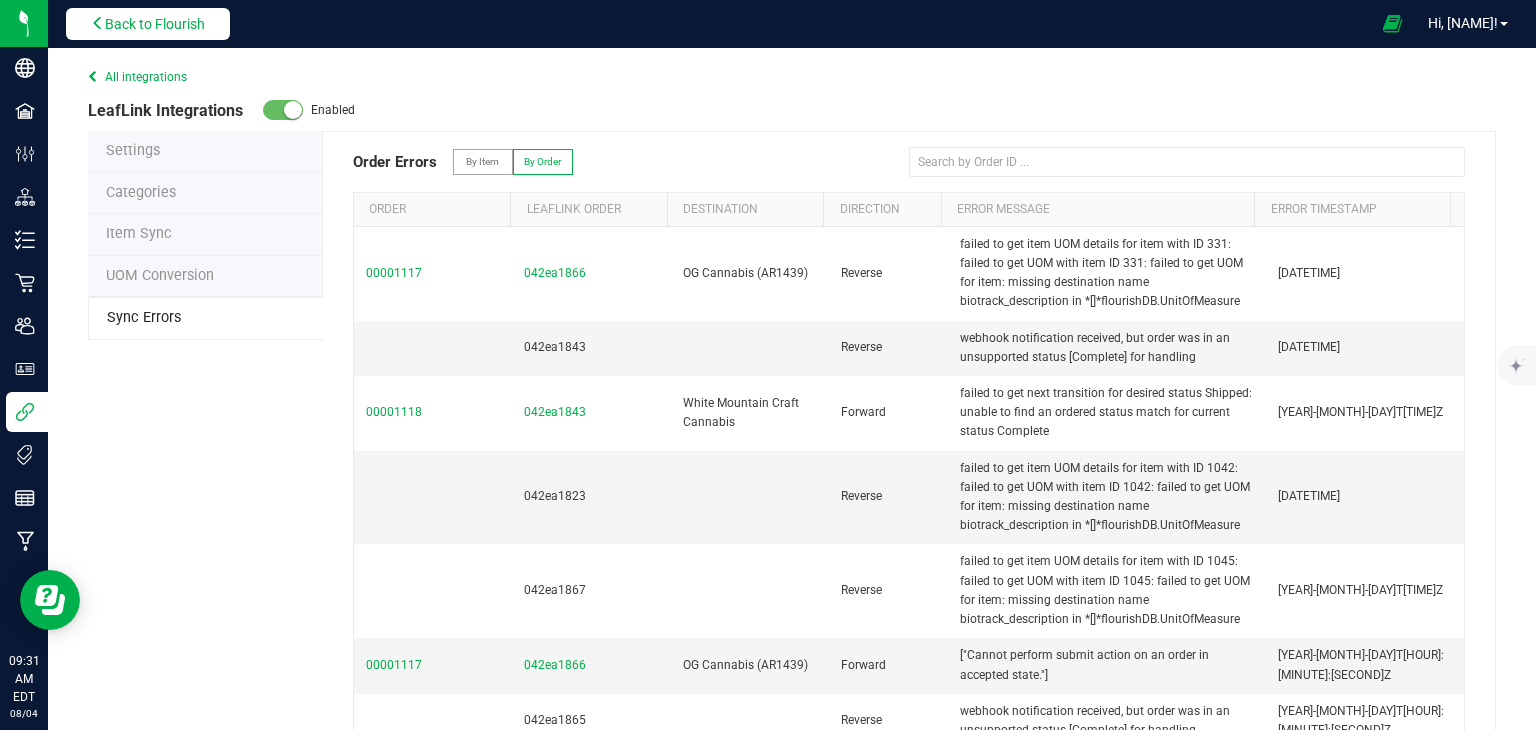 click on "Back to Flourish" at bounding box center [155, 24] 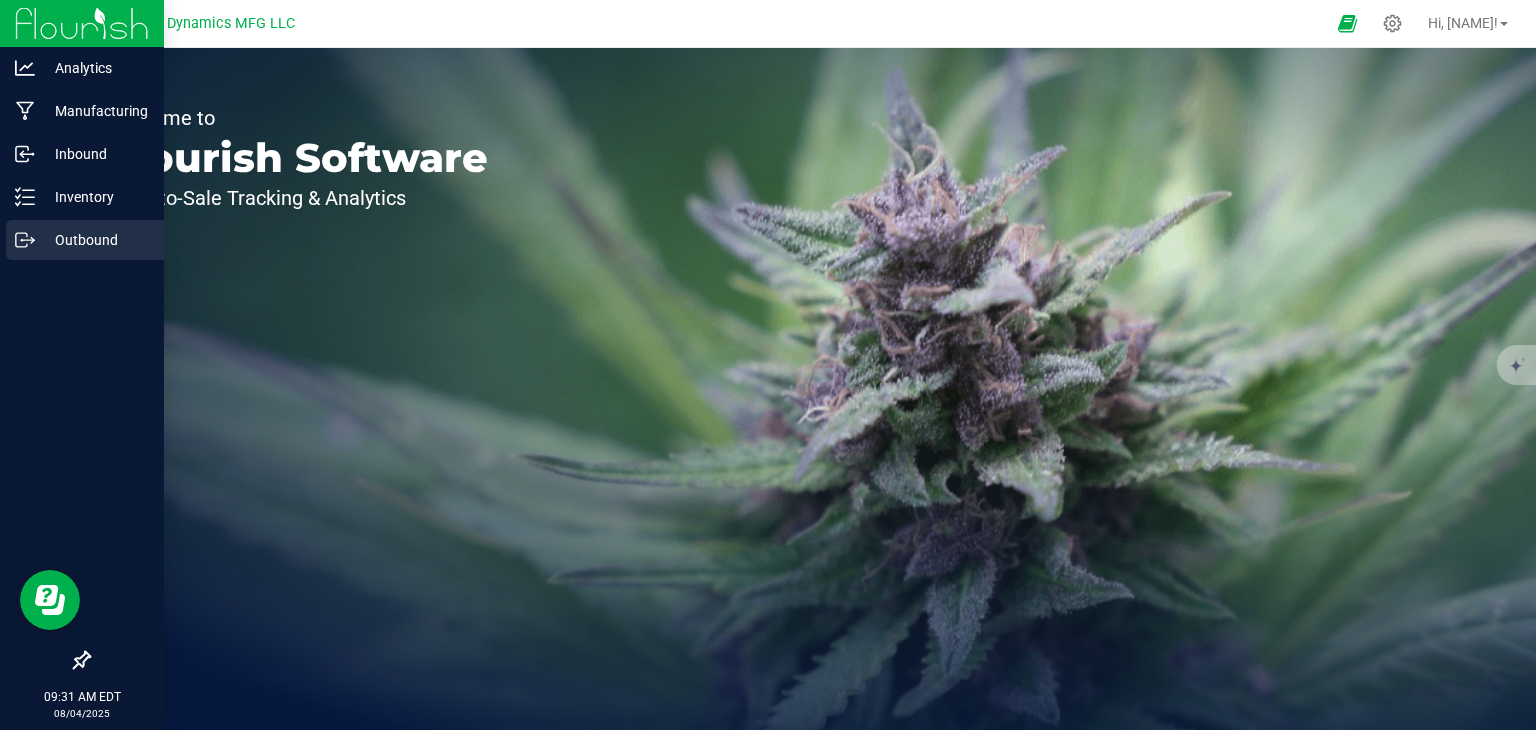 click on "Outbound" at bounding box center [85, 240] 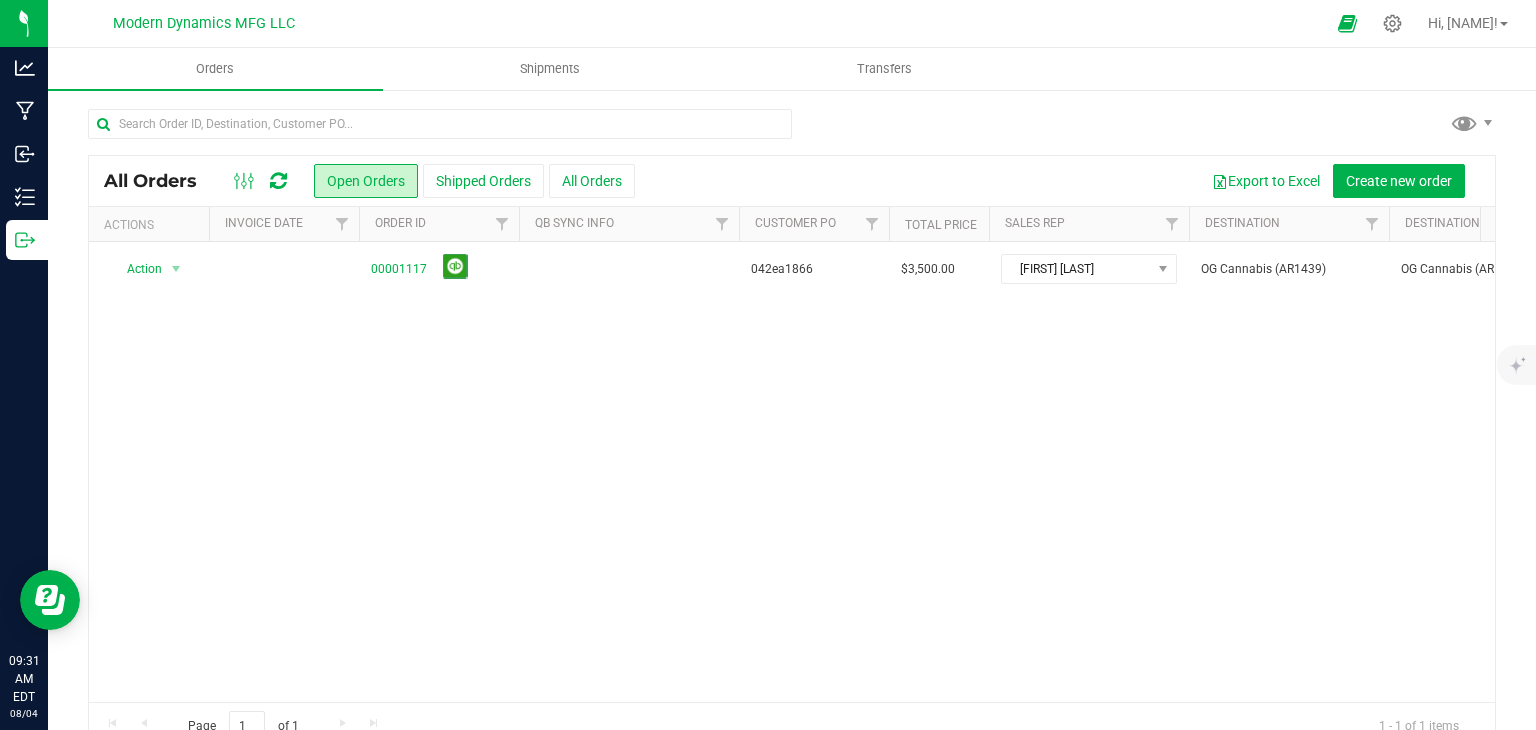 click at bounding box center [278, 181] 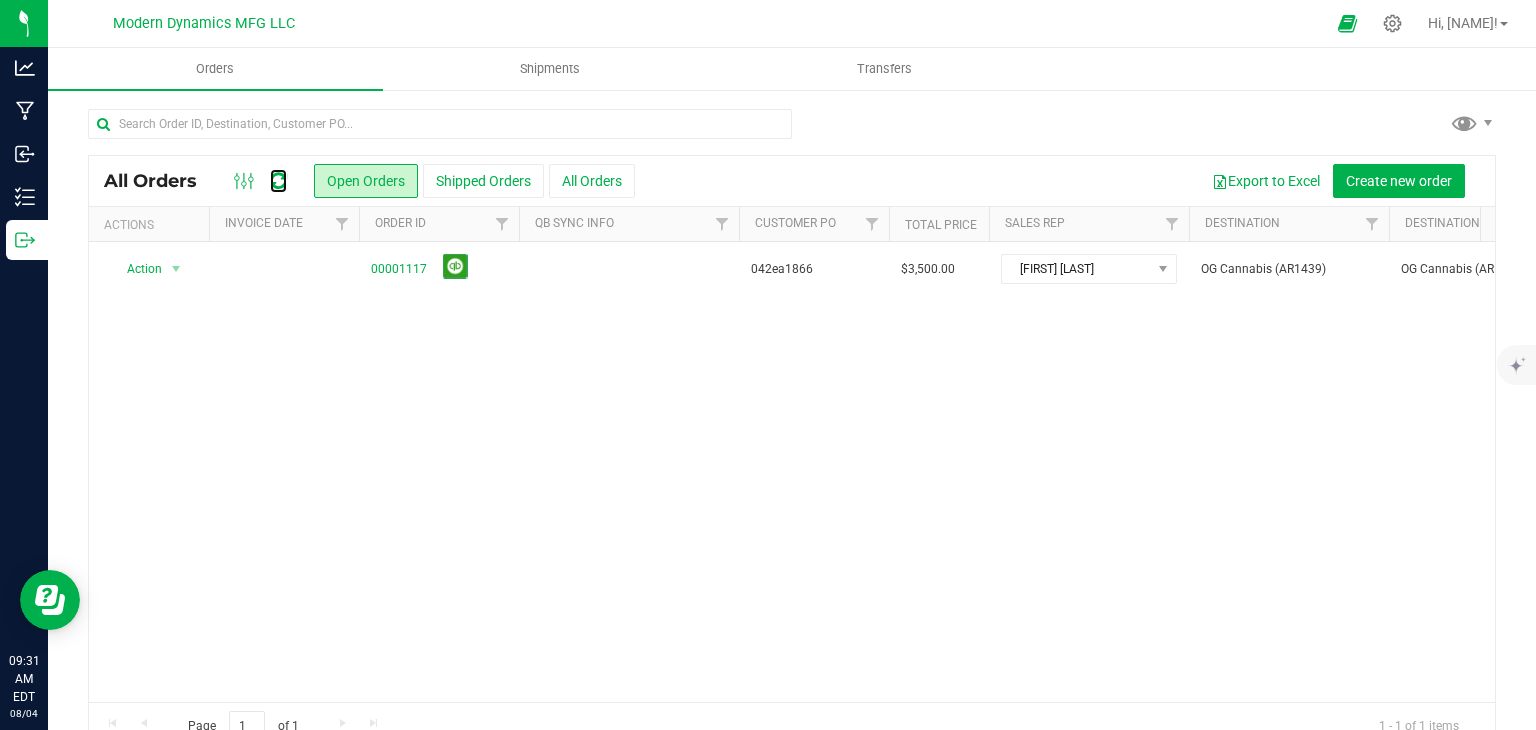 click at bounding box center [278, 181] 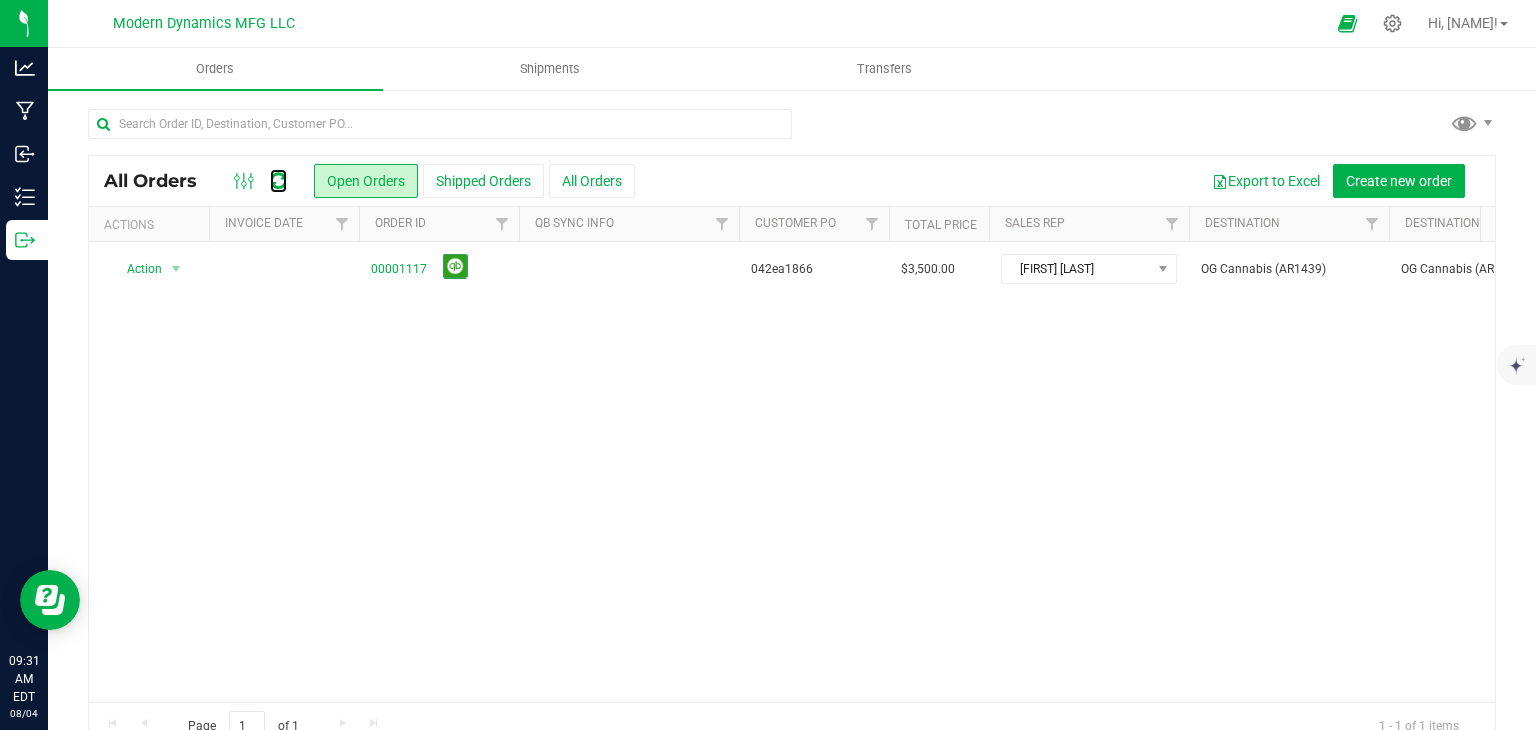 click at bounding box center [278, 181] 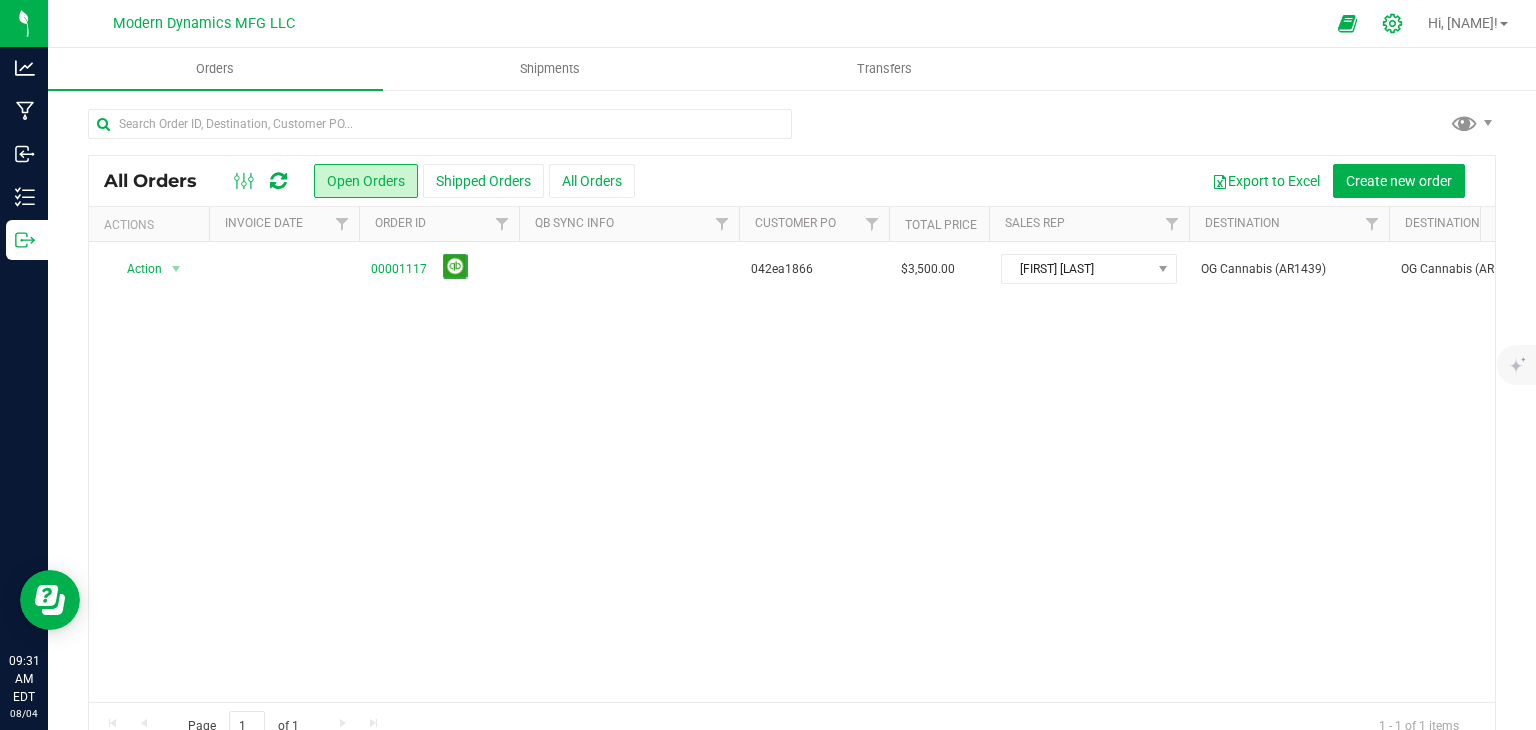 click at bounding box center [1393, 23] 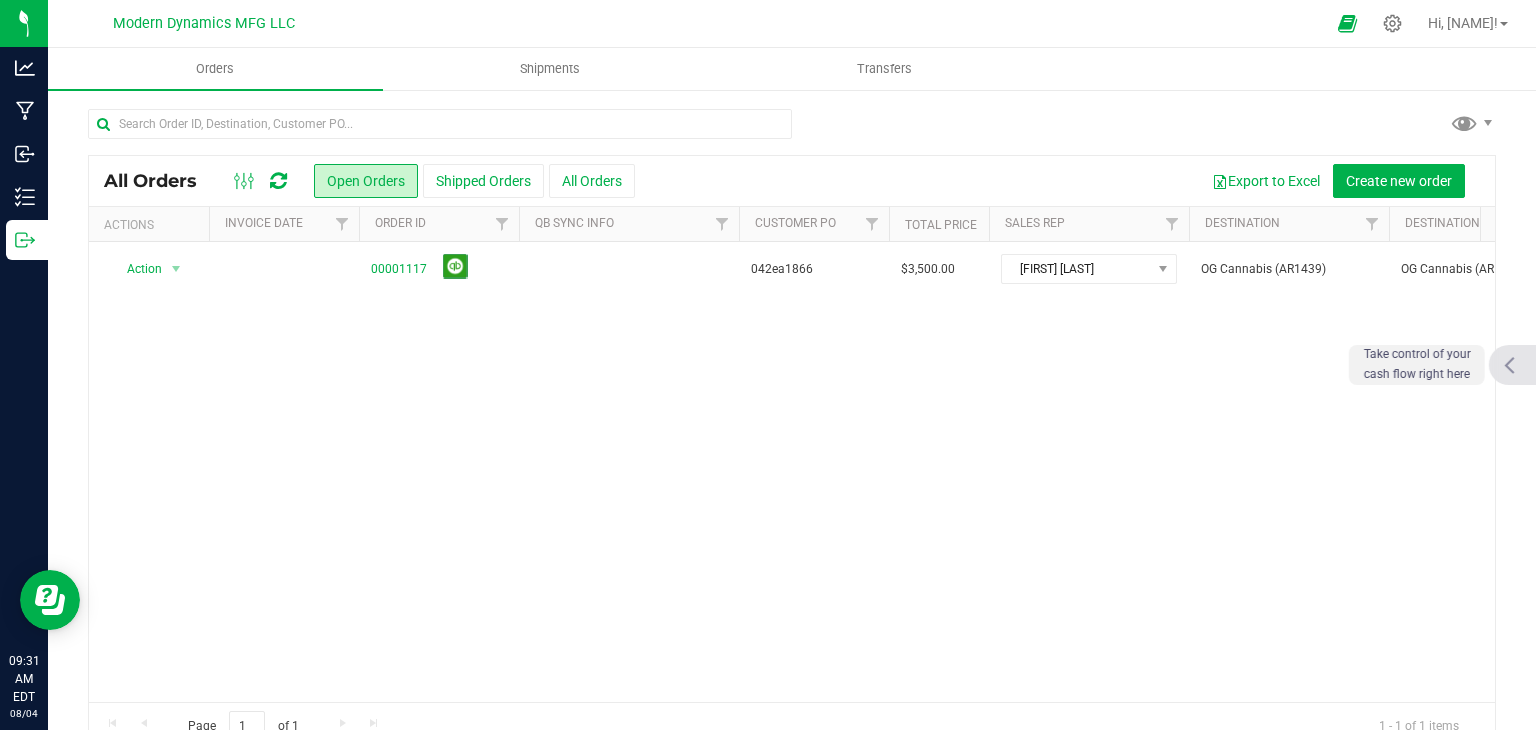 click at bounding box center [1513, 365] 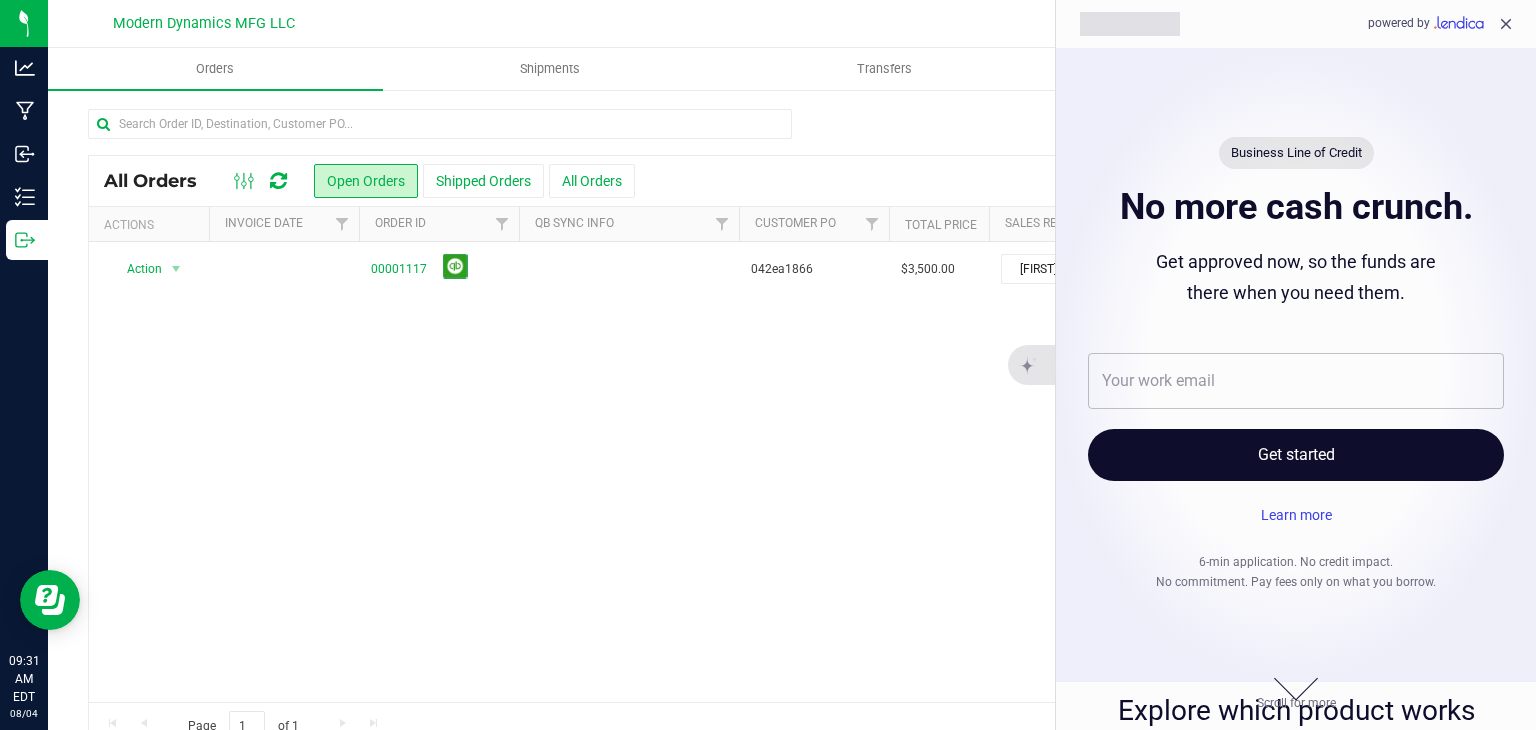 click 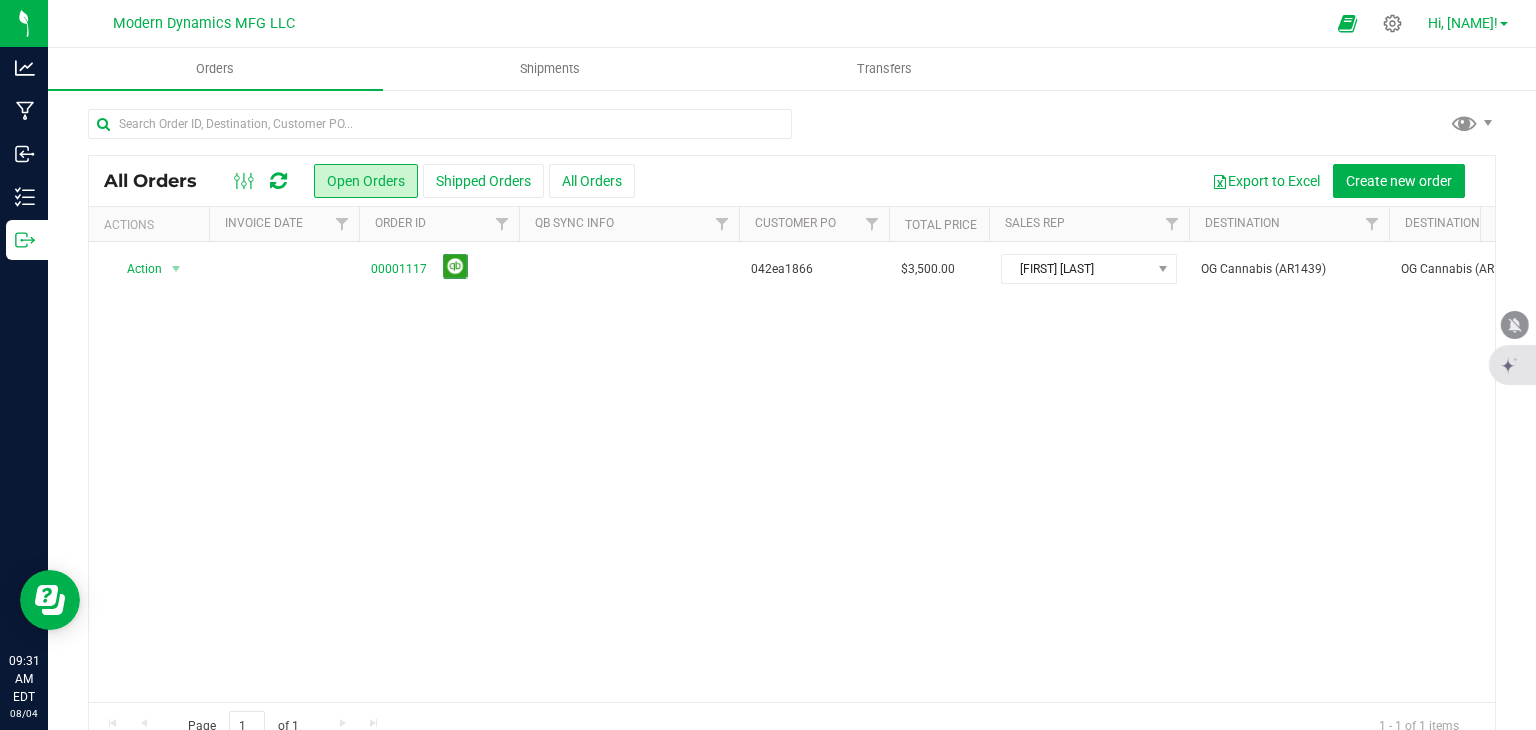 click on "Hi, [FIRST]!" at bounding box center (1463, 23) 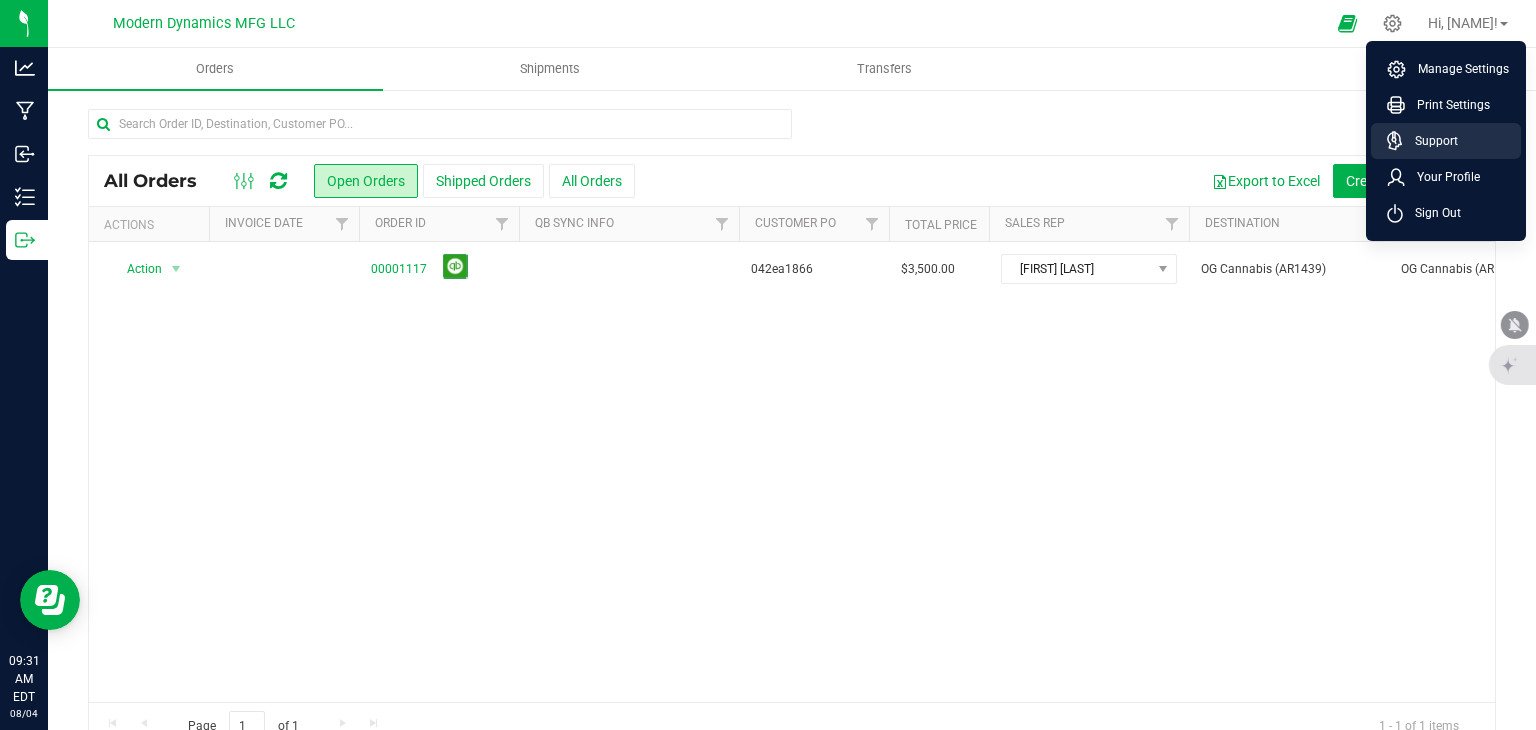 click on "Support" at bounding box center (1450, 141) 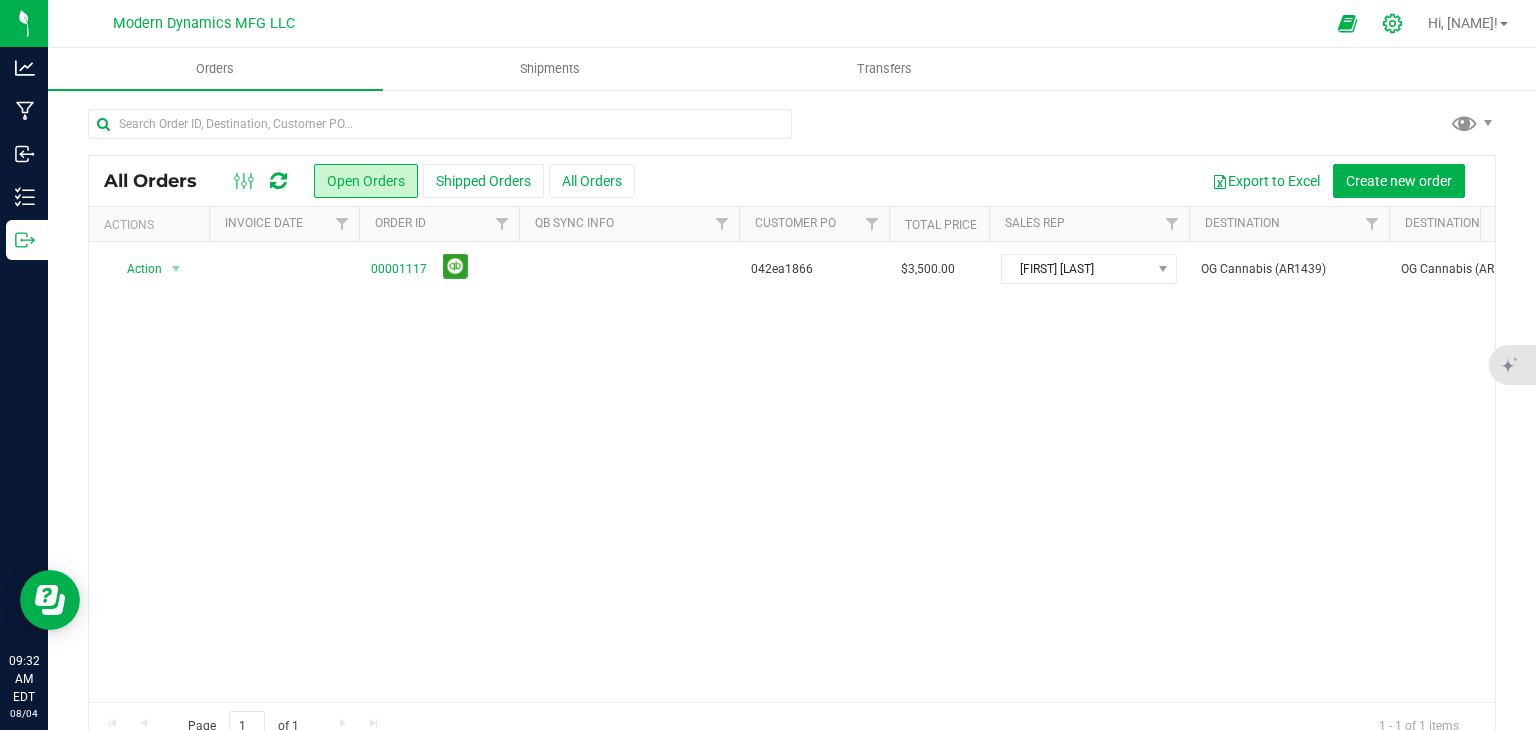 click 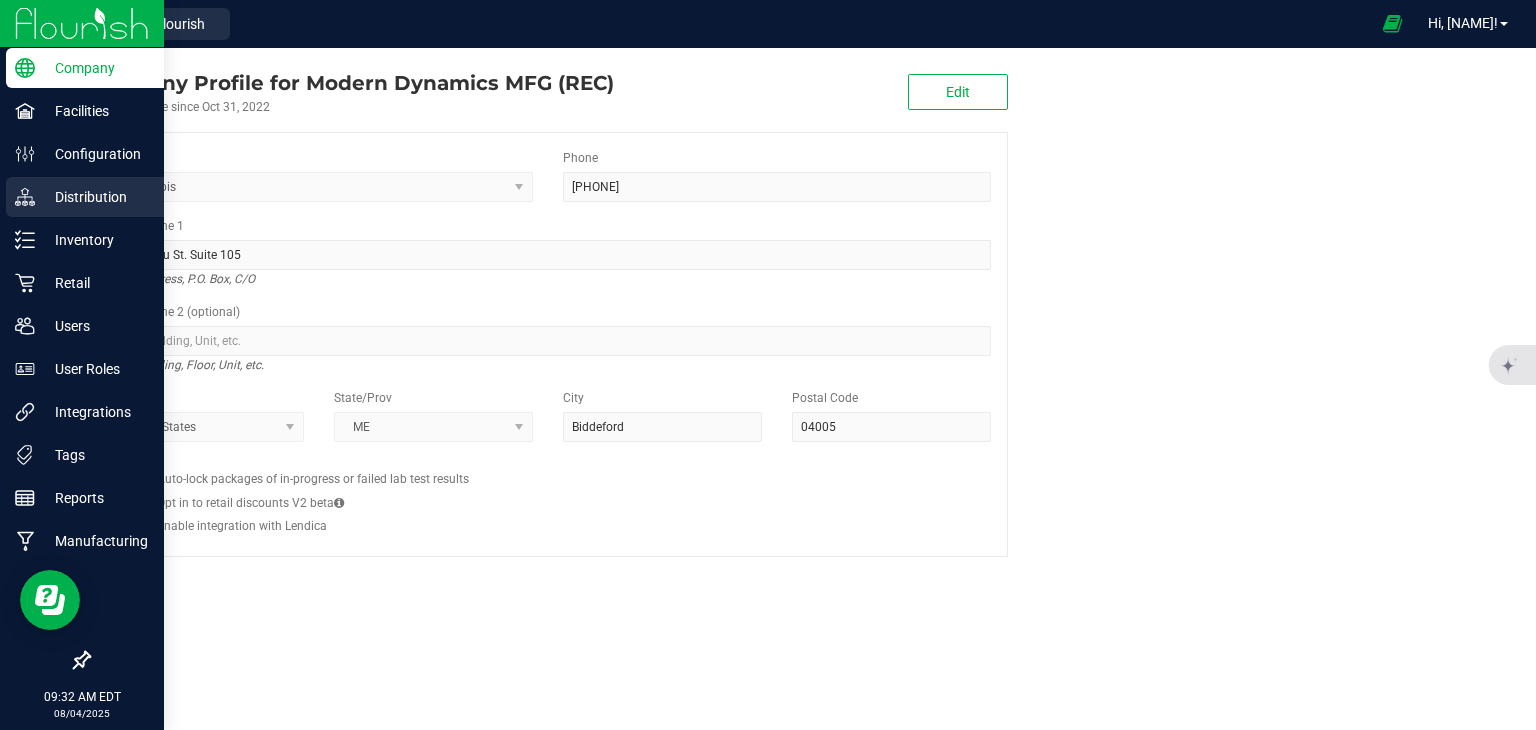 click 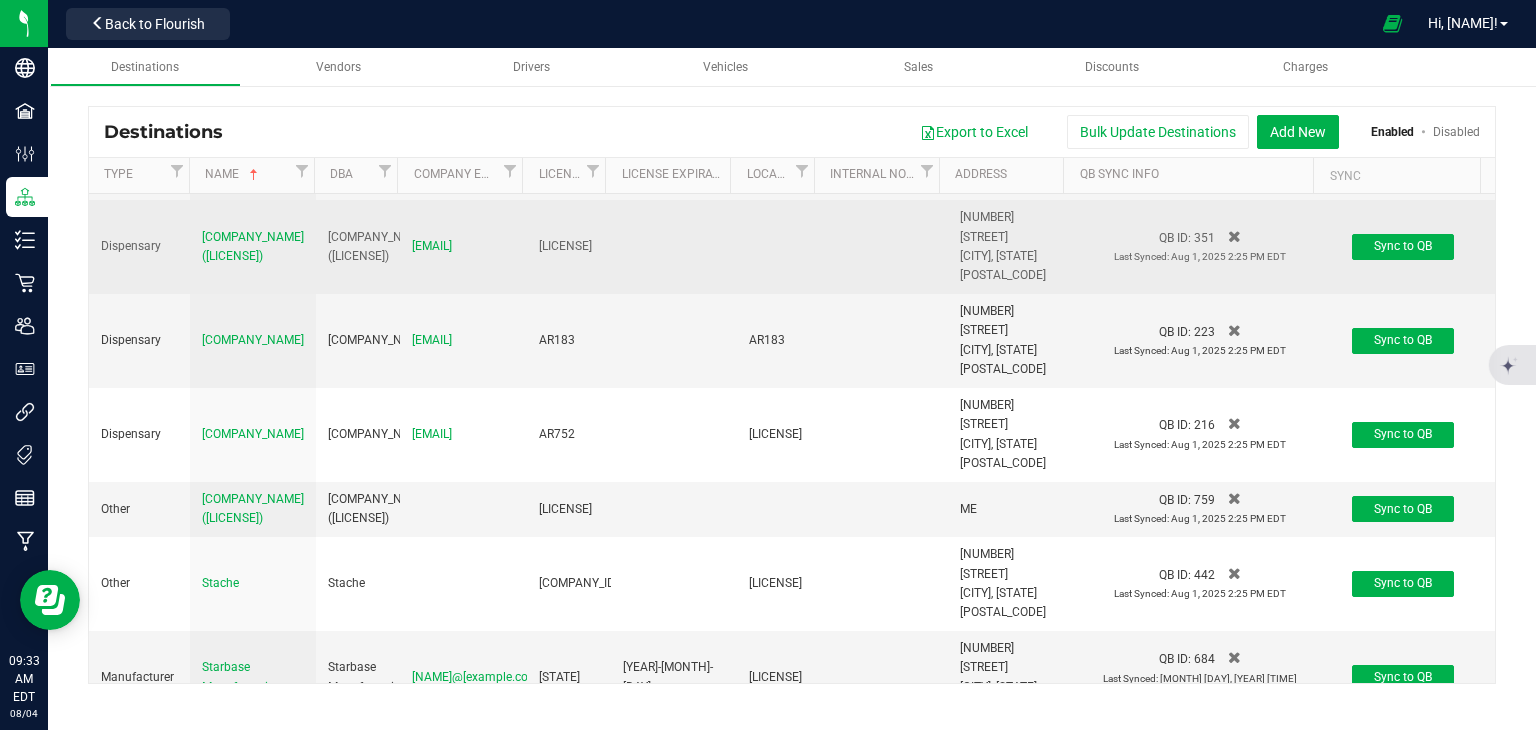 scroll, scrollTop: 9027, scrollLeft: 0, axis: vertical 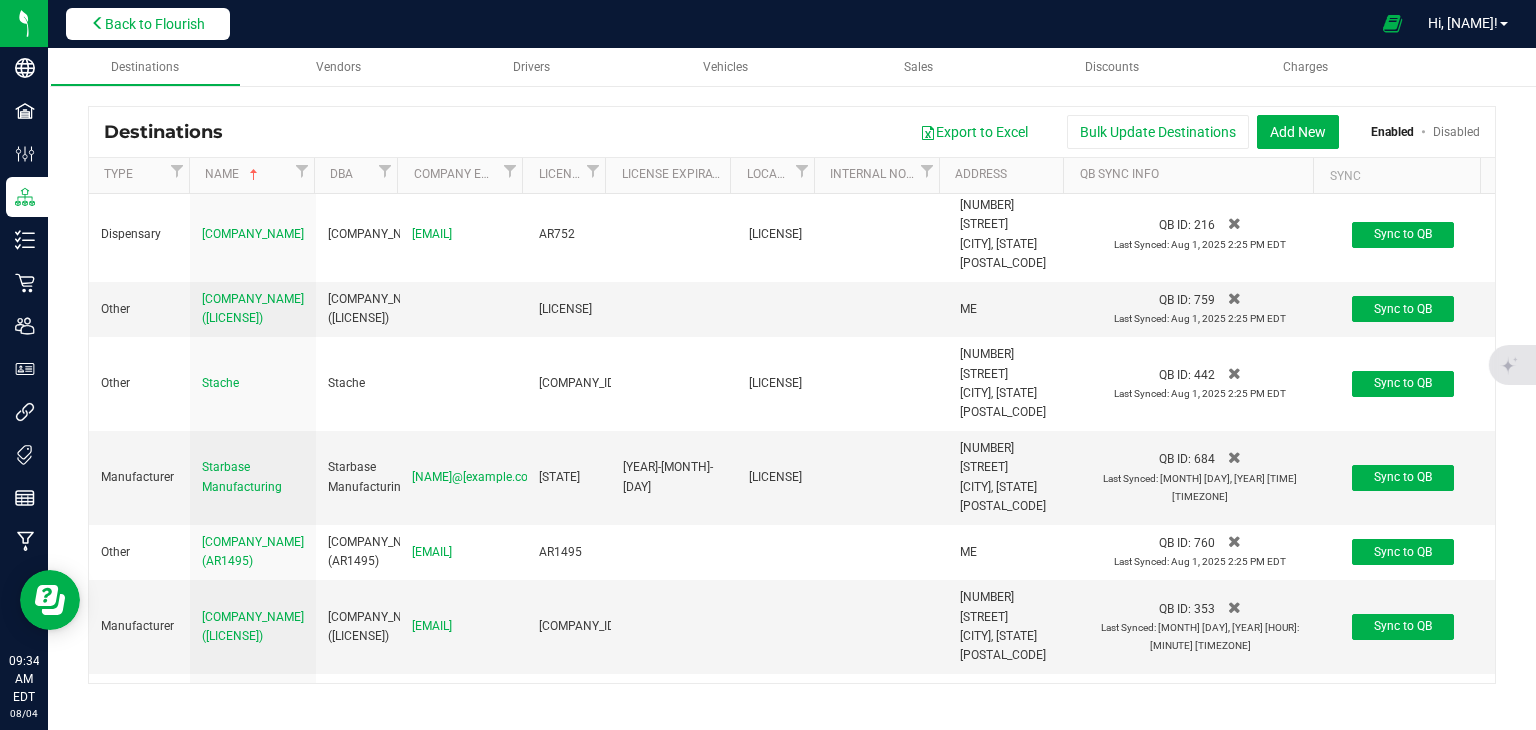 click on "Back to Flourish" at bounding box center (155, 24) 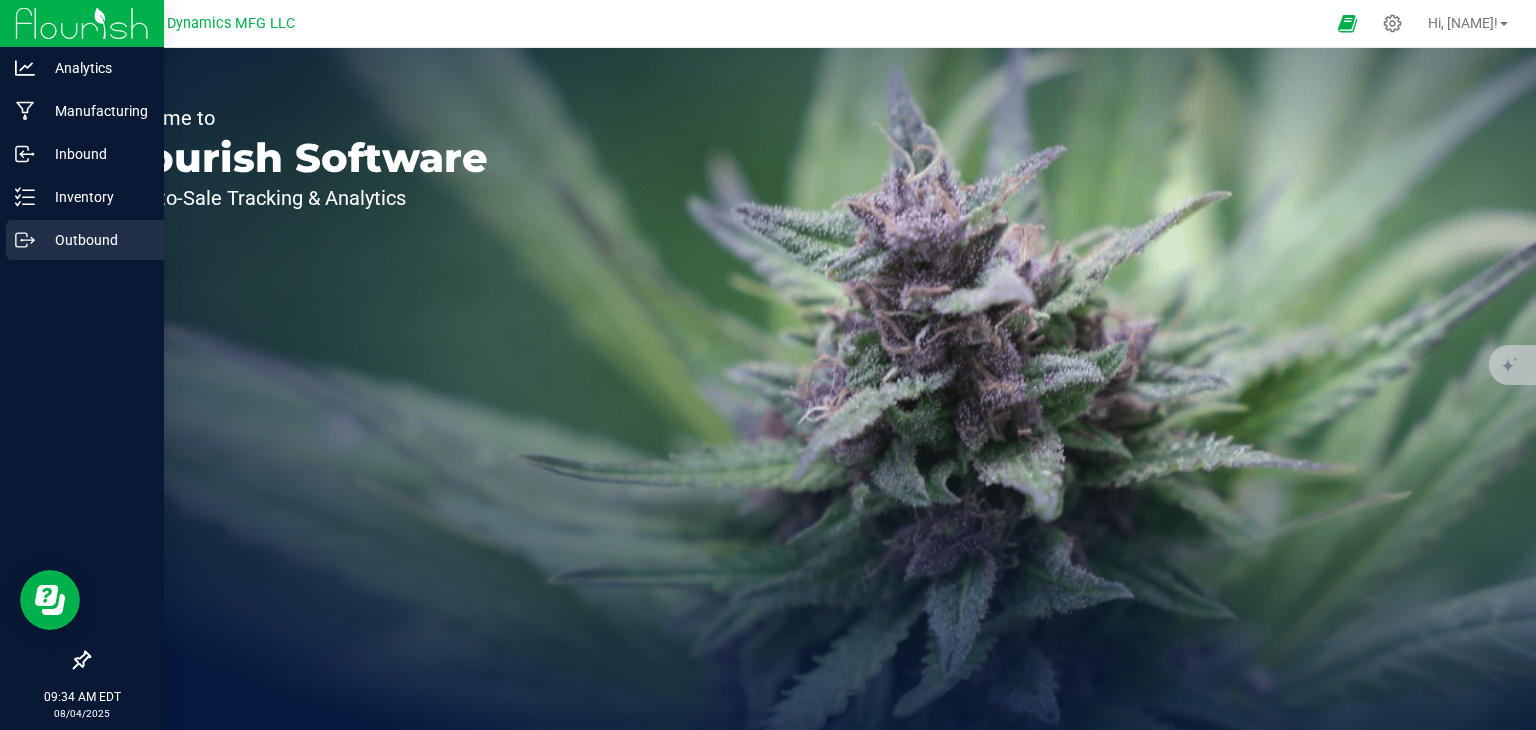 click on "Outbound" at bounding box center (95, 240) 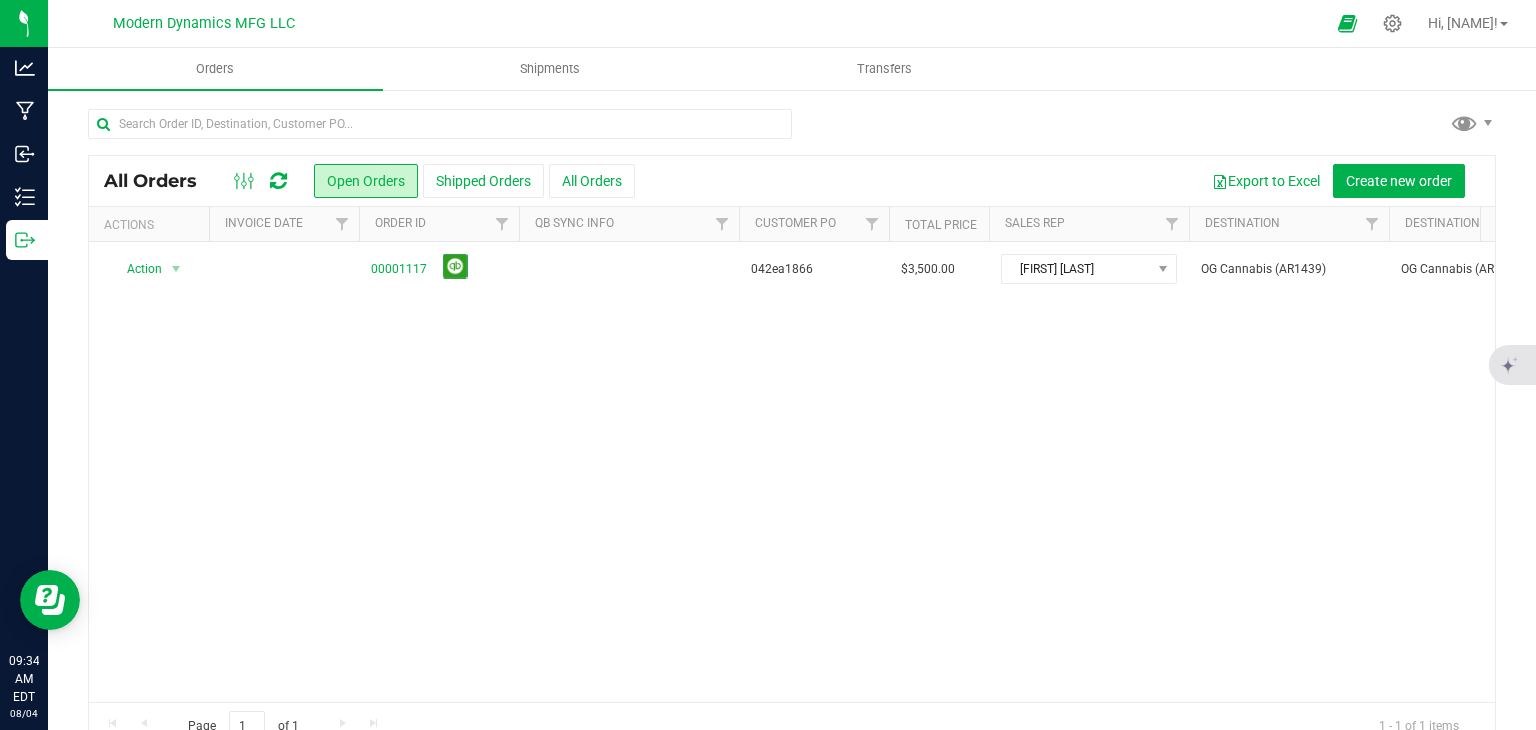 click at bounding box center [278, 181] 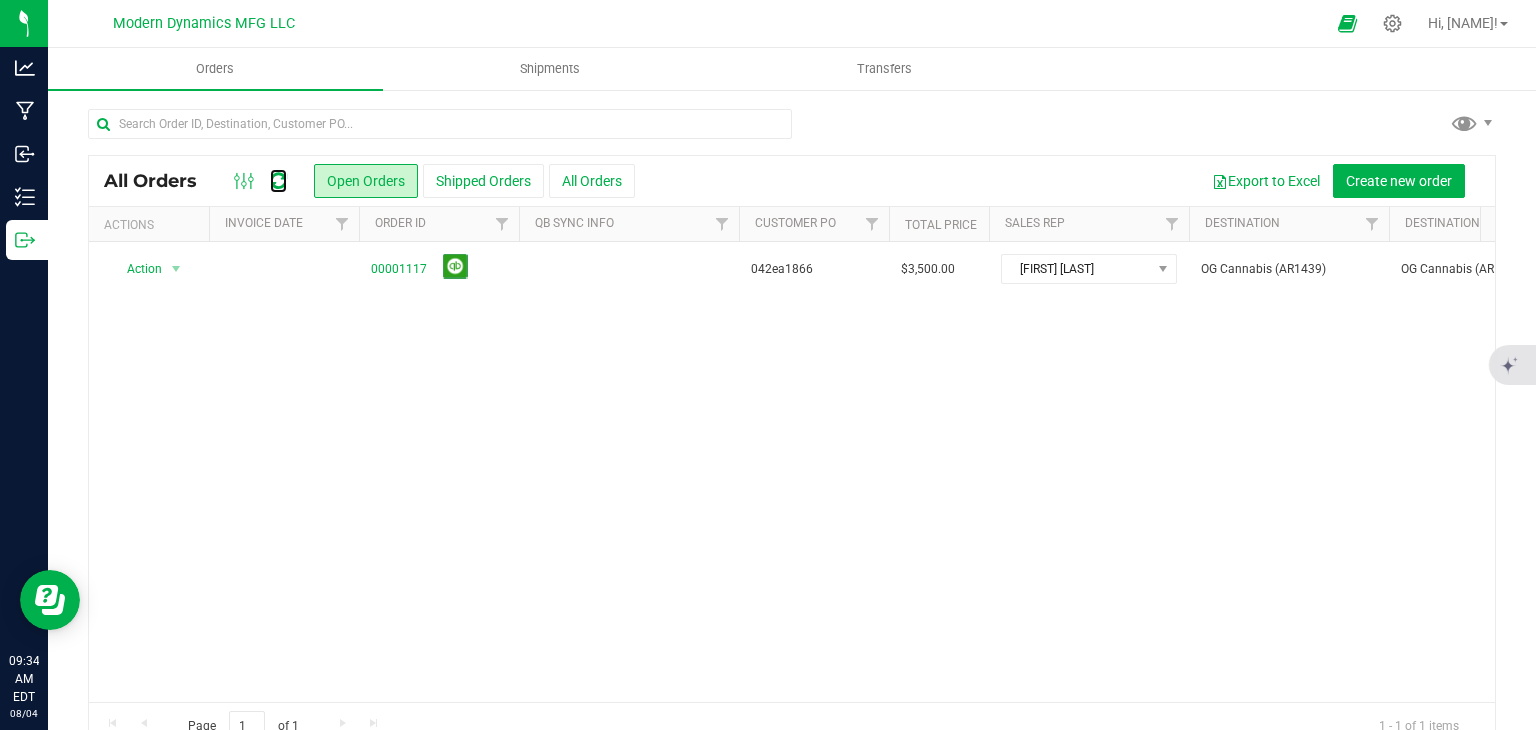 click at bounding box center (278, 181) 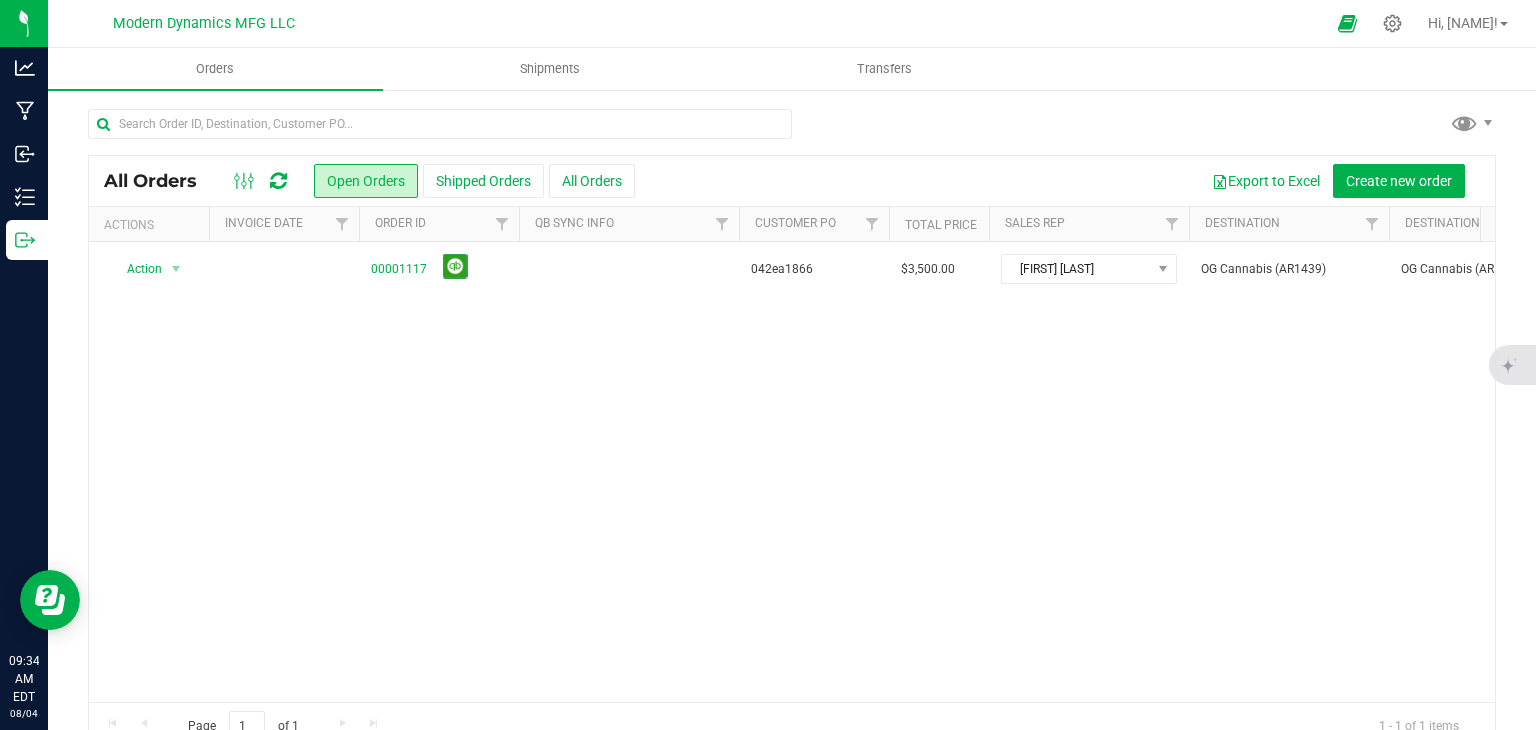 click at bounding box center (278, 181) 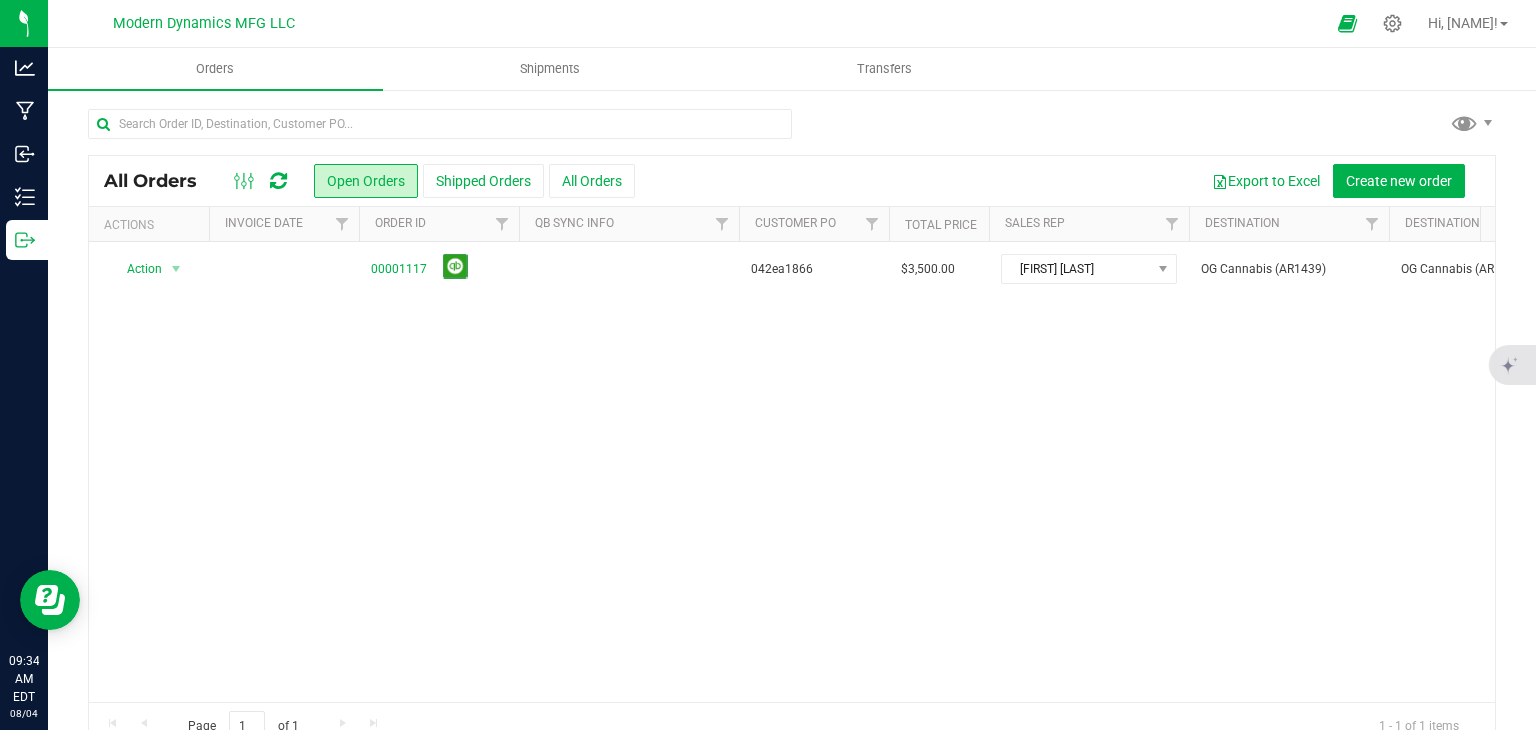 click at bounding box center [278, 181] 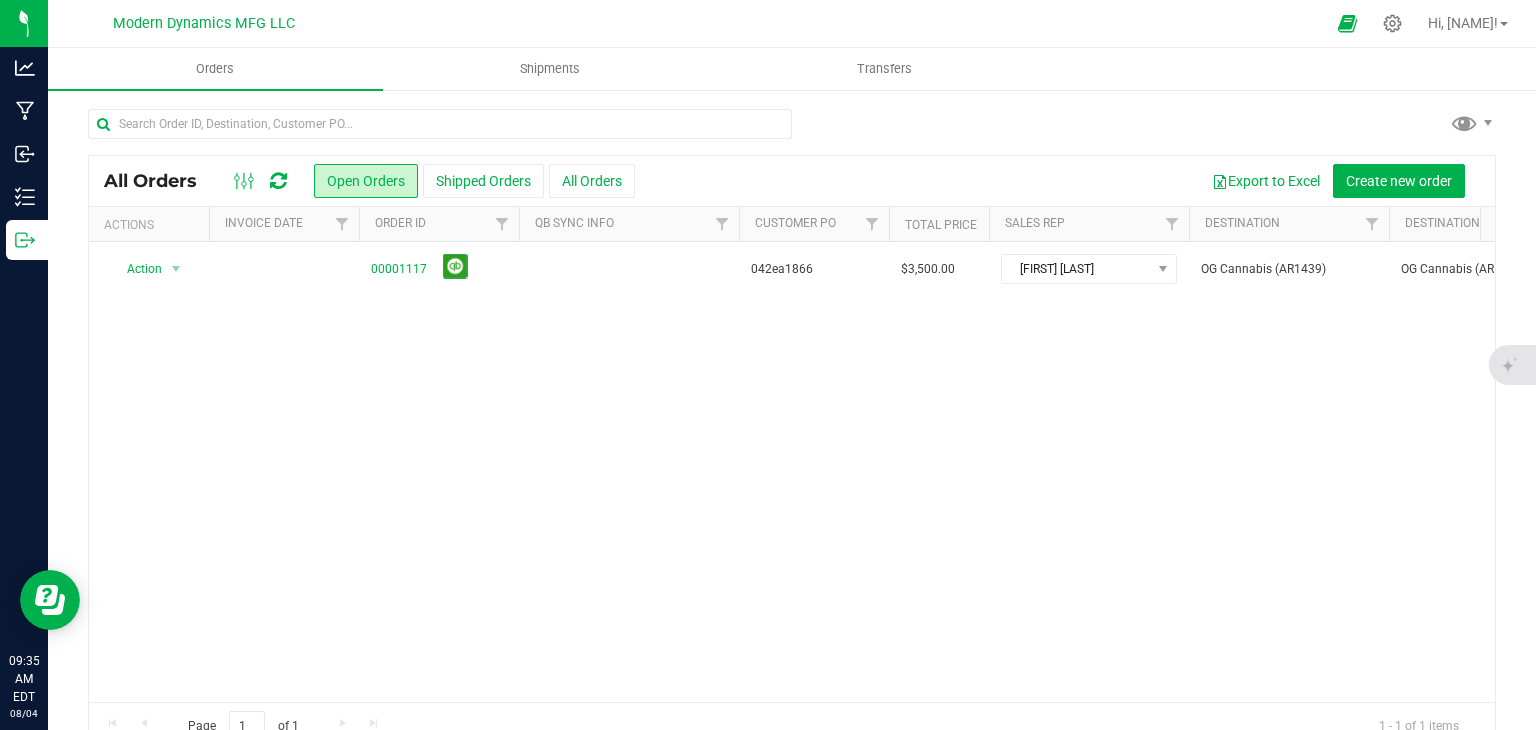 click at bounding box center (278, 181) 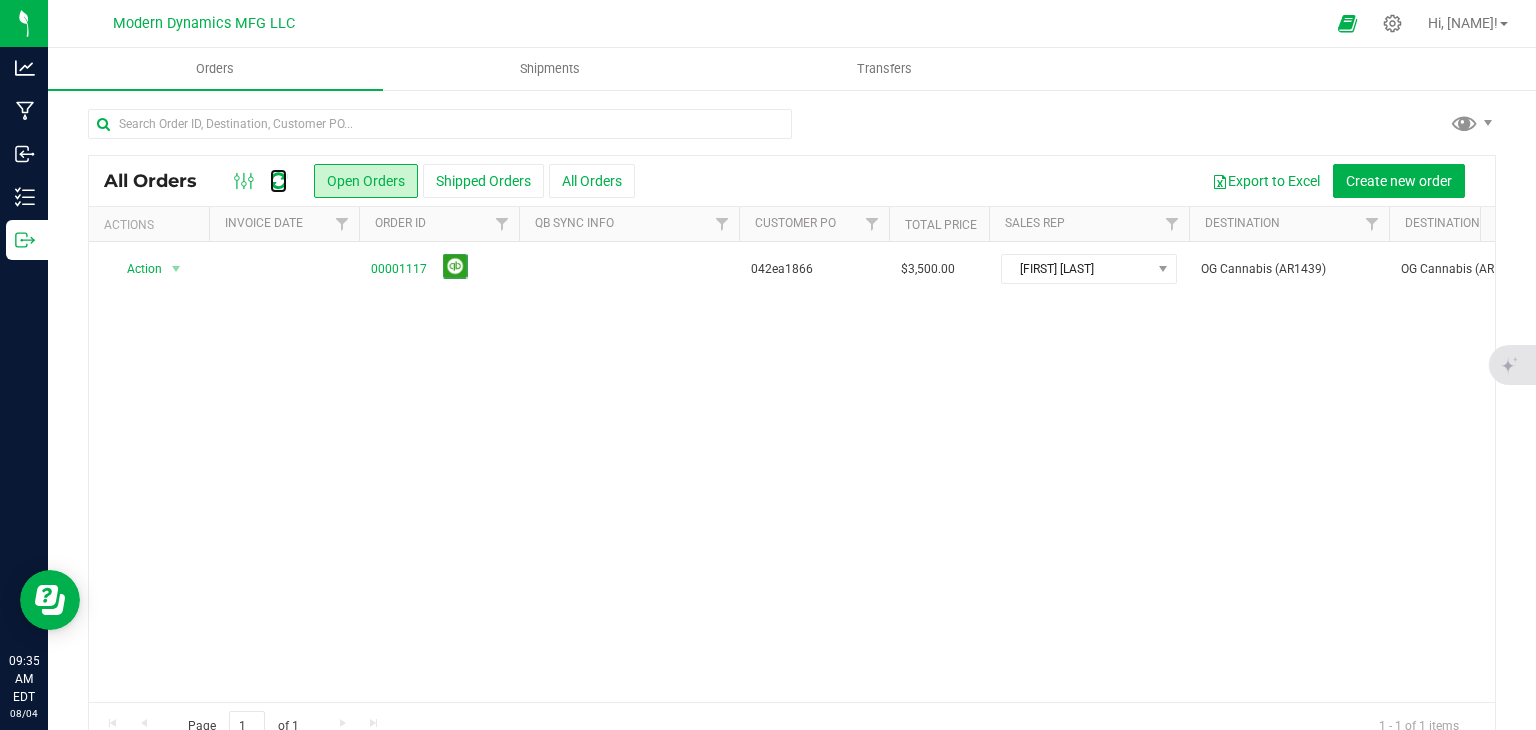 click at bounding box center [278, 181] 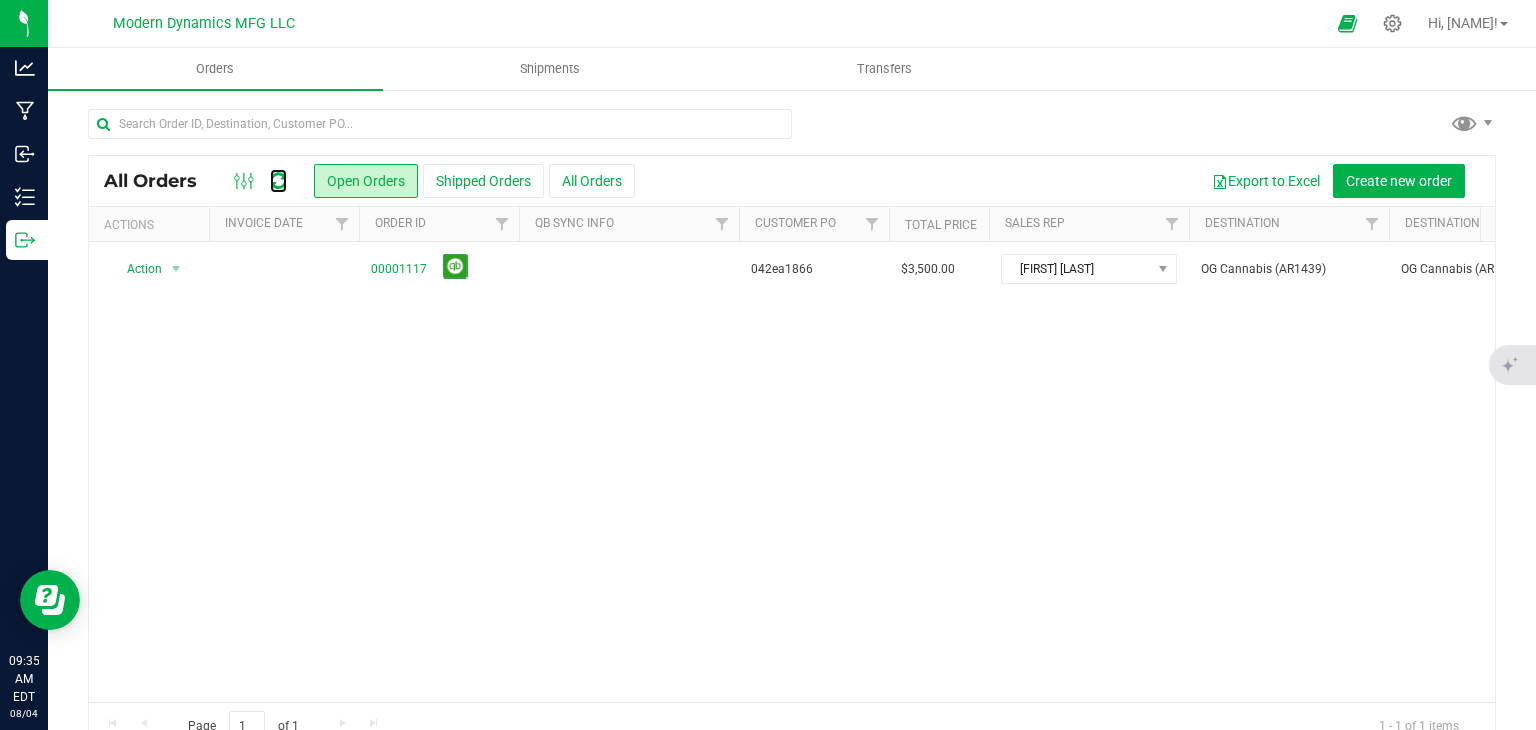click at bounding box center [278, 181] 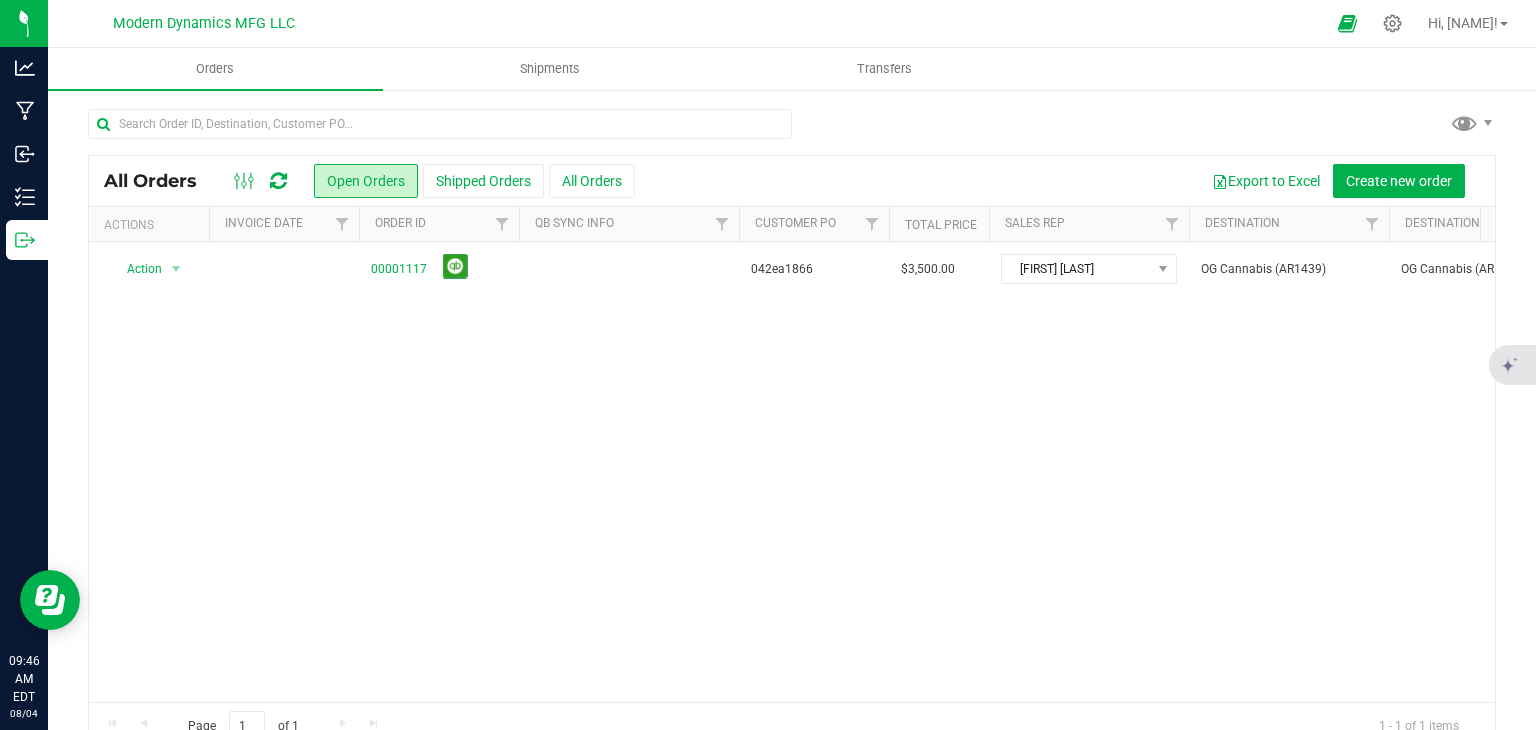 click at bounding box center [278, 181] 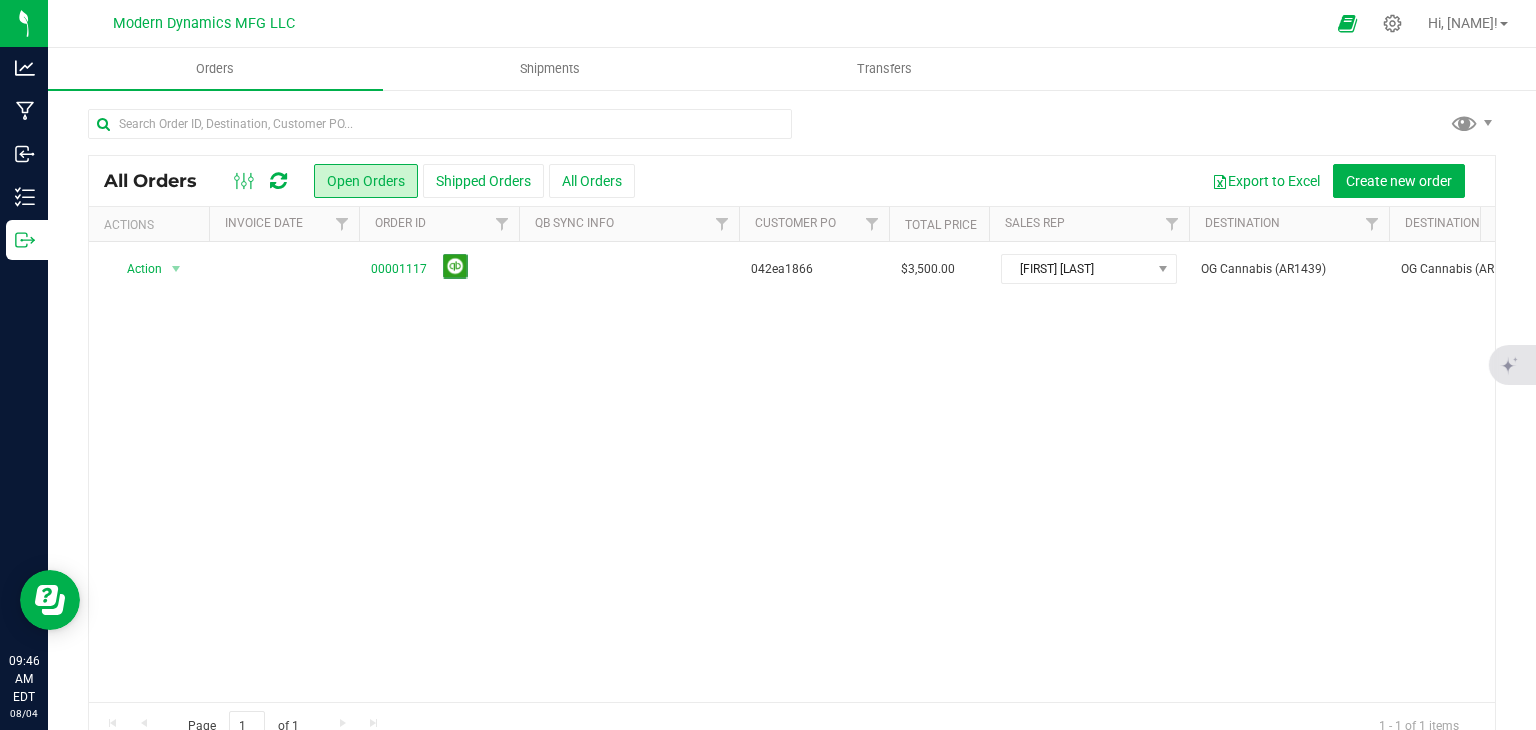 click on "All Orders
Open Orders
Shipped Orders
All Orders
Export to Excel
Create new order" at bounding box center (792, 181) 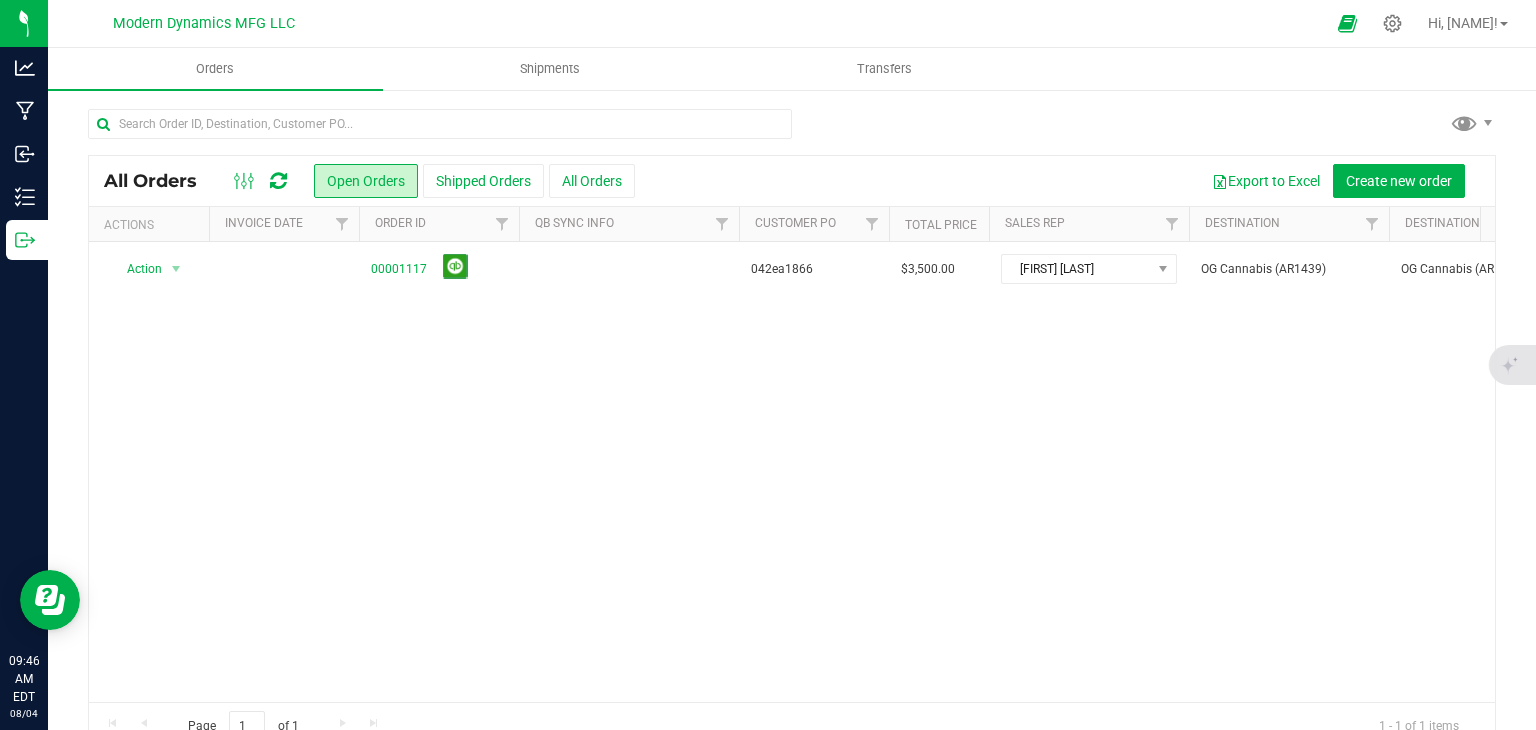 click at bounding box center (278, 181) 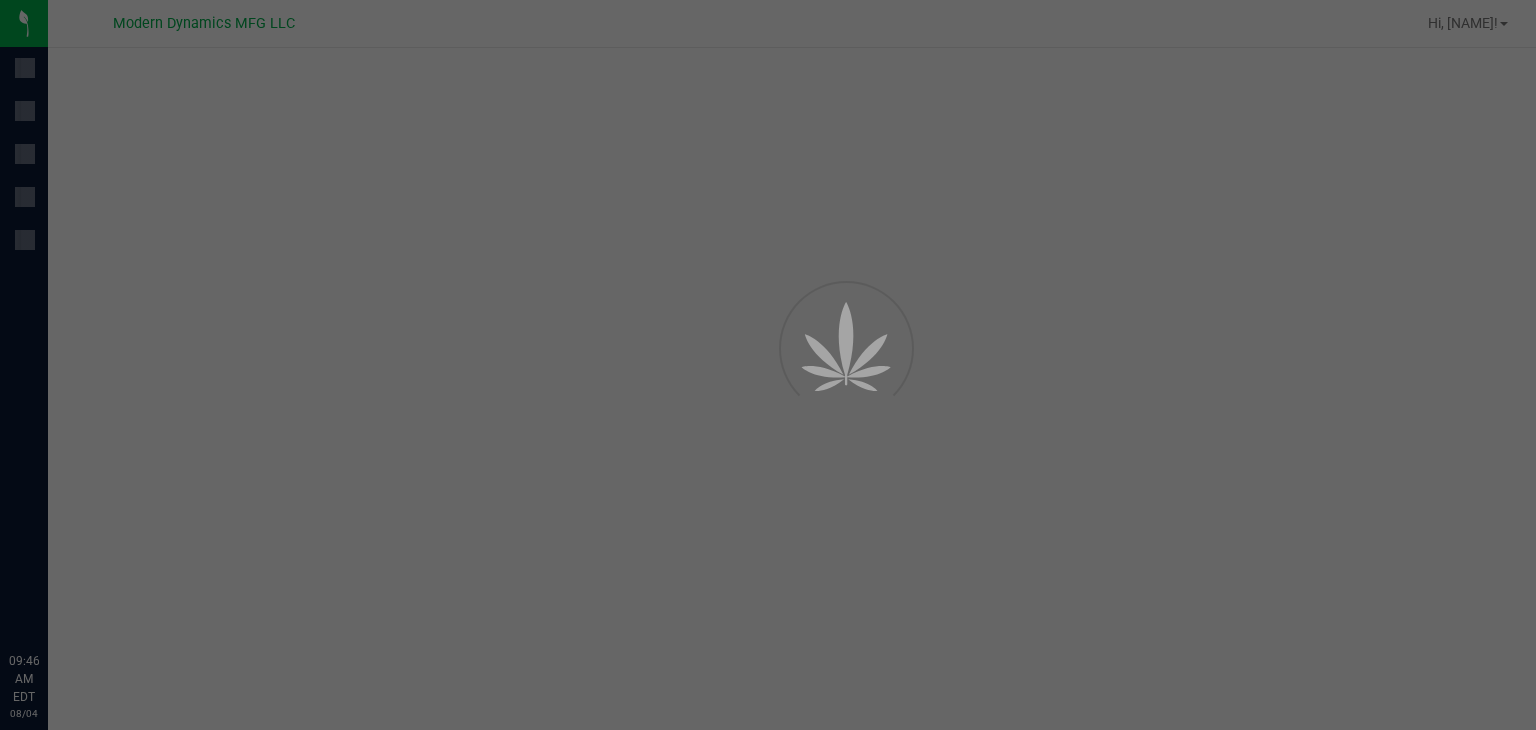 scroll, scrollTop: 0, scrollLeft: 0, axis: both 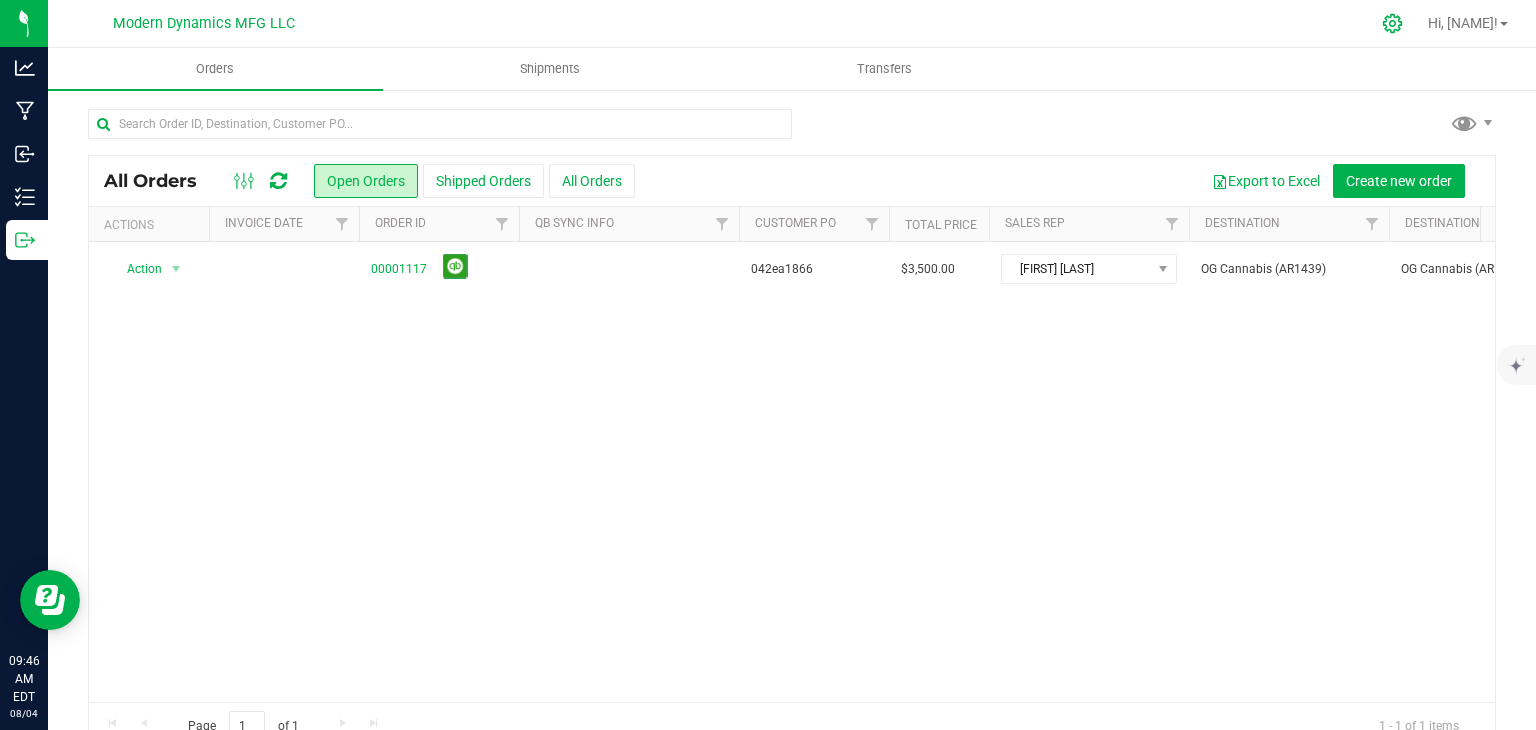 click 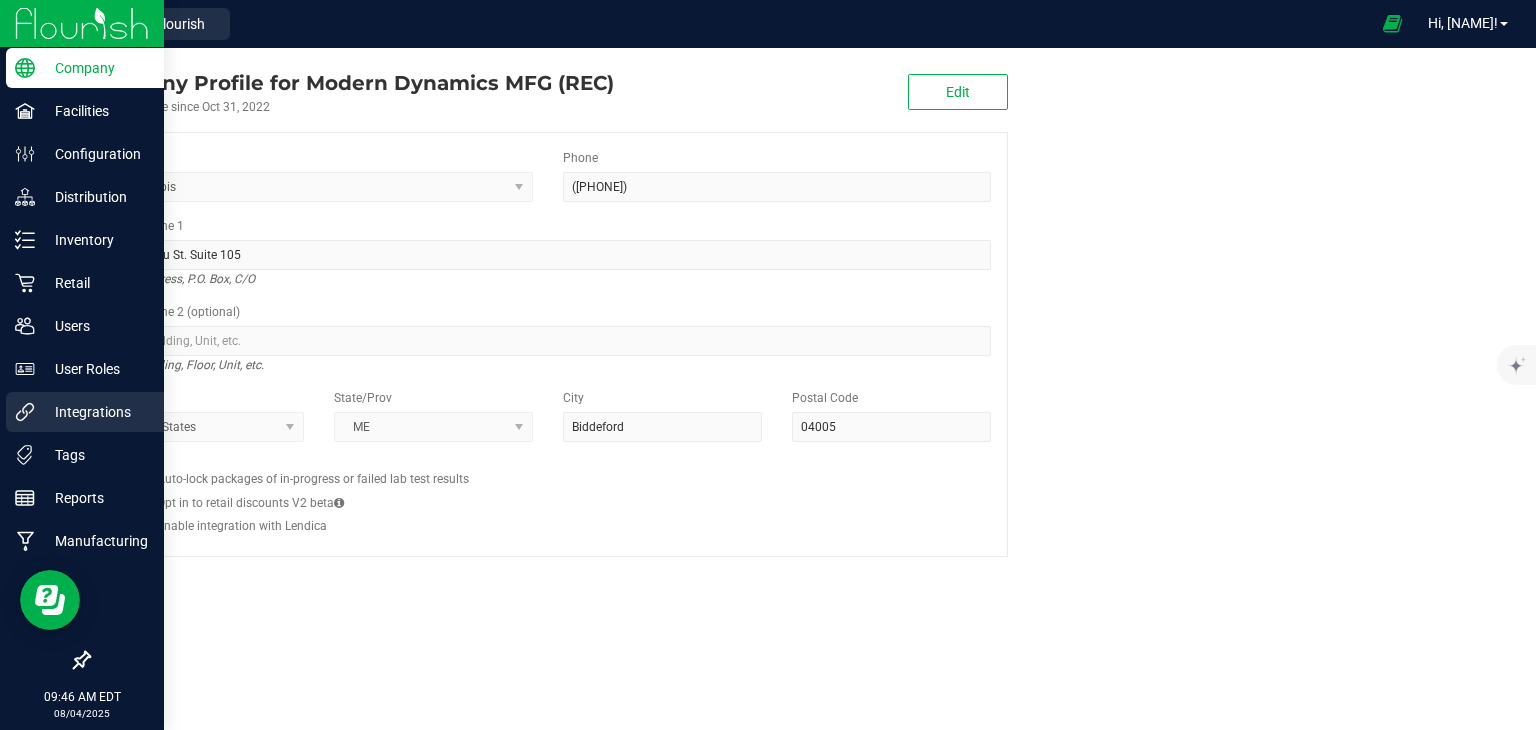 click on "Integrations" at bounding box center [95, 412] 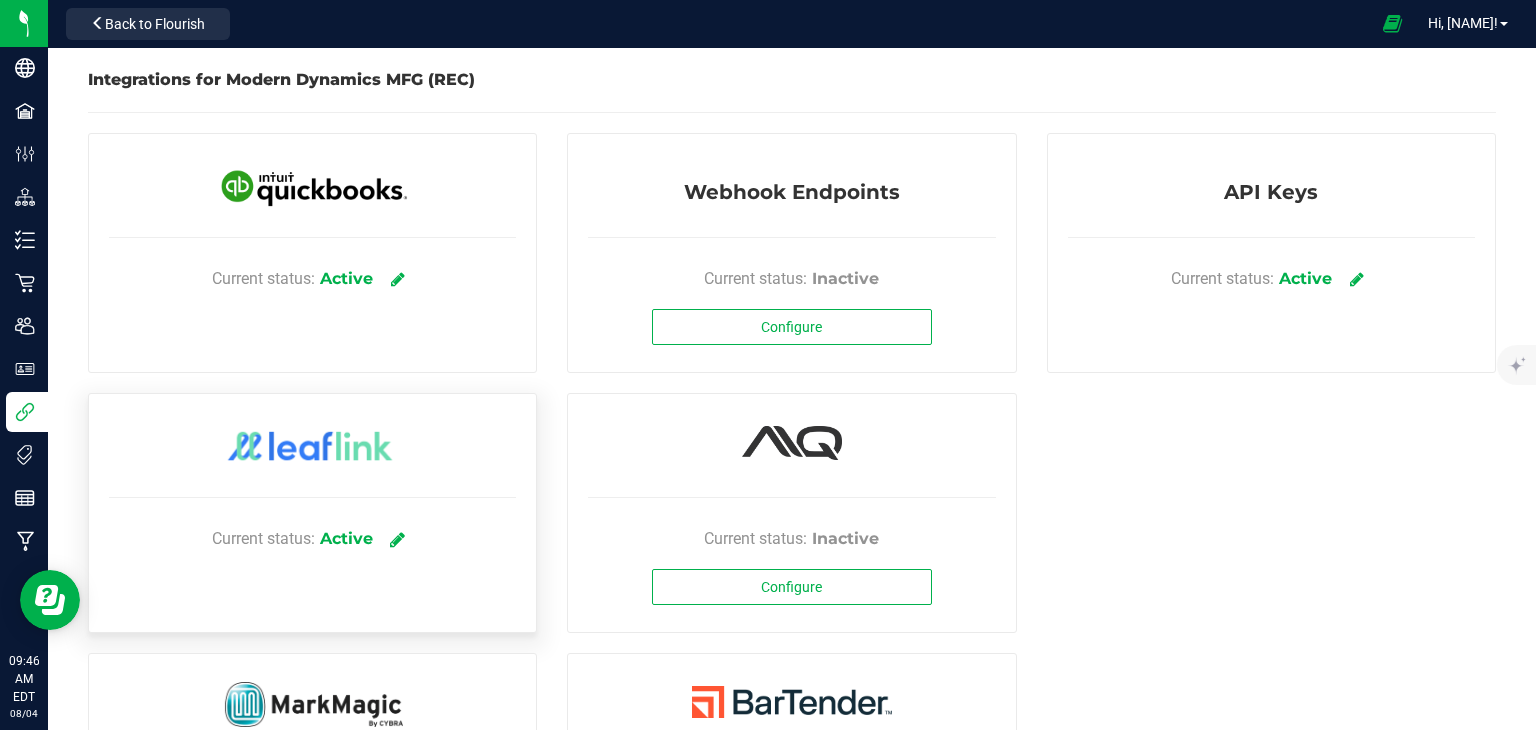 click at bounding box center (397, 539) 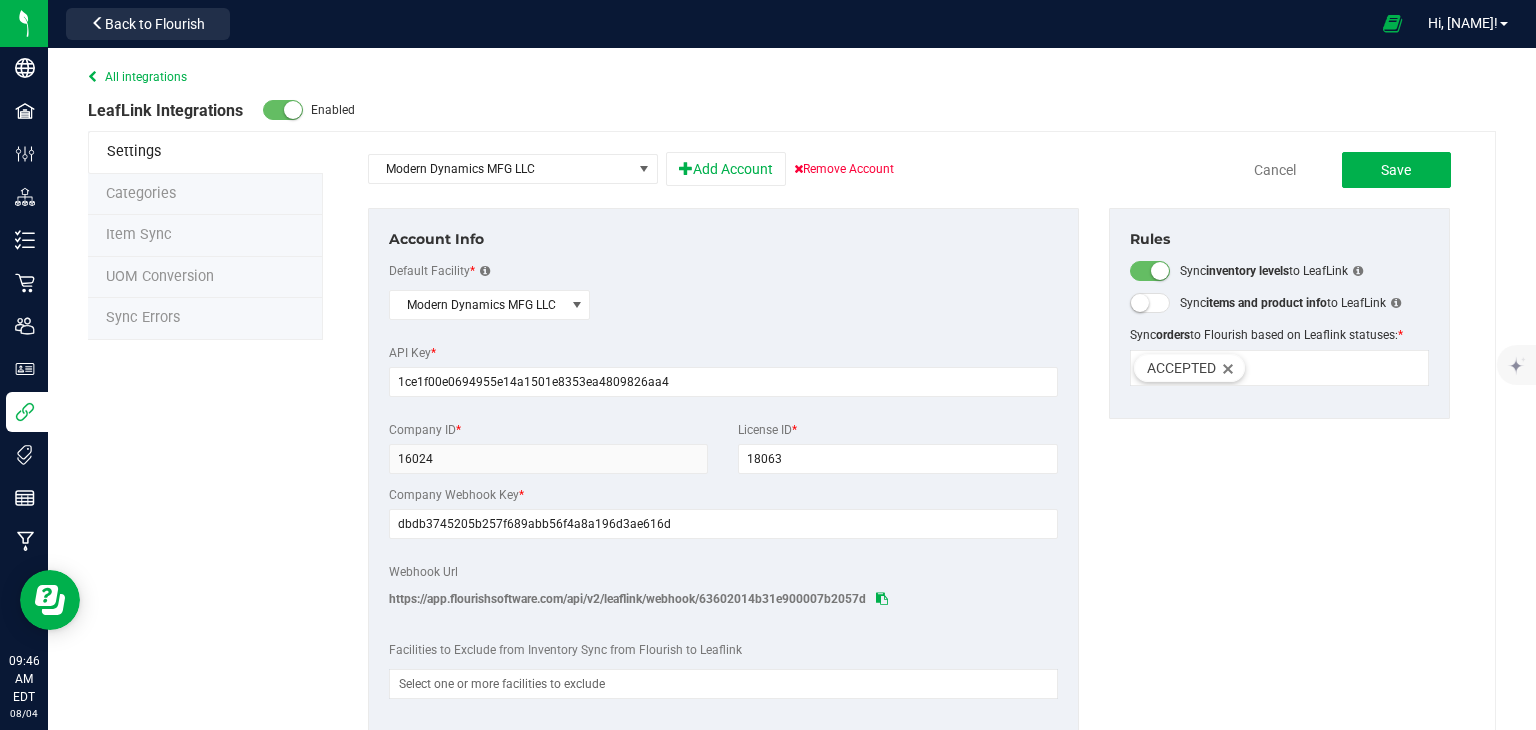 click on "Sync Errors" at bounding box center (205, 319) 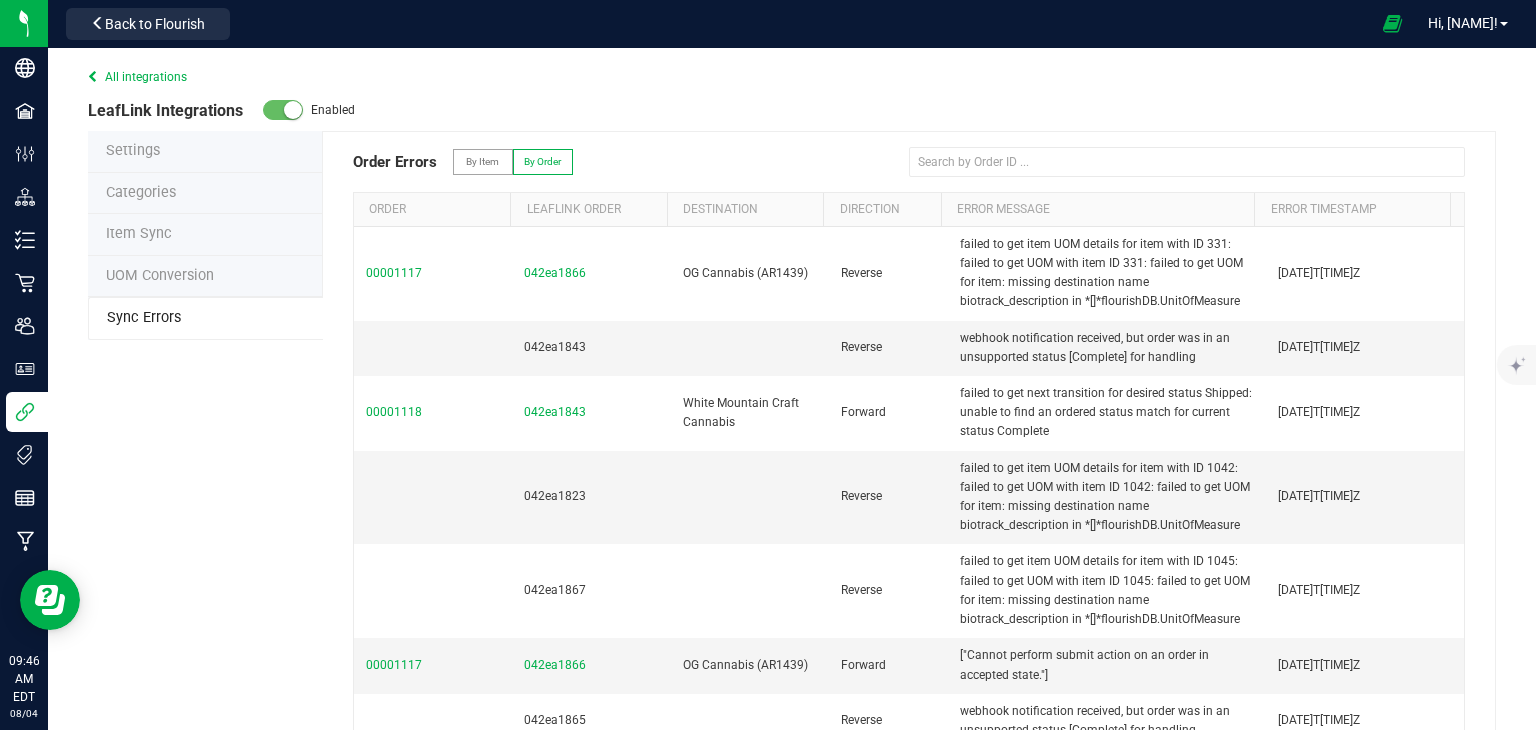 click on "By Order" at bounding box center (542, 161) 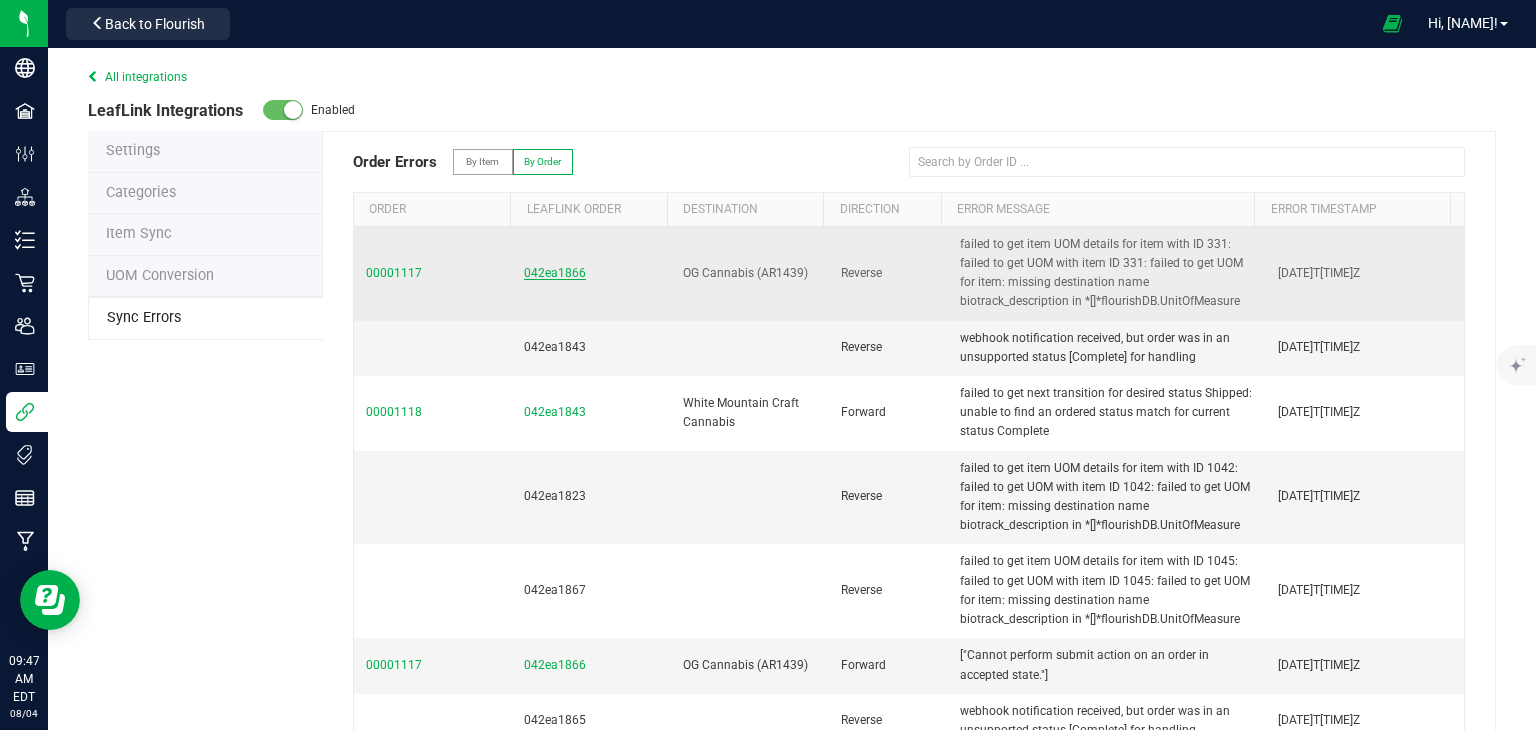 click on "042ea1866" at bounding box center [555, 273] 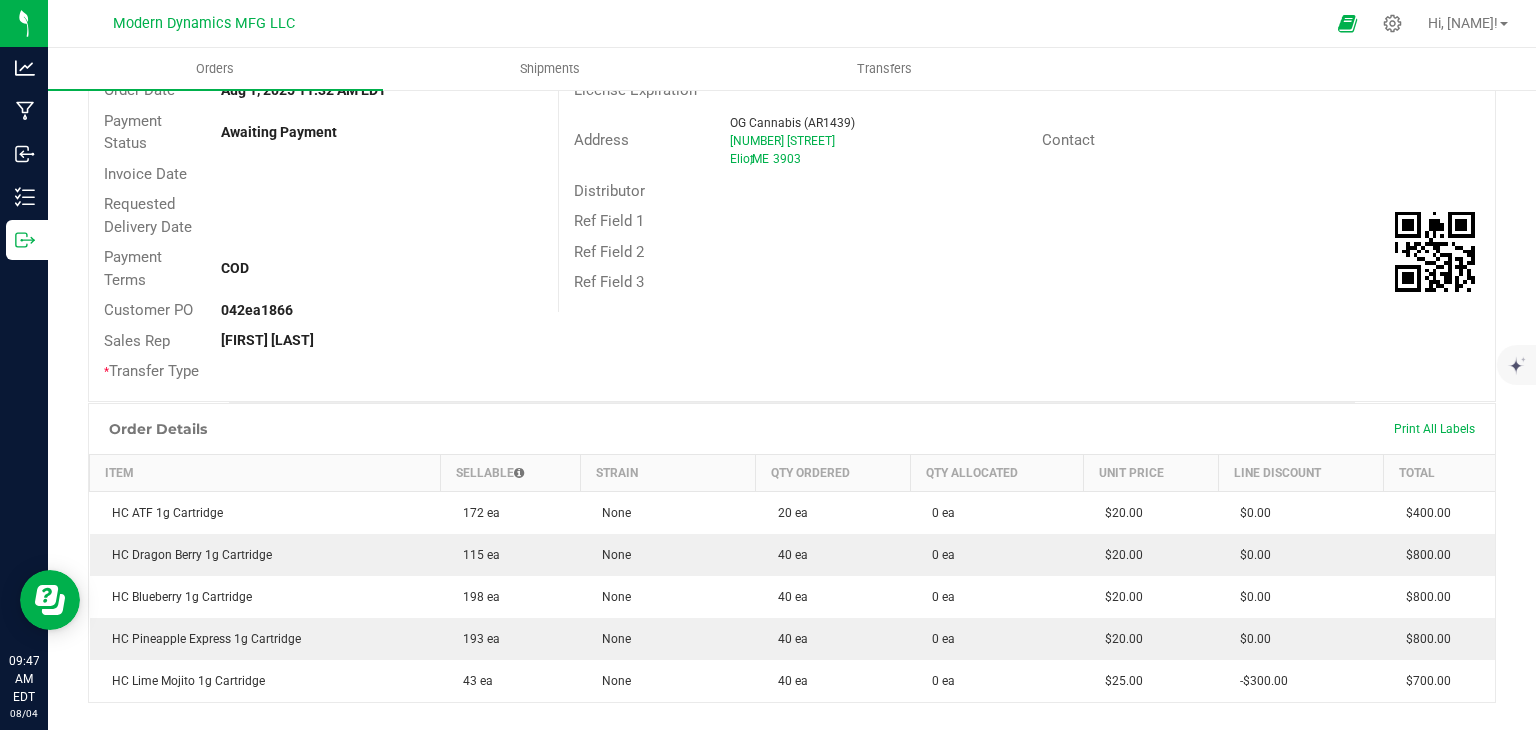 scroll, scrollTop: 0, scrollLeft: 0, axis: both 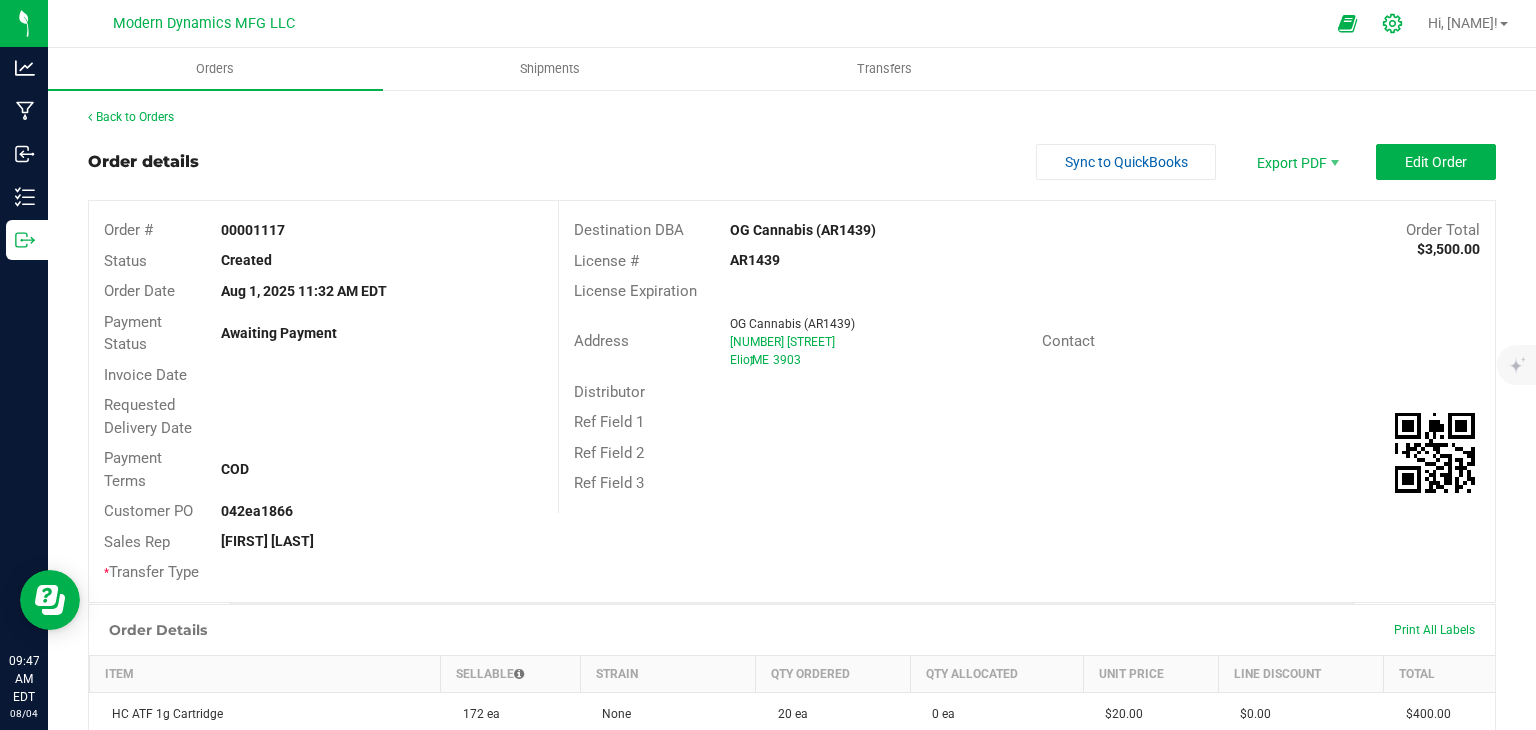 click 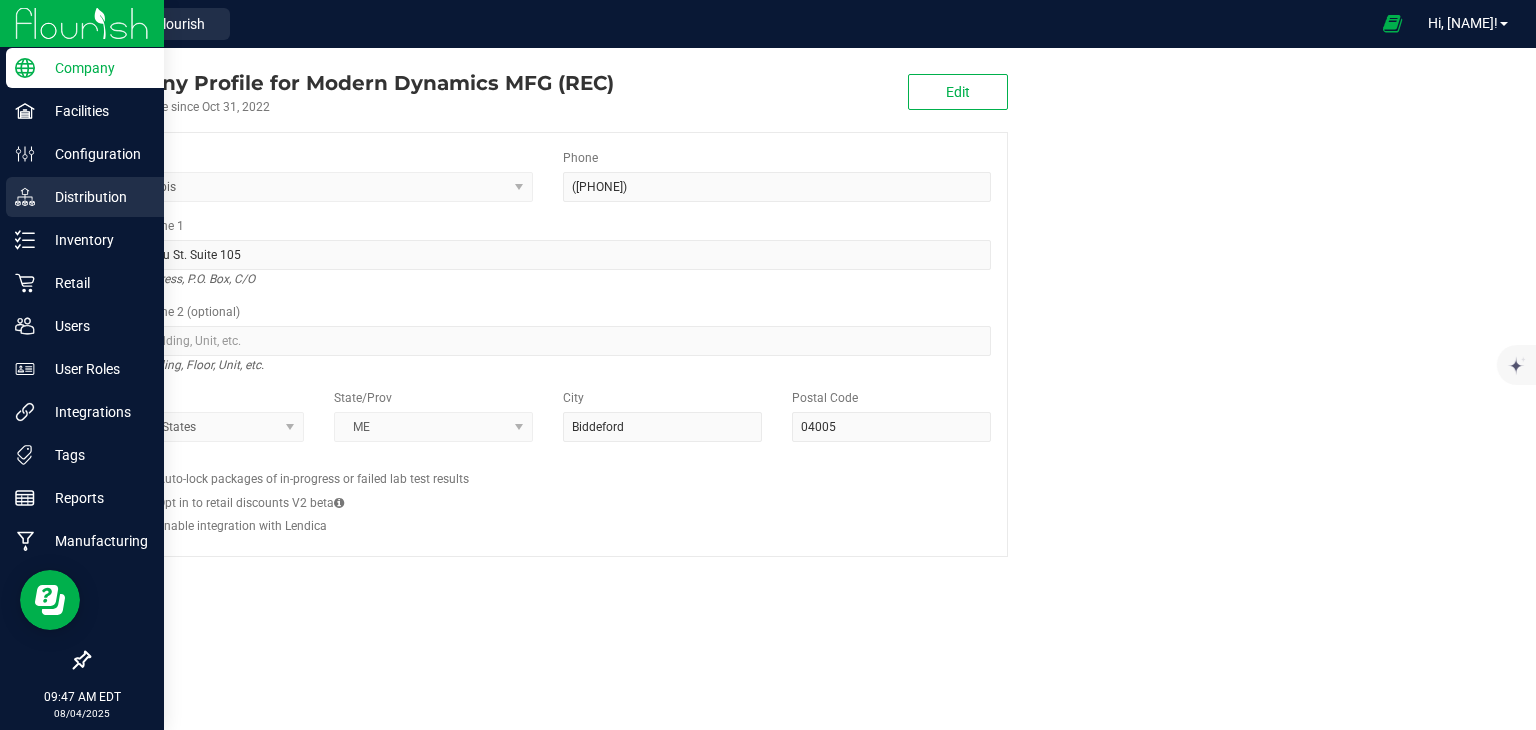 click on "Distribution" at bounding box center (85, 197) 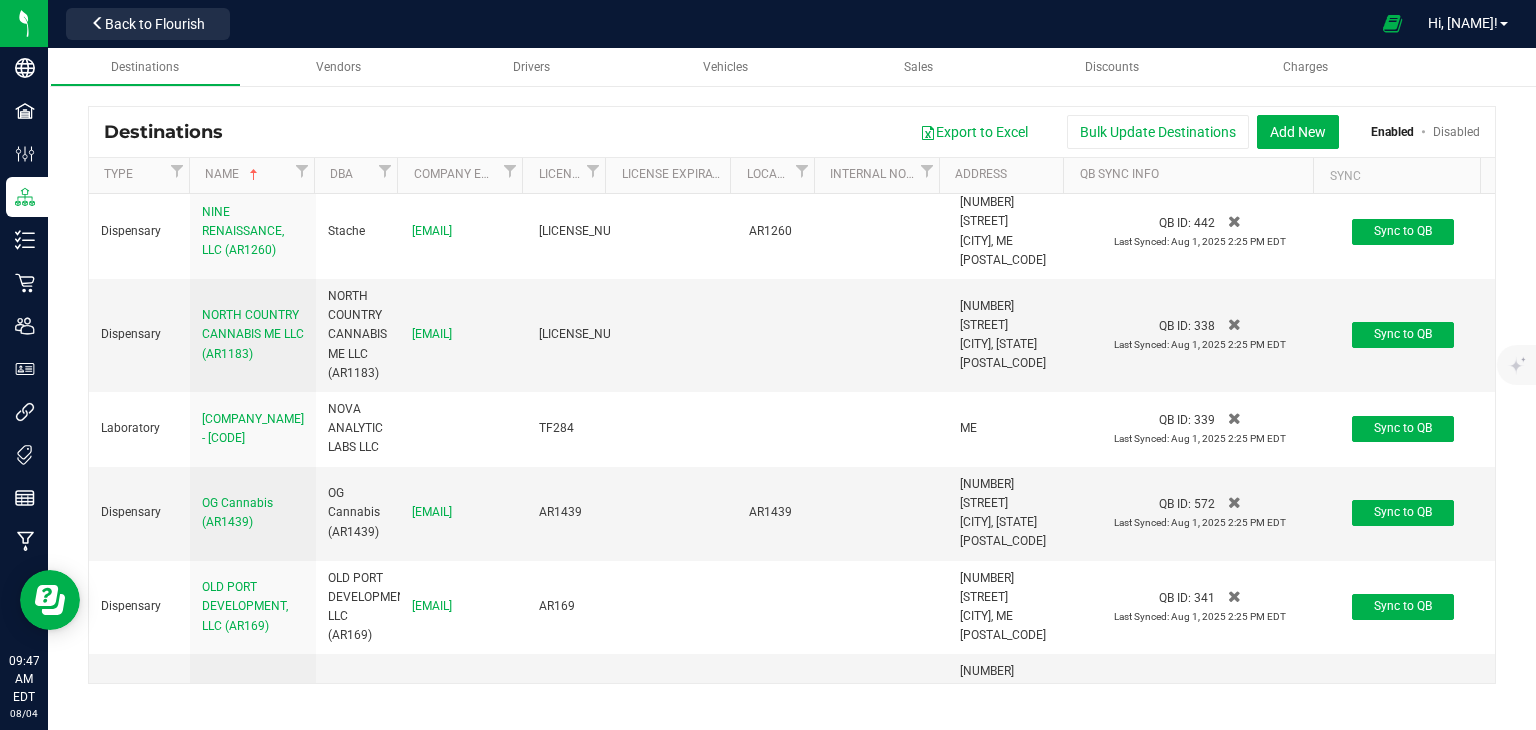 scroll, scrollTop: 7400, scrollLeft: 0, axis: vertical 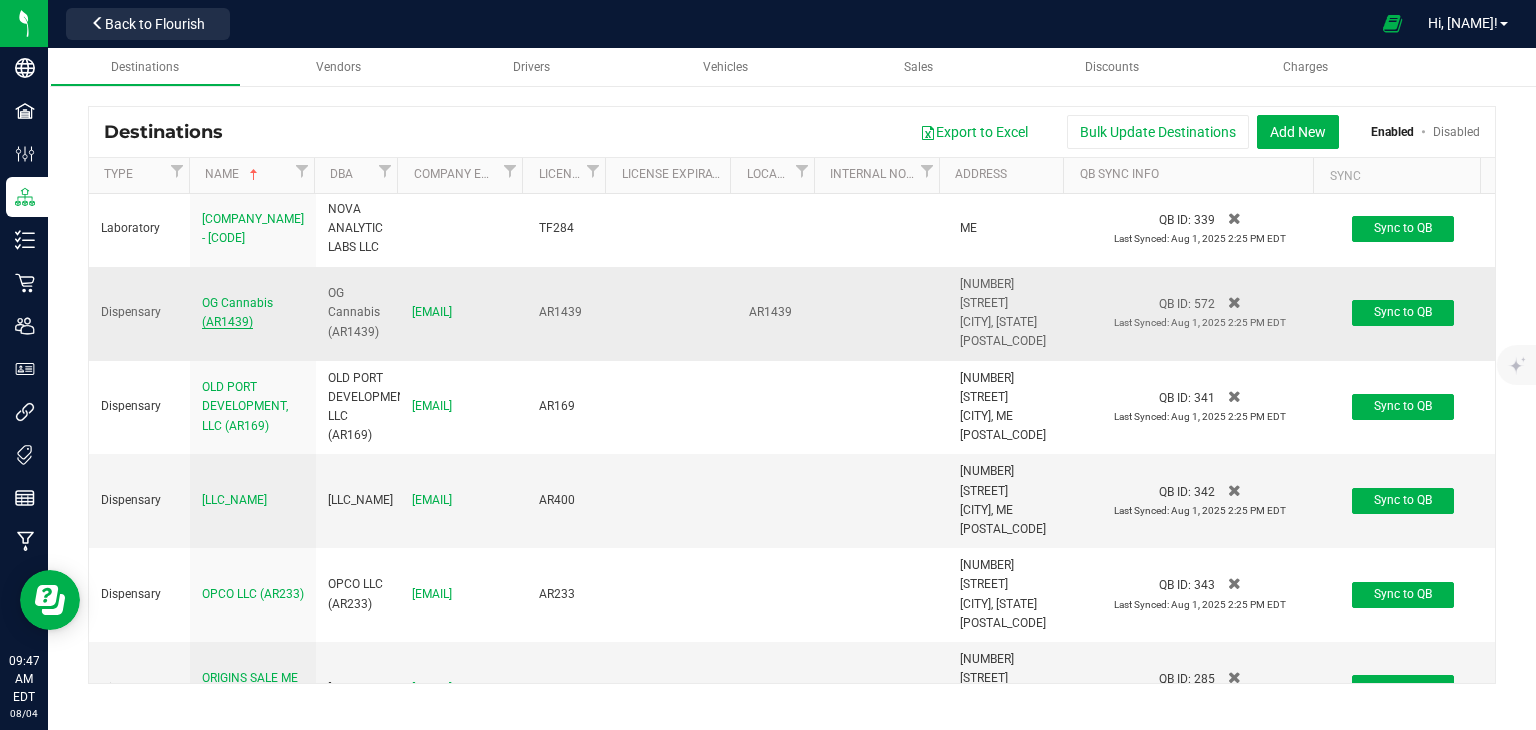 click on "OG Cannabis (AR1439)" at bounding box center (237, 312) 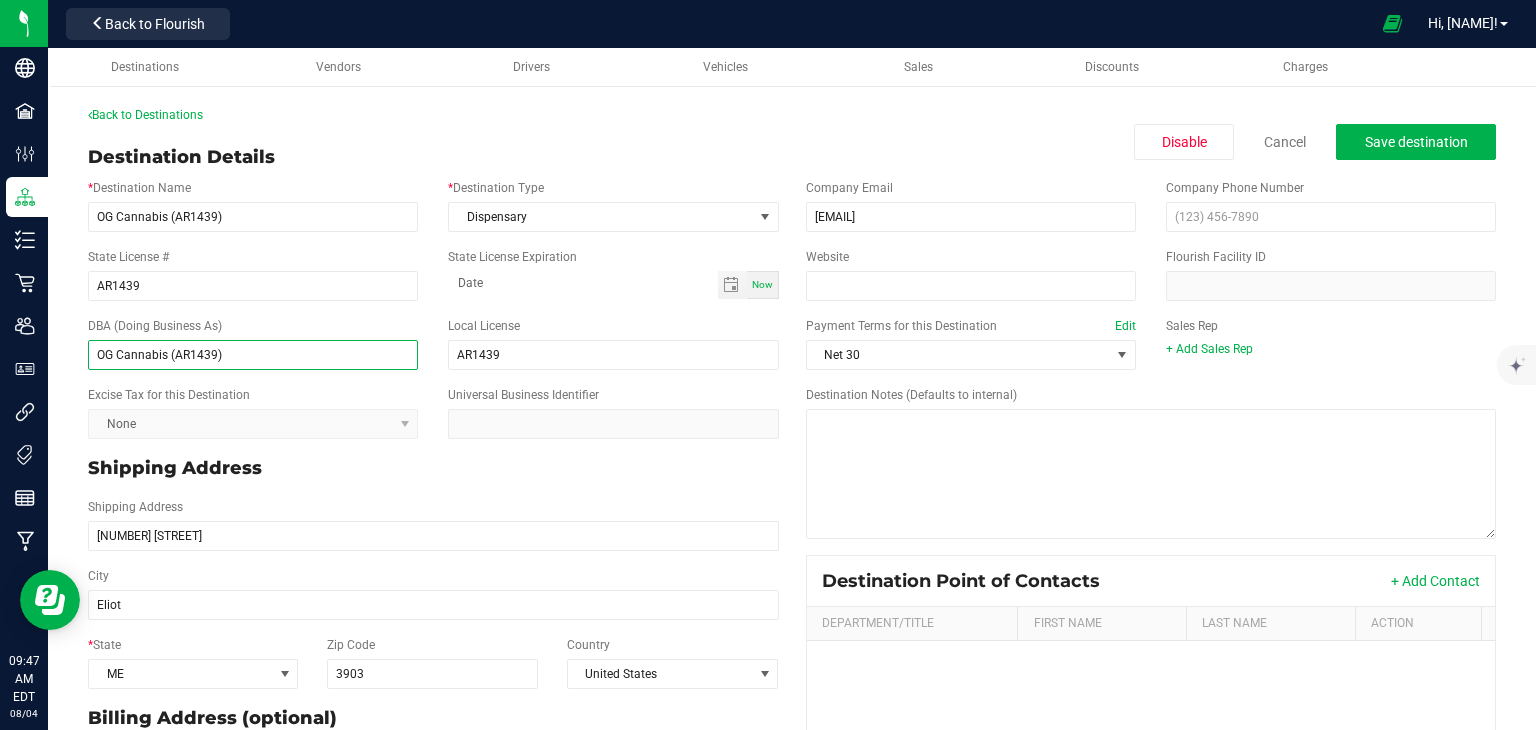drag, startPoint x: 240, startPoint y: 356, endPoint x: 201, endPoint y: 361, distance: 39.319206 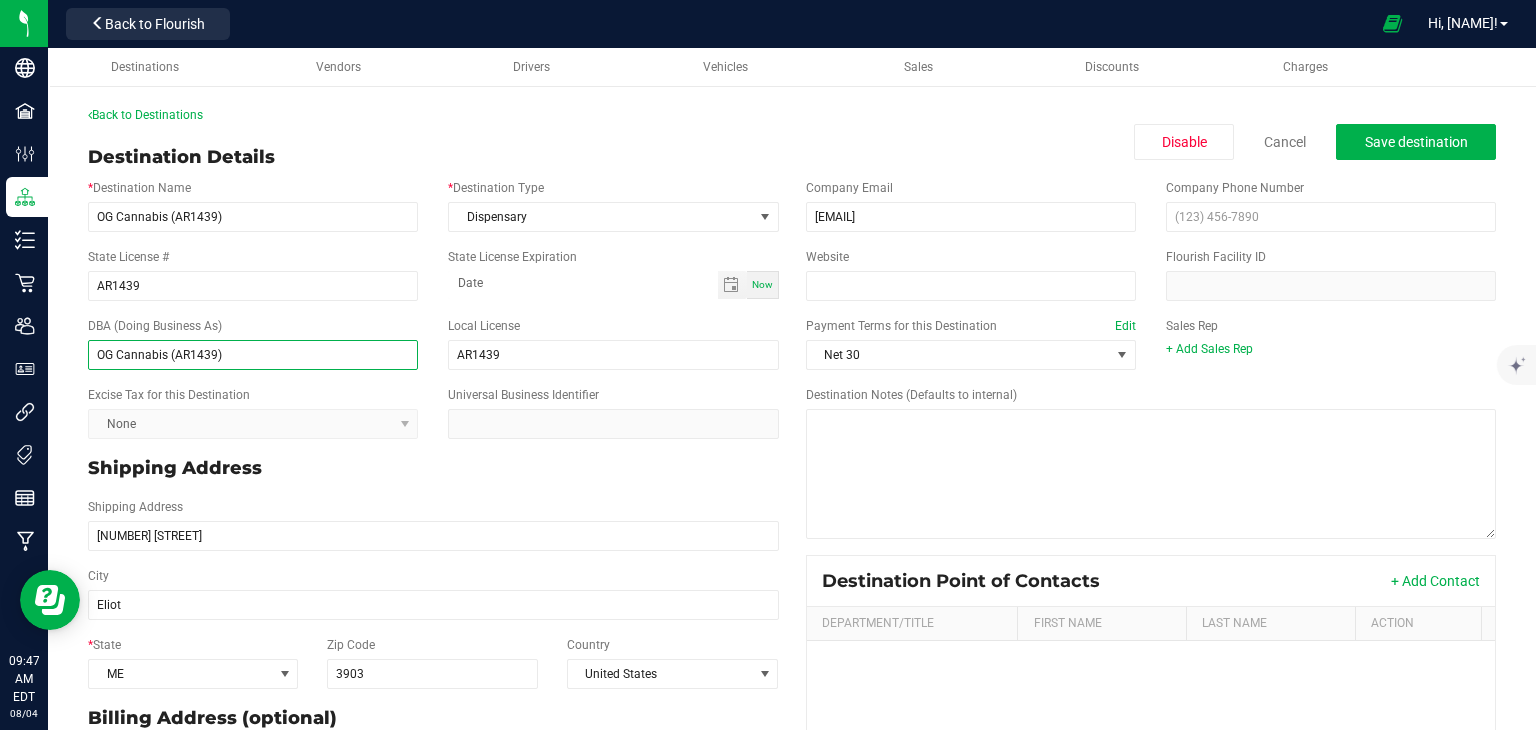 click on "OG Cannabis (AR1439)" at bounding box center (253, 355) 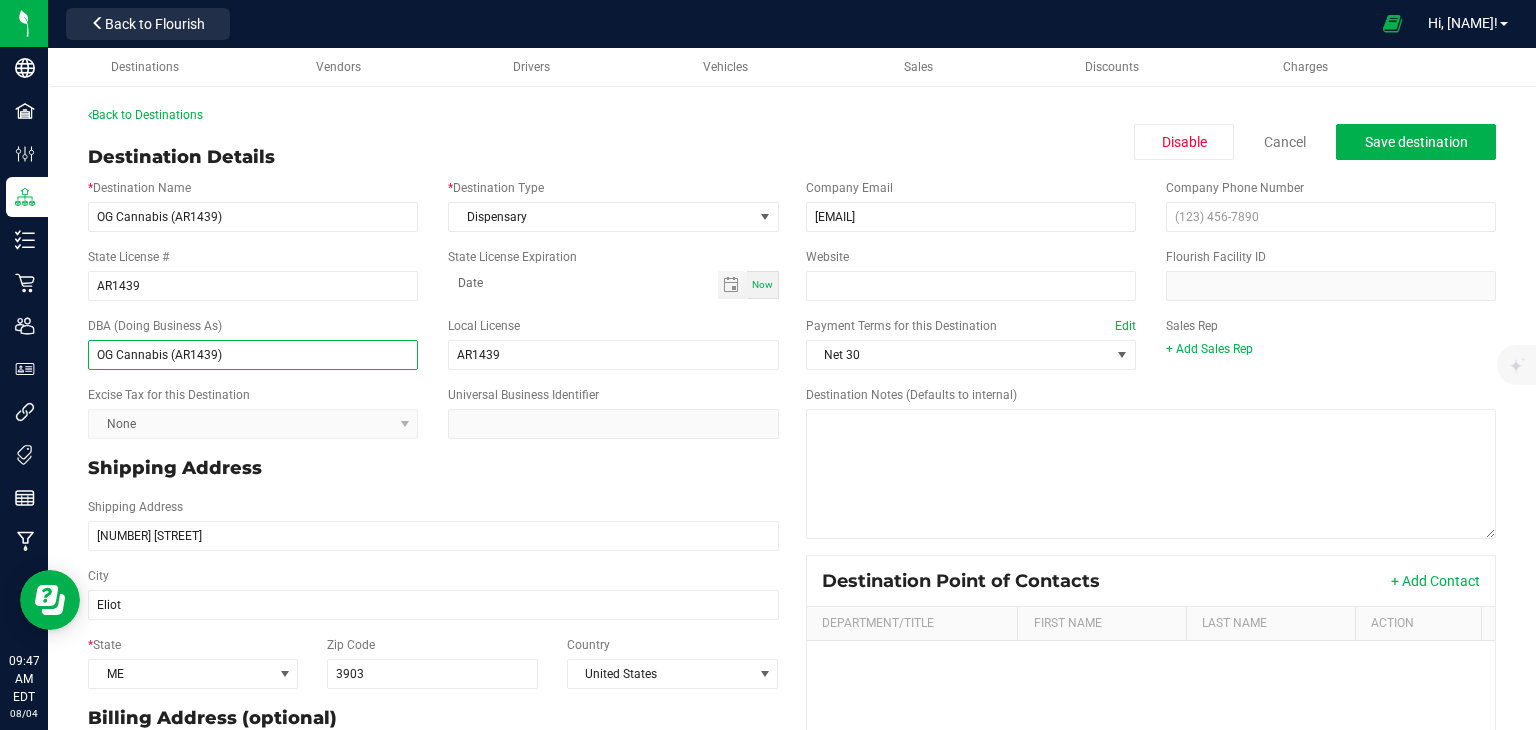 click on "OG Cannabis (AR1439)" at bounding box center [253, 355] 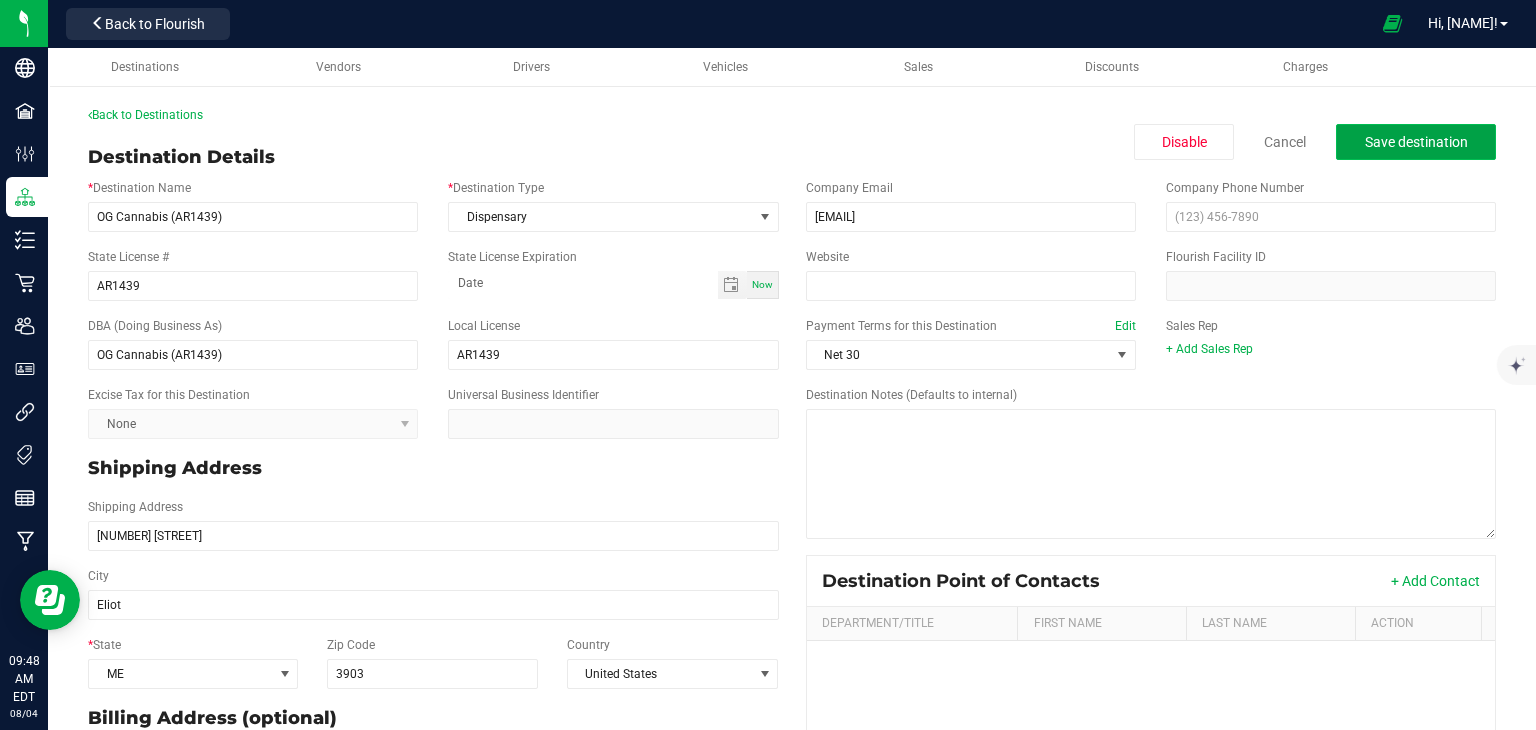 click on "Save destination" 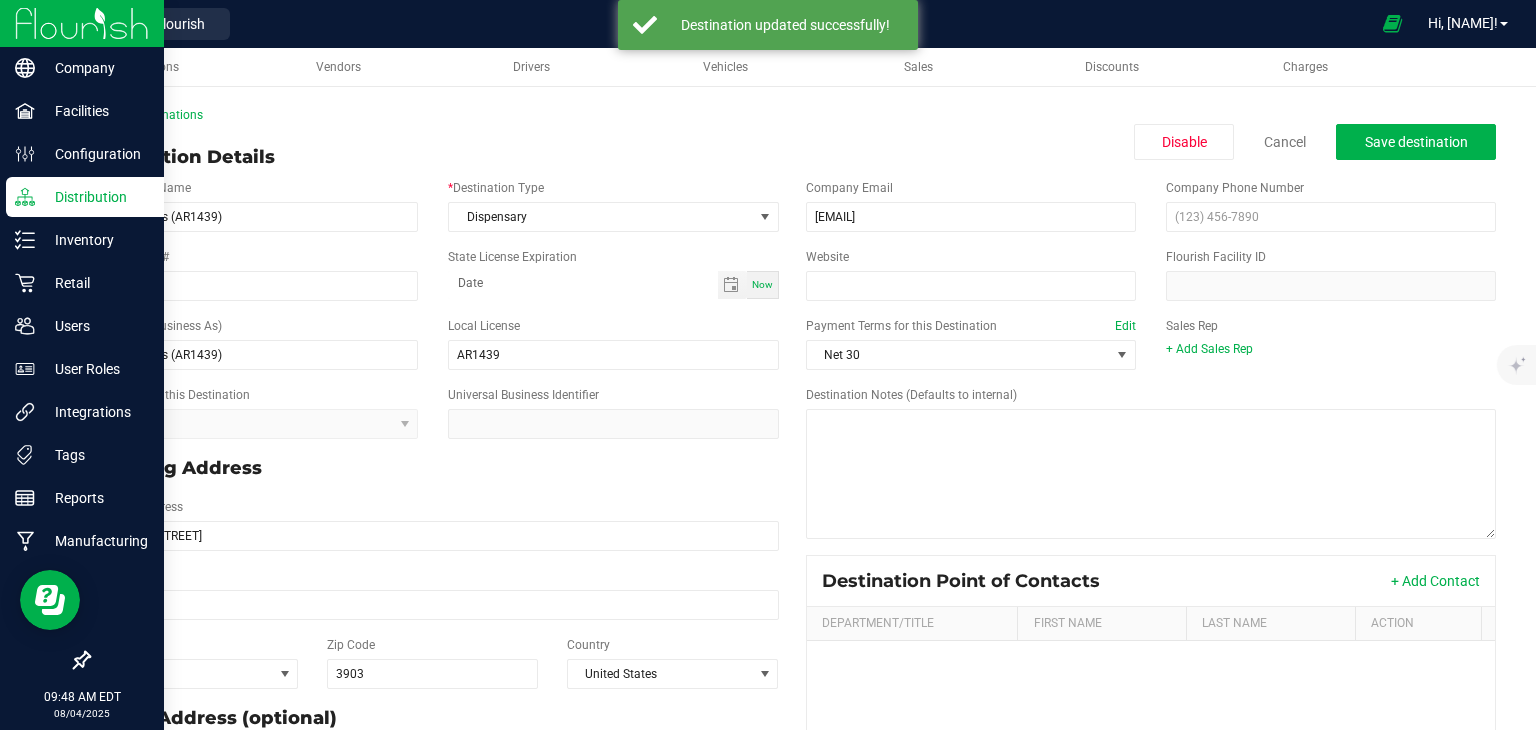 click on "Distribution" at bounding box center [95, 197] 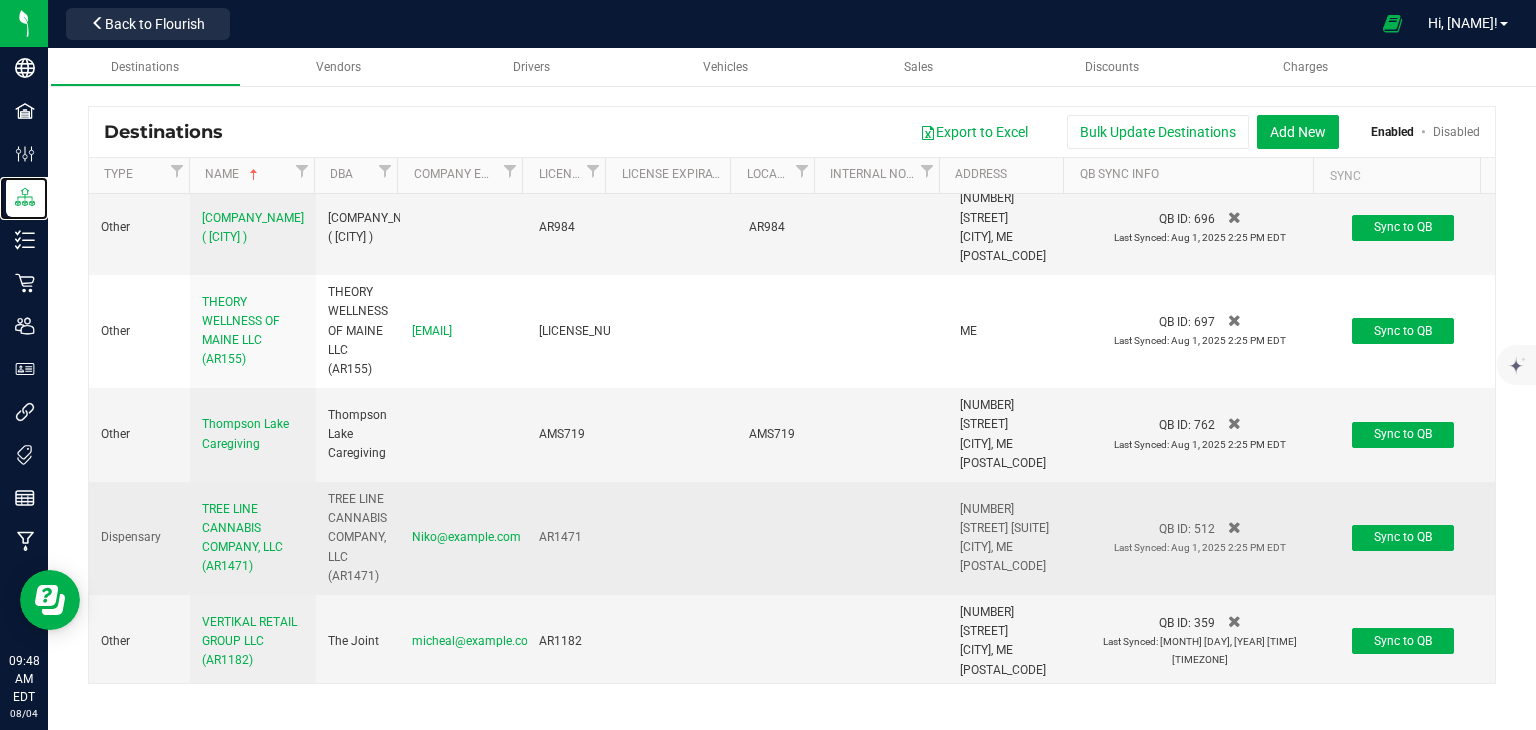 scroll, scrollTop: 10900, scrollLeft: 0, axis: vertical 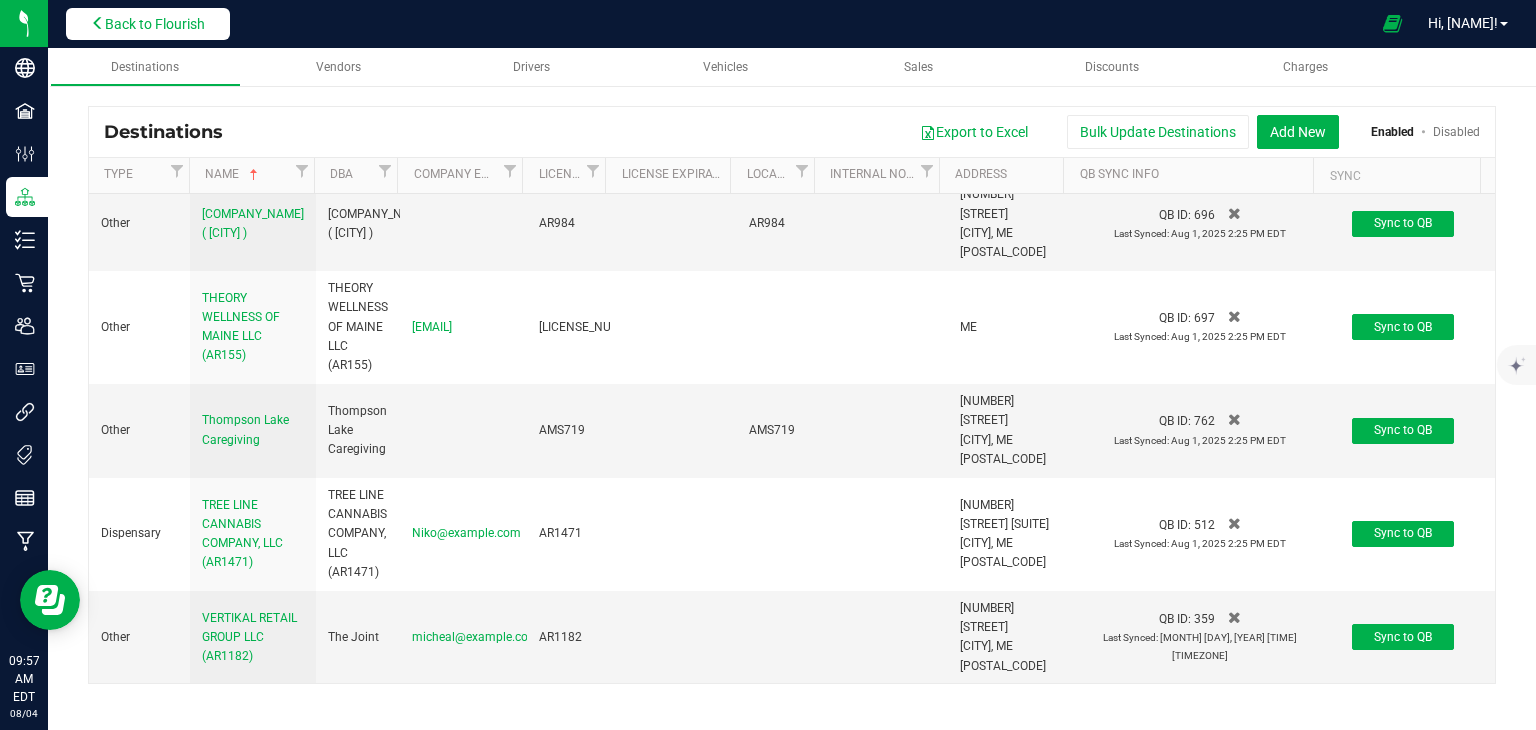 click on "Back to Flourish" at bounding box center (155, 24) 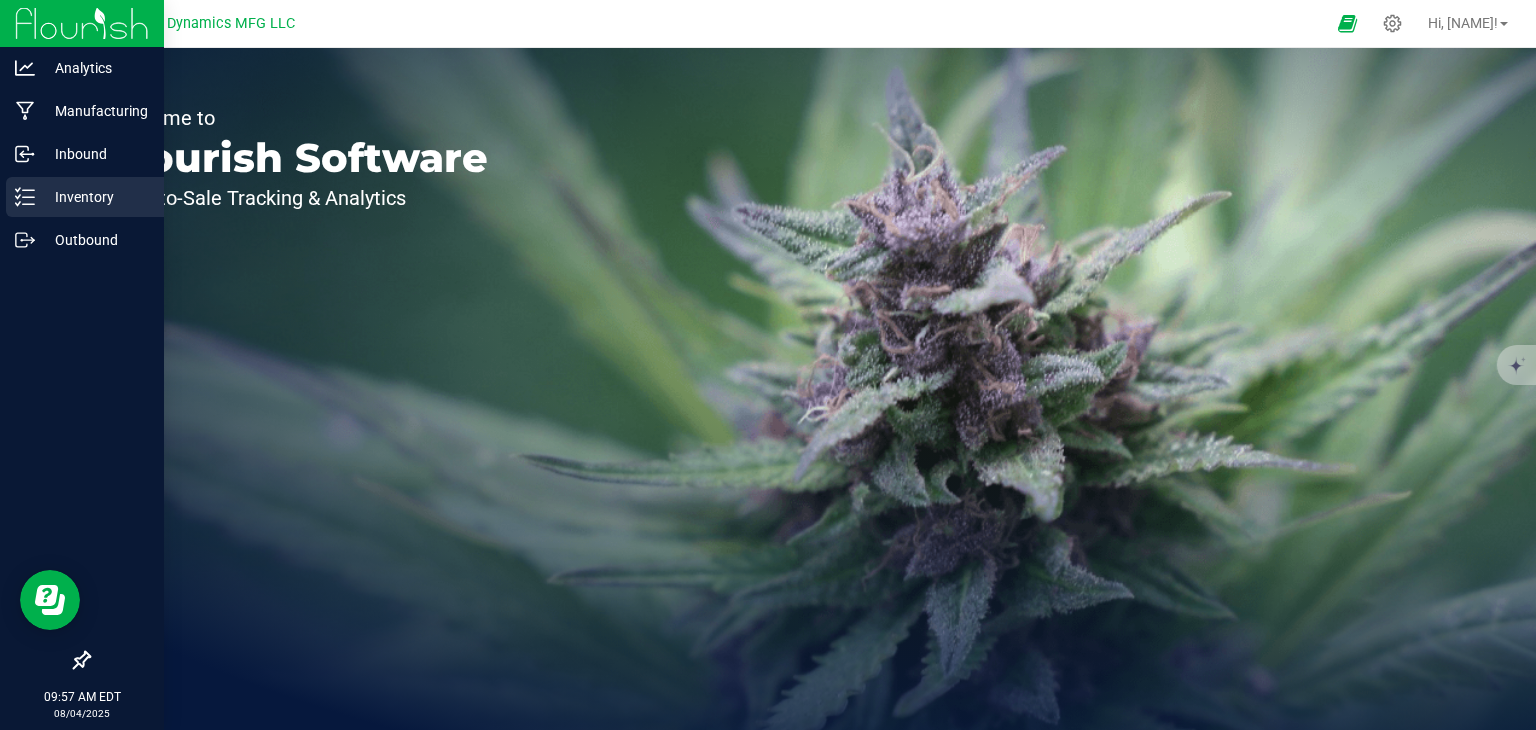 click 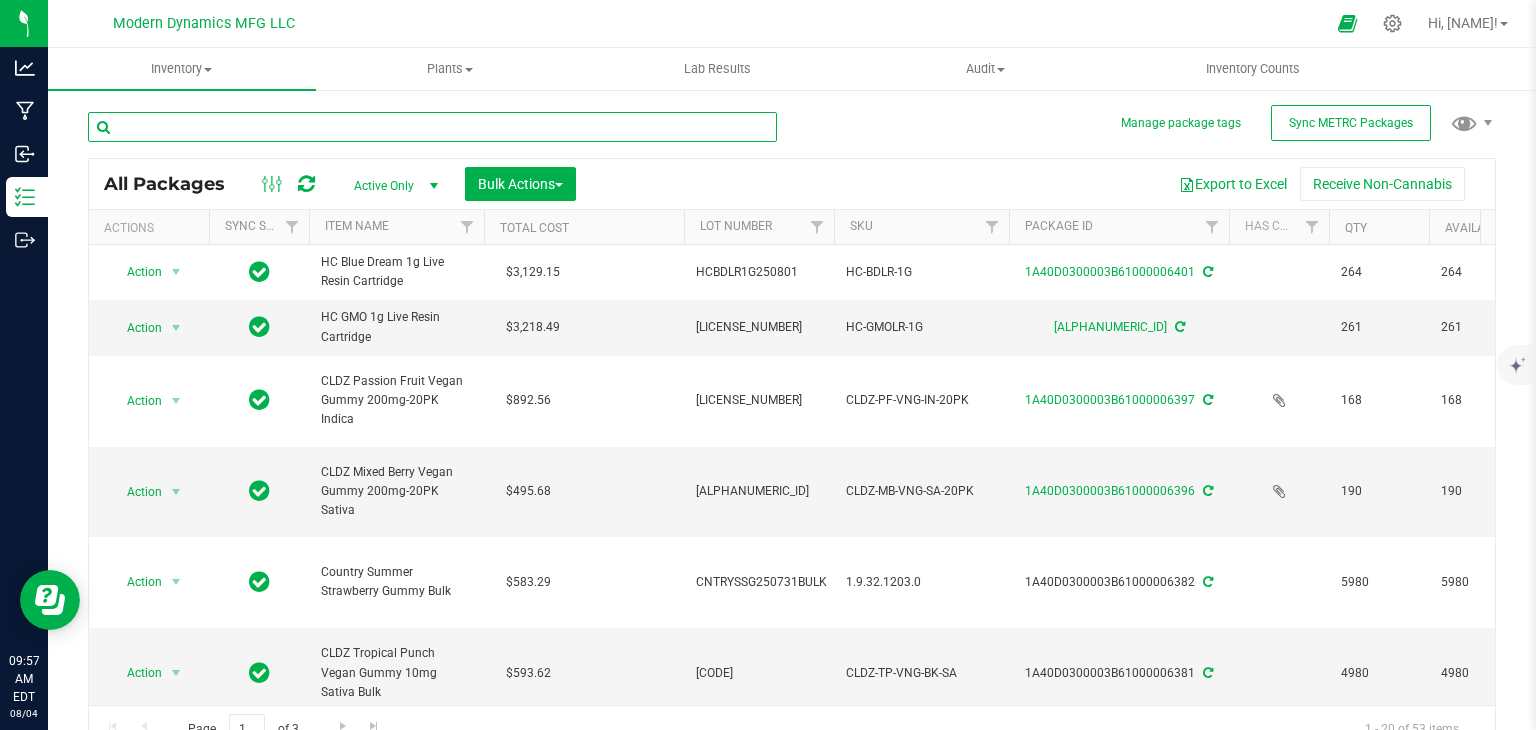 click at bounding box center [432, 127] 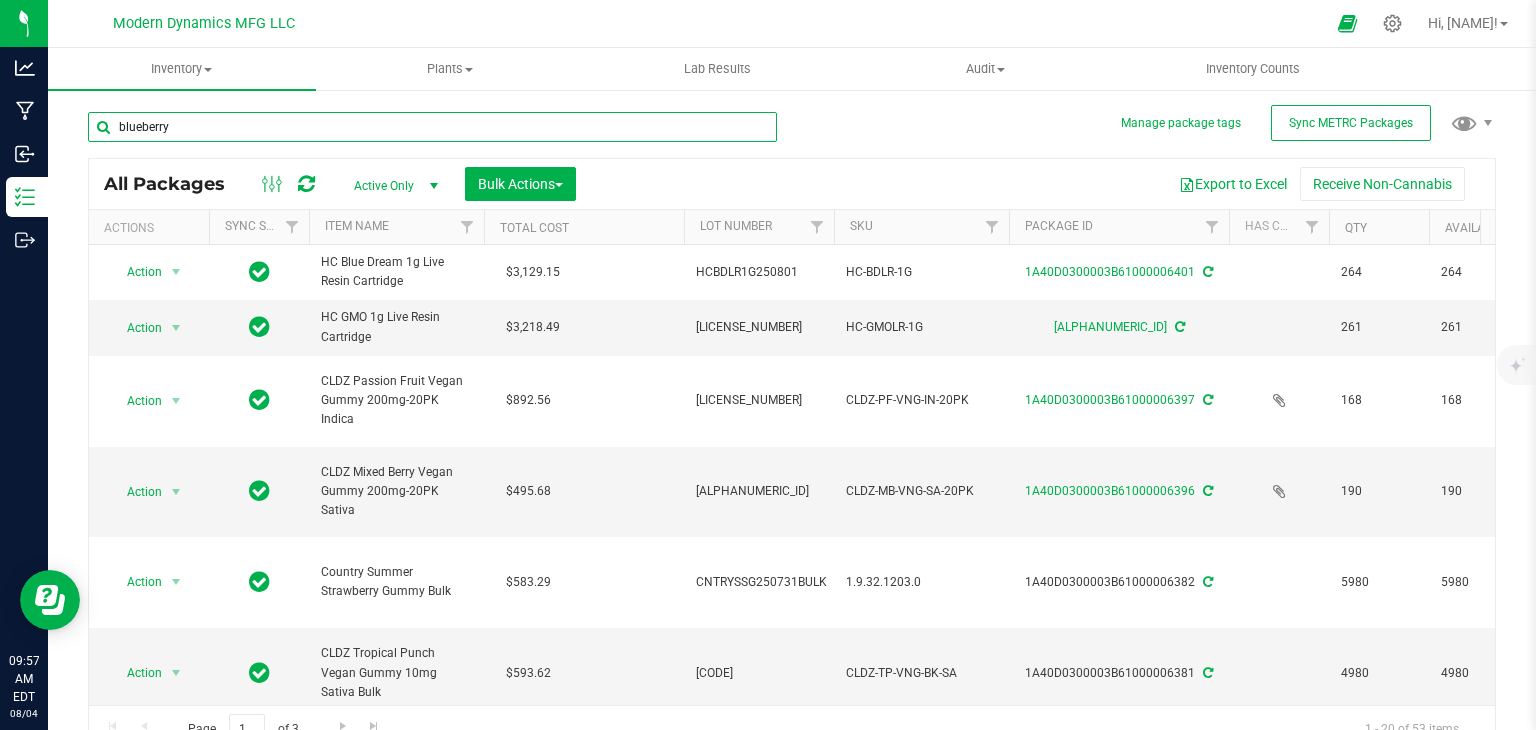 type on "blueberry" 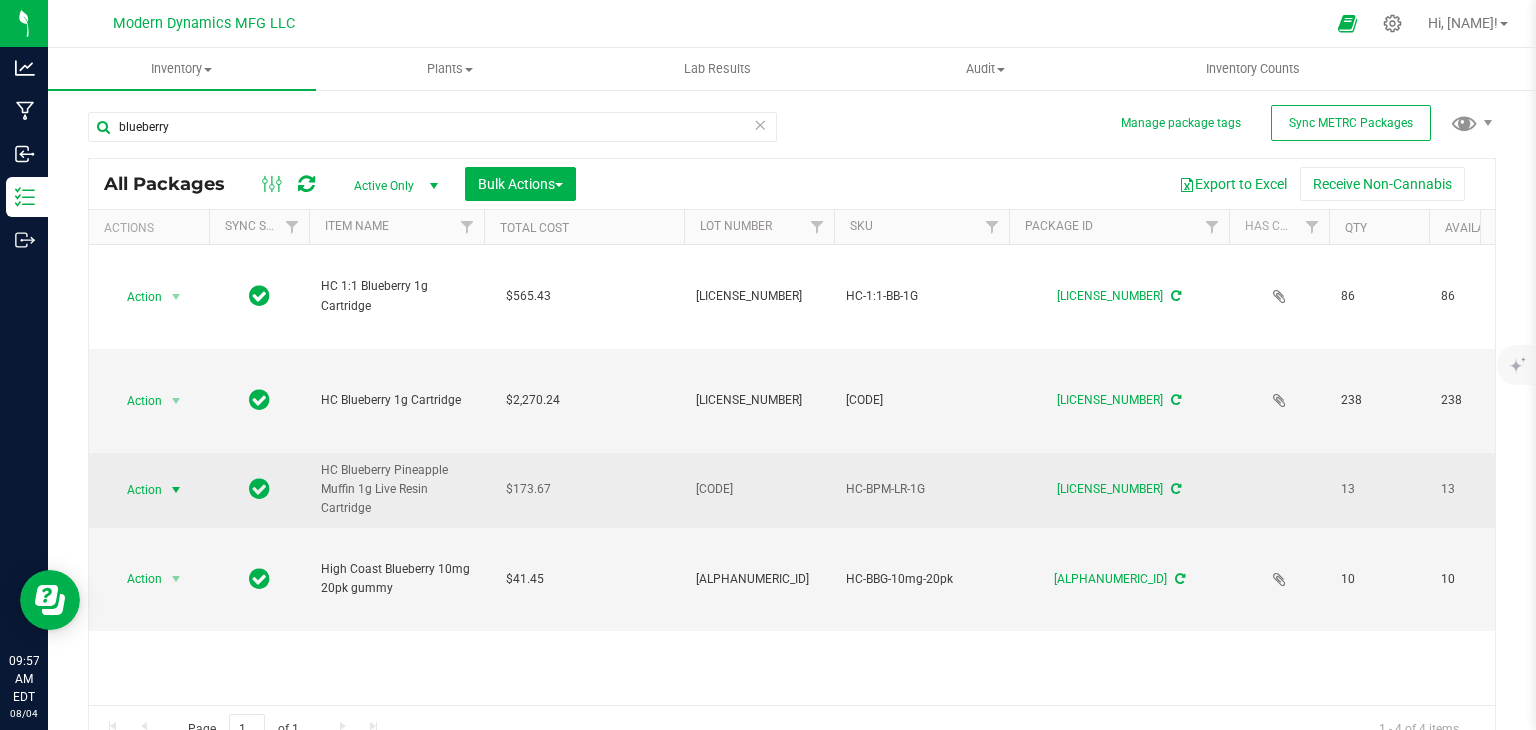 click on "Action" at bounding box center (136, 490) 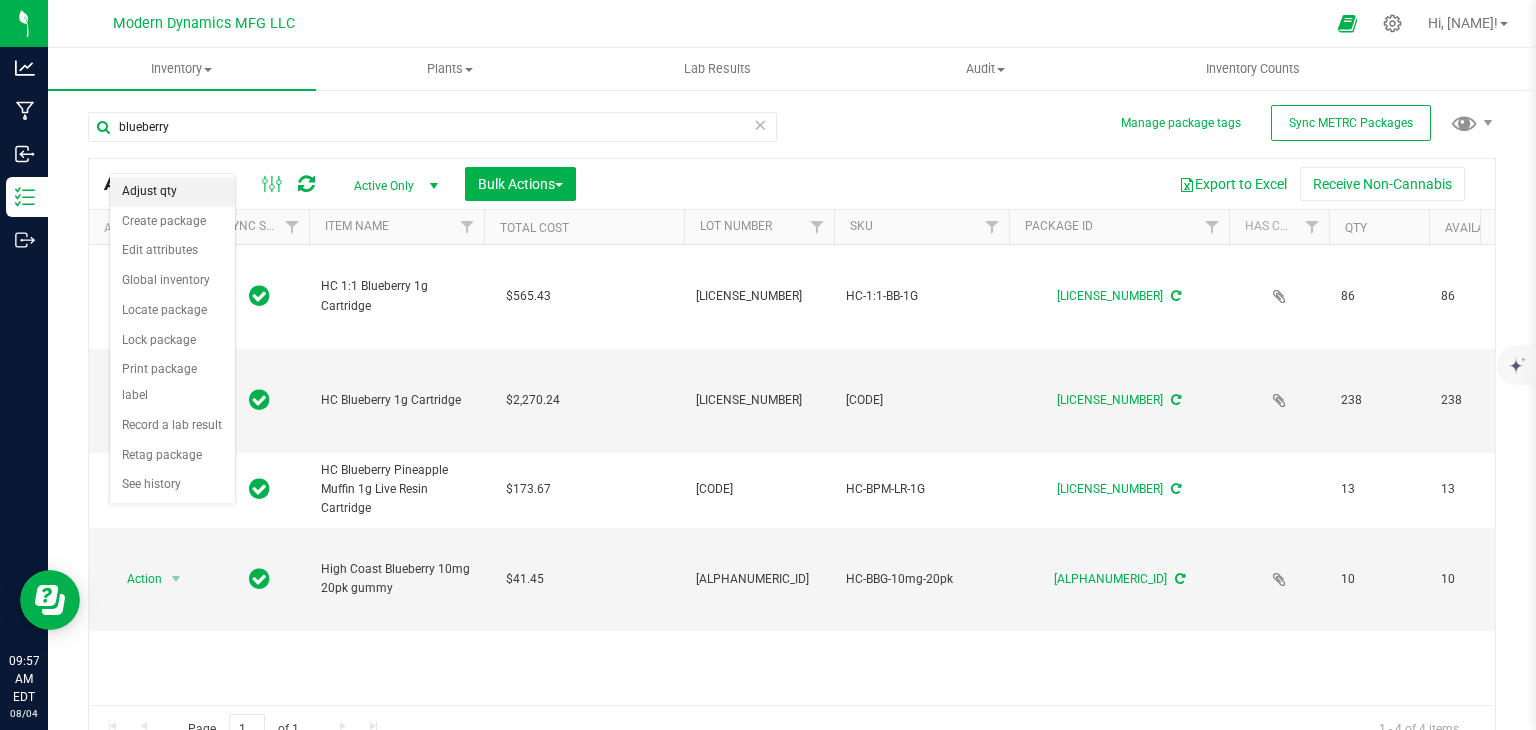 click on "Adjust qty" at bounding box center (172, 192) 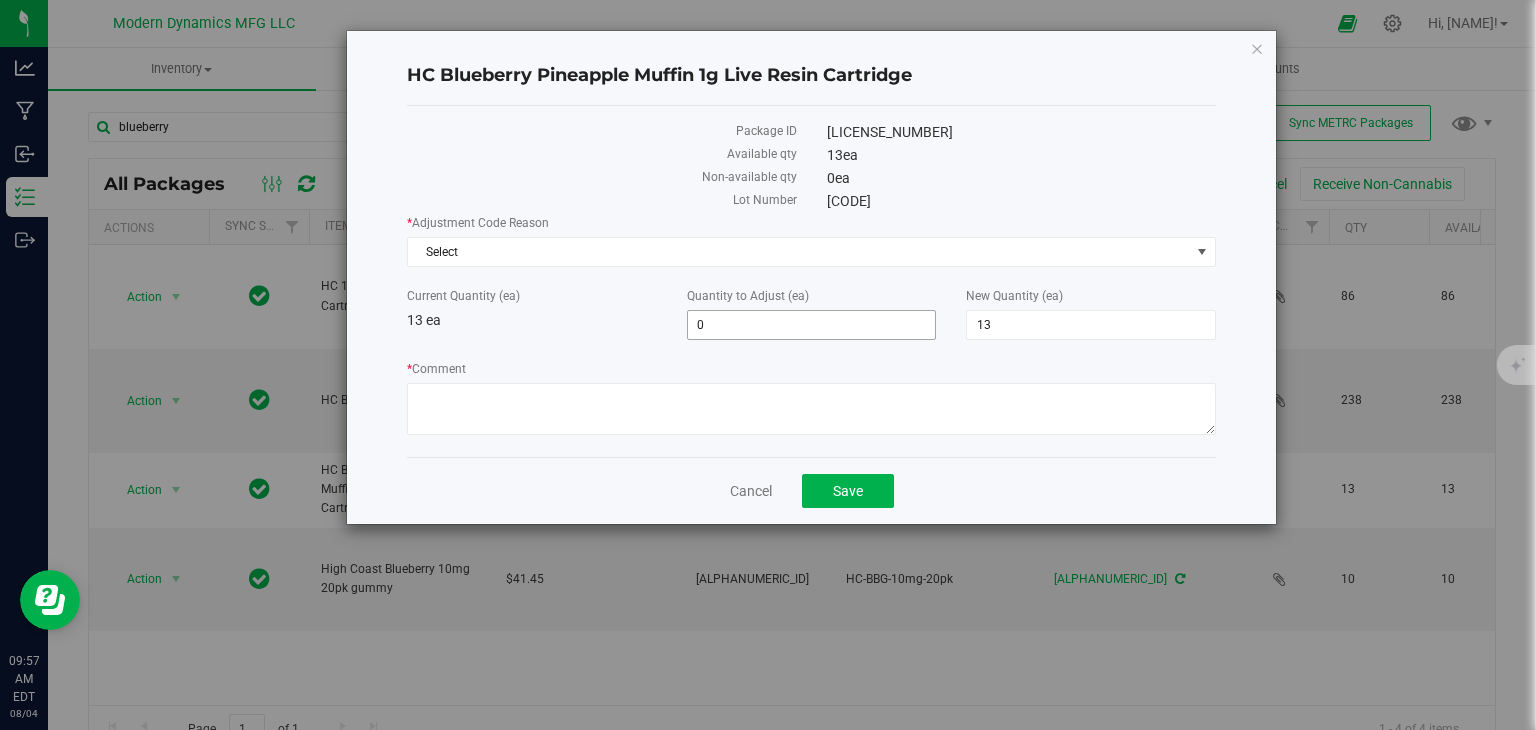 click on "0 0" at bounding box center (812, 325) 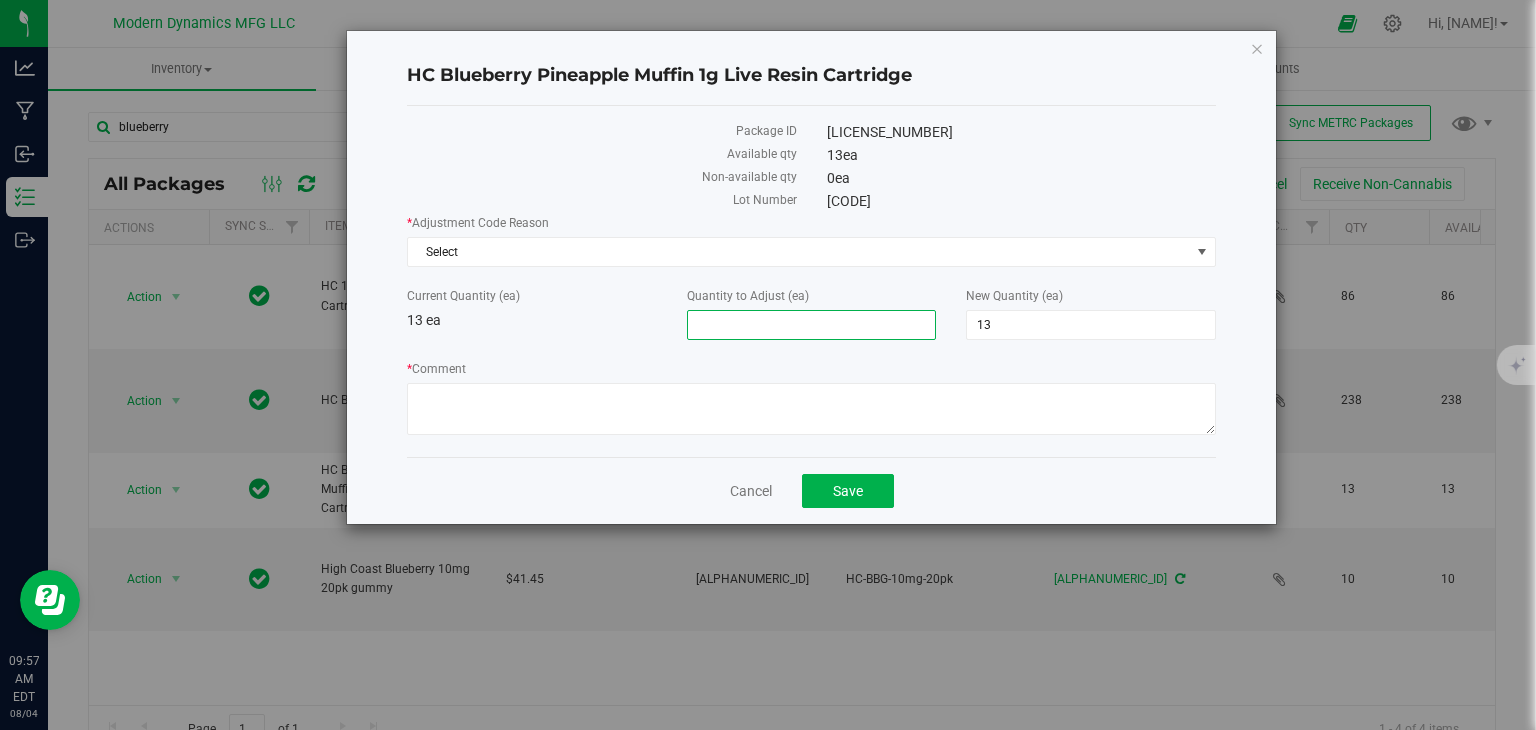 type on "1" 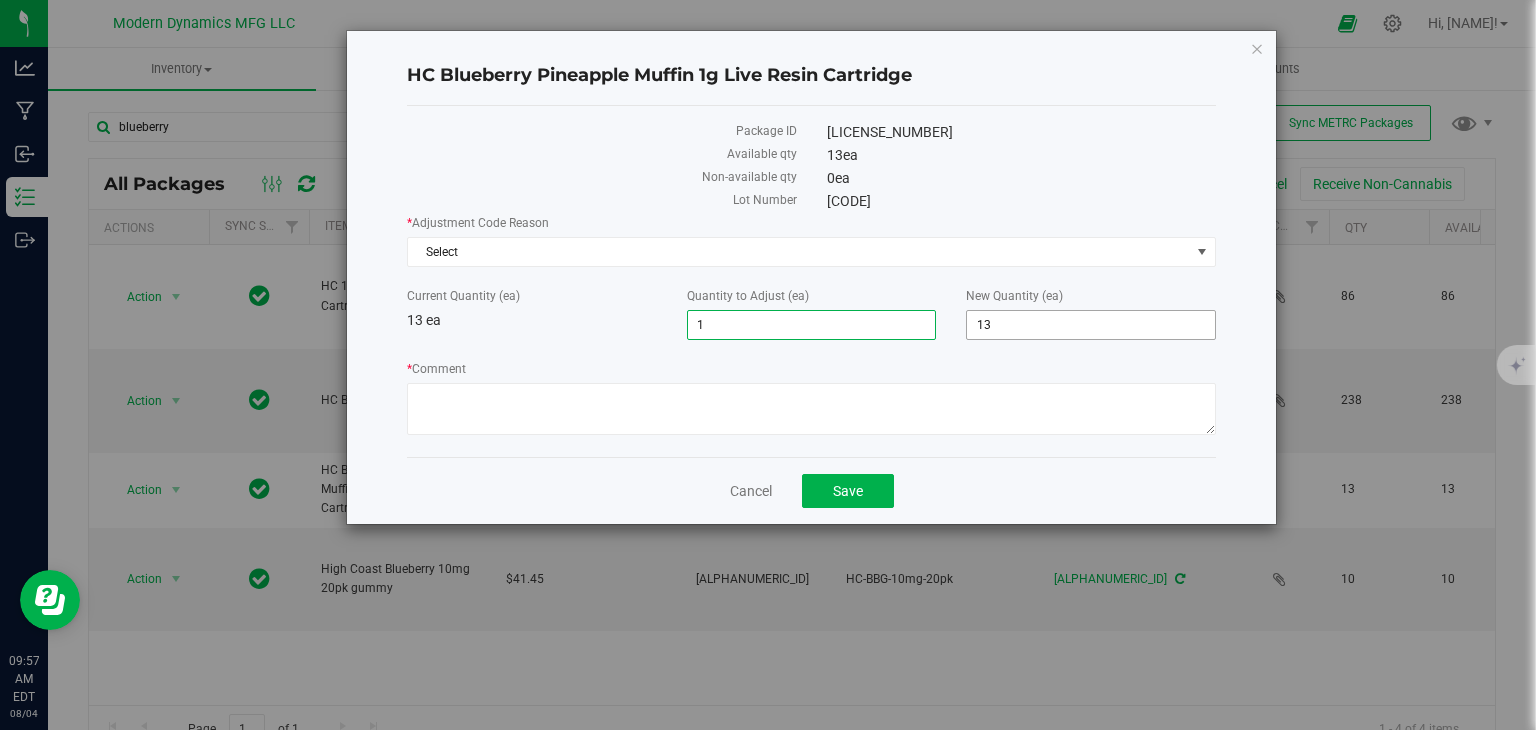 type on "1" 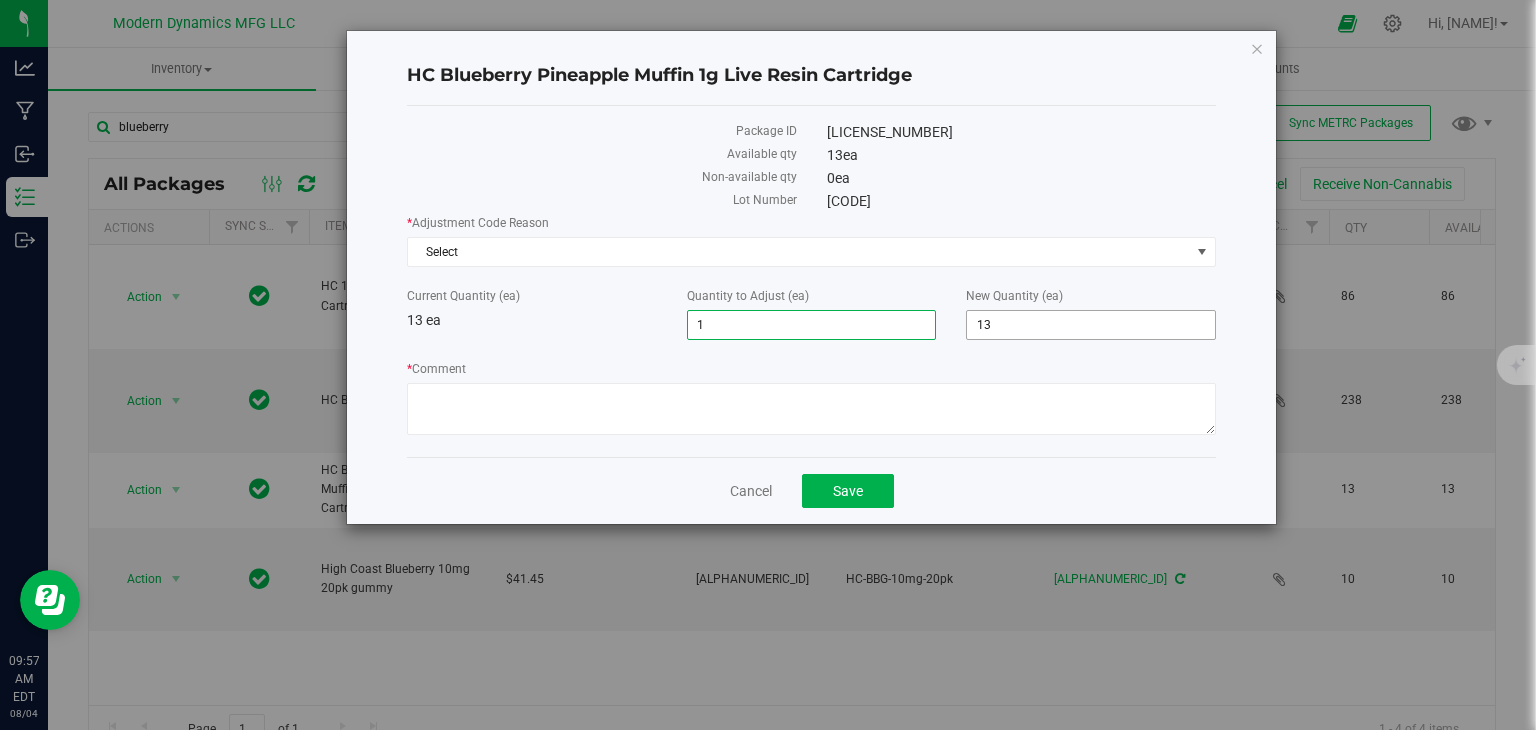 type on "14" 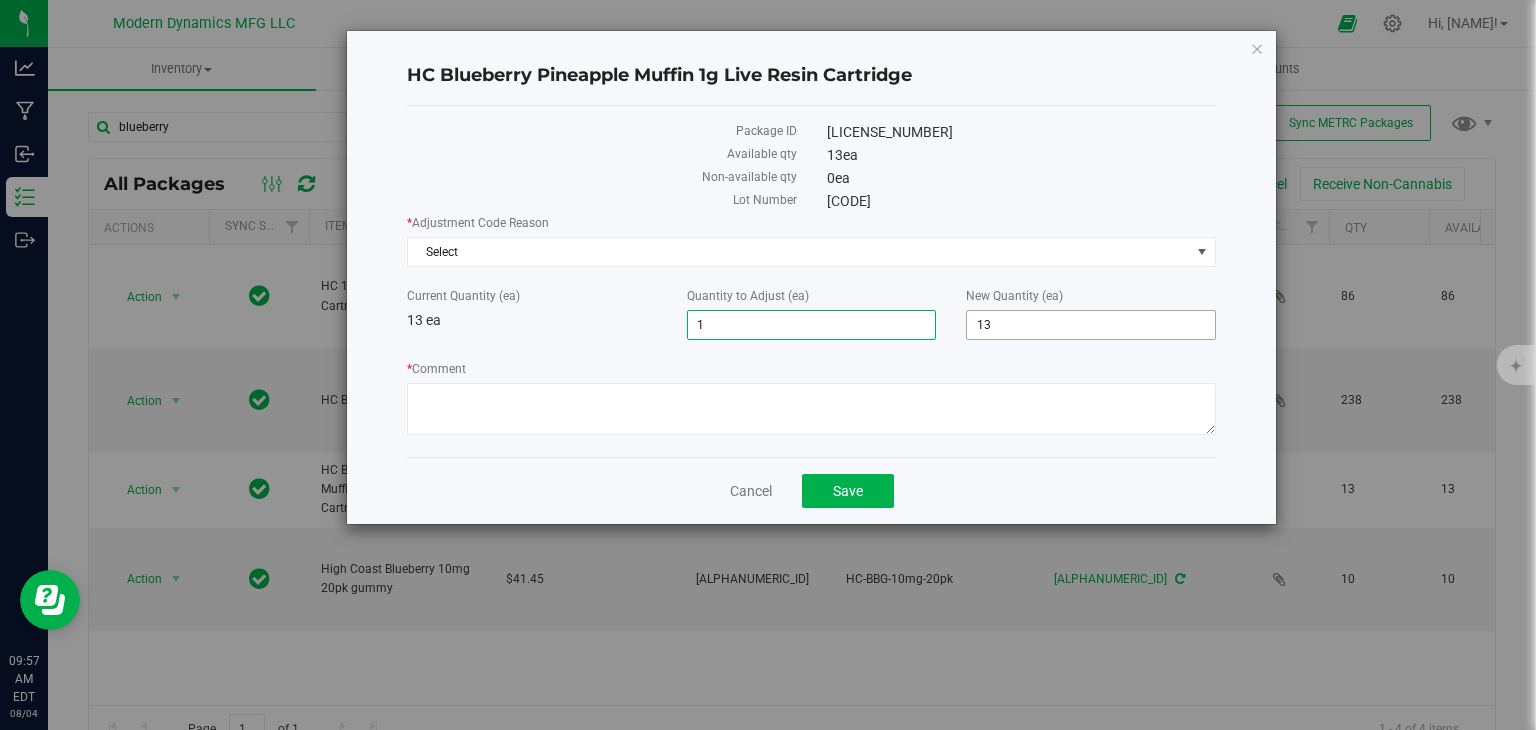 type on "14" 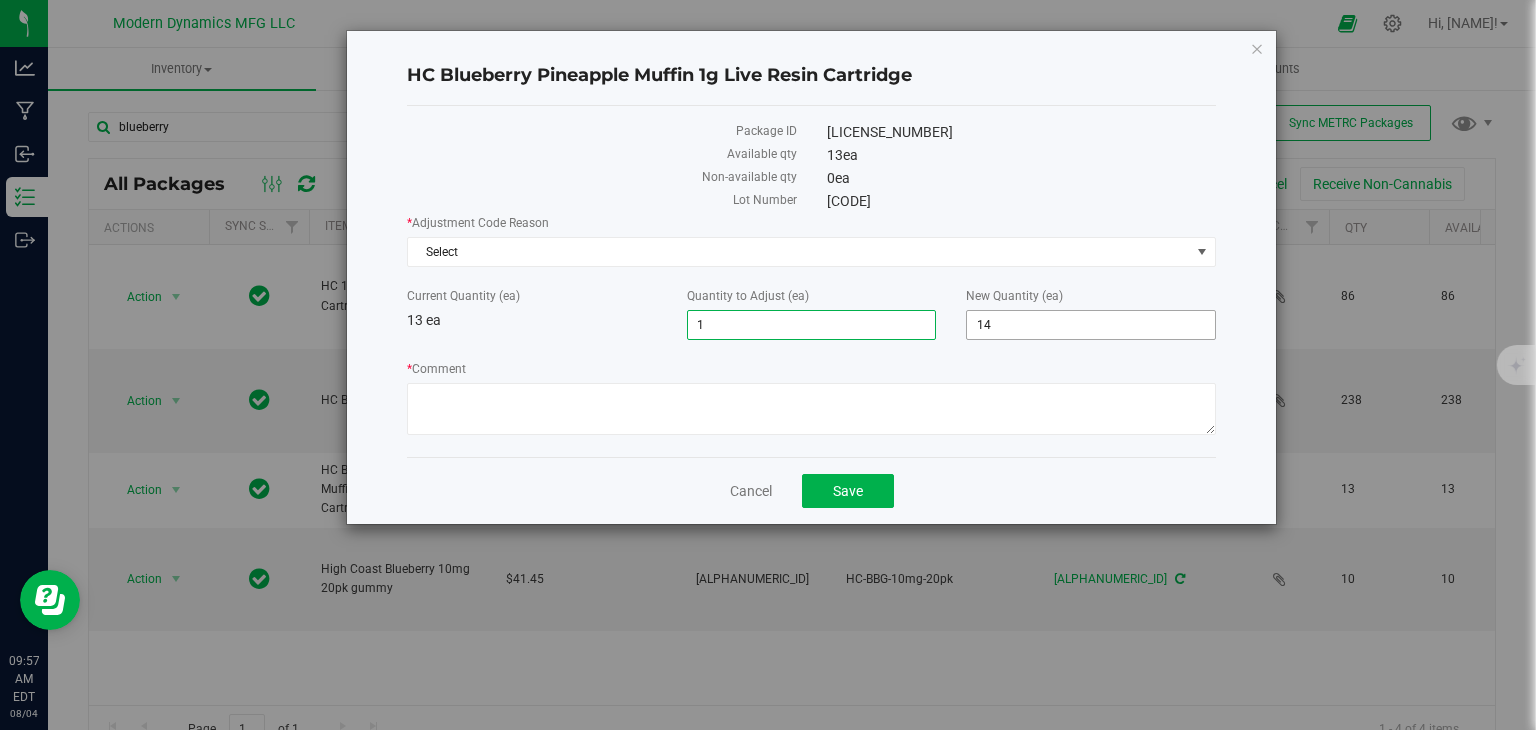 click on "14 14" at bounding box center (1091, 325) 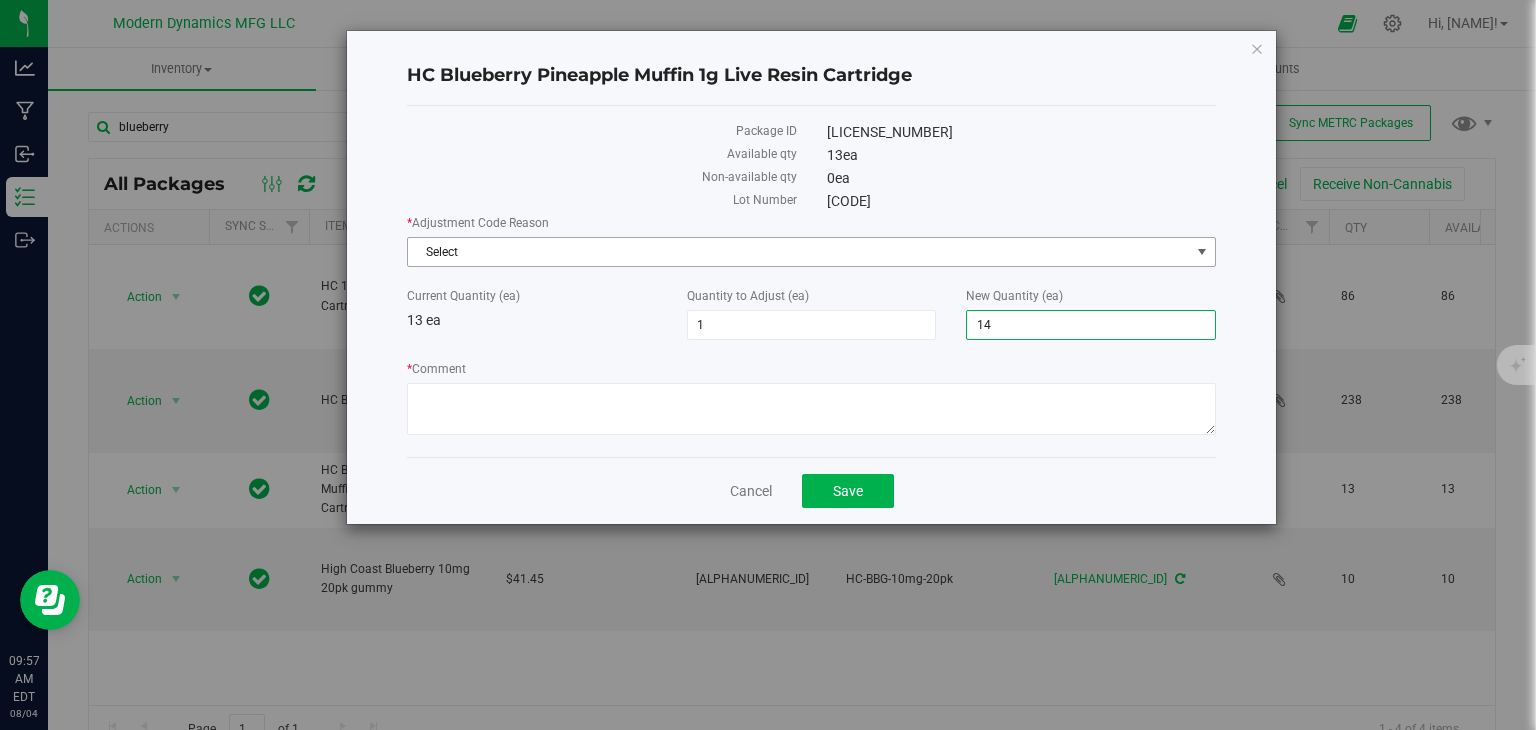 click on "Select" at bounding box center [799, 252] 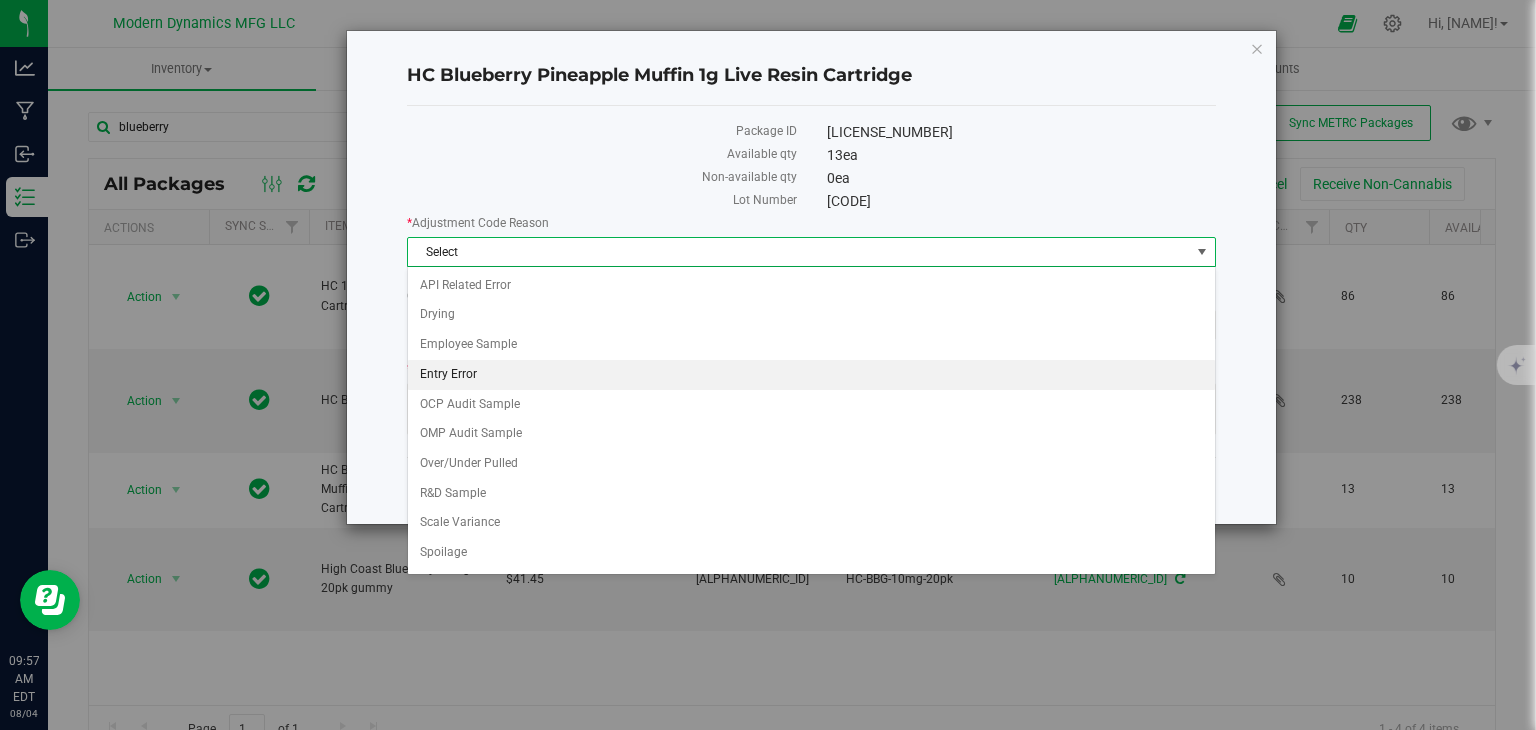 click on "Entry Error" at bounding box center [811, 375] 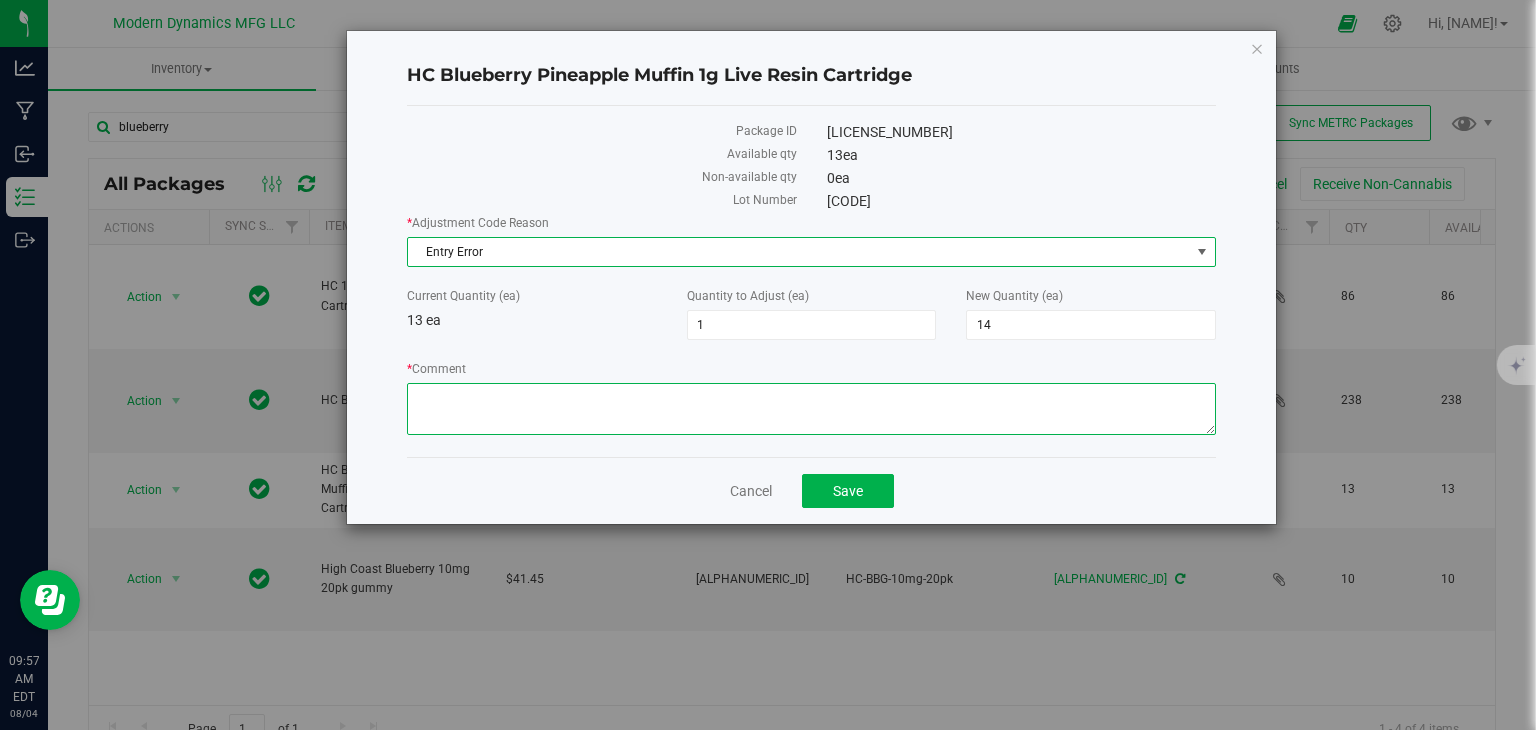 click on "*
Comment" at bounding box center [811, 409] 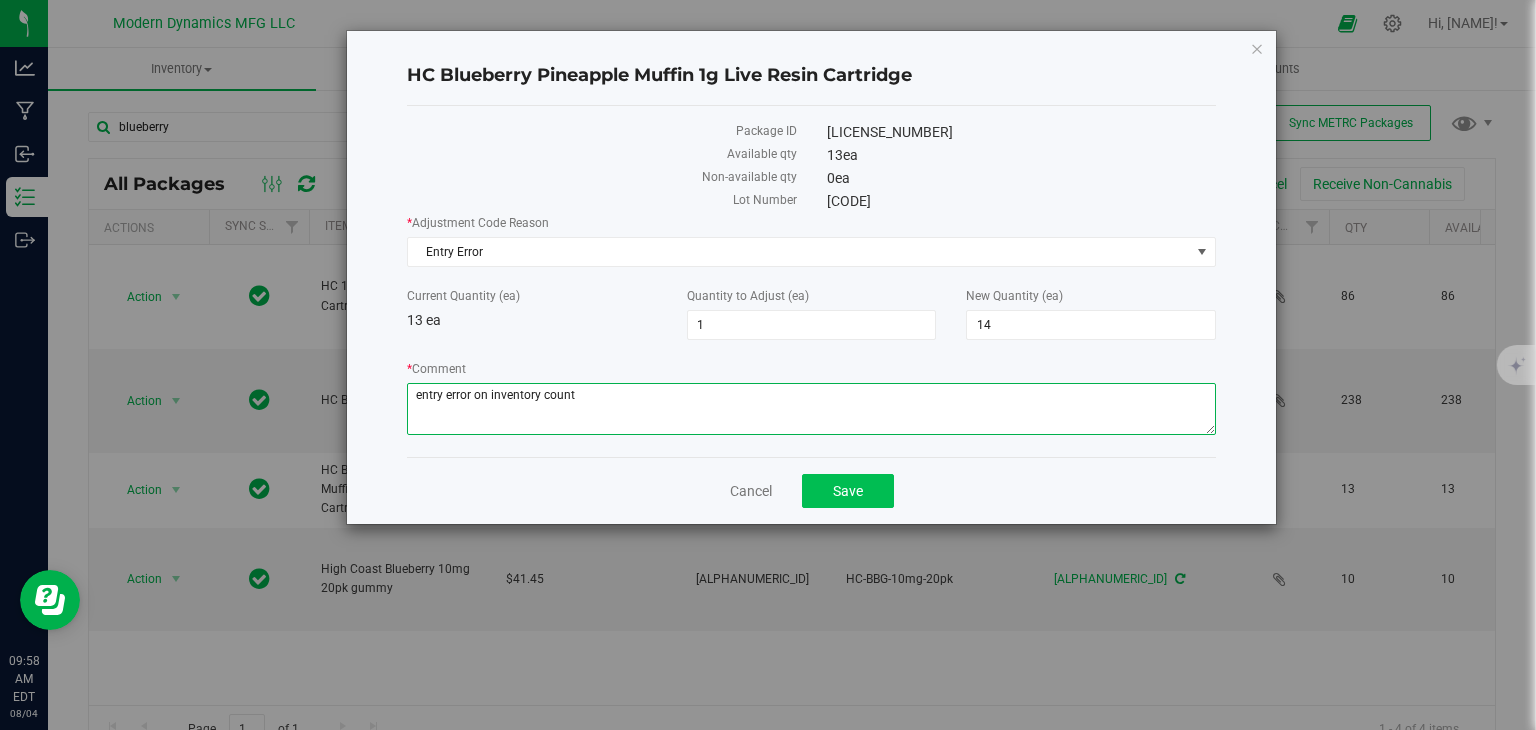 type on "entry error on inventory count" 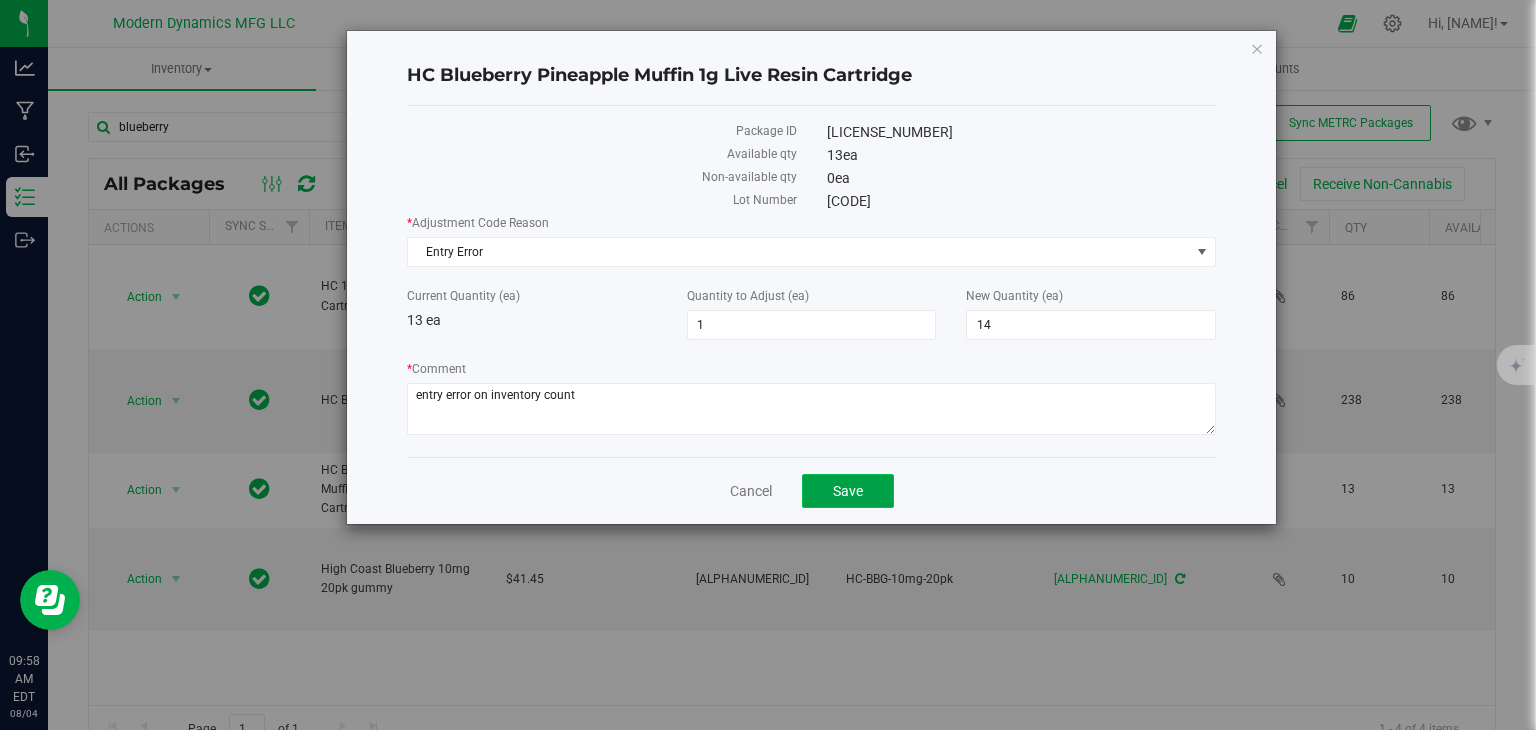 click on "Save" 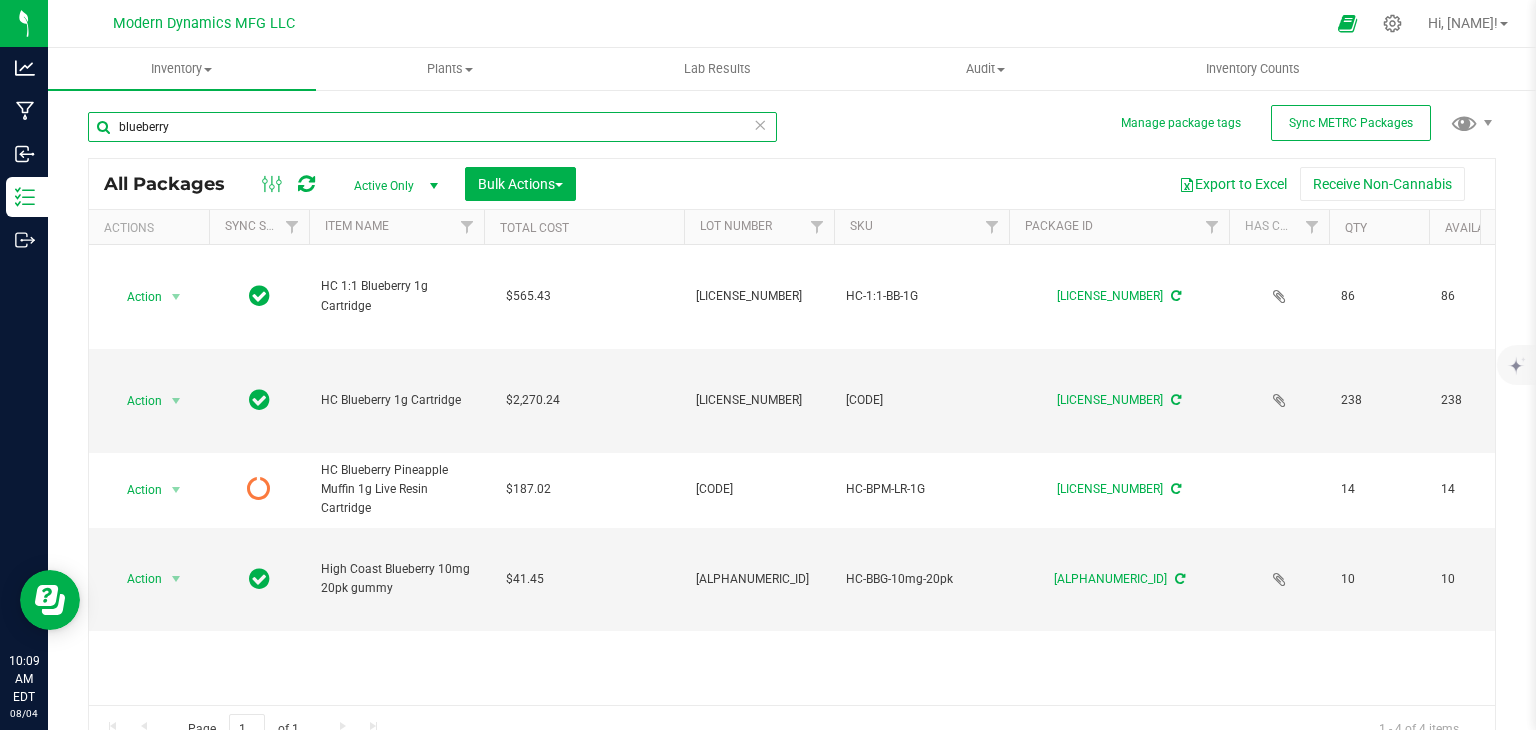 click on "blueberry" at bounding box center (432, 127) 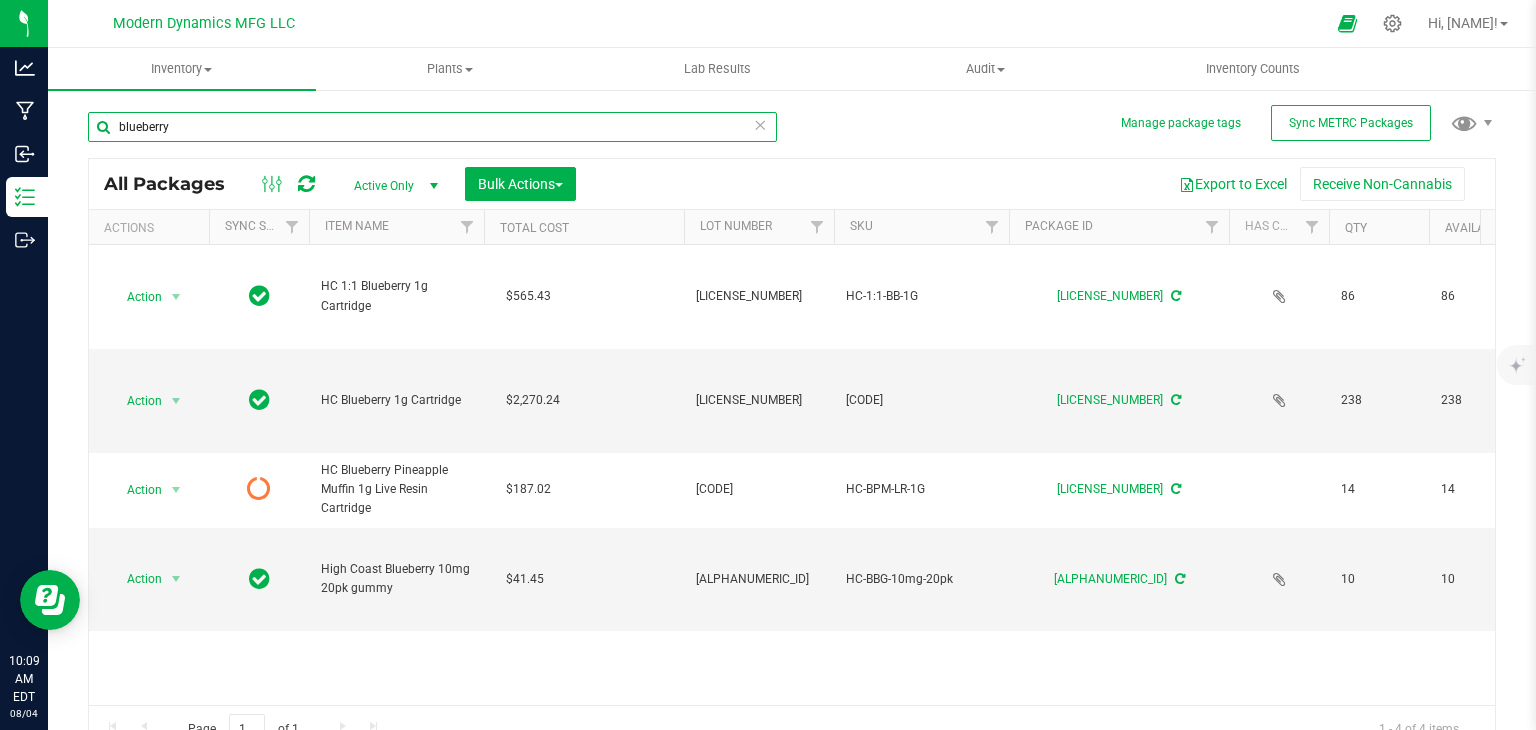 click on "blueberry" at bounding box center [432, 127] 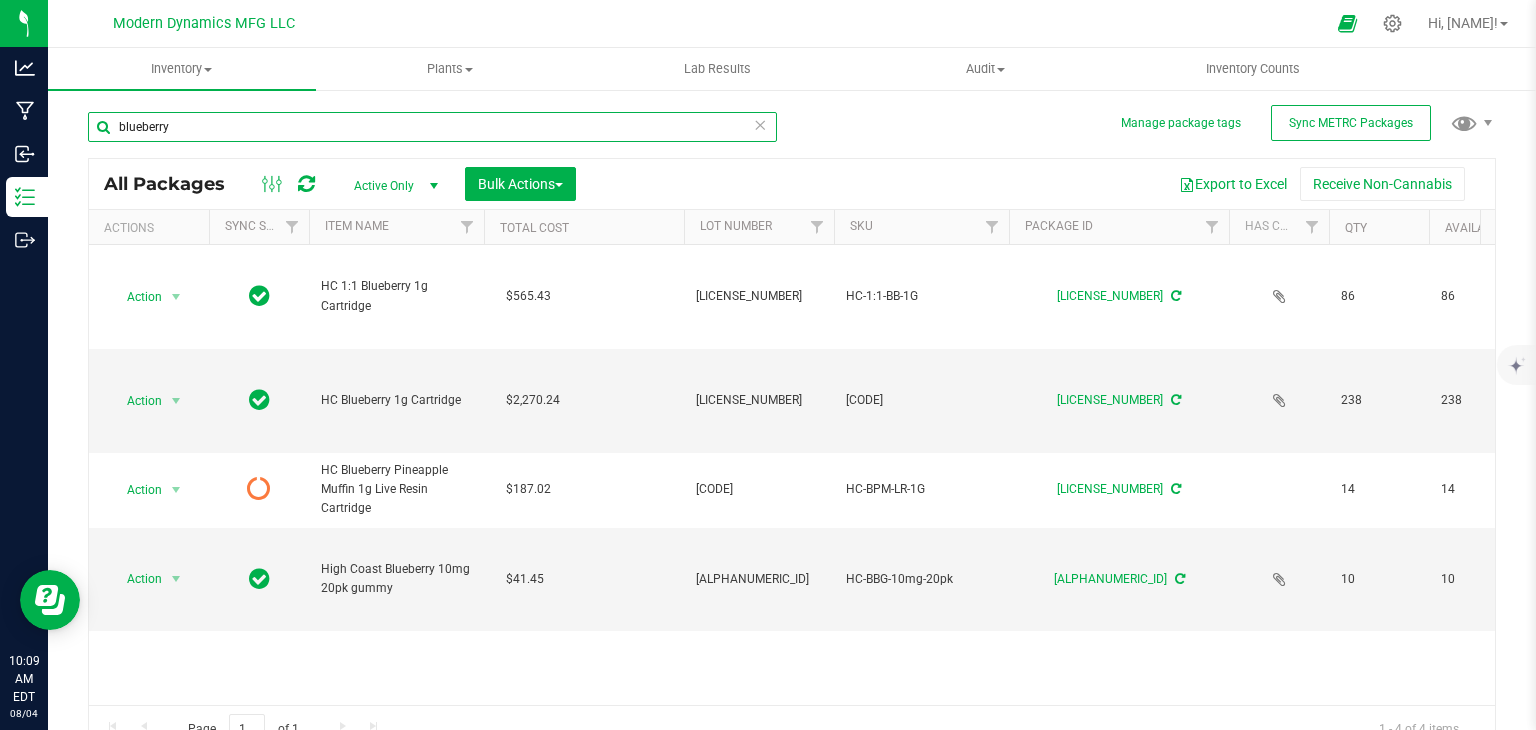 click on "blueberry" at bounding box center (432, 127) 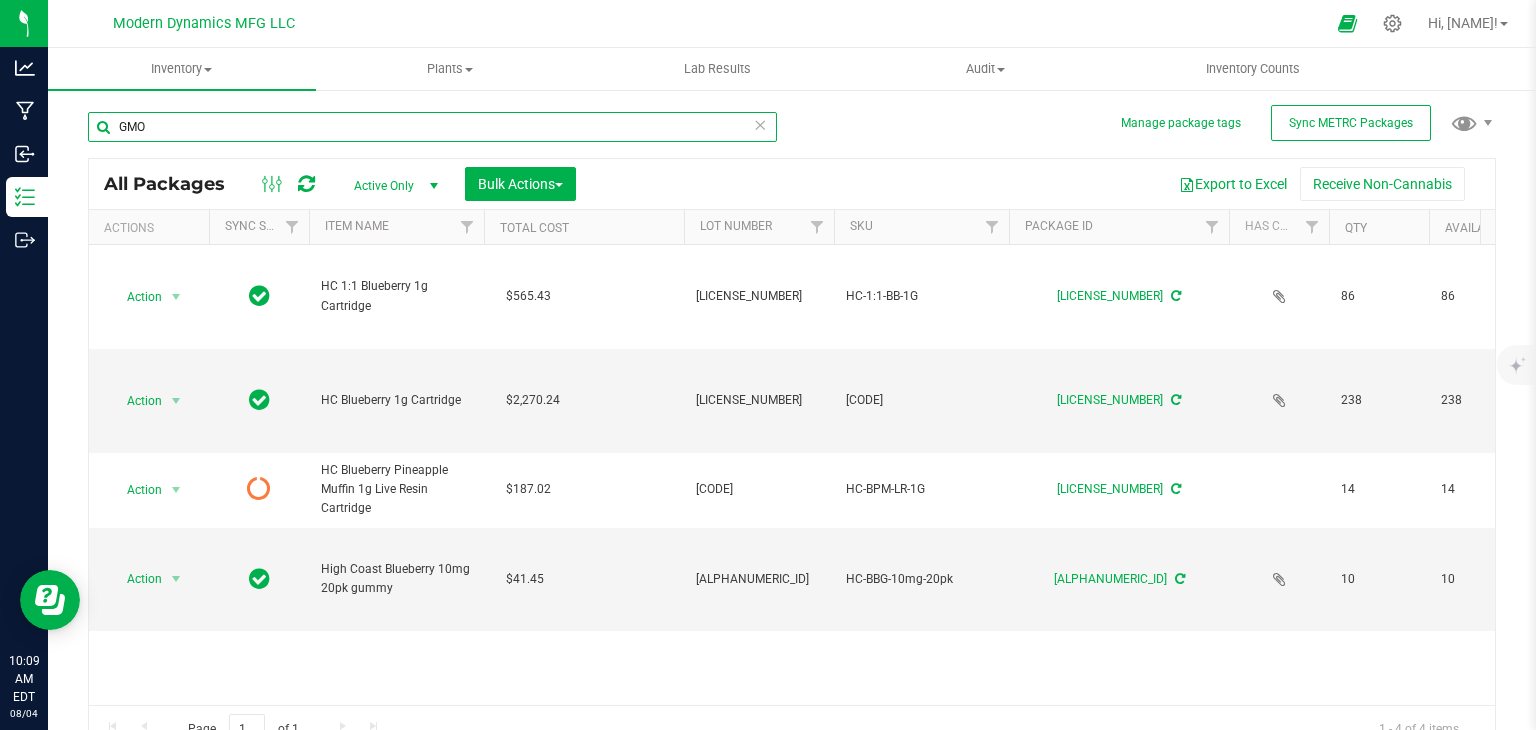 type on "GMO" 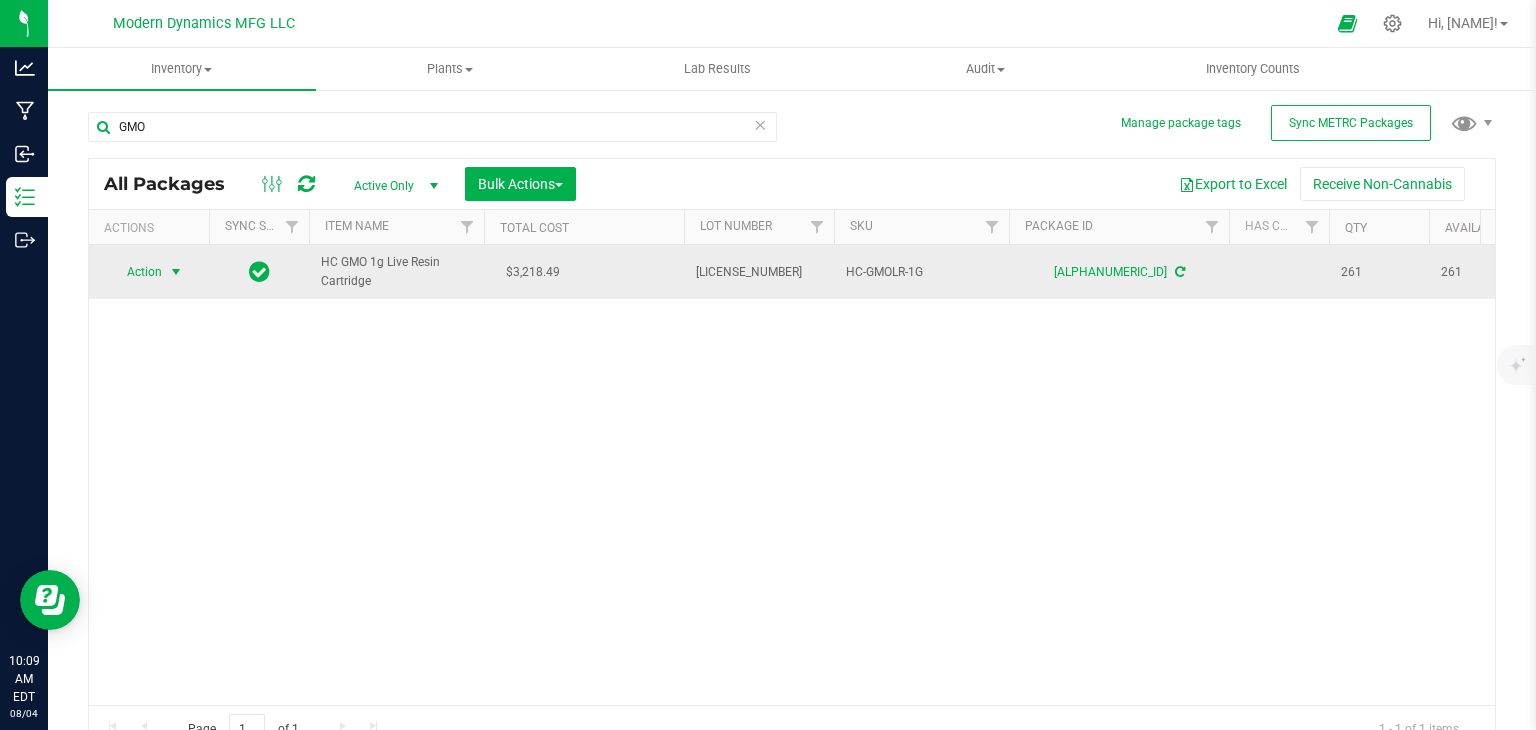 click on "Action" at bounding box center [136, 272] 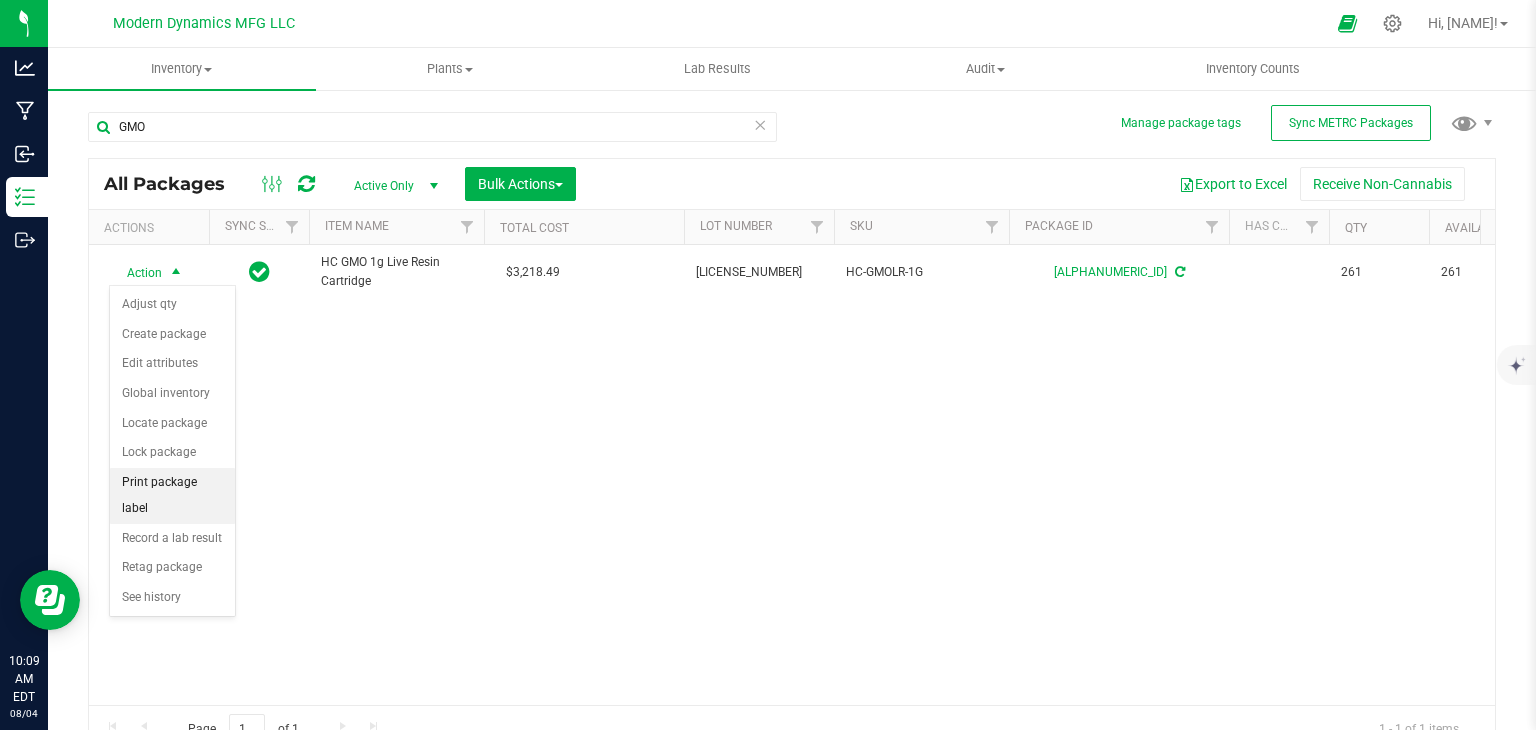 click on "Print package label" at bounding box center (172, 495) 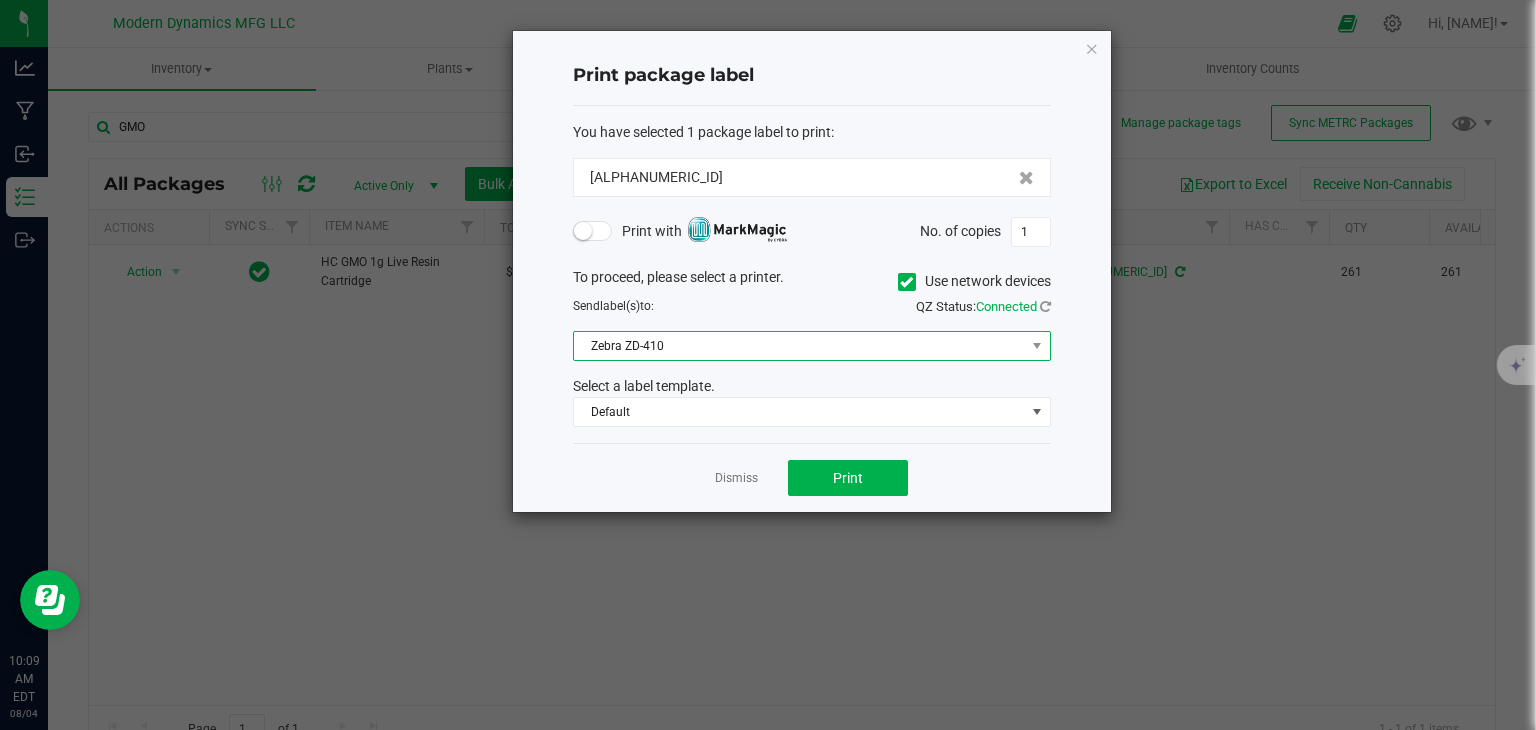 click on "Zebra ZD-410" at bounding box center [799, 346] 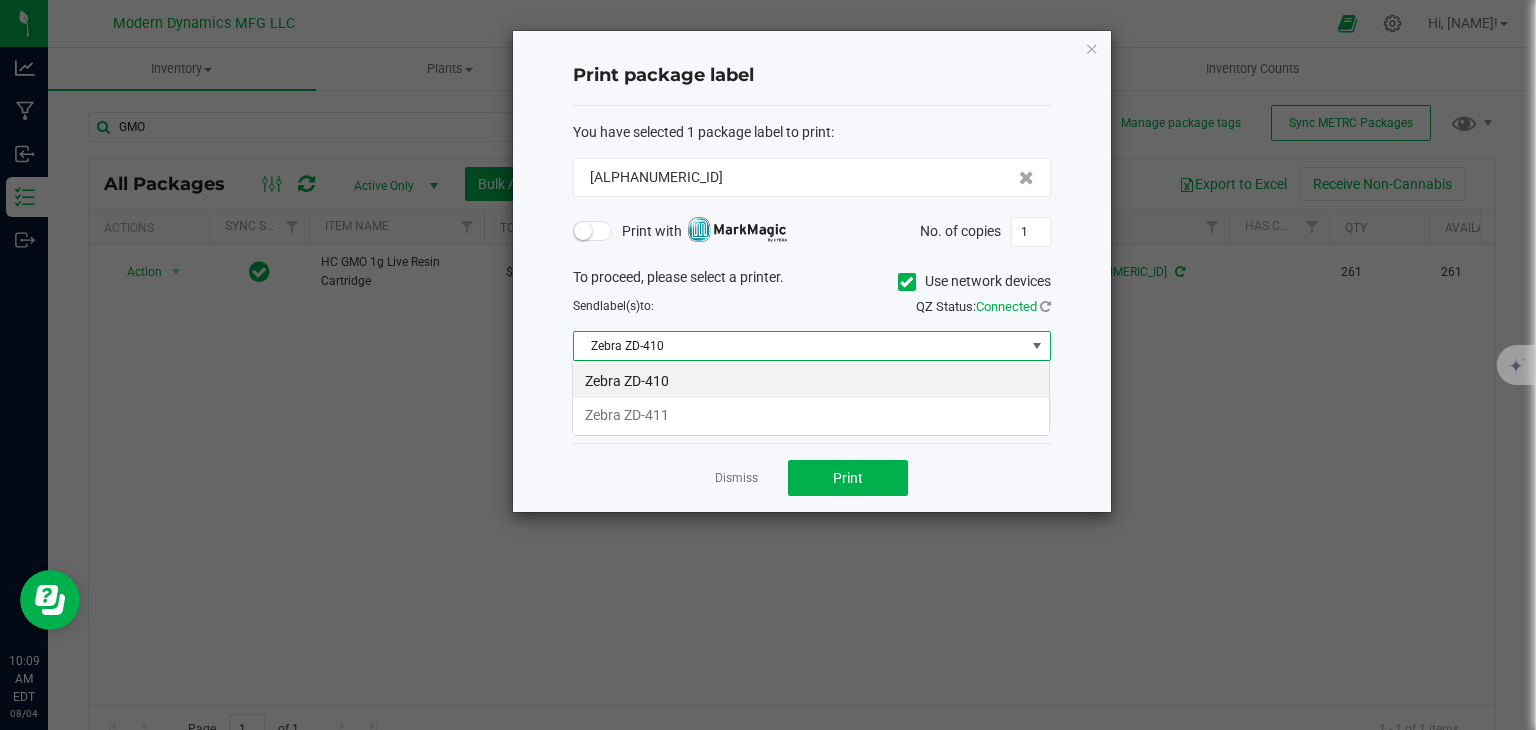 scroll, scrollTop: 99970, scrollLeft: 99521, axis: both 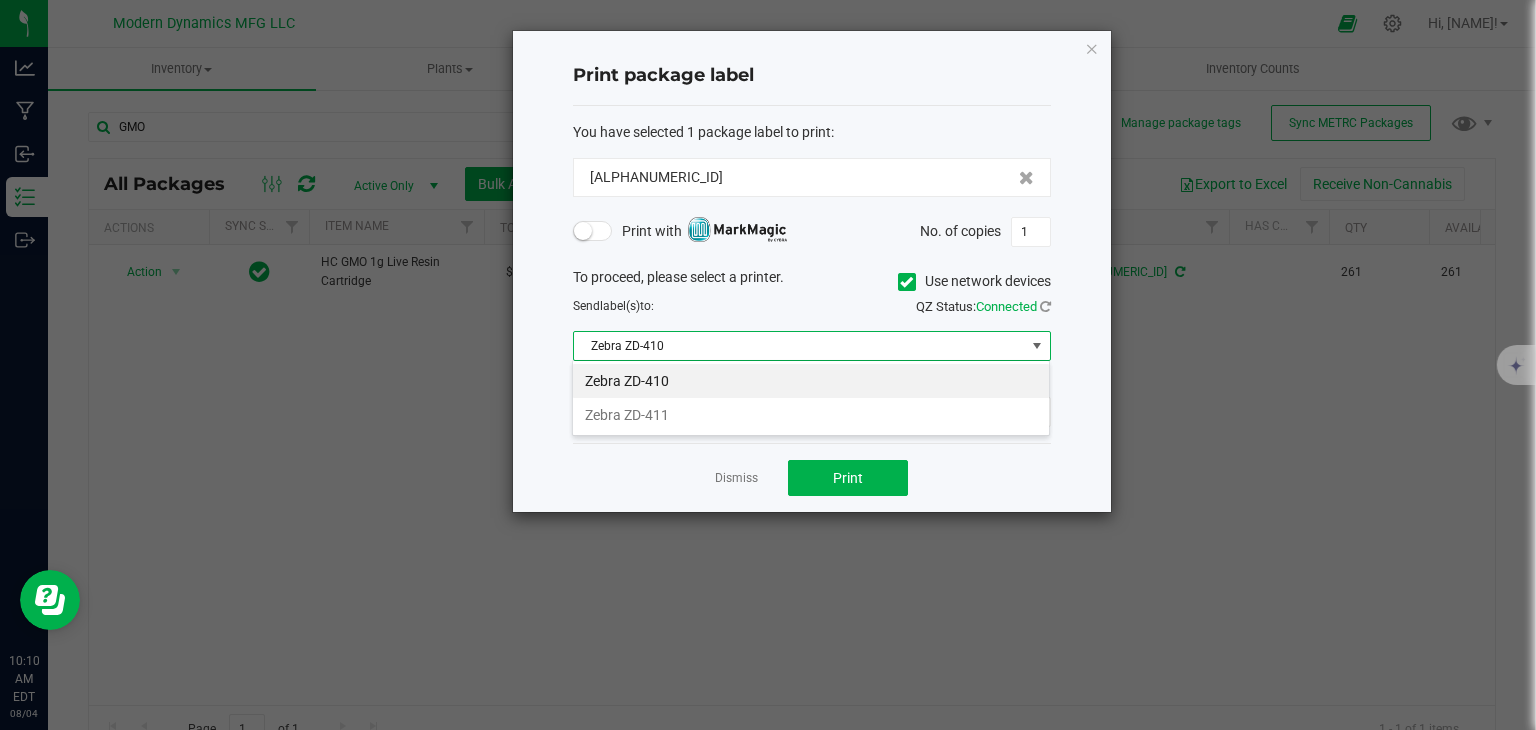 click on "QZ Status:   Connected" 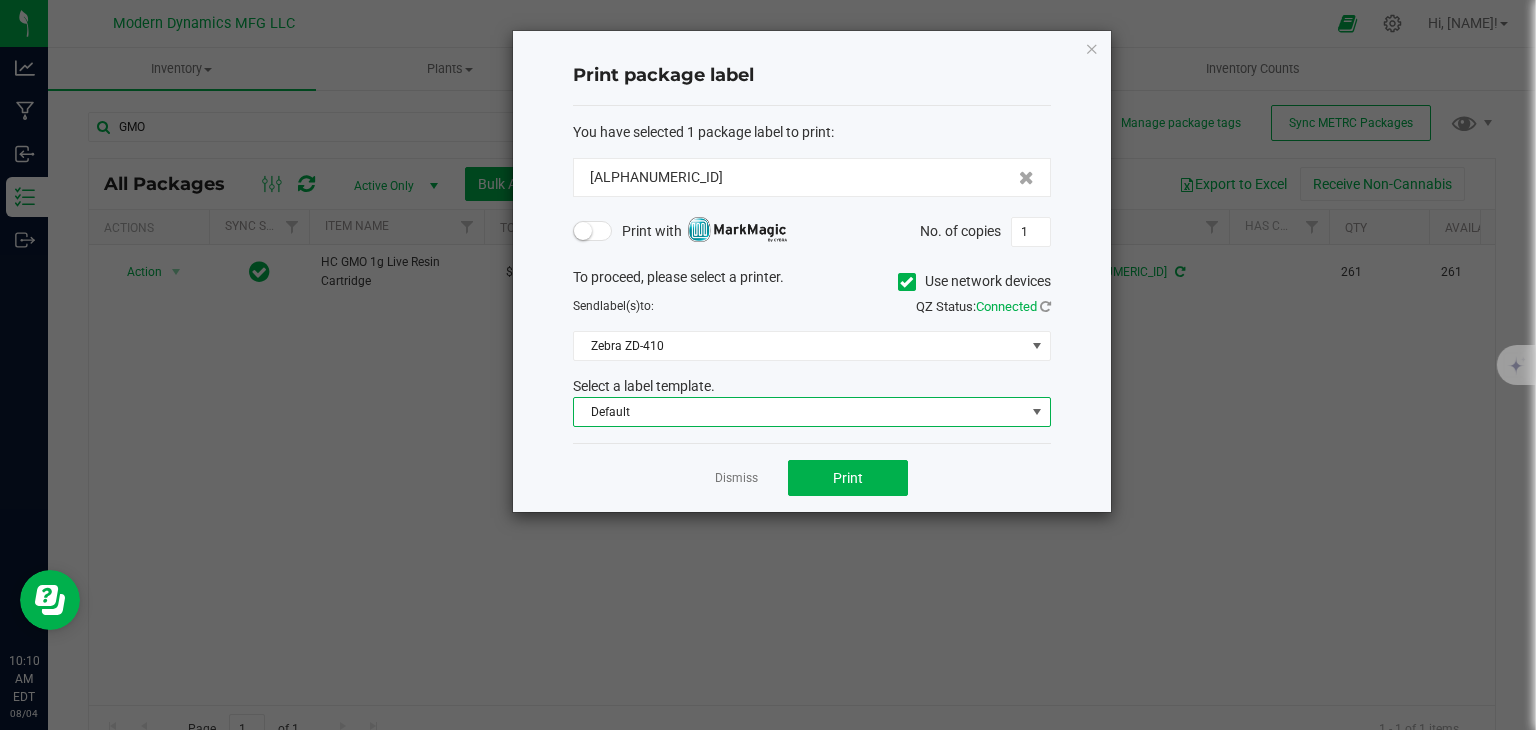 click on "Default" at bounding box center [799, 412] 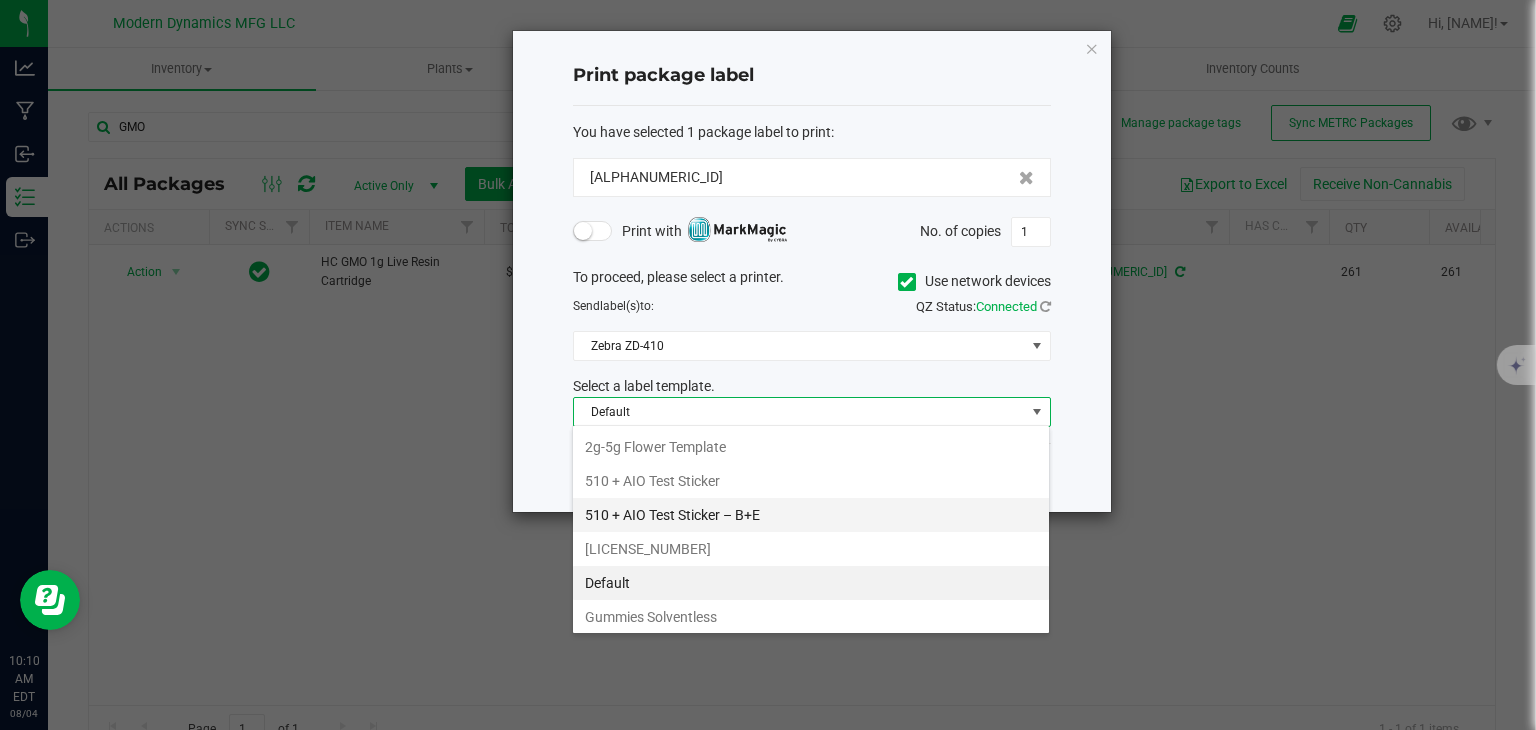 scroll, scrollTop: 99970, scrollLeft: 99521, axis: both 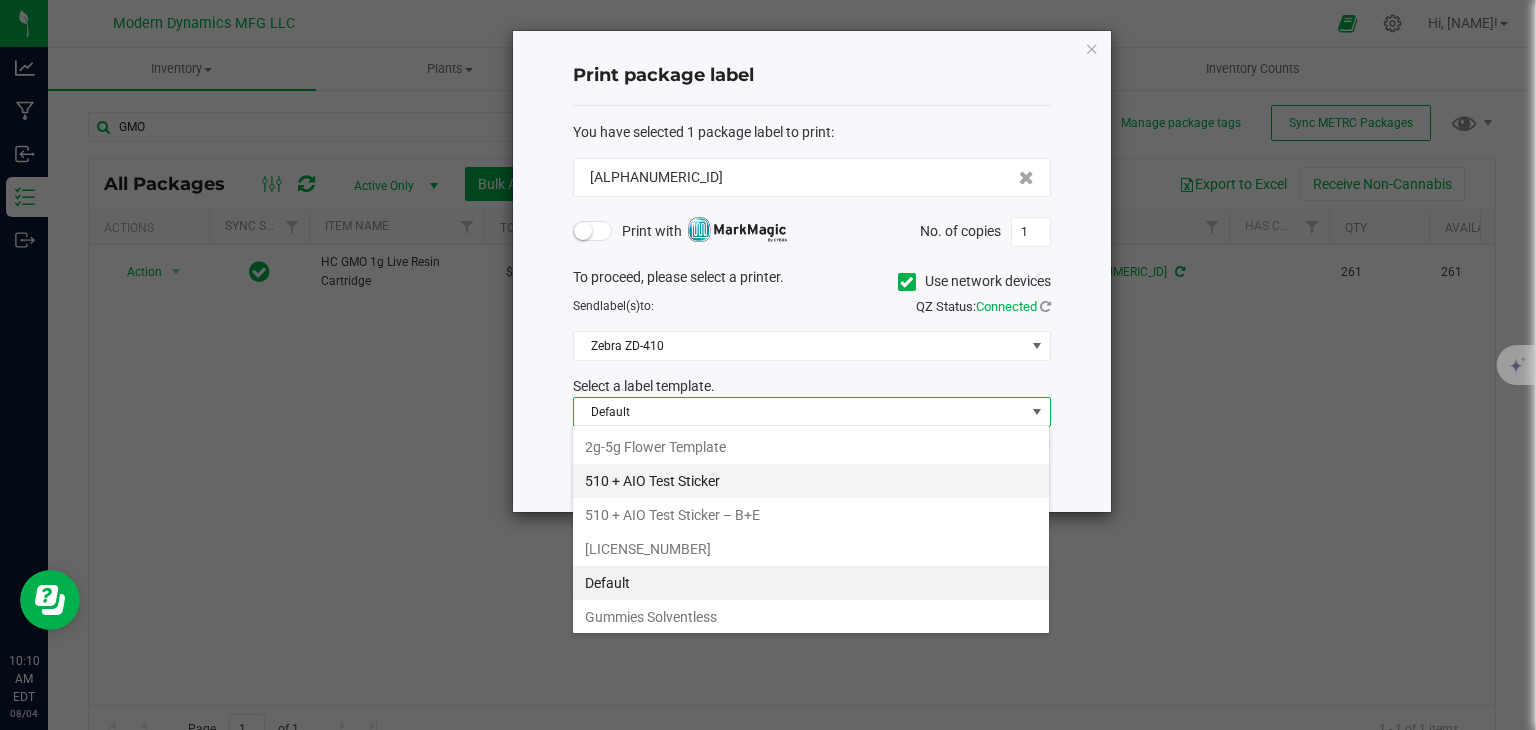click on "510 + AIO Test Sticker" at bounding box center [811, 481] 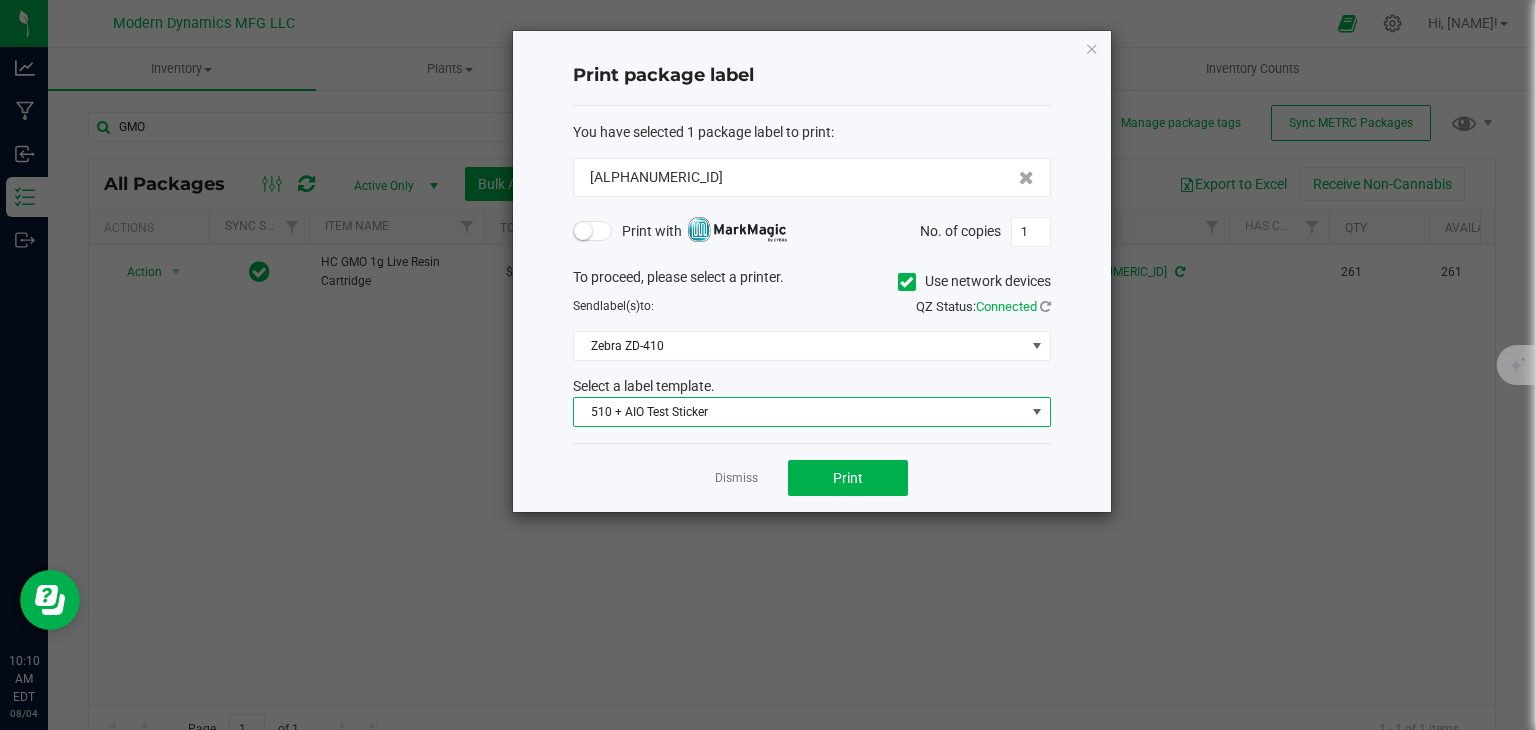 click on "510 + AIO Test Sticker" at bounding box center [799, 412] 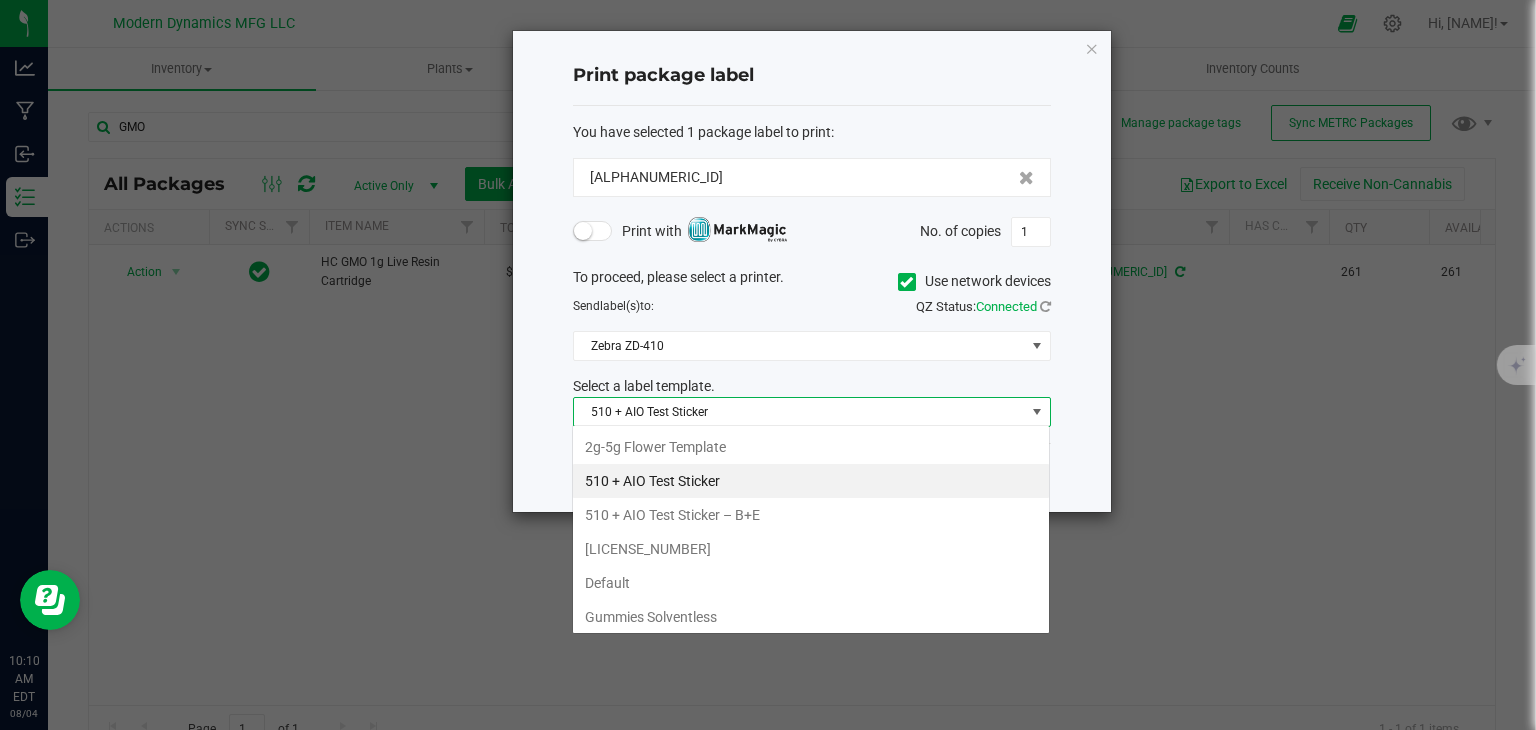 scroll, scrollTop: 99970, scrollLeft: 99521, axis: both 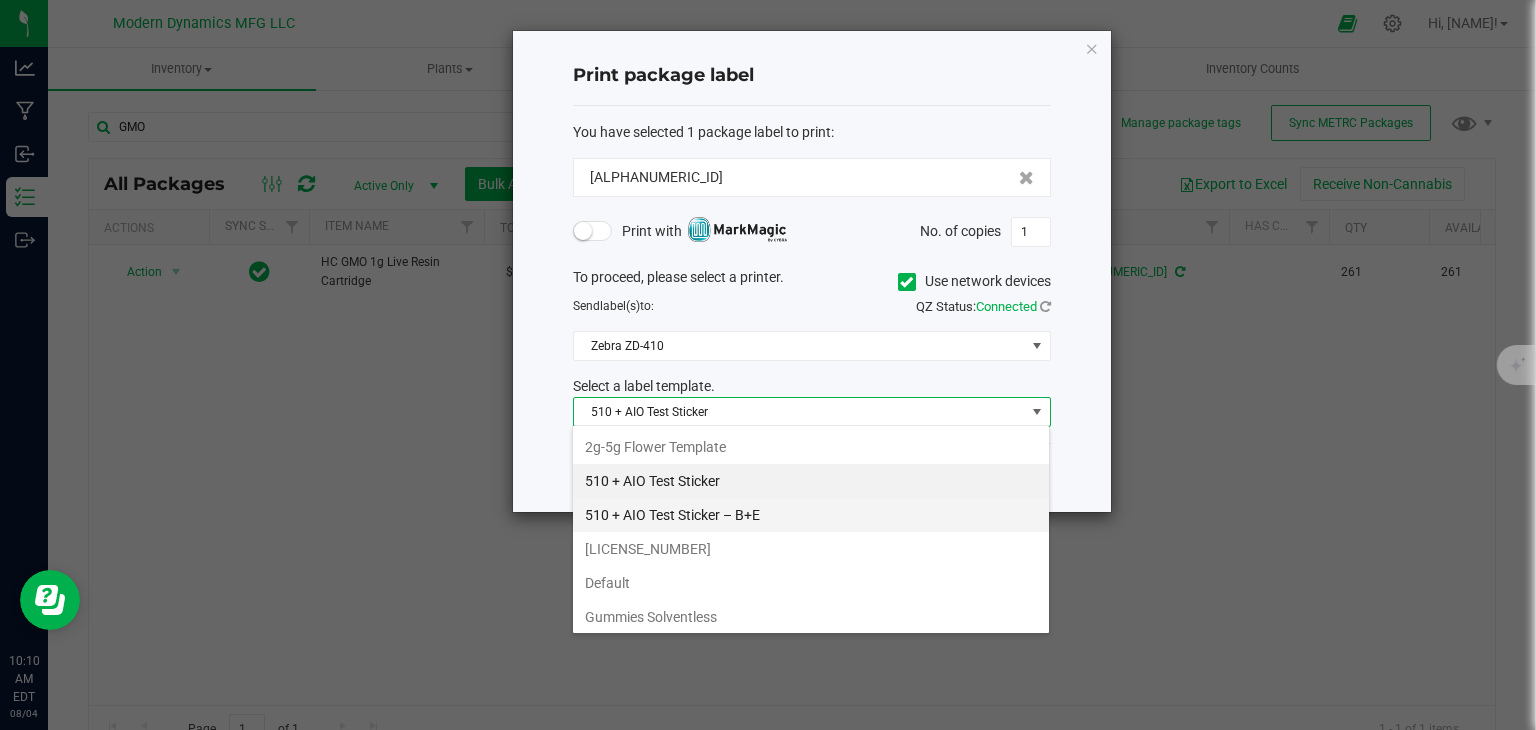 click on "510 + AIO Test Sticker – B+E" at bounding box center (811, 515) 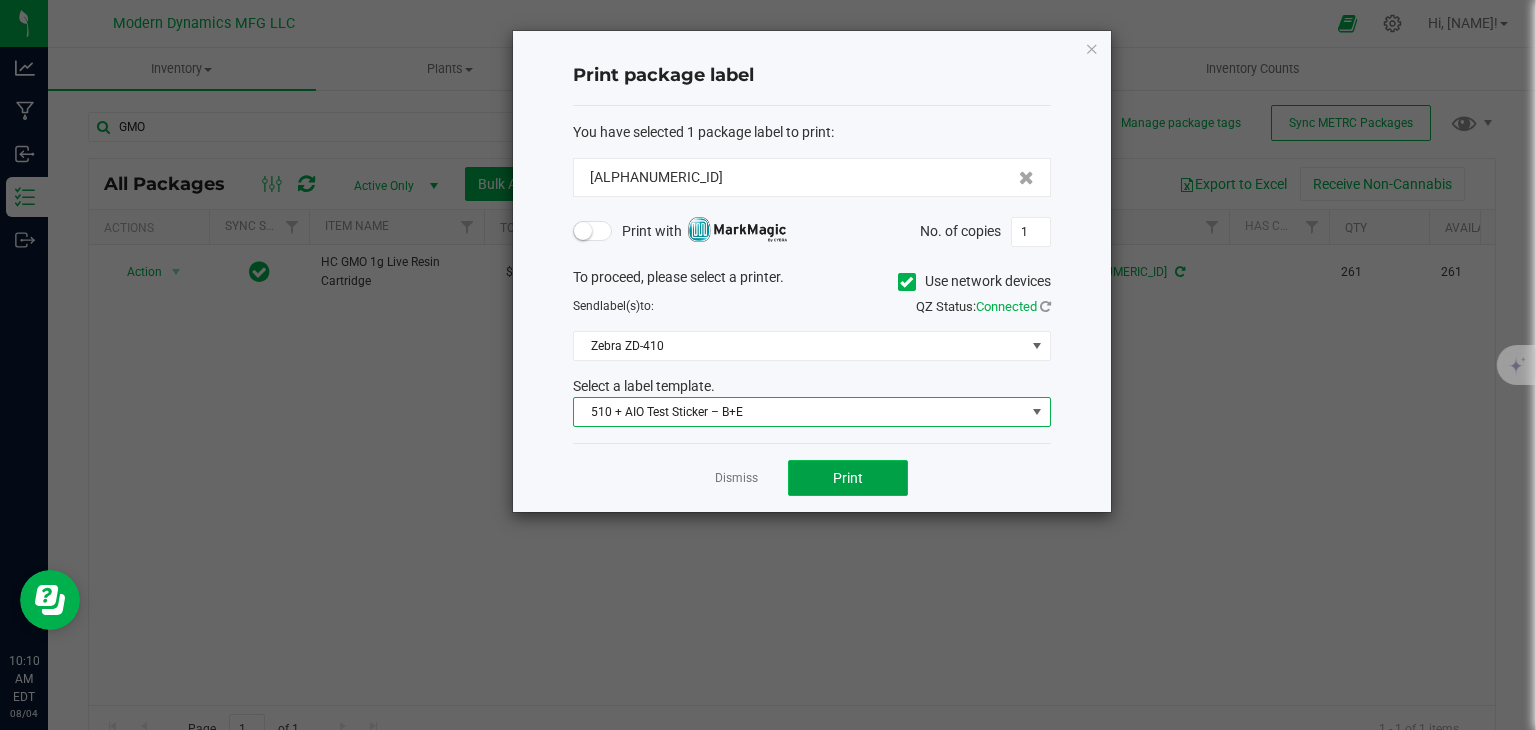 click on "Print" 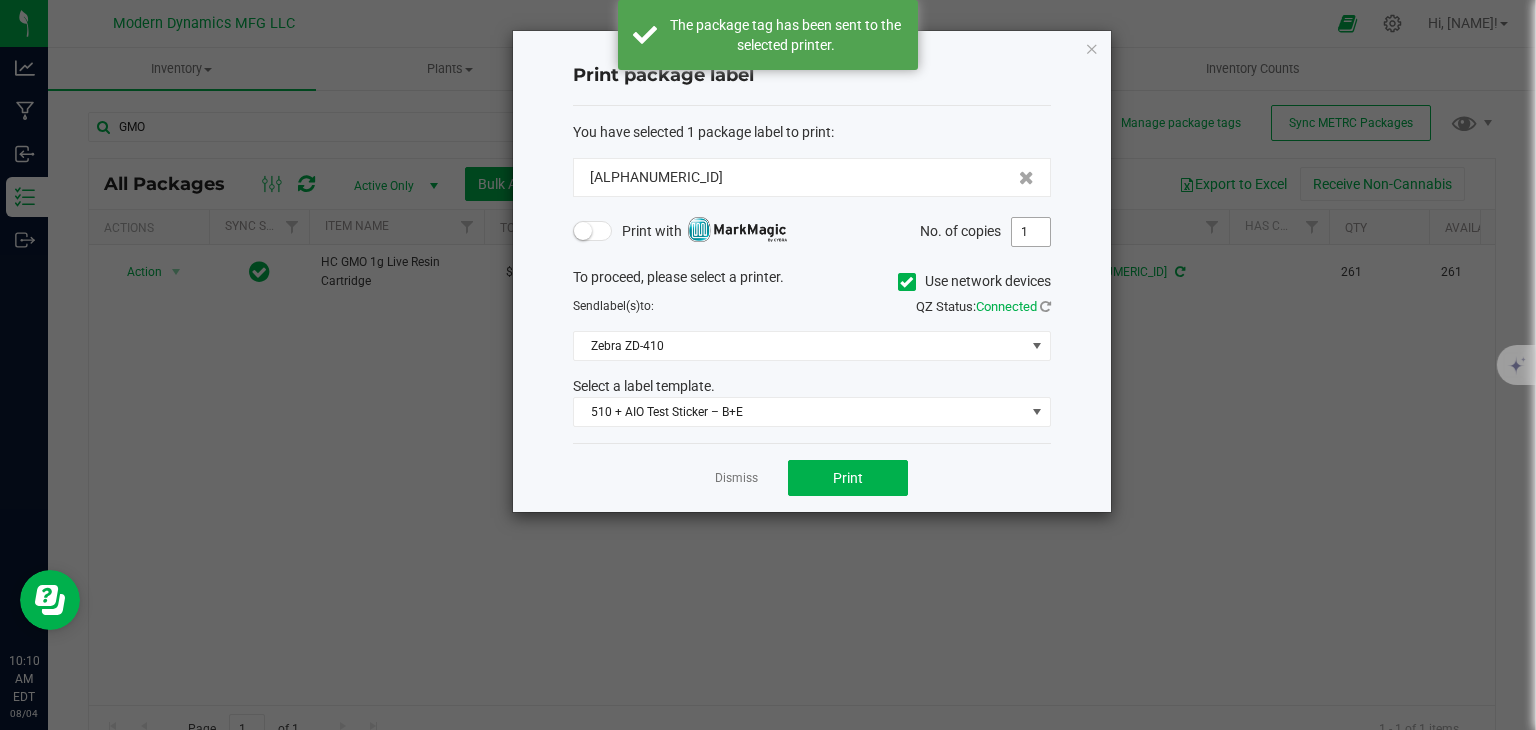 click on "1" at bounding box center (1031, 232) 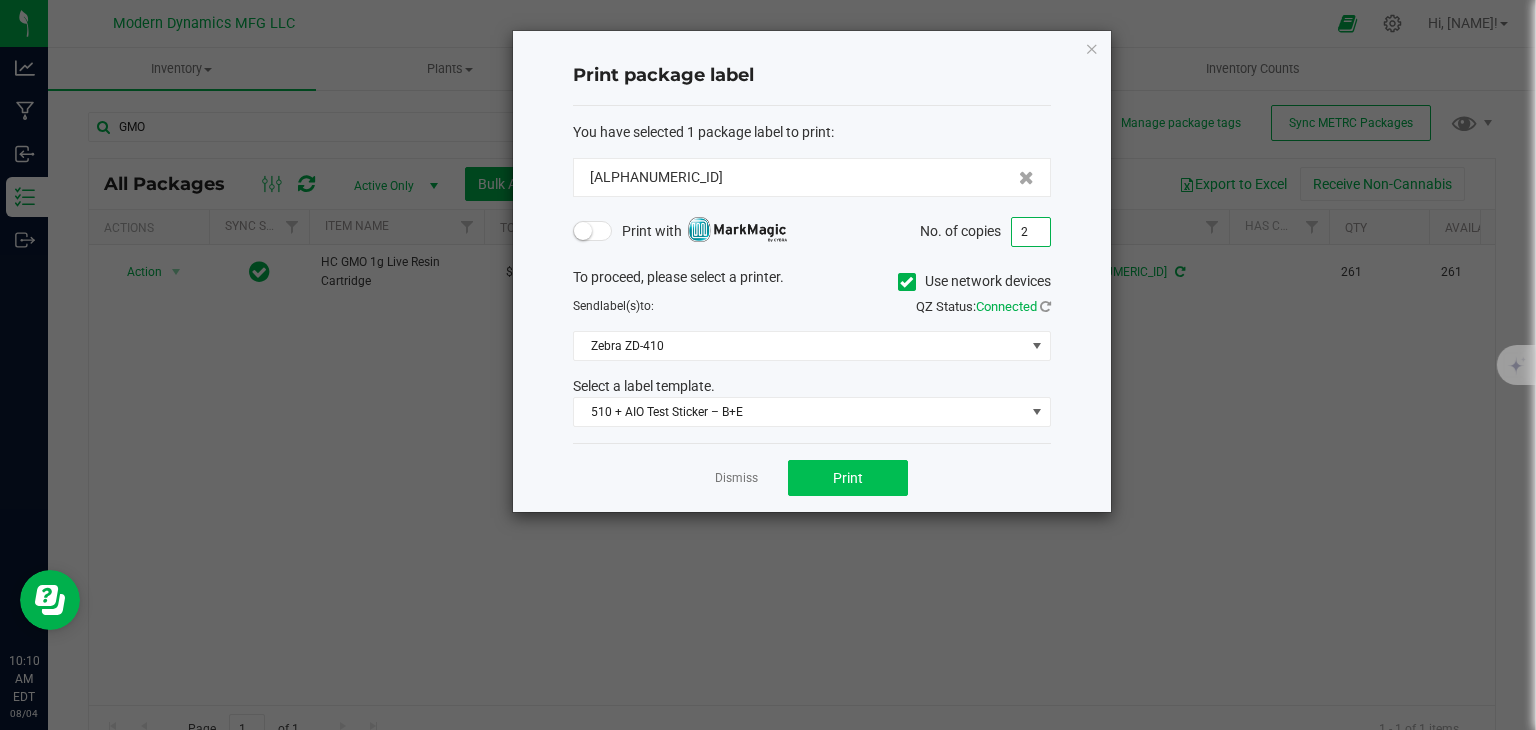 type on "2" 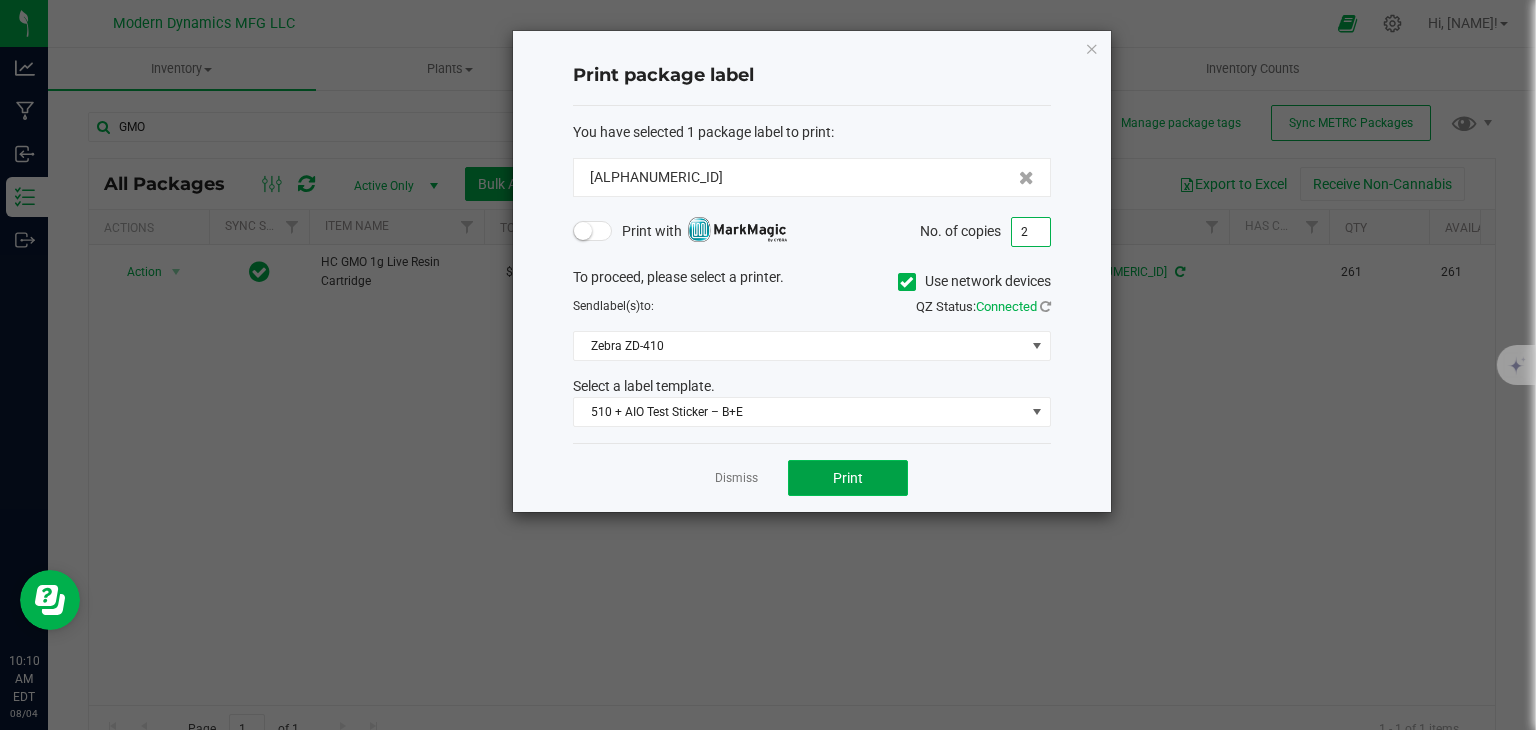 click on "Print" 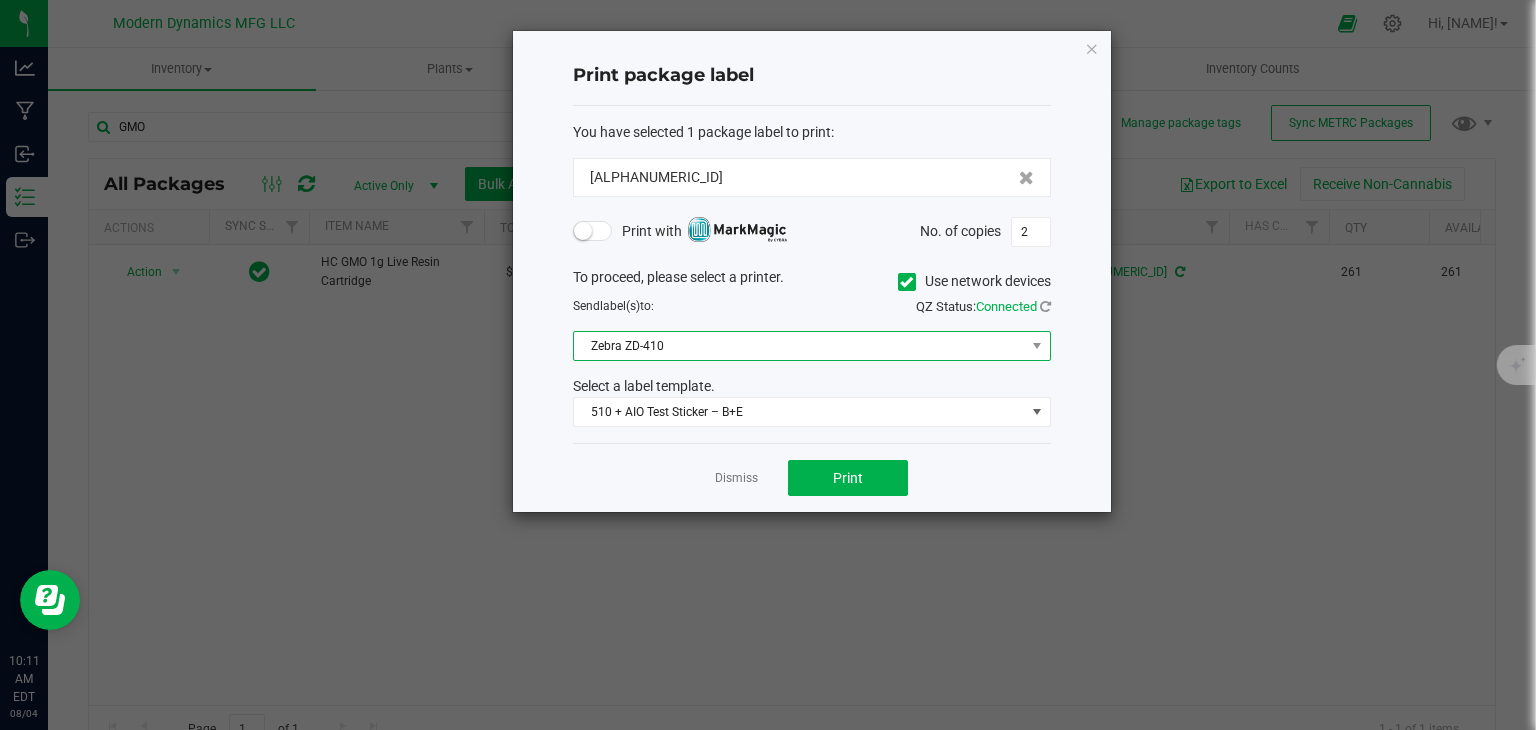 click on "Zebra ZD-410" at bounding box center (799, 346) 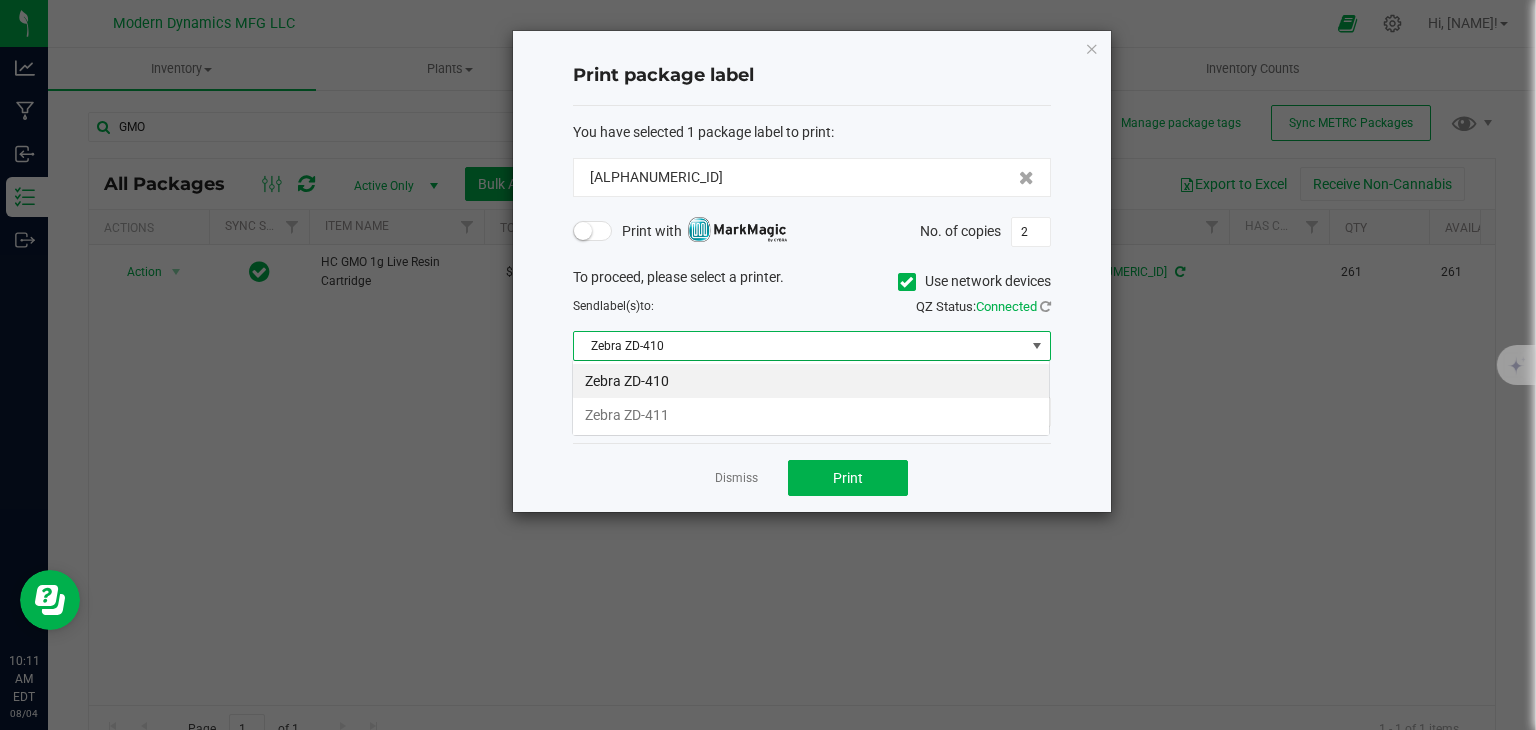 scroll, scrollTop: 99970, scrollLeft: 99521, axis: both 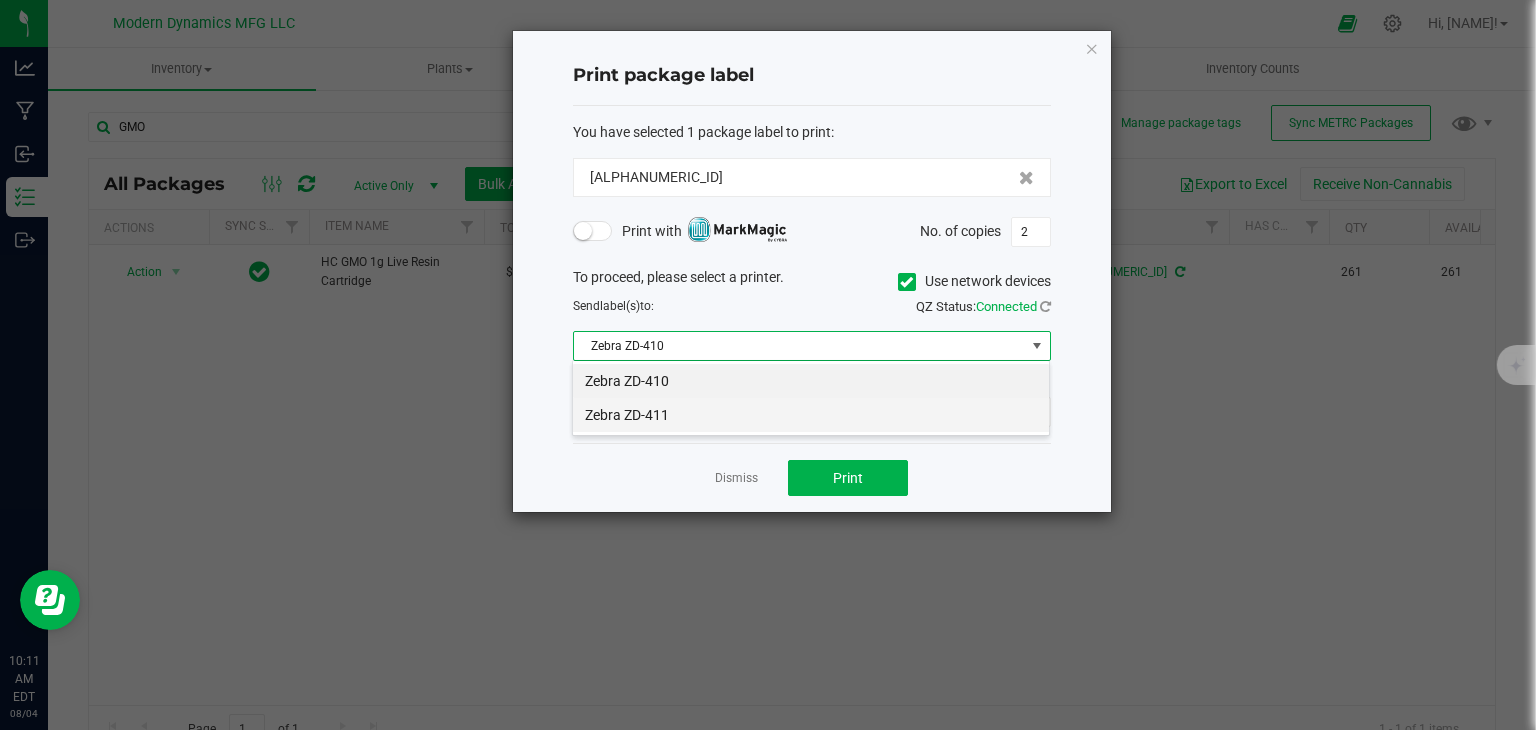 click on "Zebra ZD-411" at bounding box center (811, 415) 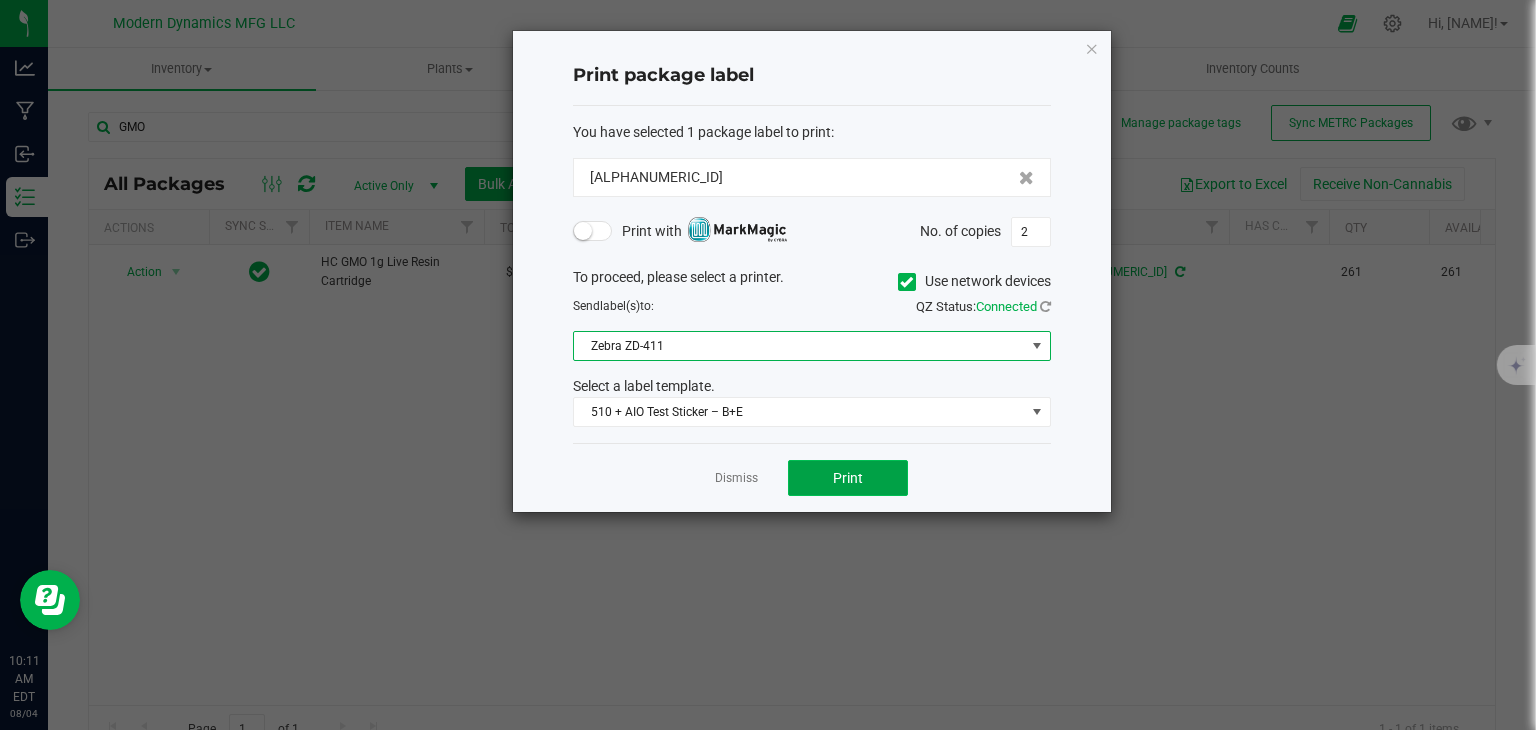 click on "Print" 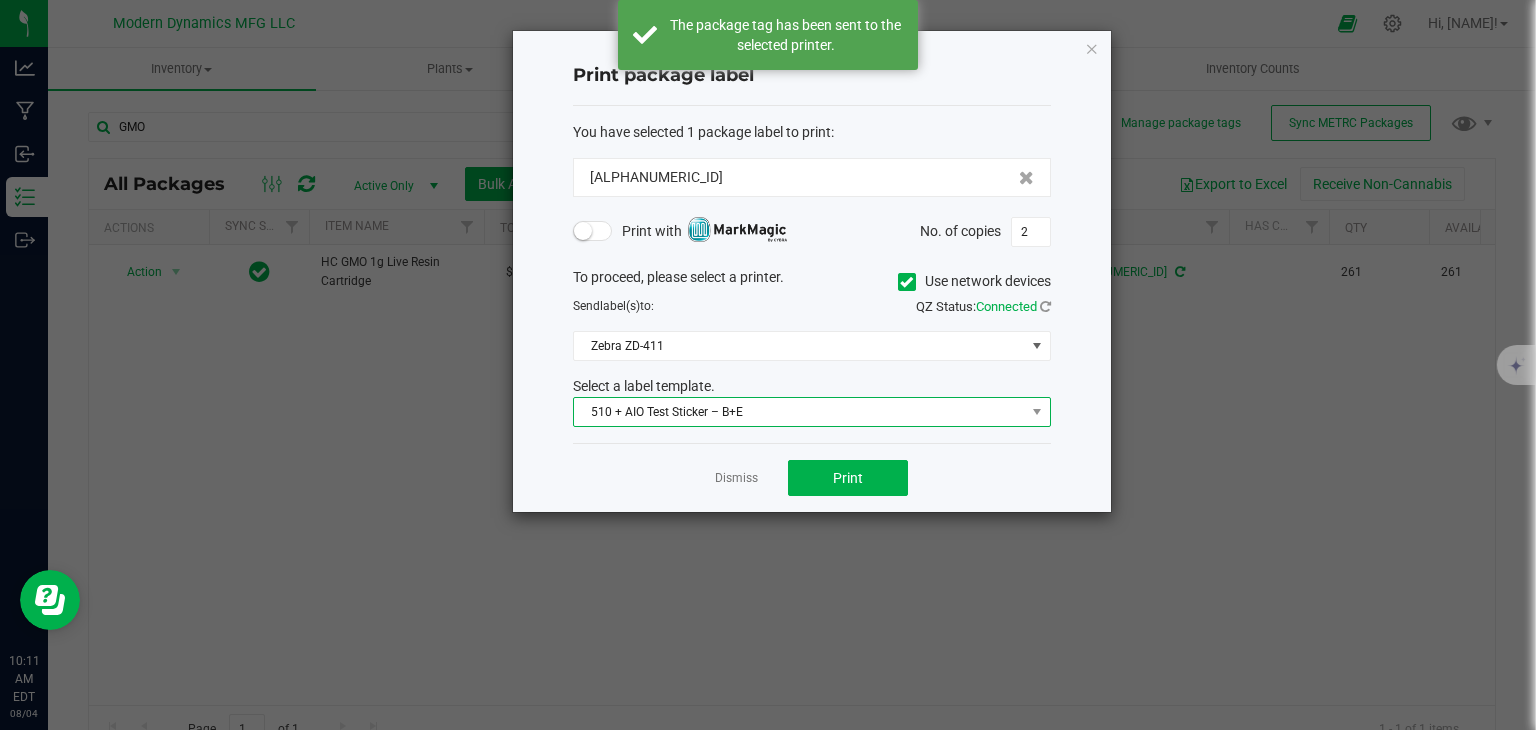 click on "510 + AIO Test Sticker – B+E" at bounding box center (799, 412) 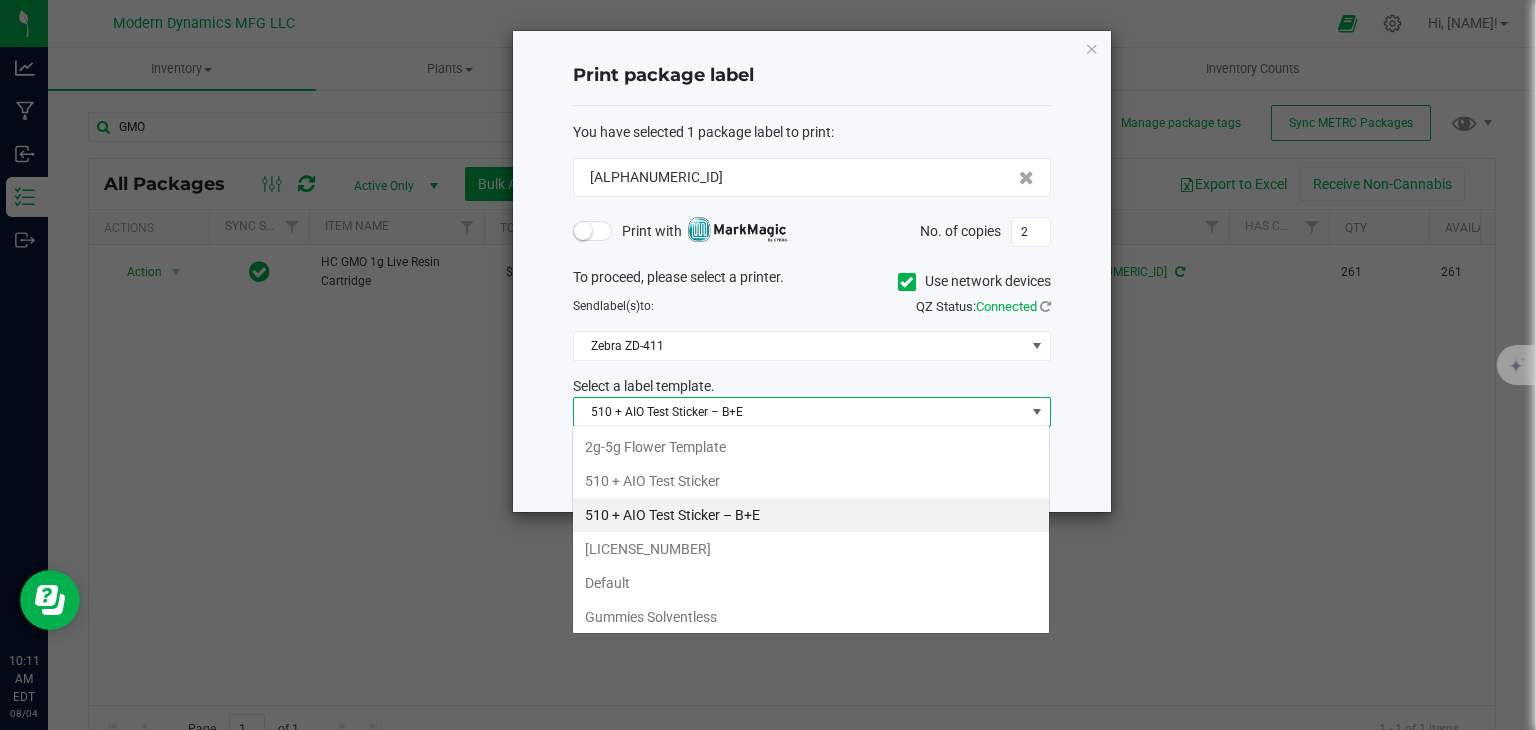 scroll, scrollTop: 99970, scrollLeft: 99521, axis: both 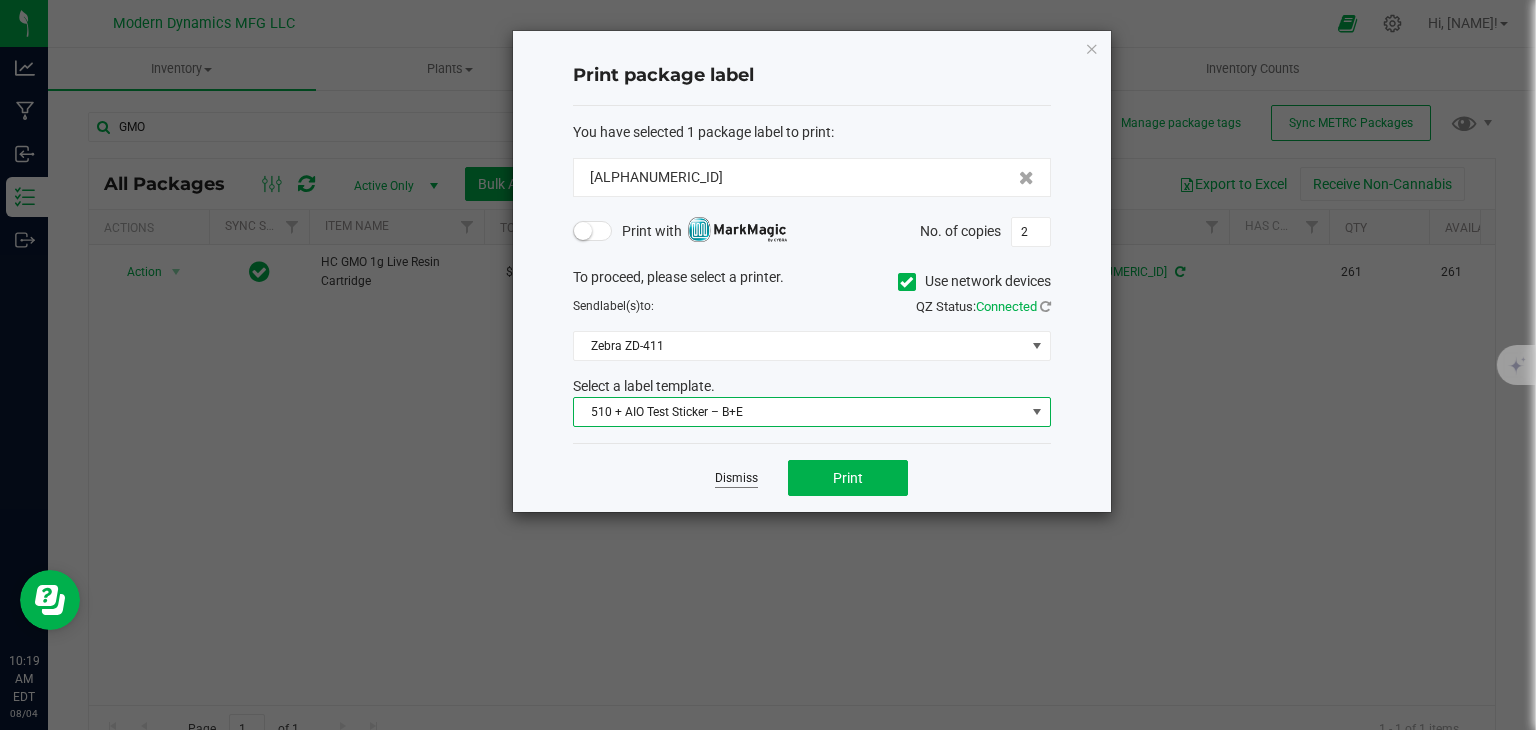 click on "Dismiss" 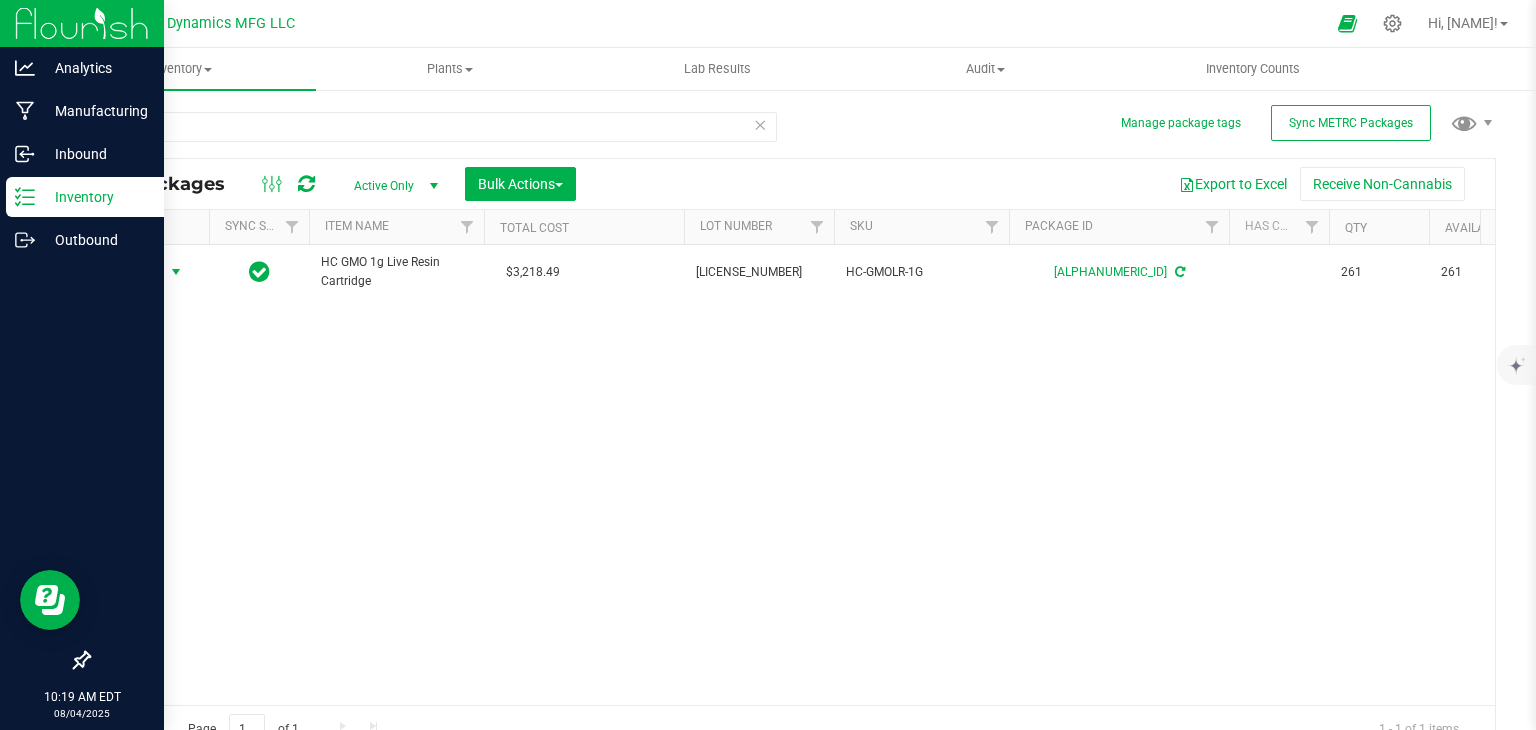 click on "Inventory" at bounding box center [95, 197] 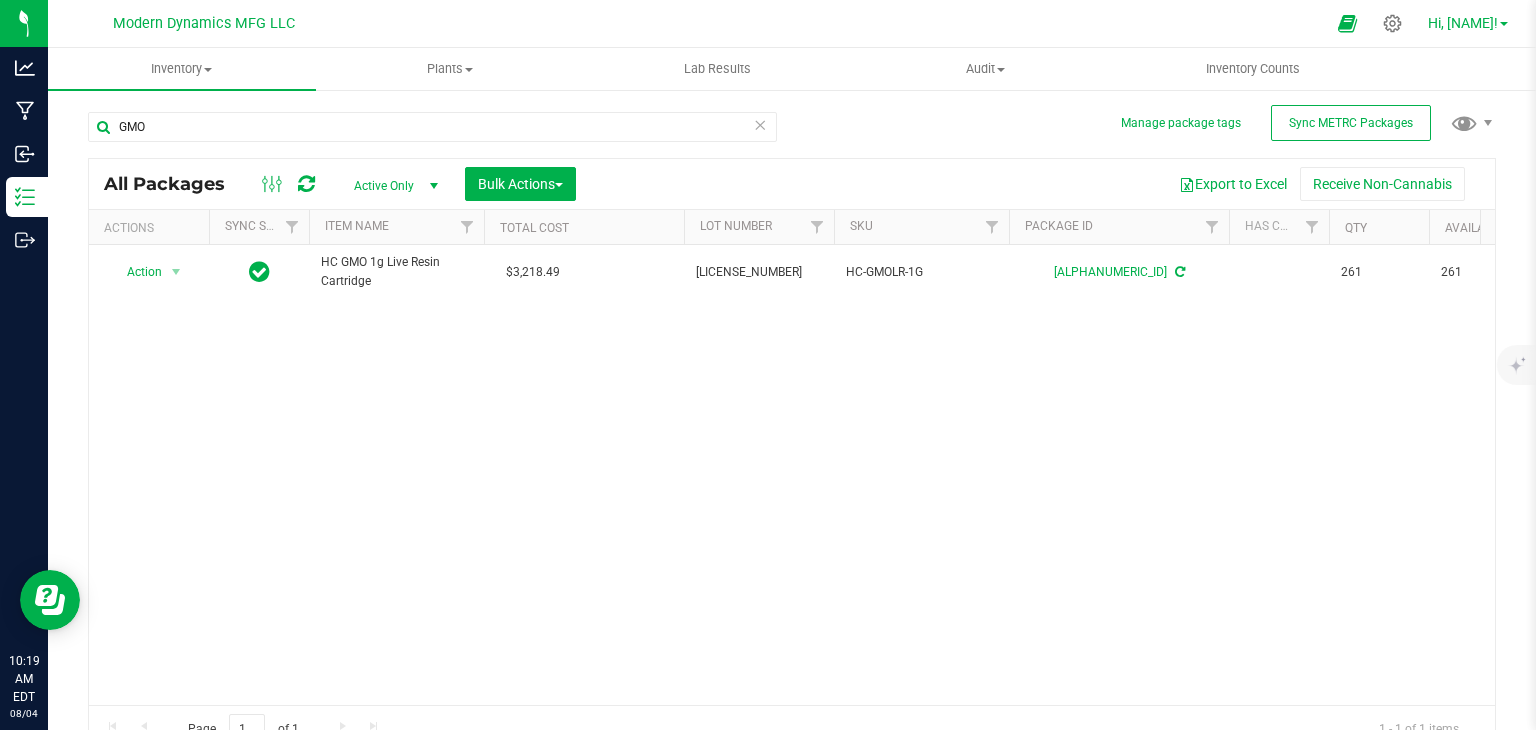 click on "Hi, [FIRST]!" at bounding box center [1463, 23] 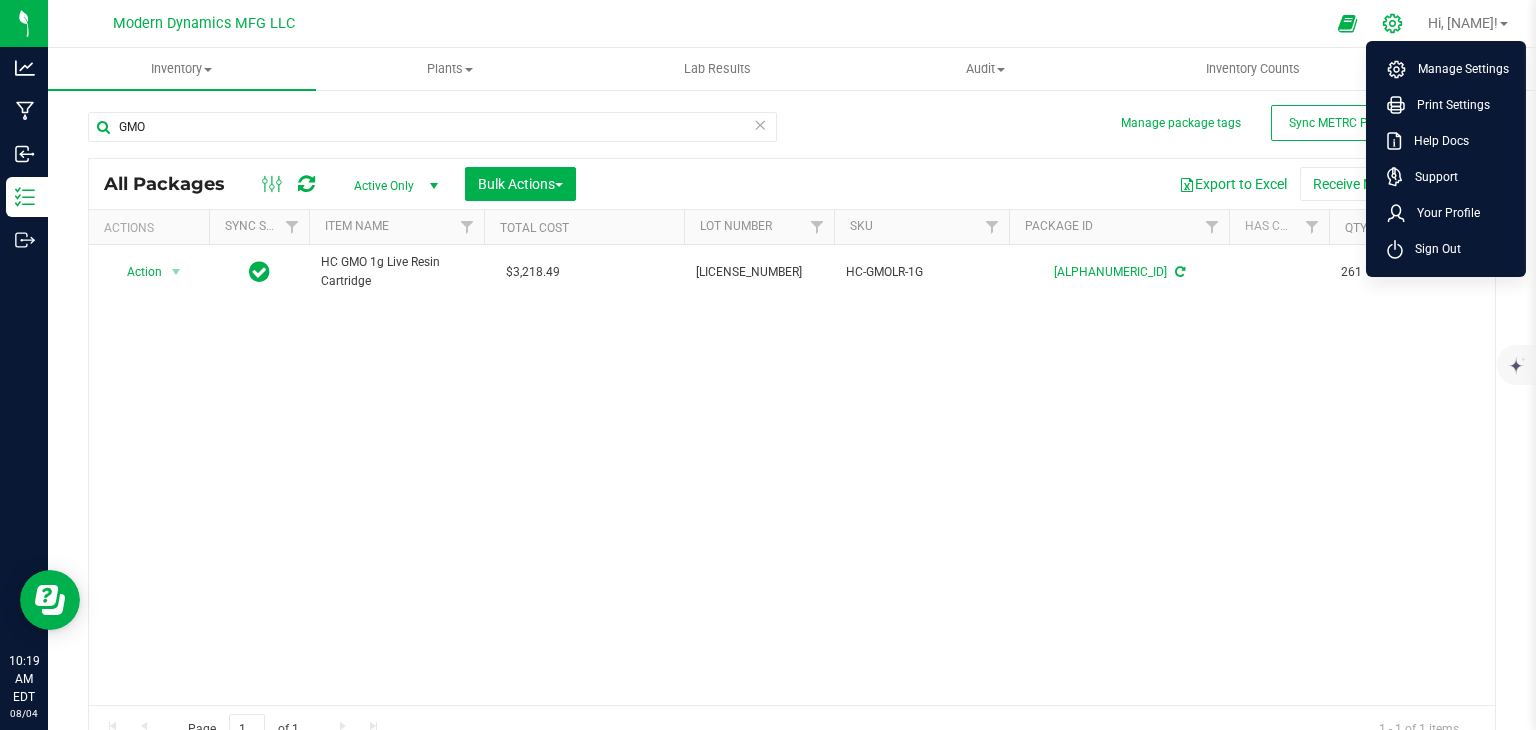 click 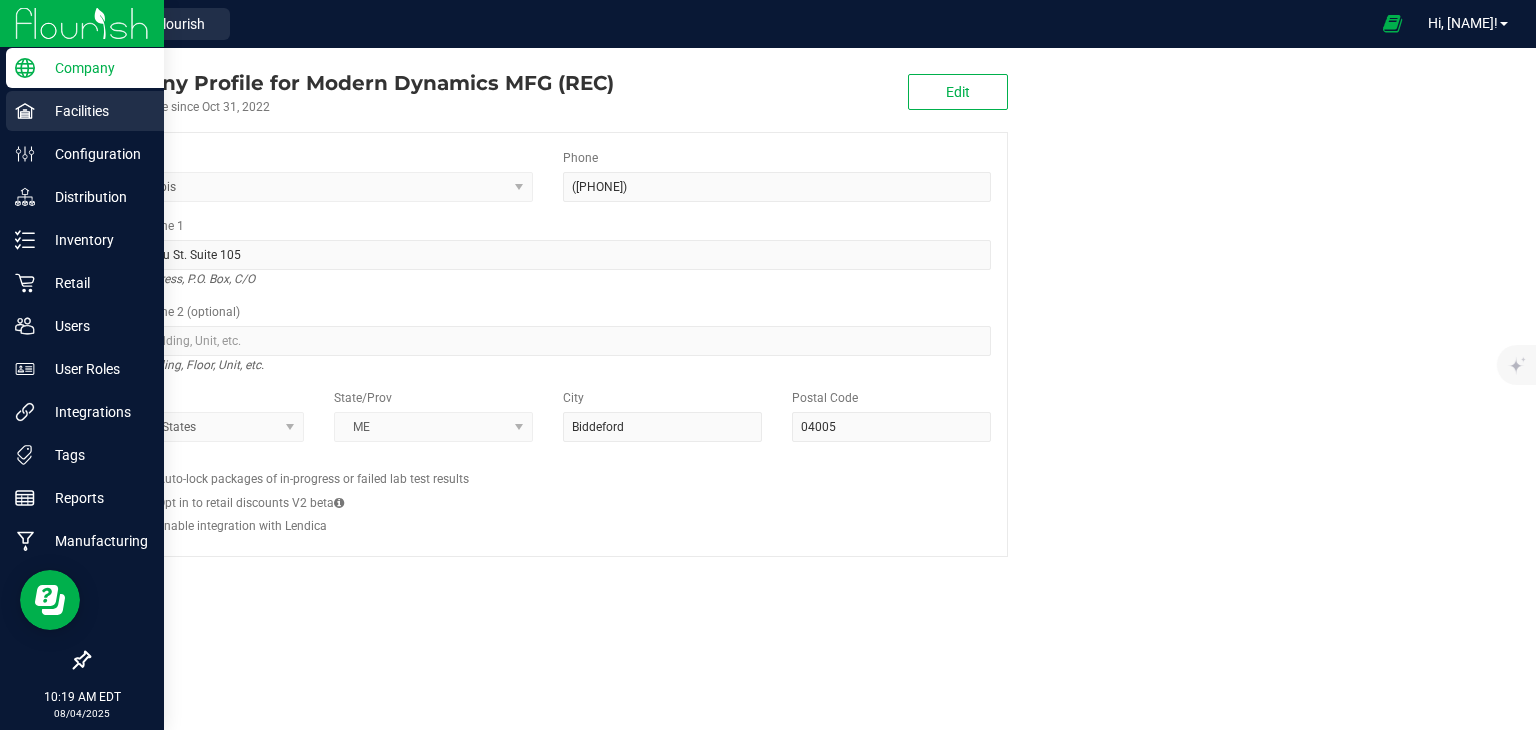 click on "Facilities" at bounding box center [95, 111] 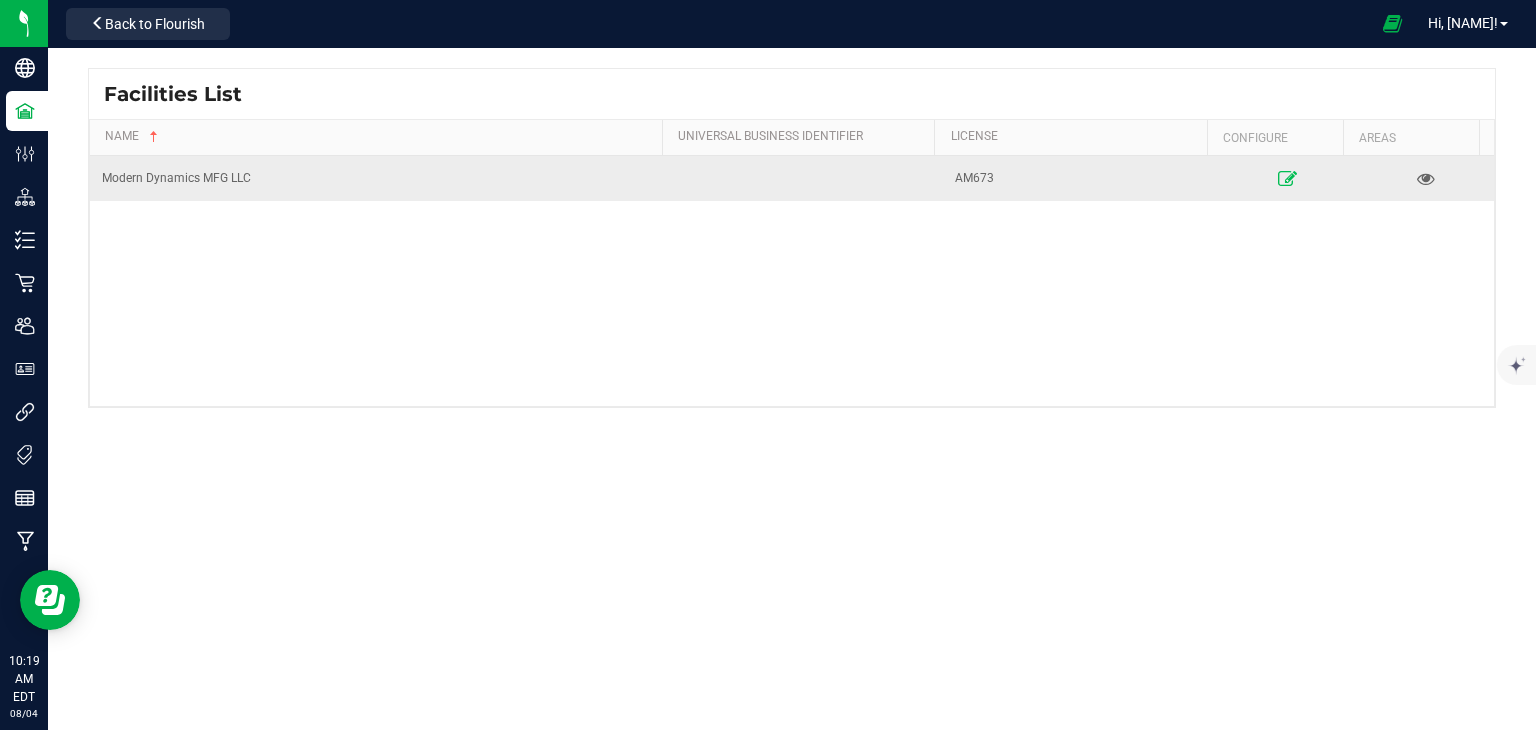 click at bounding box center [1287, 178] 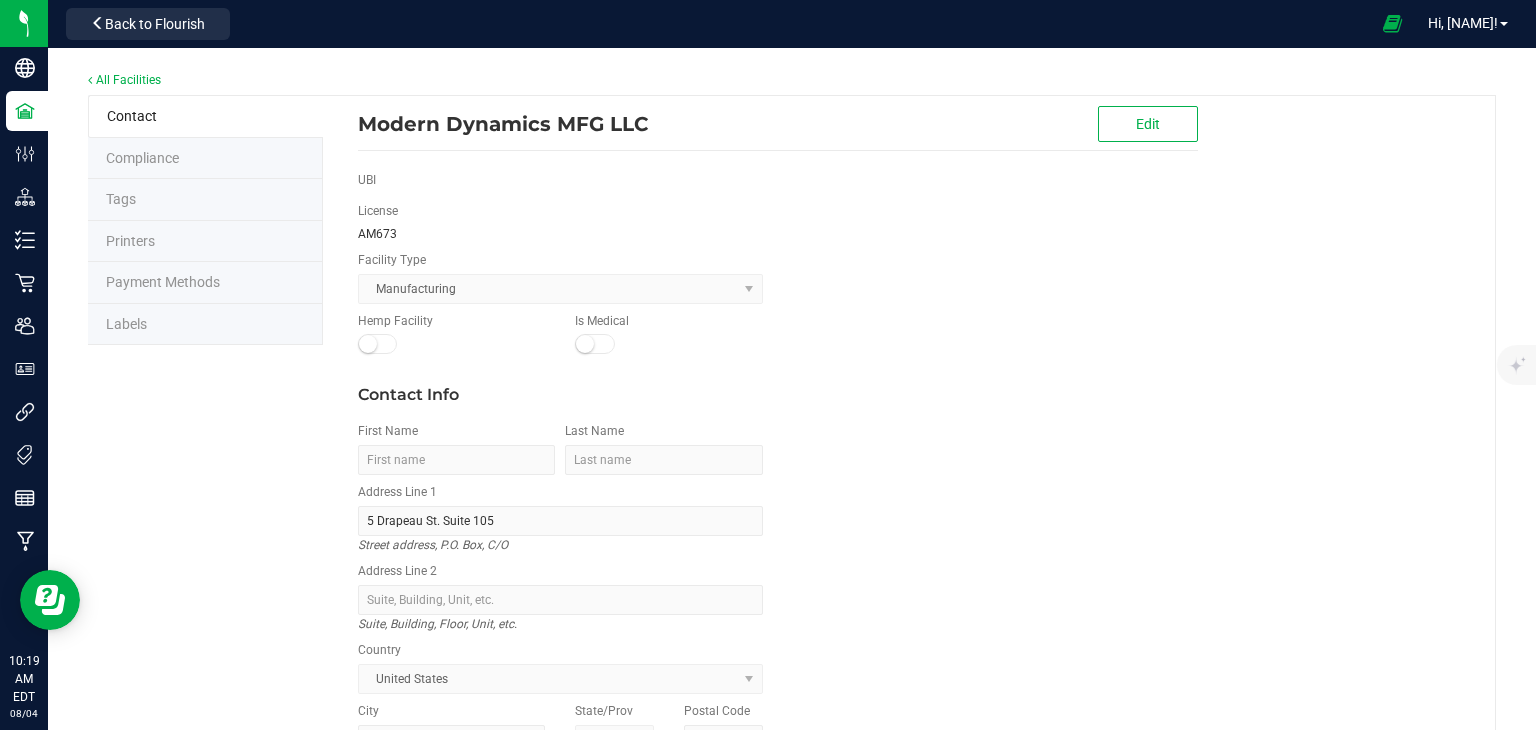 click on "Labels" at bounding box center [205, 325] 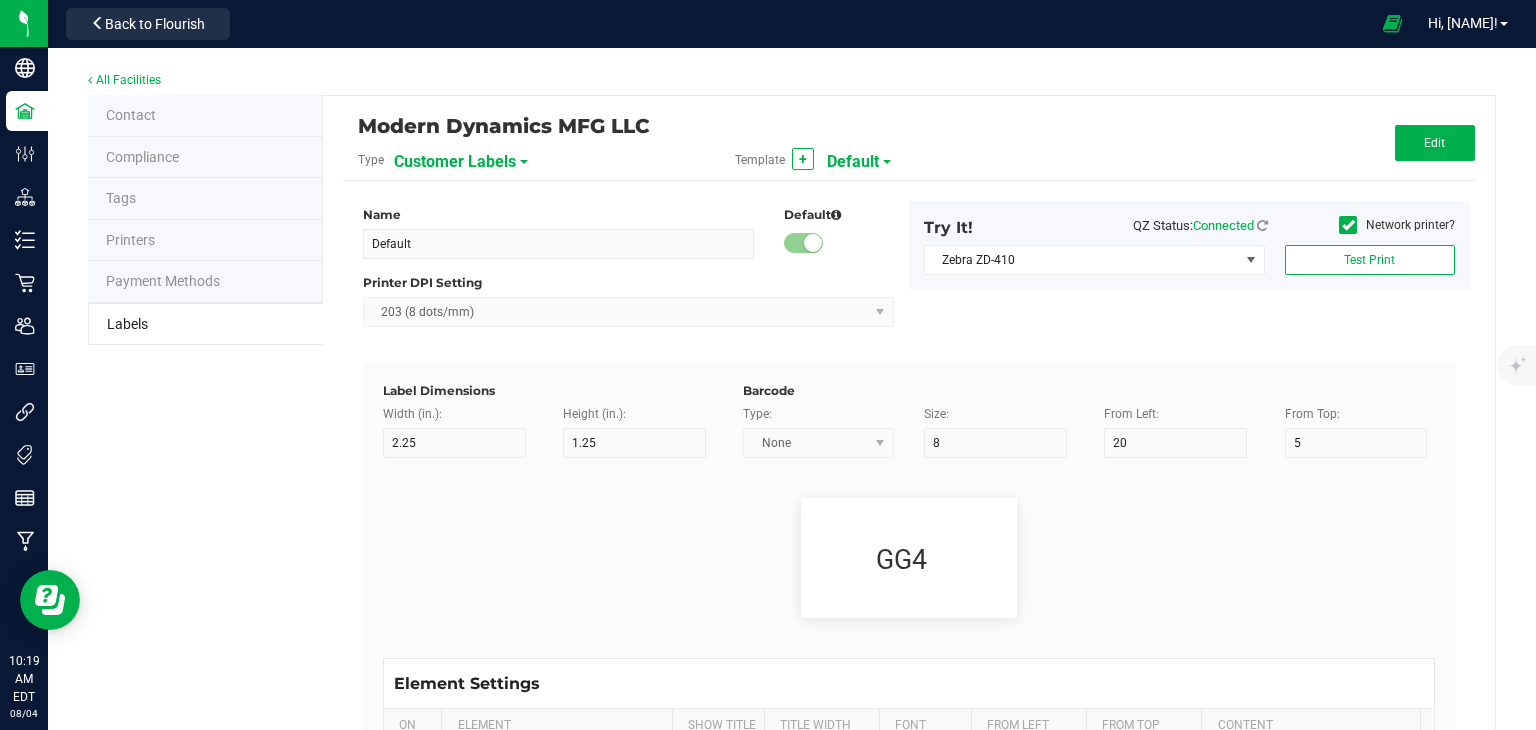 click on "Customer Labels" at bounding box center (455, 162) 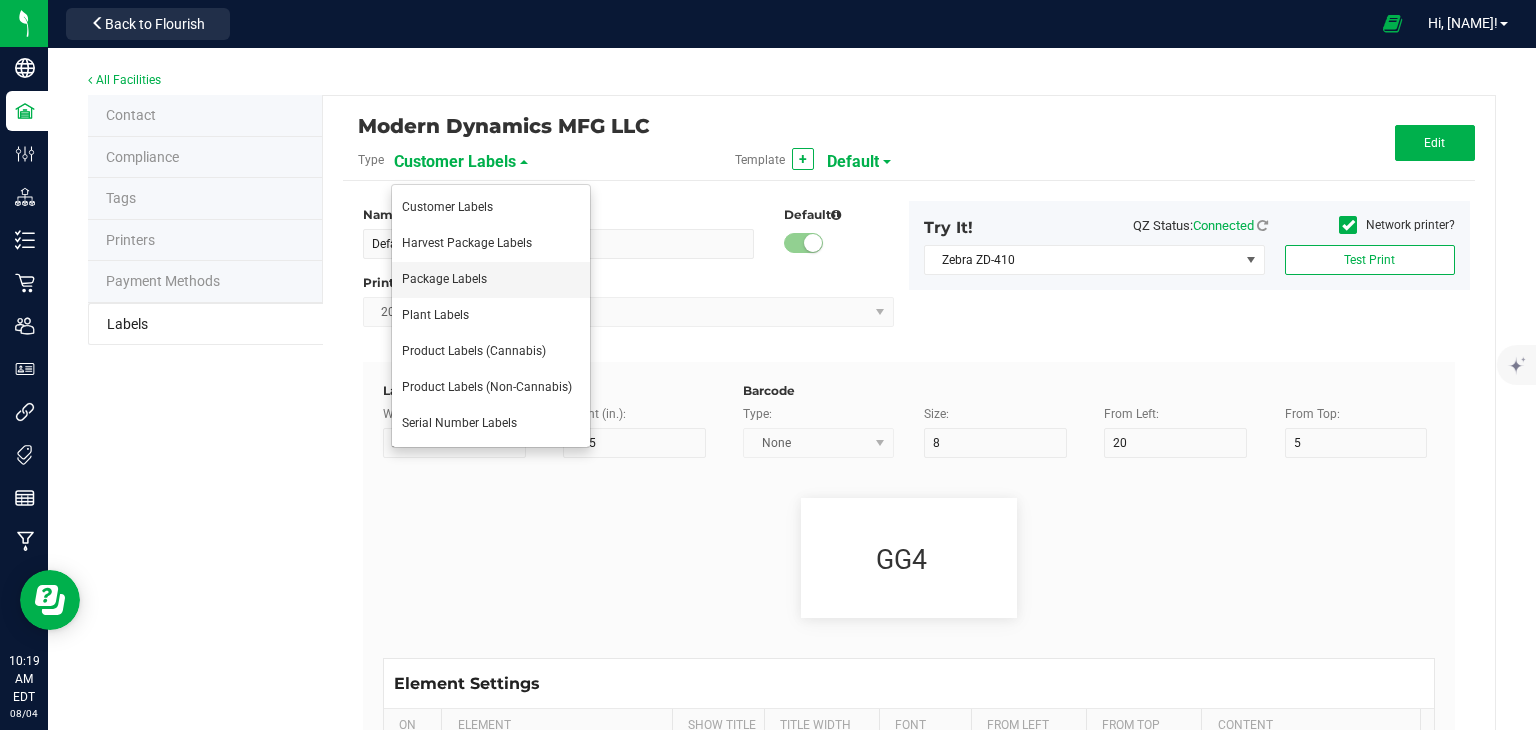 click on "Package Labels" at bounding box center (491, 280) 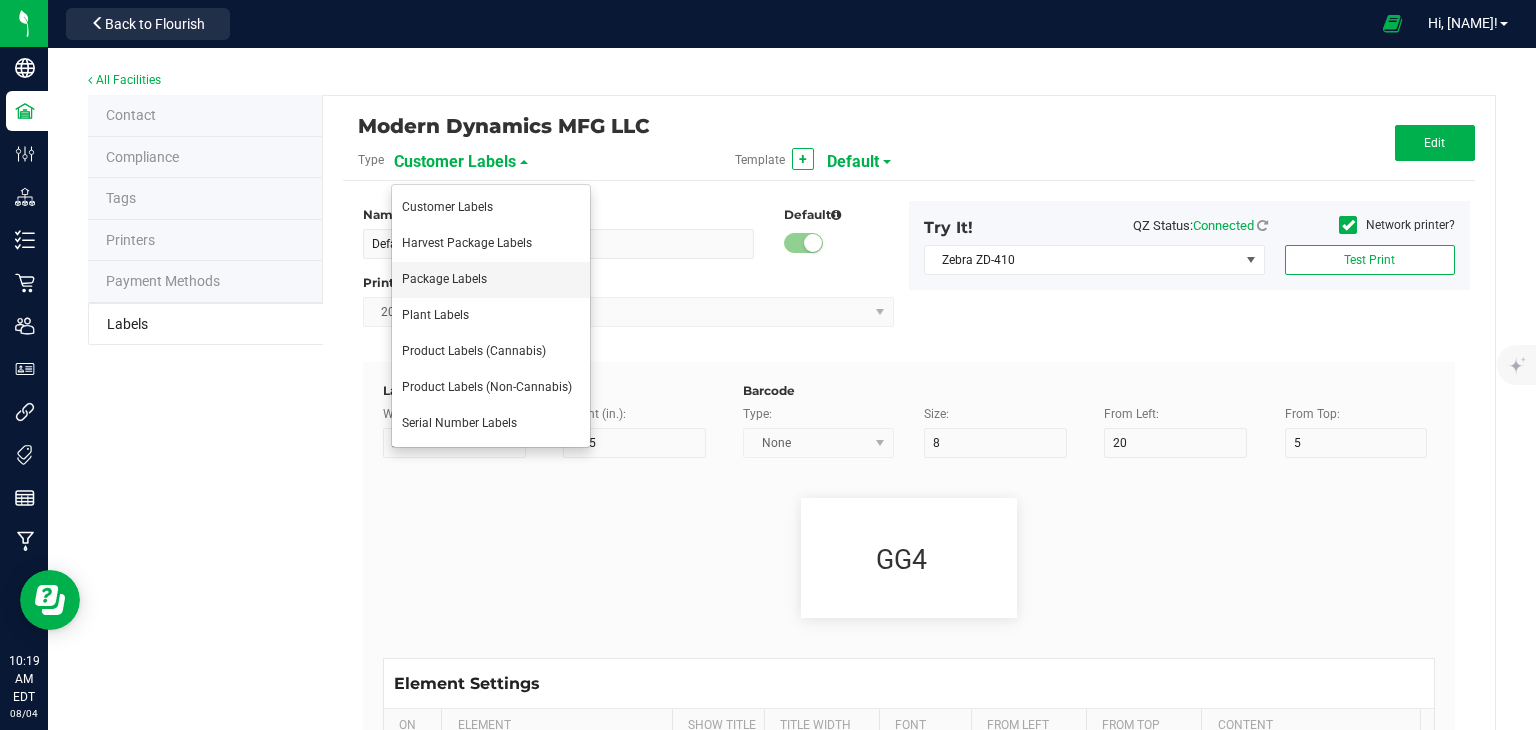 type on "4" 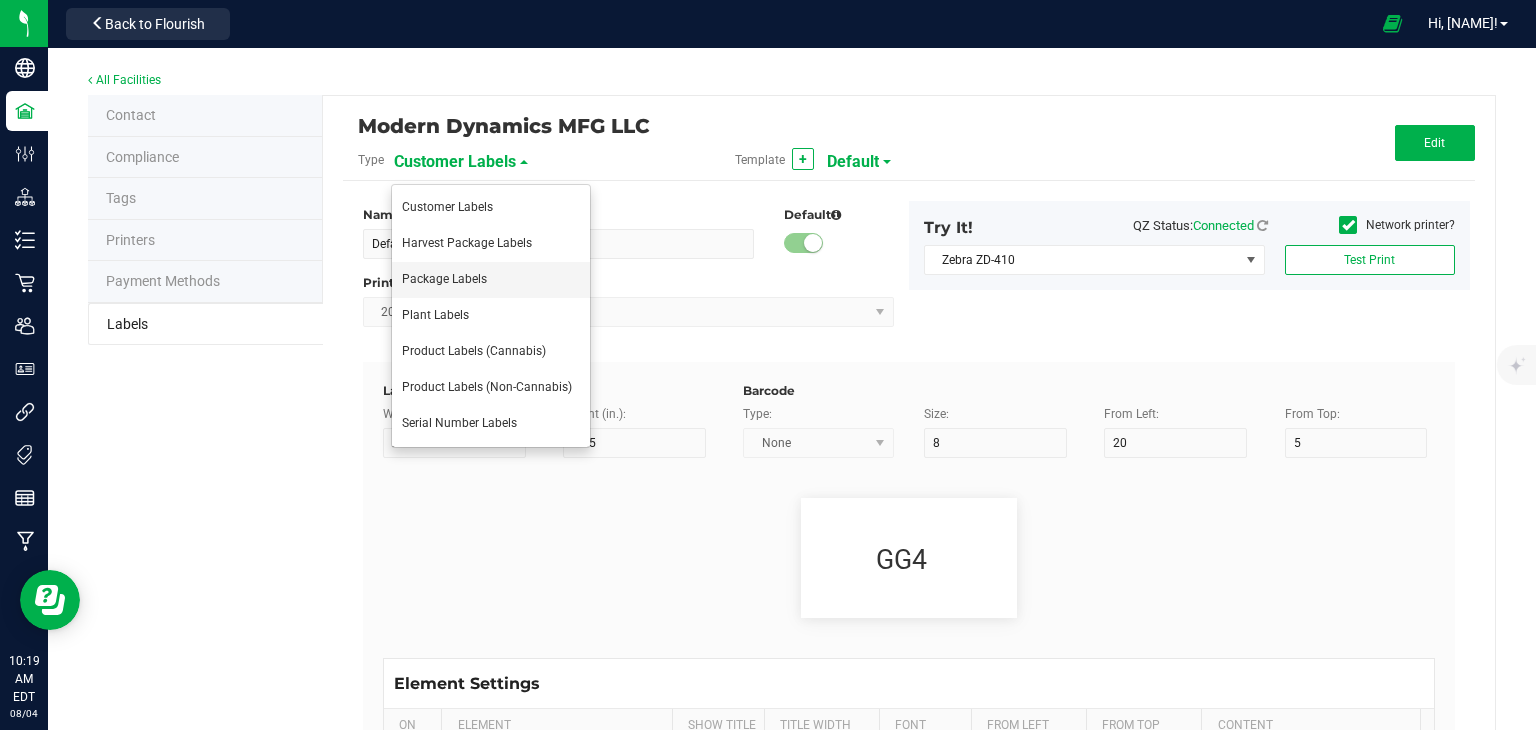 type on "3" 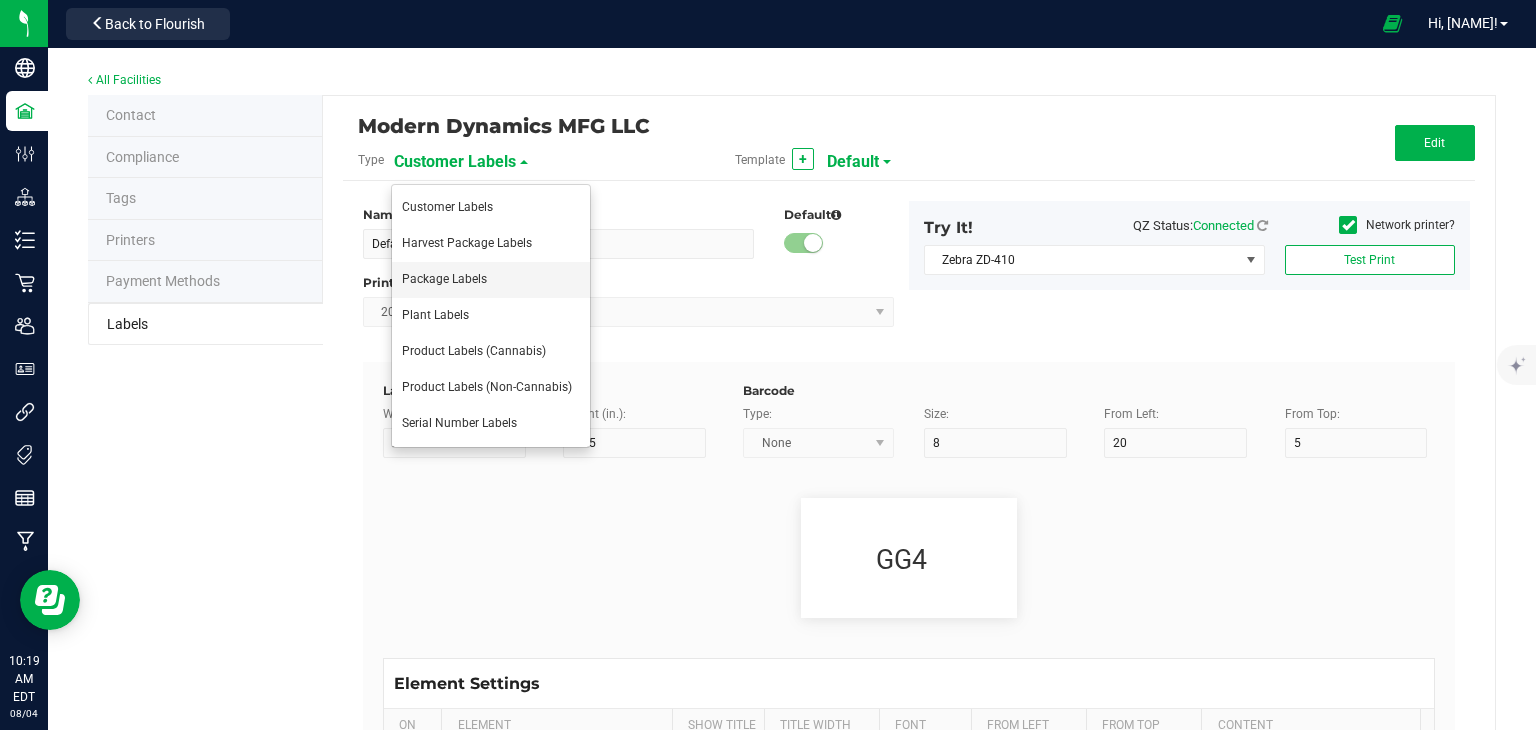 type on "5" 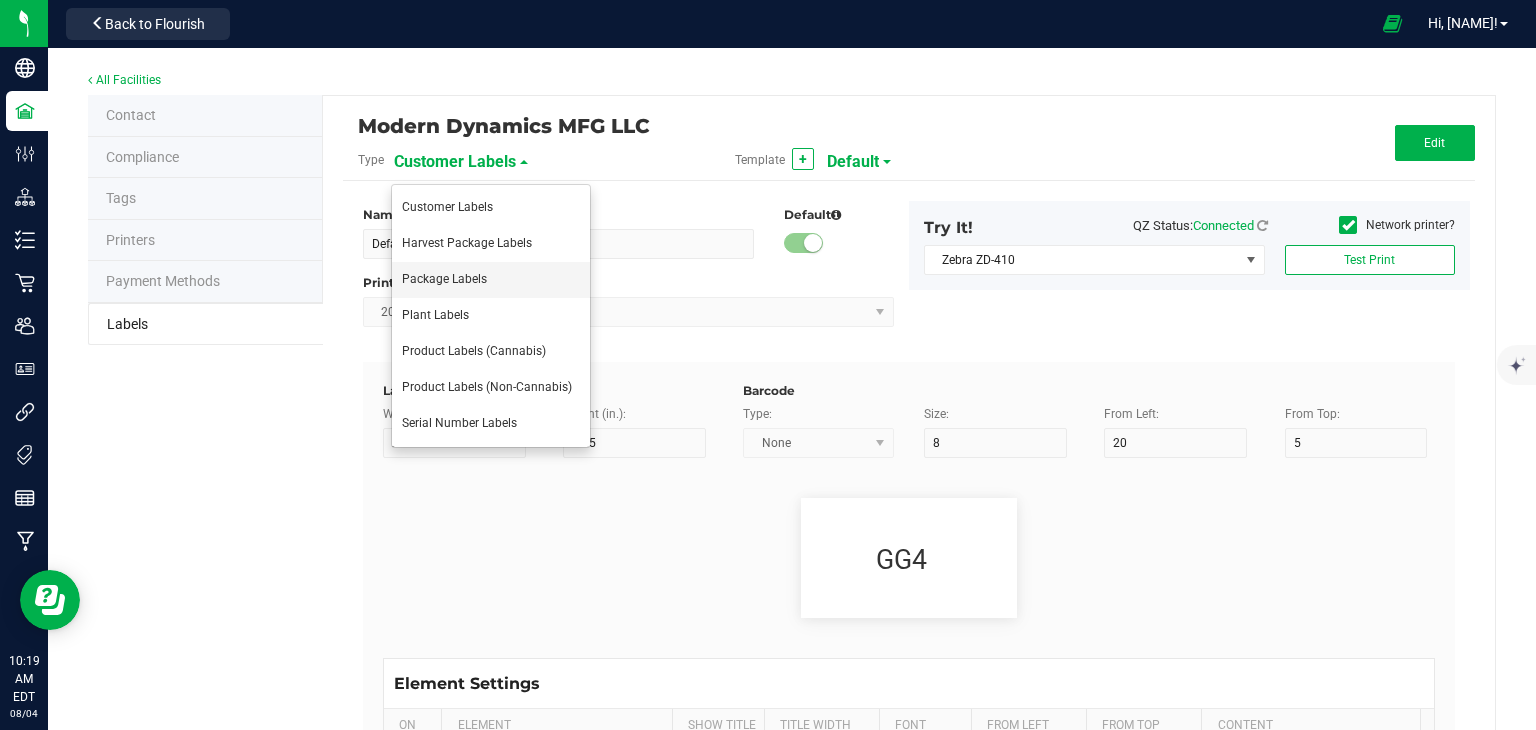 type on "40" 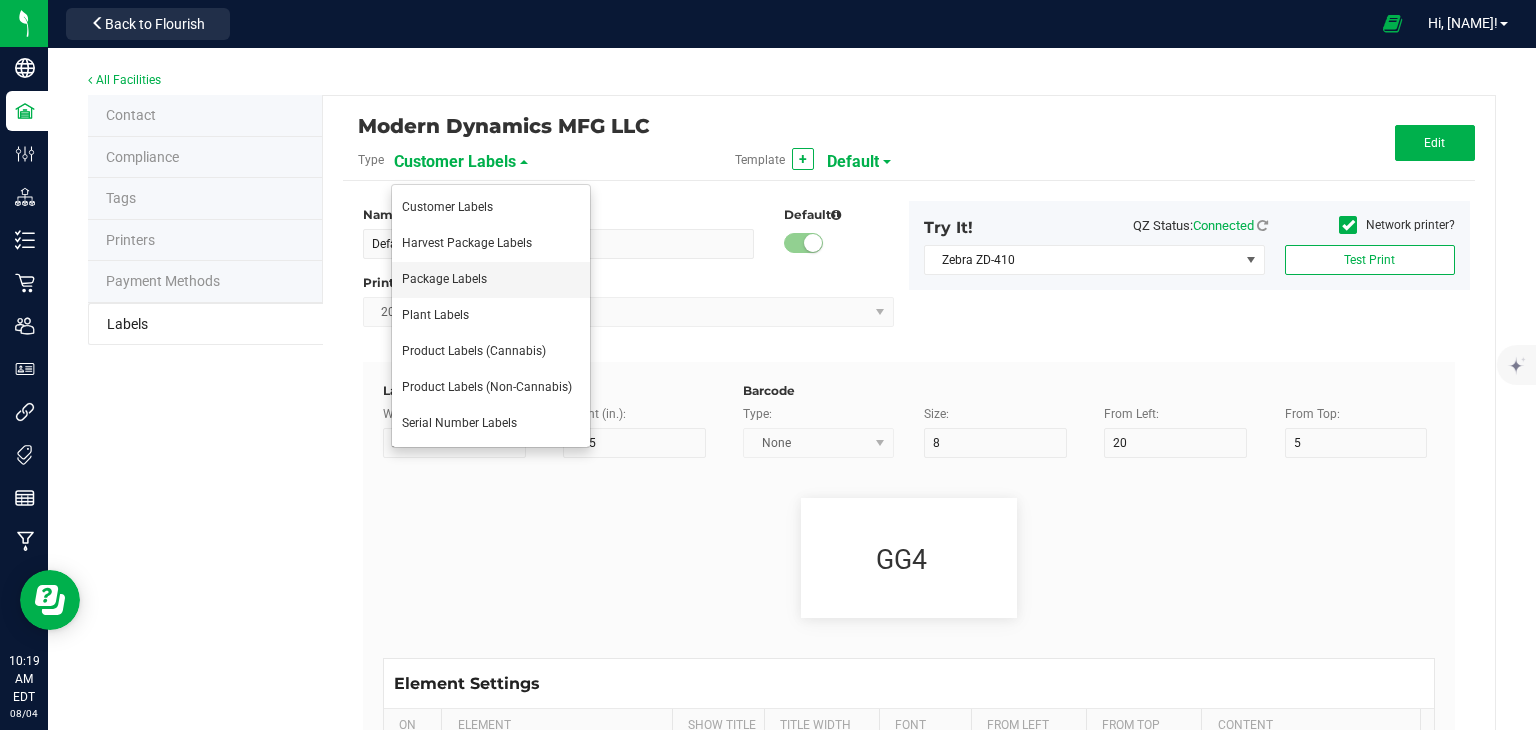 type on "Package ID" 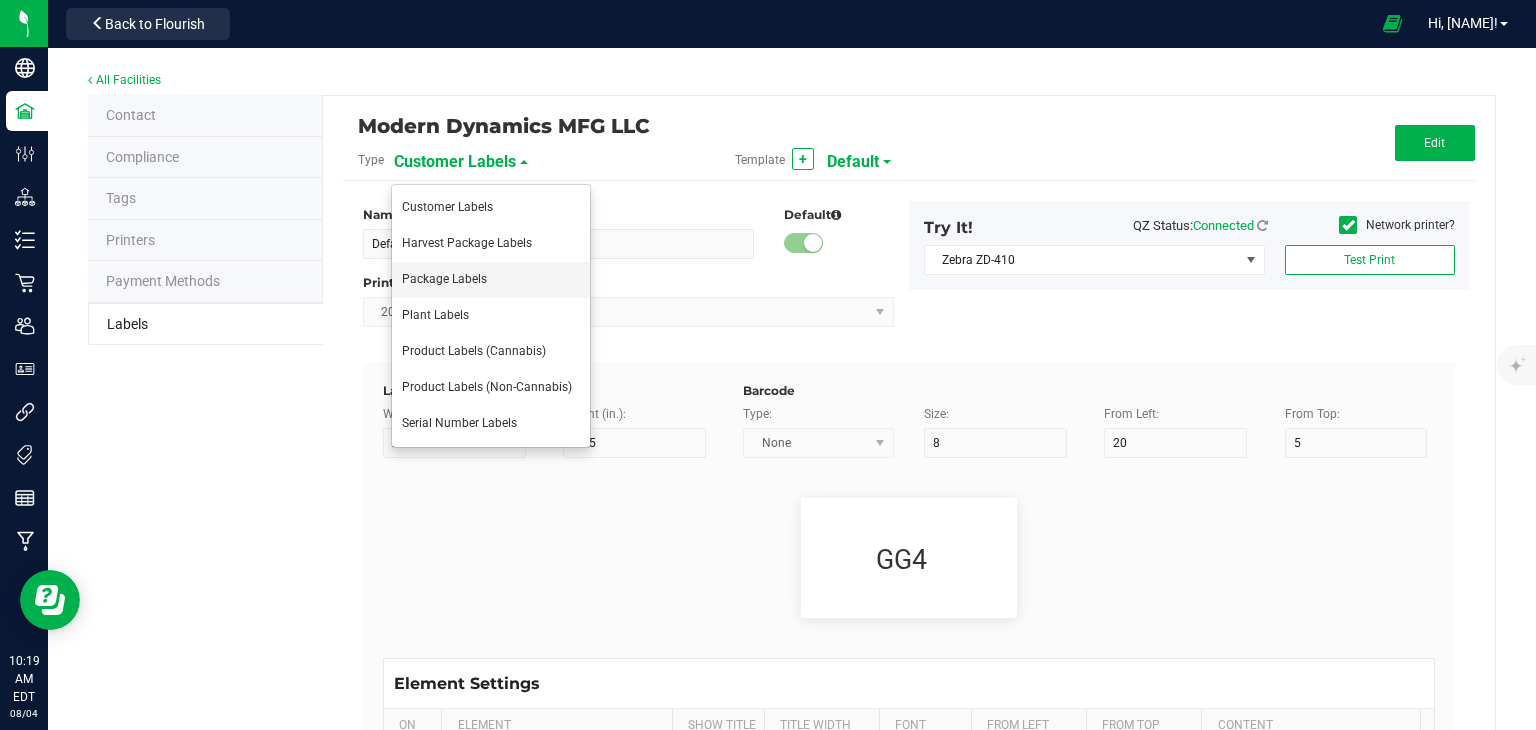 type on "25" 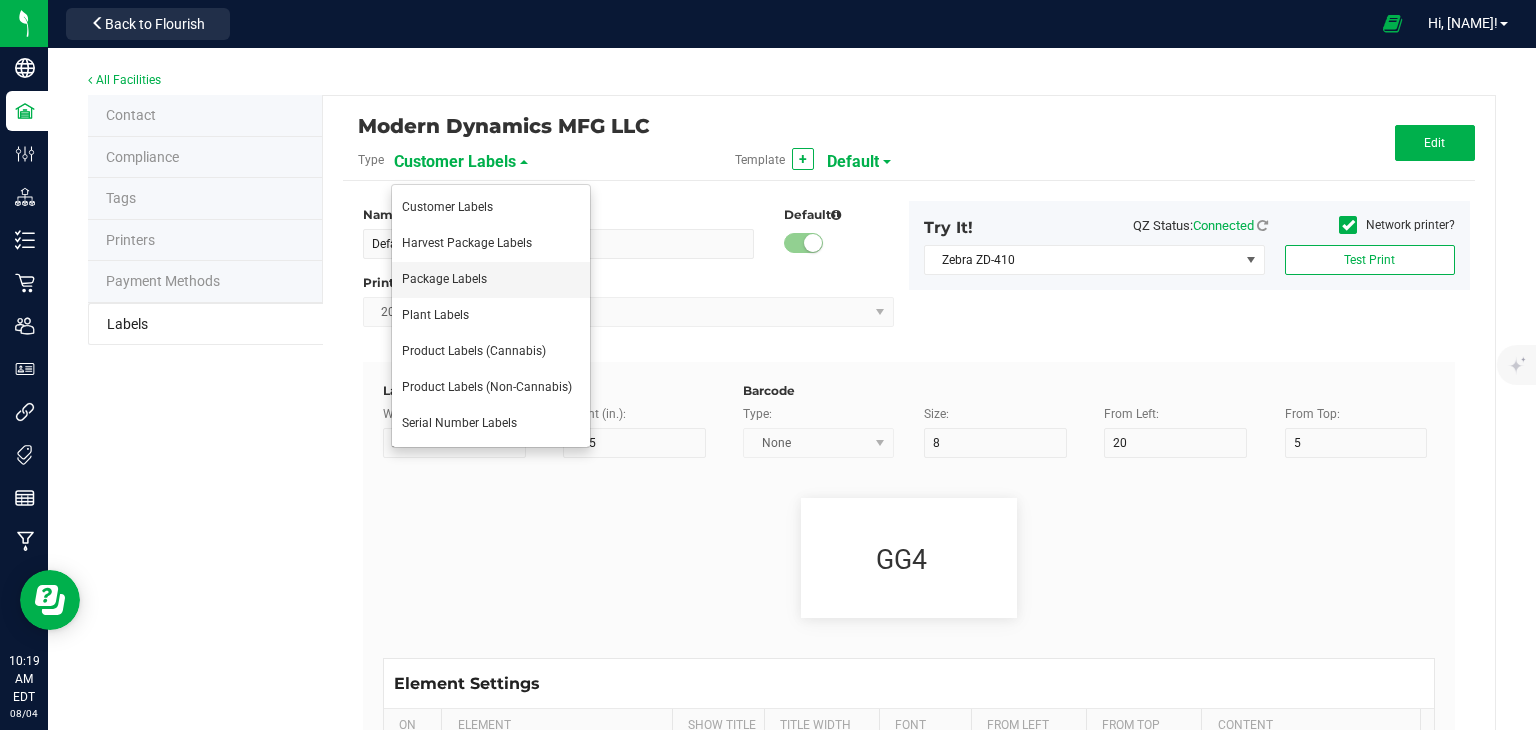 type on "10" 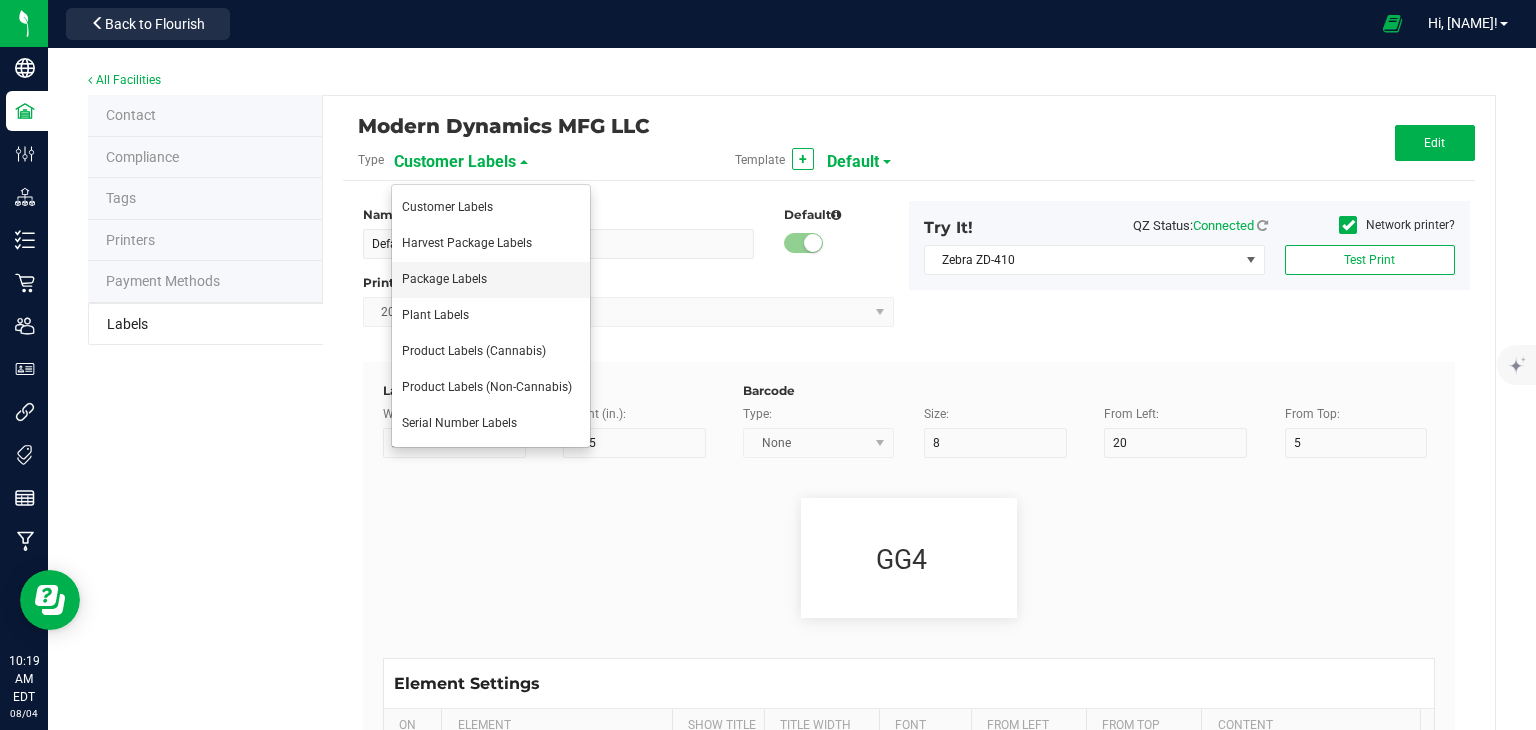 type on "5" 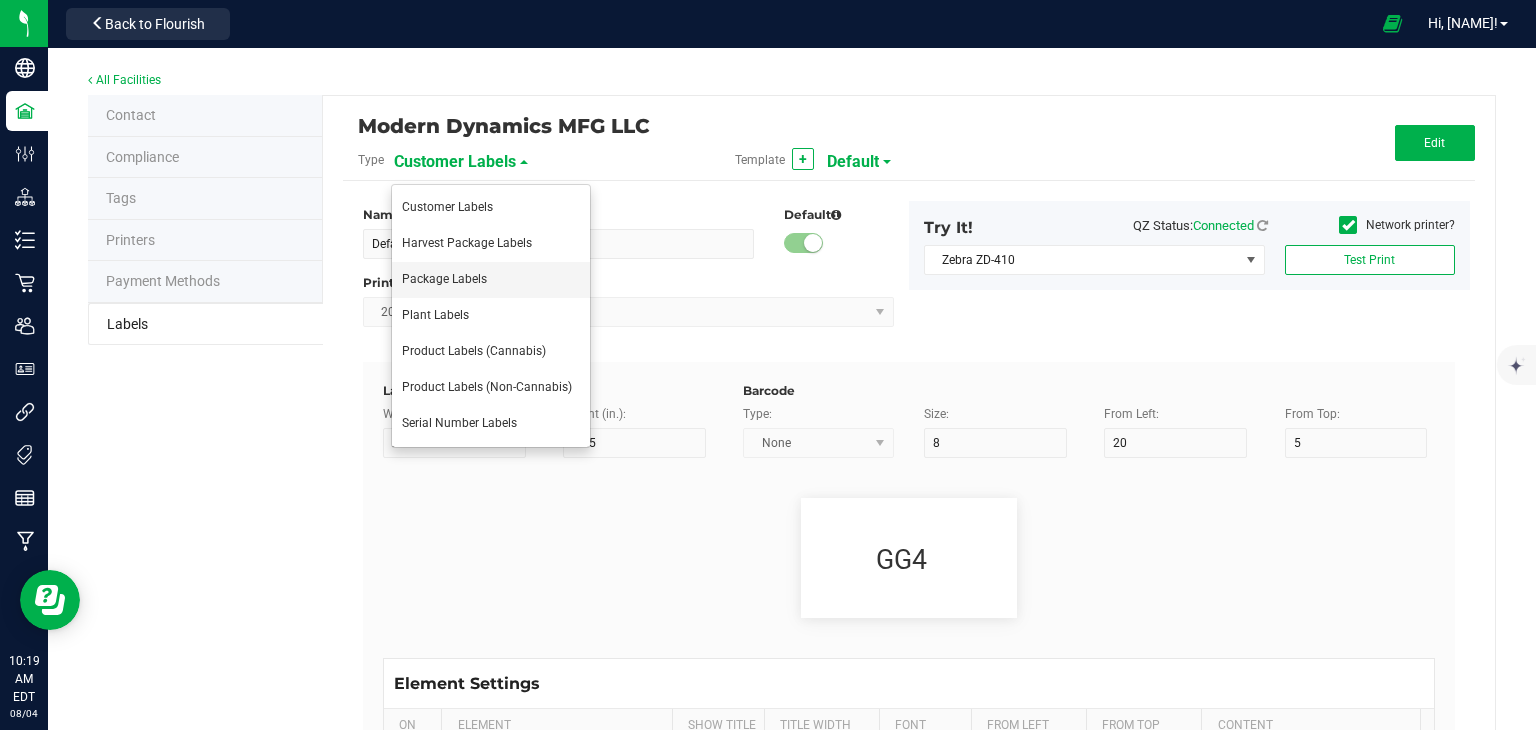 type on "CADMODS-20200420-096" 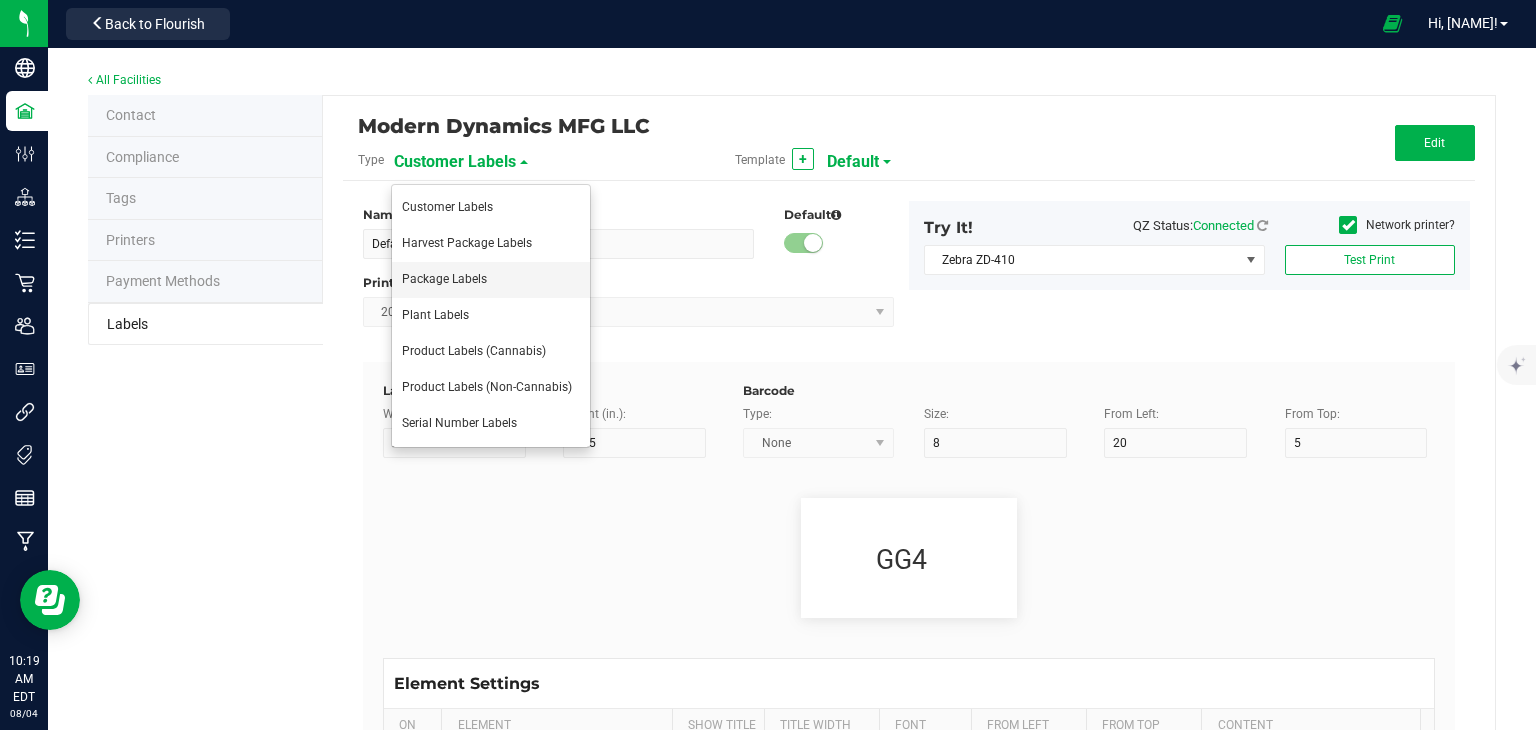 type on "SKU Name" 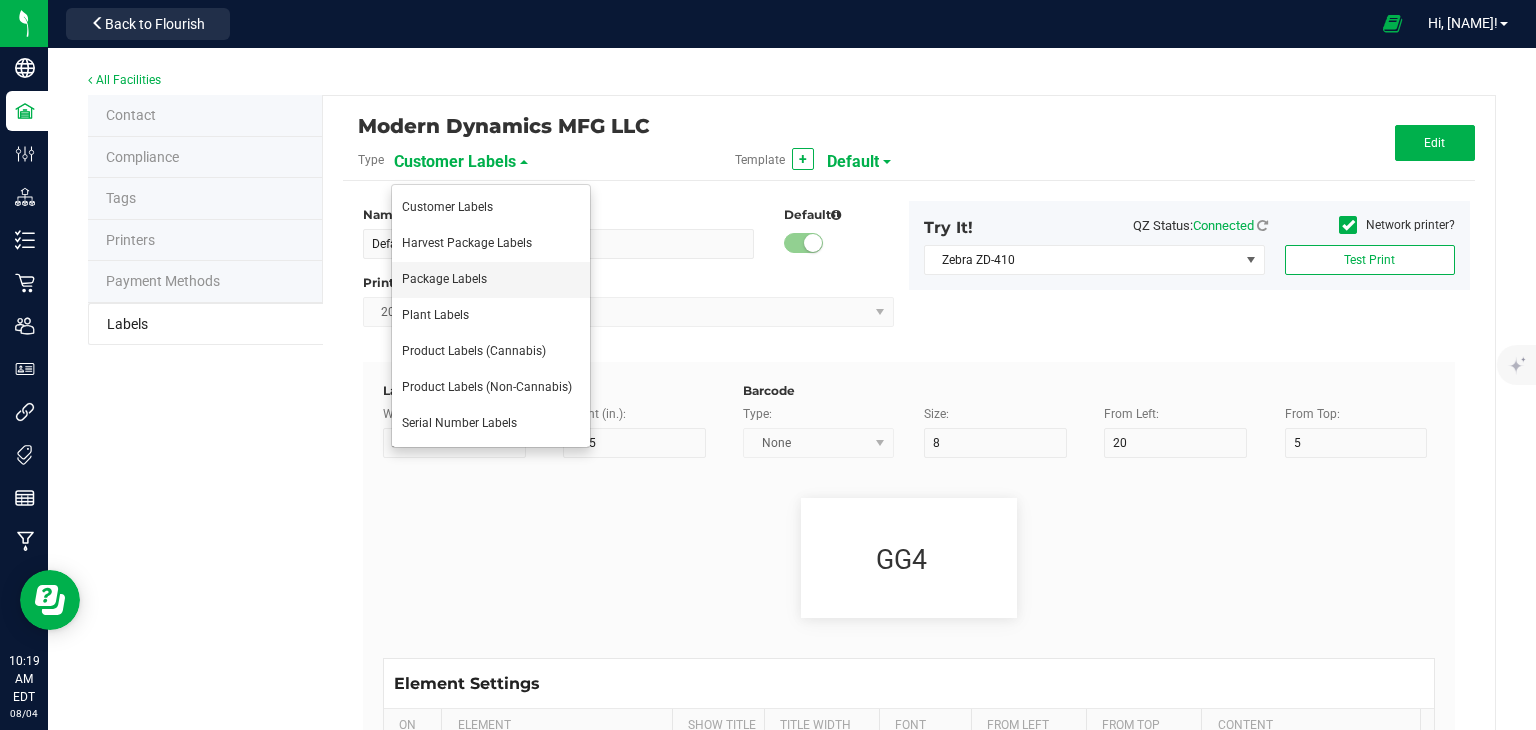 type on "25" 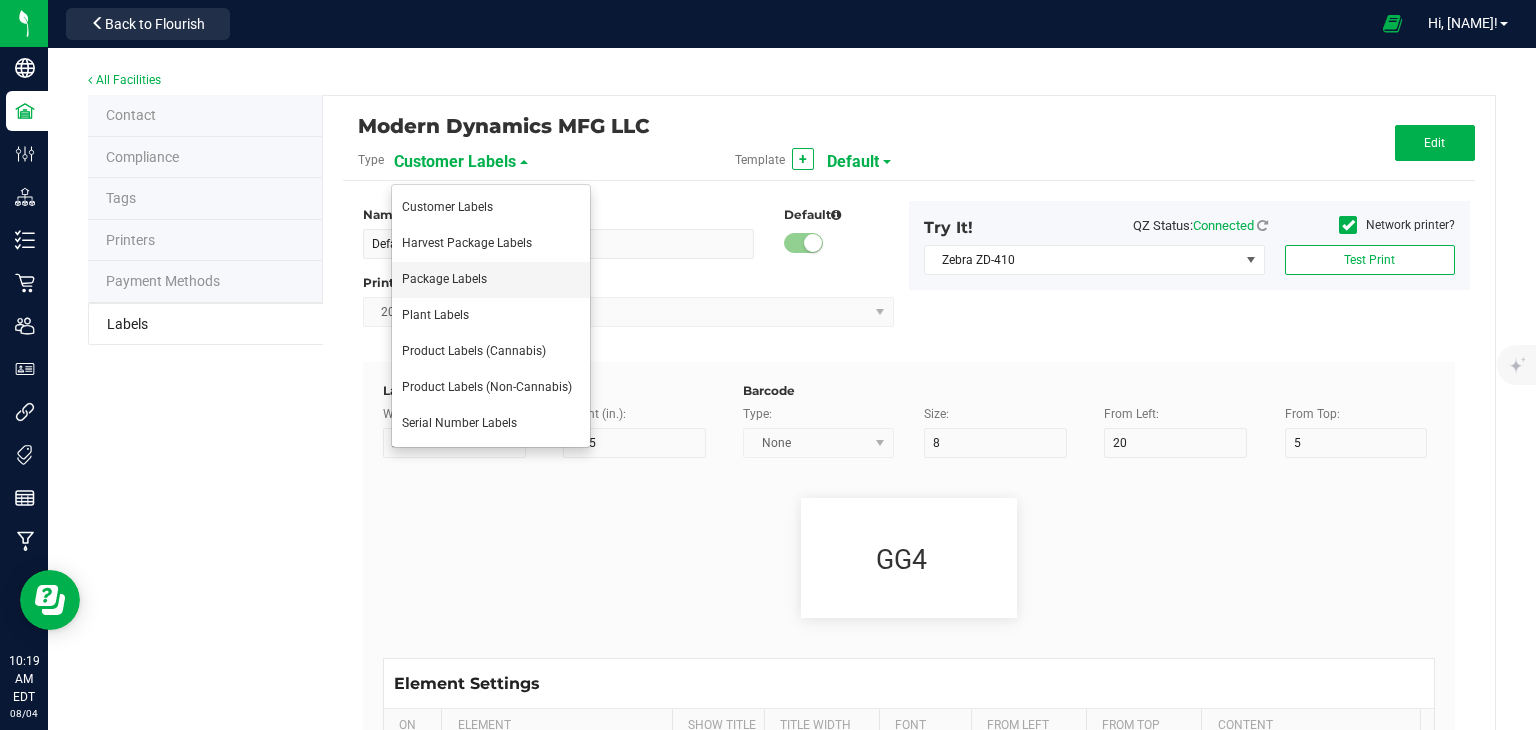 type on "10" 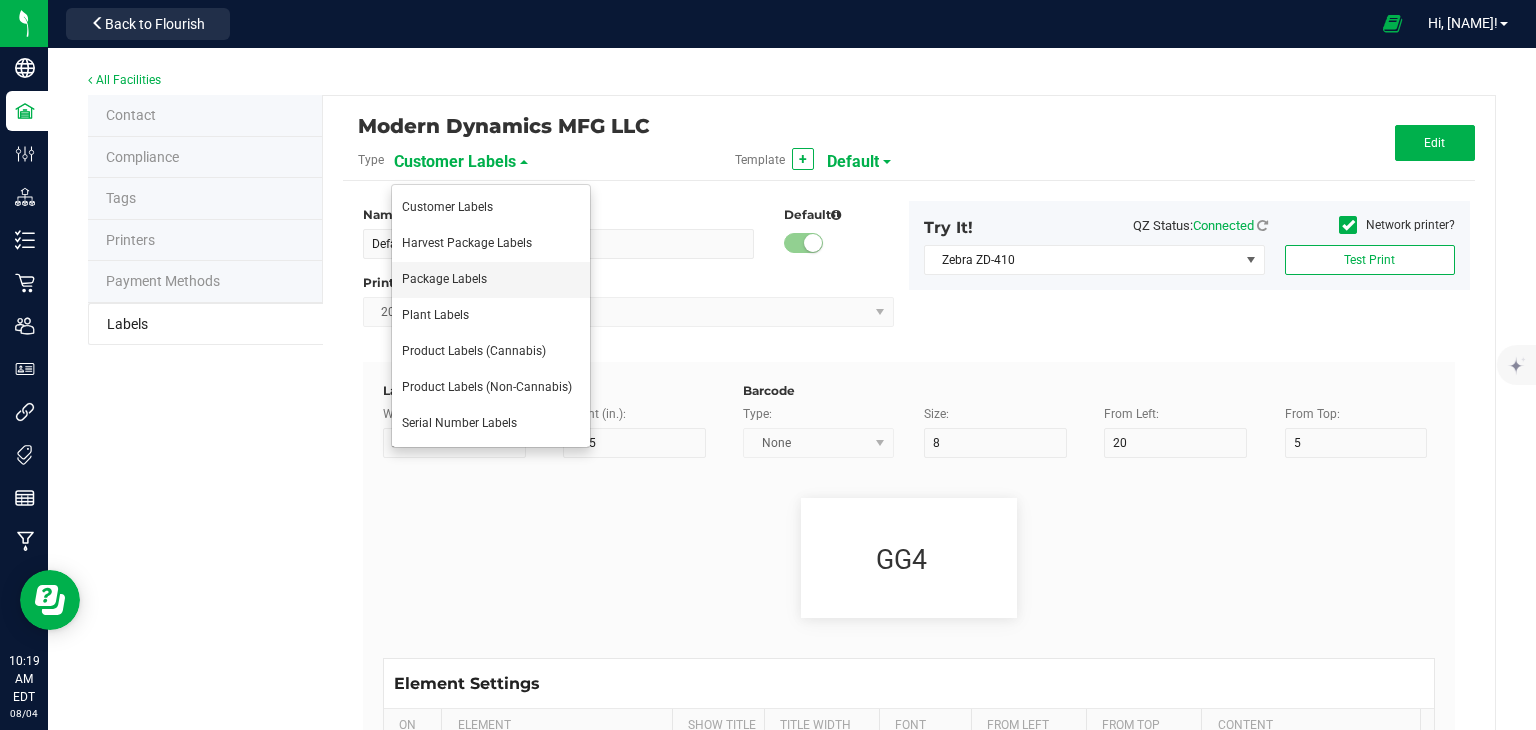 type on "Gelato Pen" 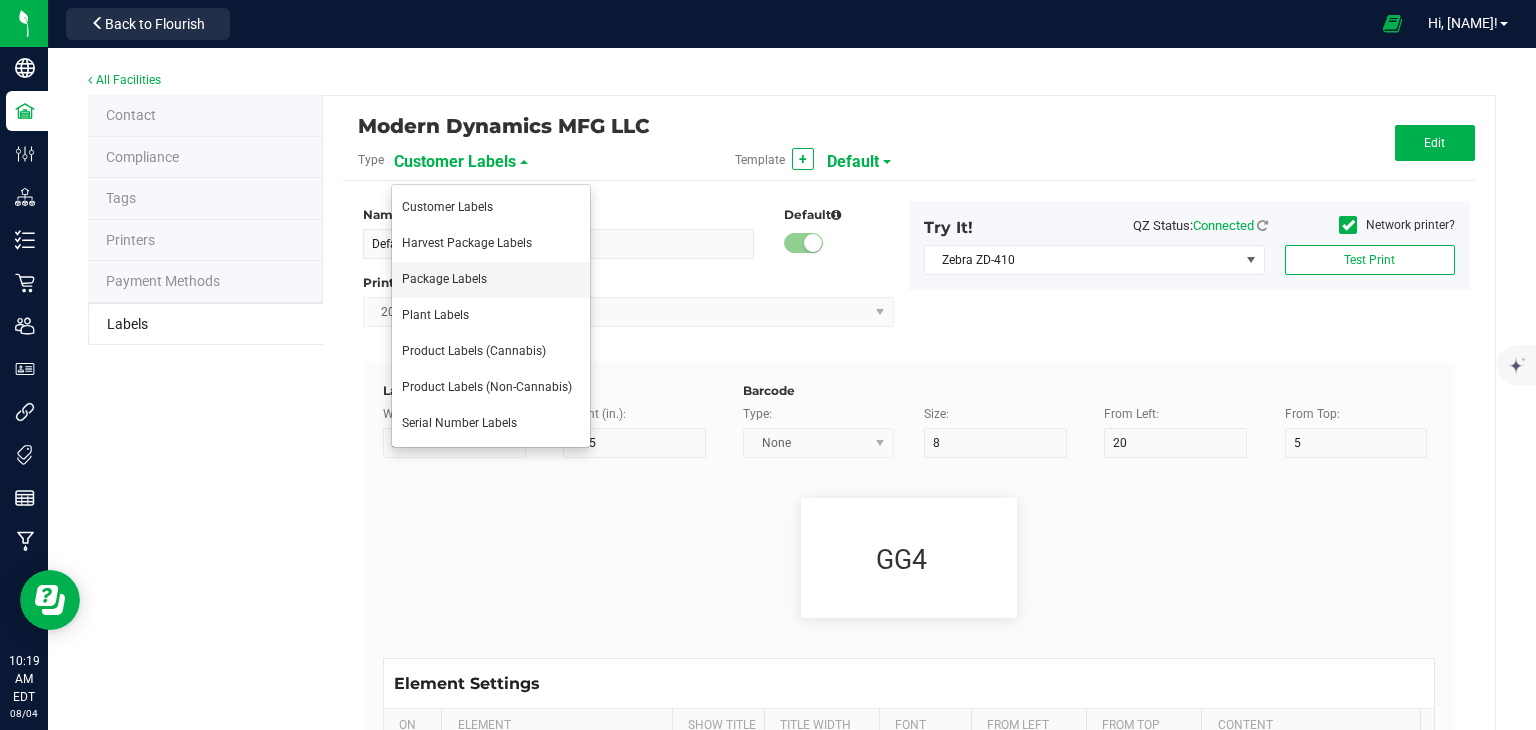 type on "Strain" 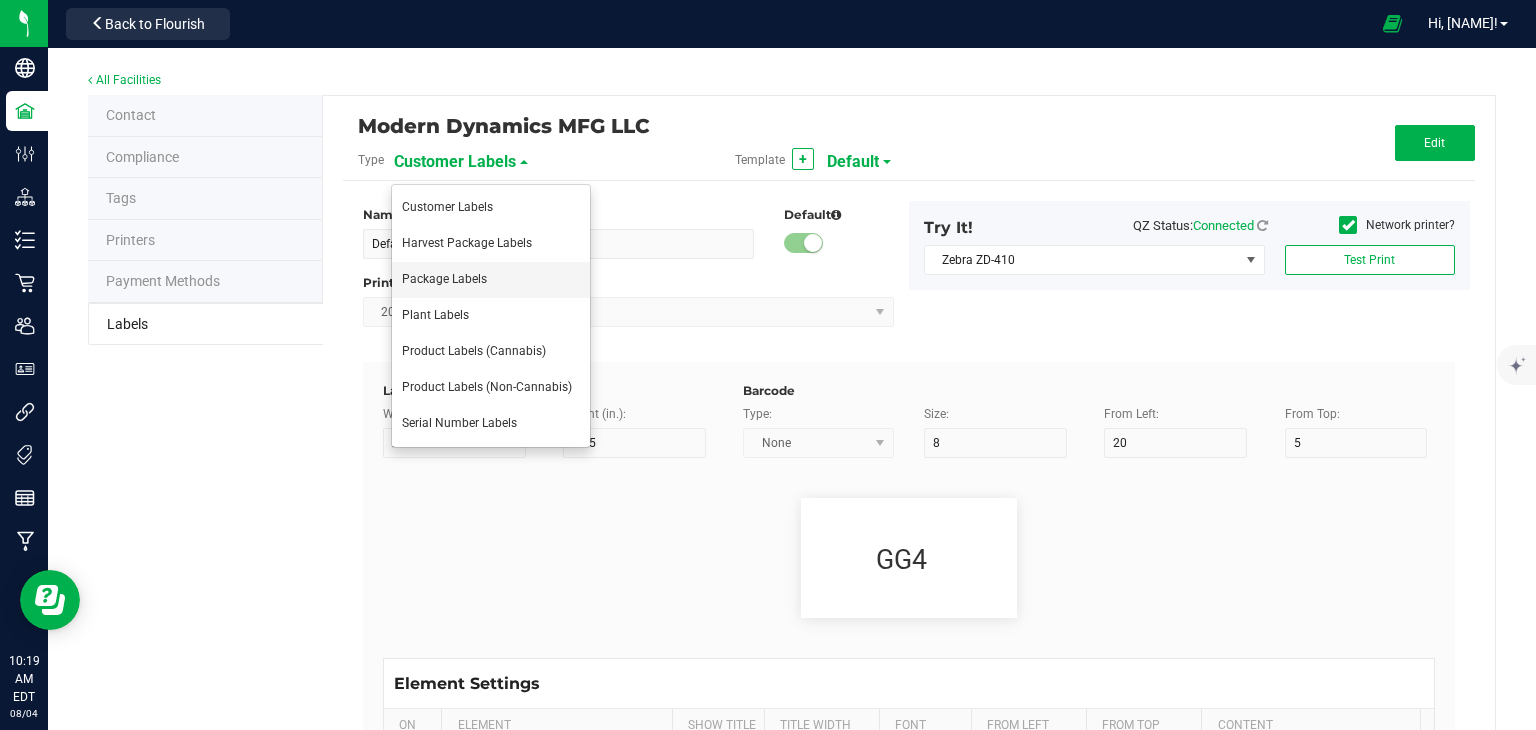 type on "25" 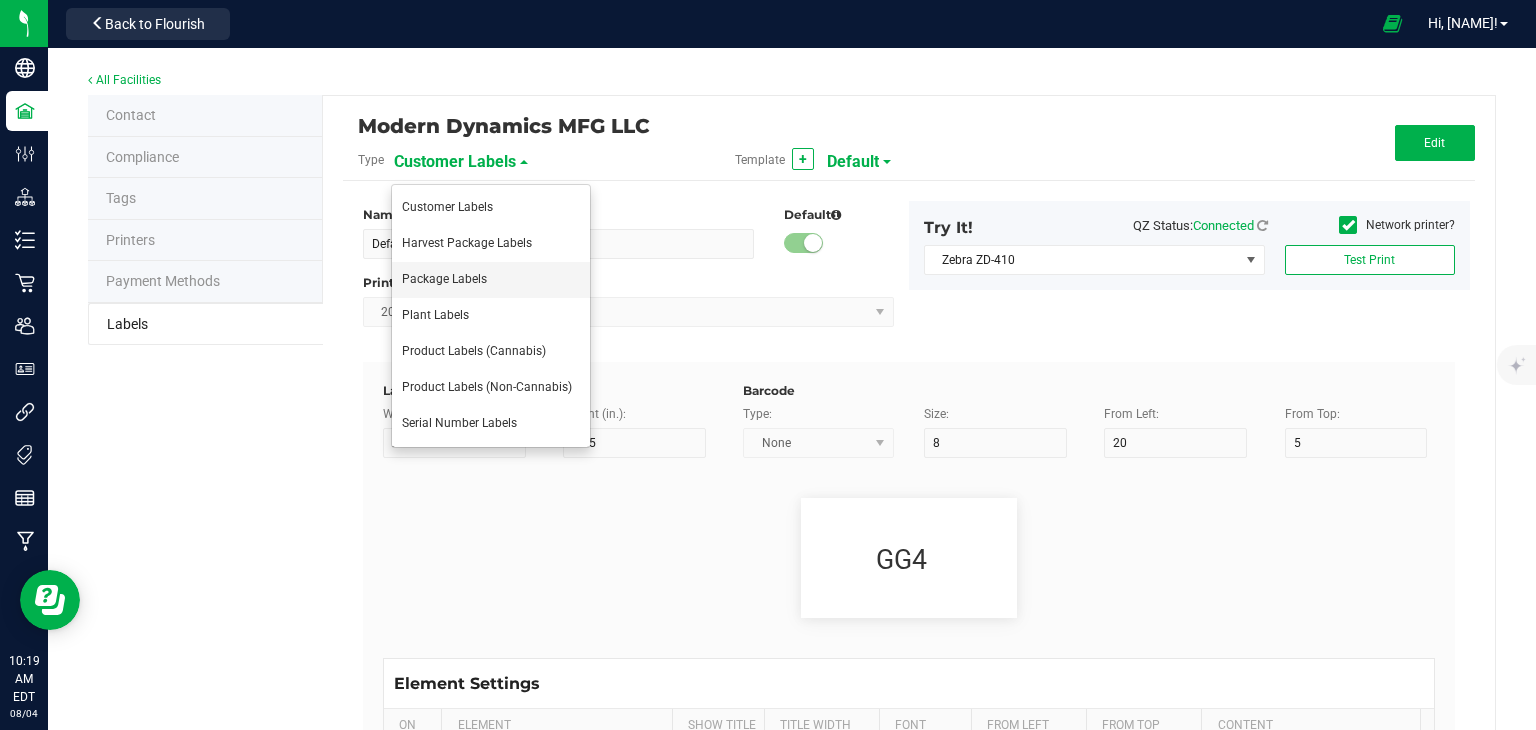 type on "10" 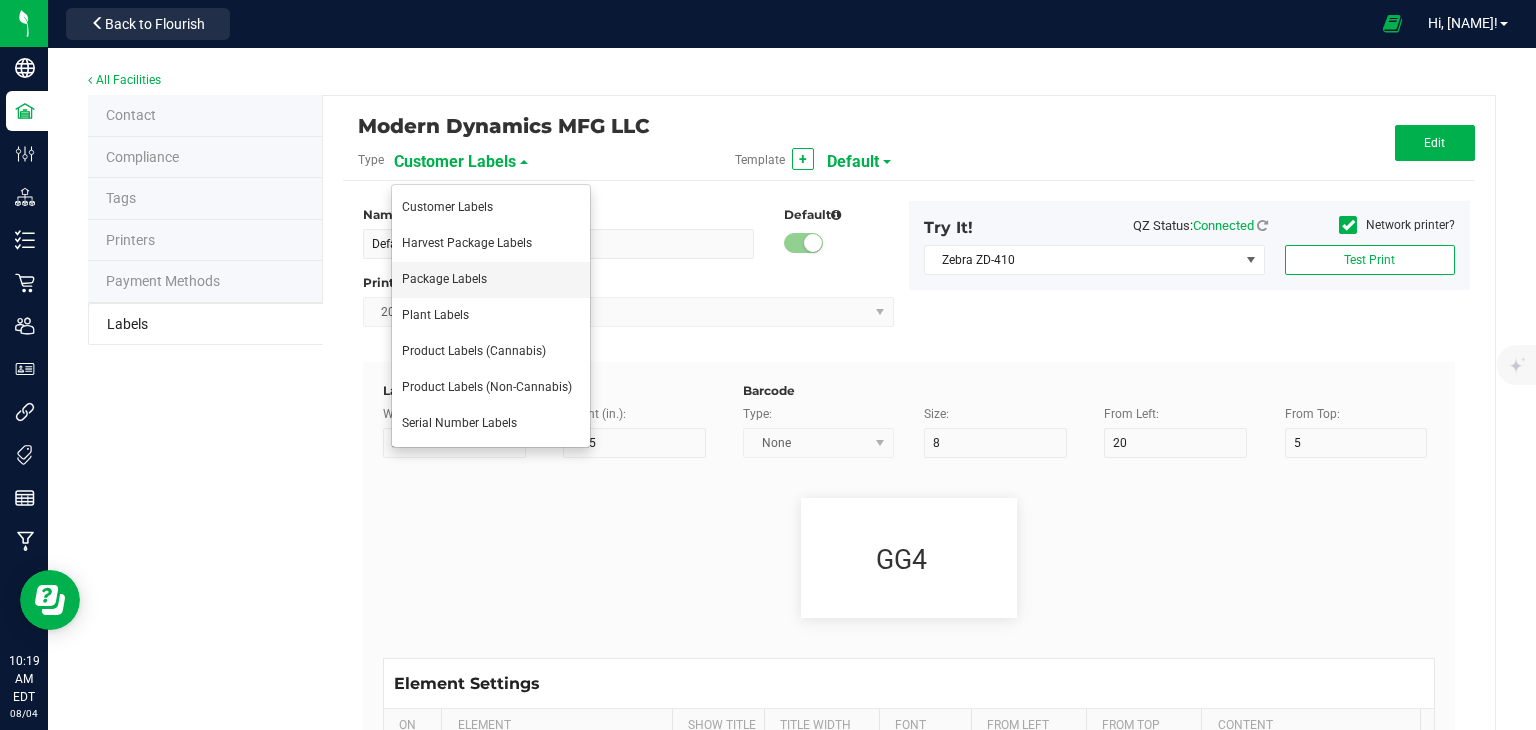 type on "Gelato" 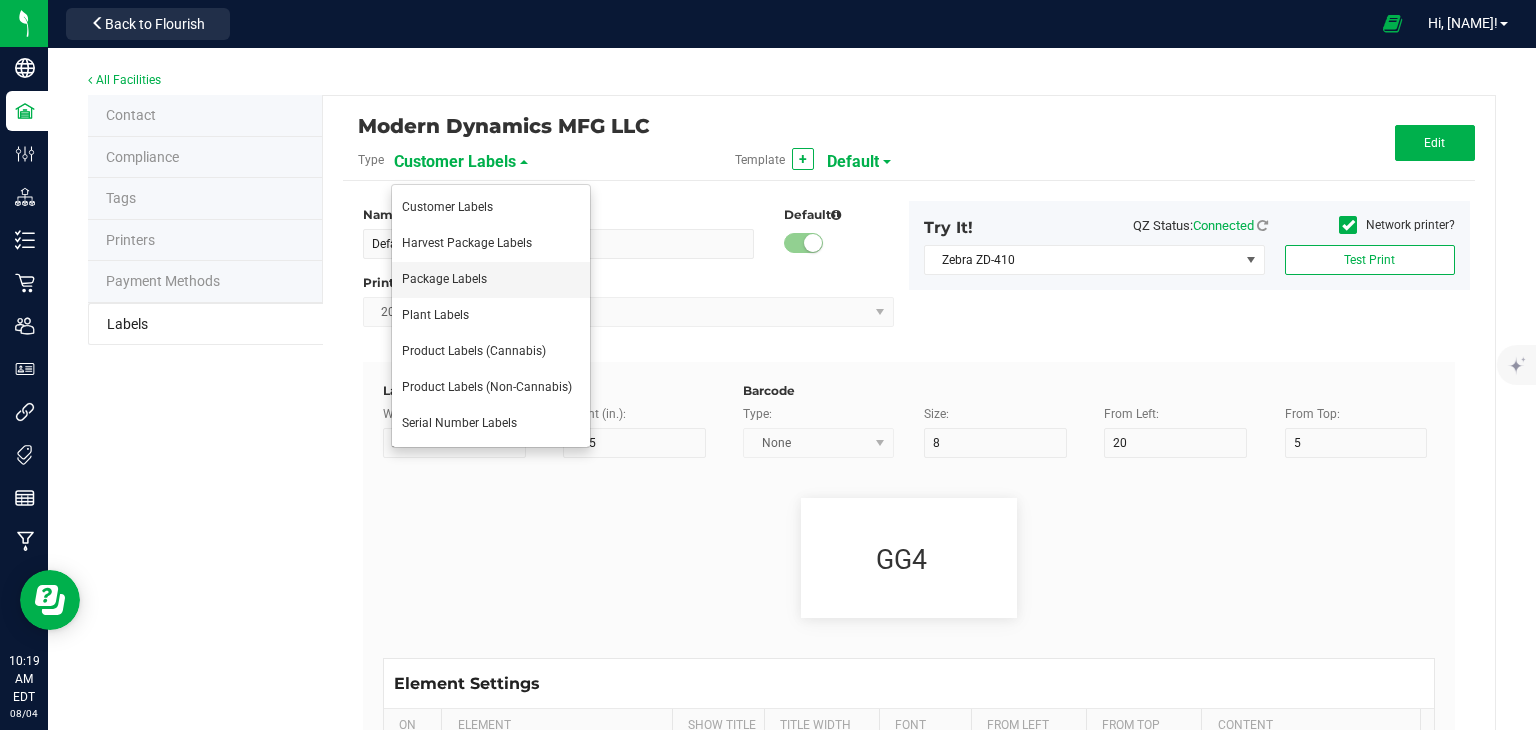 type on "Size" 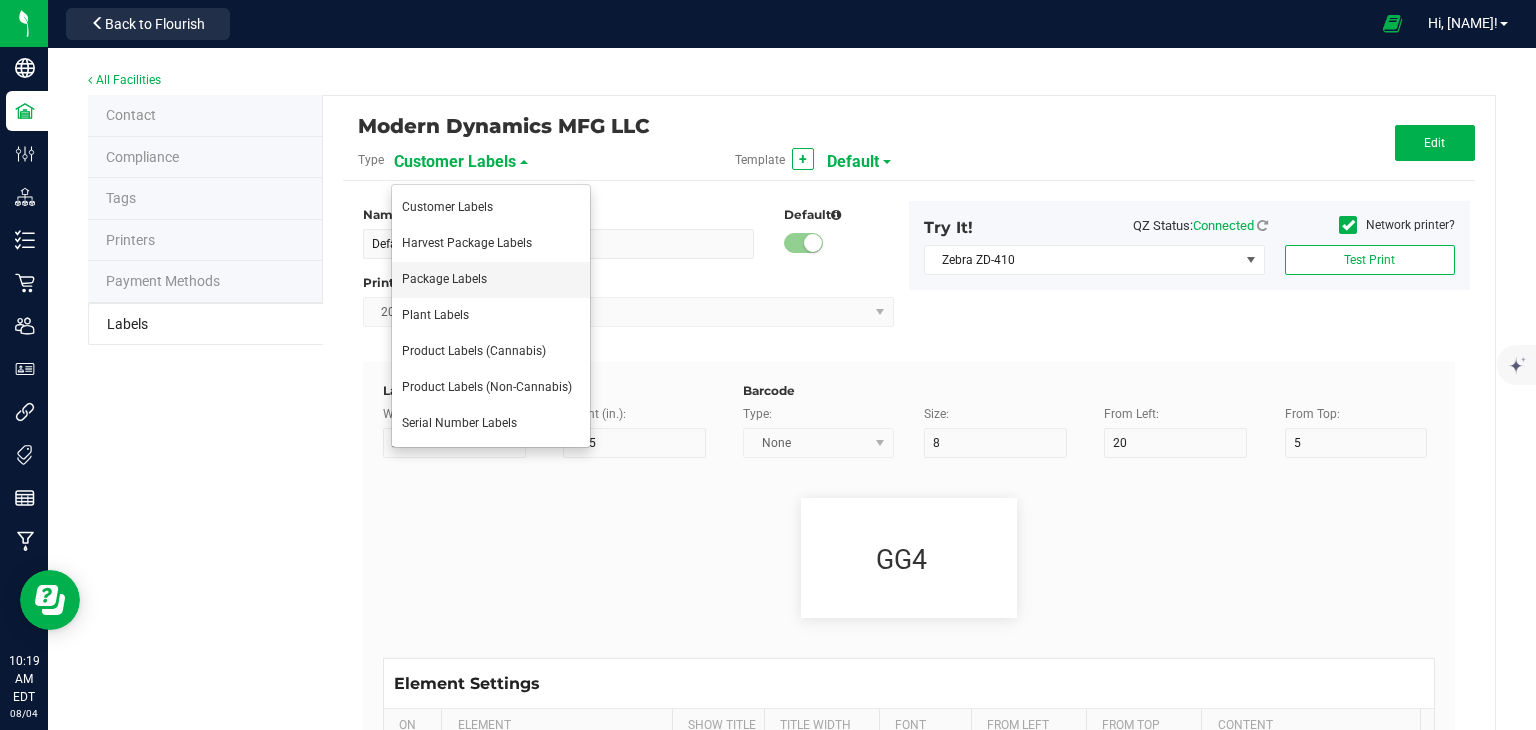 type on "25" 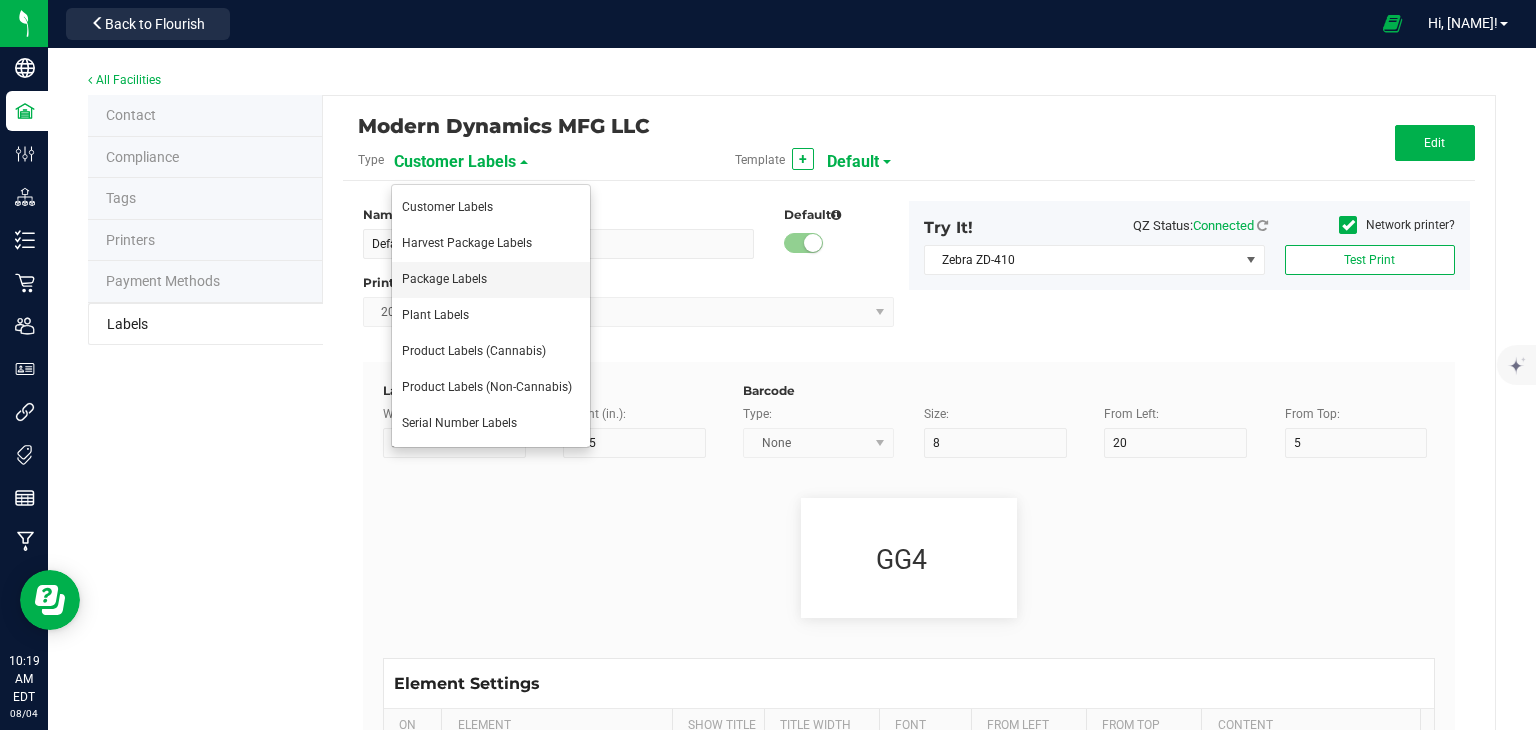 type on "10" 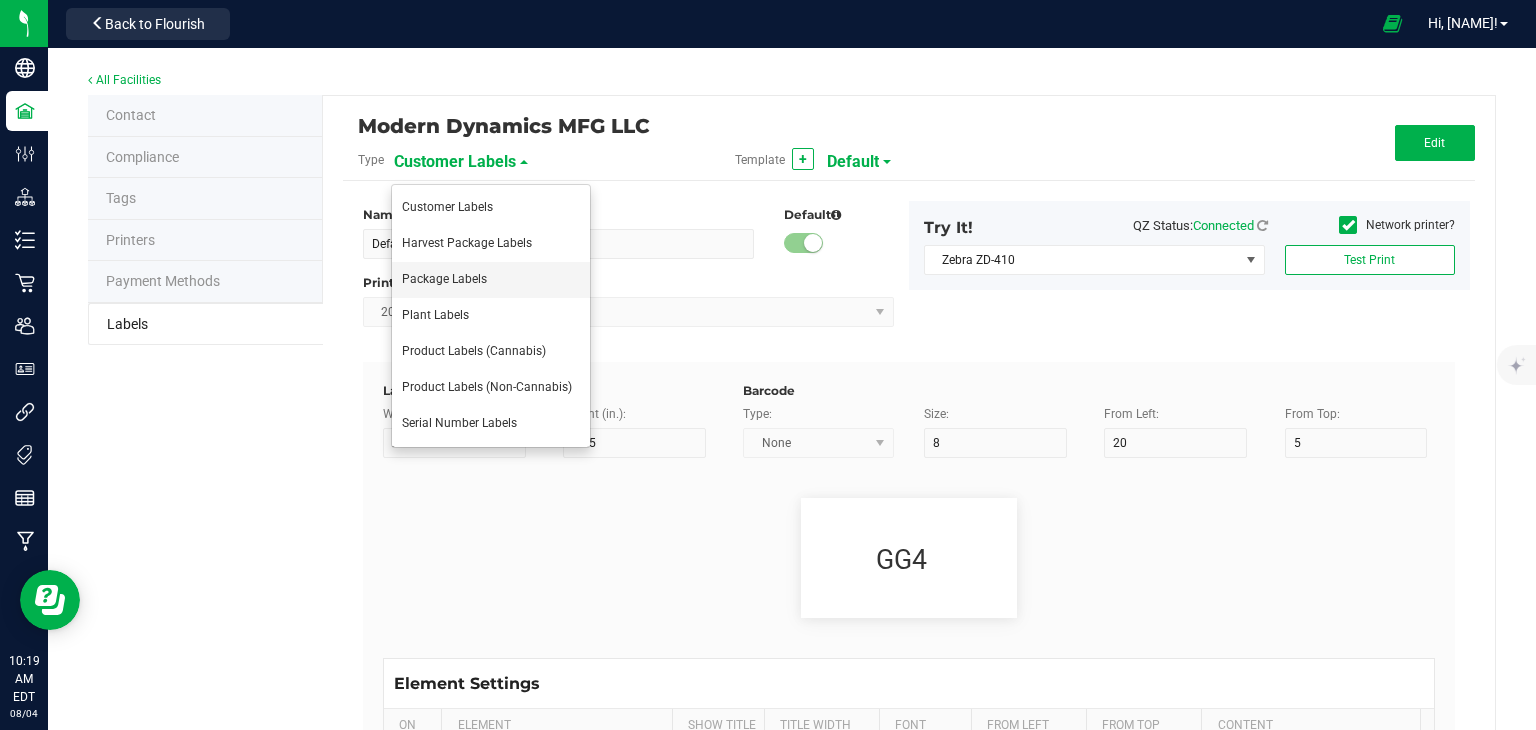 type on "44 ea" 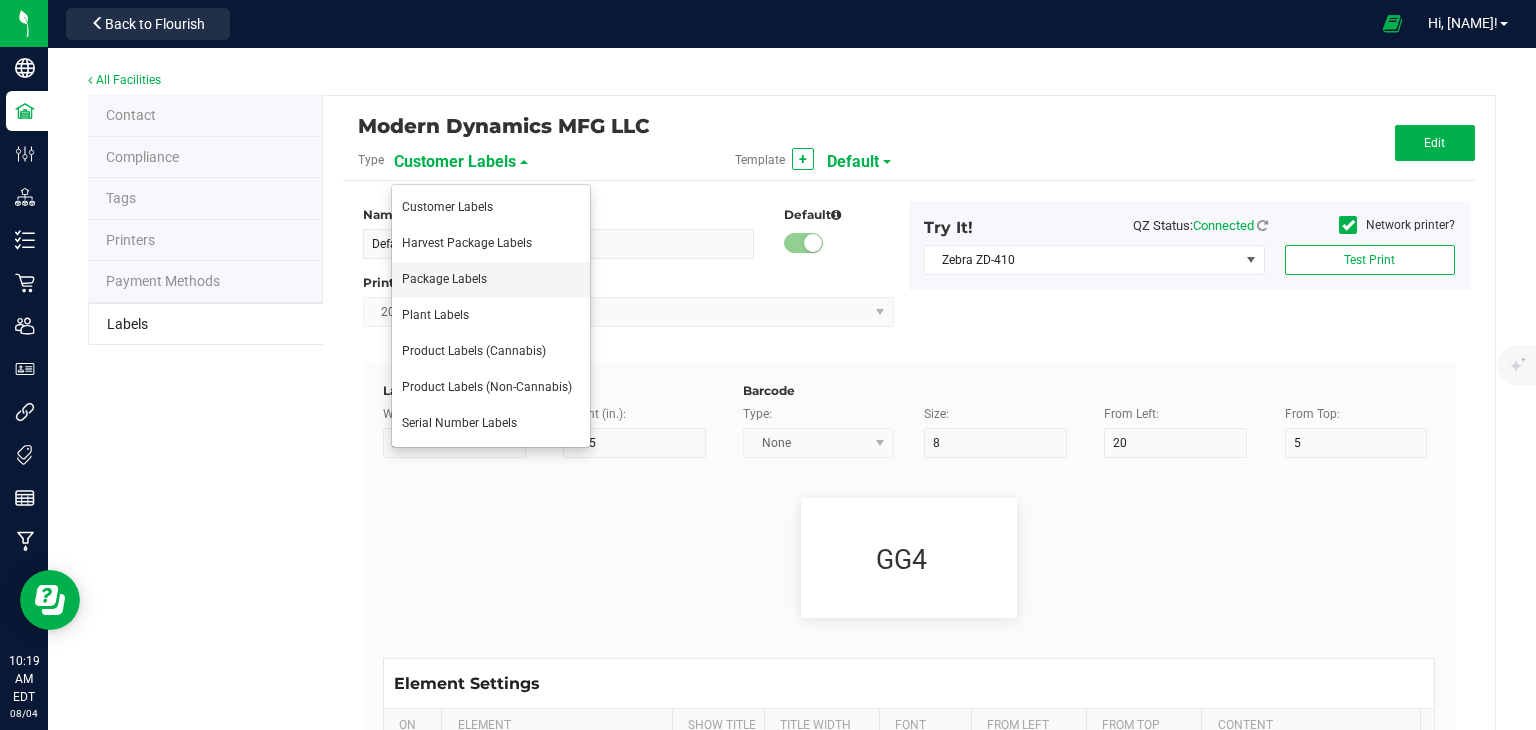 type on "Package Date" 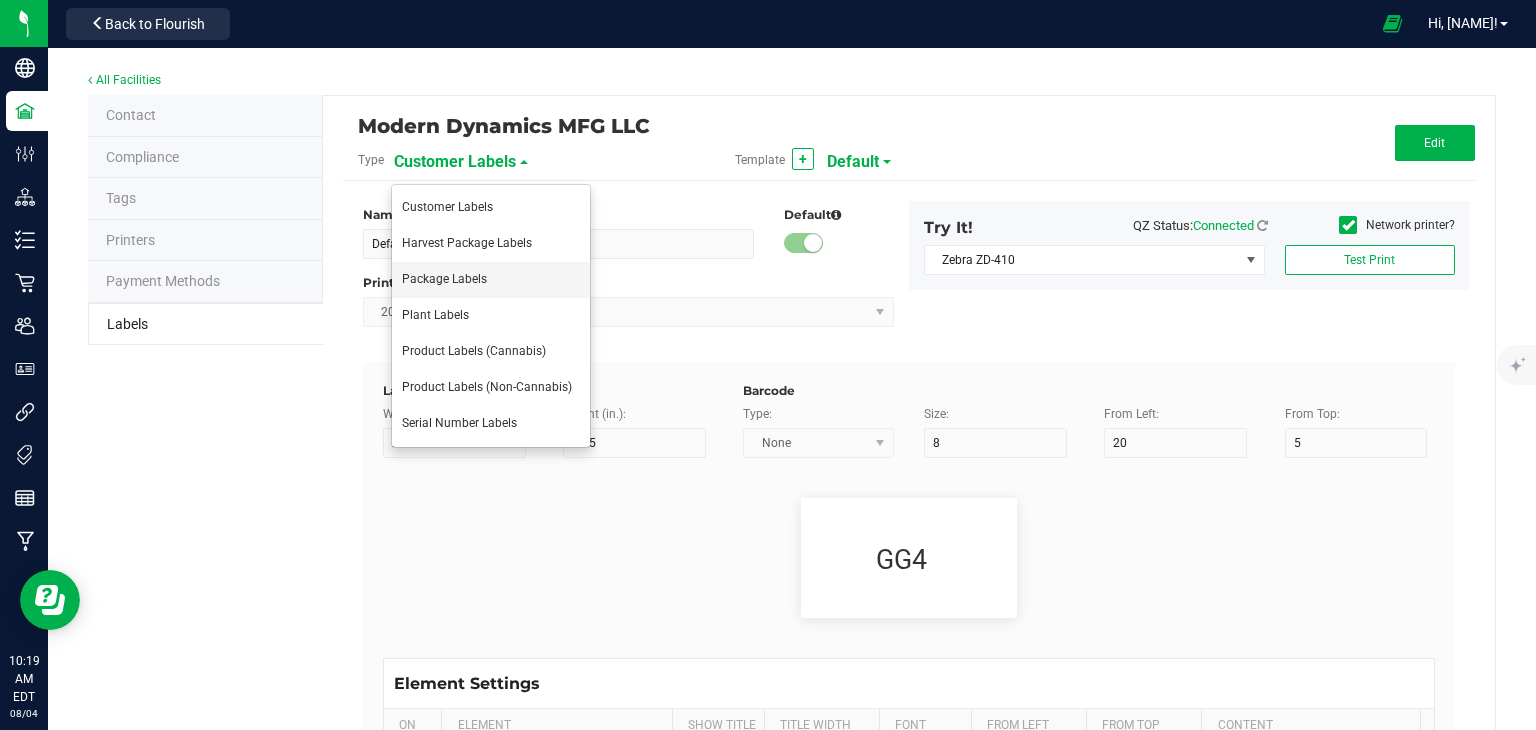 type on "25" 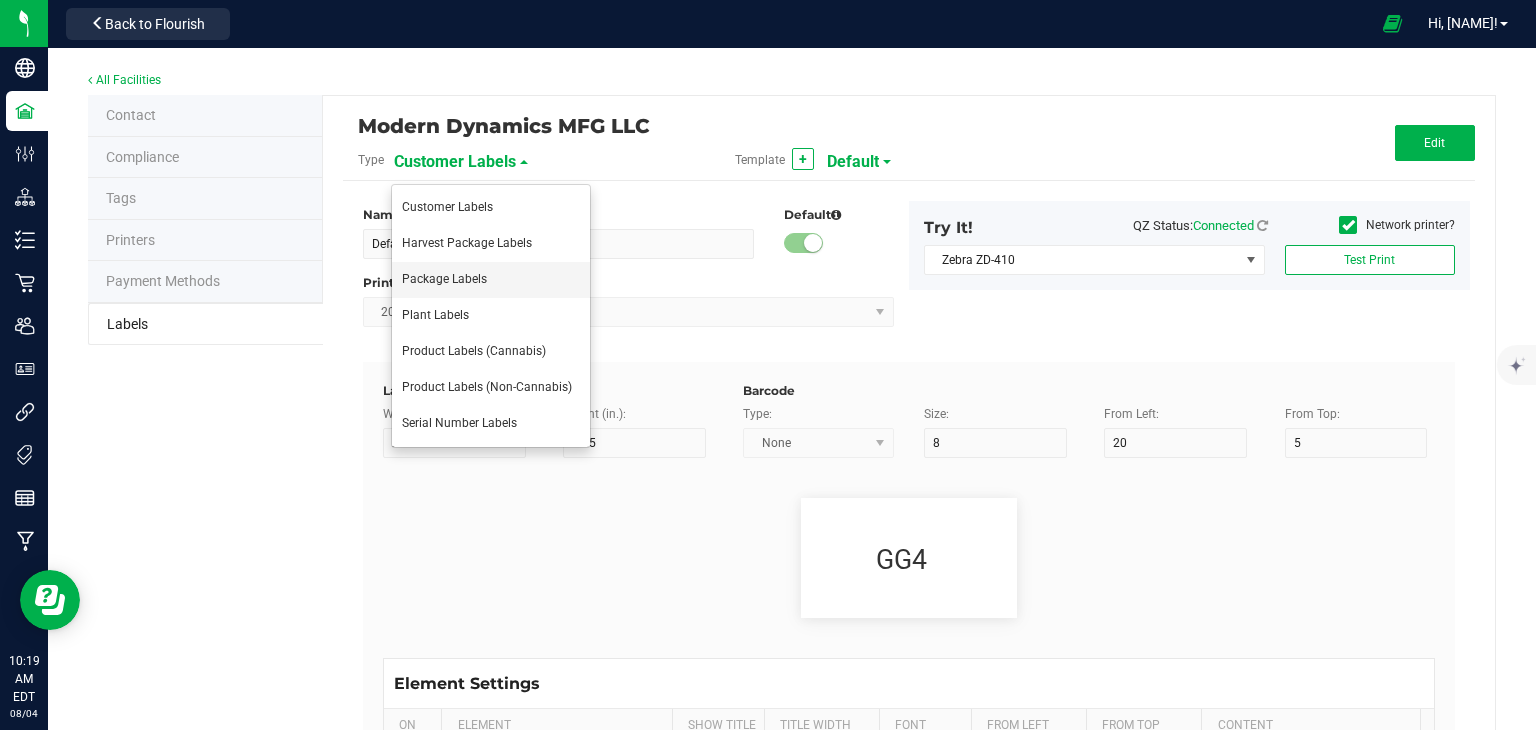 type on "10" 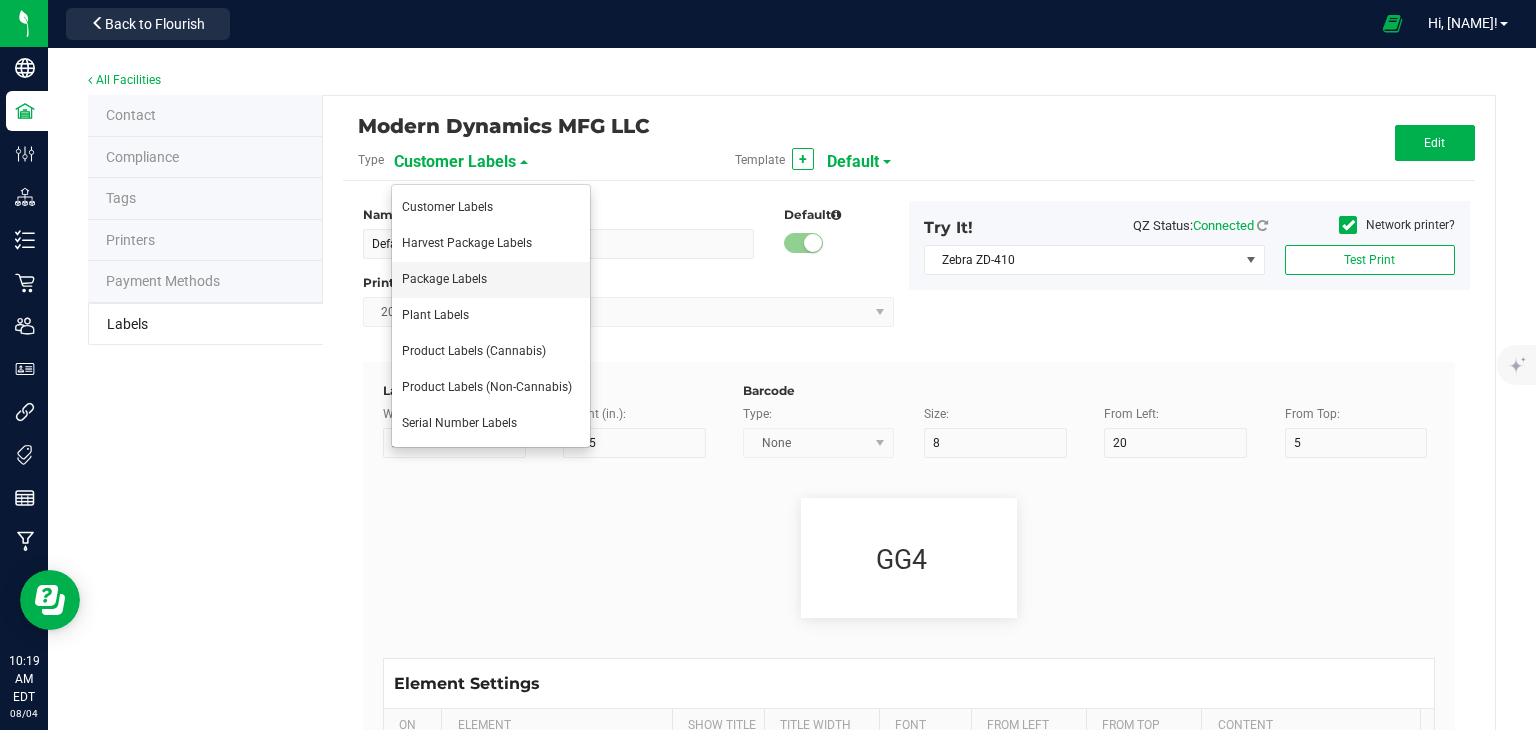 type on "Lot Number" 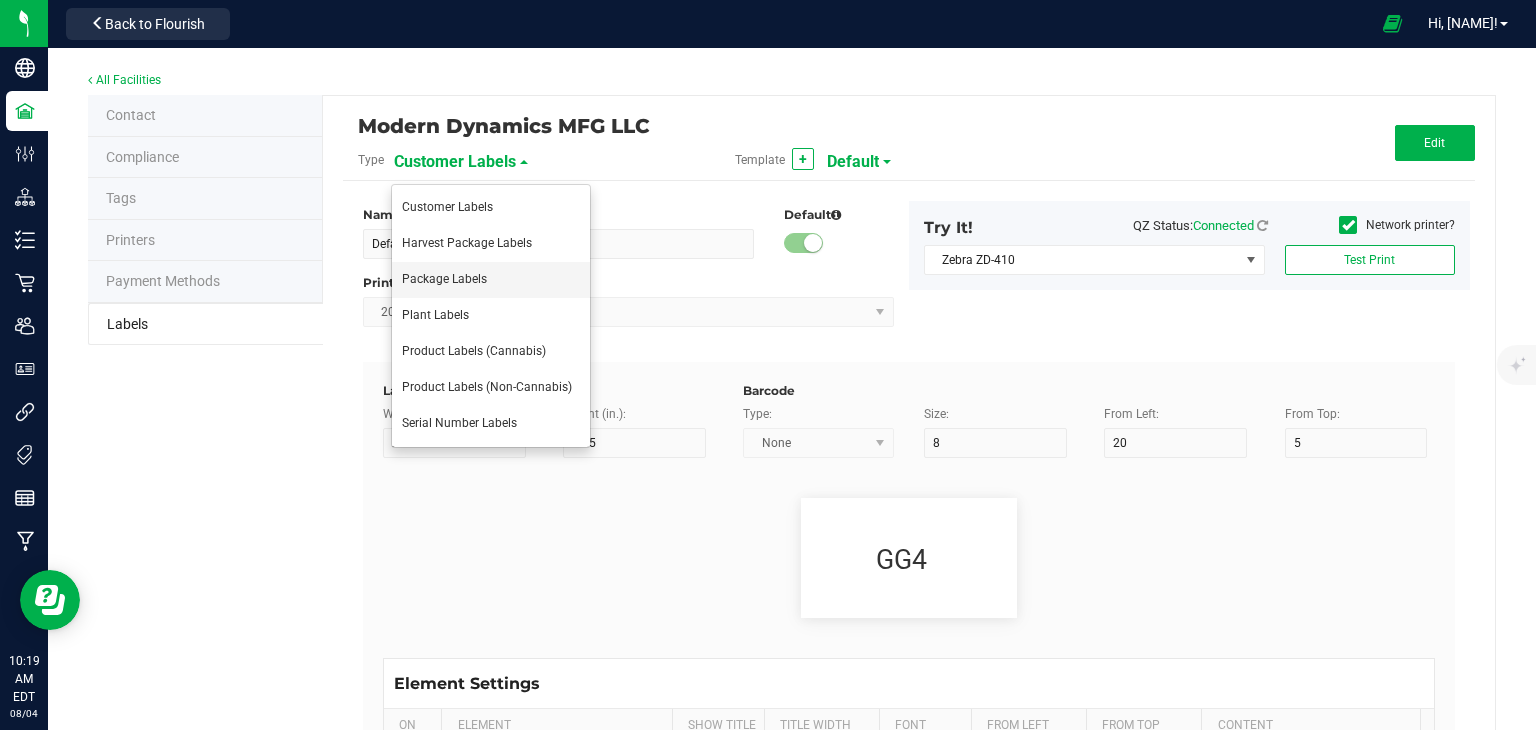 type on "25" 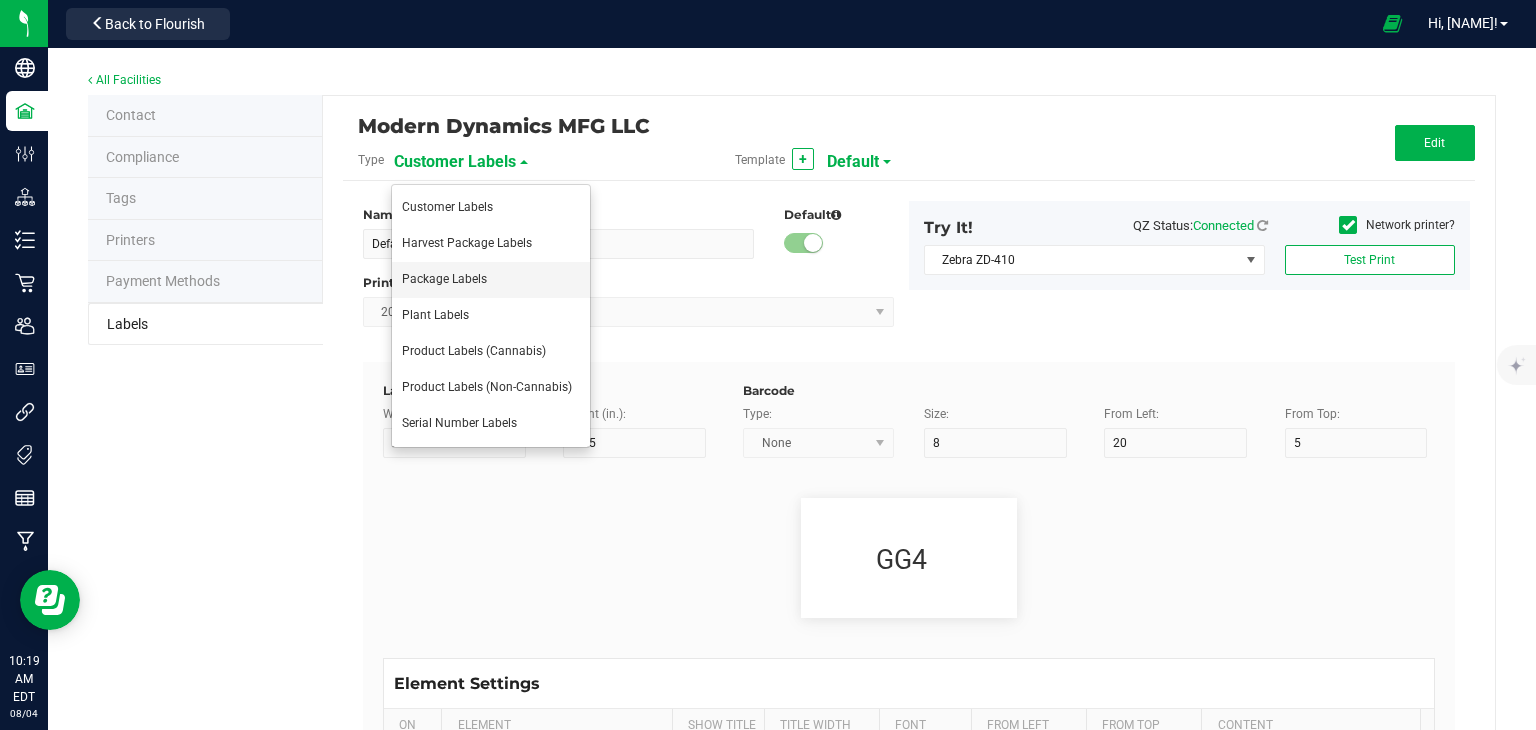 type on "10" 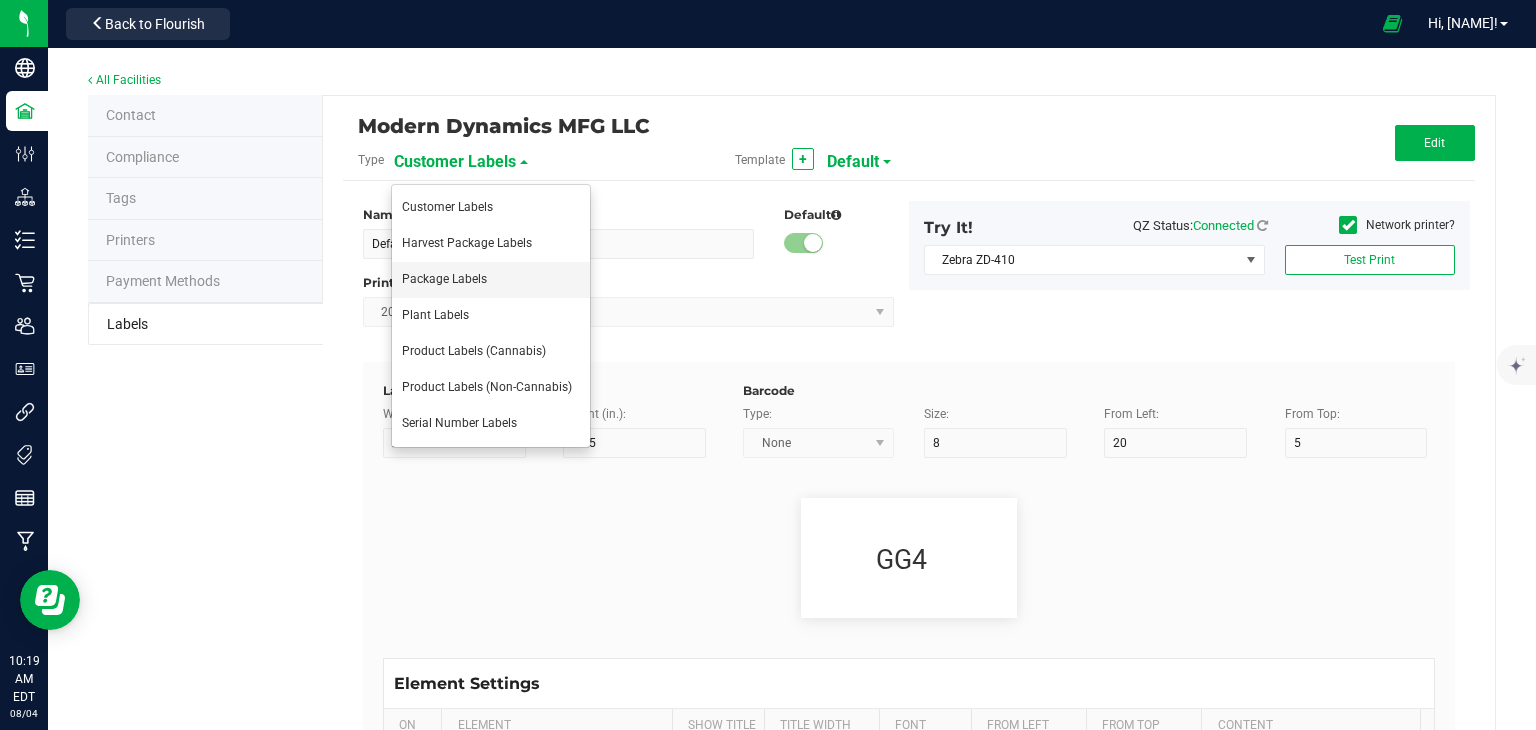 type on "30" 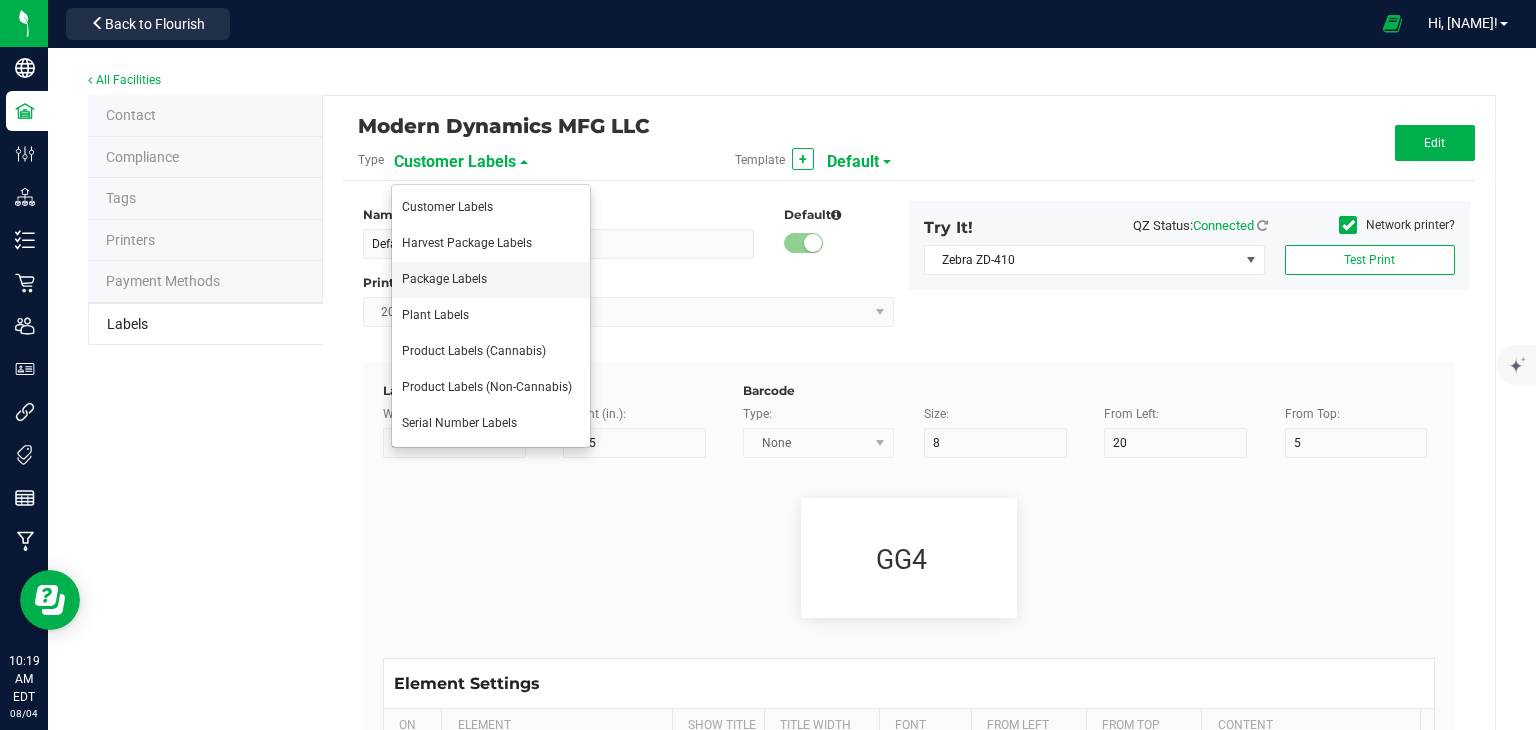 type on "LOT918234" 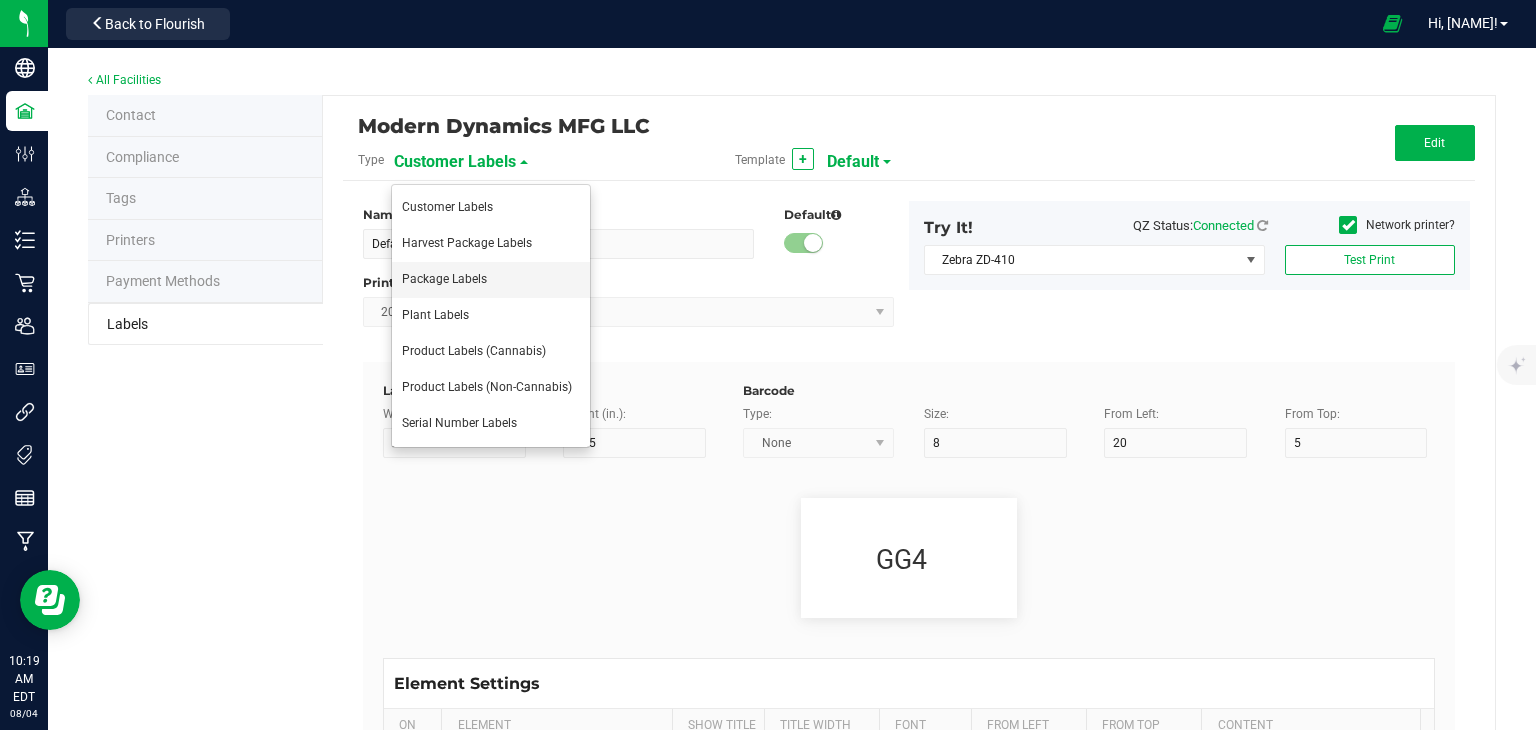 type on "SKU" 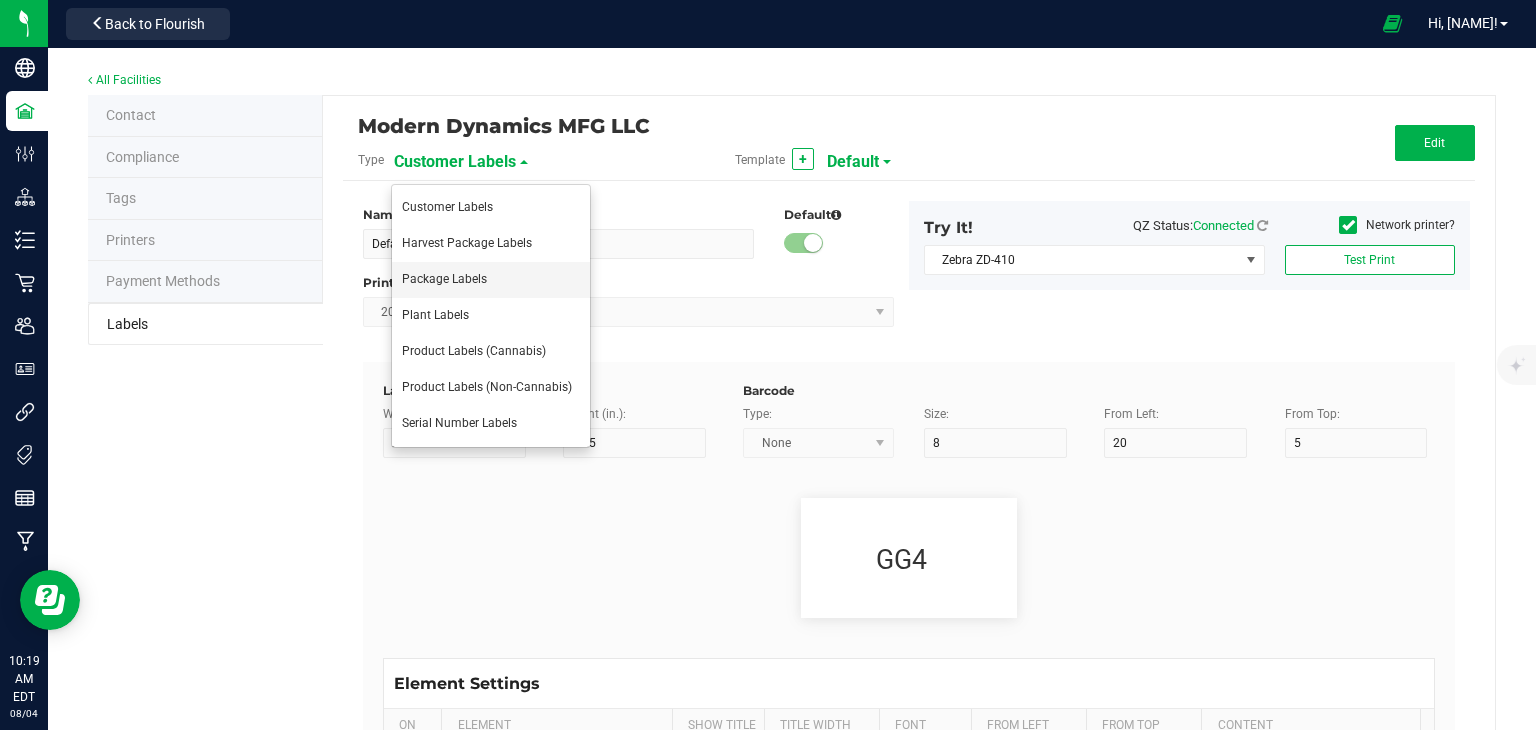 type on "25" 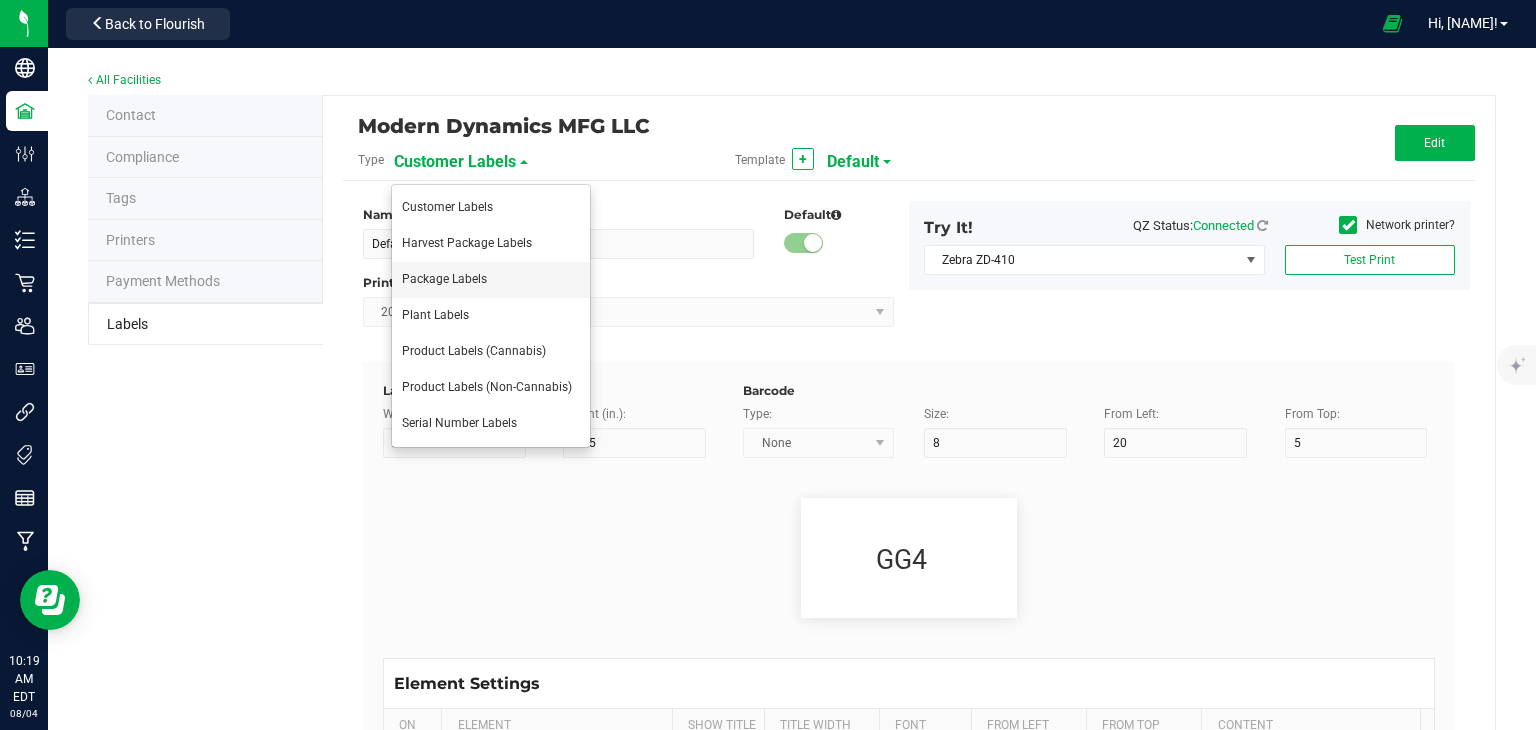 type on "10" 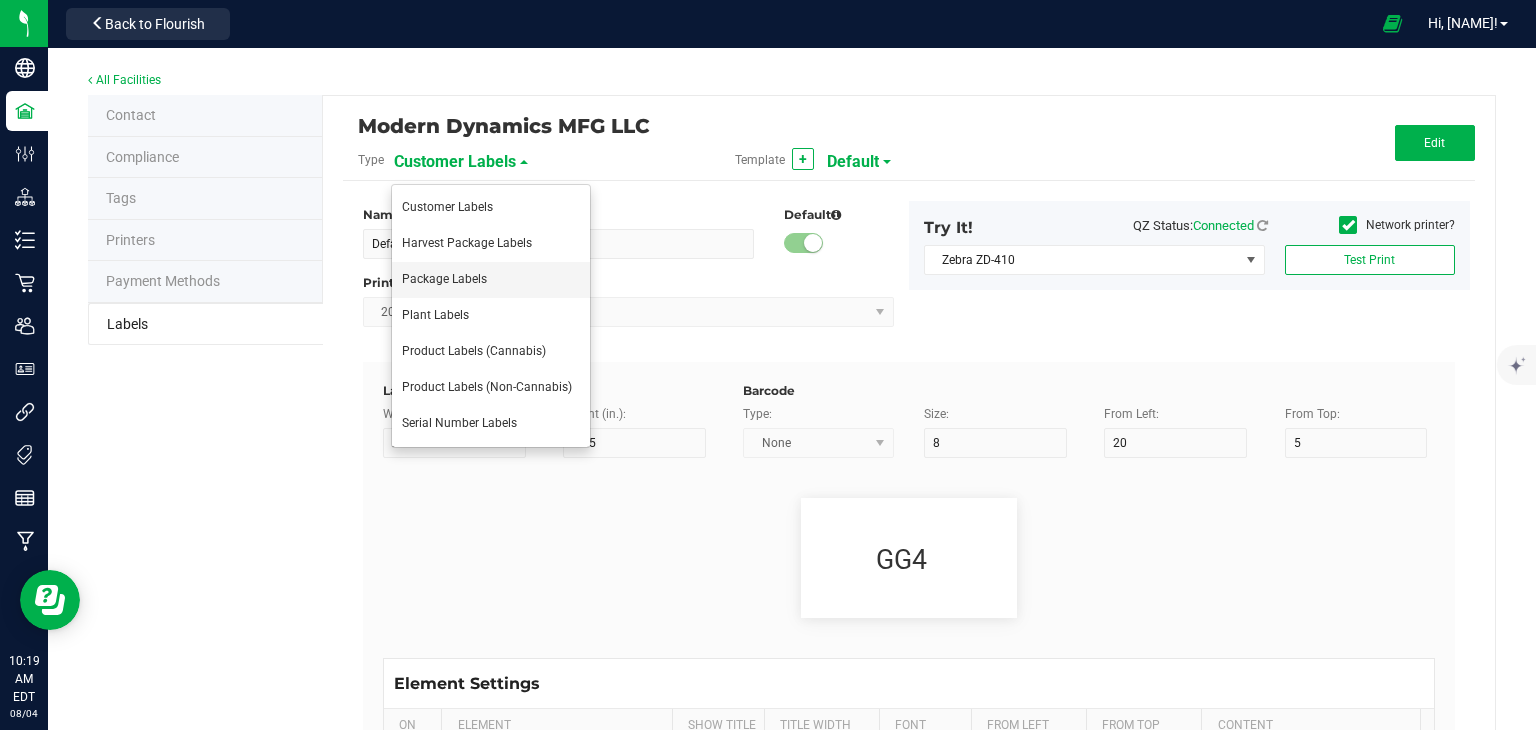 type on "30" 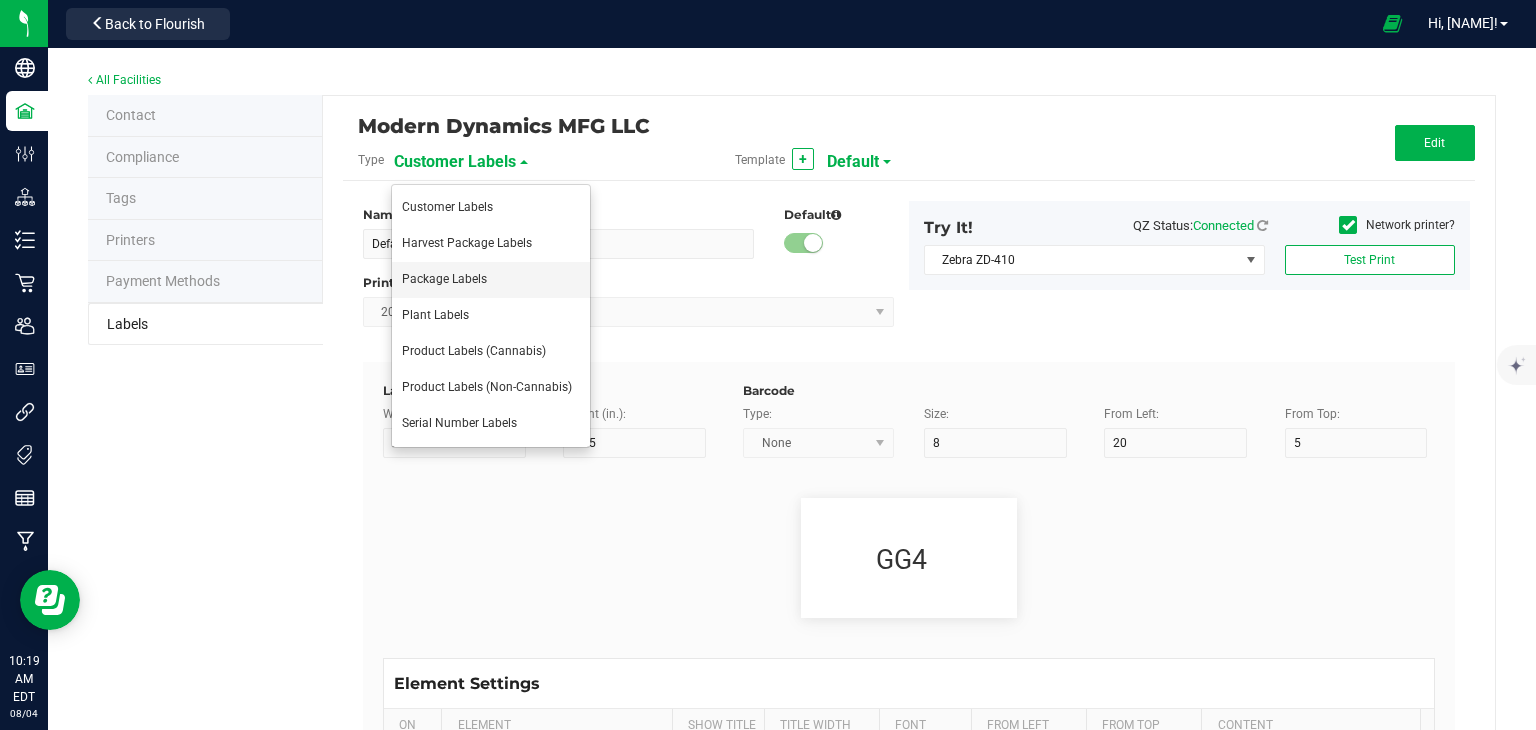 type on "42P017" 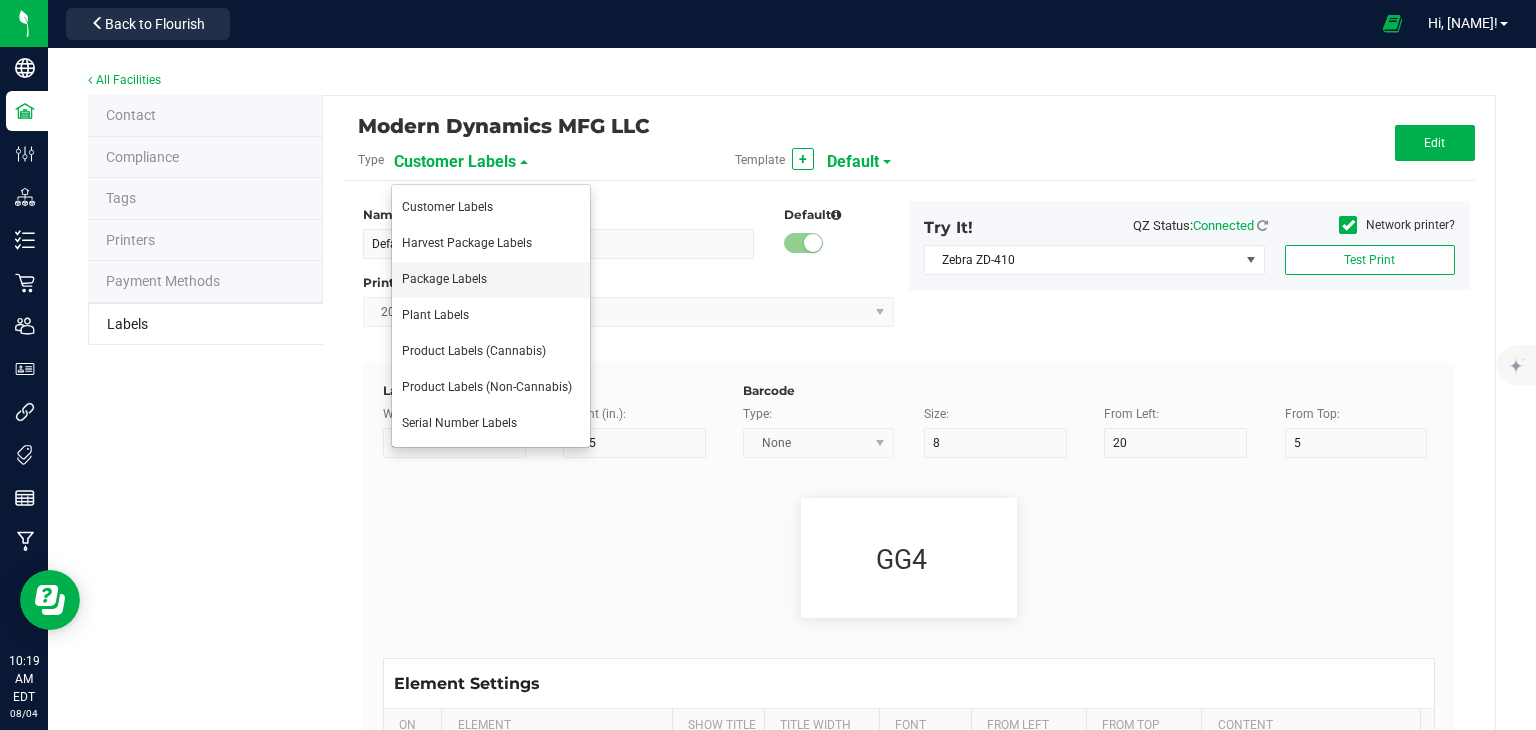 type on "Ref Field 1" 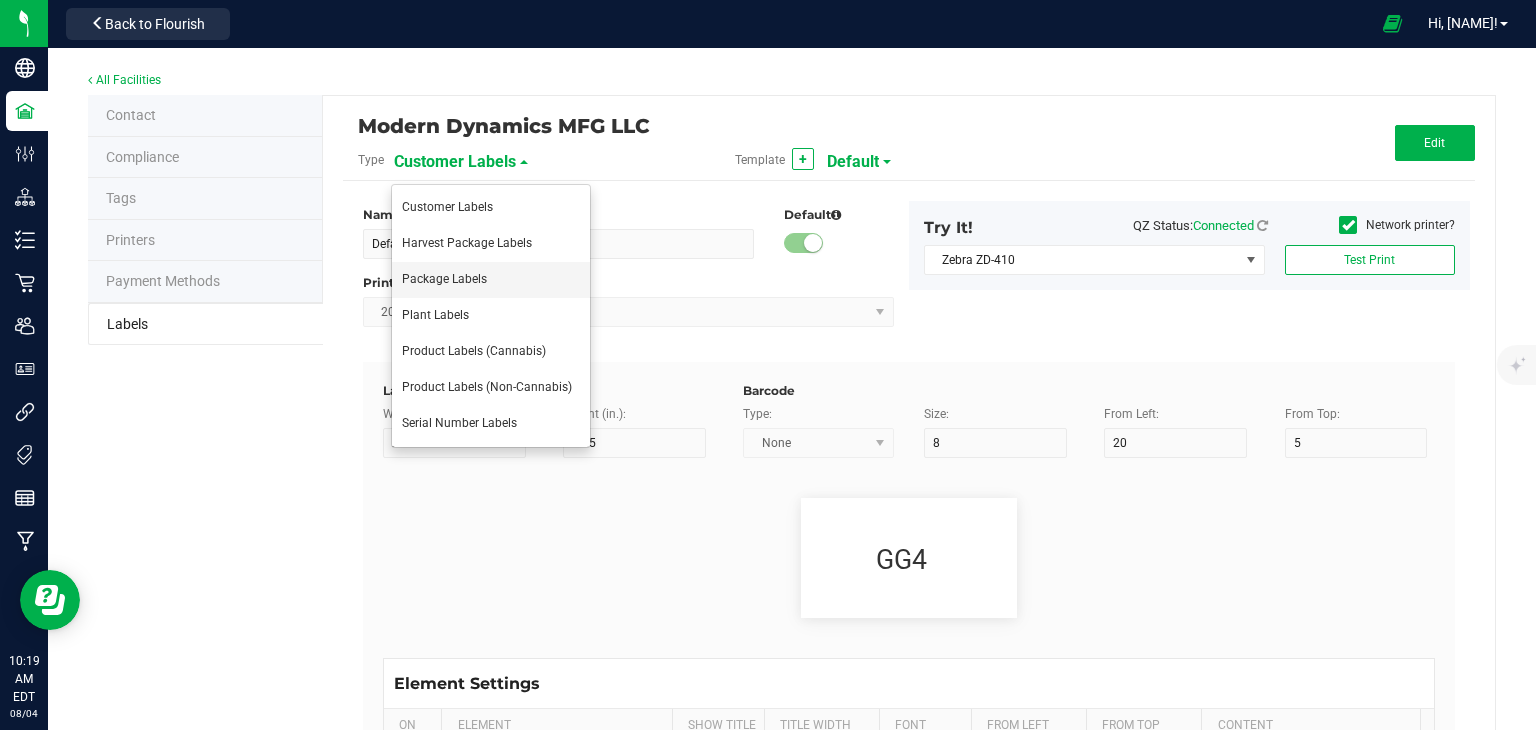 type on "25" 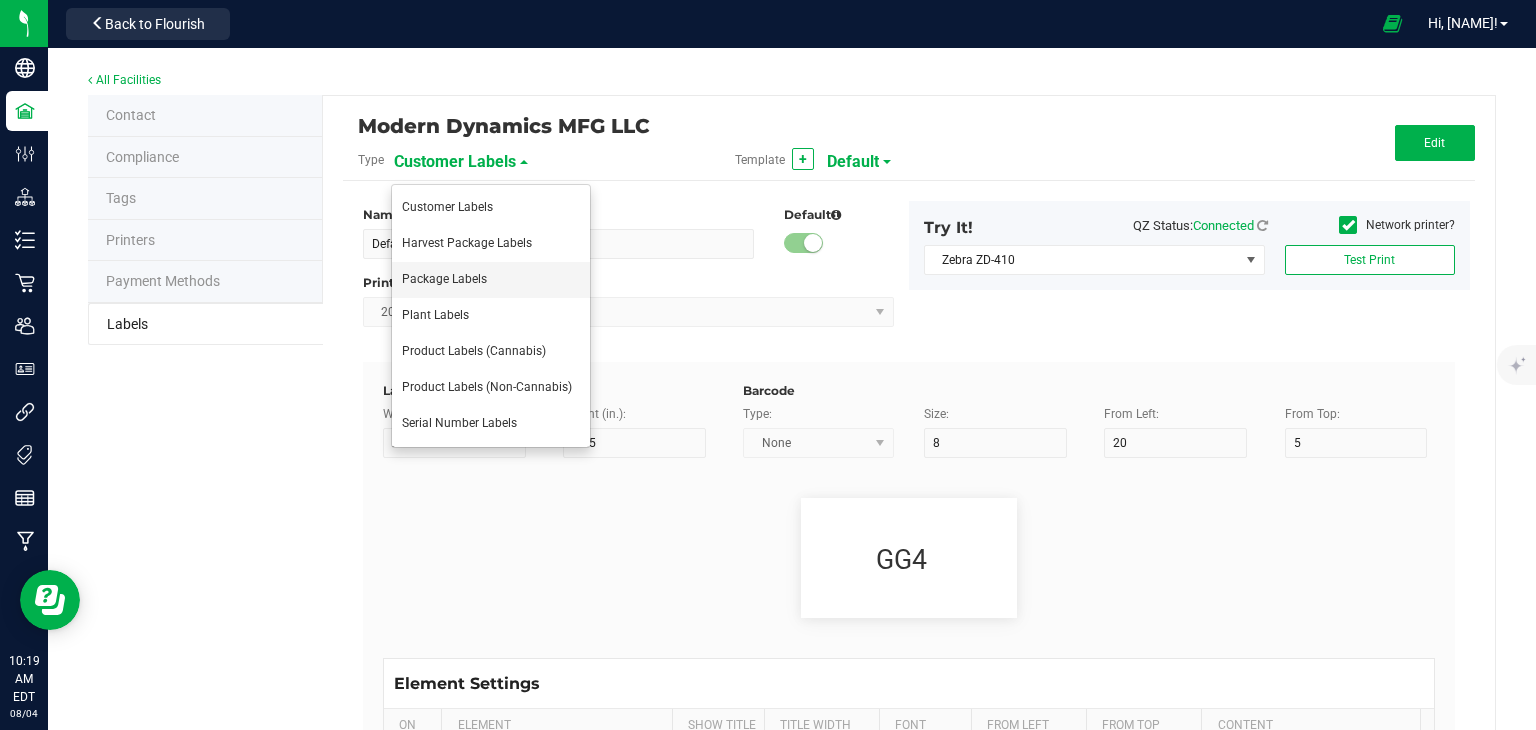 type on "10" 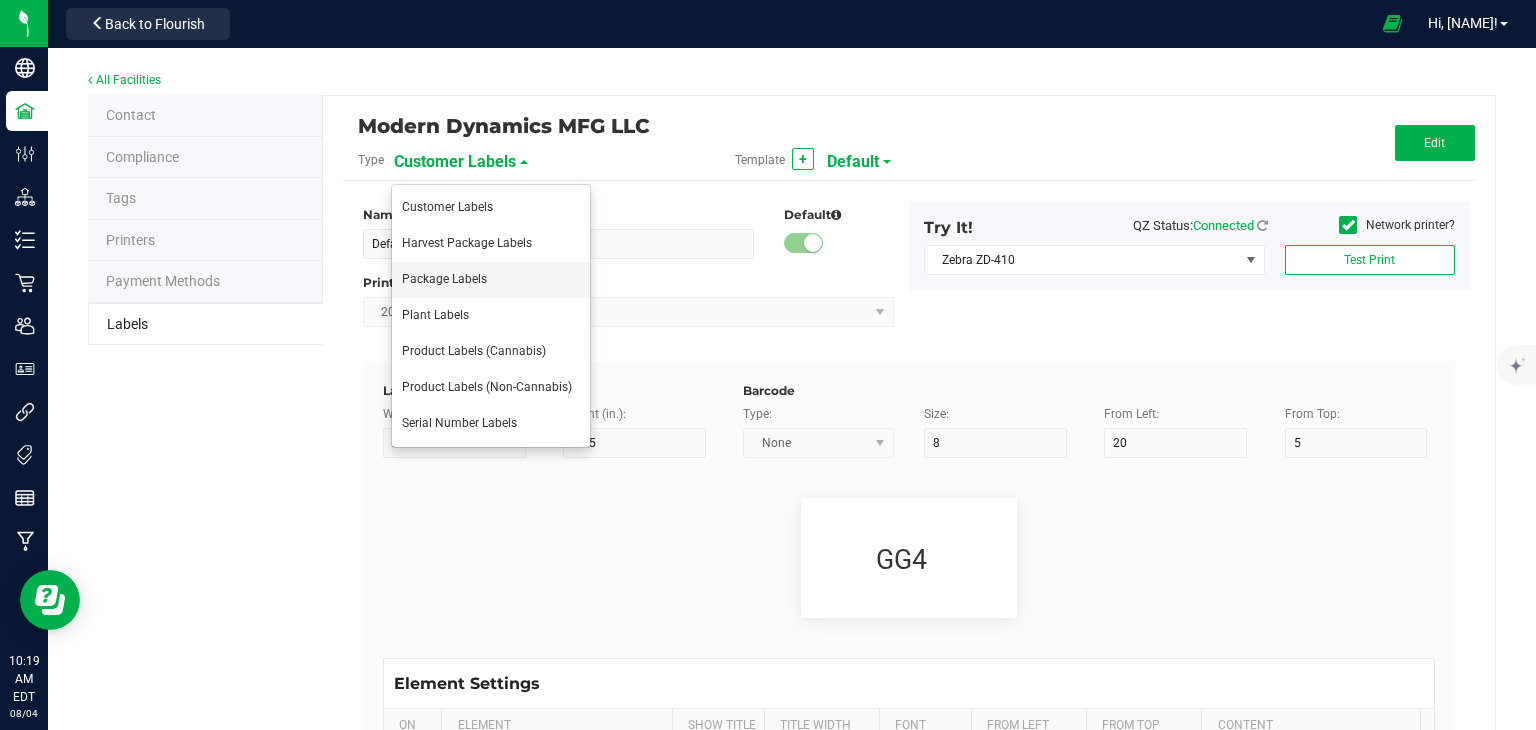 type on "35" 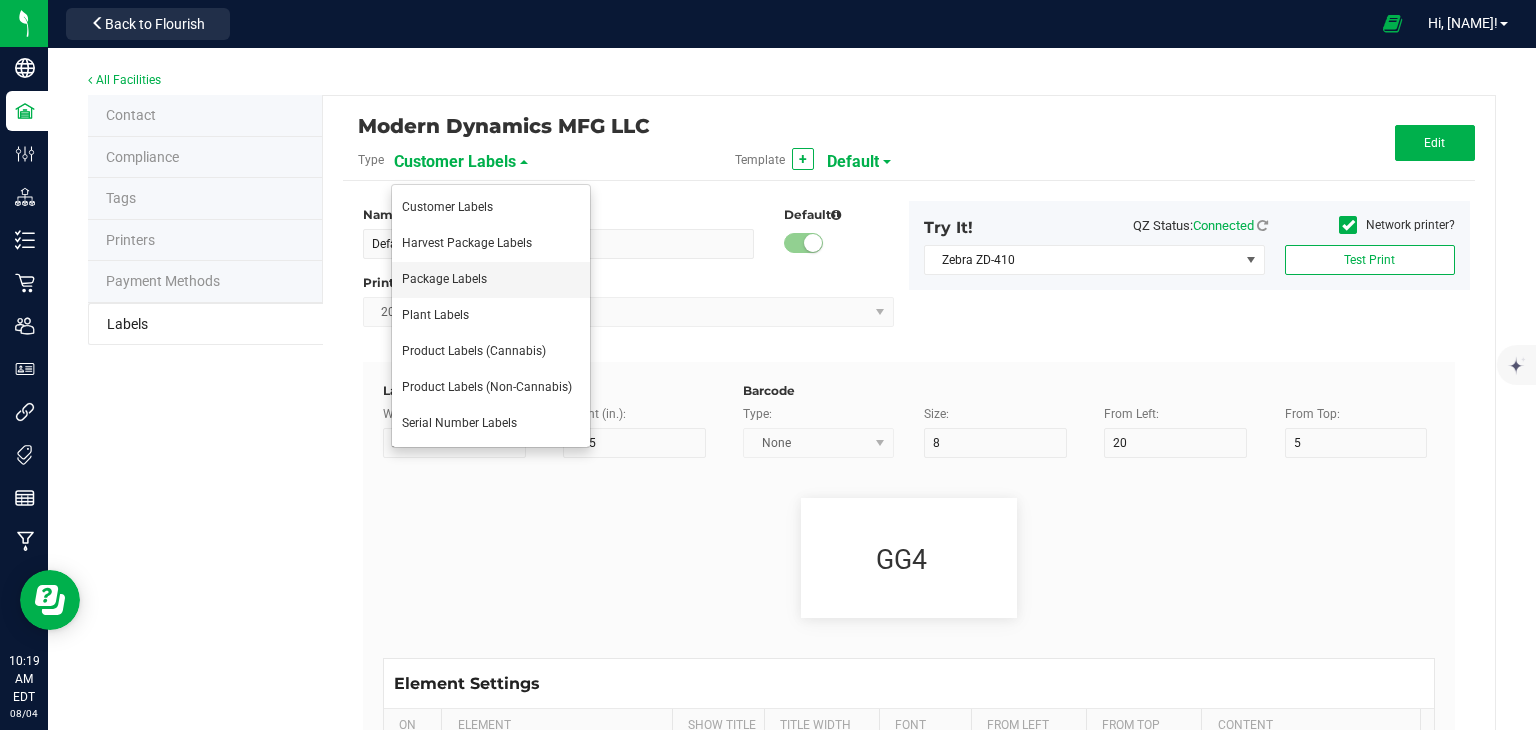 type on "Ref Field 1 Value" 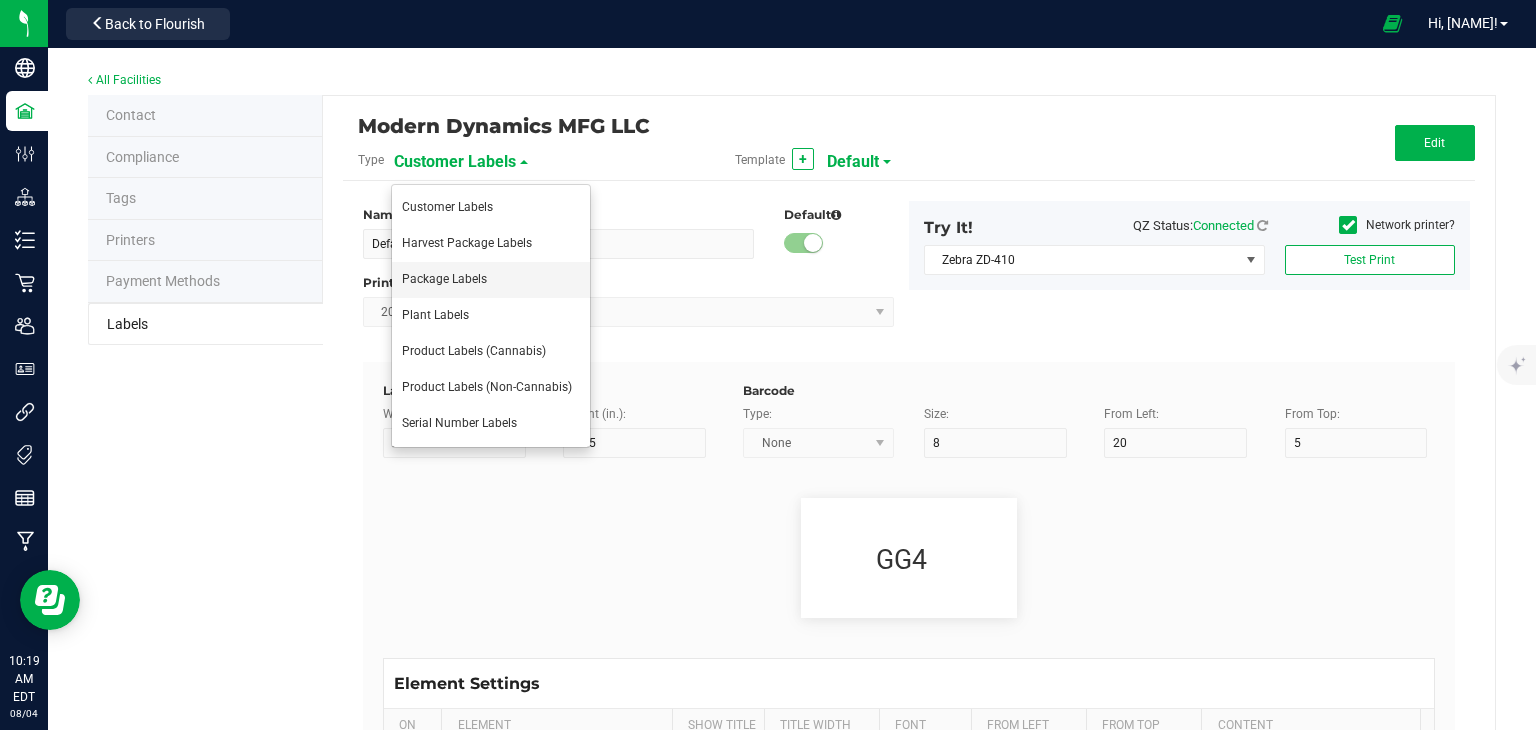 type on "Ref Field 2" 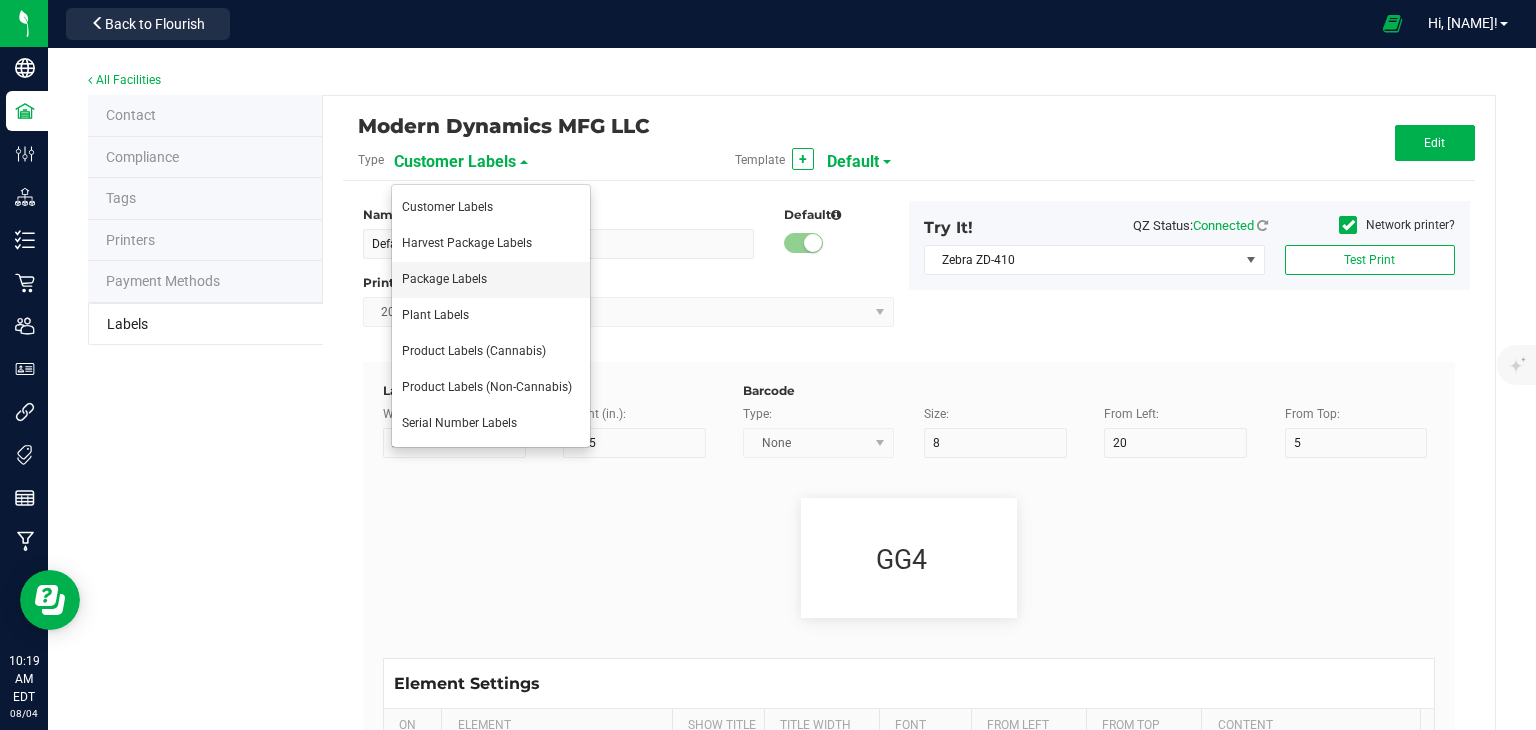 type on "25" 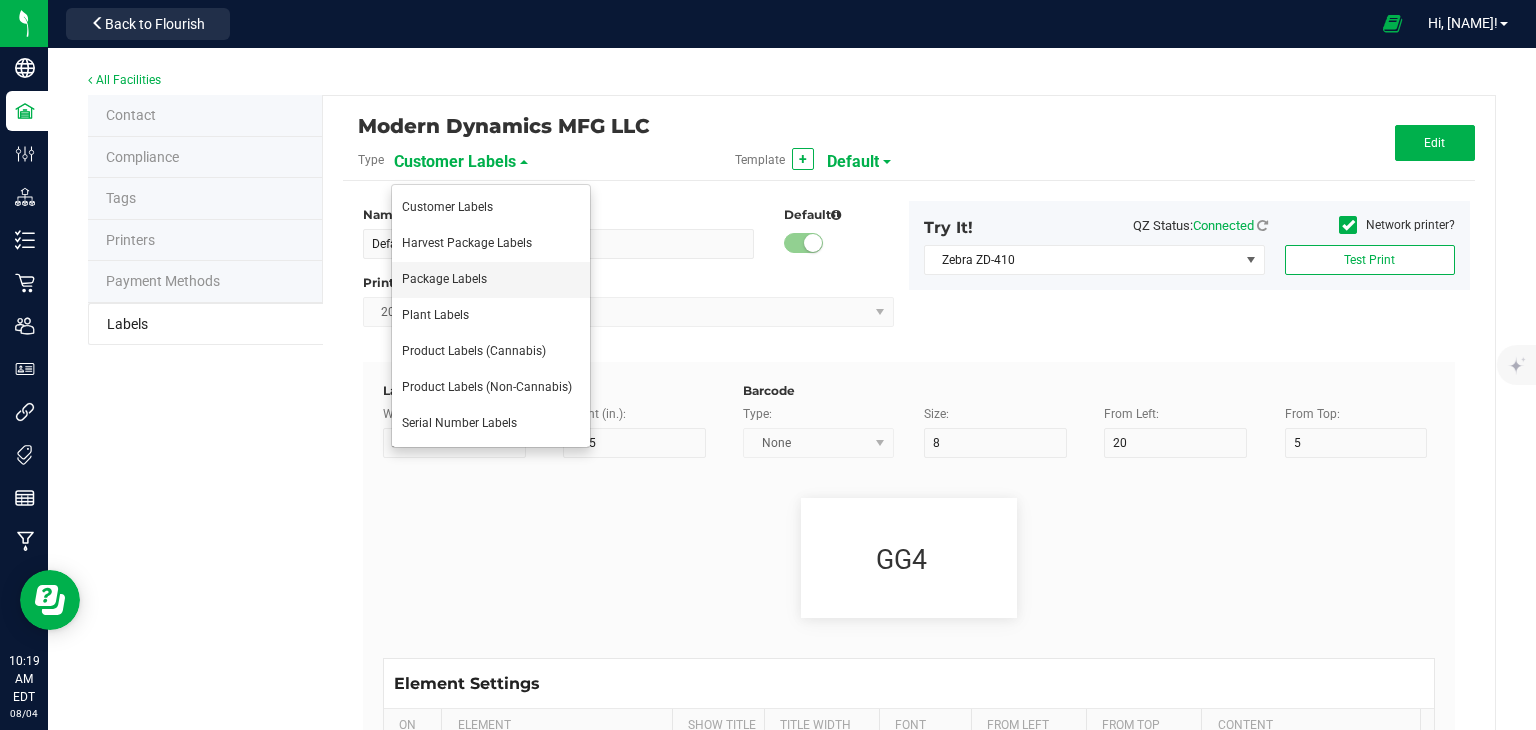 type on "10" 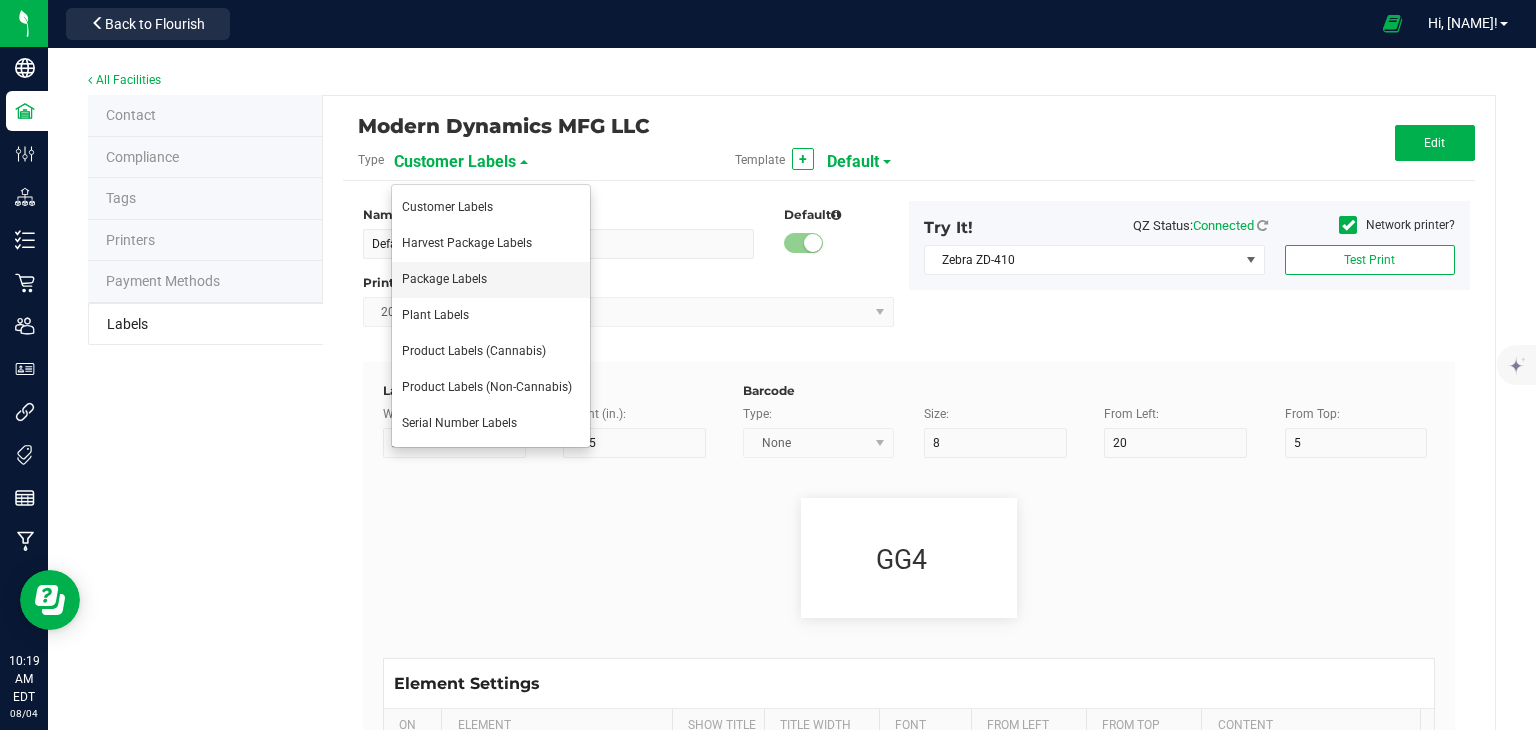 type on "35" 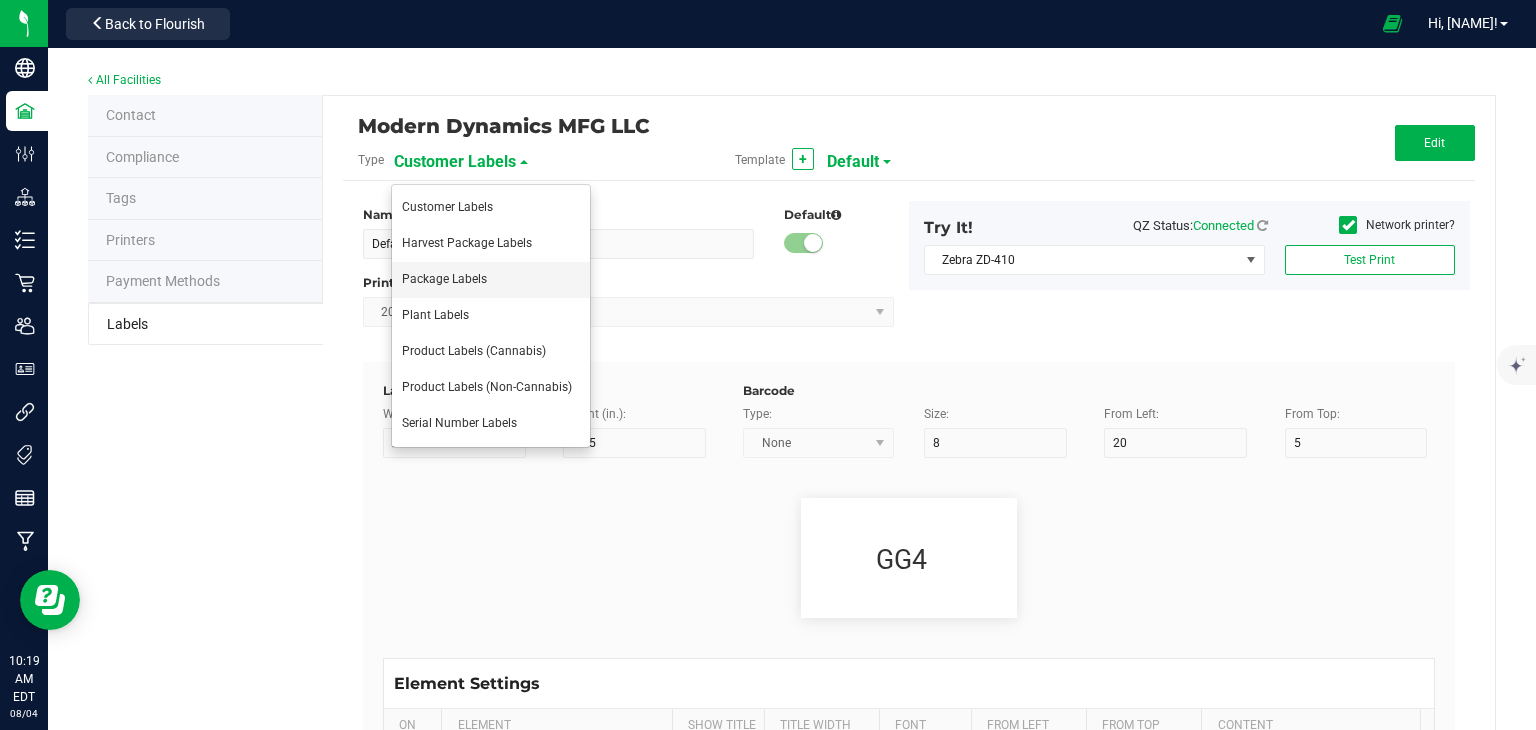 type on "Ref Field 2 Value" 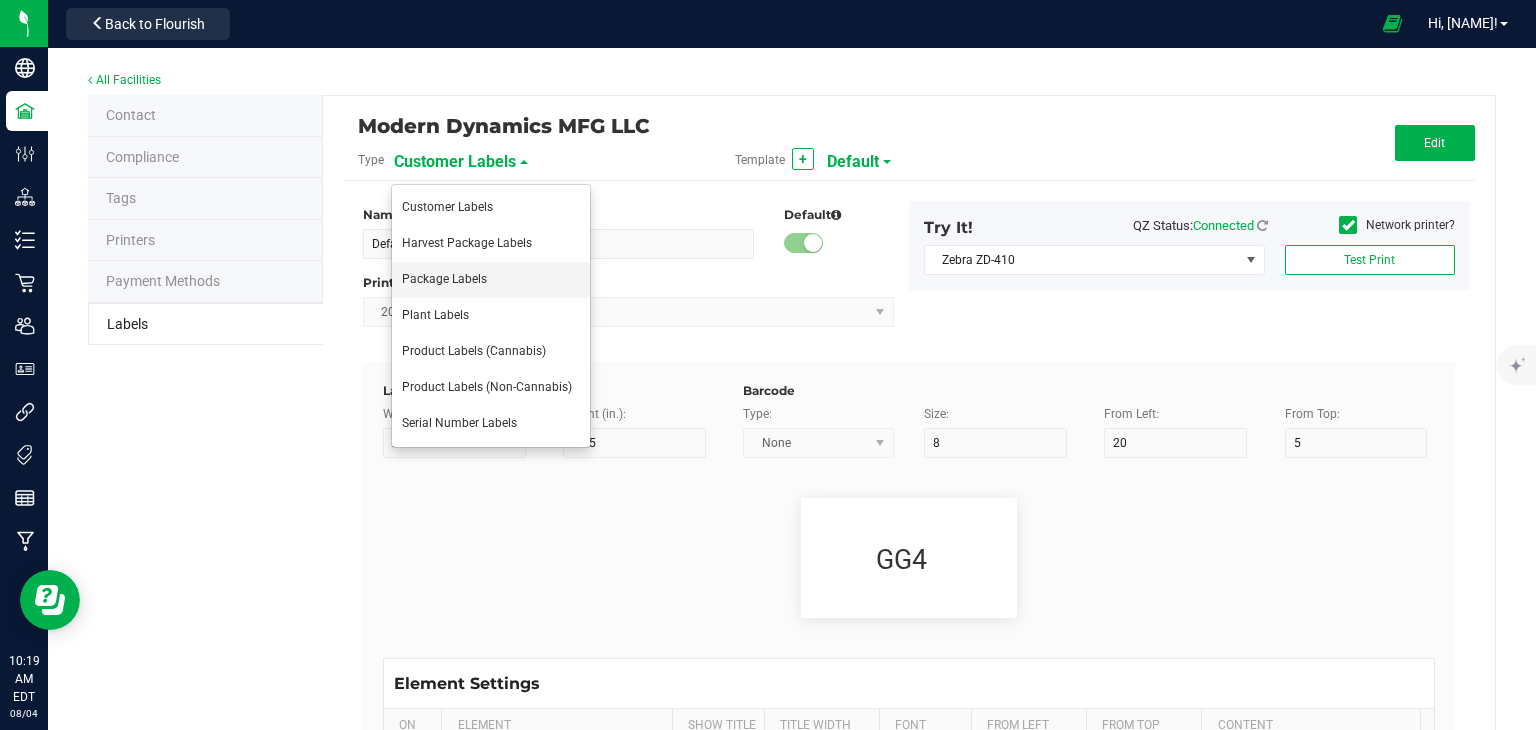 type on "Ref Field 3" 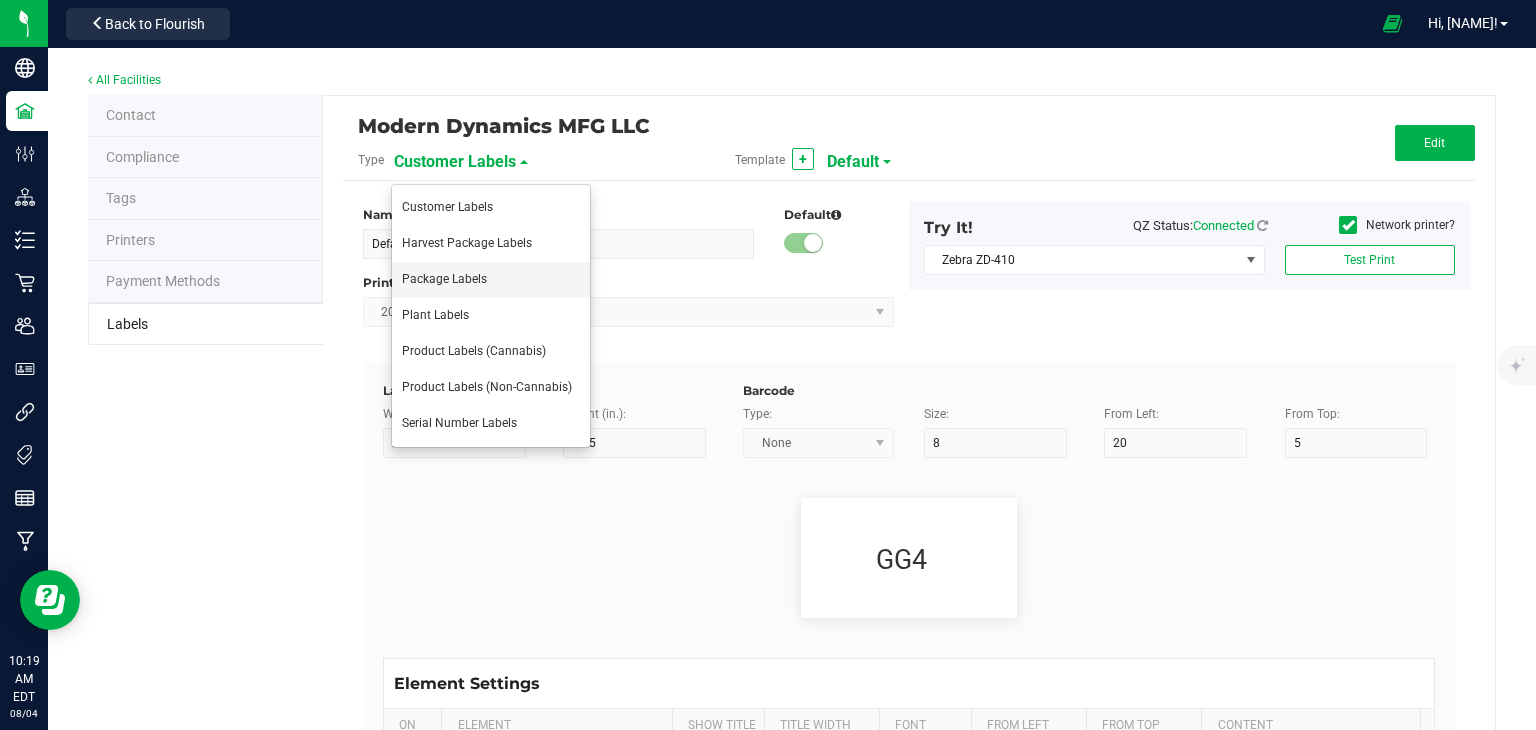 type on "25" 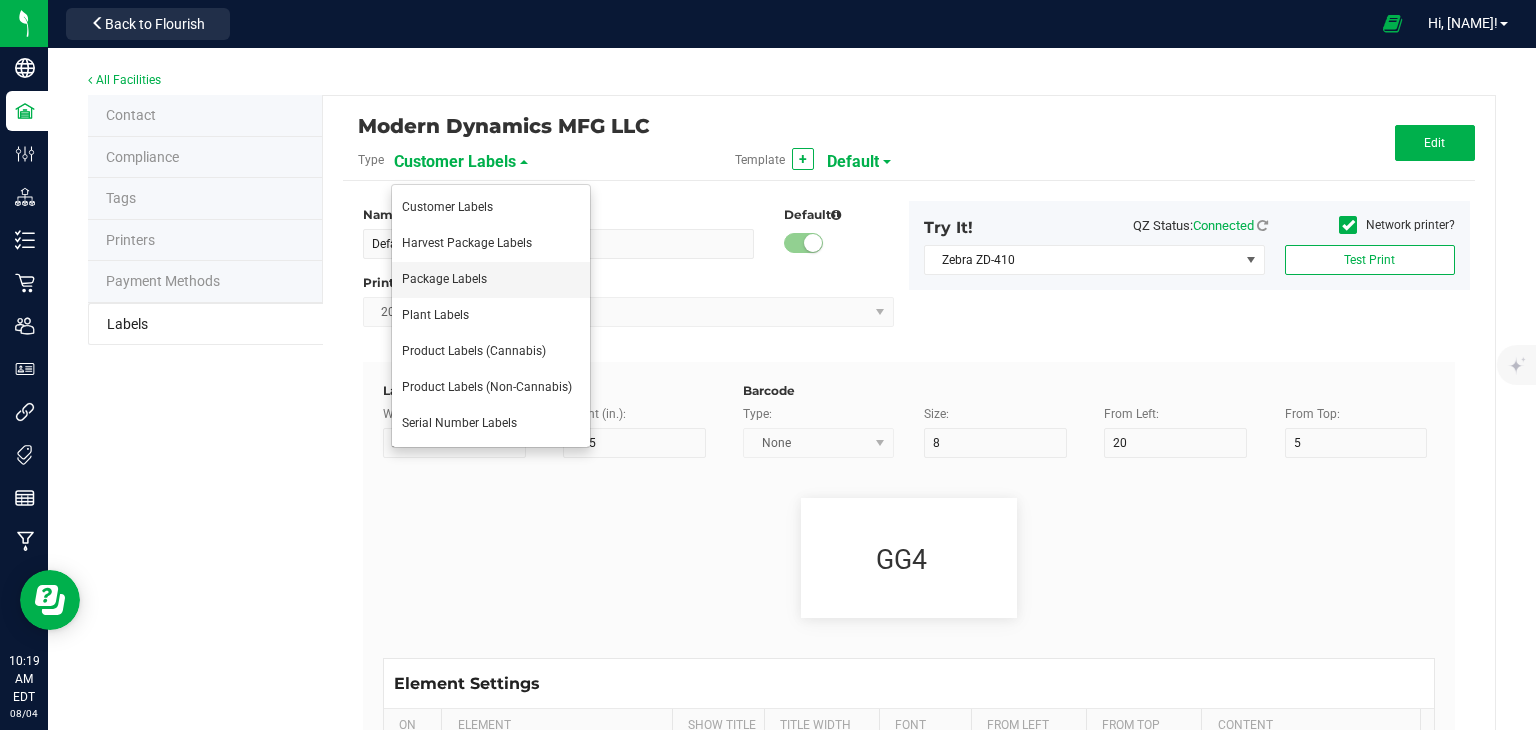 type on "10" 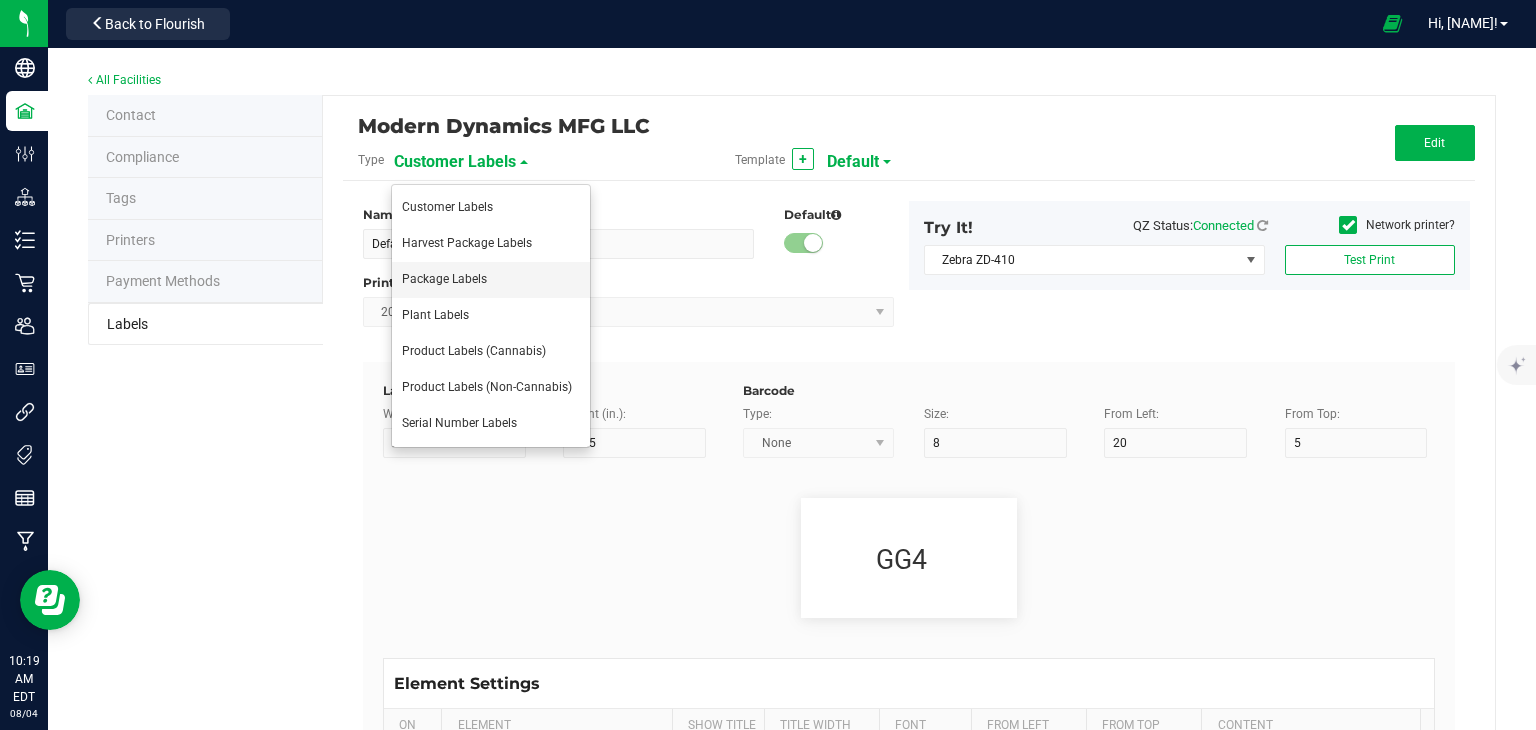 type on "35" 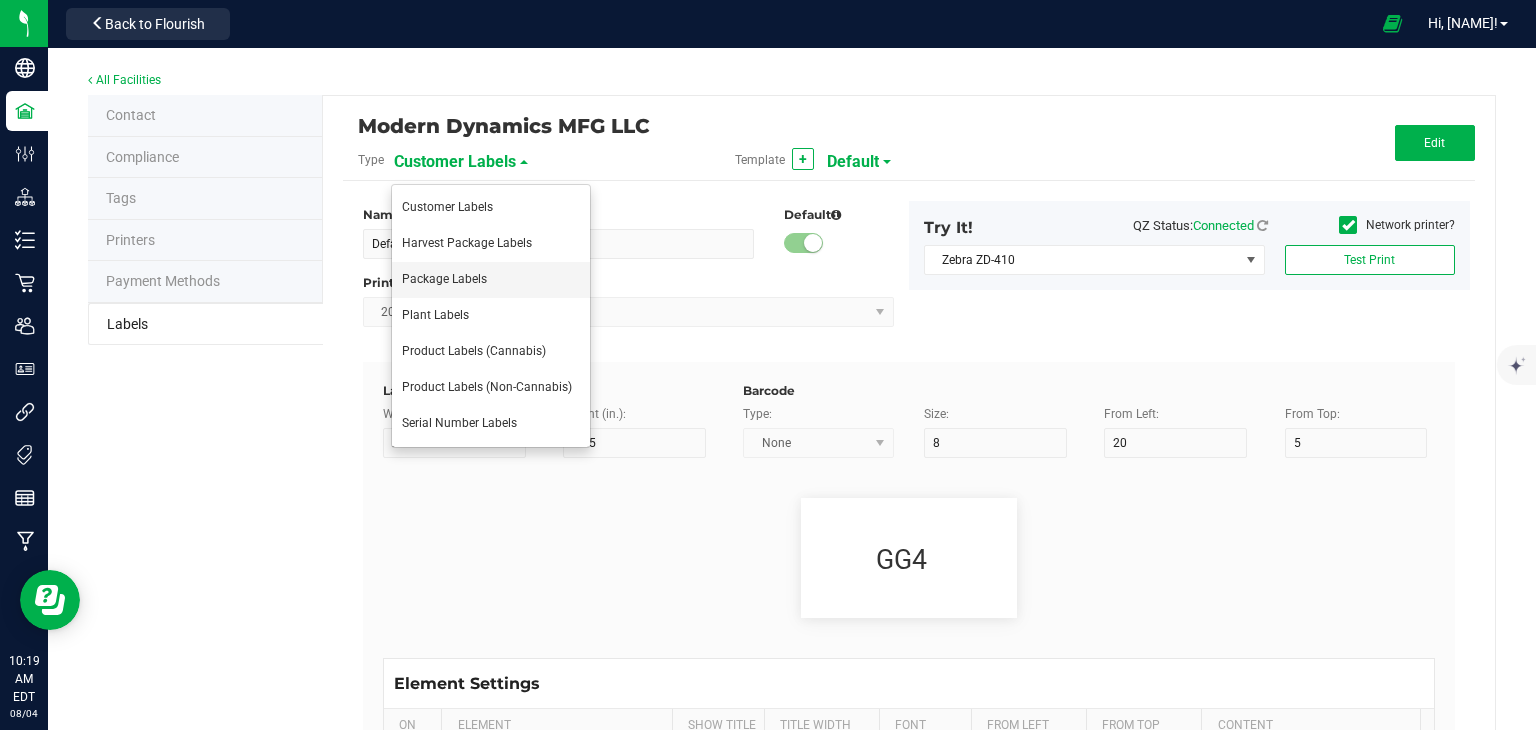 type on "Ref Field 3 Value" 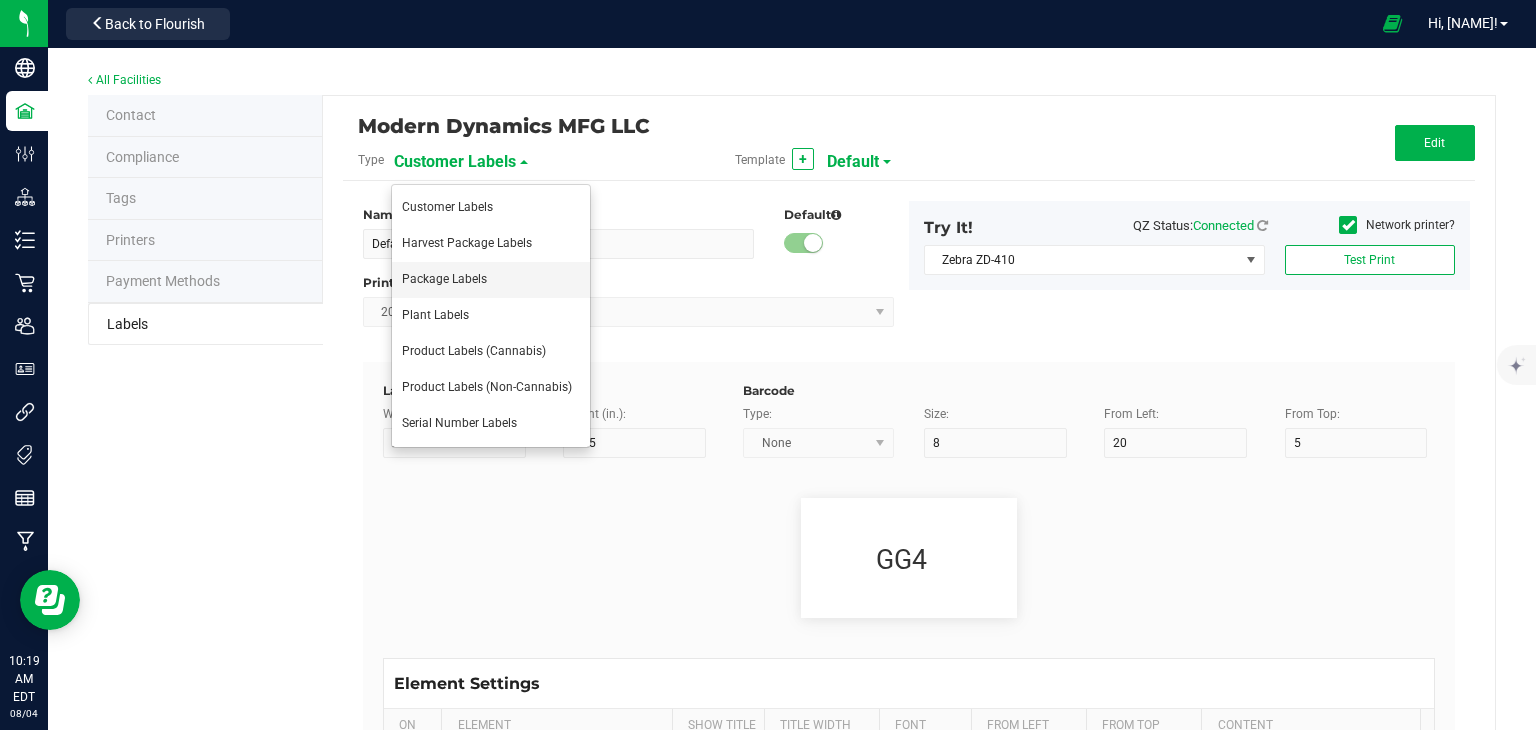 type on "Item Ref Field 1" 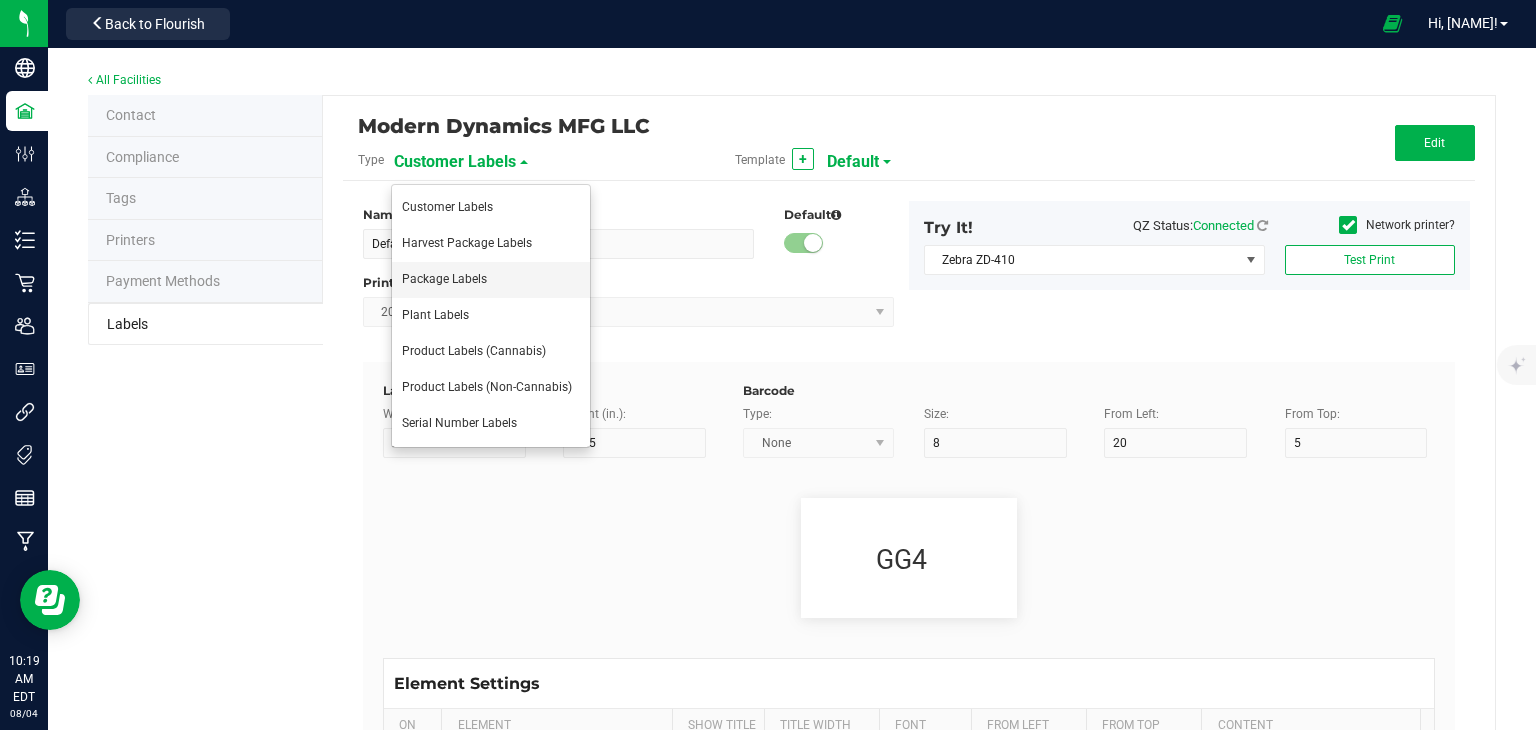 type on "25" 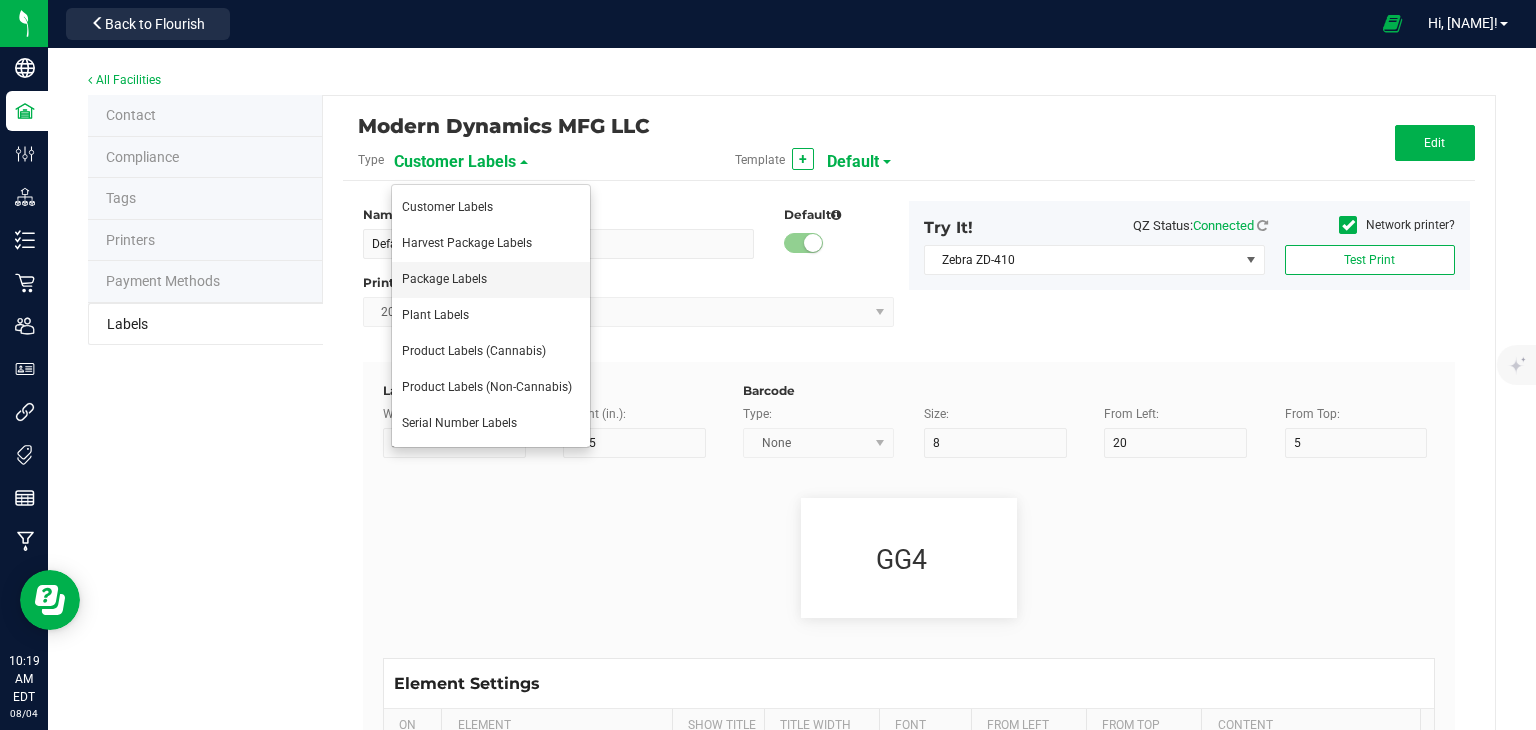 type on "10" 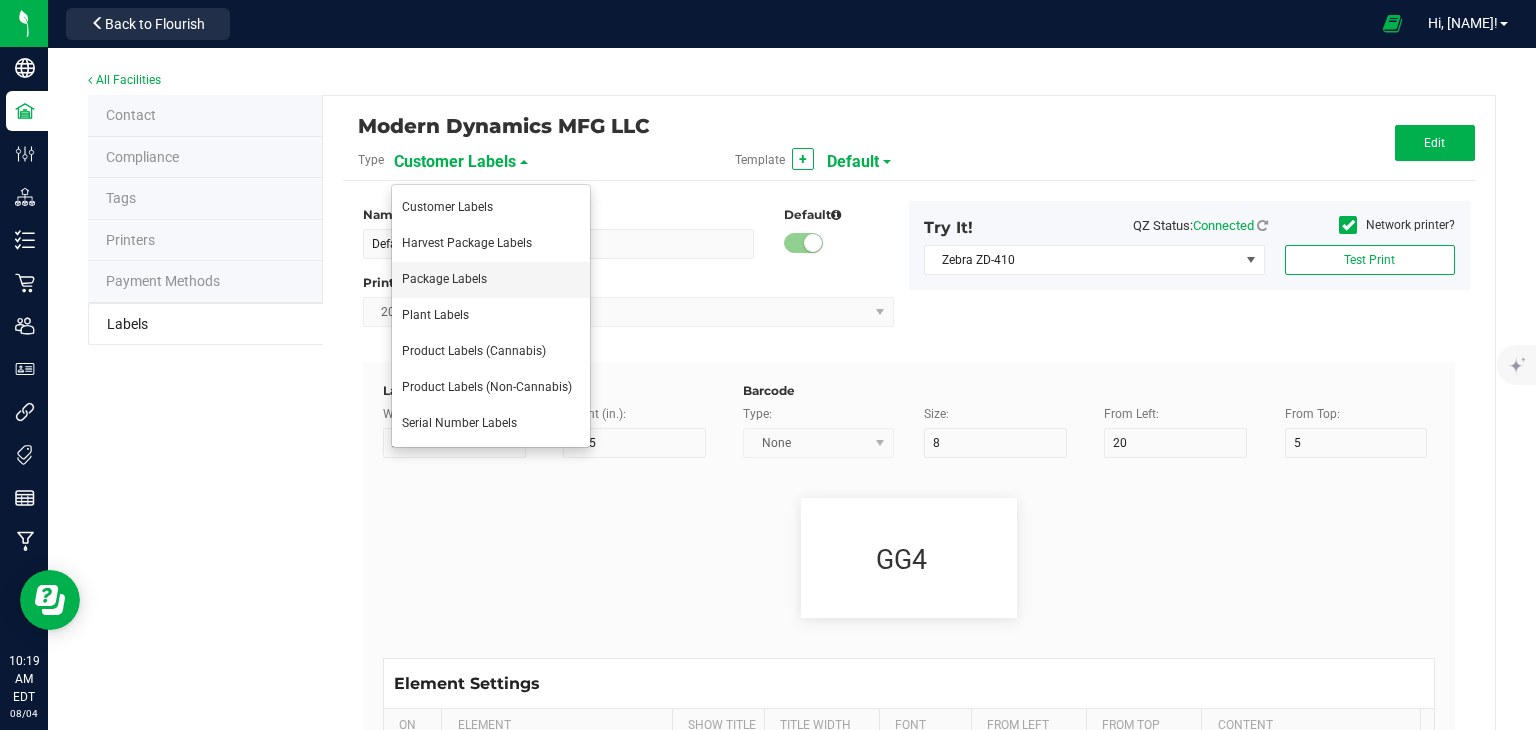 type on "35" 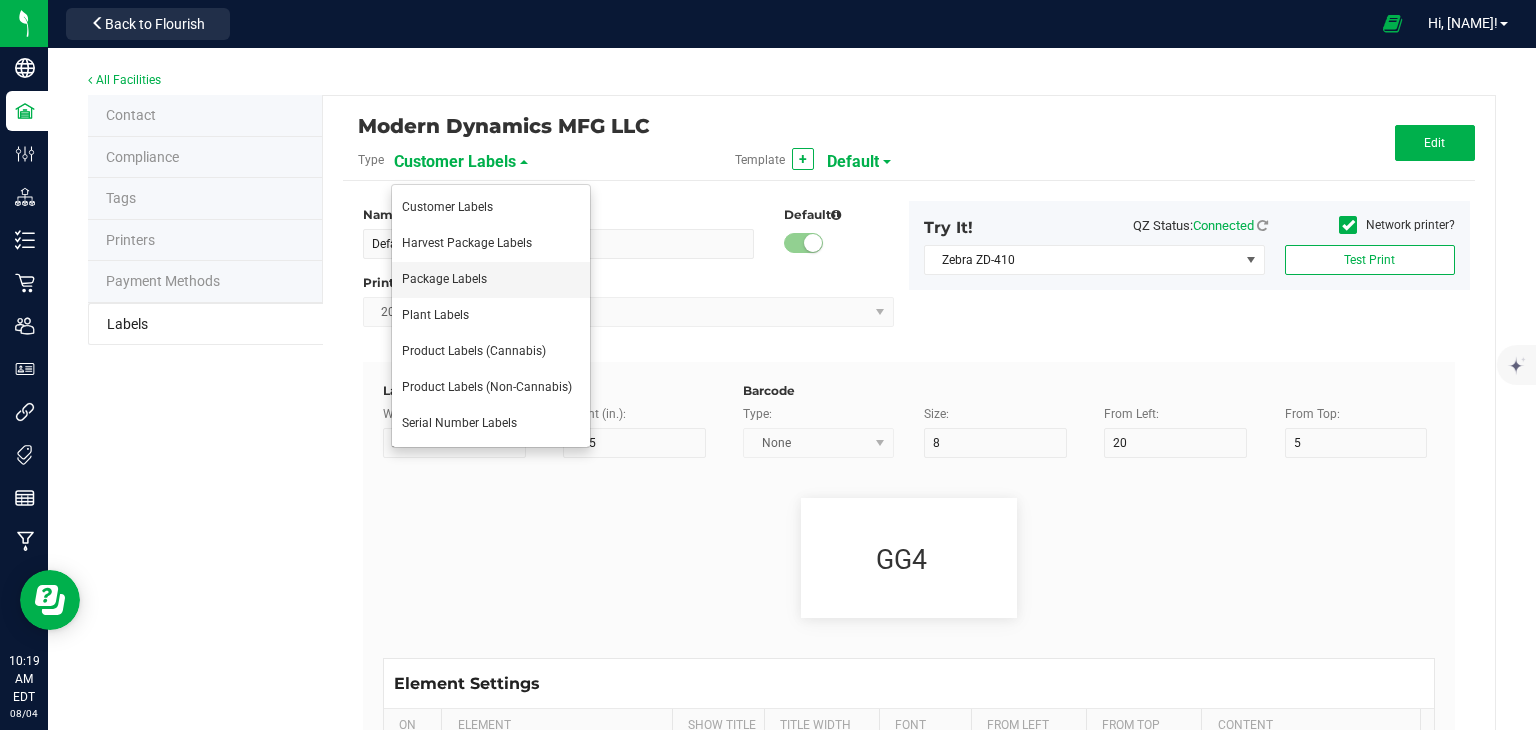 type on "Item Ref Field 1 Value" 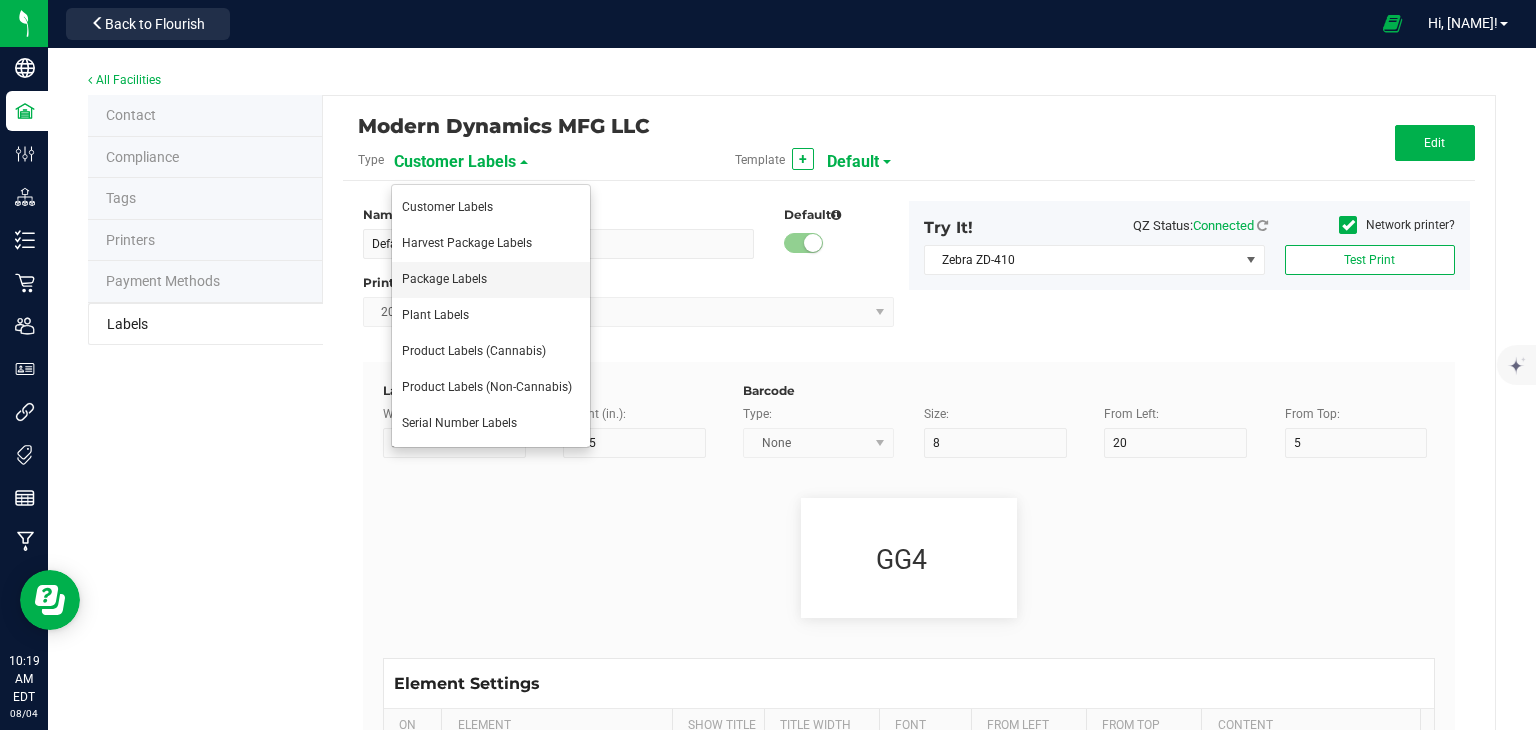 type on "Item Ref Field 2" 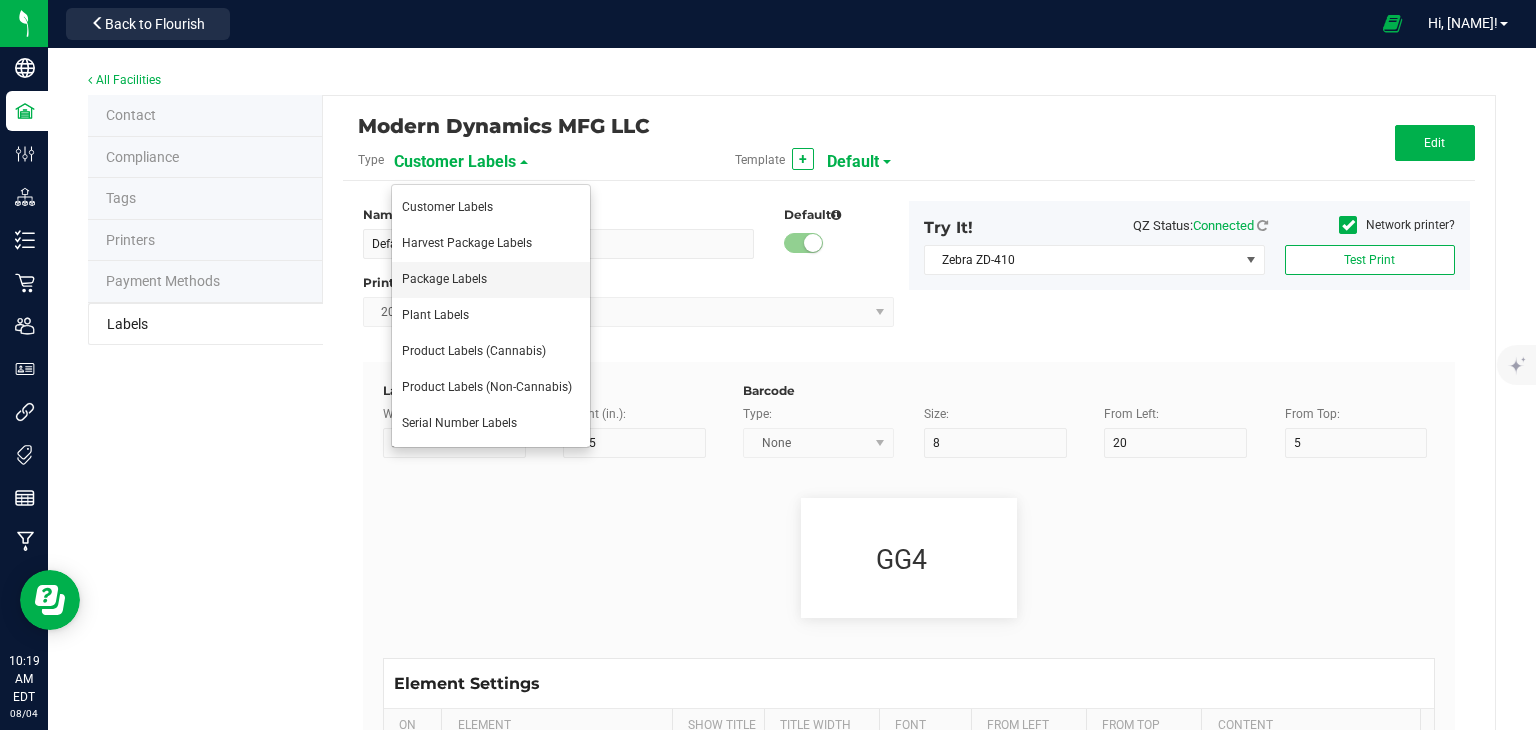 type on "25" 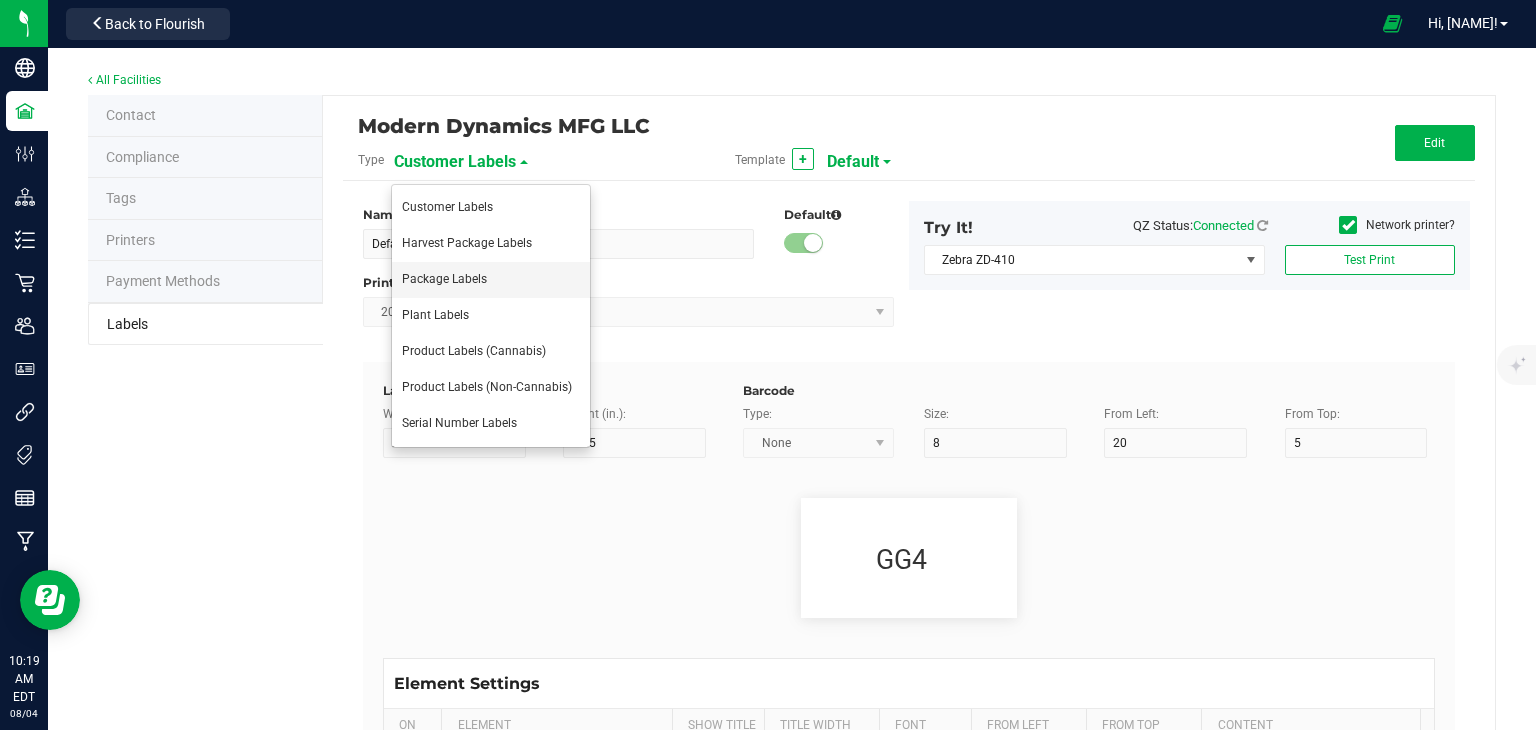 type on "10" 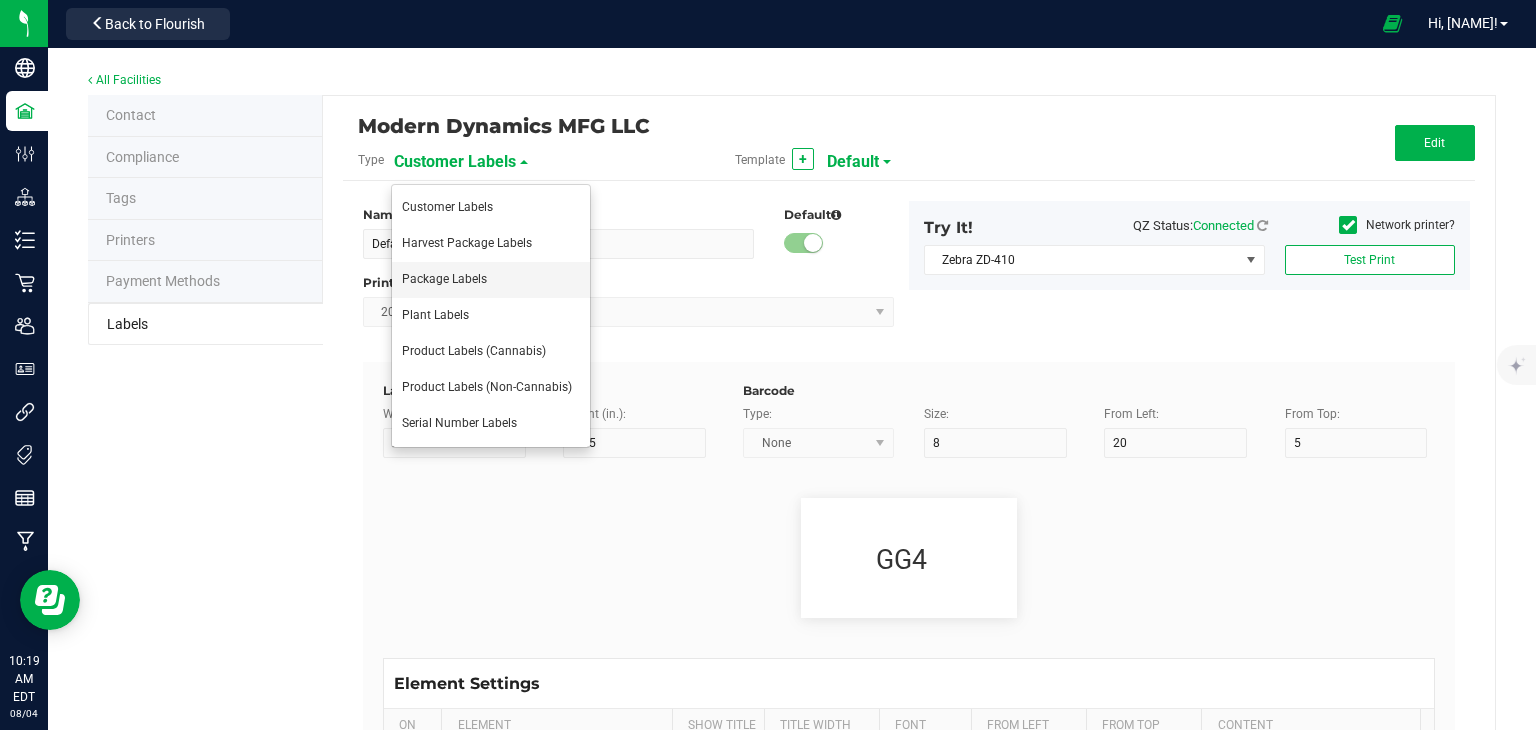 type on "35" 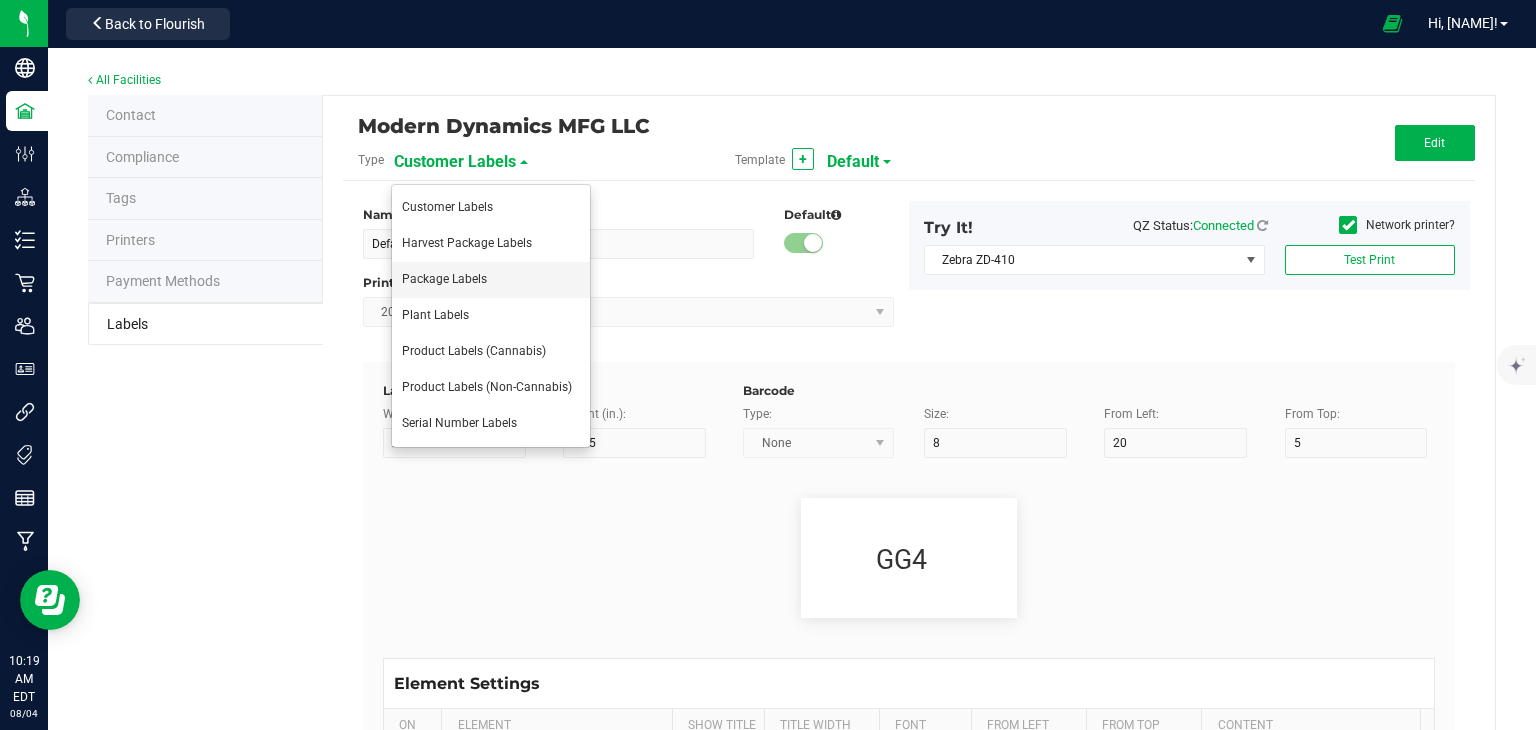 type on "Item Ref Field 2 Value" 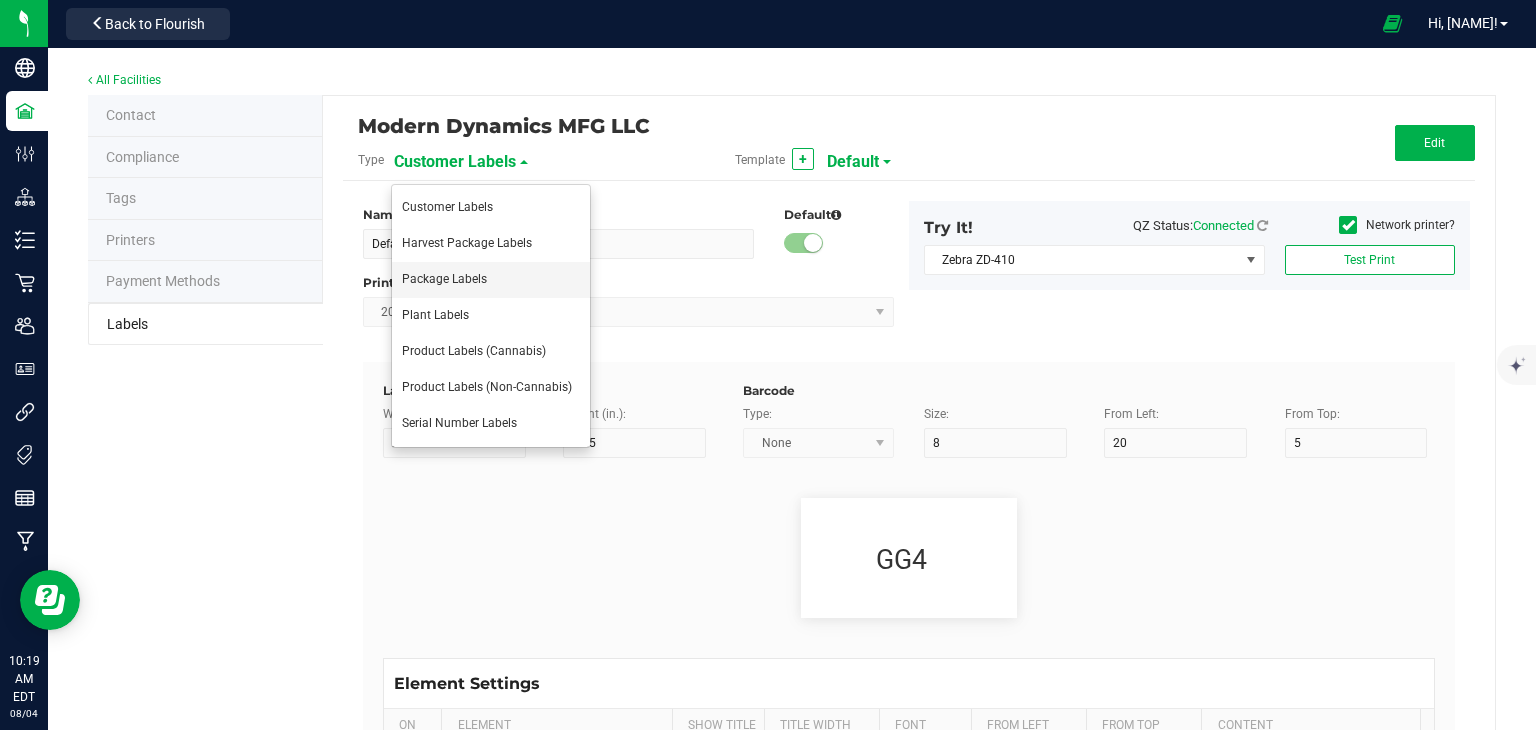 type on "Item Ref Field 3" 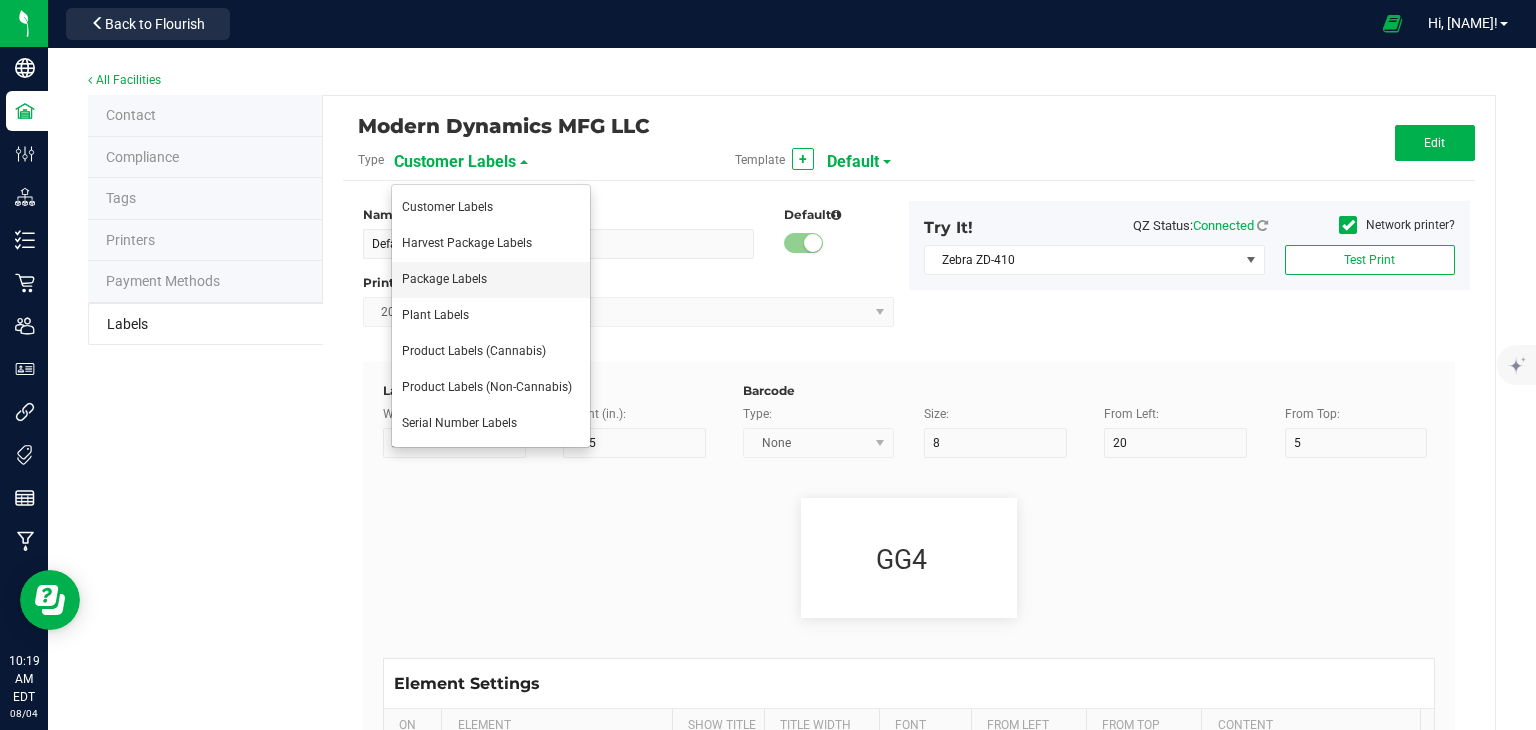 type on "25" 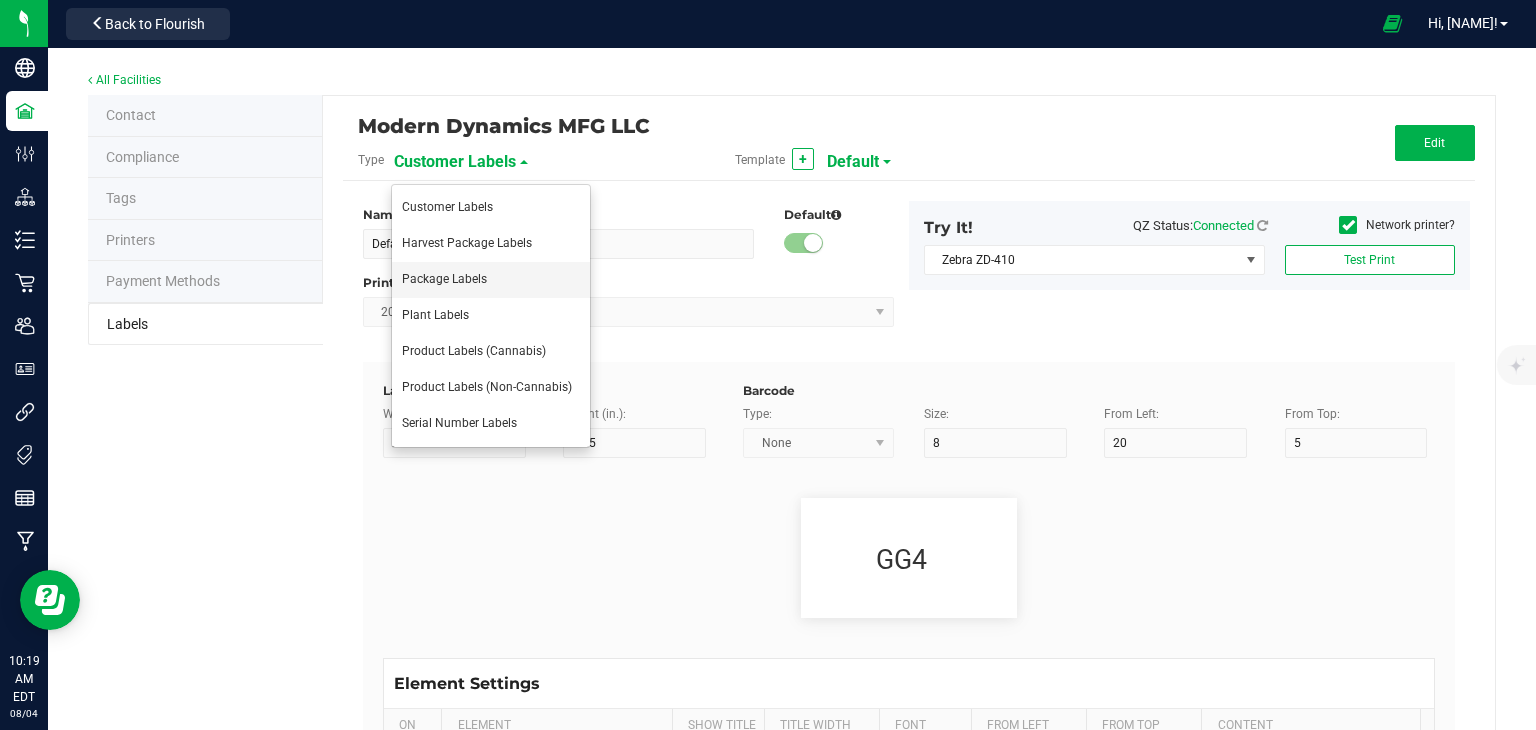 type on "10" 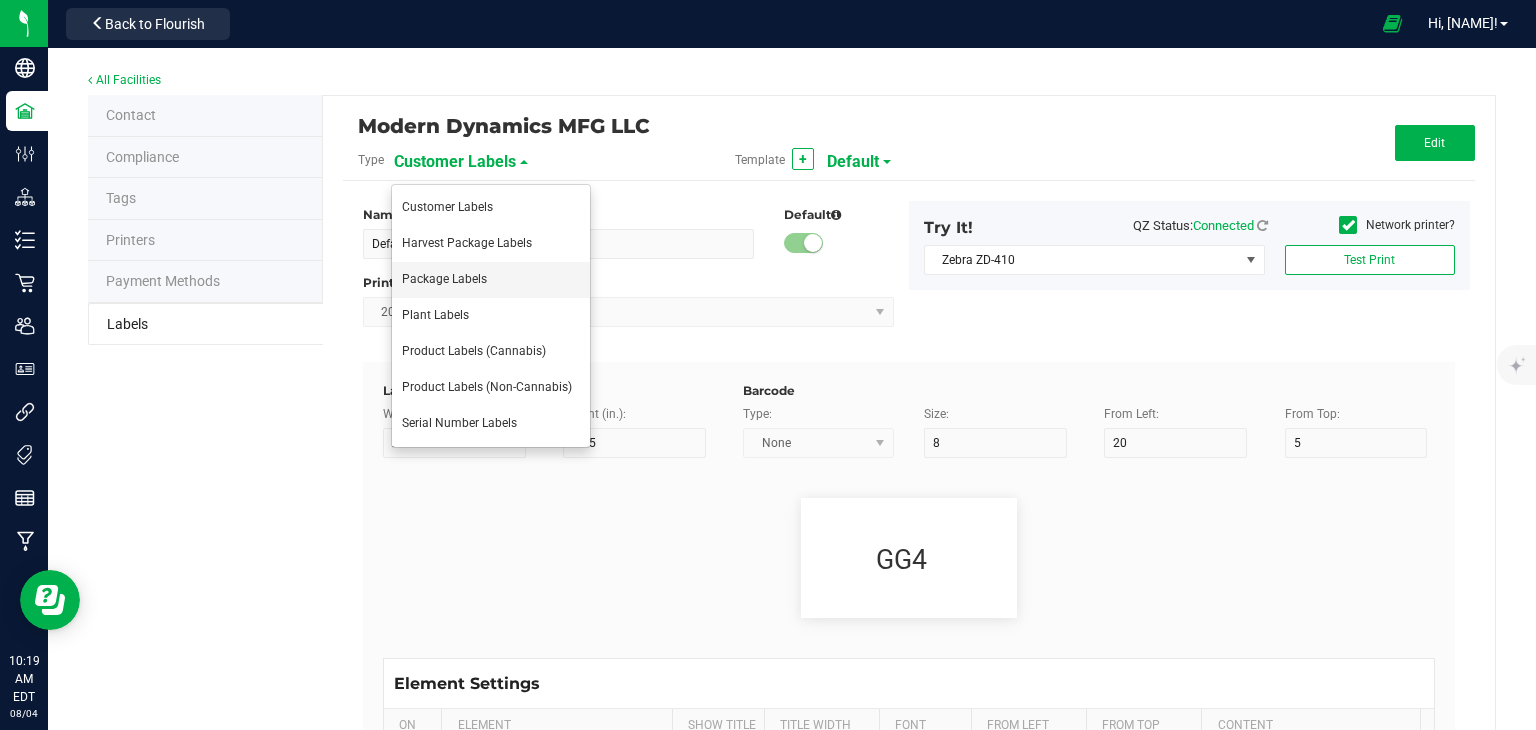 type on "35" 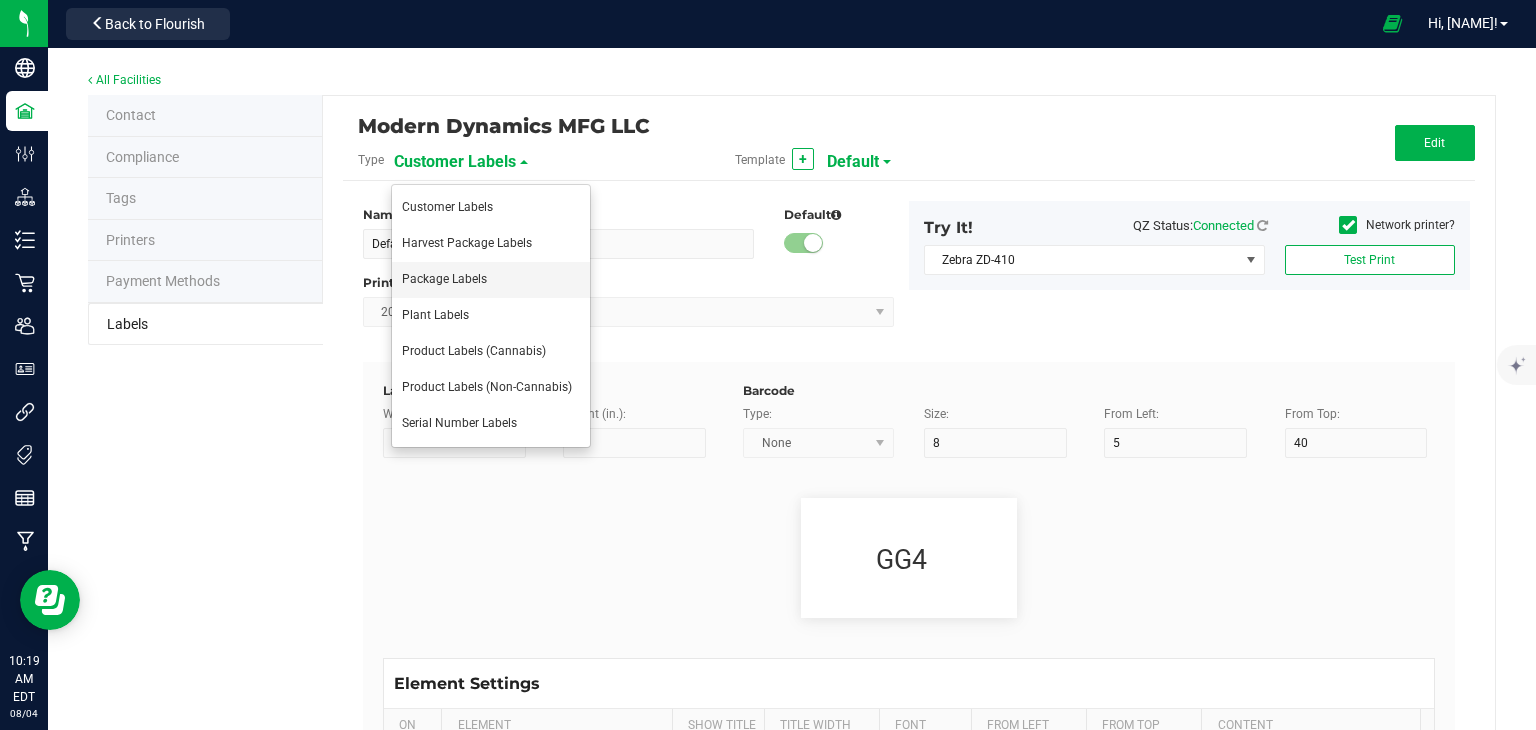 type on "Item Ref Field 3 Value" 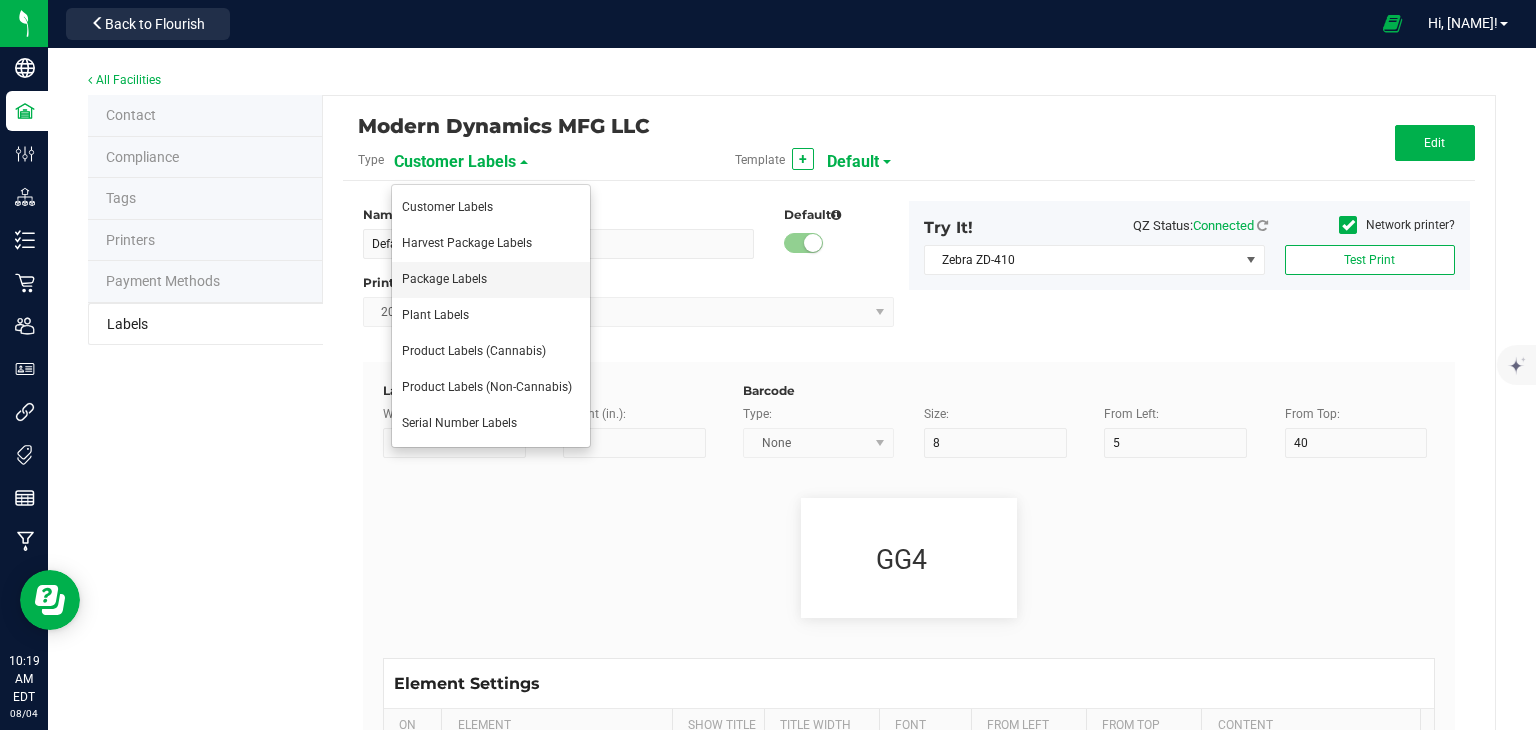 type on "Item Ref Field 4" 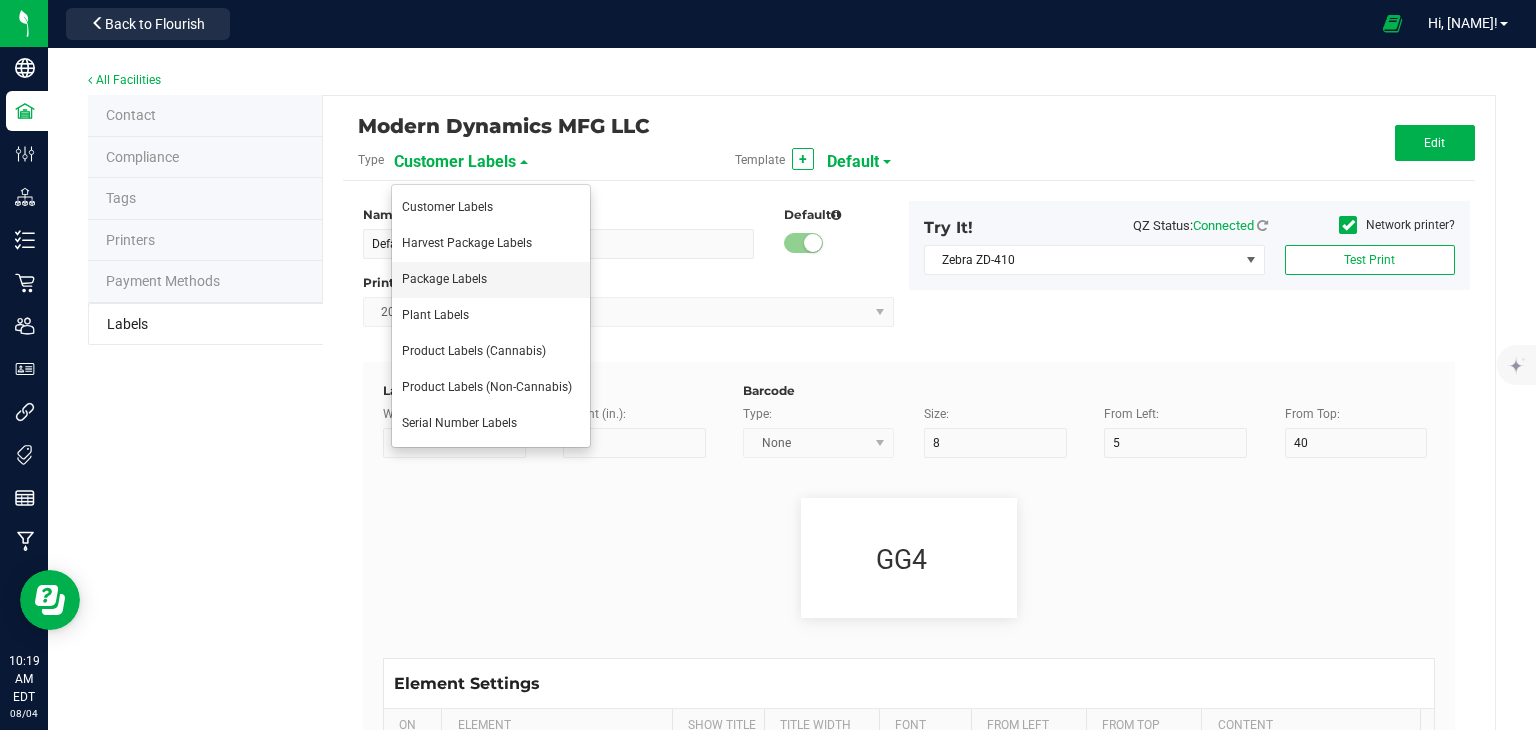 type on "25" 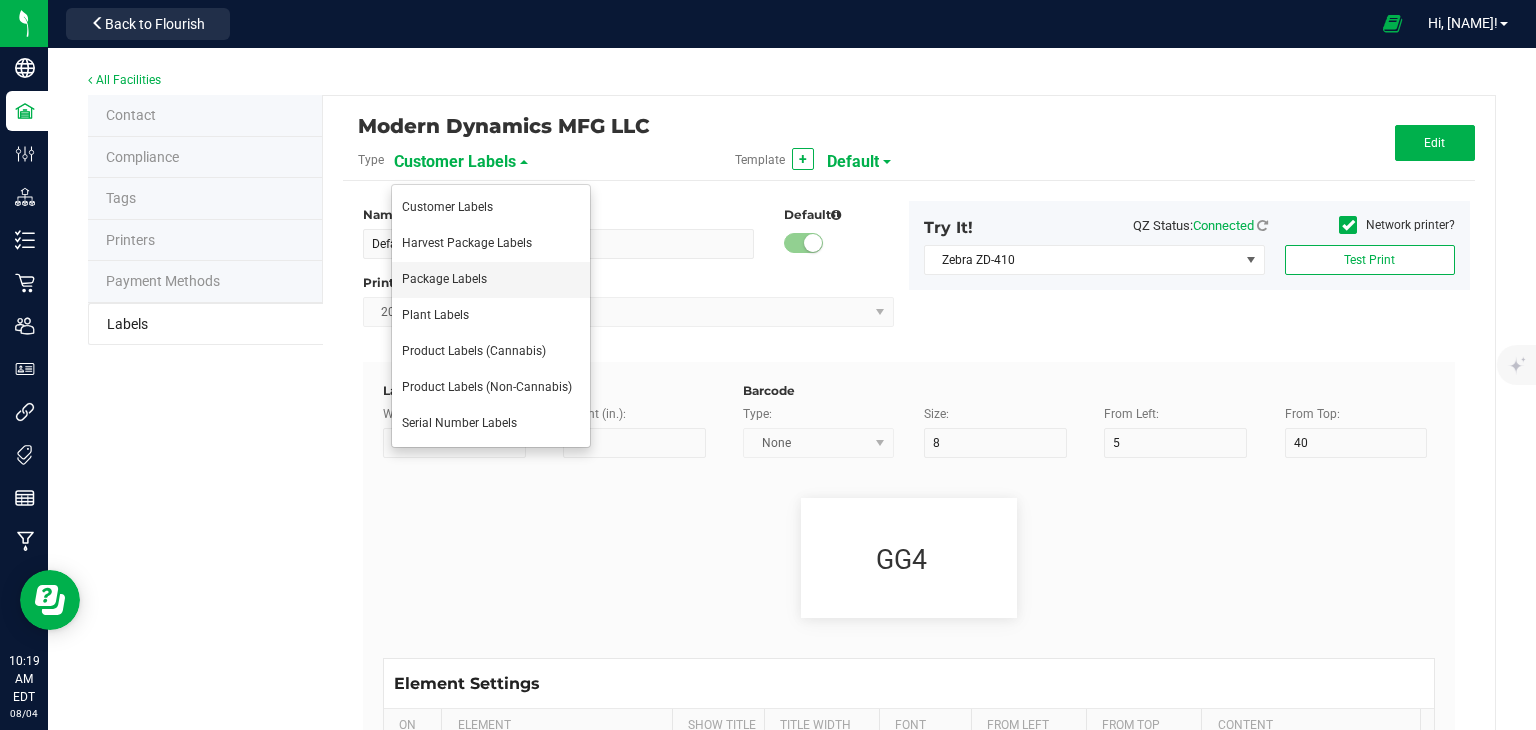 type on "10" 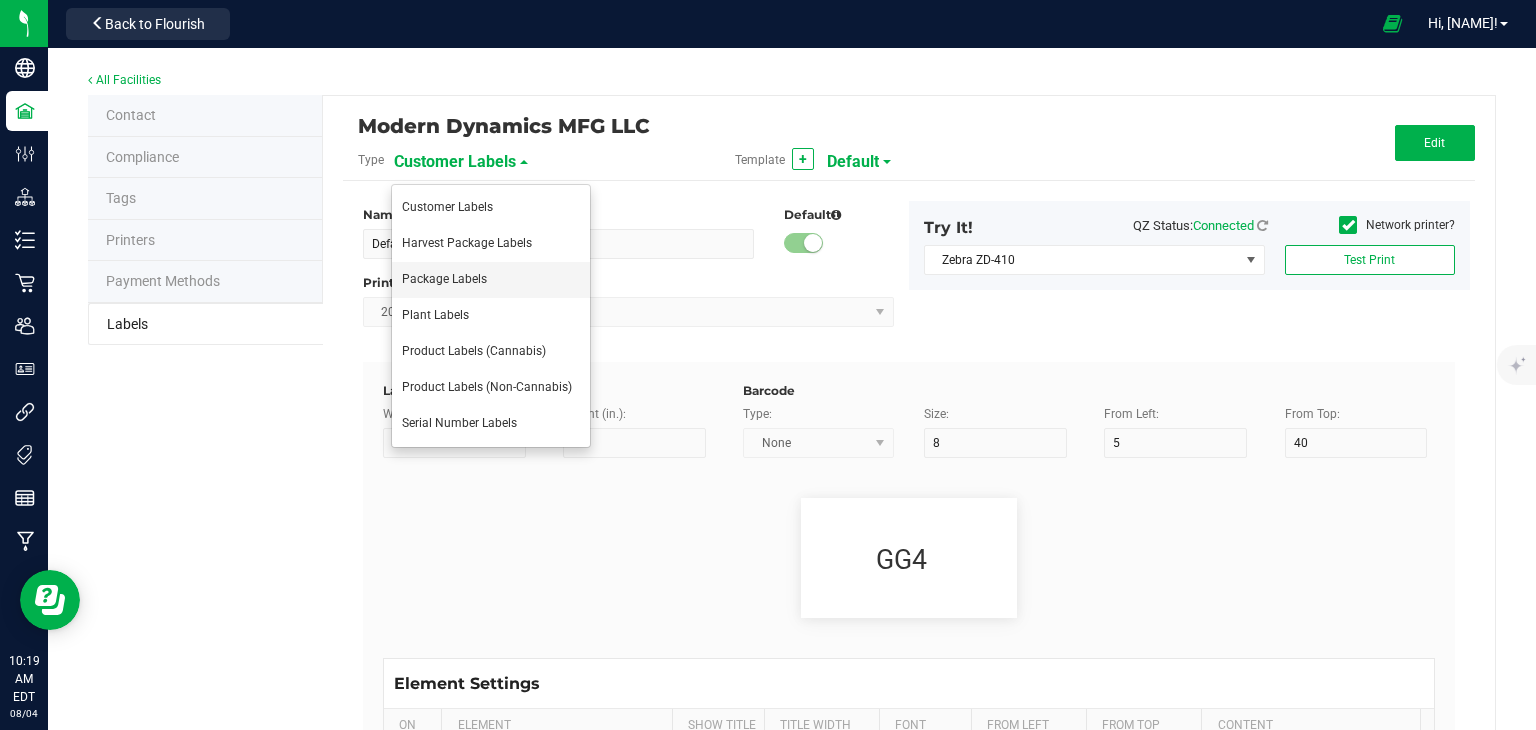 type on "35" 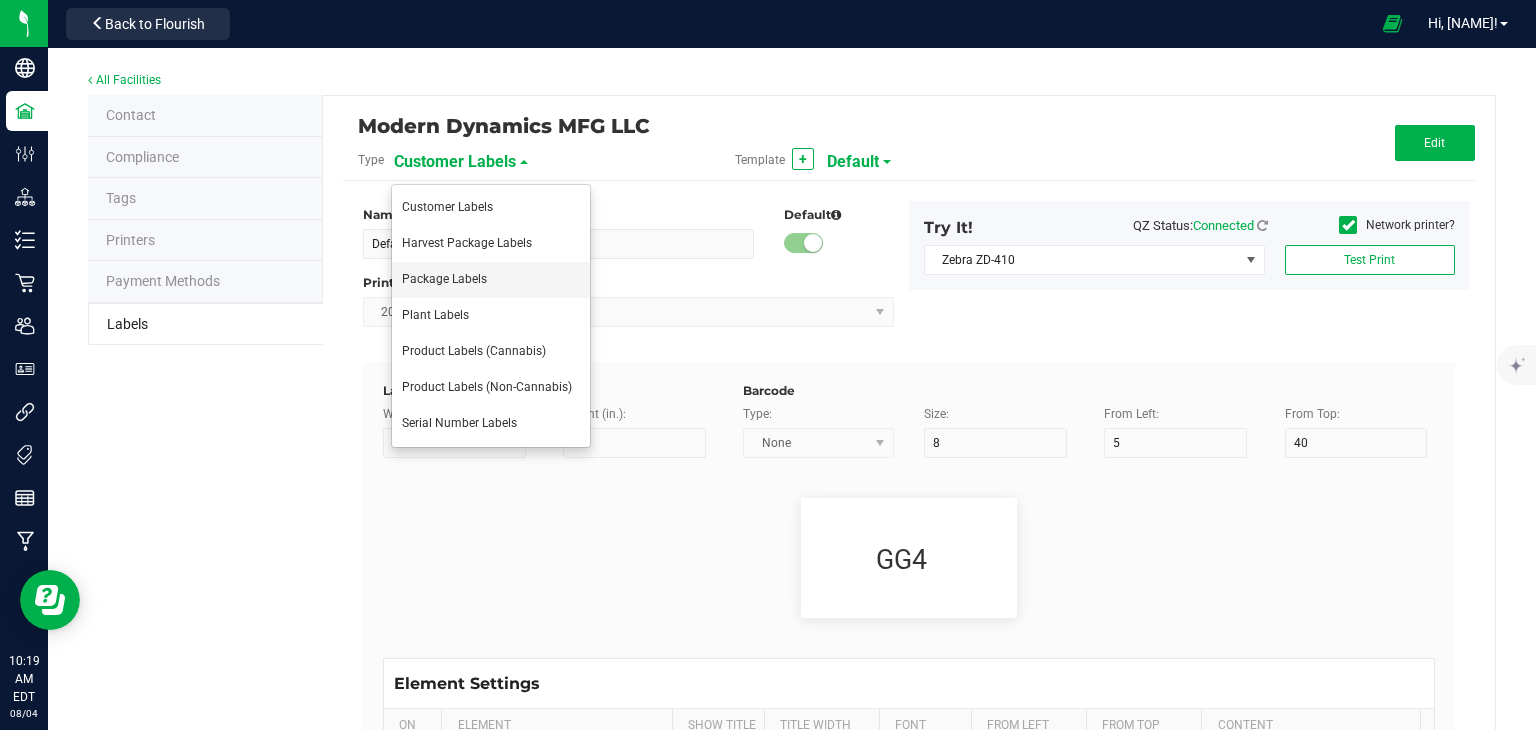 type on "Item Ref Field 4 Value" 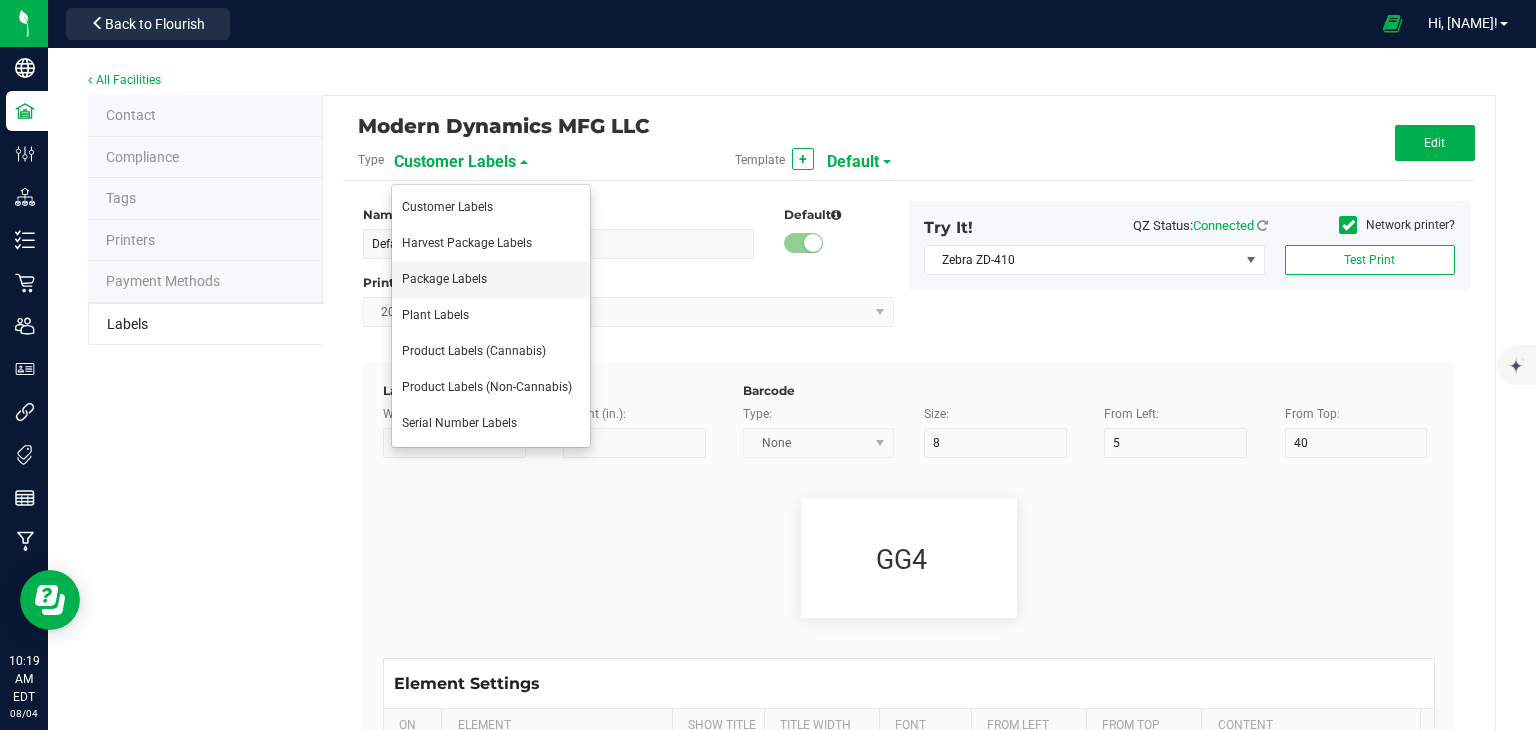 type on "Item Ref Field 5" 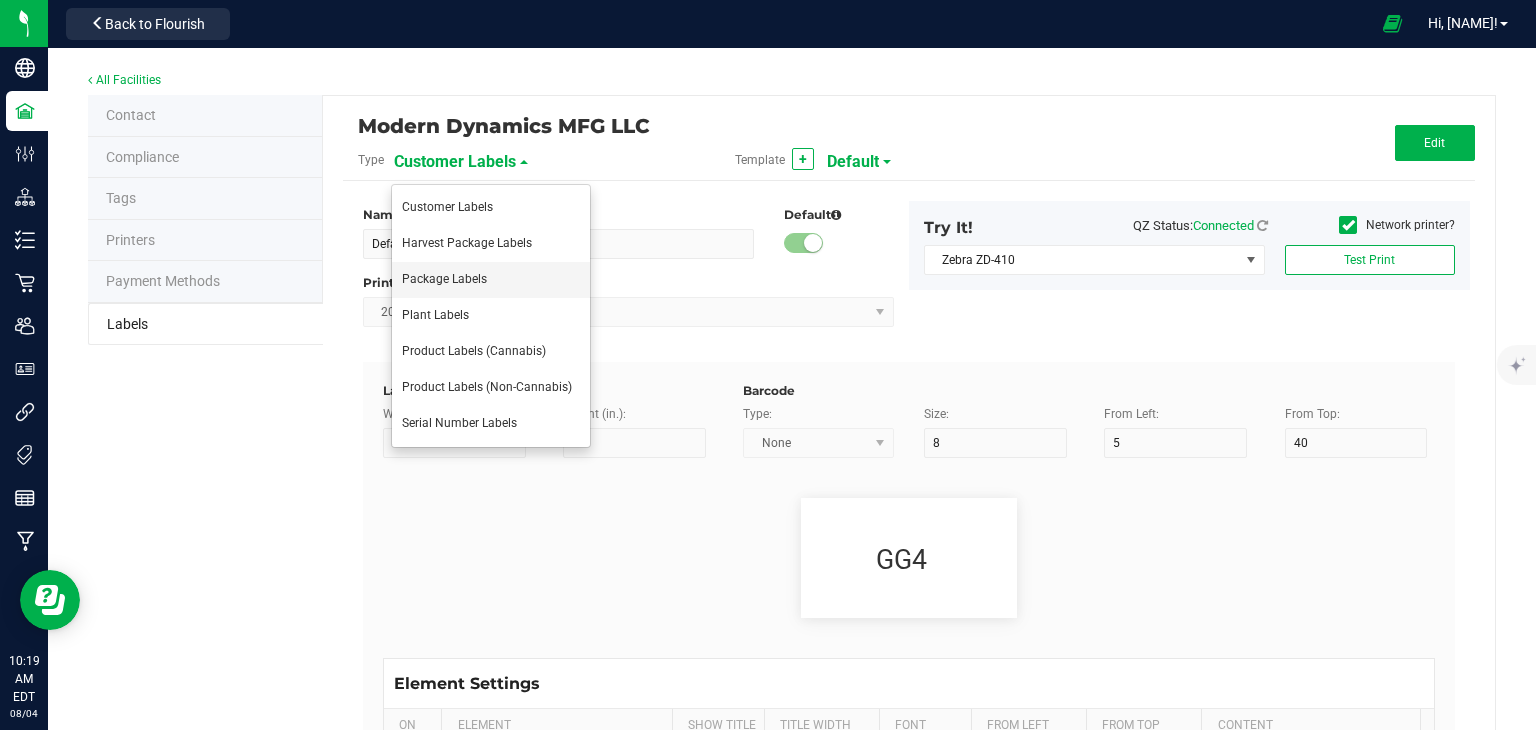 type on "25" 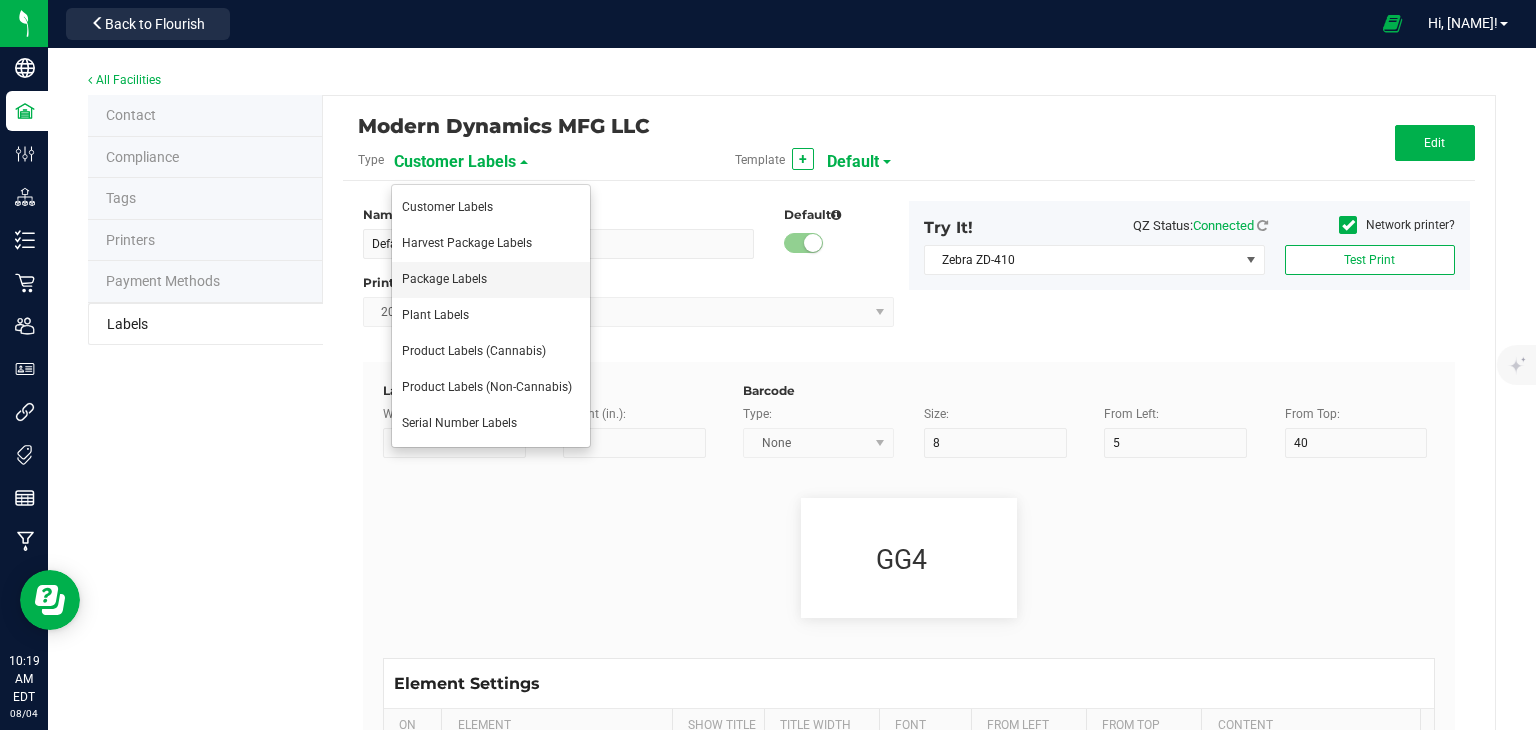 type on "10" 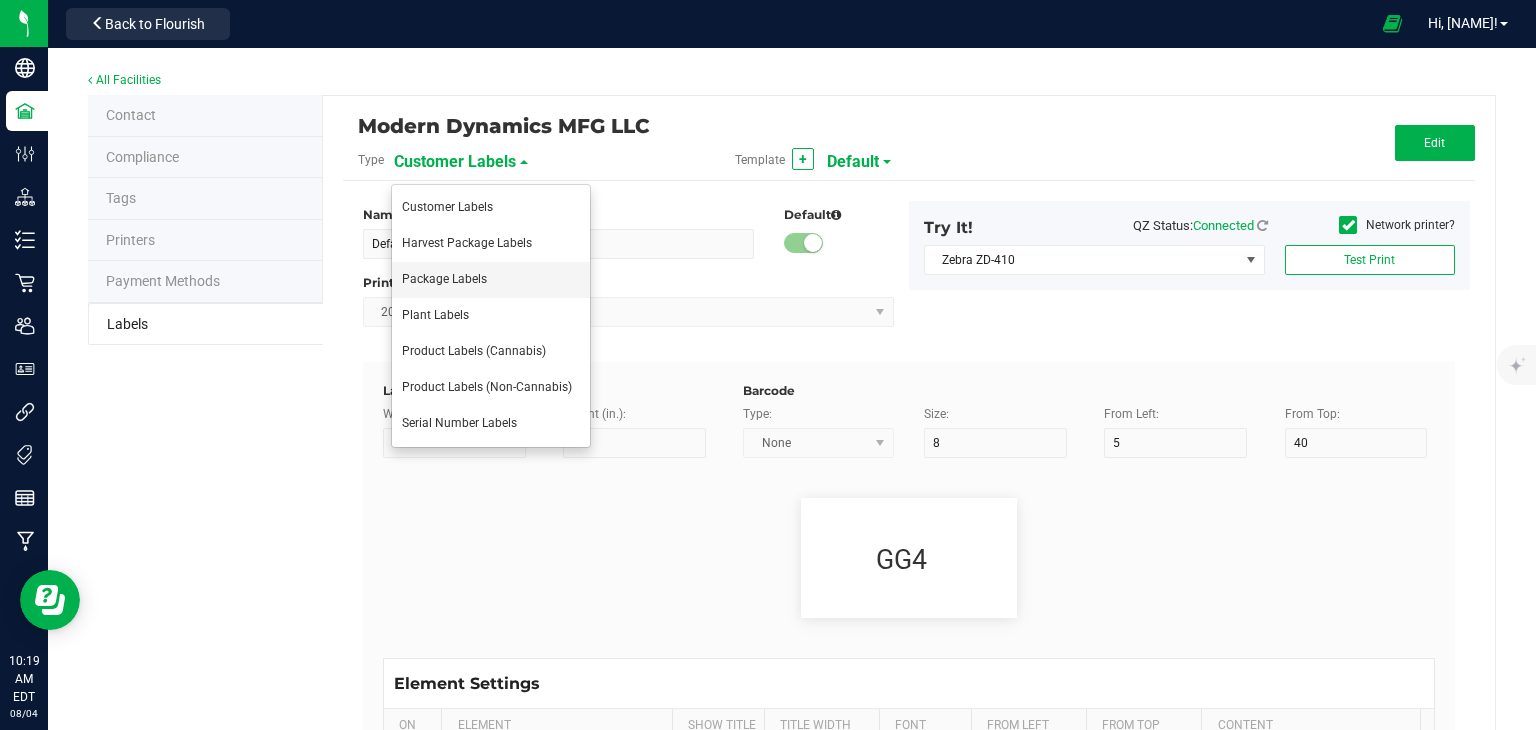 type on "35" 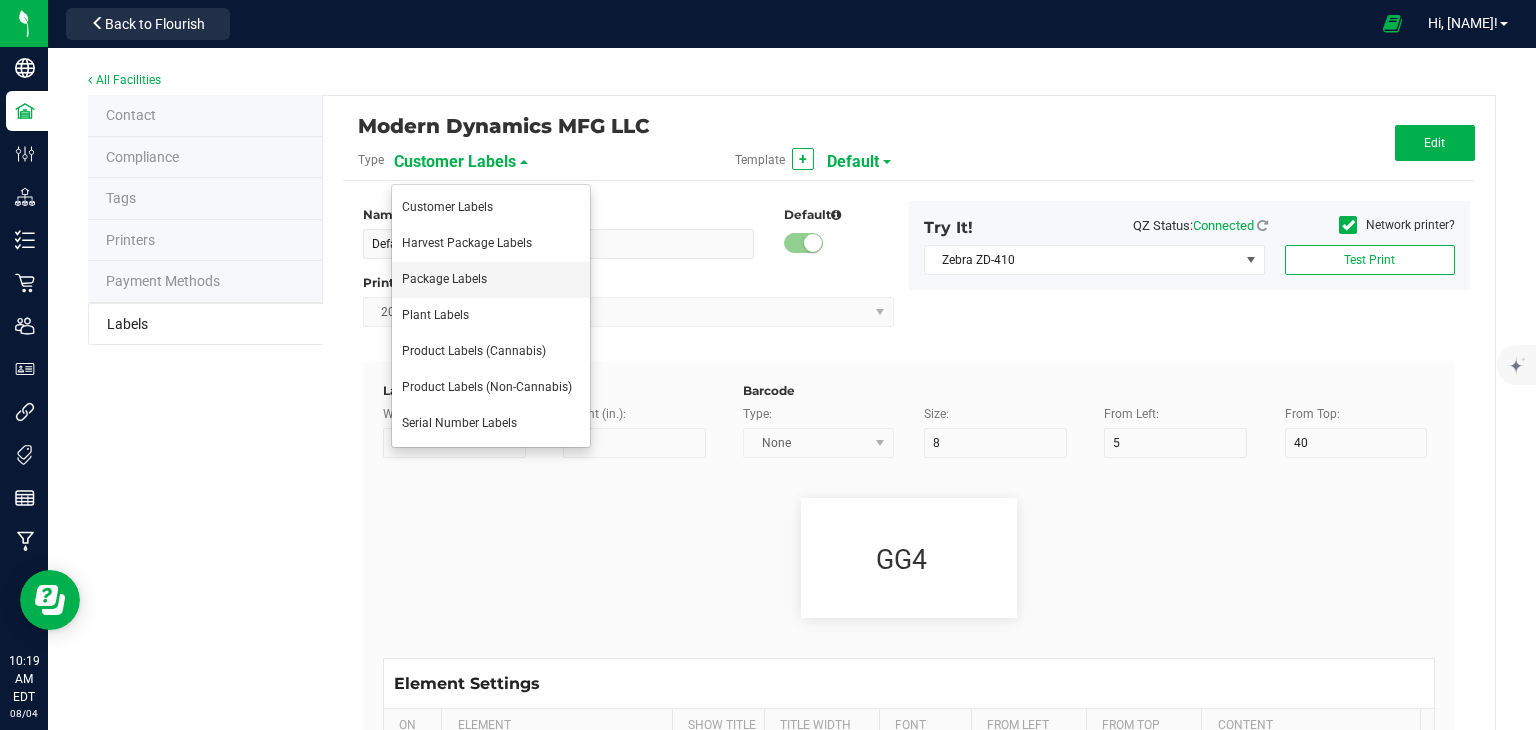 type on "Item Ref Field 5 Value" 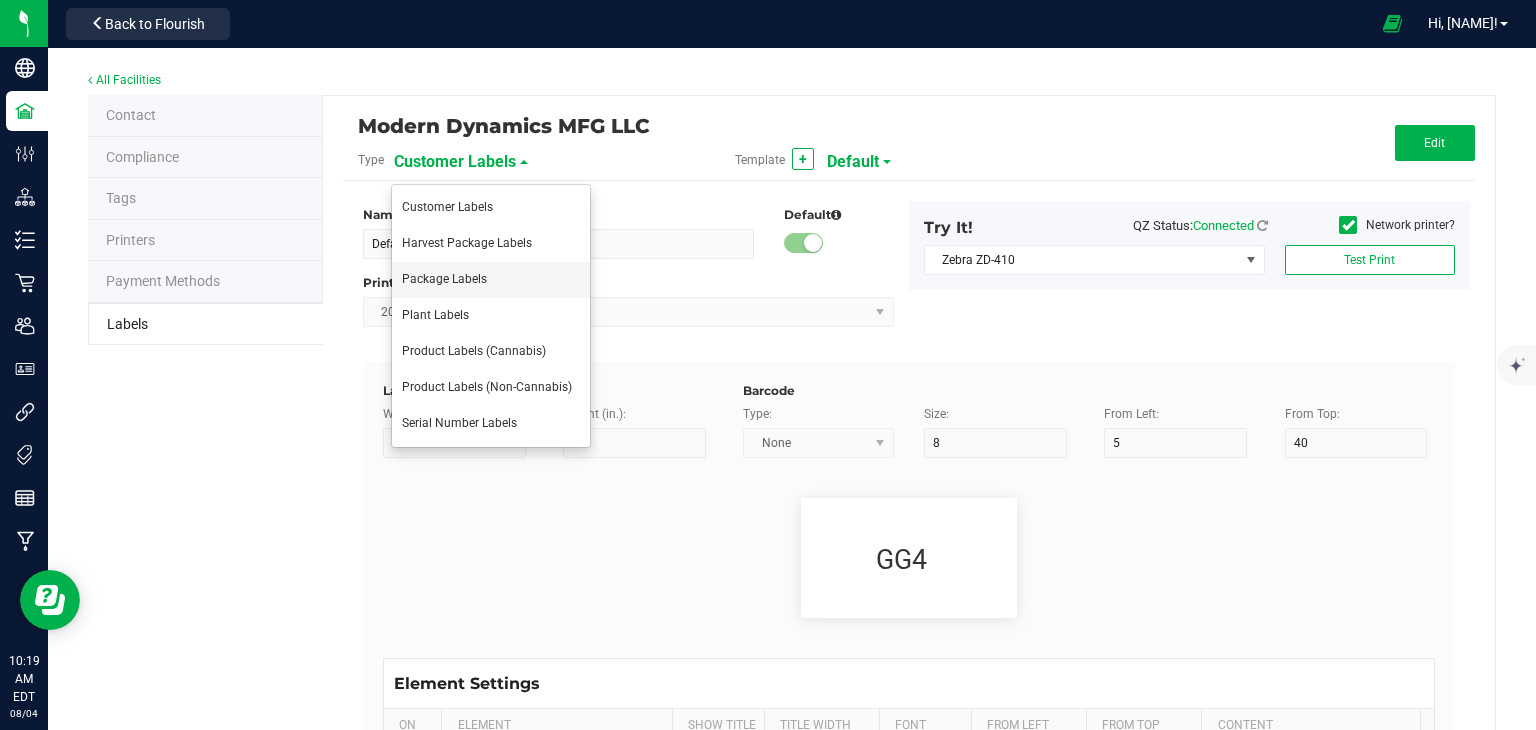 type on "NDC Number" 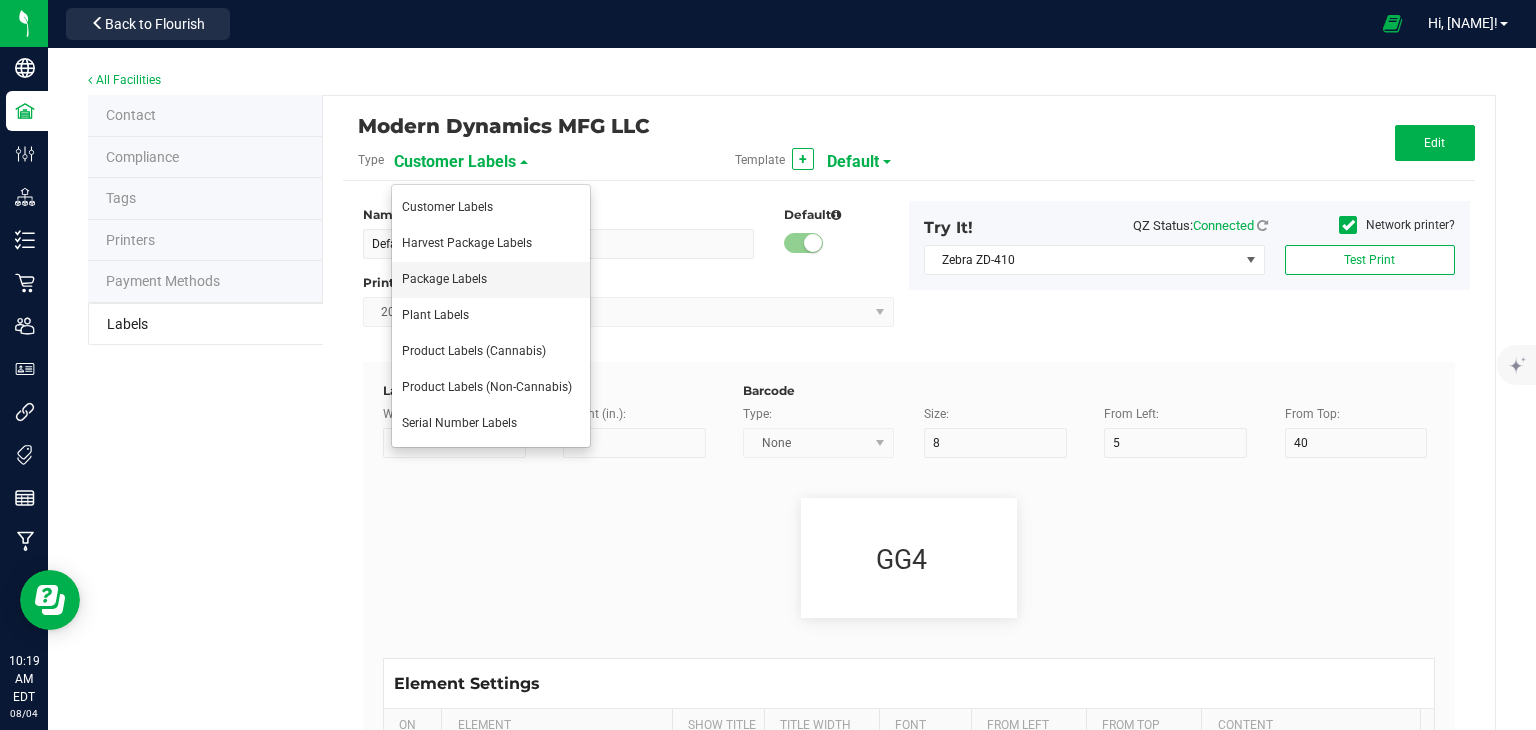 type on "25" 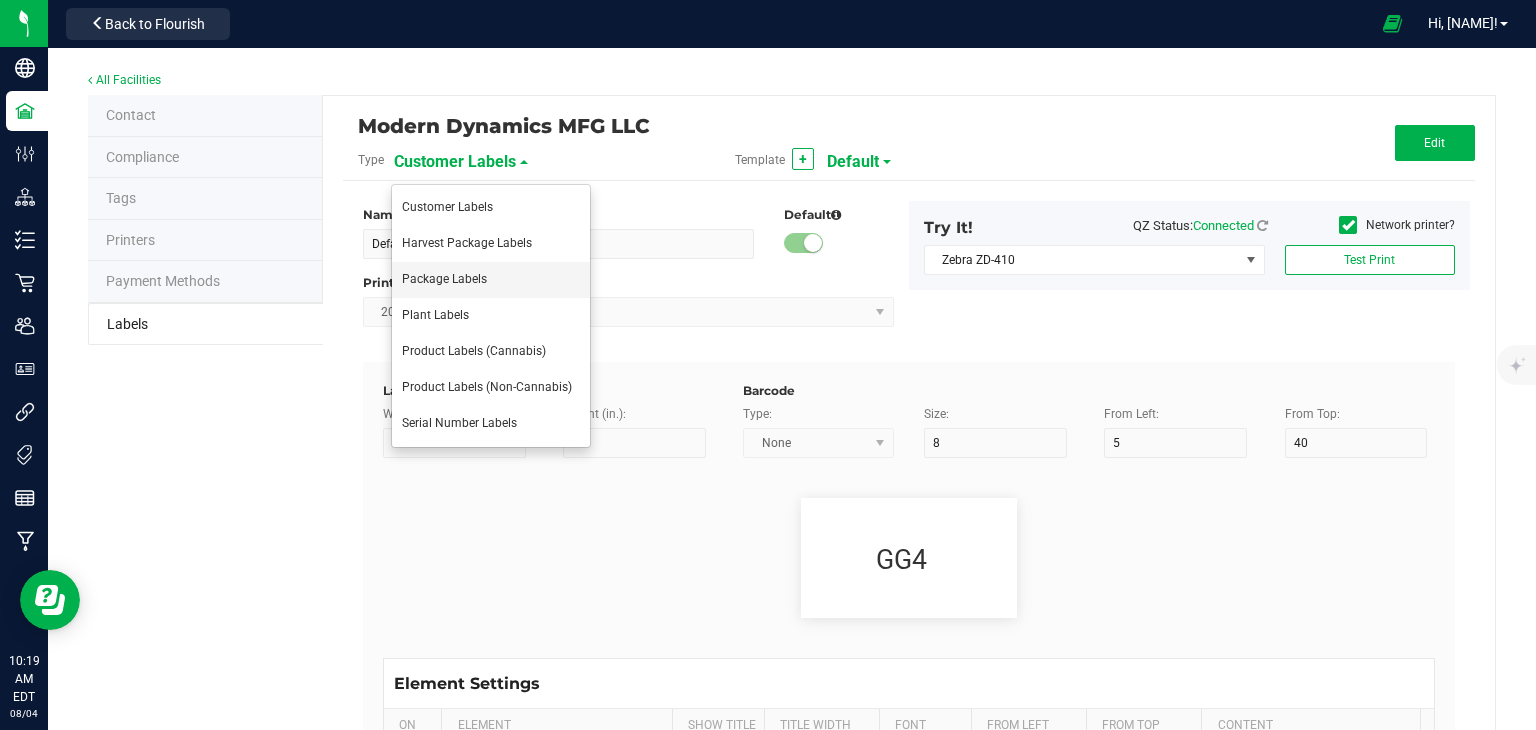 type on "10" 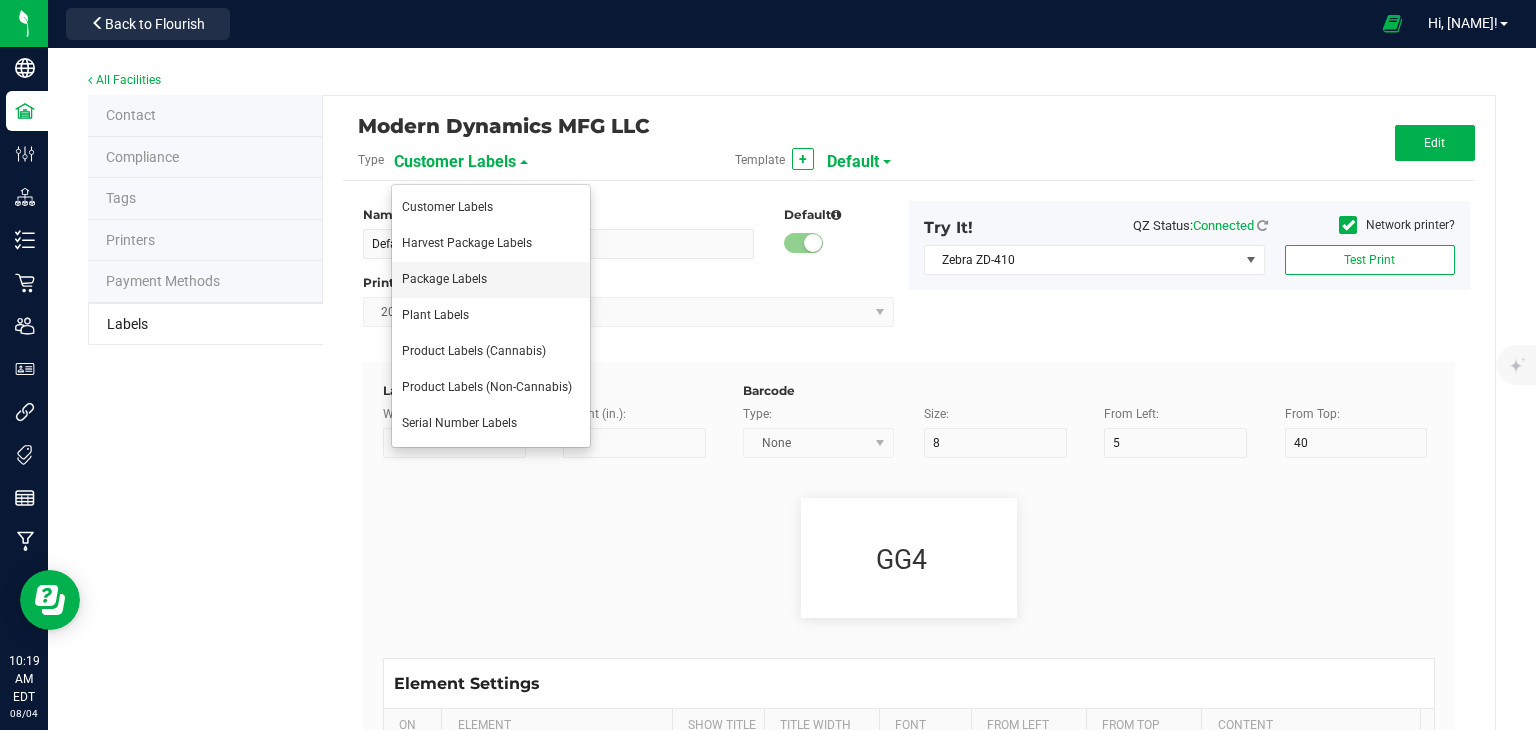 type on "35" 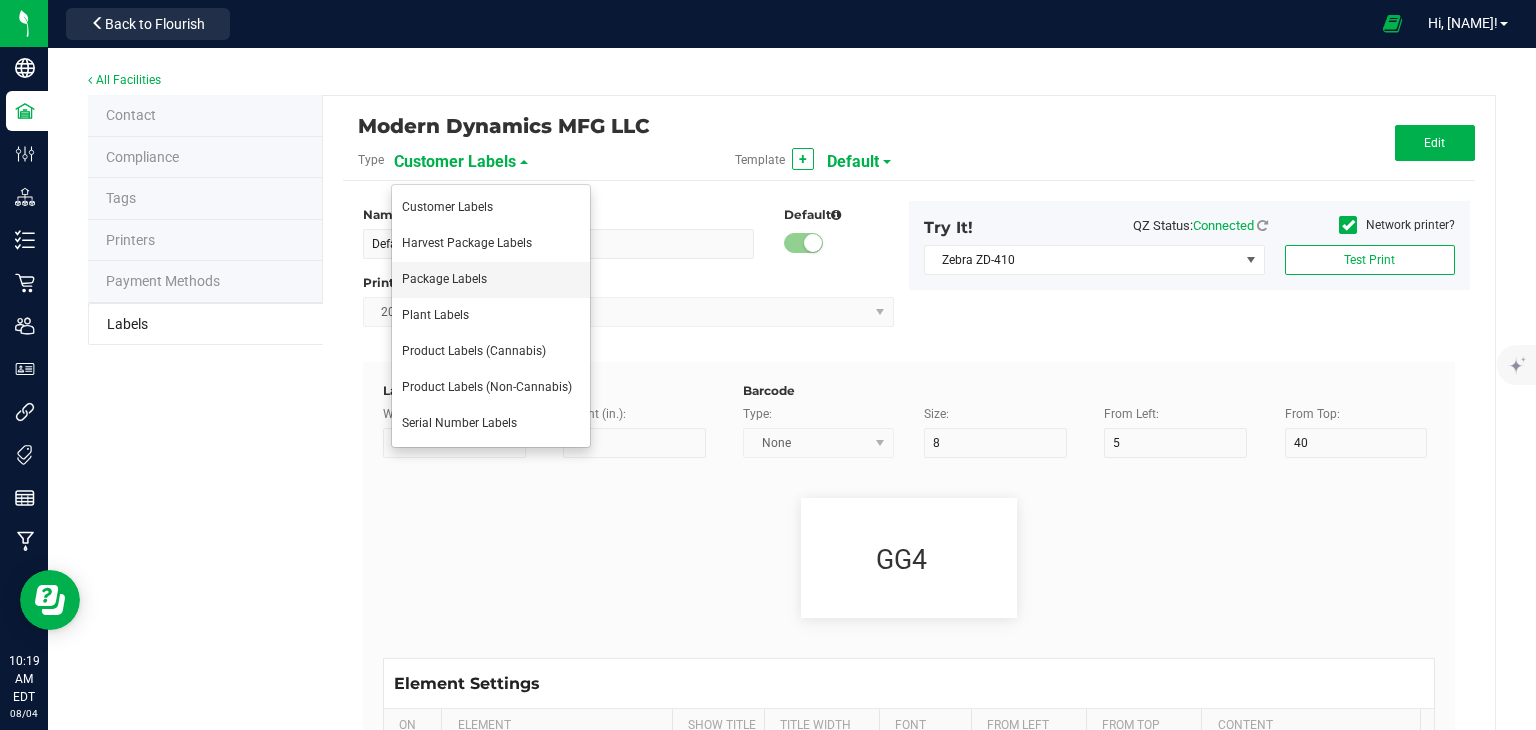 type on "0777-3105-02" 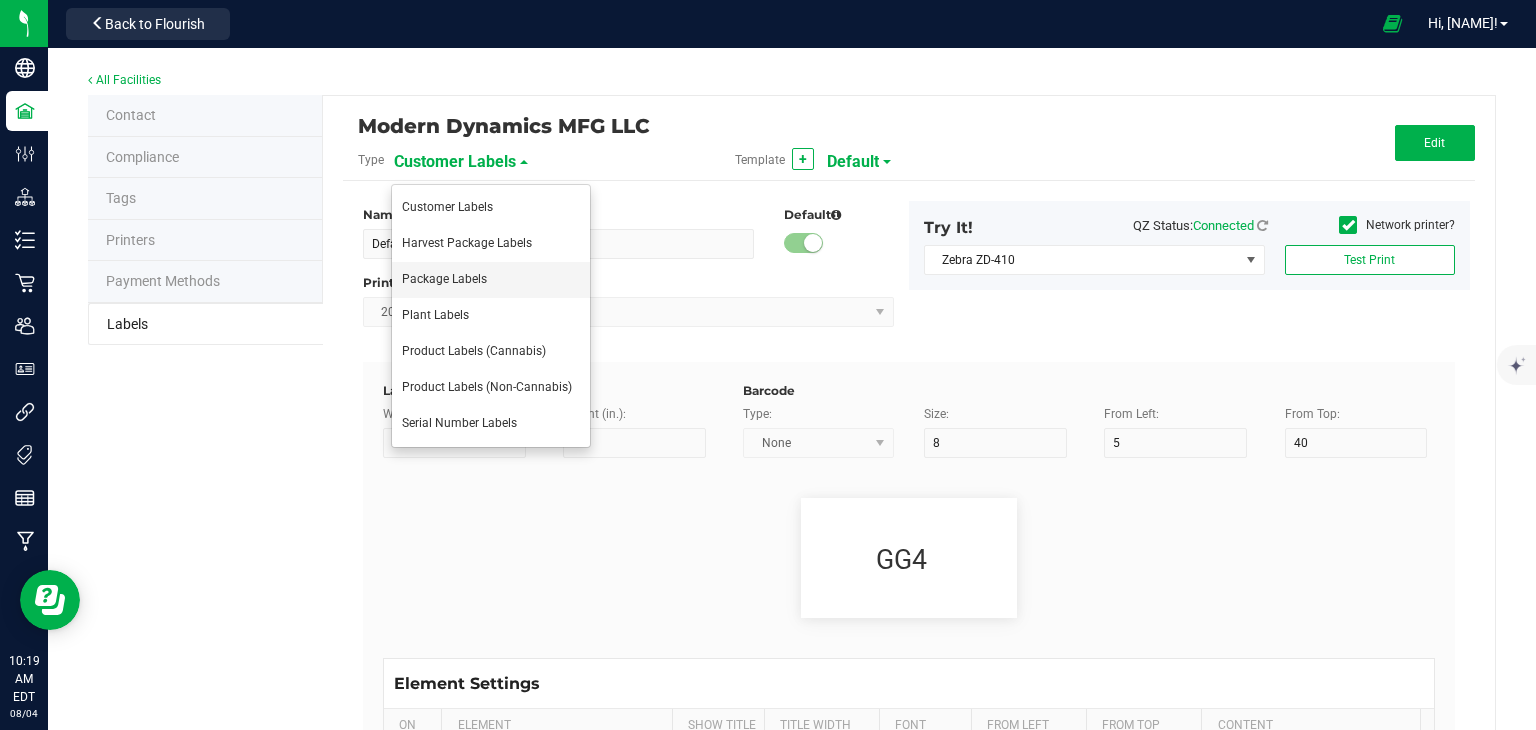 type on "Number of Servings" 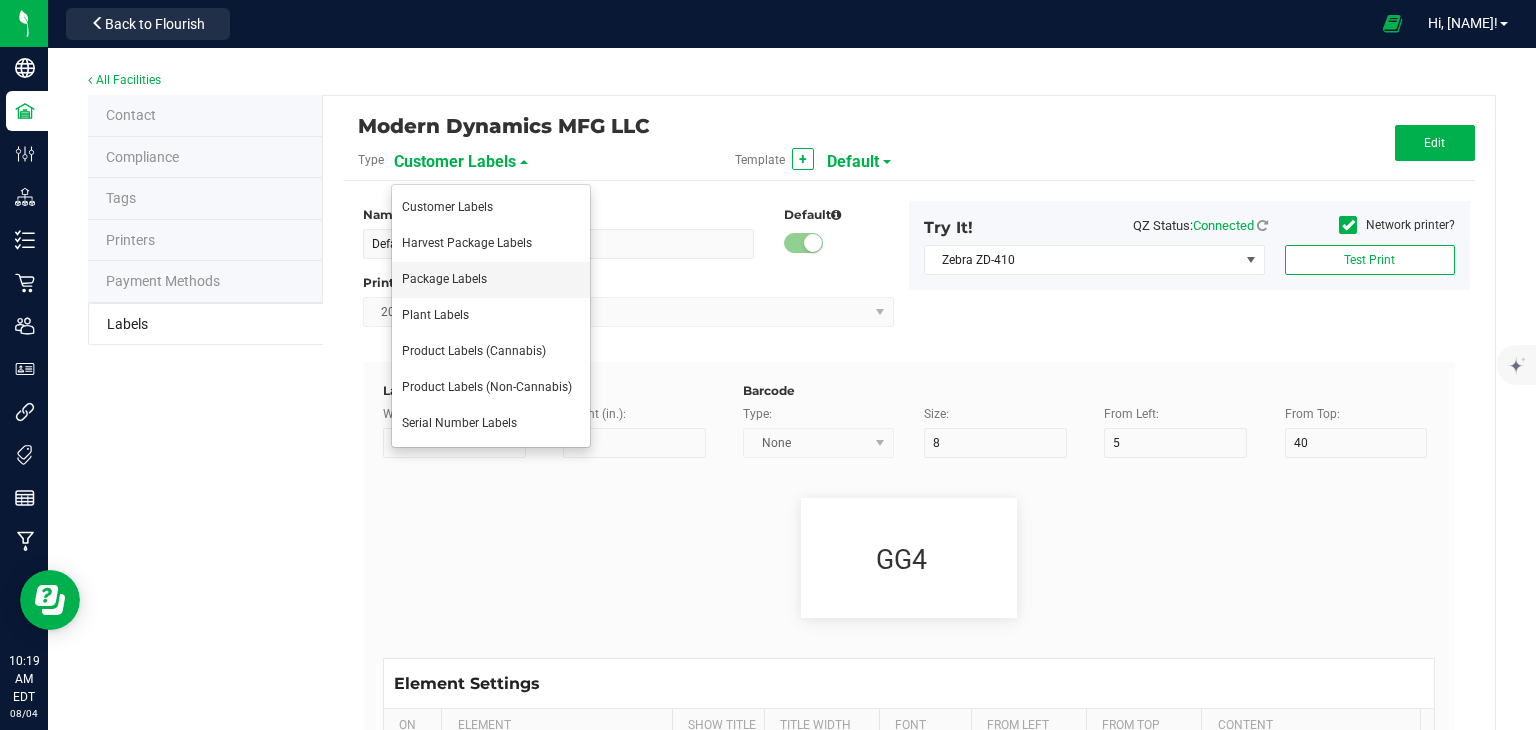 type on "25" 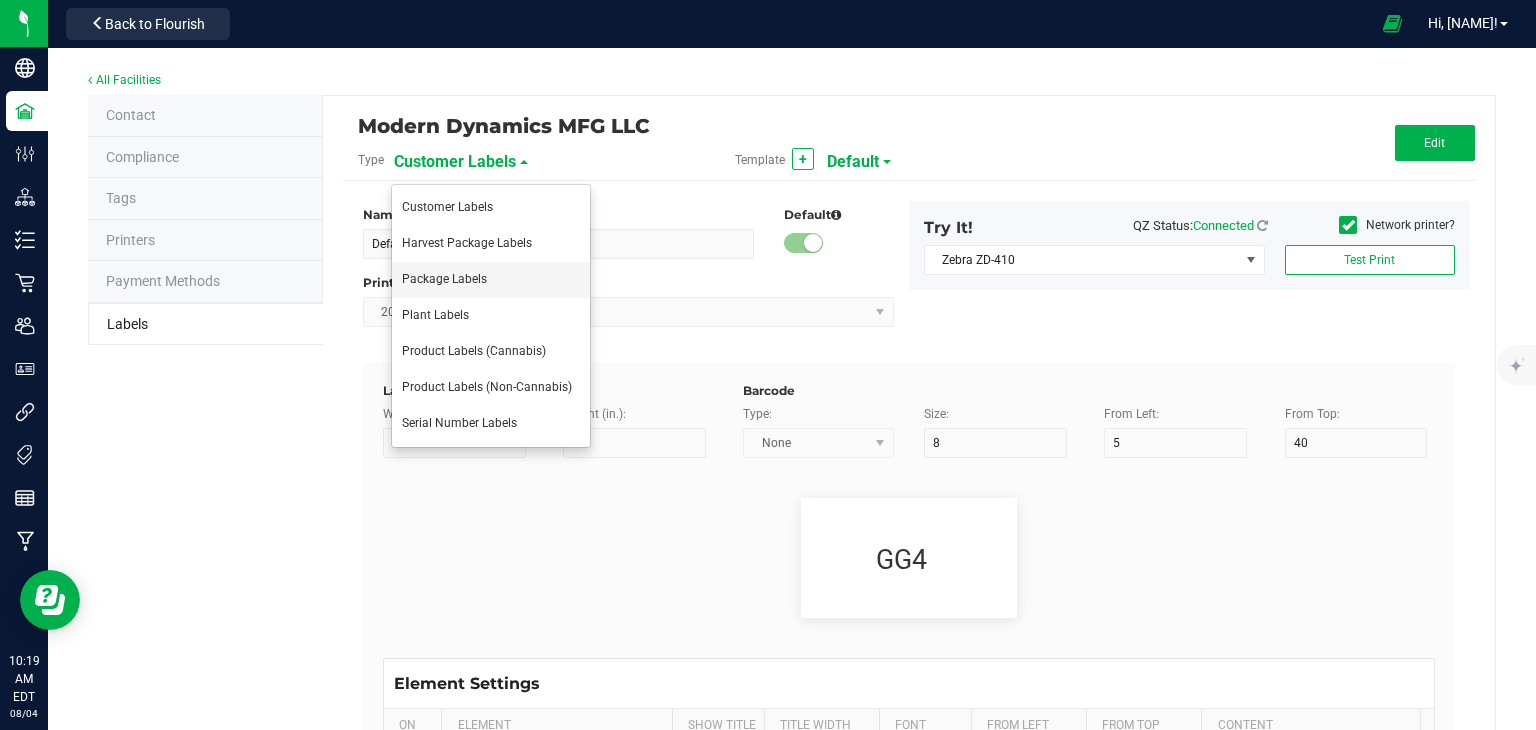 type on "10" 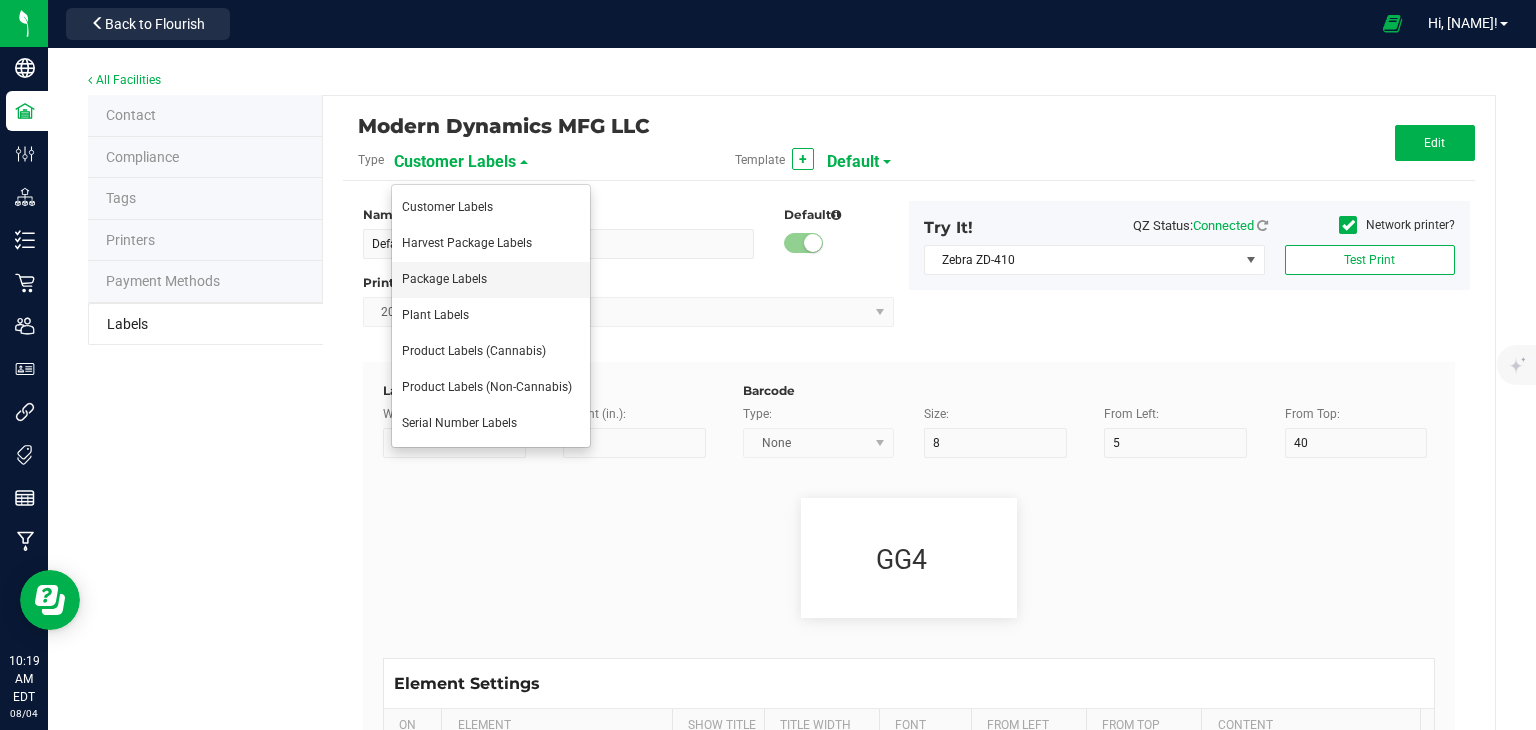 type on "35" 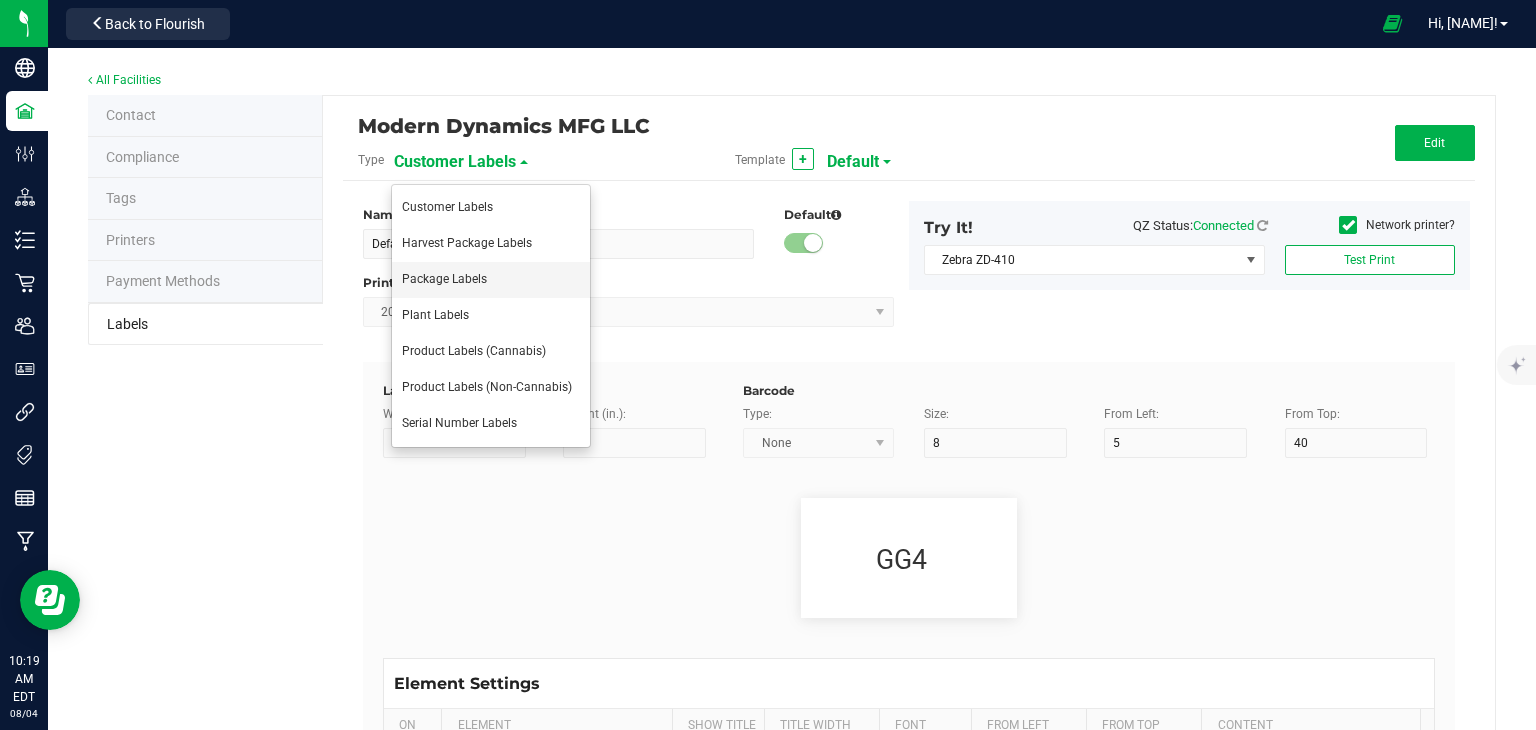 type on "4 servings/item" 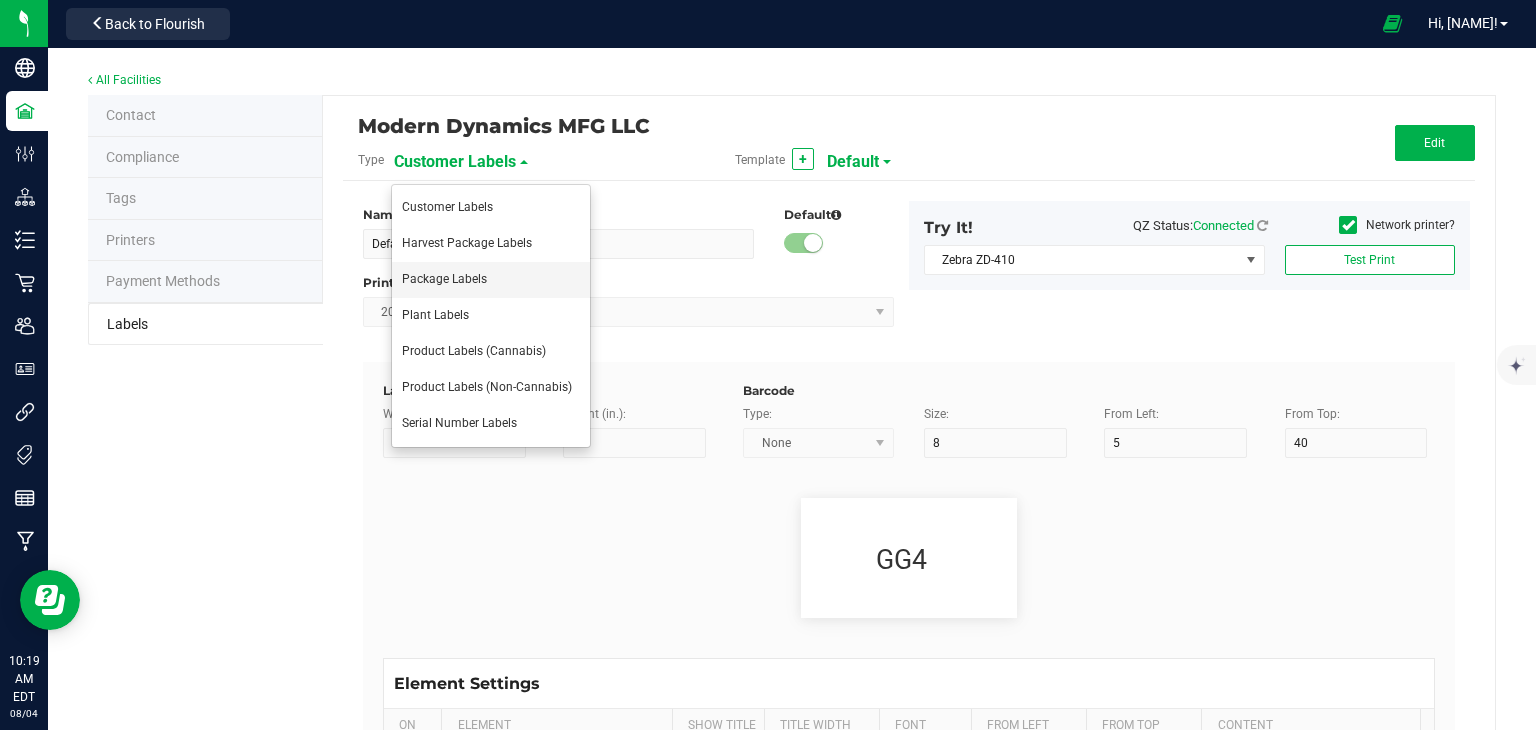 type on "Serving Size" 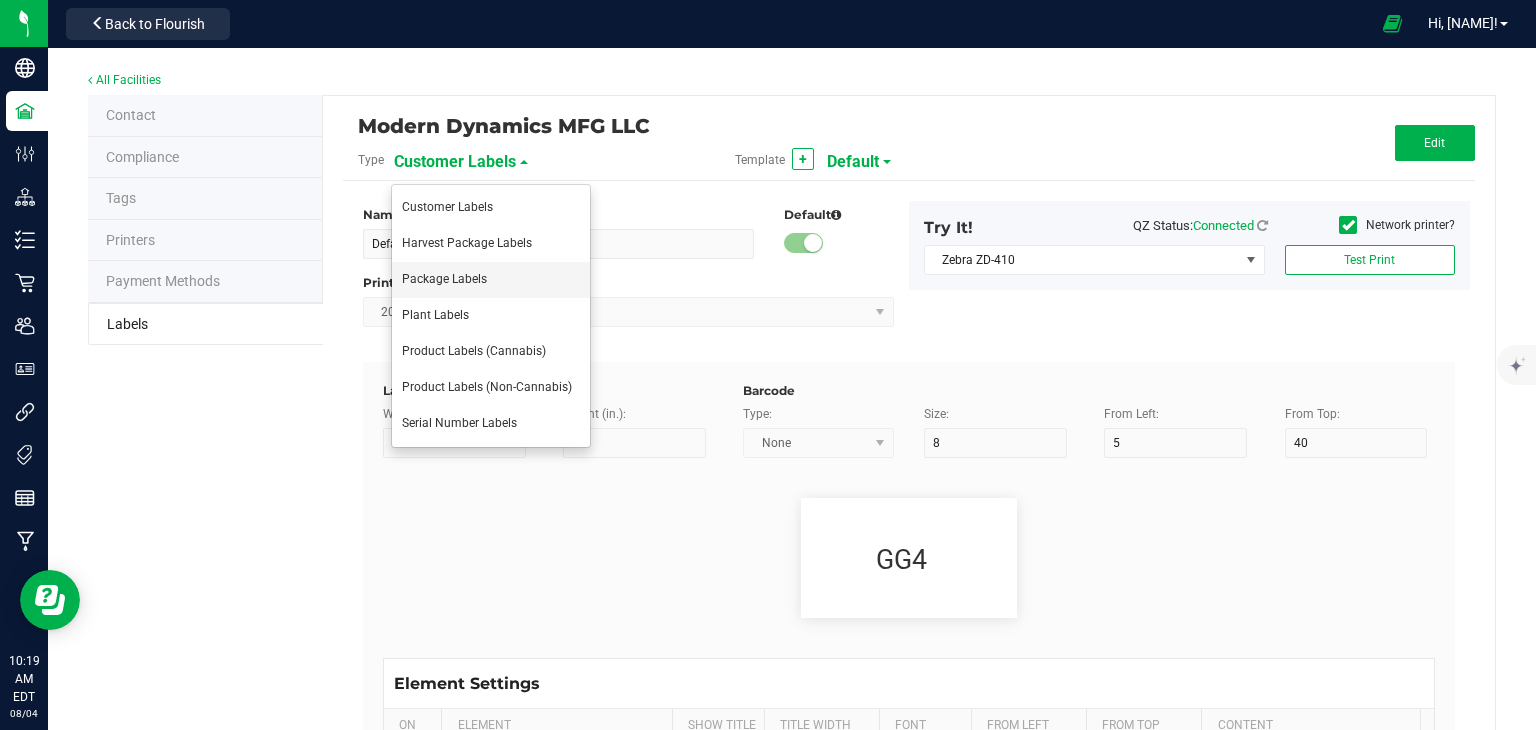 type on "25" 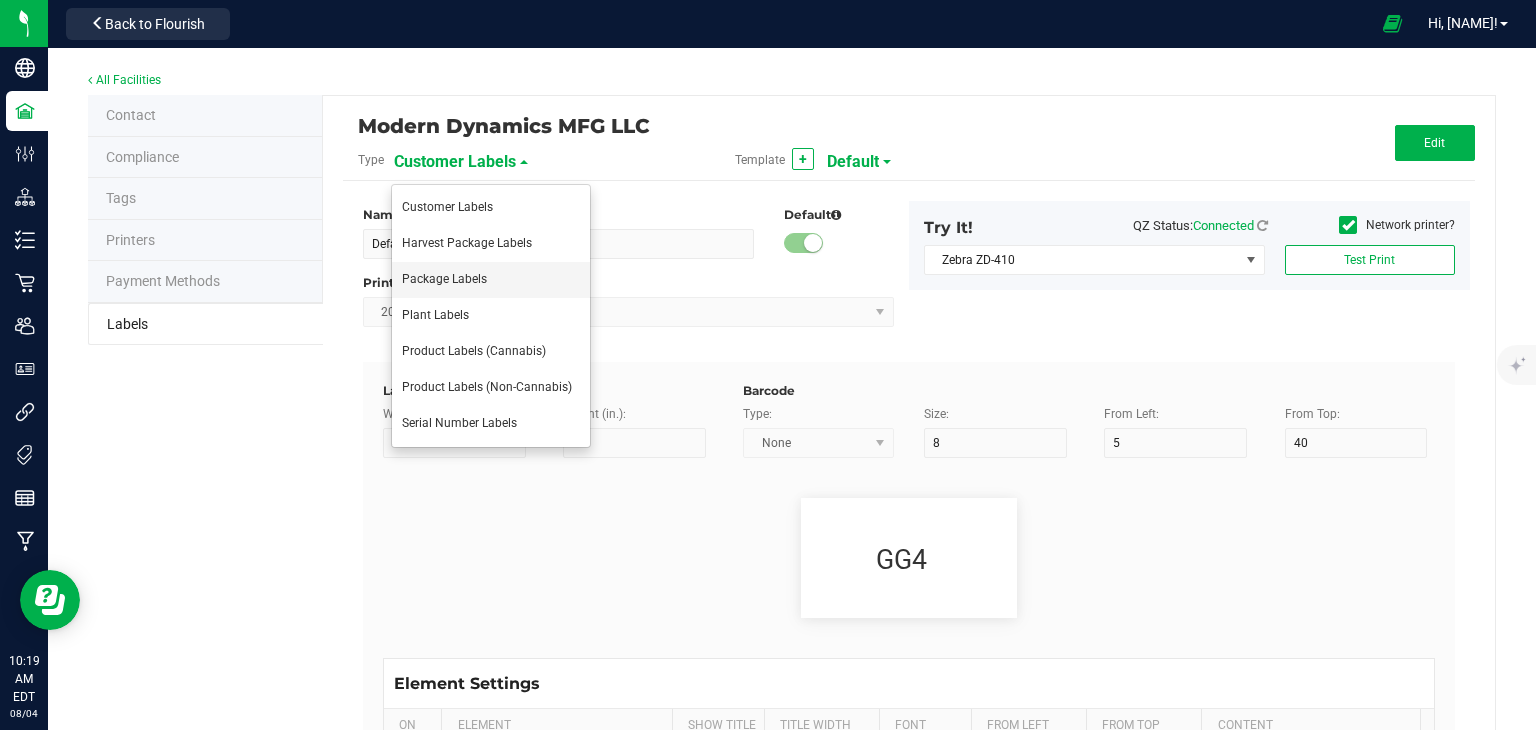 type on "10" 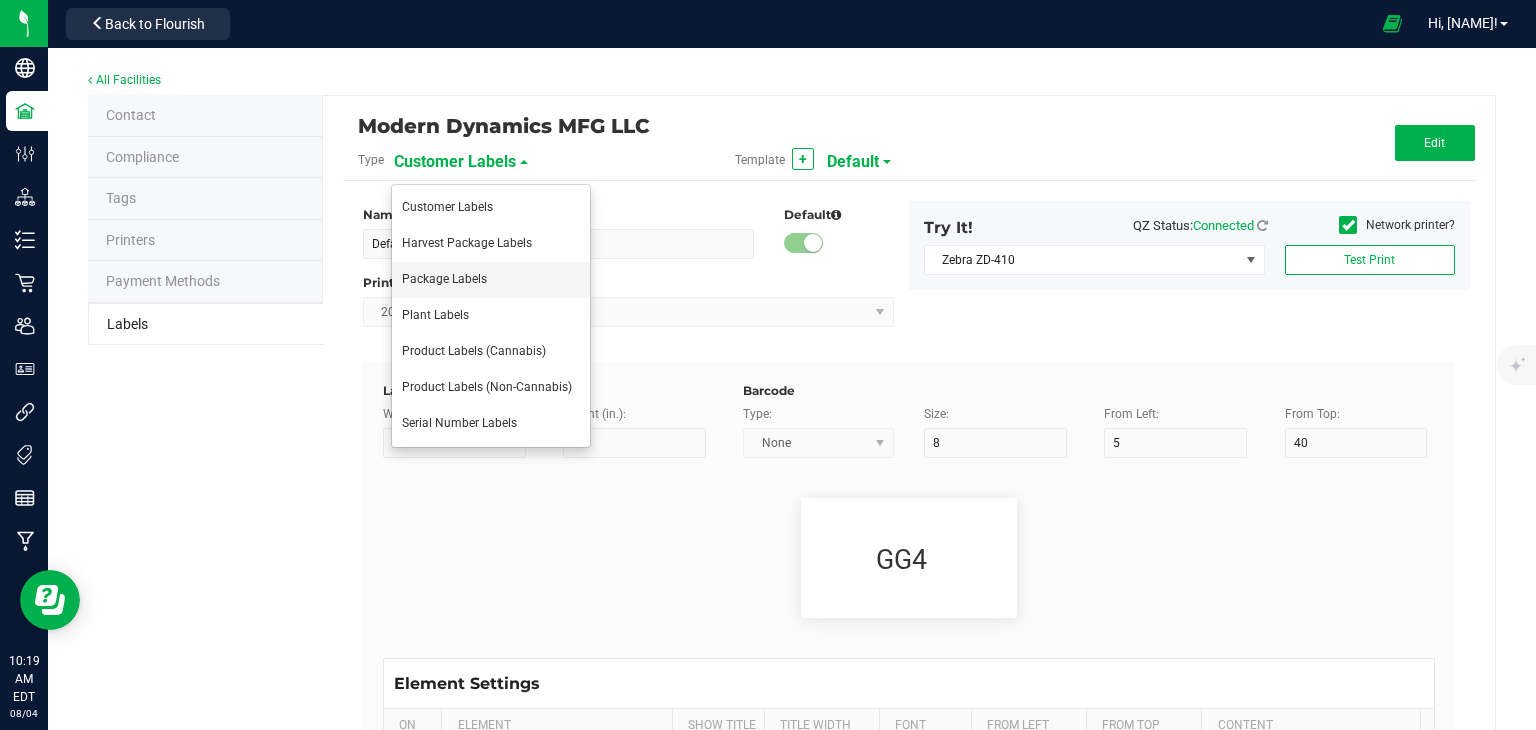 type on "35" 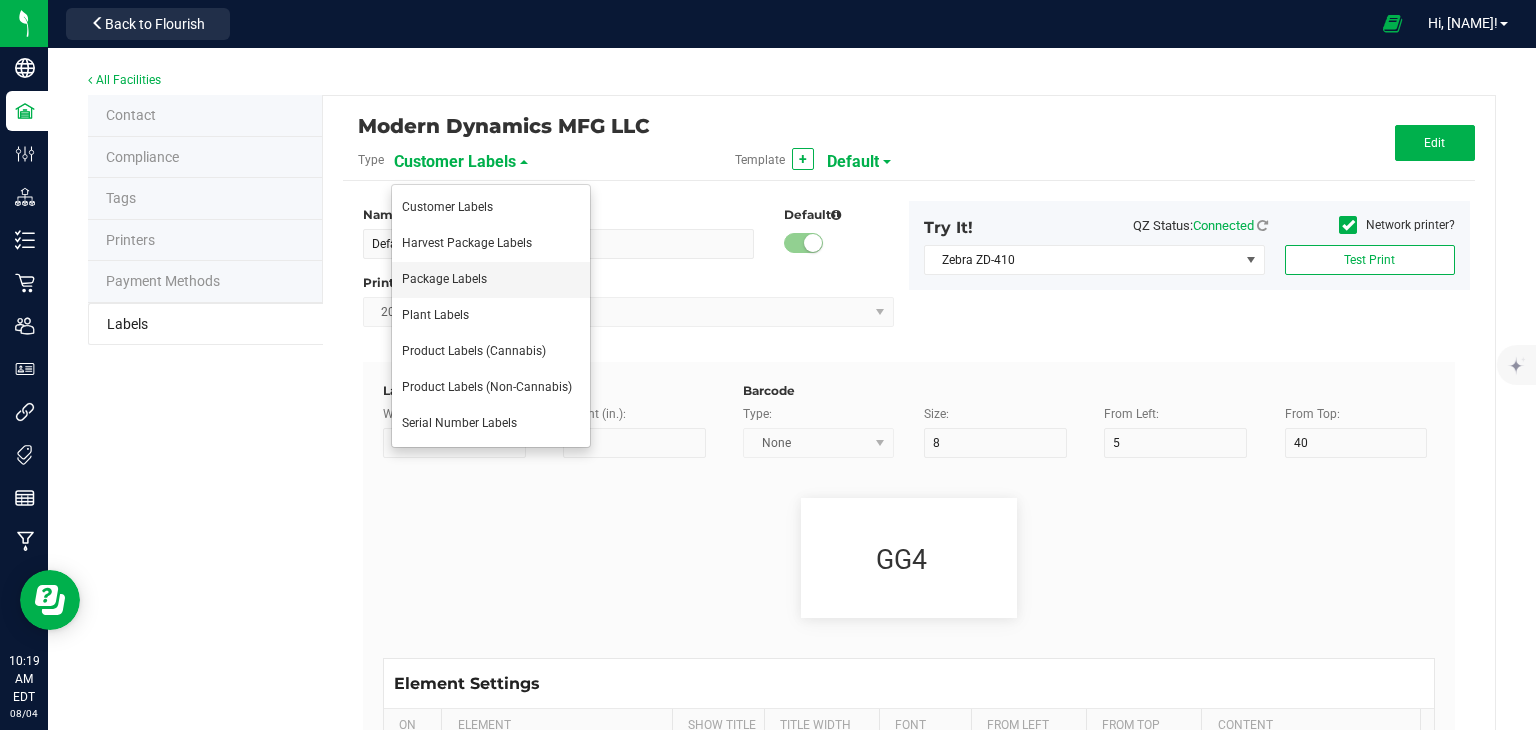 type on "1 cup" 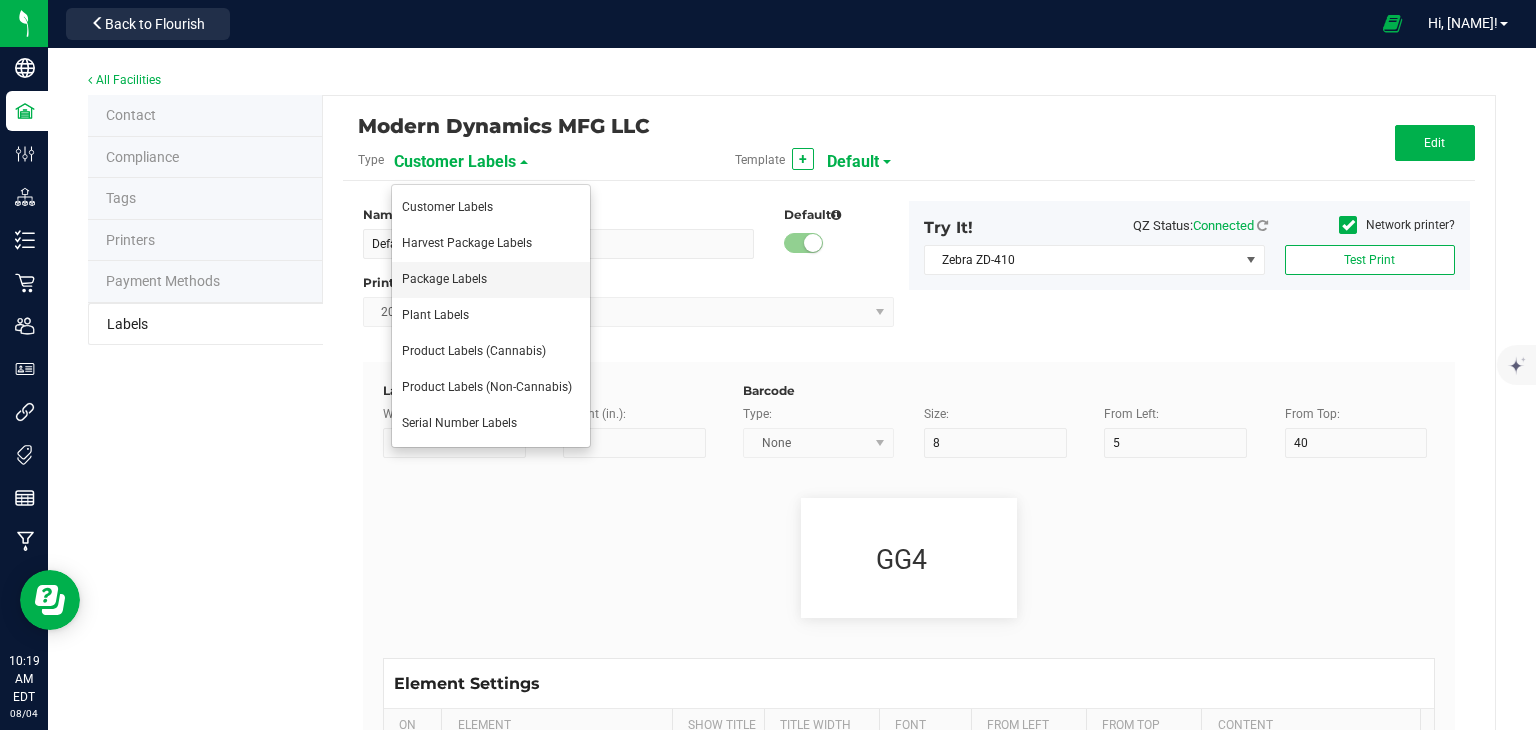 type on "Serving Size (Grams)" 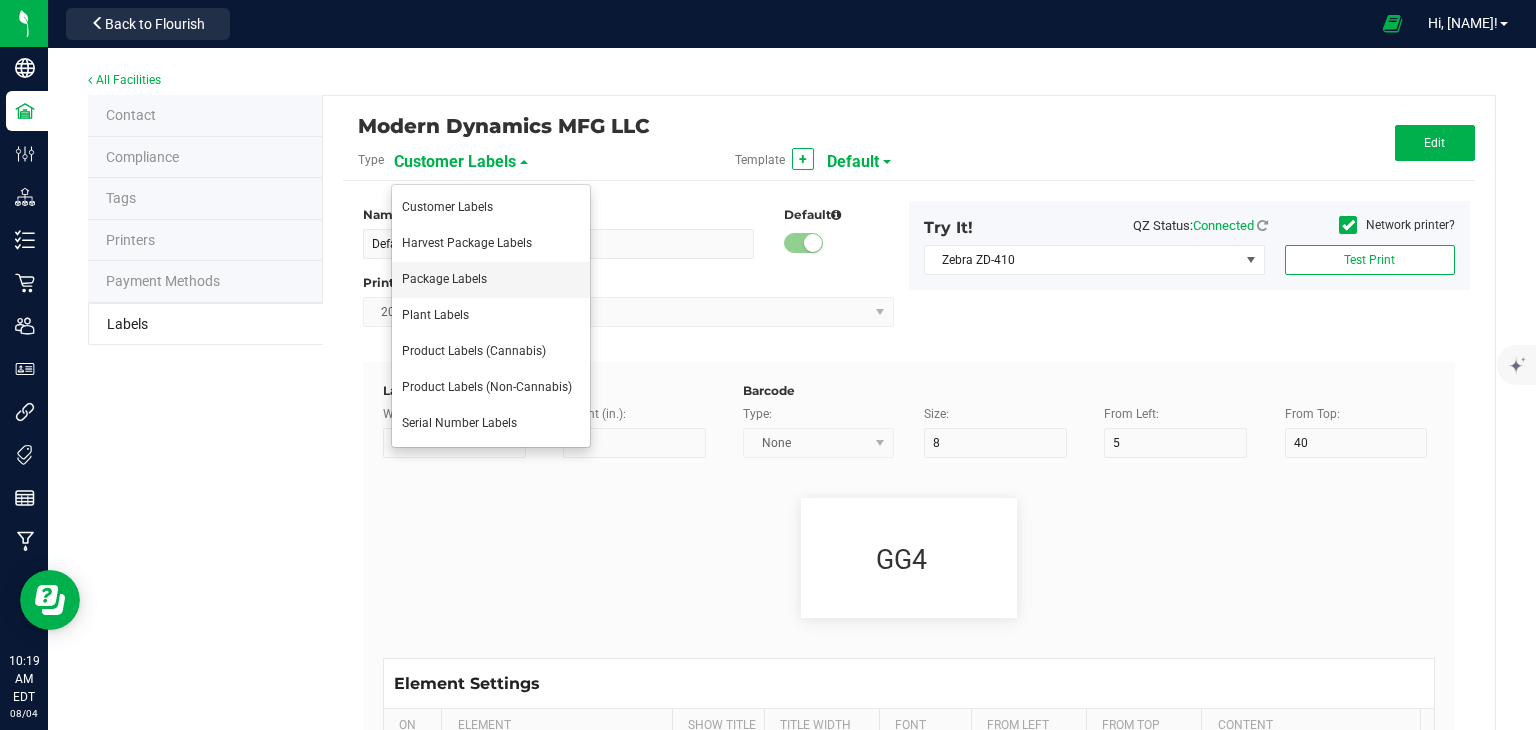 type on "25" 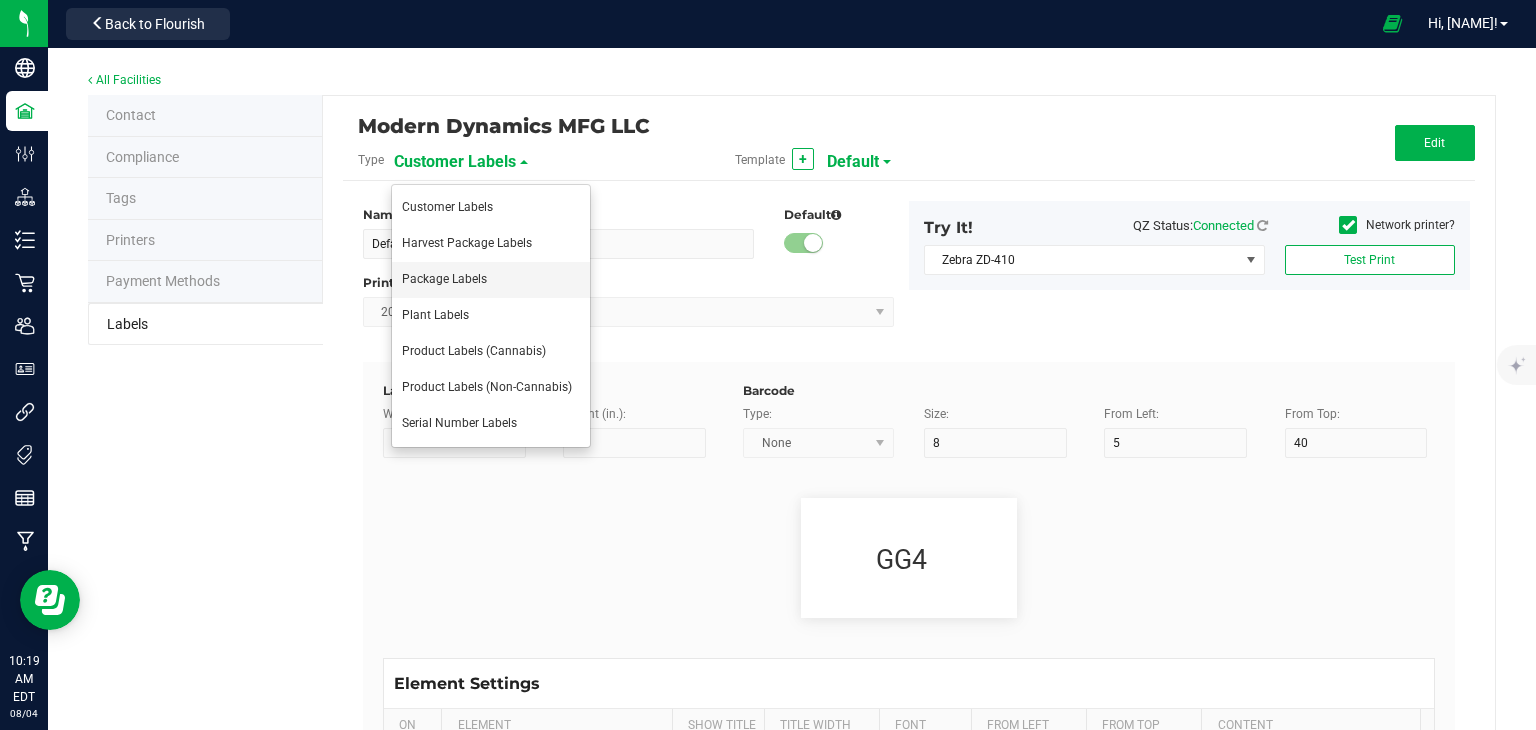 type on "10" 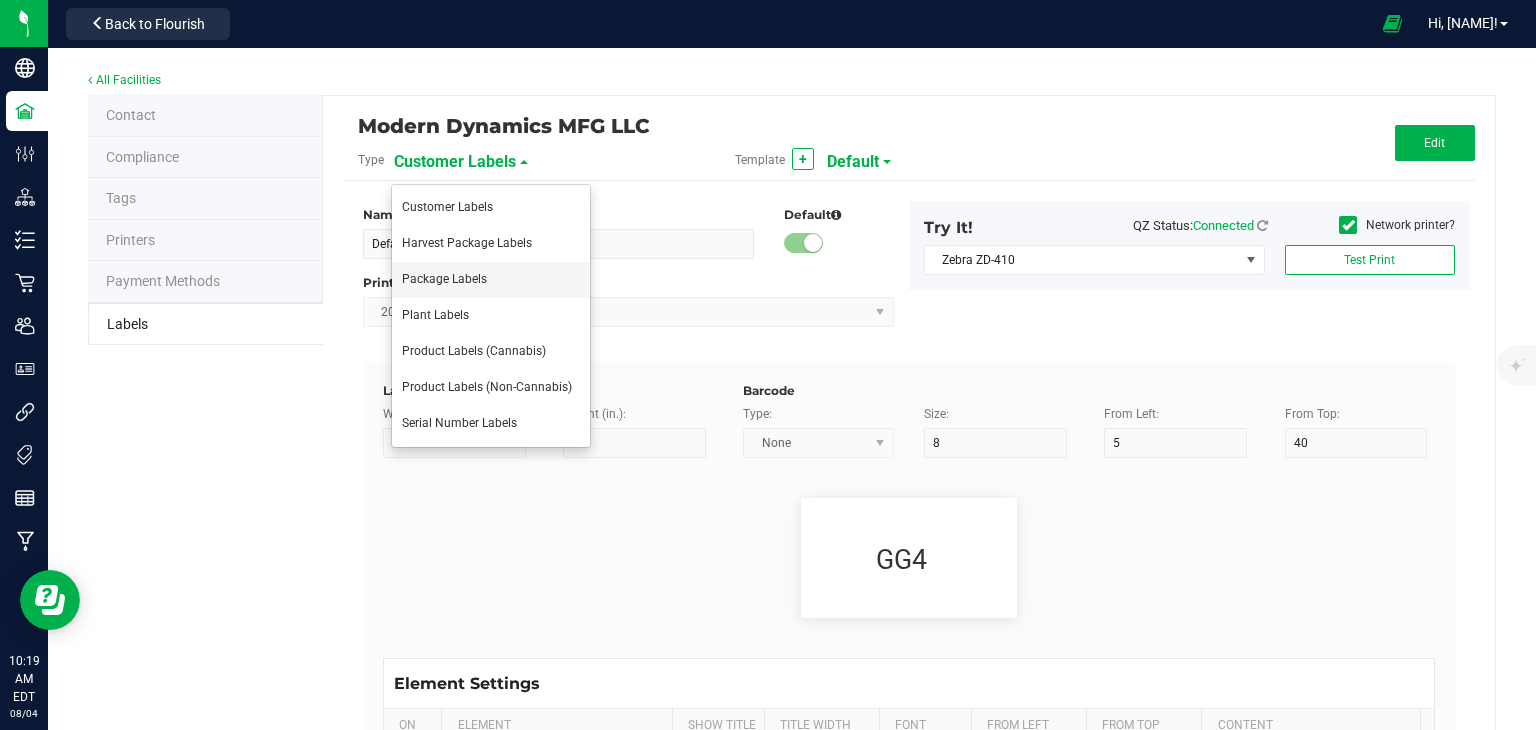 type on "35" 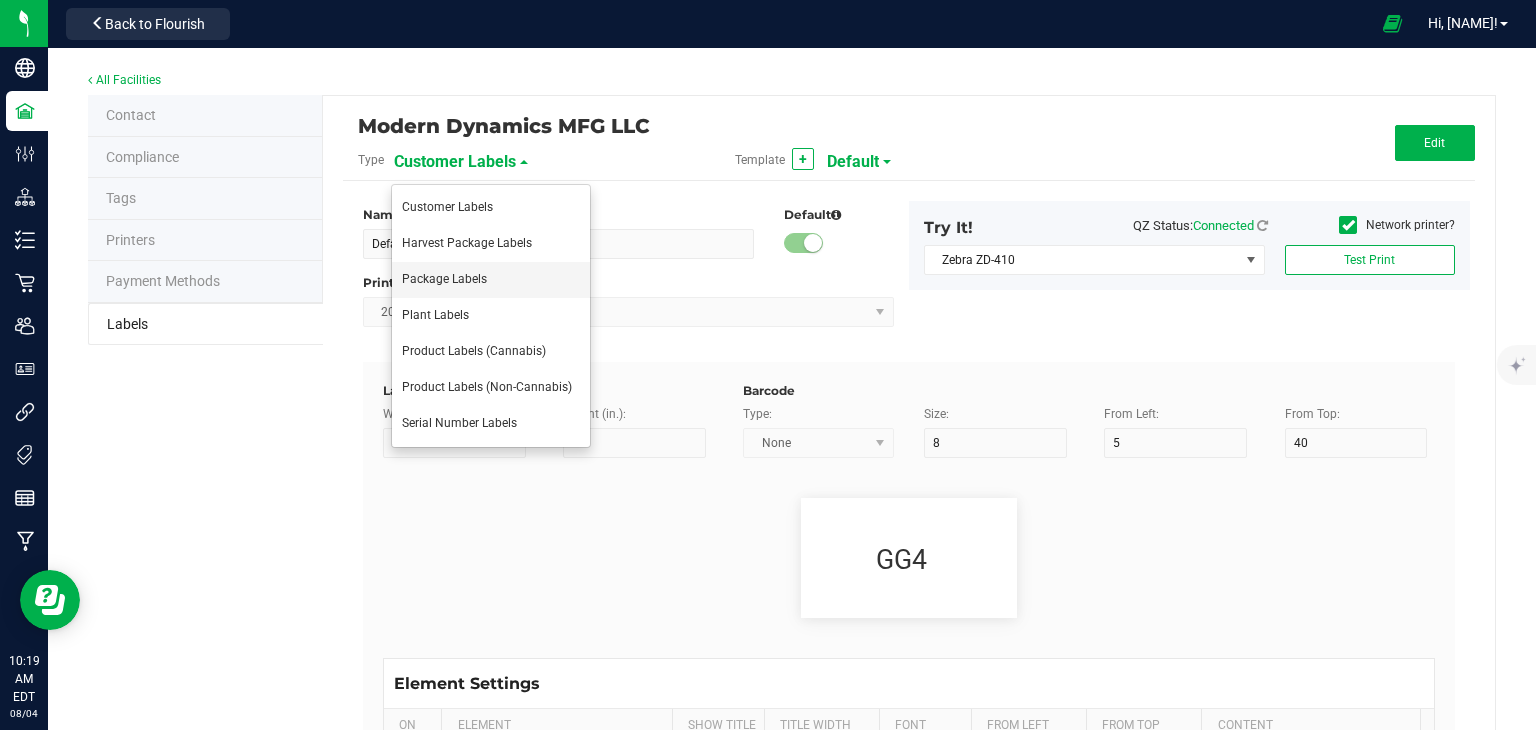 type on "4 g" 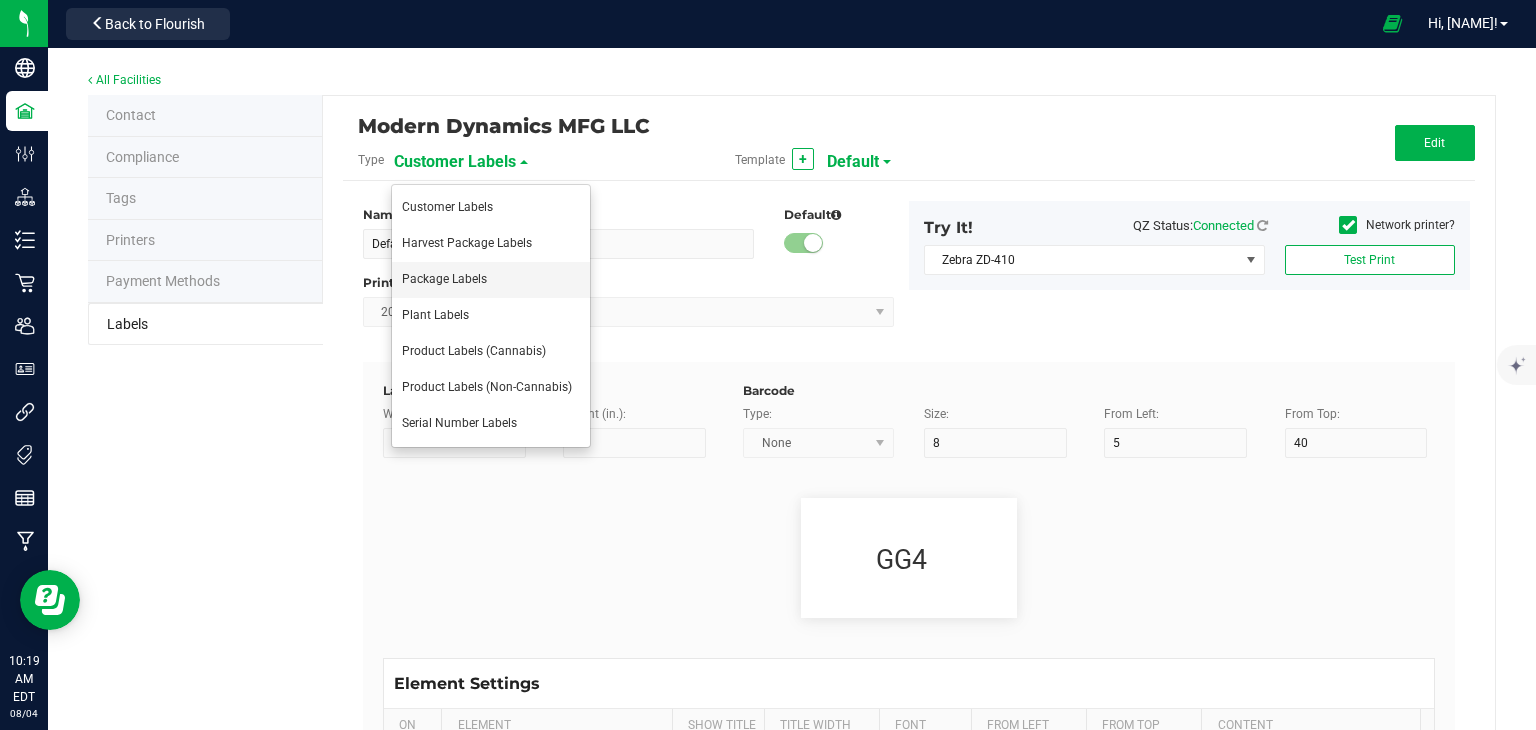 type on "Doses Per Unit" 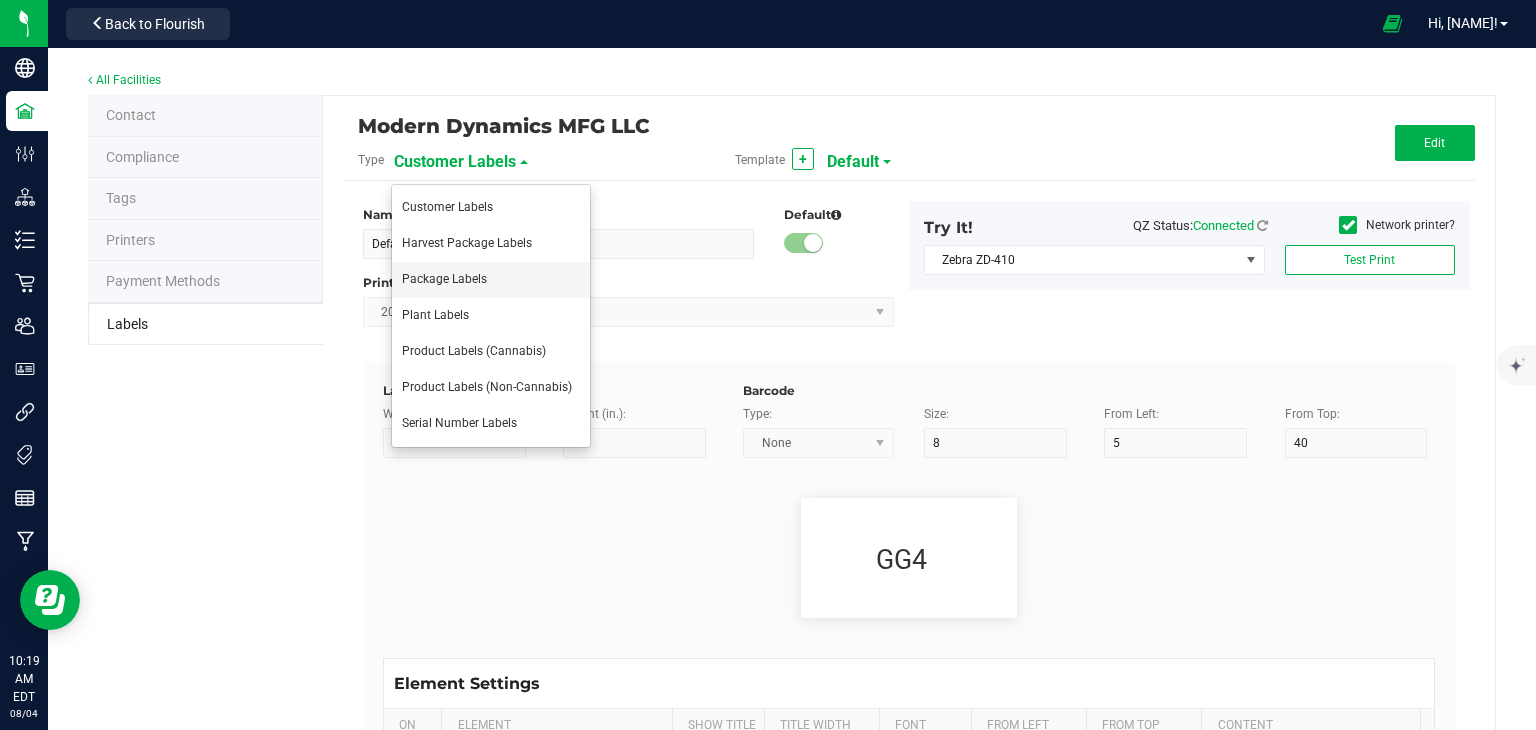 type on "25" 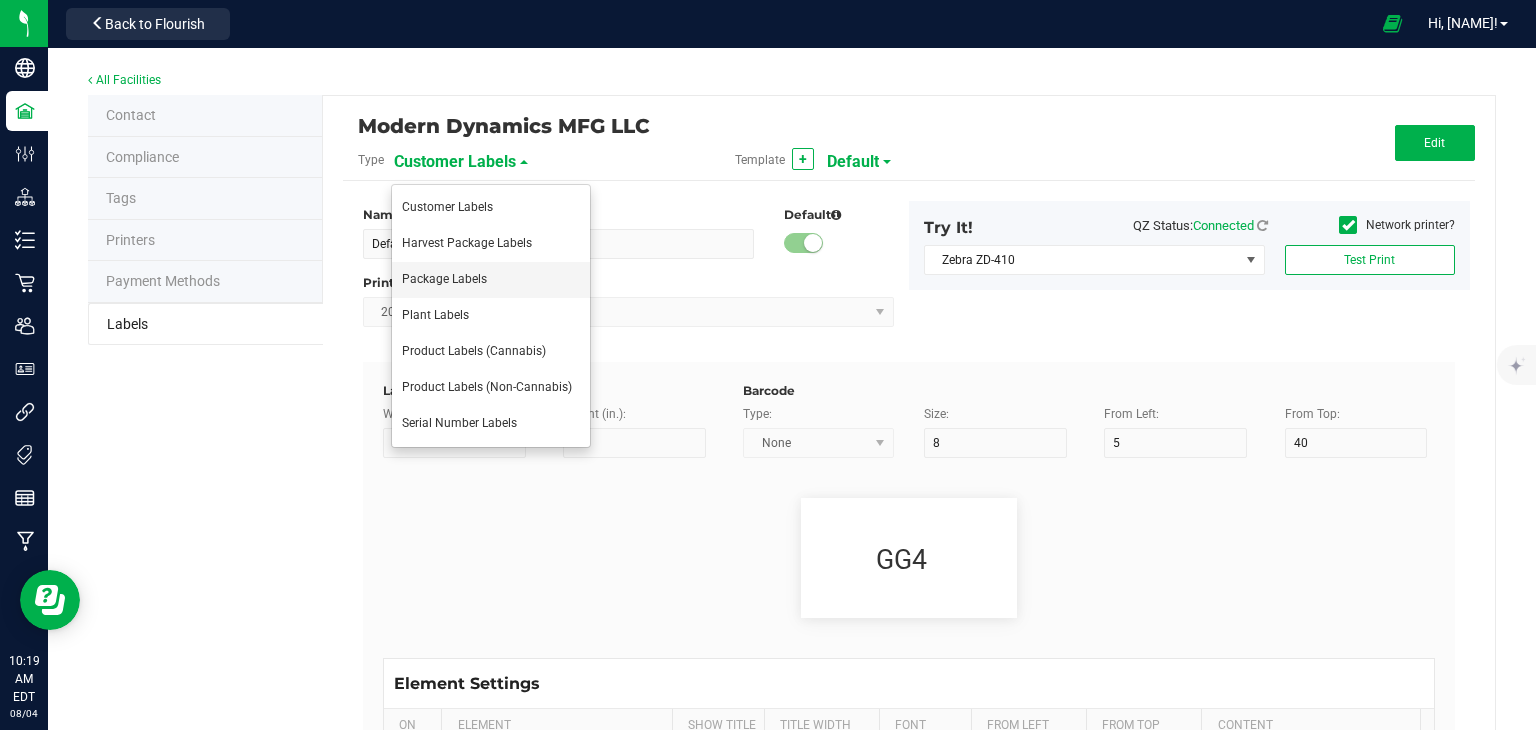 type on "10" 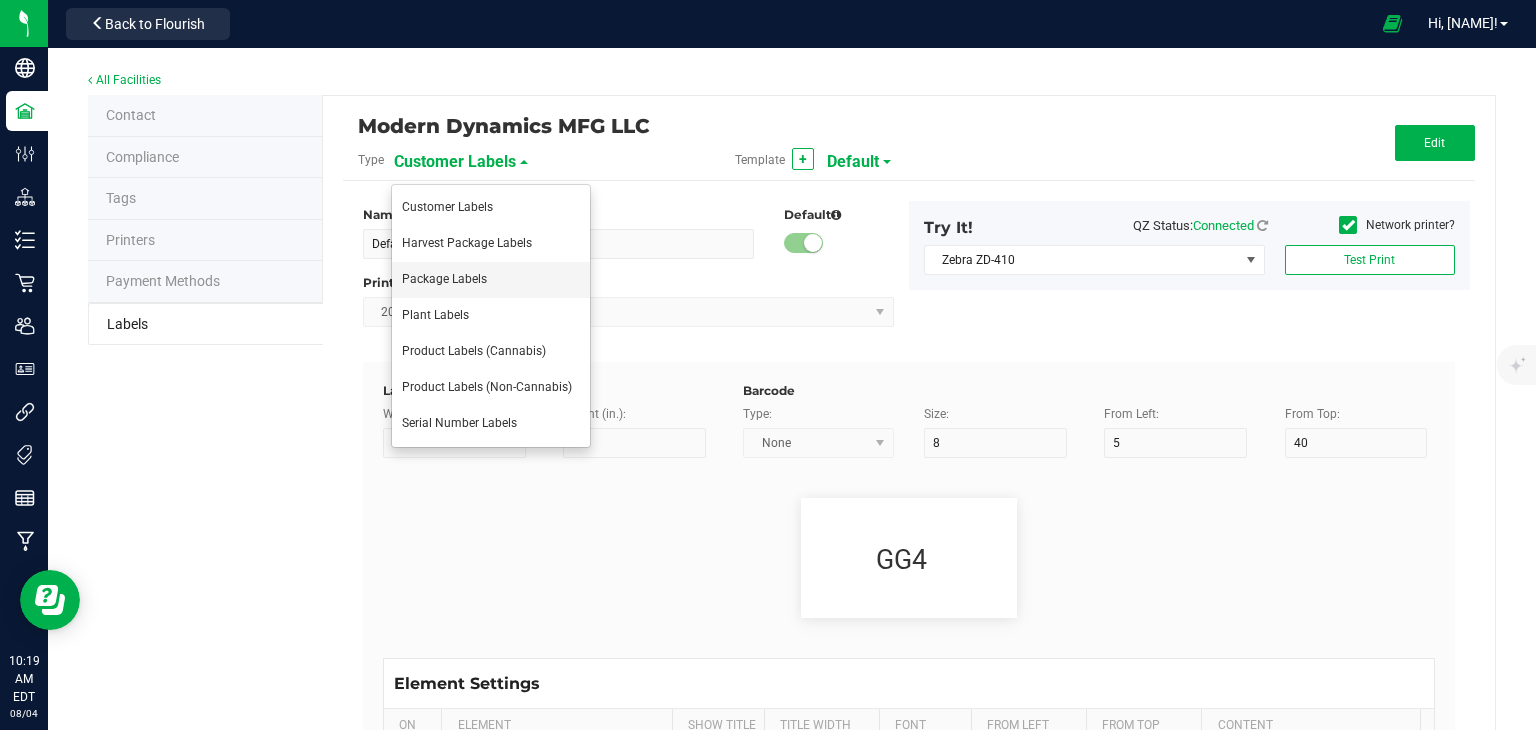 type on "35" 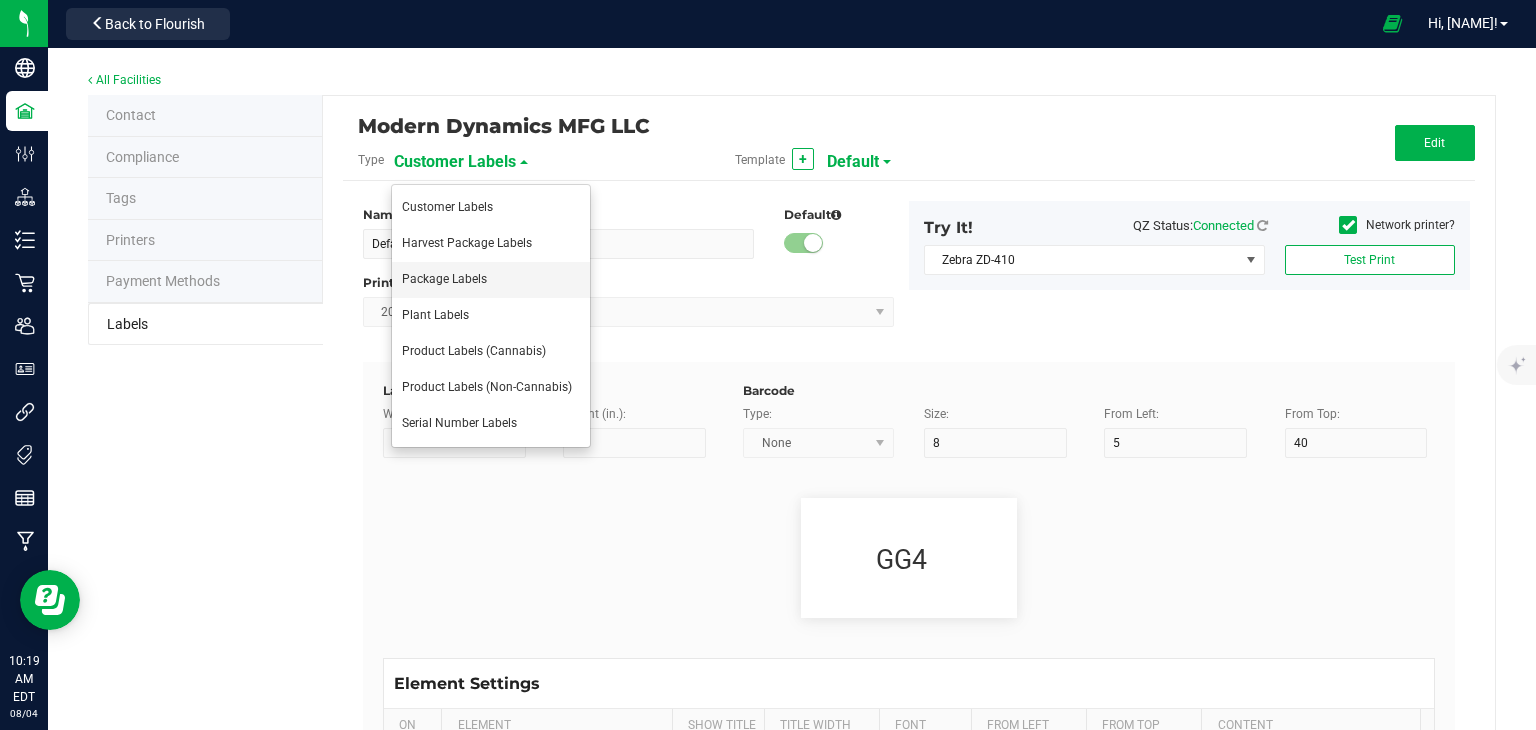 type on "20" 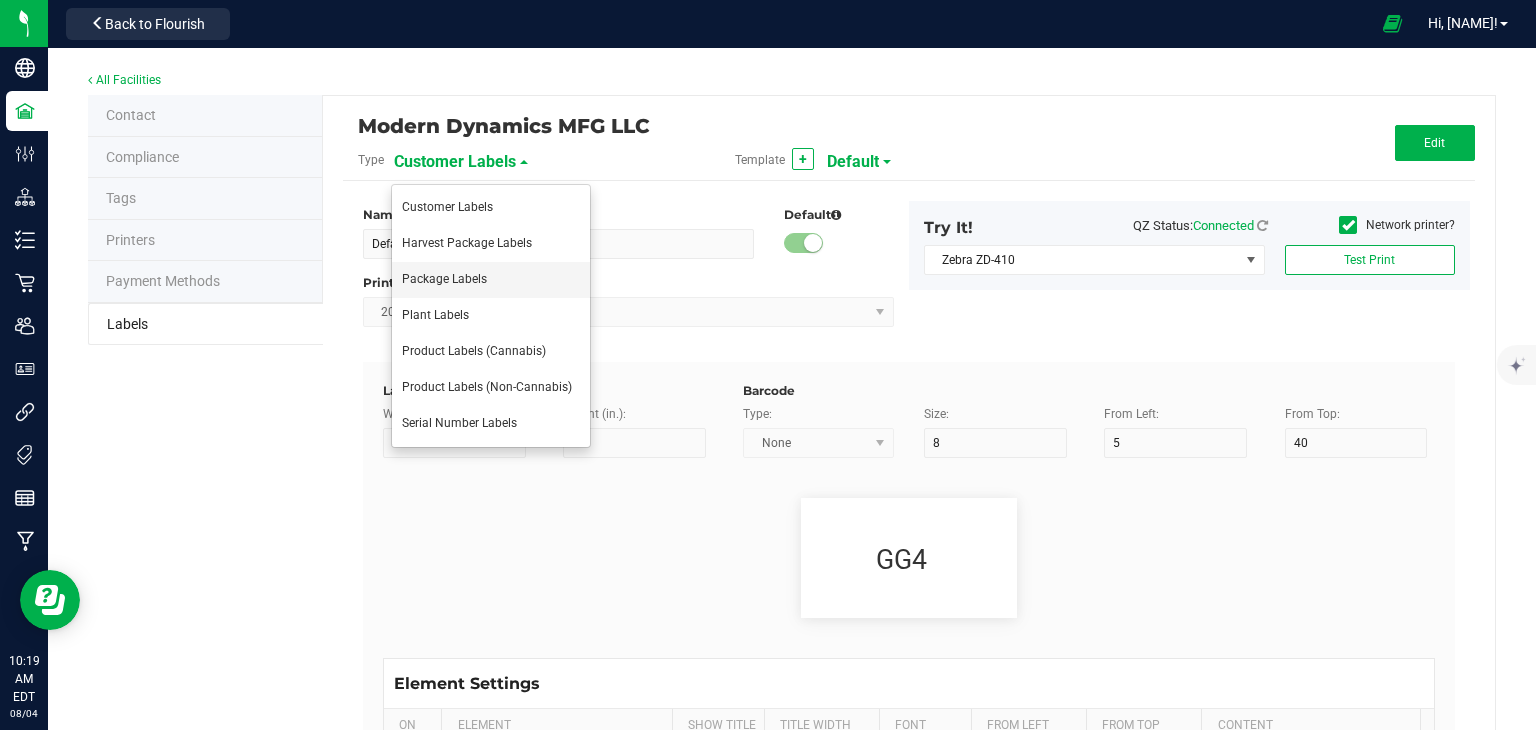 type on "Item Ingredients" 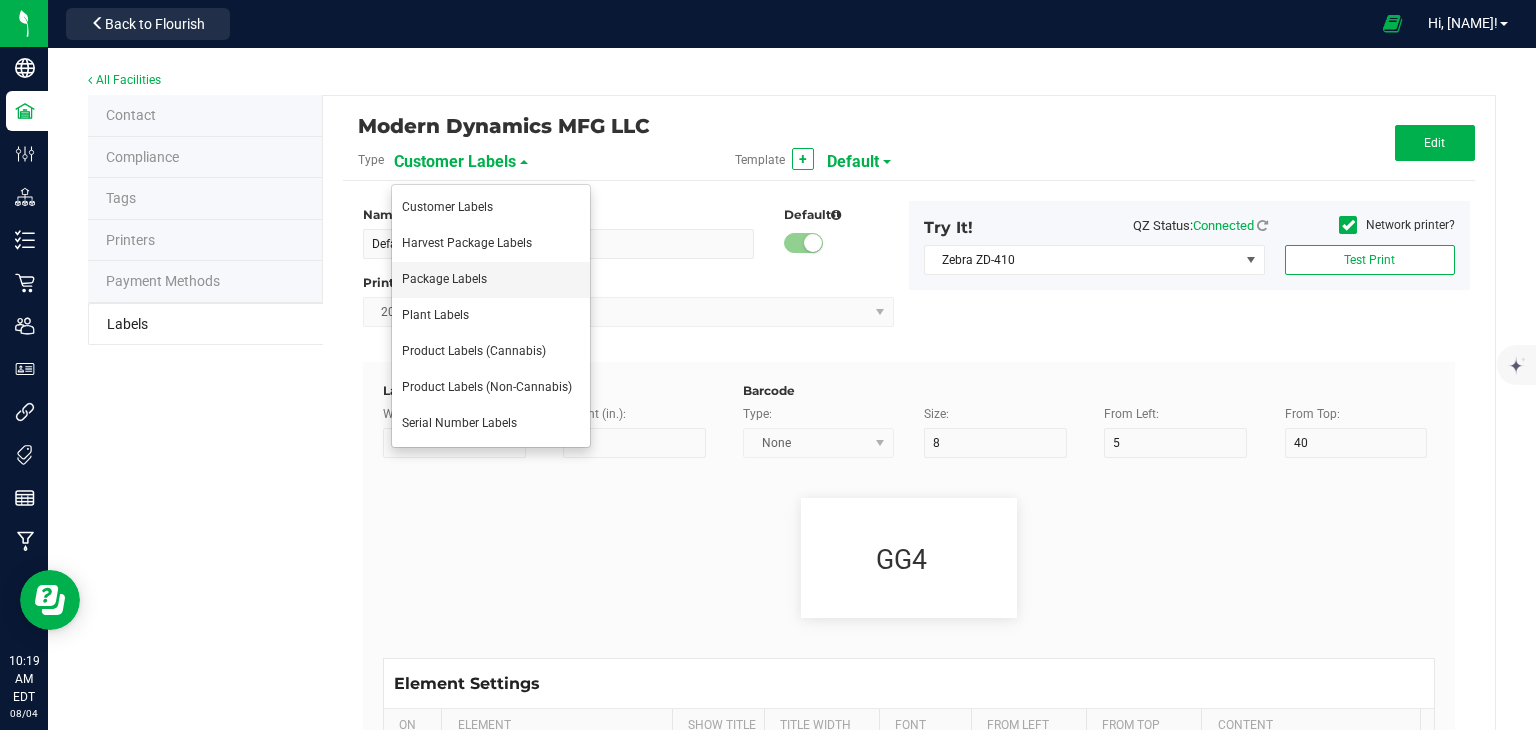type on "25" 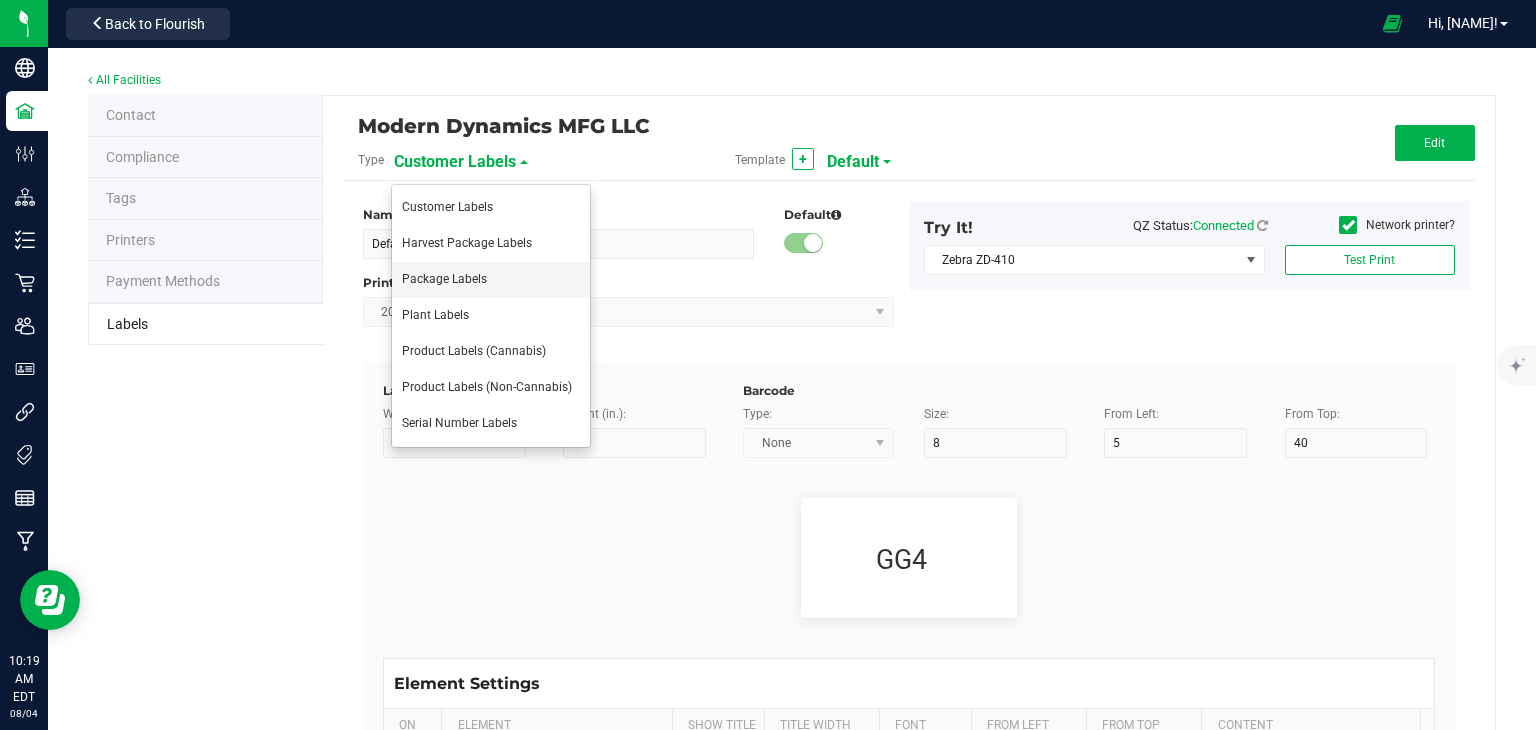 type on "10" 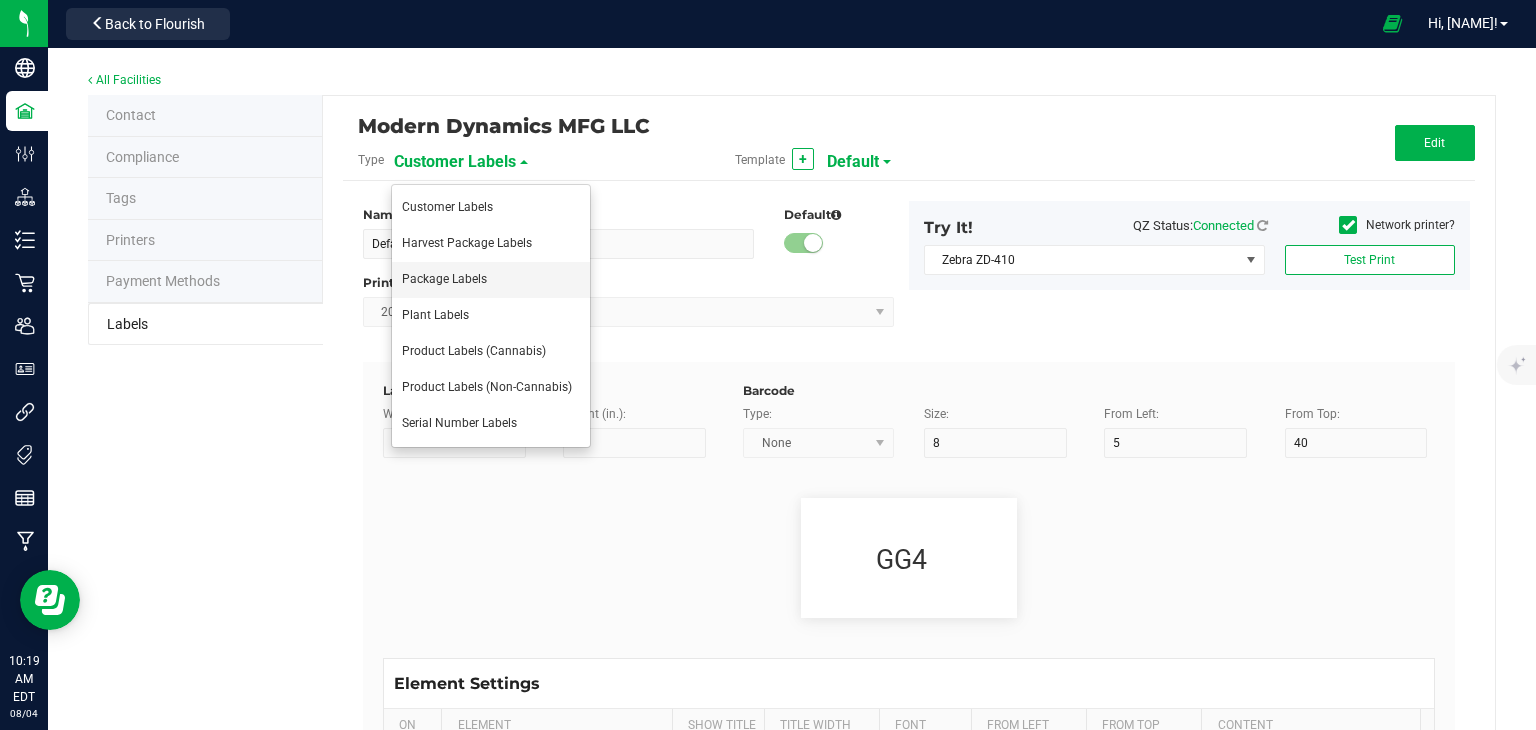 type on "35" 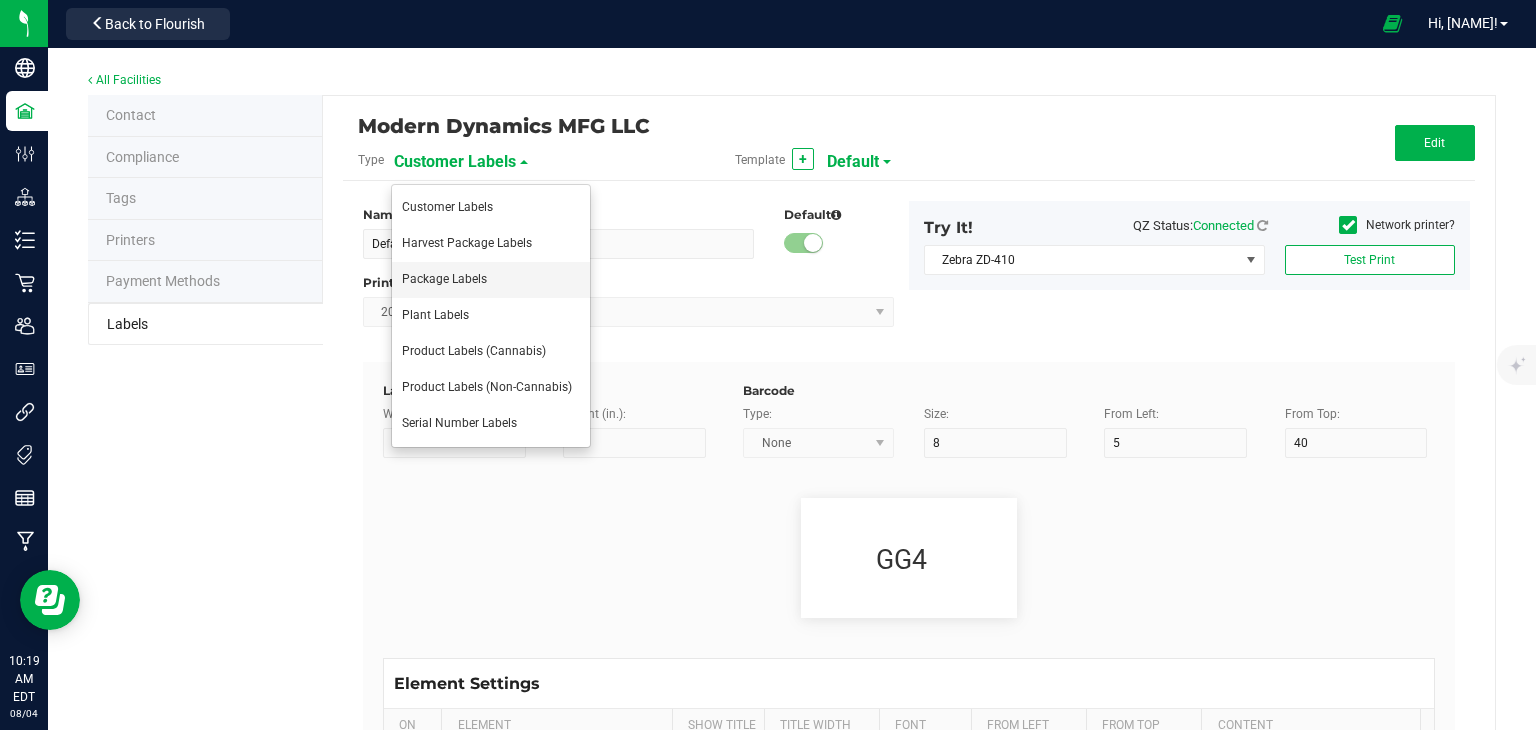type on "Ingredient one, ingredient two" 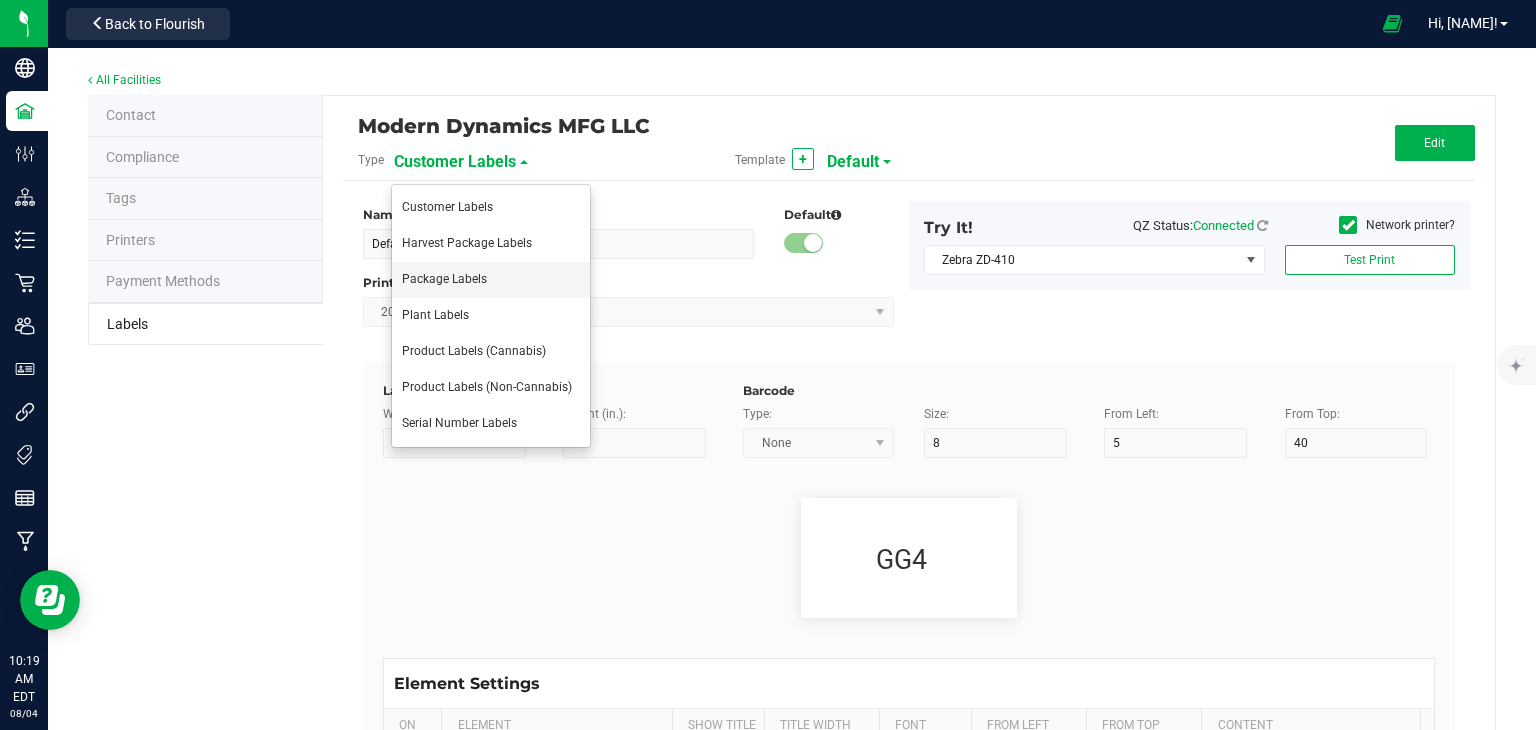 type on "METRC Item Ingredients" 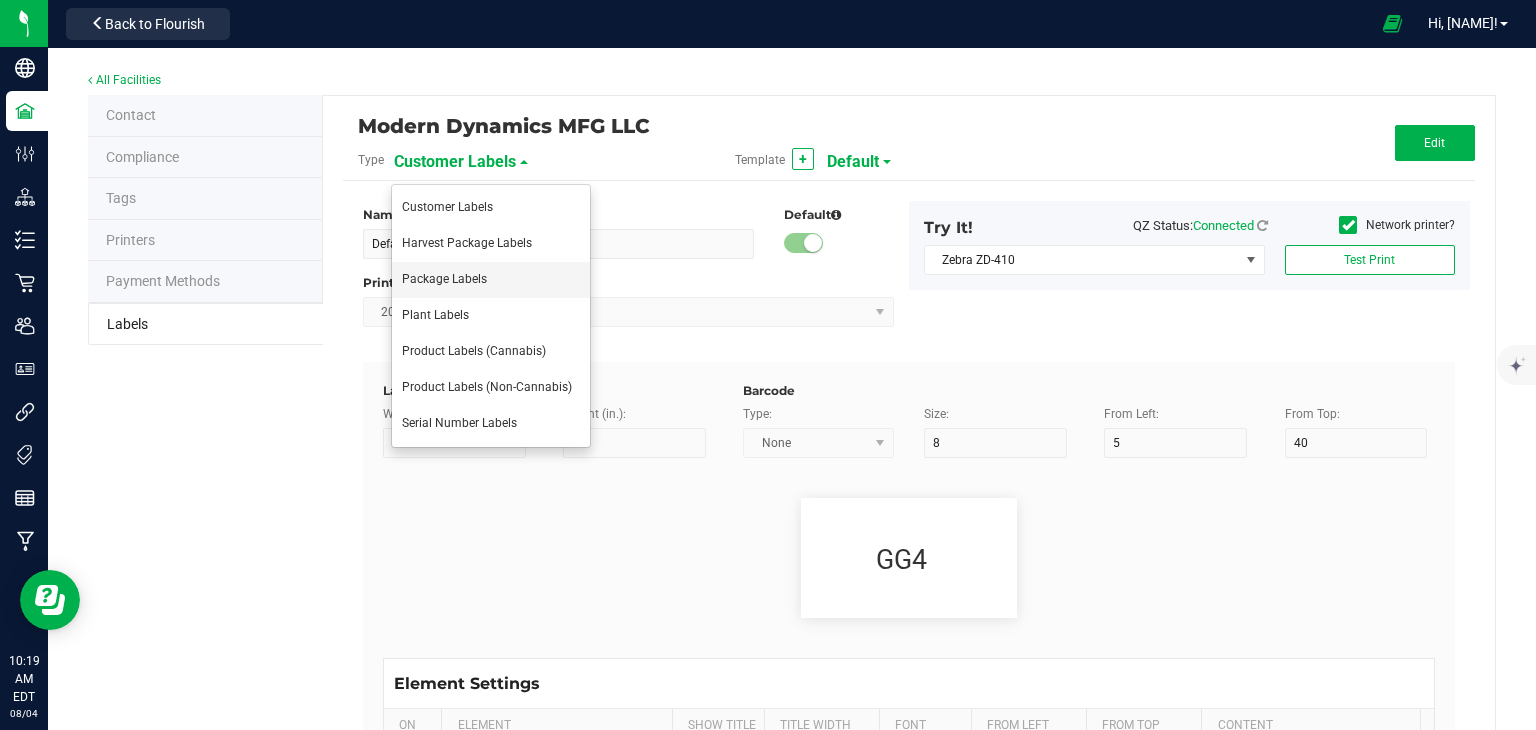 type on "25" 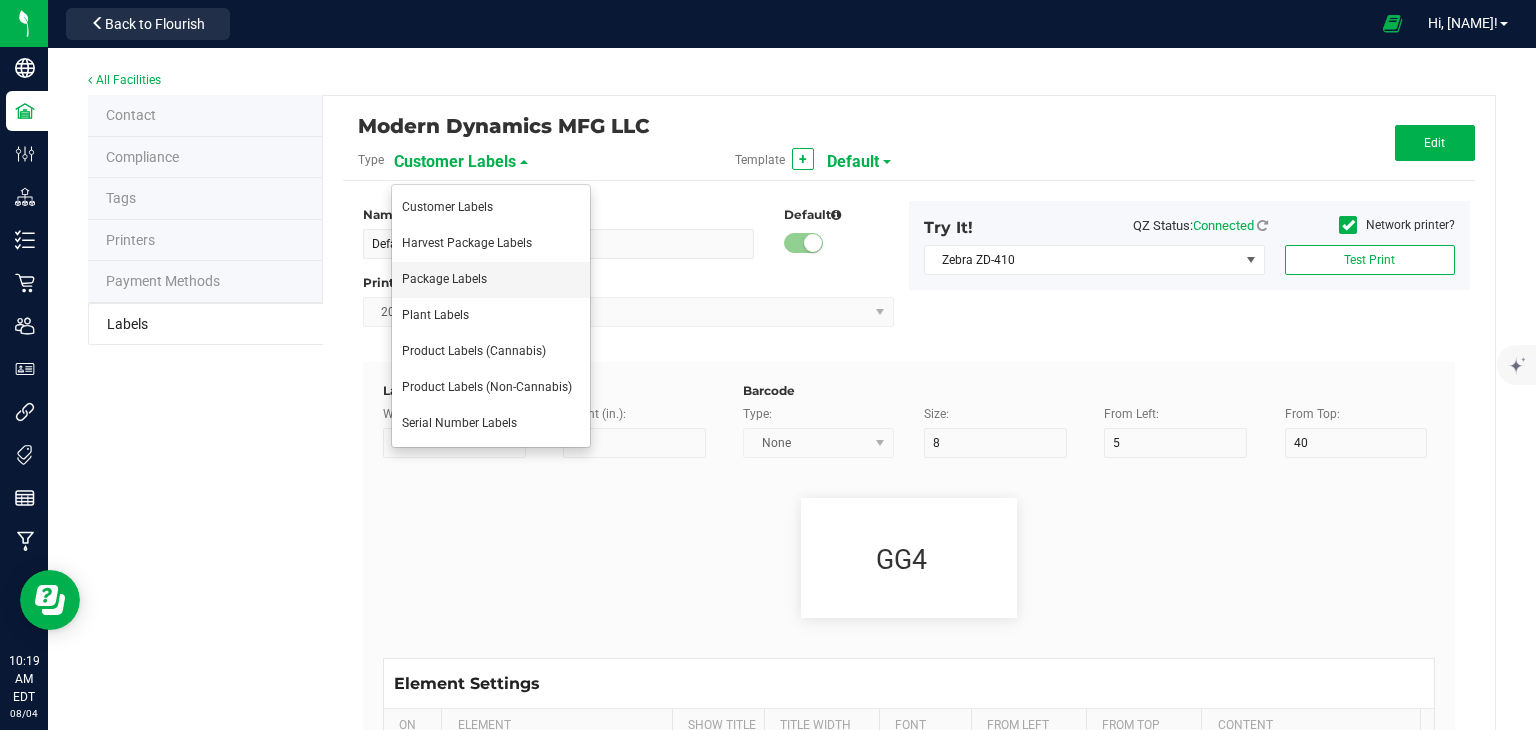 type on "10" 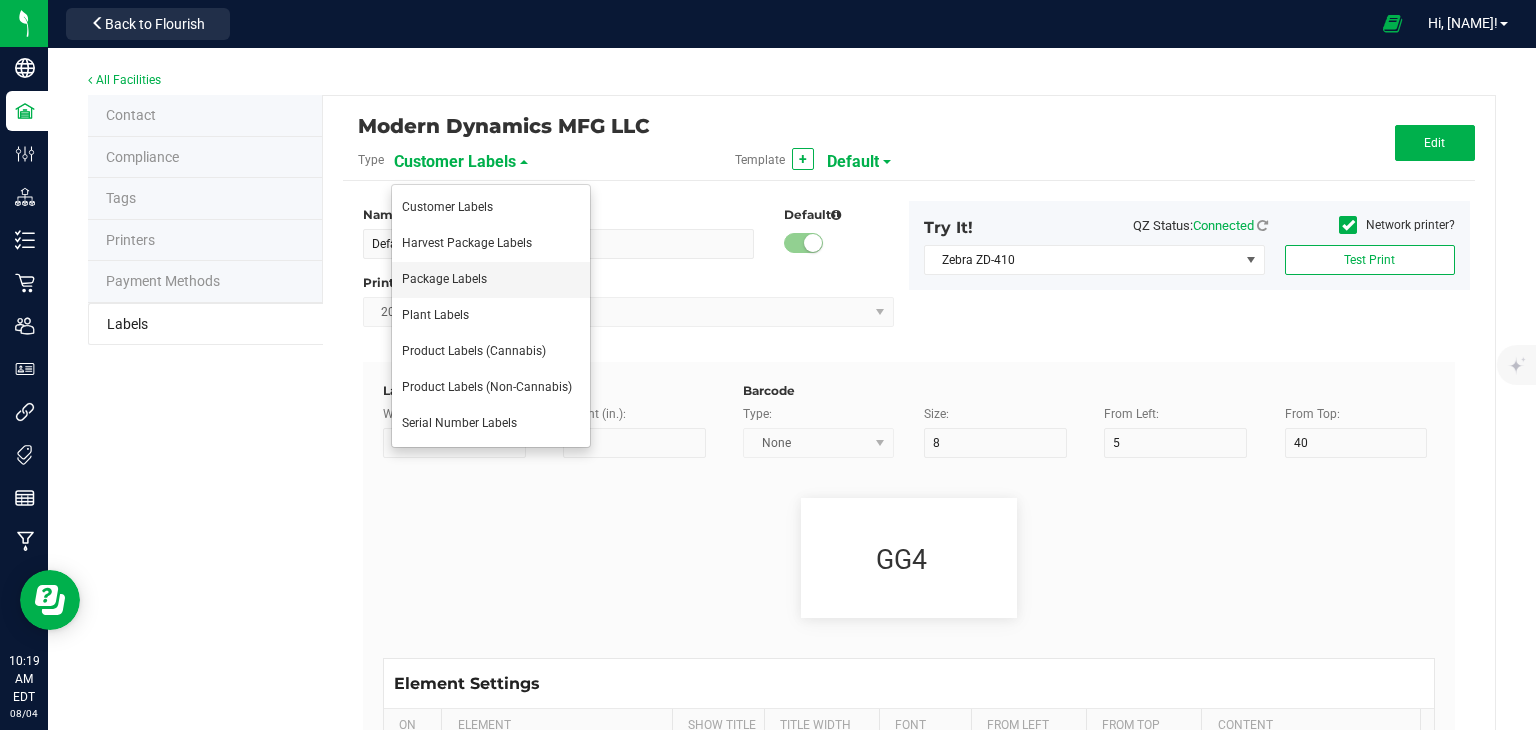 type on "35" 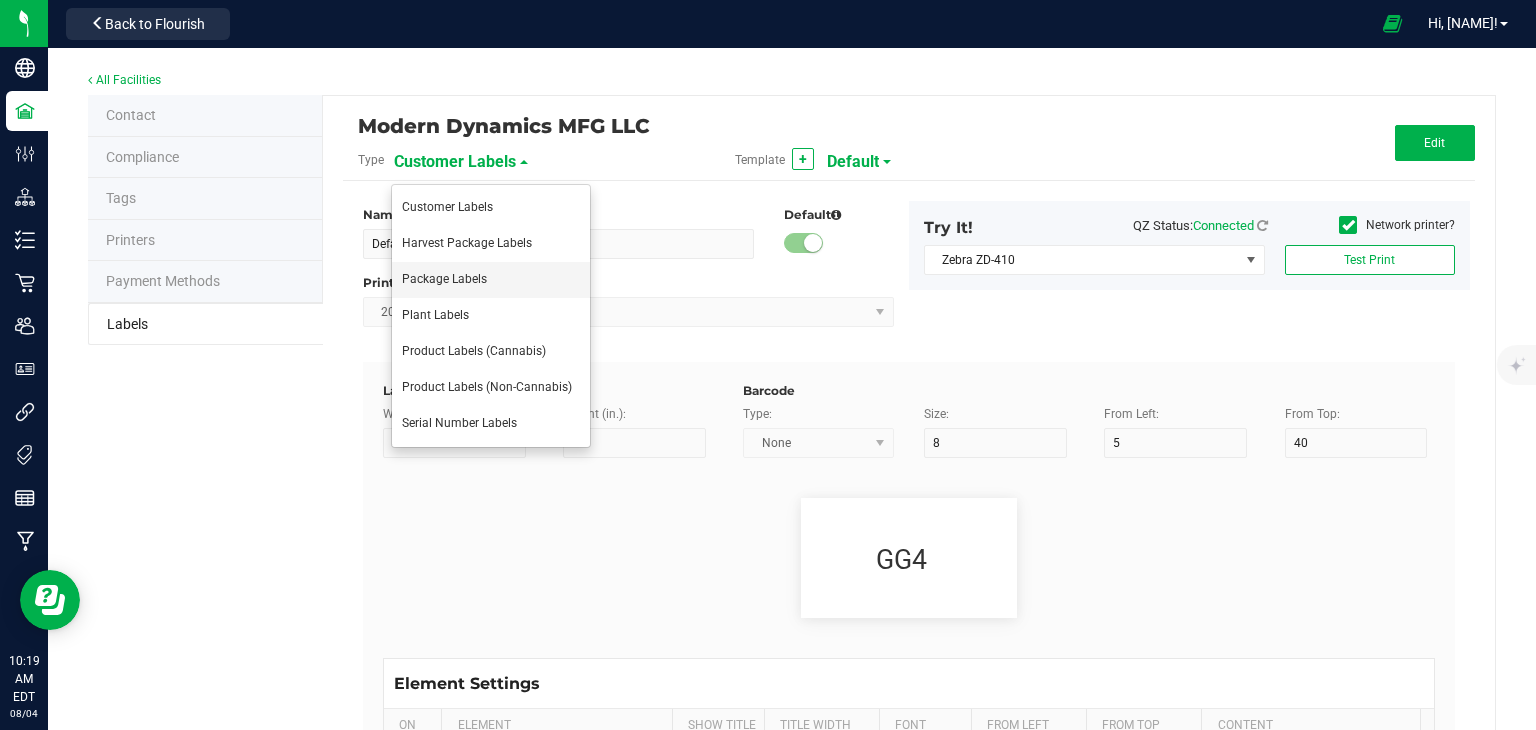 type on "Ingredient one, ingredient two" 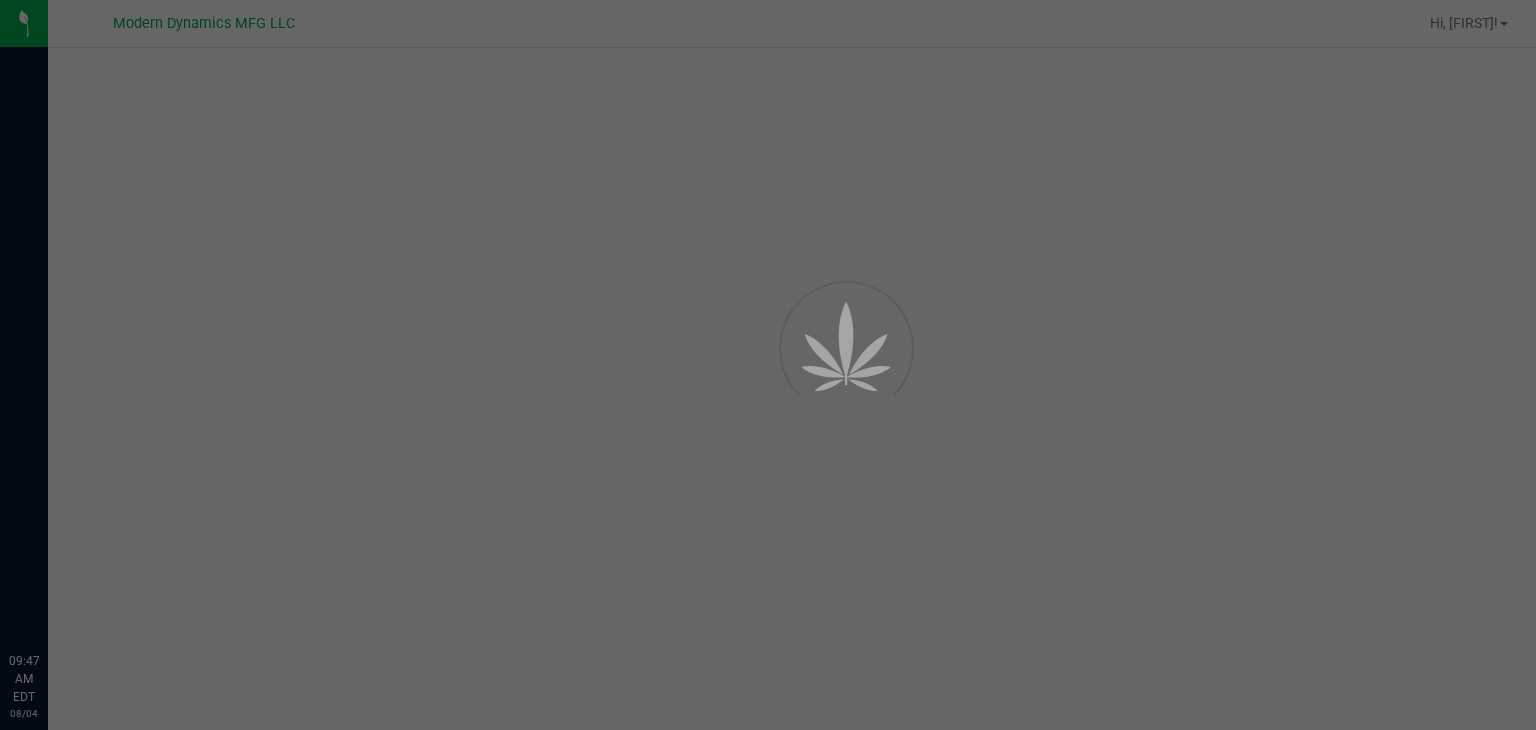 scroll, scrollTop: 0, scrollLeft: 0, axis: both 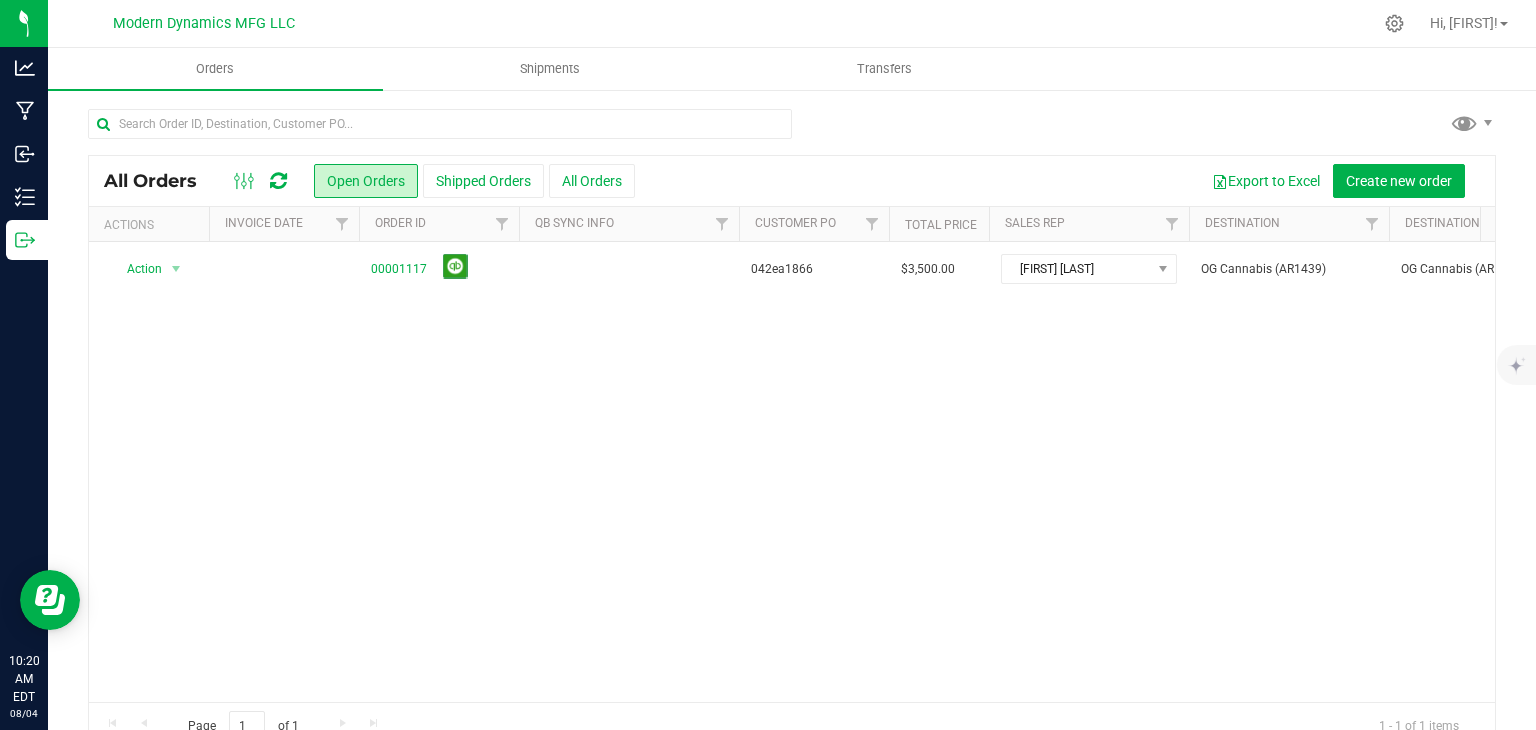 click at bounding box center [278, 181] 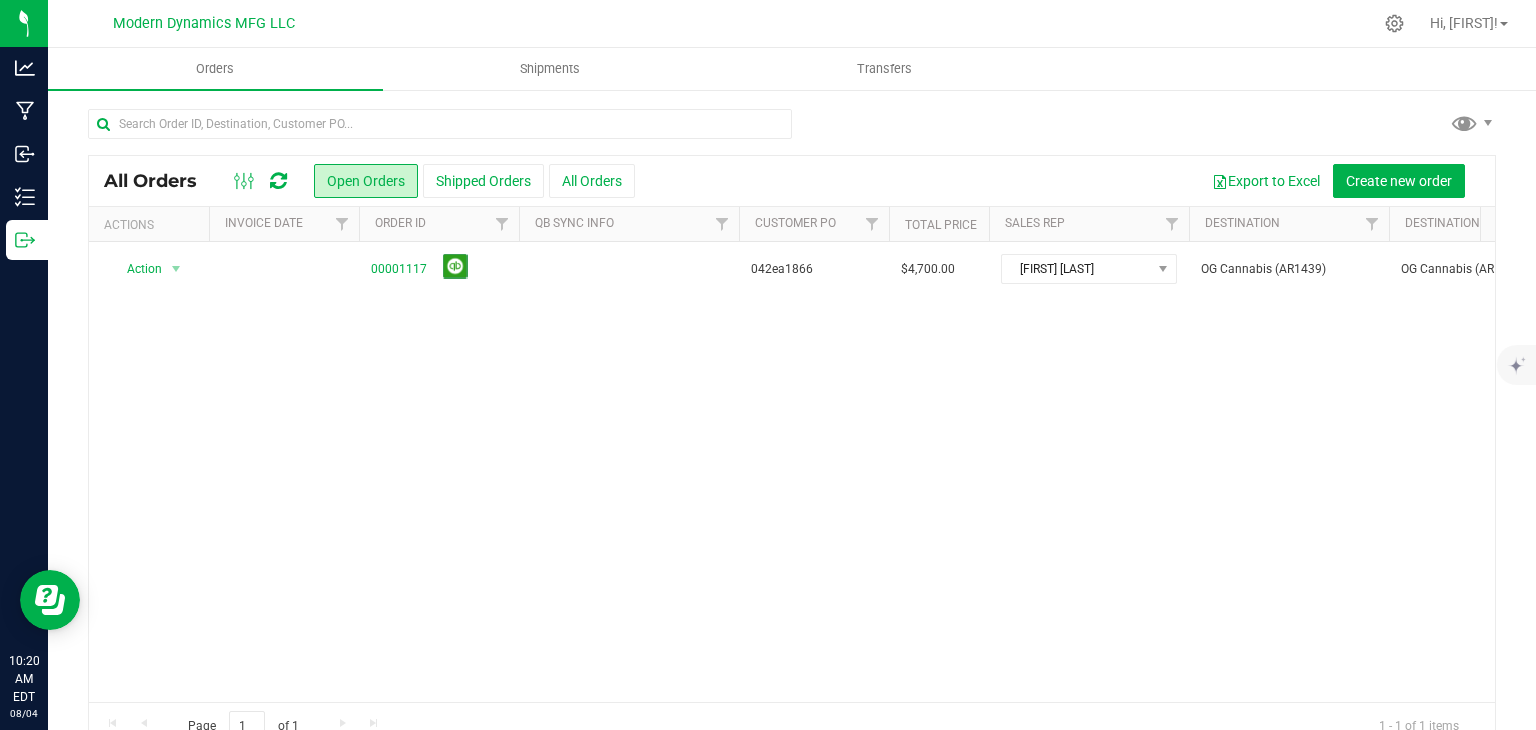 click at bounding box center (260, 181) 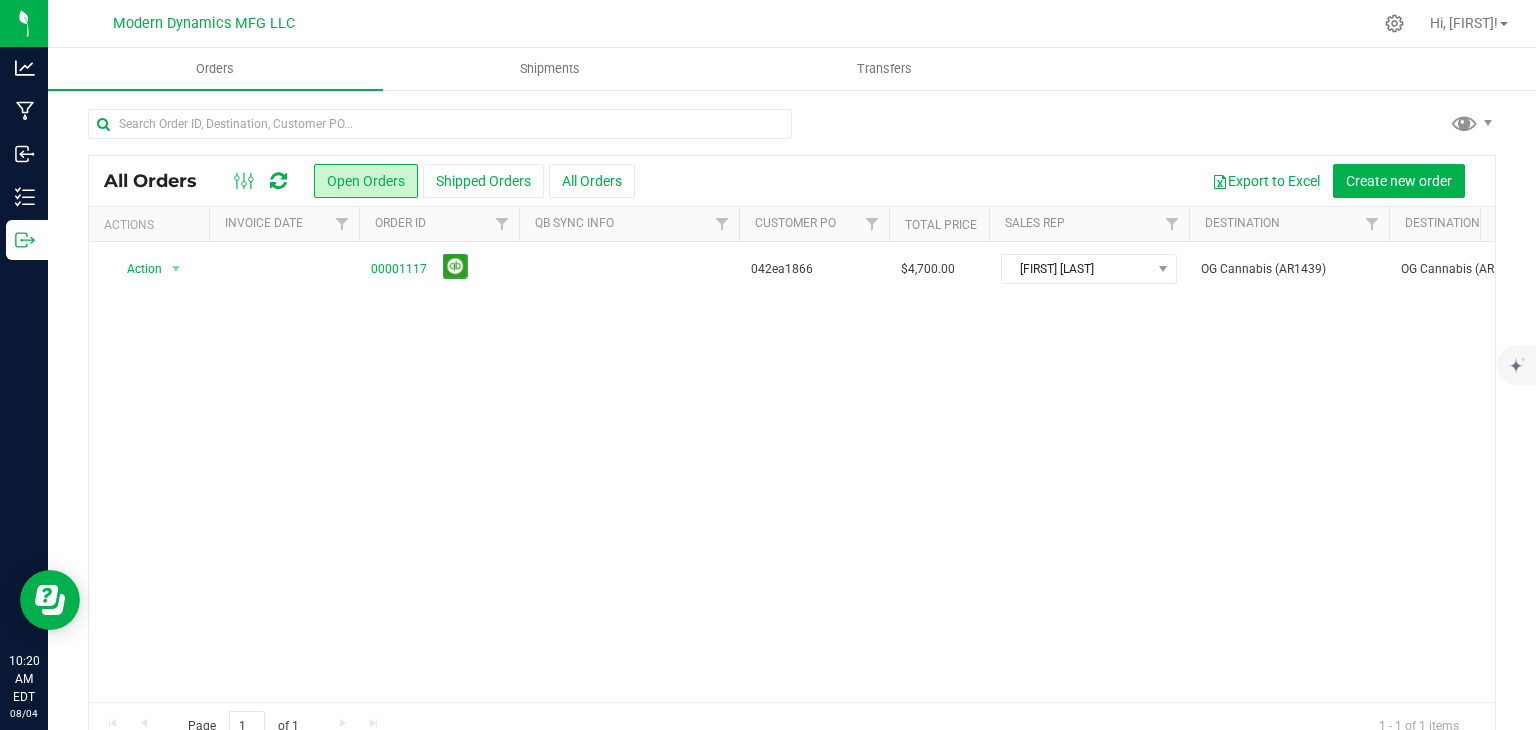 click at bounding box center (278, 181) 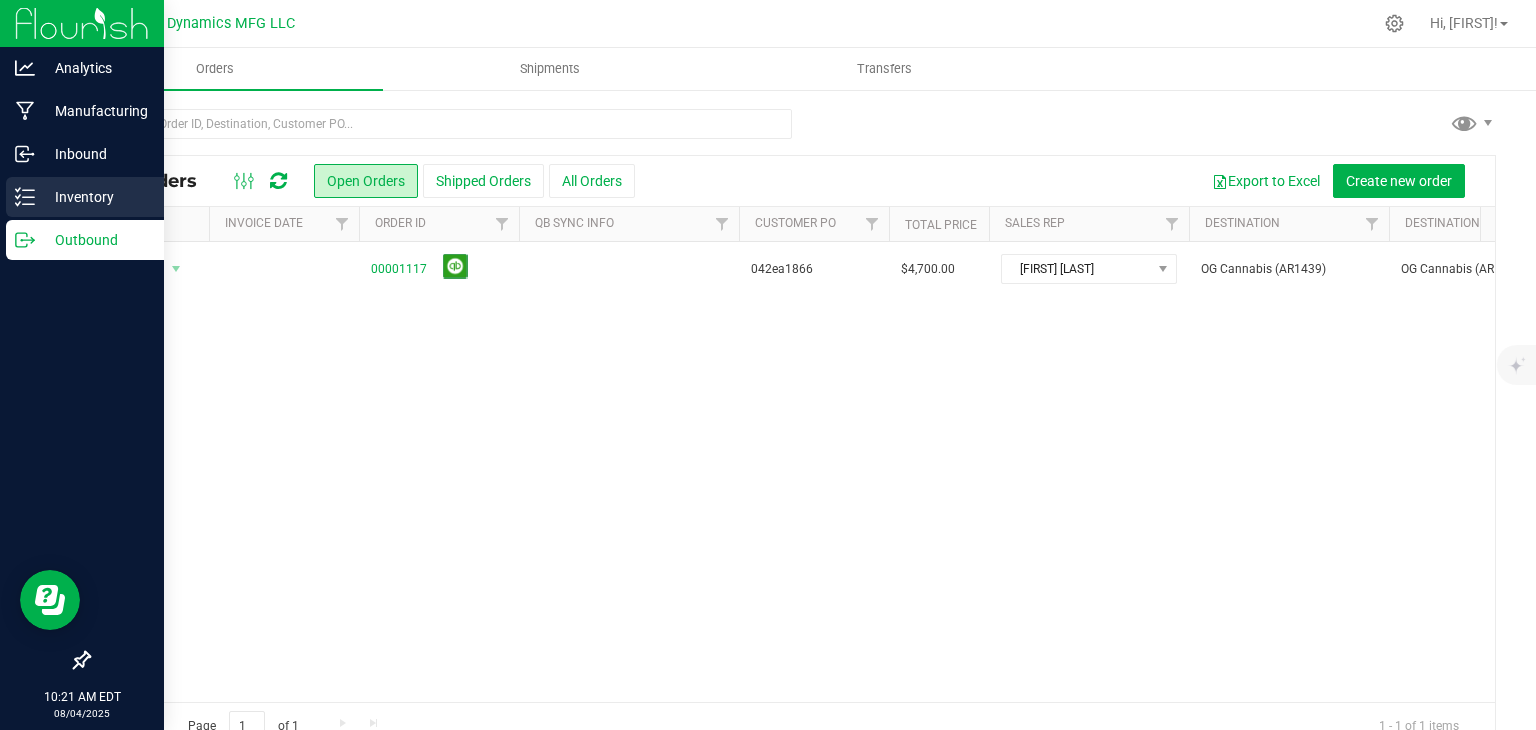 click on "Inventory" at bounding box center (85, 197) 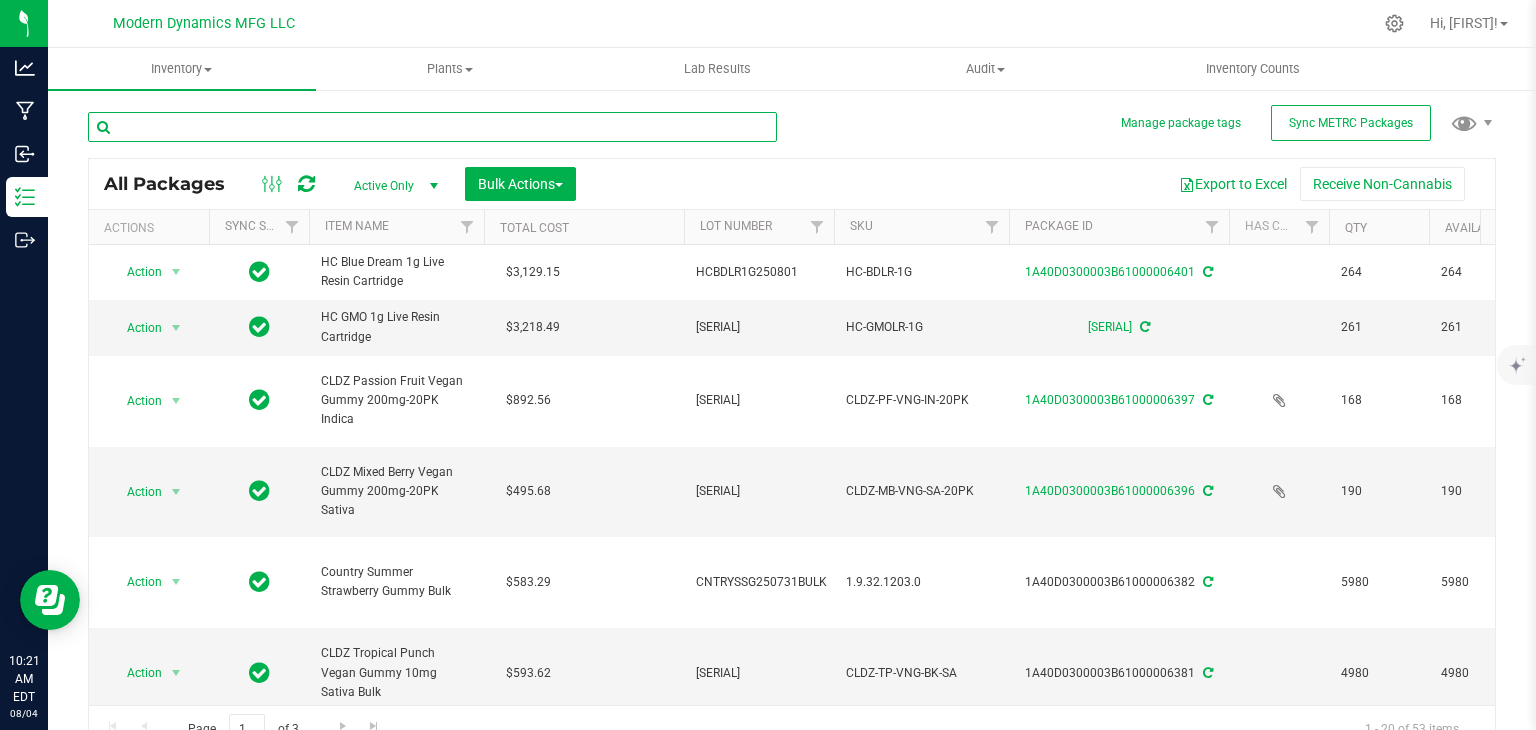 click at bounding box center (432, 127) 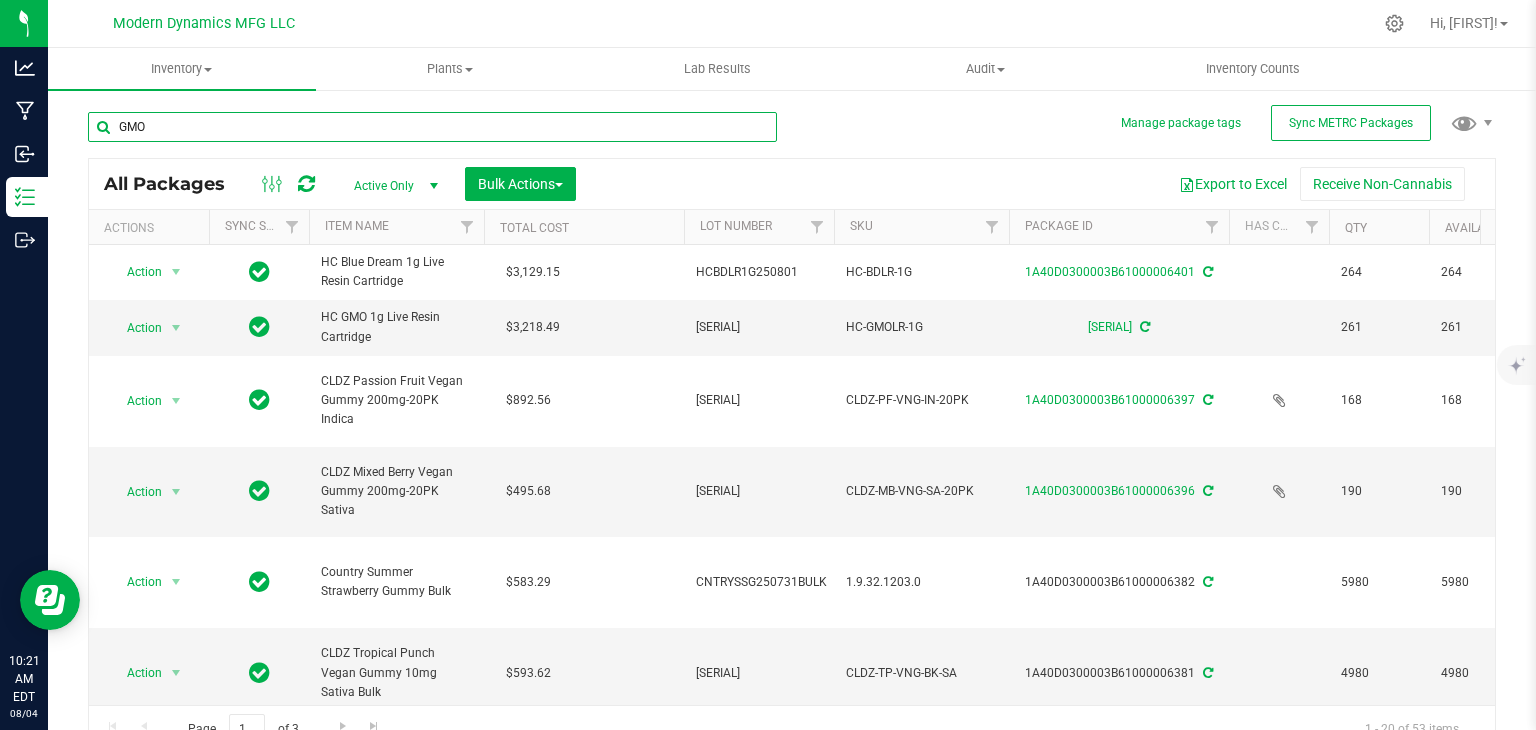 type on "GMO" 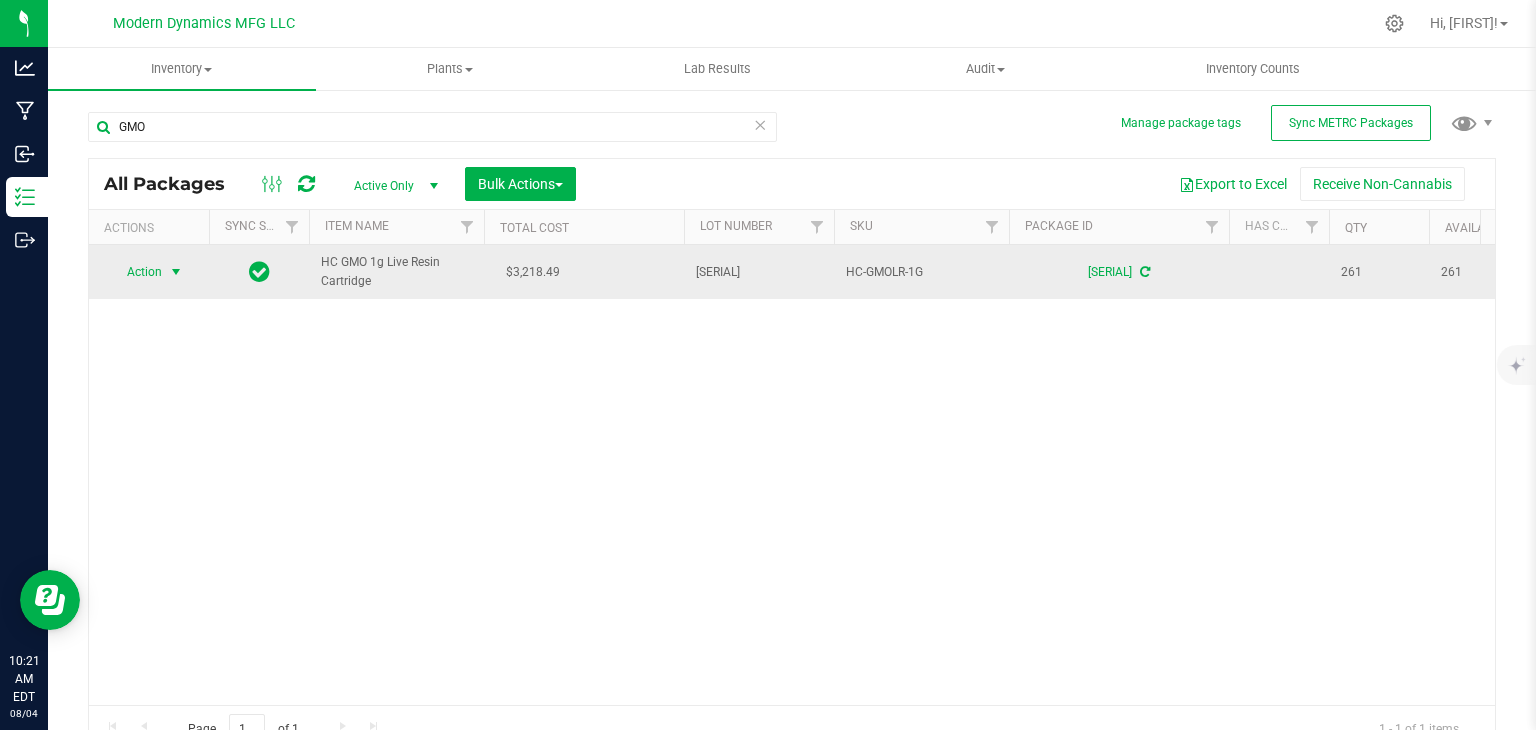 click at bounding box center [176, 272] 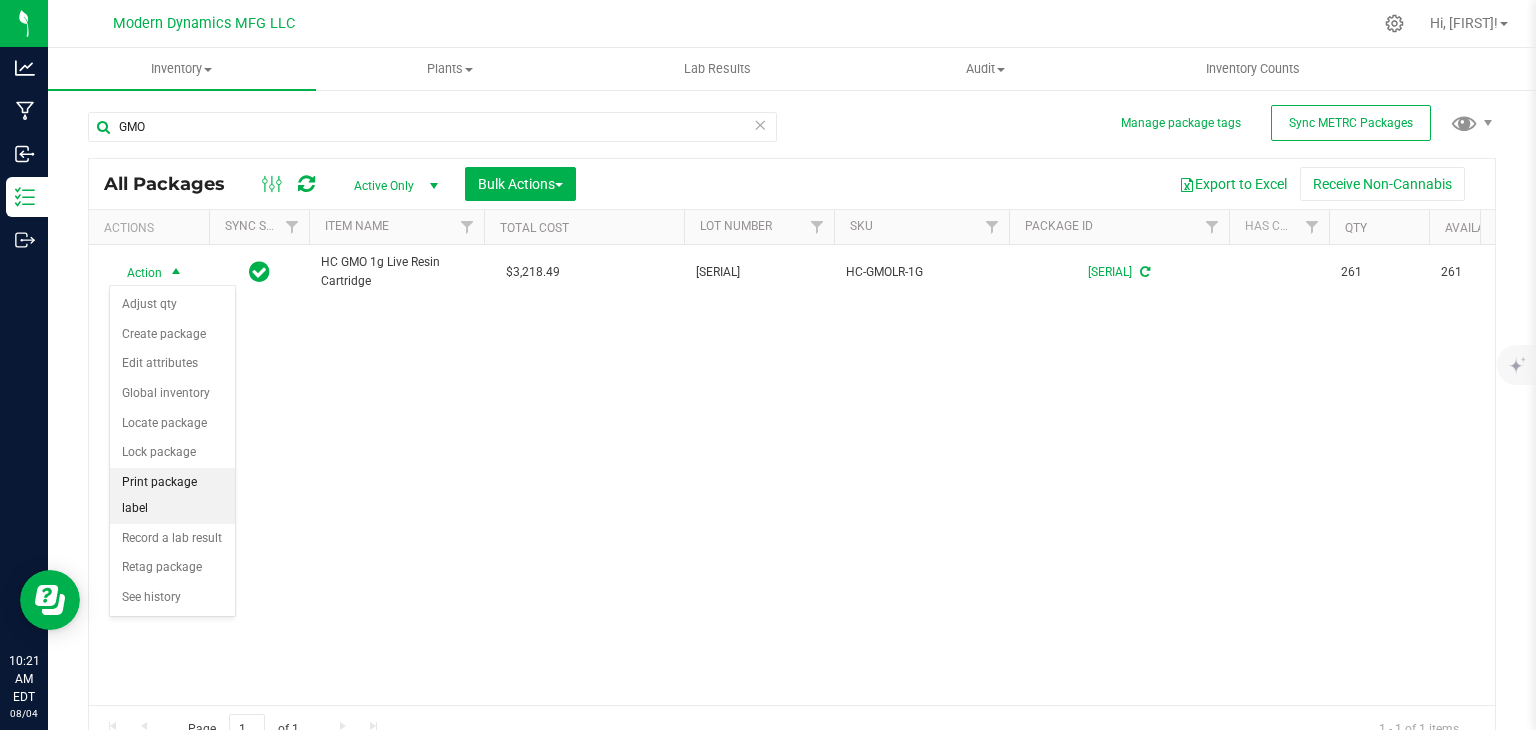 click on "Print package label" at bounding box center [172, 495] 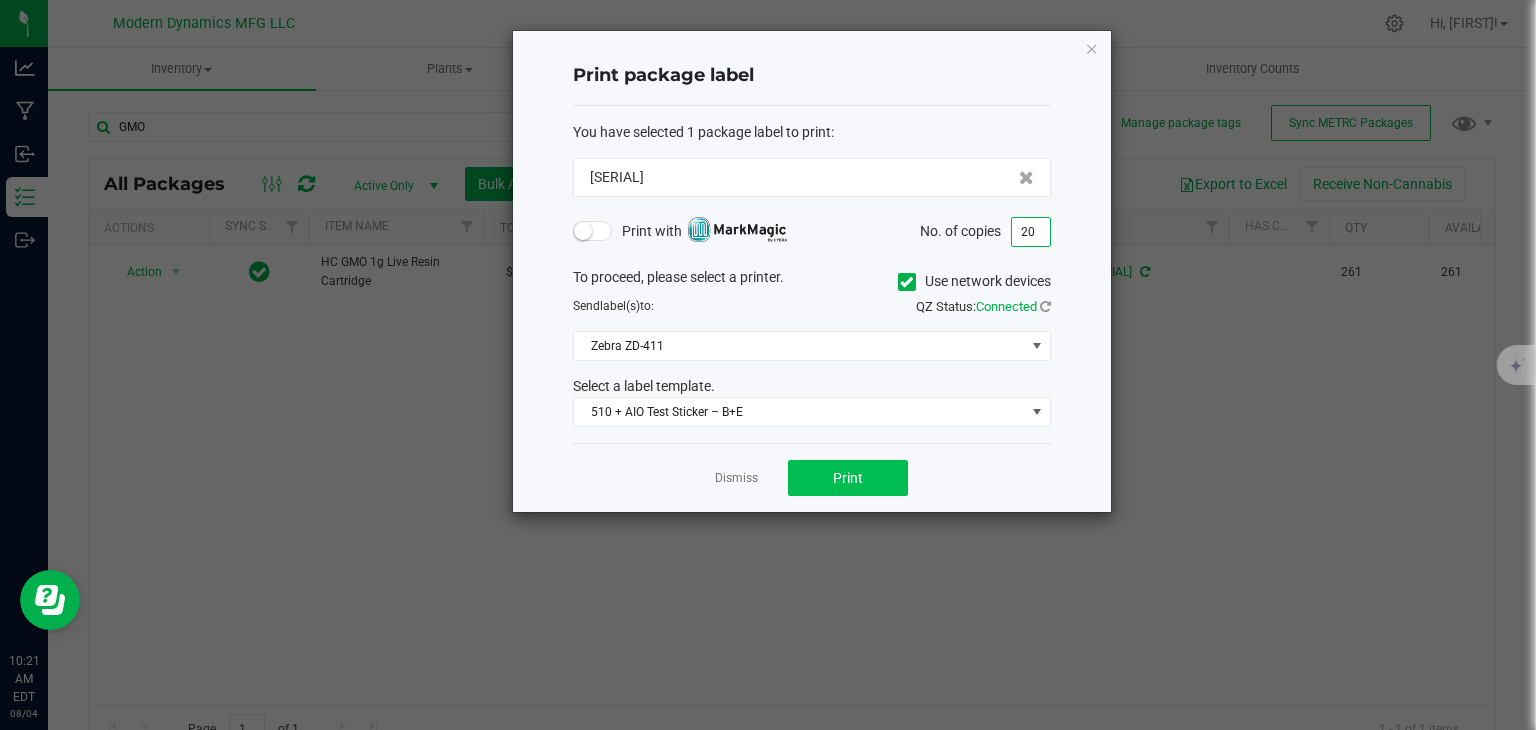 type on "20" 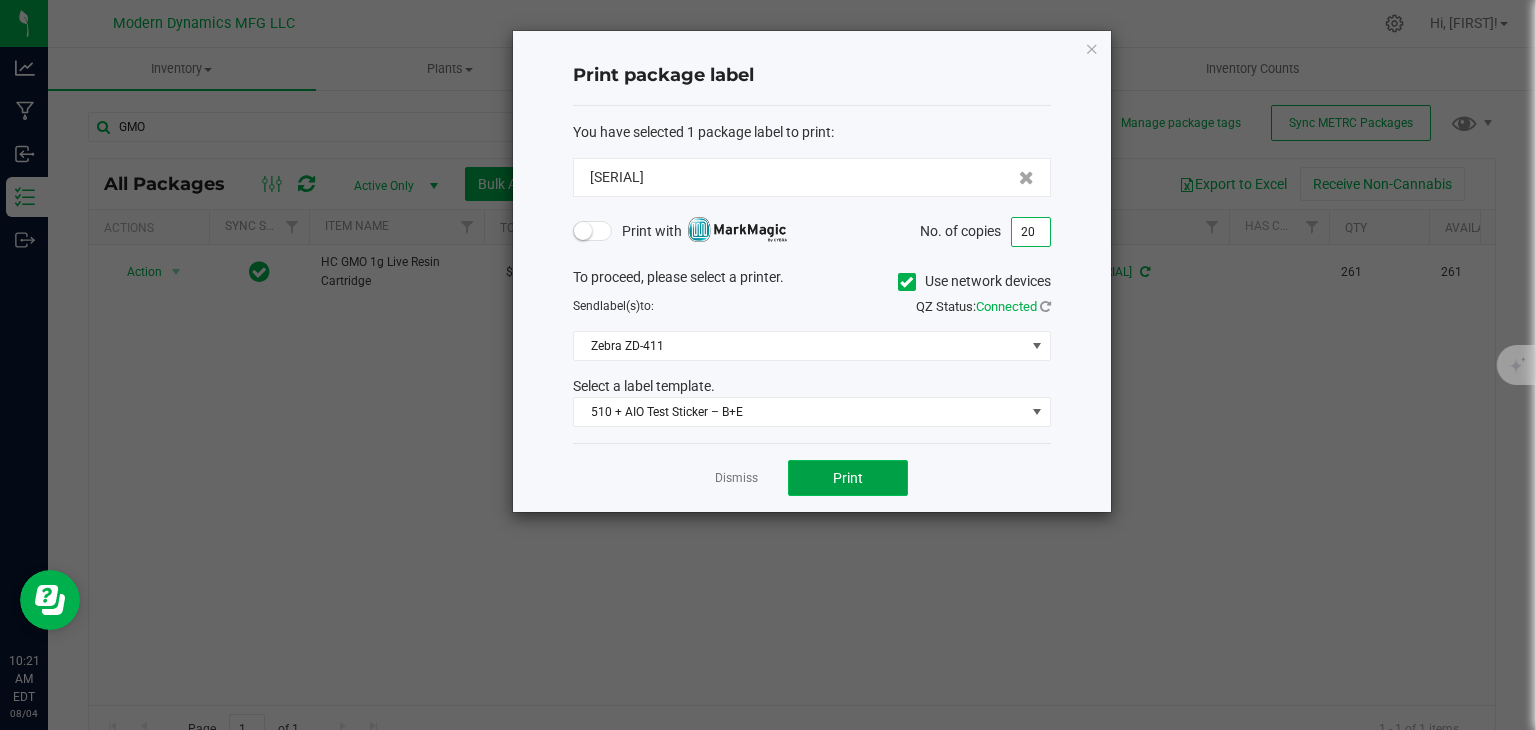 click on "Print" 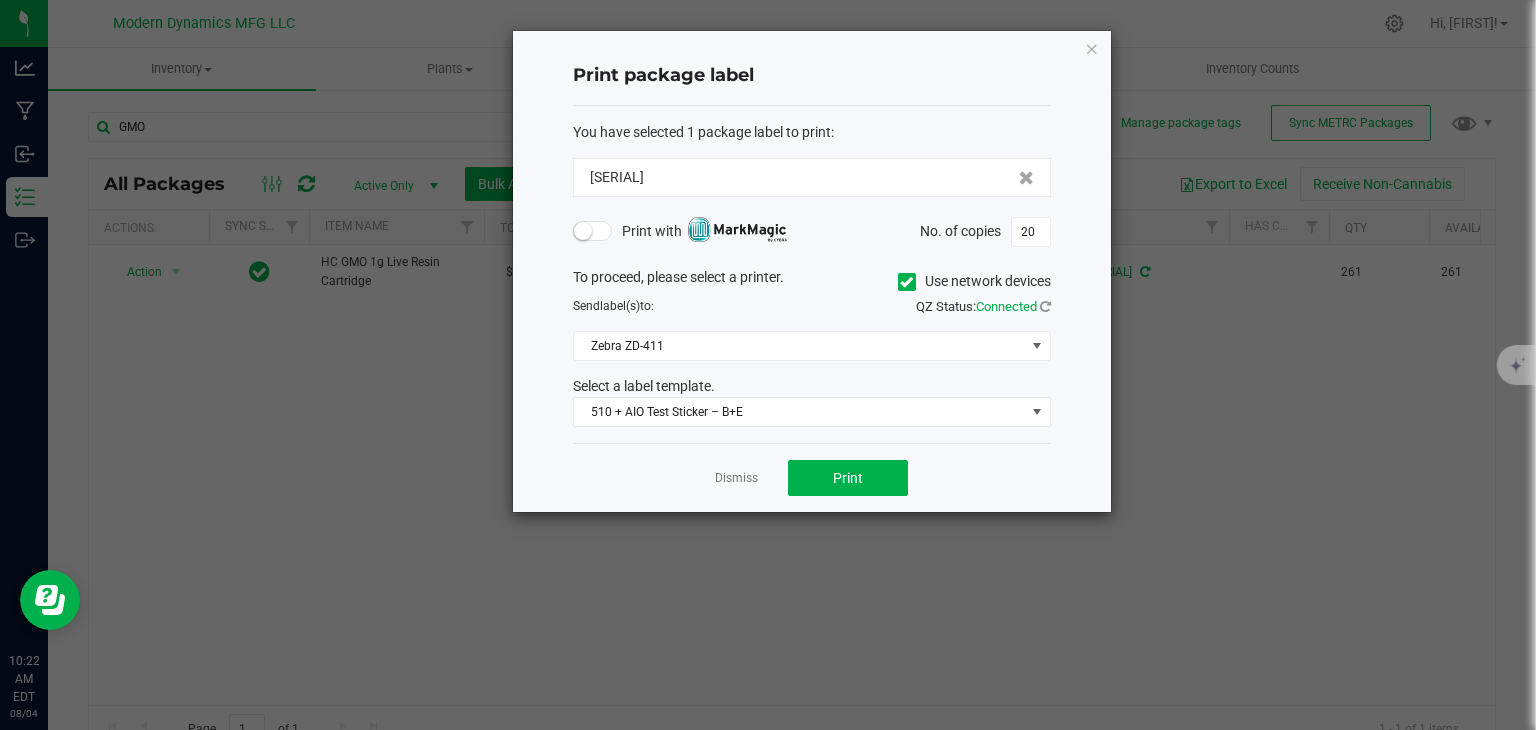 drag, startPoint x: 1086, startPoint y: 45, endPoint x: 859, endPoint y: 44, distance: 227.0022 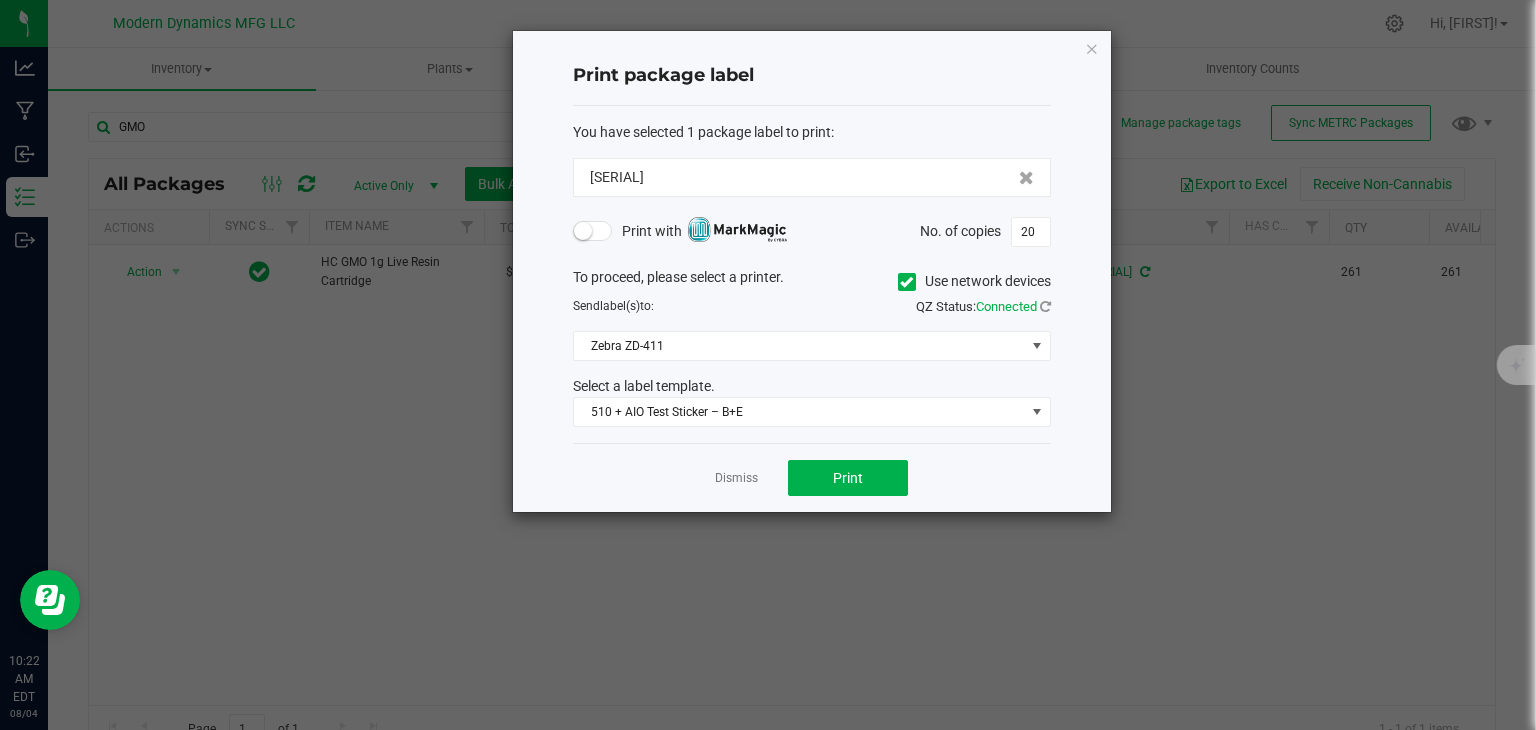 click 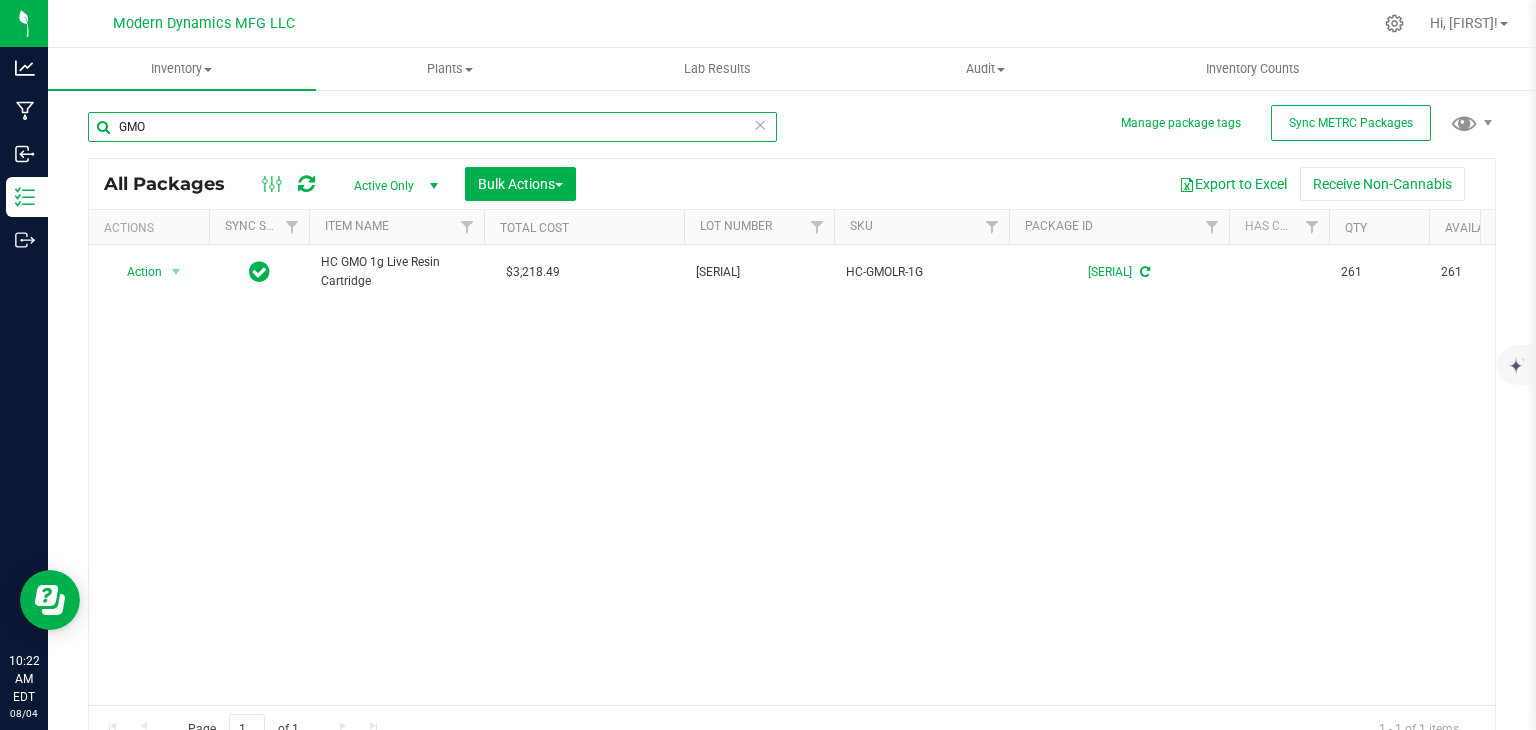 click on "GMO" at bounding box center [432, 127] 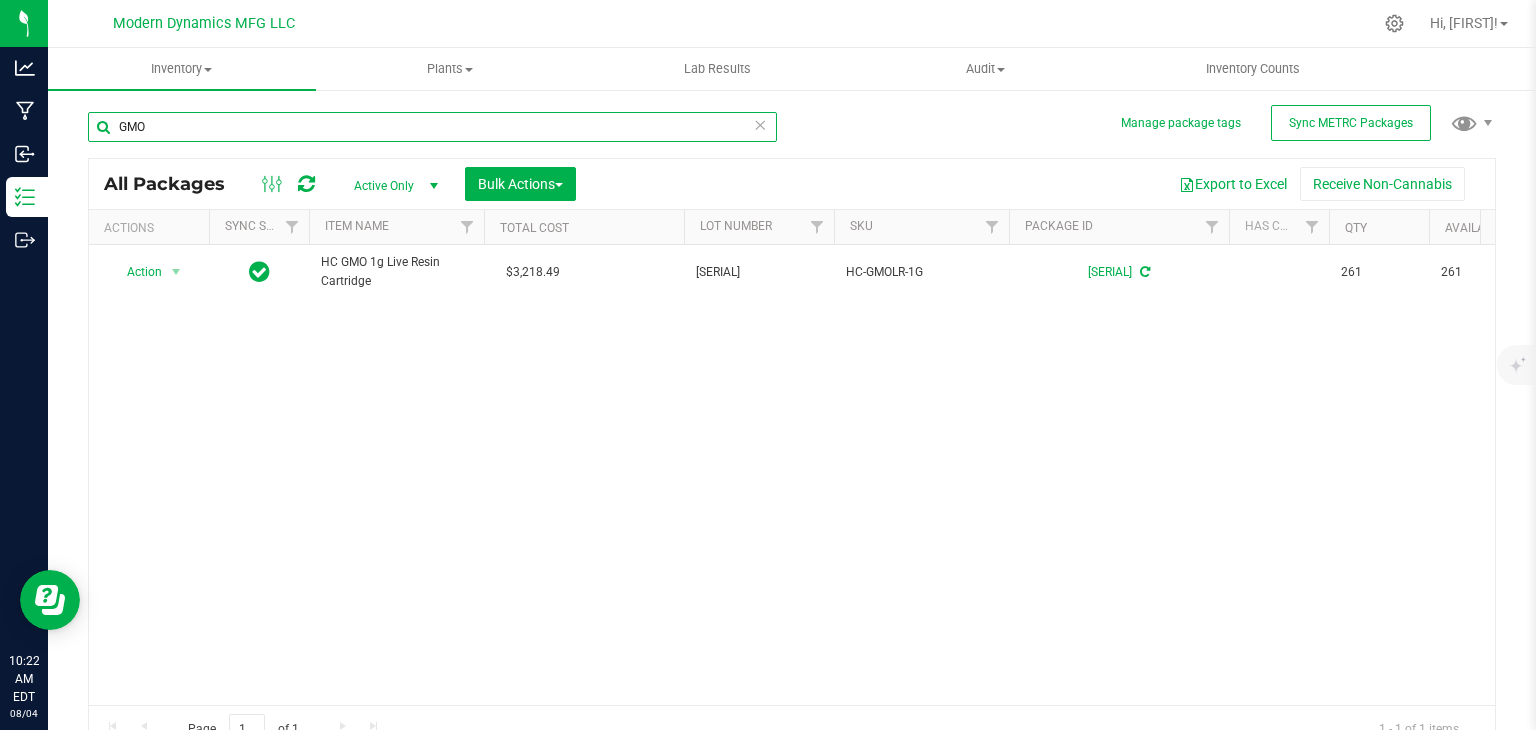 click on "GMO" at bounding box center [432, 127] 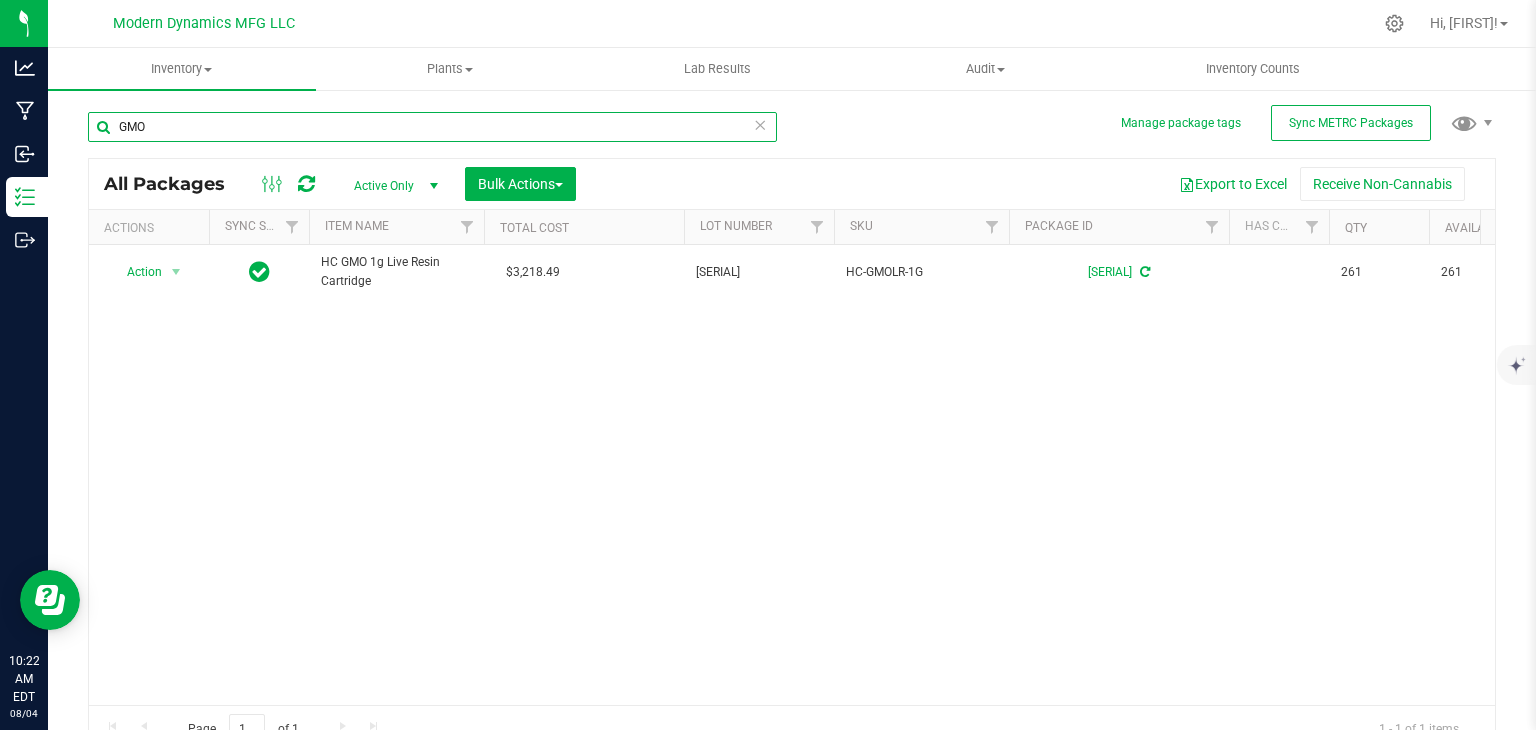 click on "GMO" at bounding box center [432, 127] 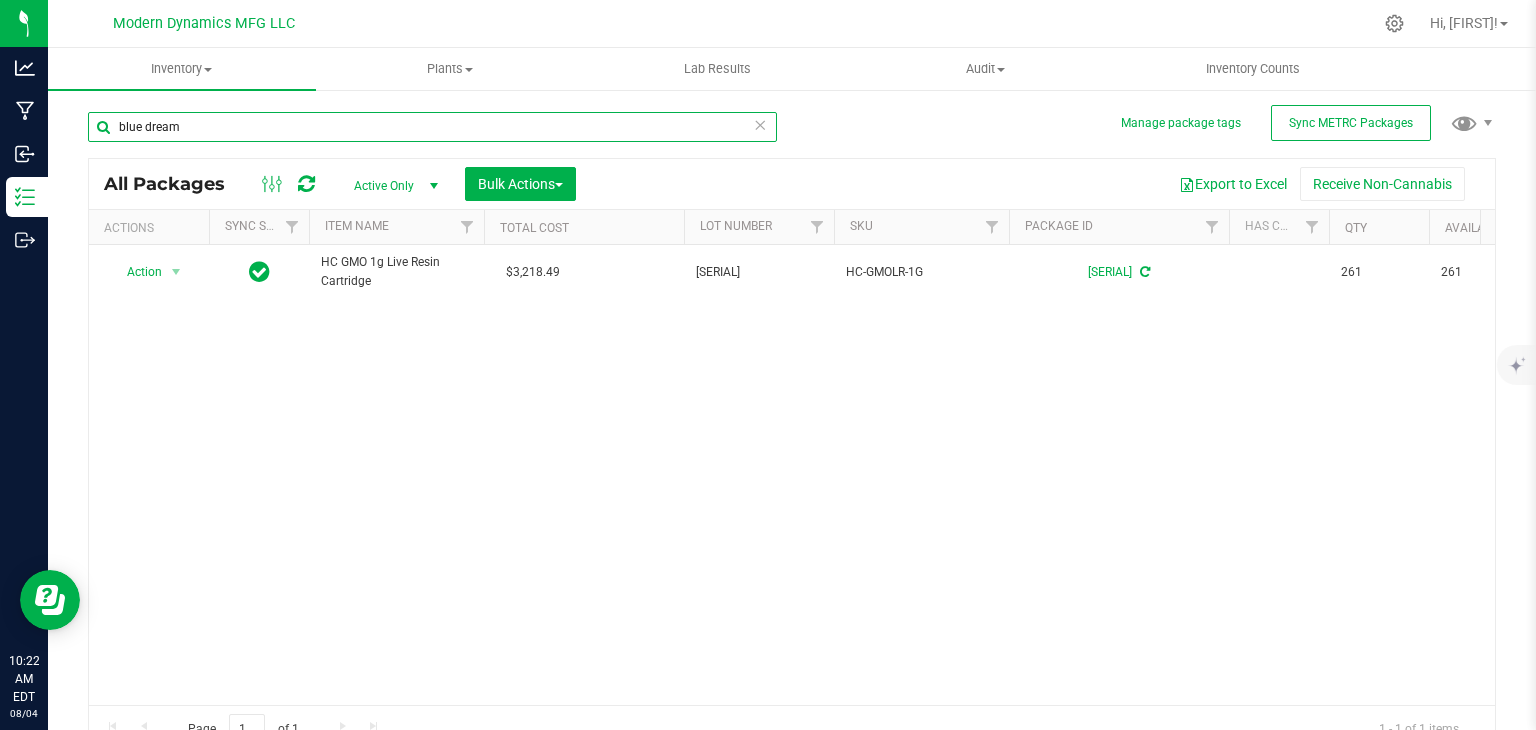 type on "blue dream" 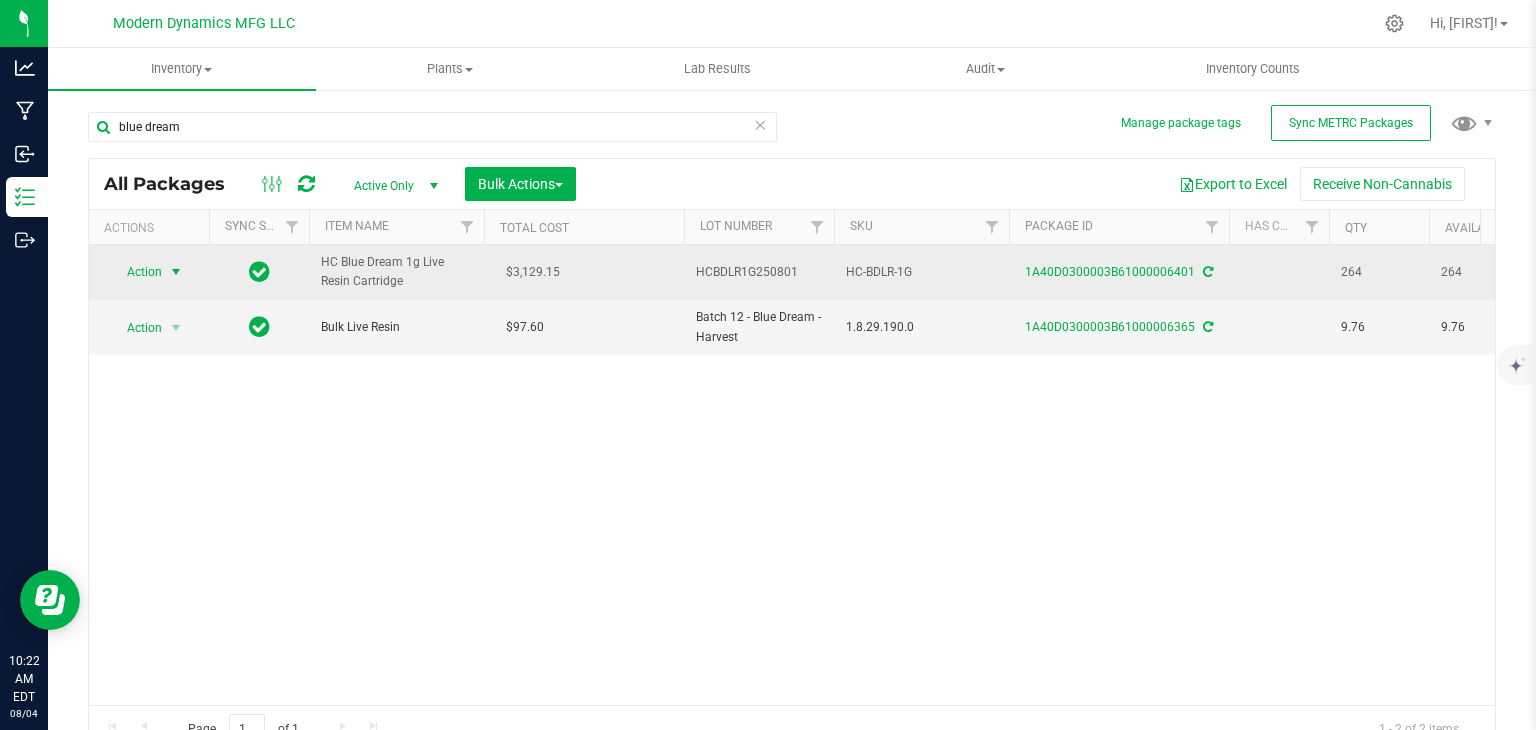 click at bounding box center (176, 272) 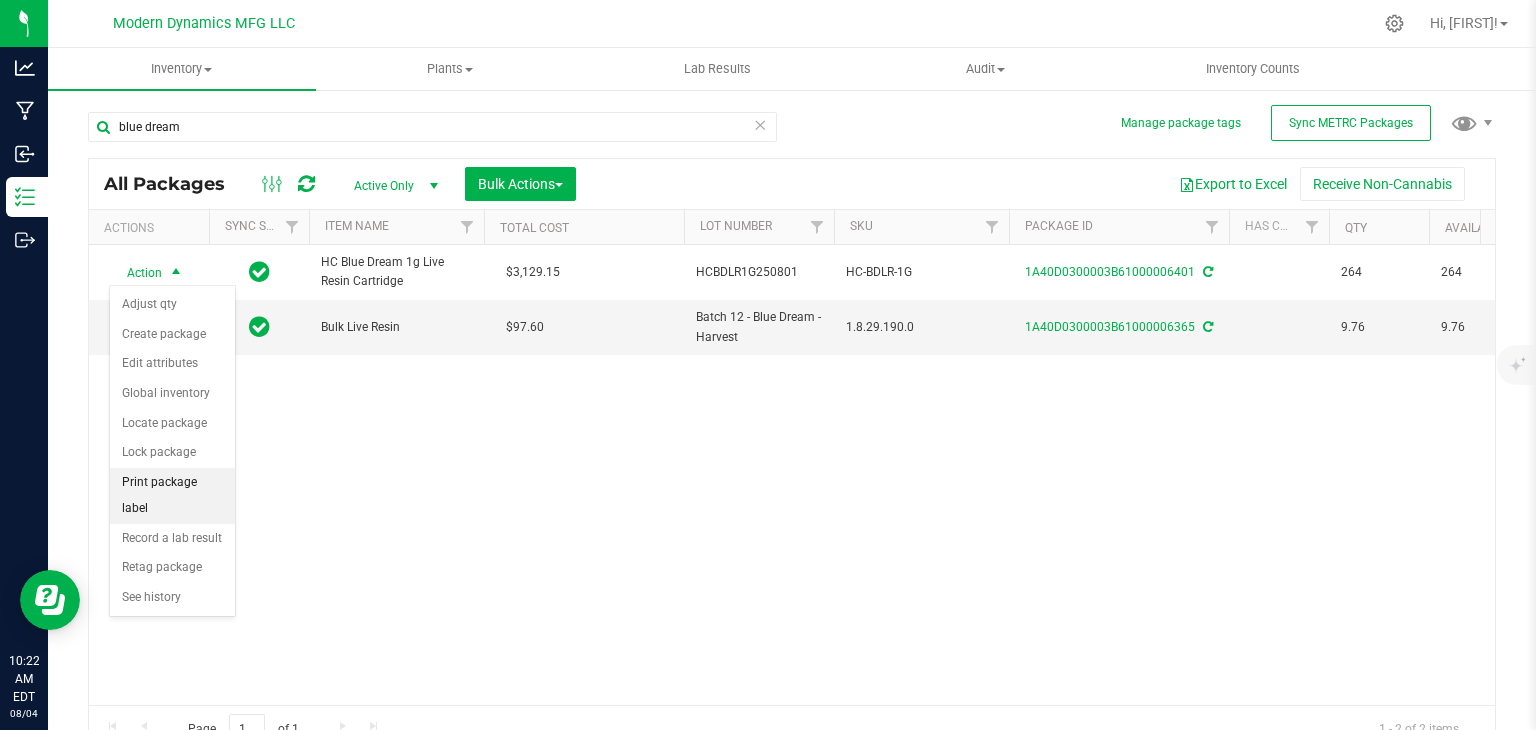 click on "Print package label" at bounding box center (172, 495) 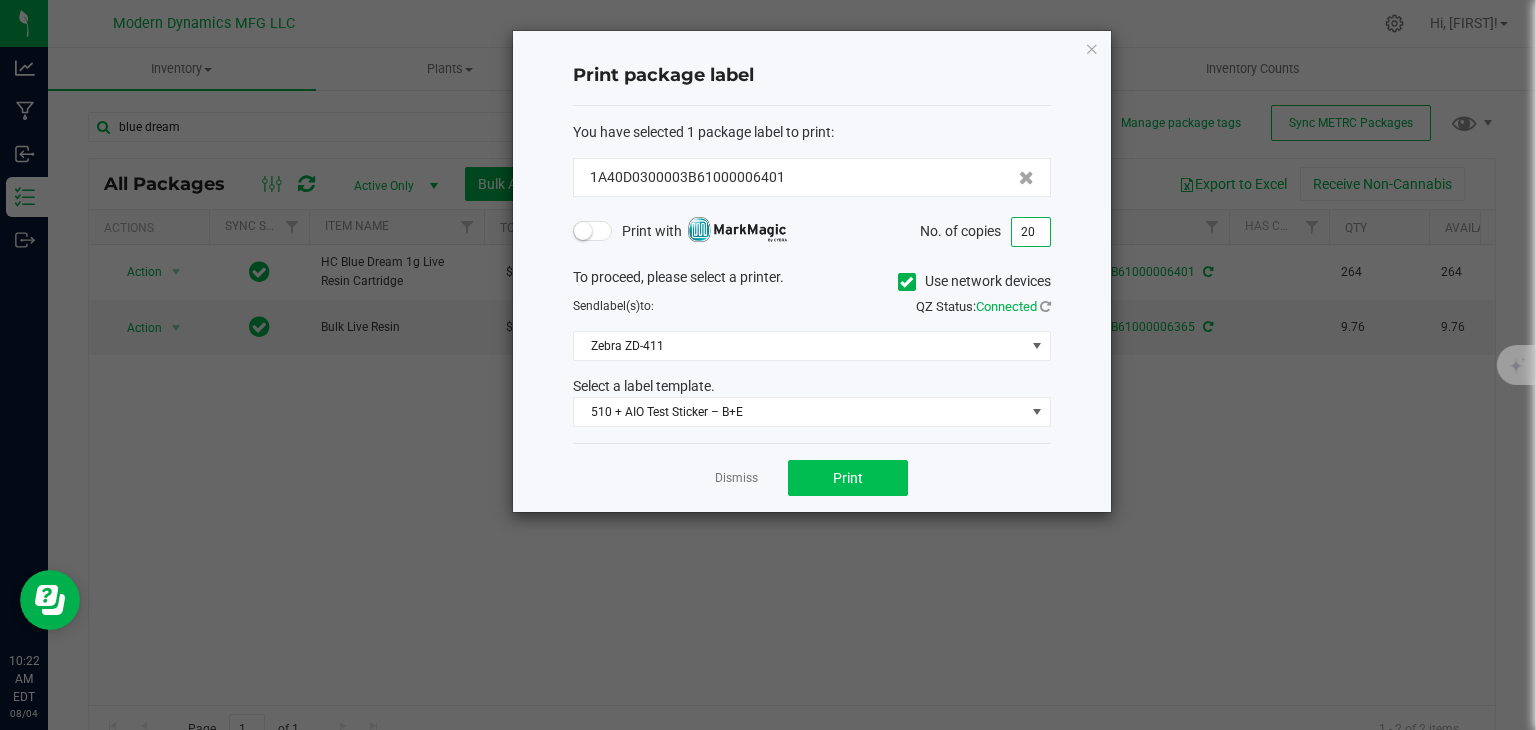 type on "20" 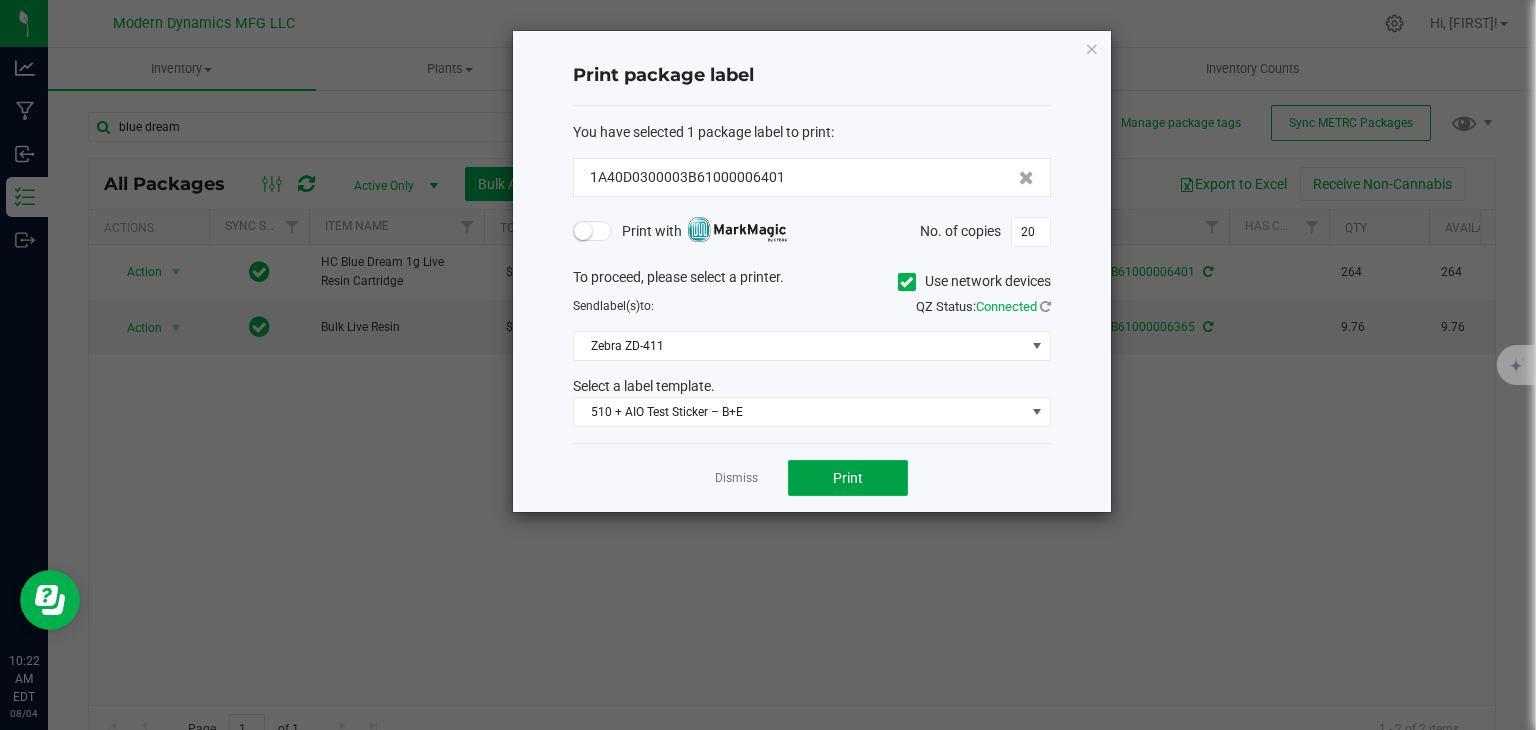 click on "Print" 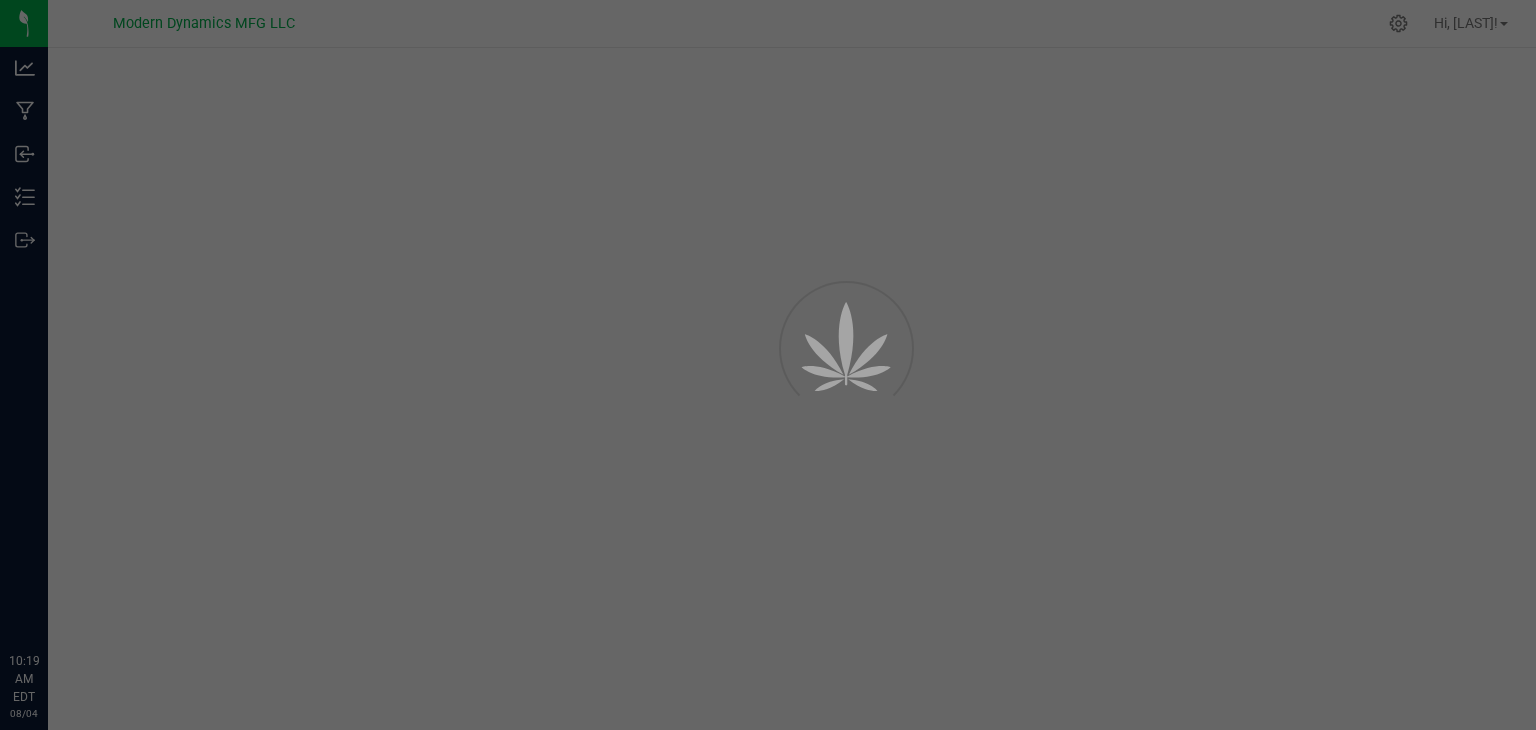 scroll, scrollTop: 0, scrollLeft: 0, axis: both 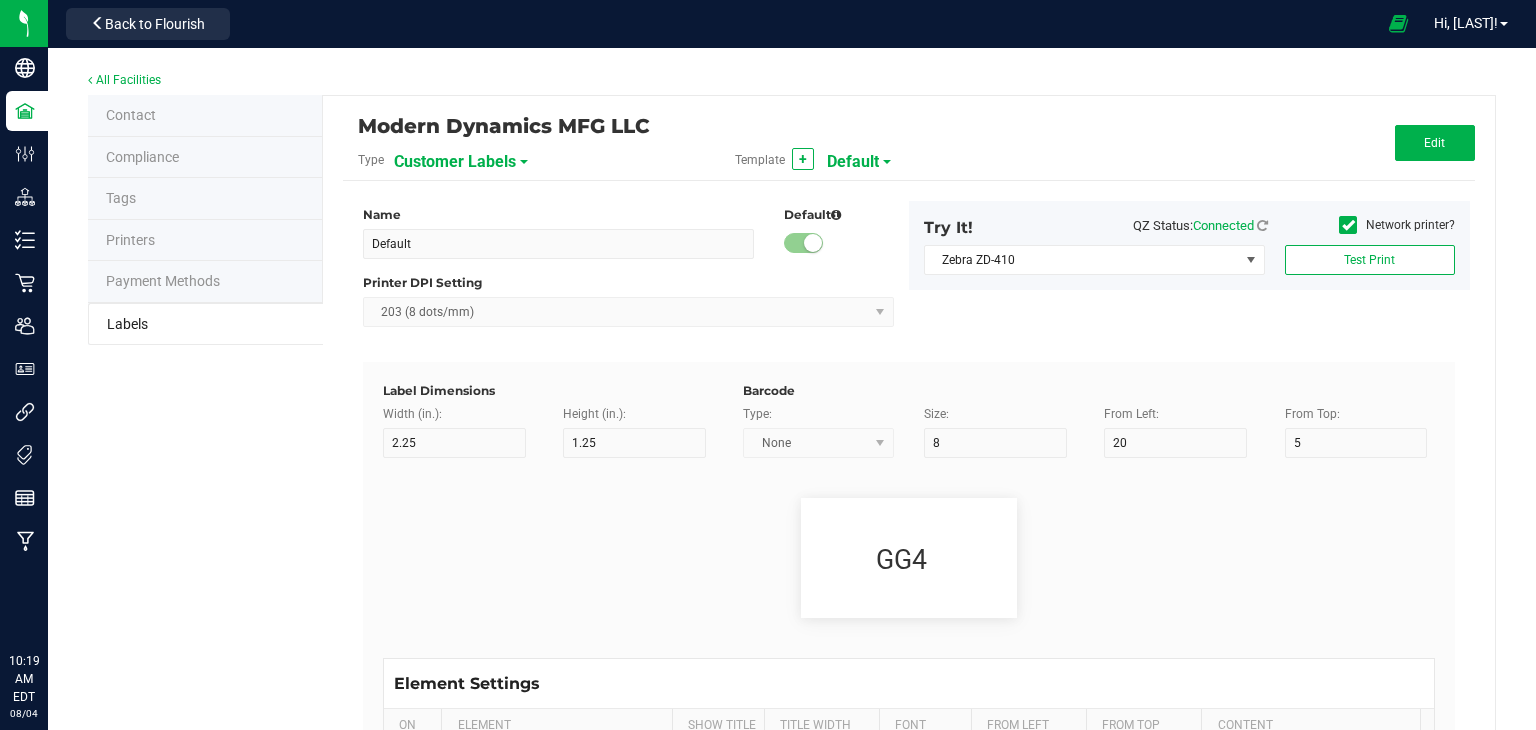 click on "Customer Labels" at bounding box center [455, 162] 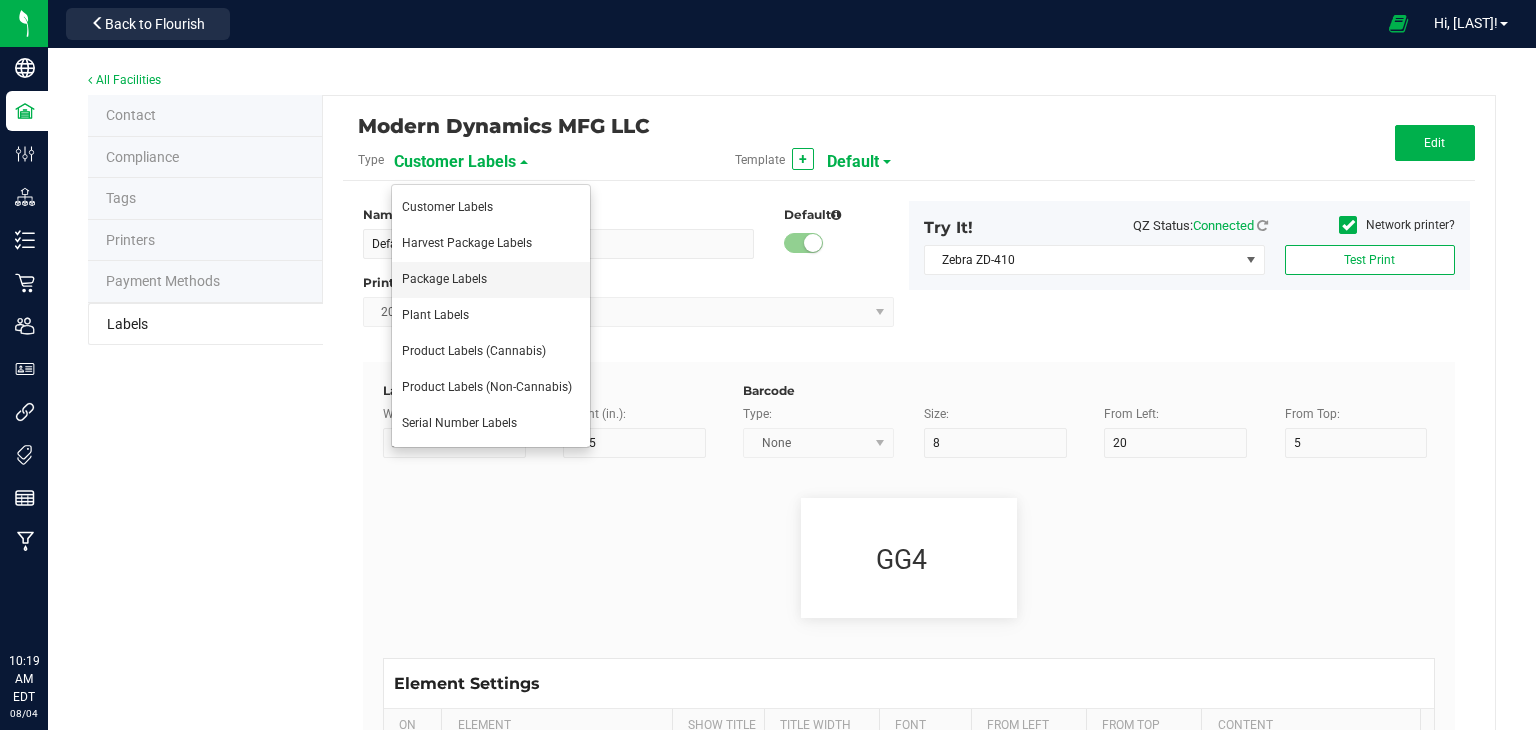click on "Package Labels" at bounding box center (491, 280) 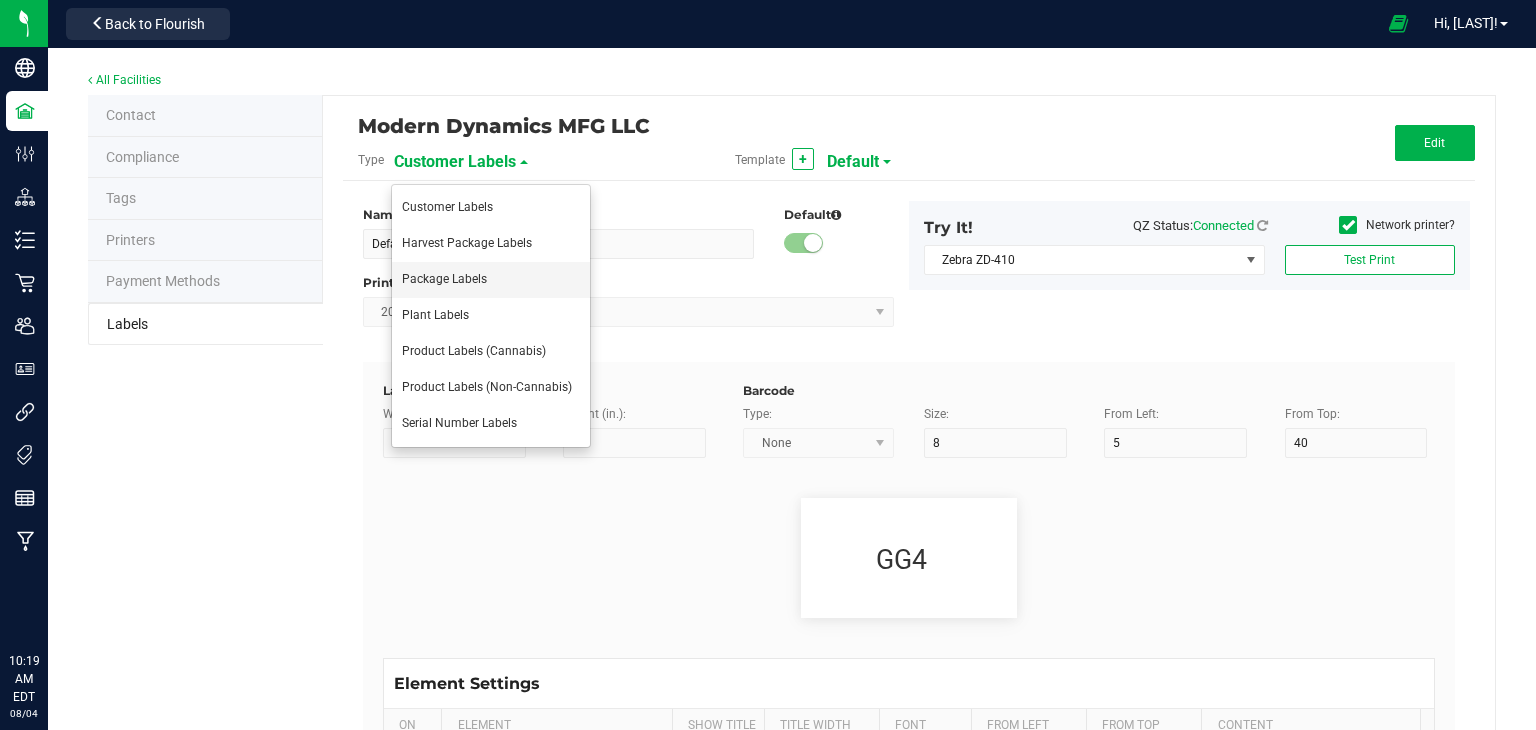type on "35" 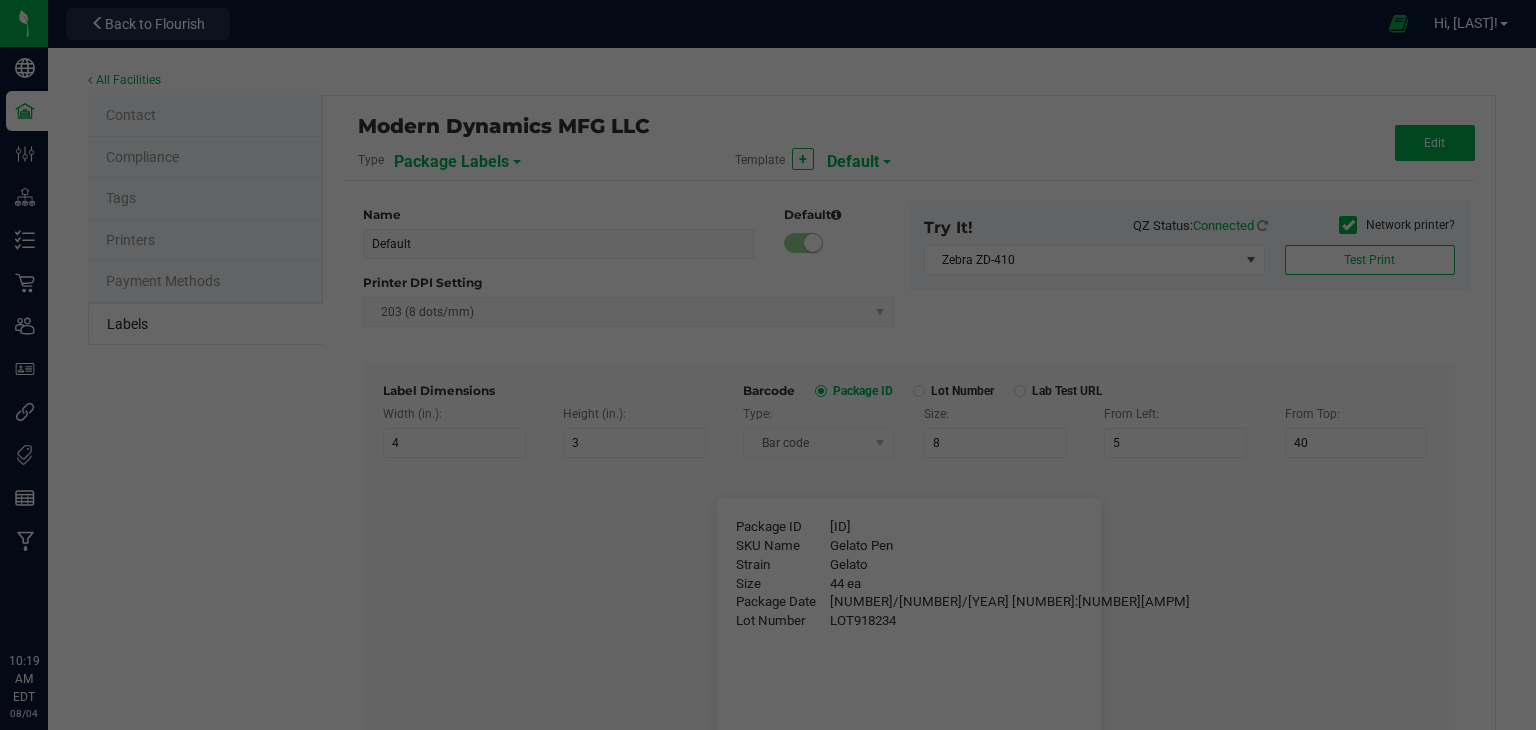 click at bounding box center (768, 365) 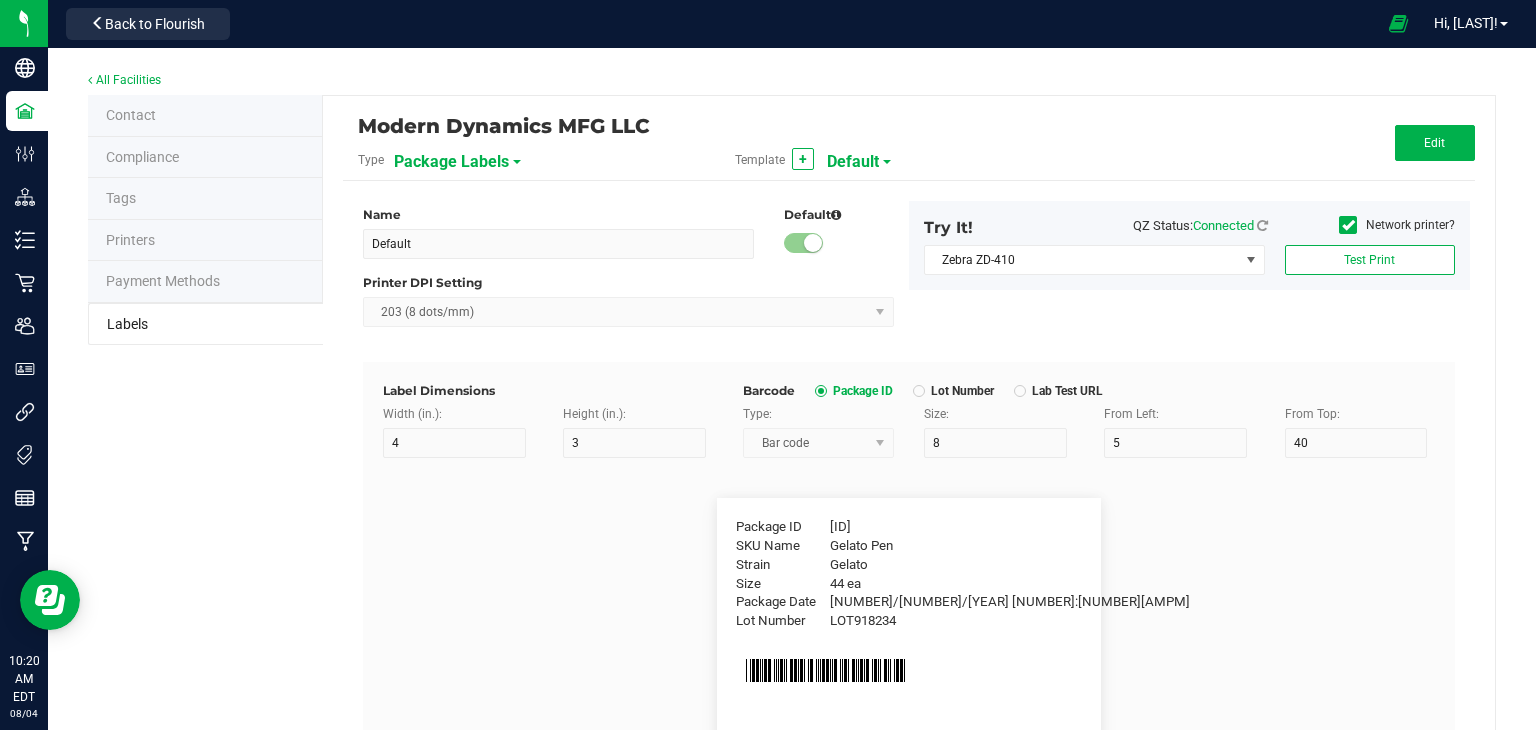 scroll, scrollTop: 0, scrollLeft: 0, axis: both 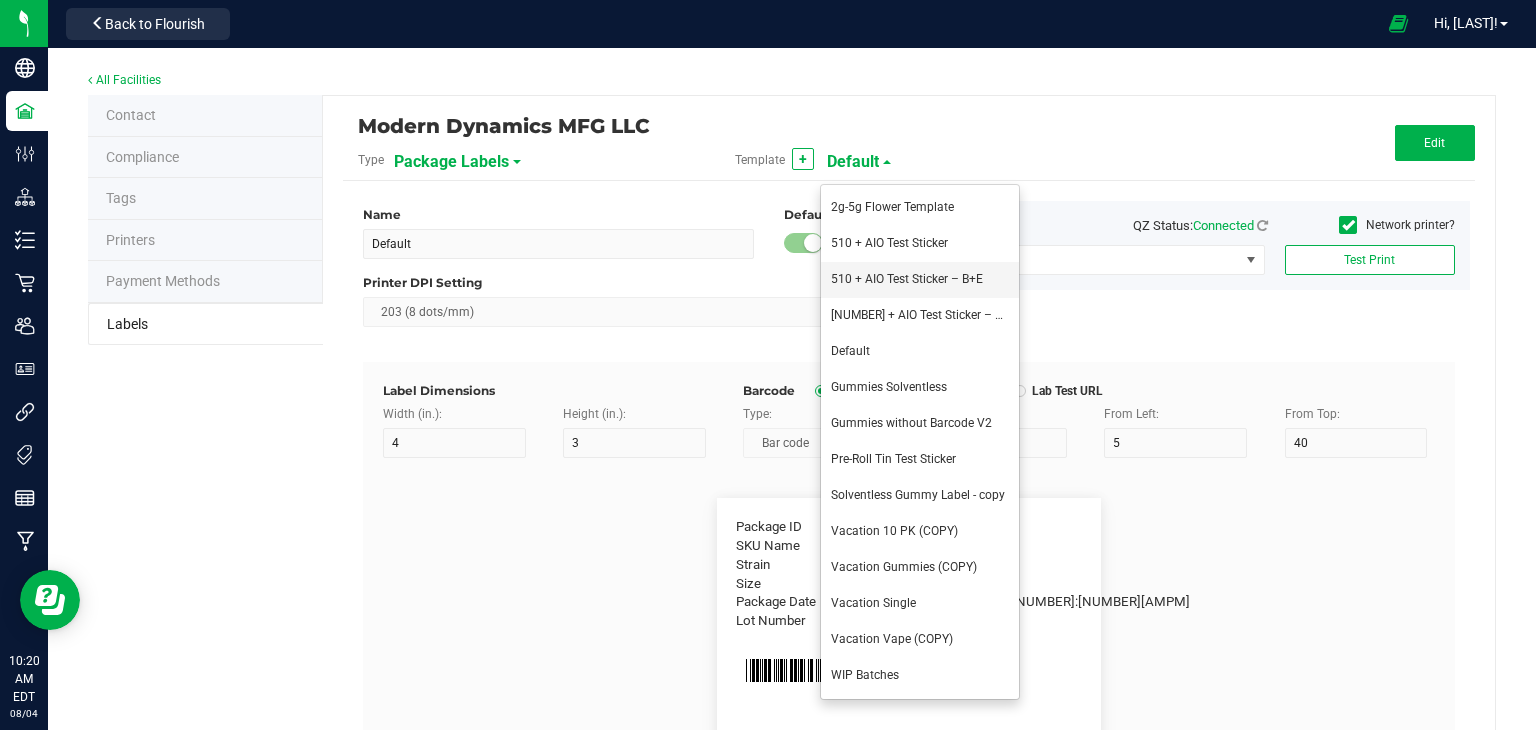 click on "510 + AIO Test Sticker – B+E" at bounding box center (920, 280) 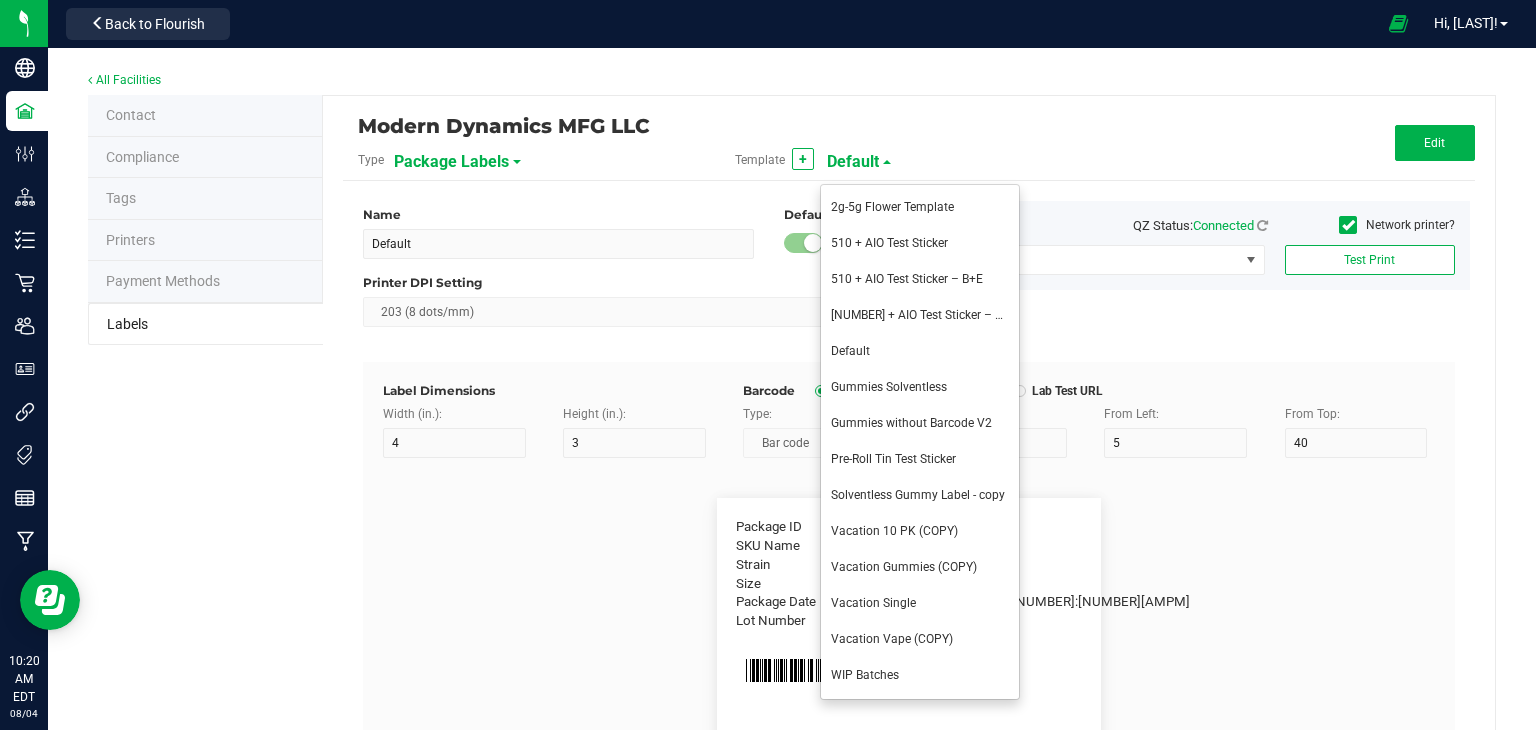 type on "510 + AIO Test Sticker – B+E" 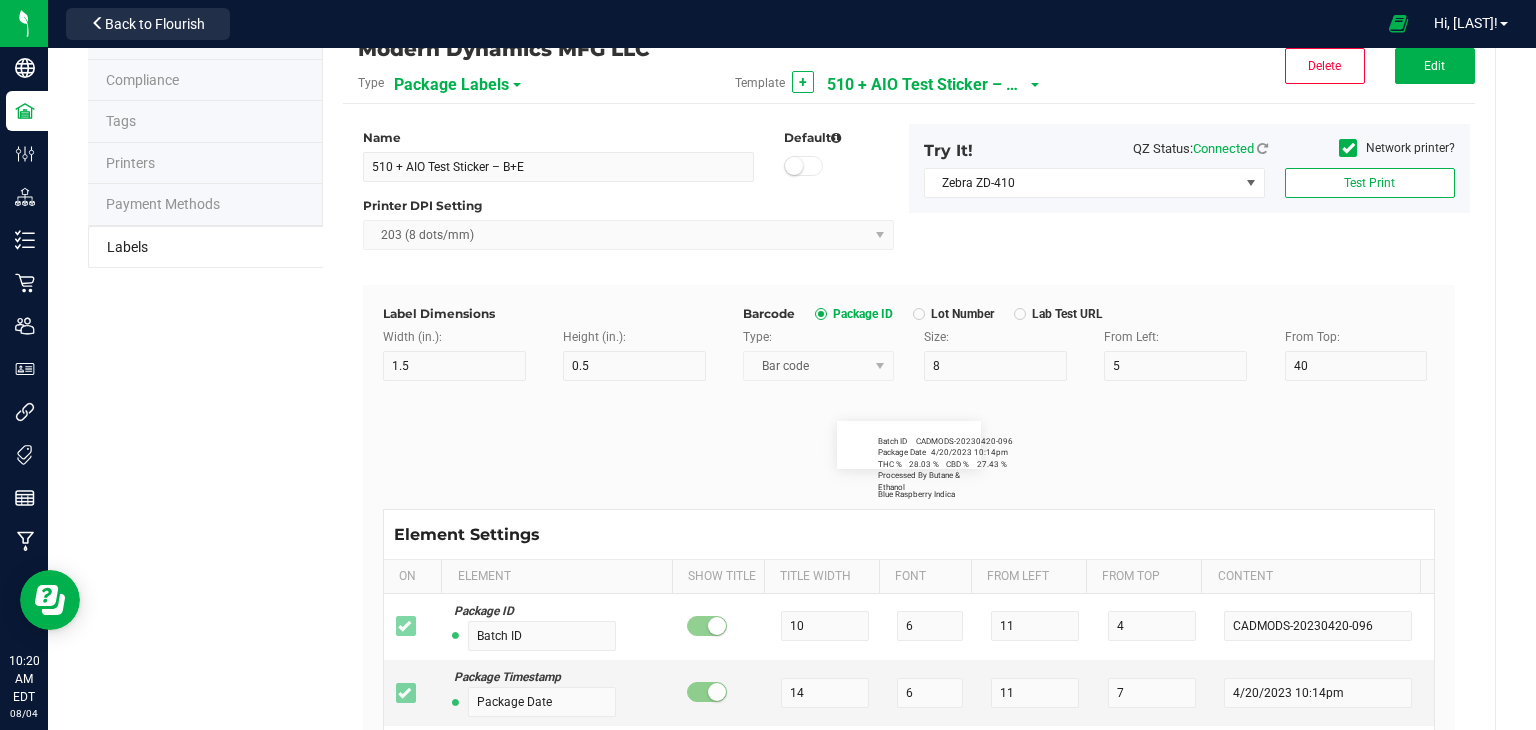 scroll, scrollTop: 76, scrollLeft: 0, axis: vertical 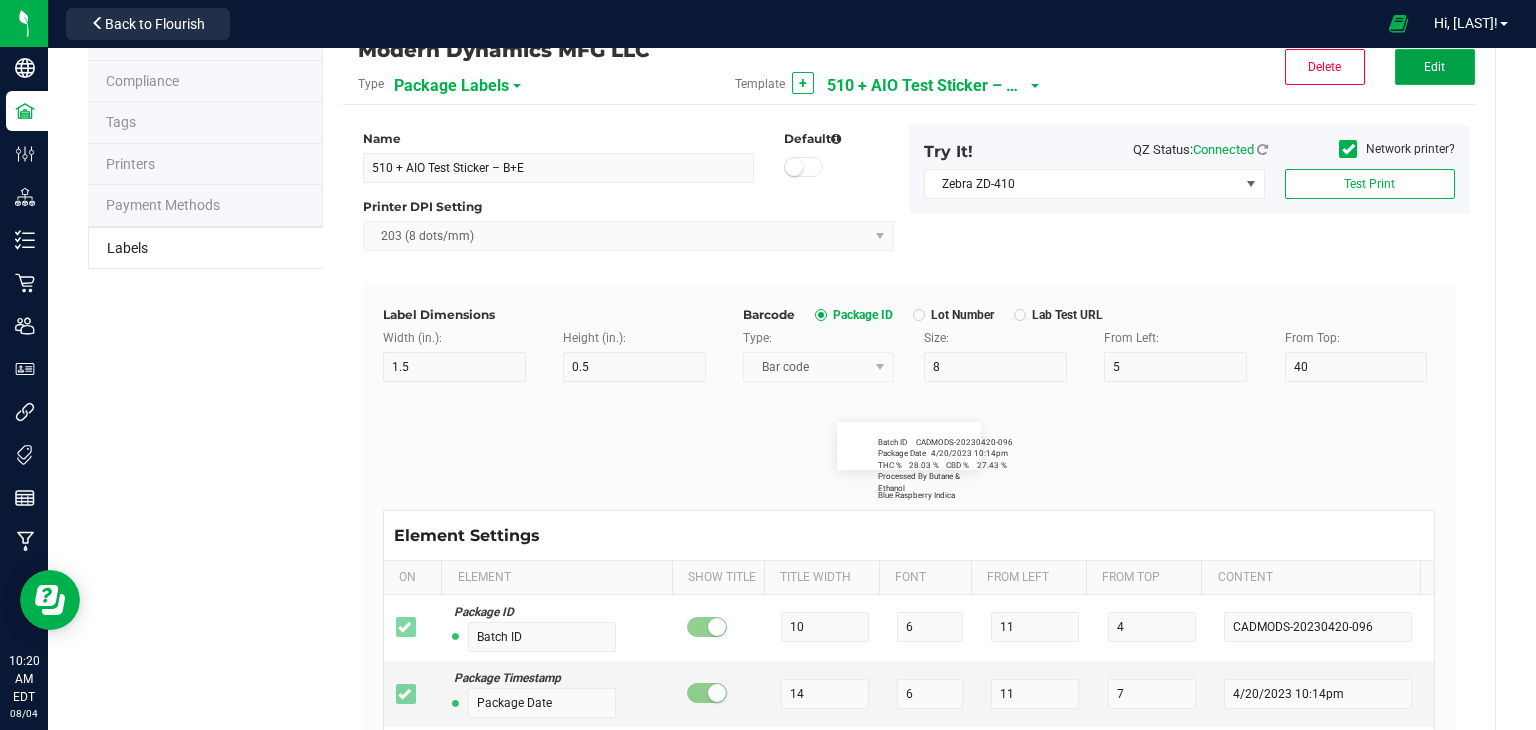click on "Edit" at bounding box center (1435, 67) 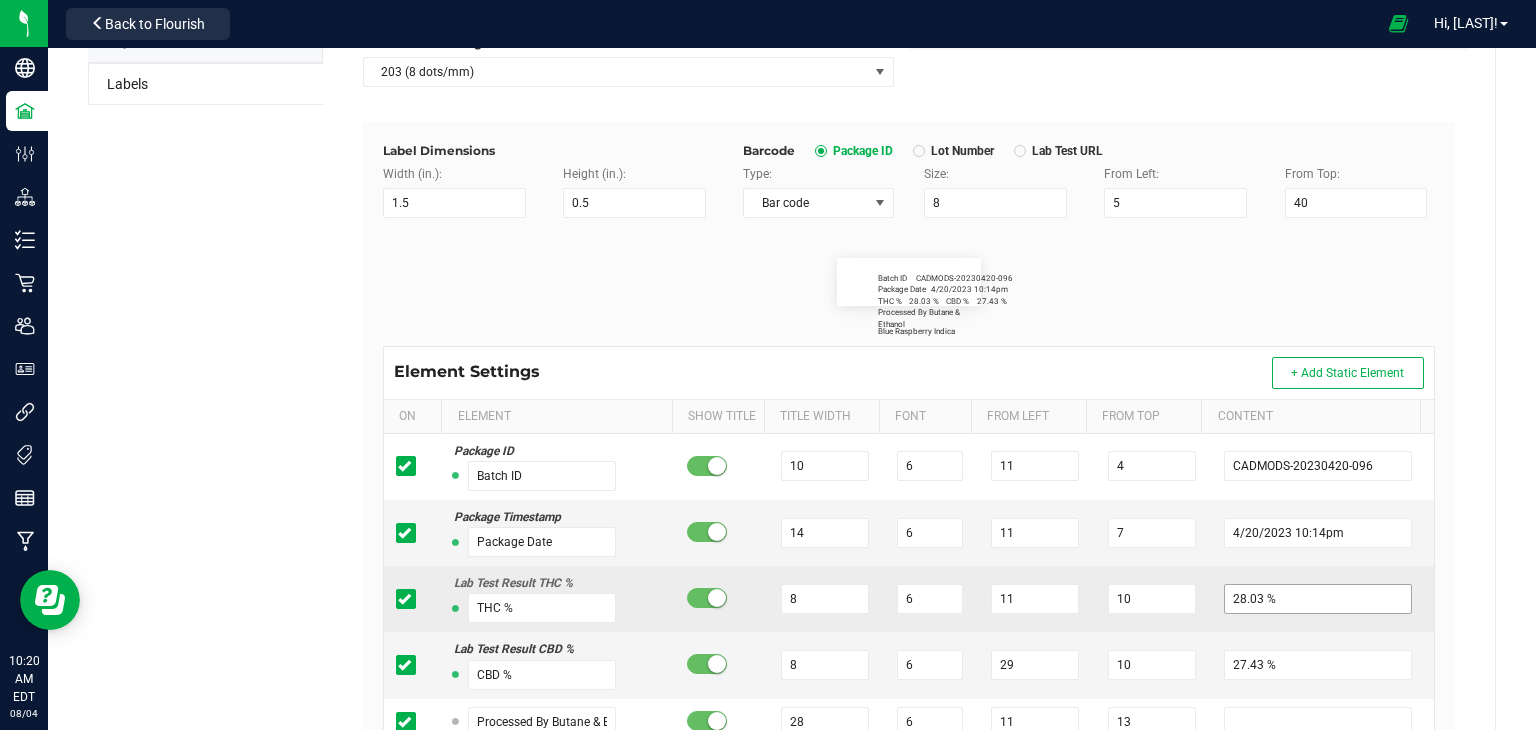 scroll, scrollTop: 476, scrollLeft: 0, axis: vertical 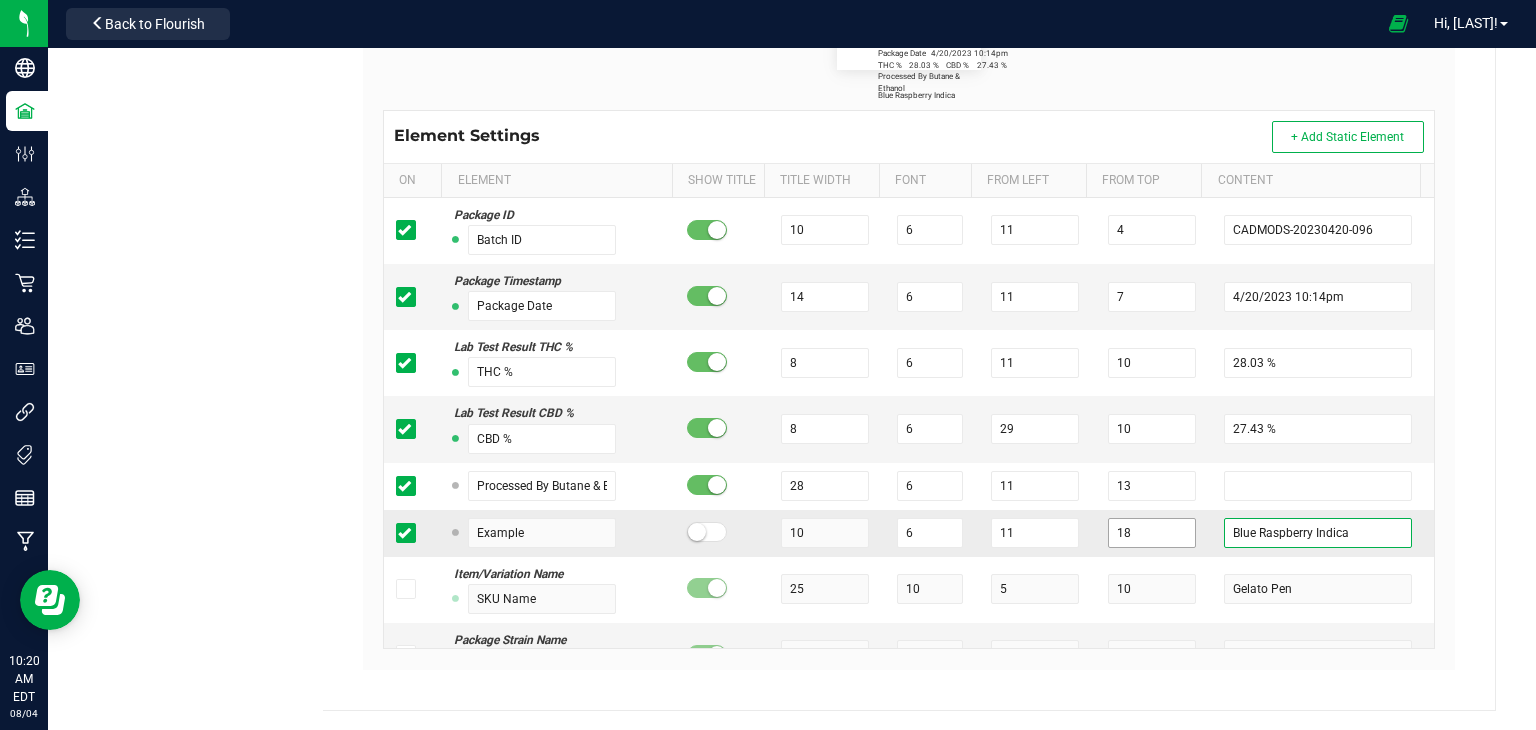 drag, startPoint x: 1343, startPoint y: 529, endPoint x: 1098, endPoint y: 521, distance: 245.13058 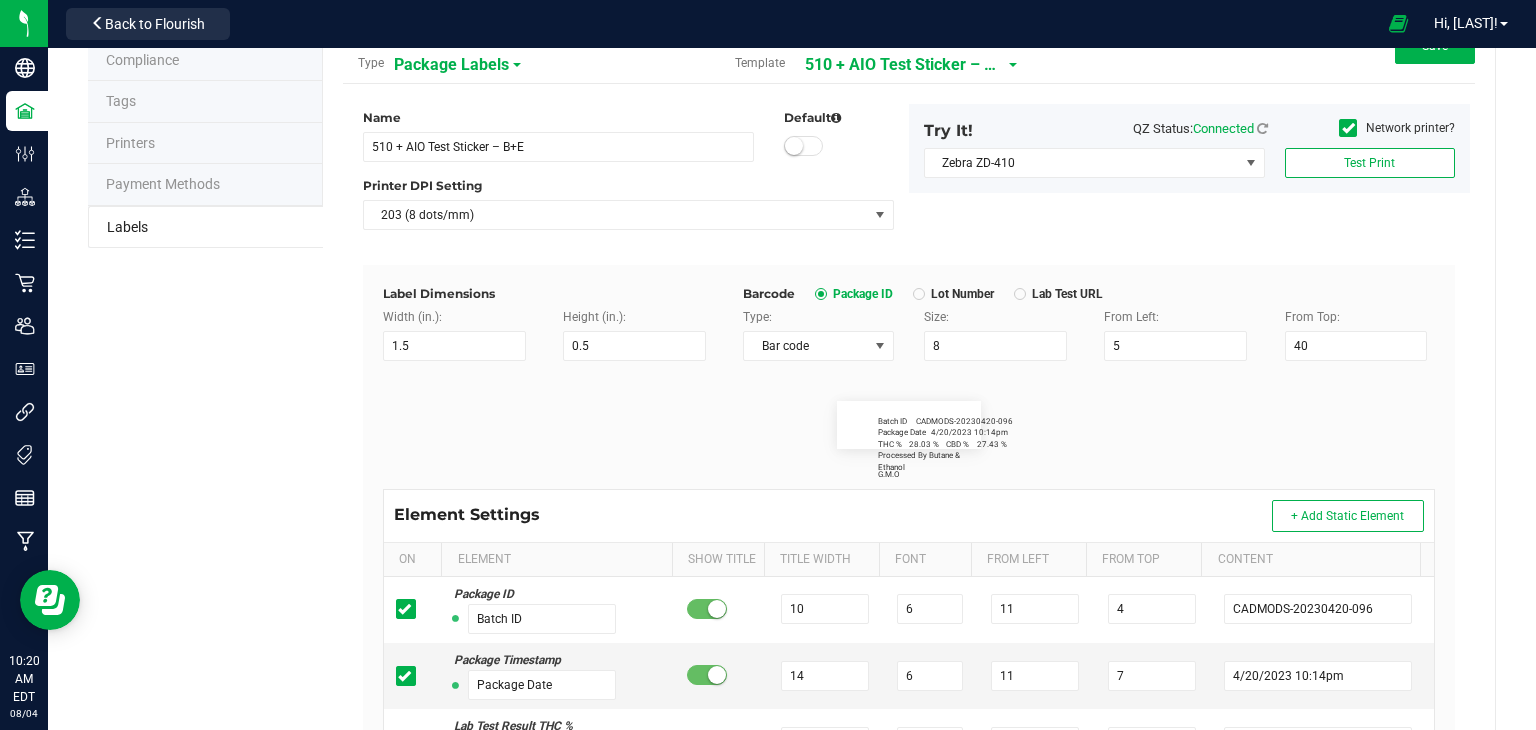 scroll, scrollTop: 0, scrollLeft: 0, axis: both 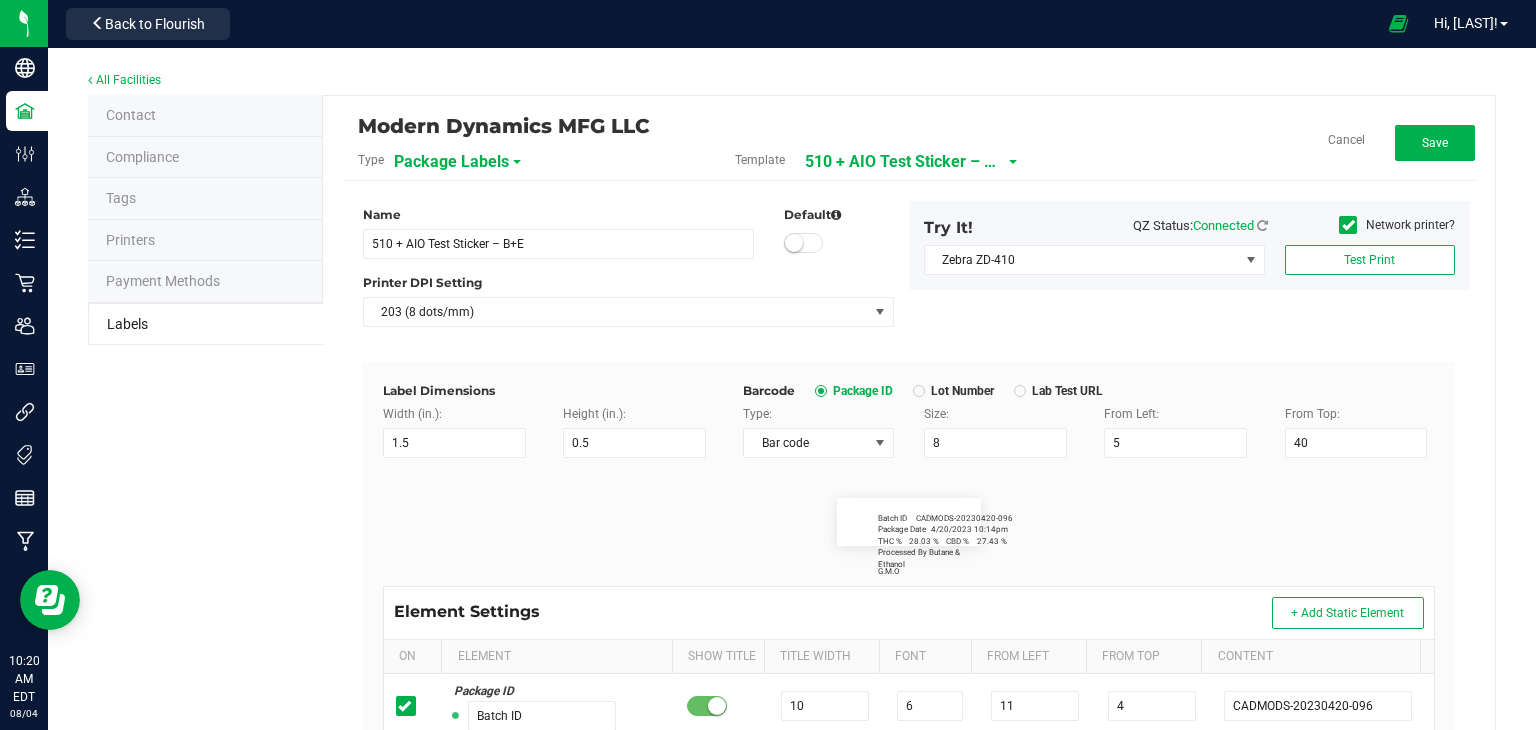 click on "Modern Dynamics MFG LLC   Type   Package Labels   Template   510 + AIO Test Sticker – B+E   Cancel   Save" at bounding box center (909, 148) 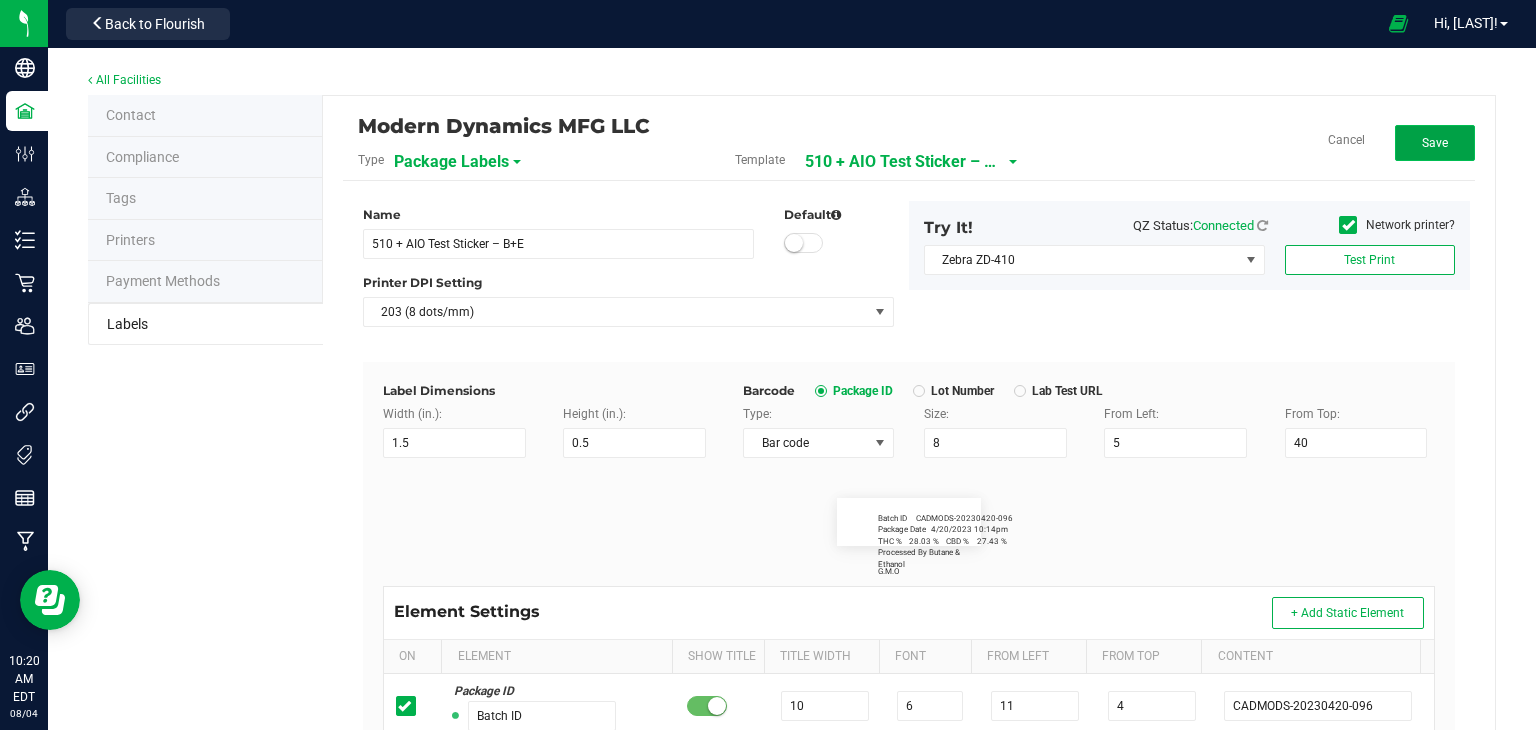 click on "Save" at bounding box center [1435, 143] 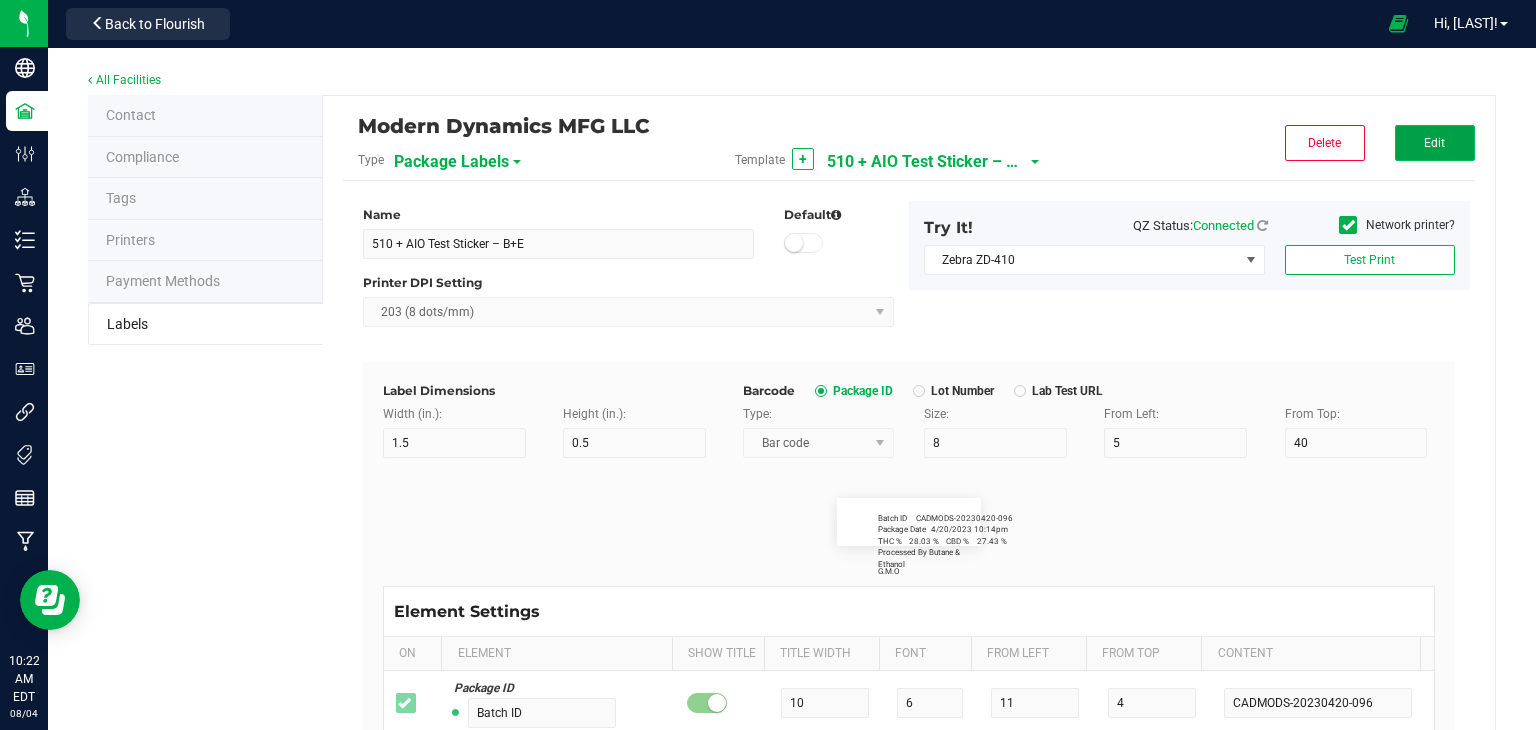 click on "Edit" at bounding box center [1435, 143] 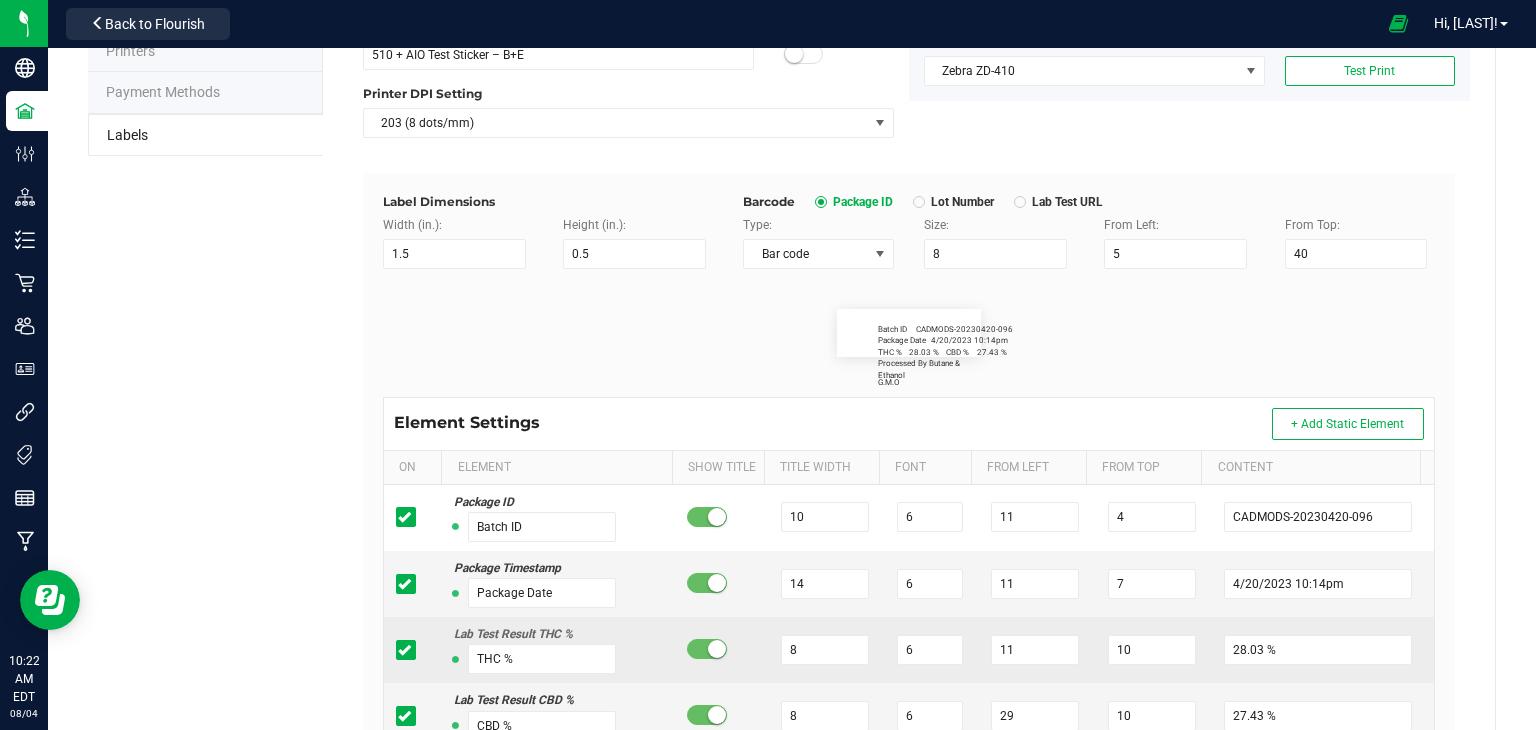 scroll, scrollTop: 400, scrollLeft: 0, axis: vertical 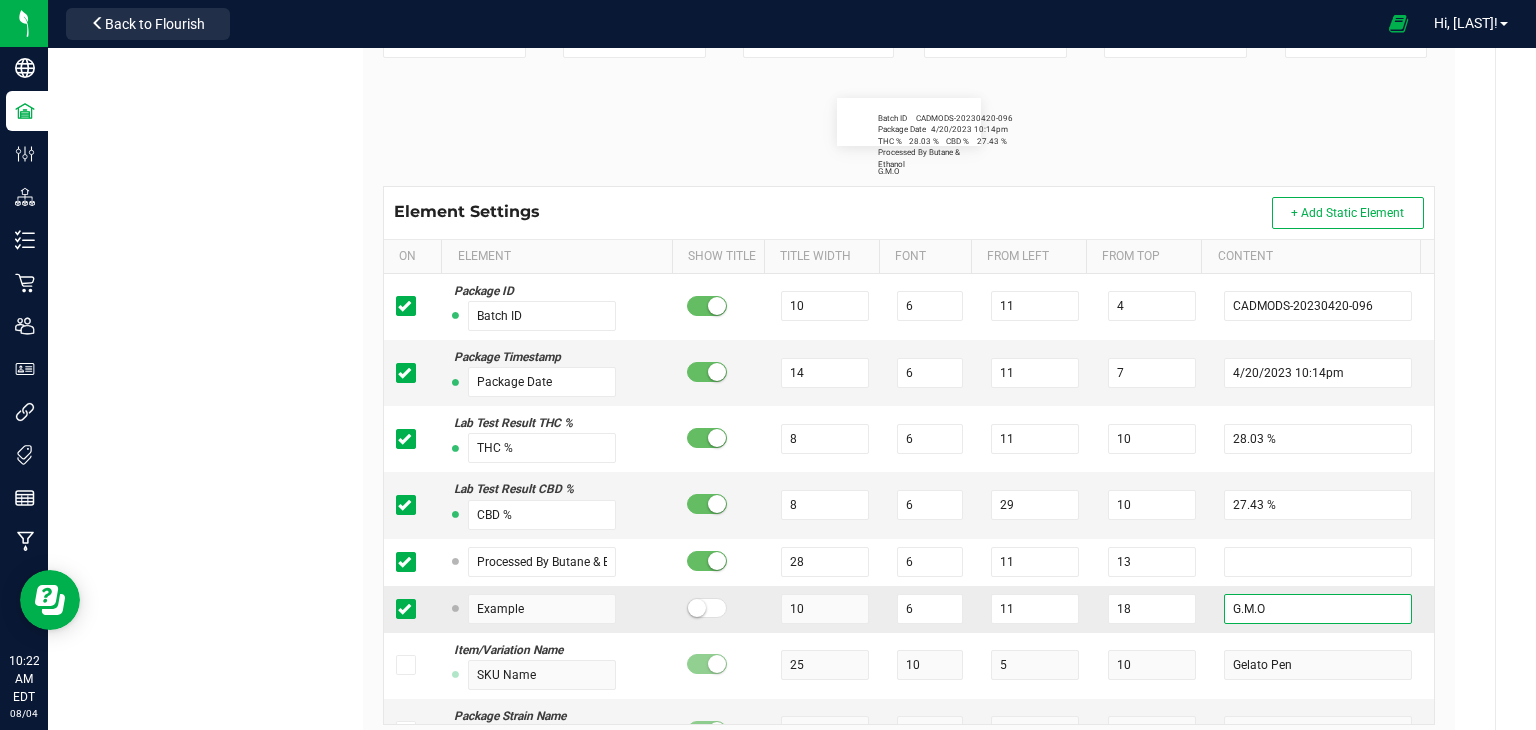 drag, startPoint x: 1257, startPoint y: 605, endPoint x: 1186, endPoint y: 606, distance: 71.00704 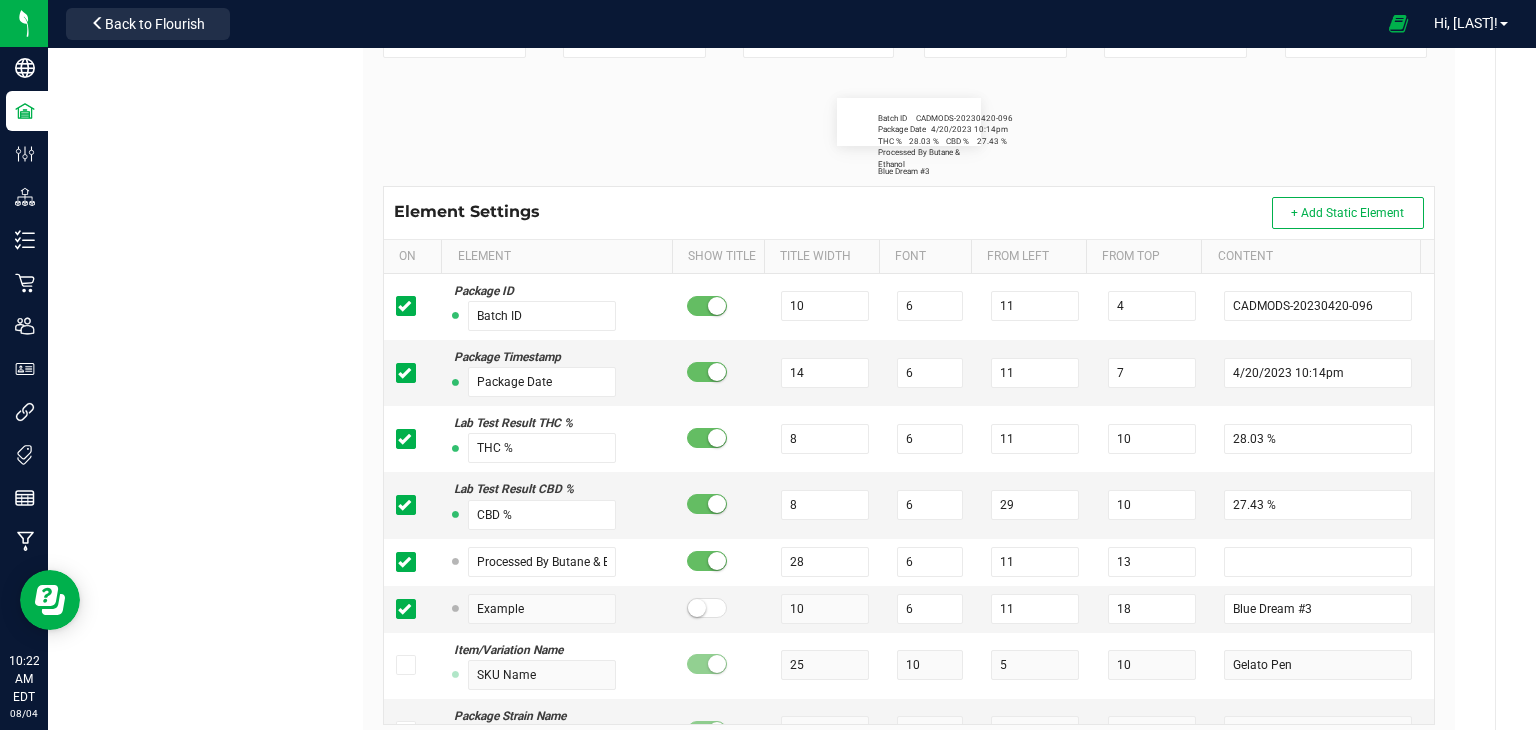 click on "Modern Dynamics MFG LLC   Type   Package Labels   Template   510 + AIO Test Sticker – B+E   Cancel   Save   Name  510 + AIO Test Sticker – B+E  Default   Printer DPI Setting  203 (8 dots/mm)  Try It!   QZ Status:   Connected   Network printer?  Zebra ZD-410  Test Print   Label Dimensions   Width (in.):  1.5  Height (in.):  0.5  Barcode   Package ID   Lot Number   Lab Test URL   Type:  Bar code  Size:  8  From Left:  5  From Top:  40  Batch ID   CADMODS-20230420-096   Package Date   4/20/2023 10:14pm   THC %   28.03 %   CBD %   27.43 %   Processed By Butane & Ethanol       Blue Dream #3  Element Settings  + Add Static Element  On Element Show Title Title Width Font From Left From Top Content Package ID Batch ID 10 6 11 4 CADMODS-20230420-096 Package Timestamp Package Date 14 6 11 7 4/20/2023 10:14pm Lab Test Result THC % THC % 8 6 11 10 28.03 % Lab Test Result CBD % CBD % 8 6 29 10 27.43 % Processed By Butane & Ethanol 28 6 11 13 Example 10 6 11 18 Blue Dream #3 Item/Variation Name SKU Name 25 10 5 10 25" at bounding box center [909, 241] 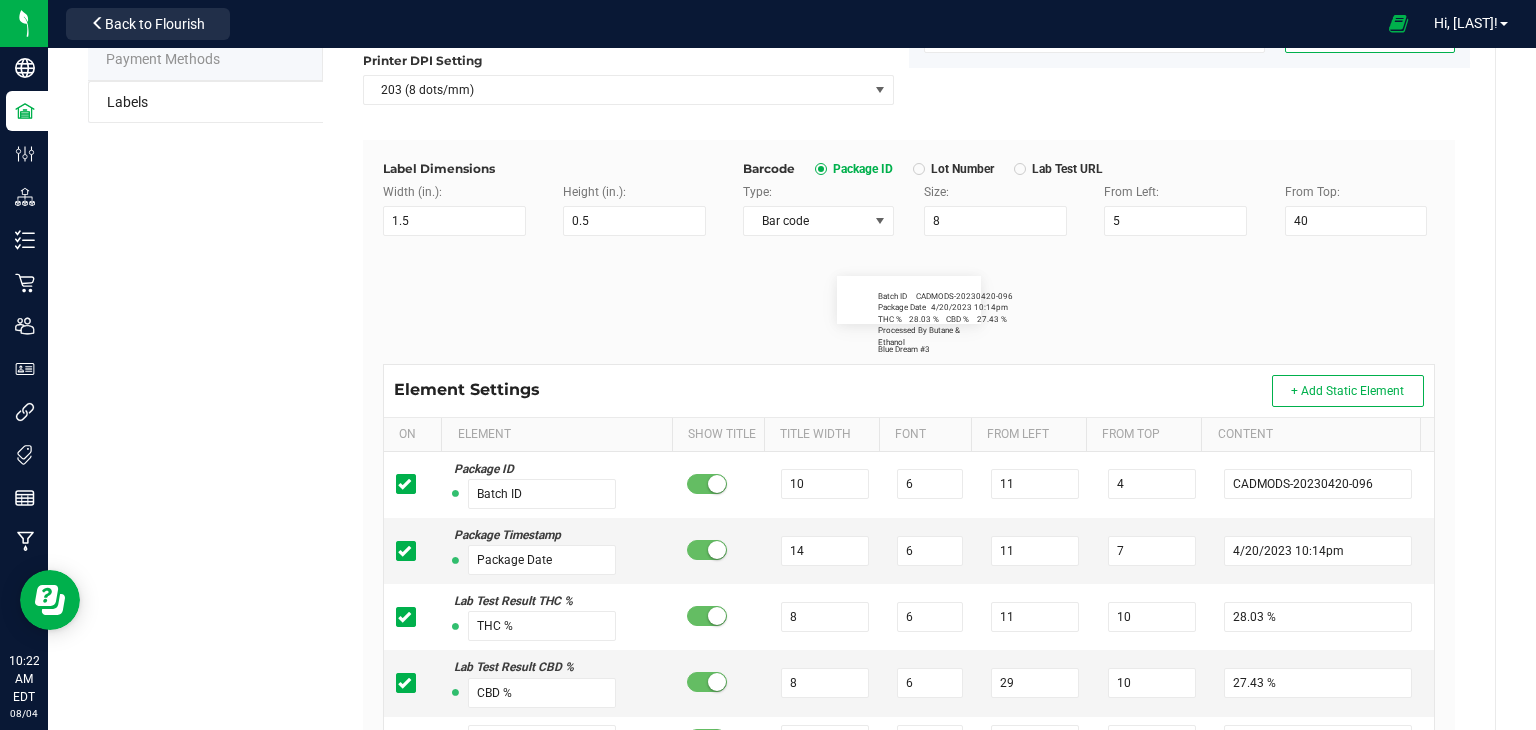 scroll, scrollTop: 0, scrollLeft: 0, axis: both 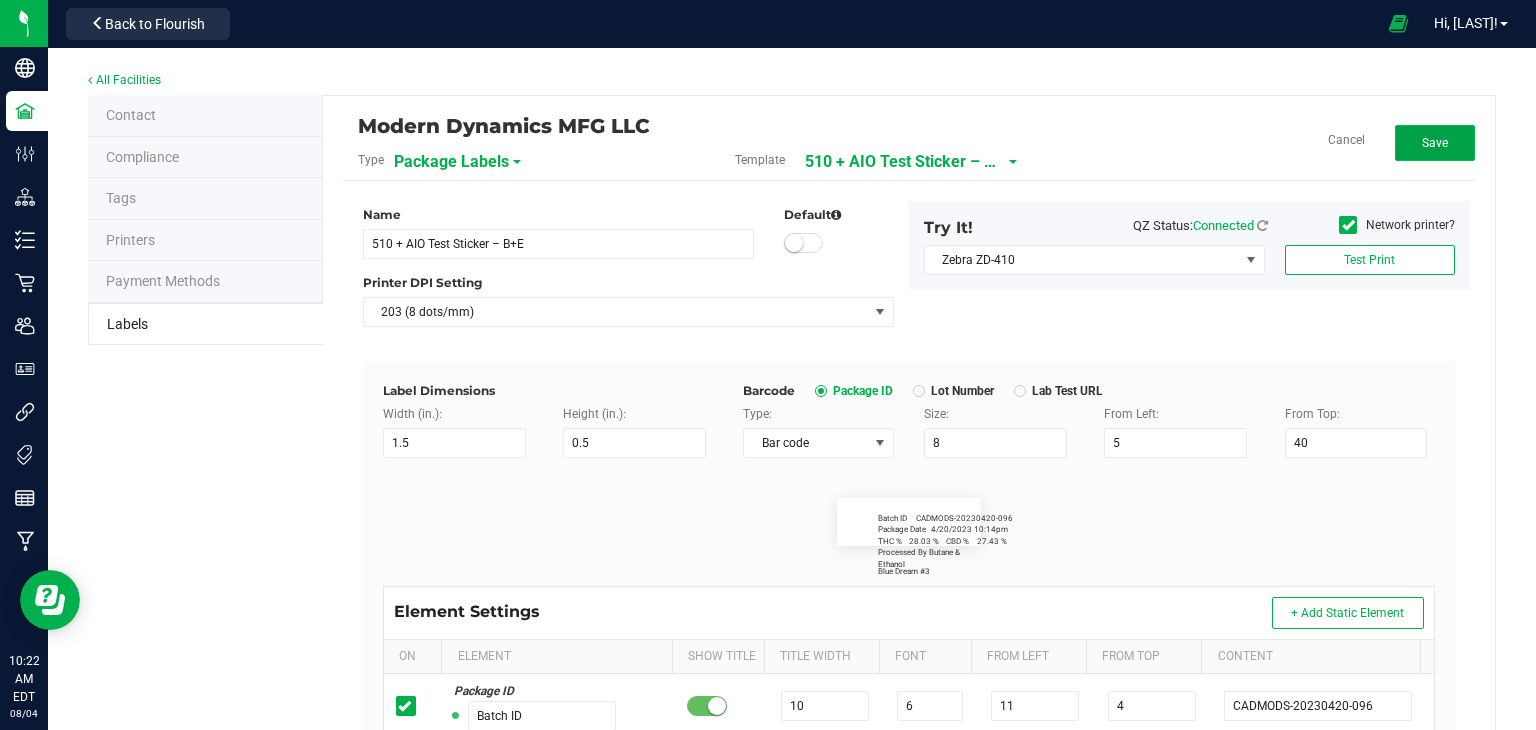 click on "Save" at bounding box center (1435, 143) 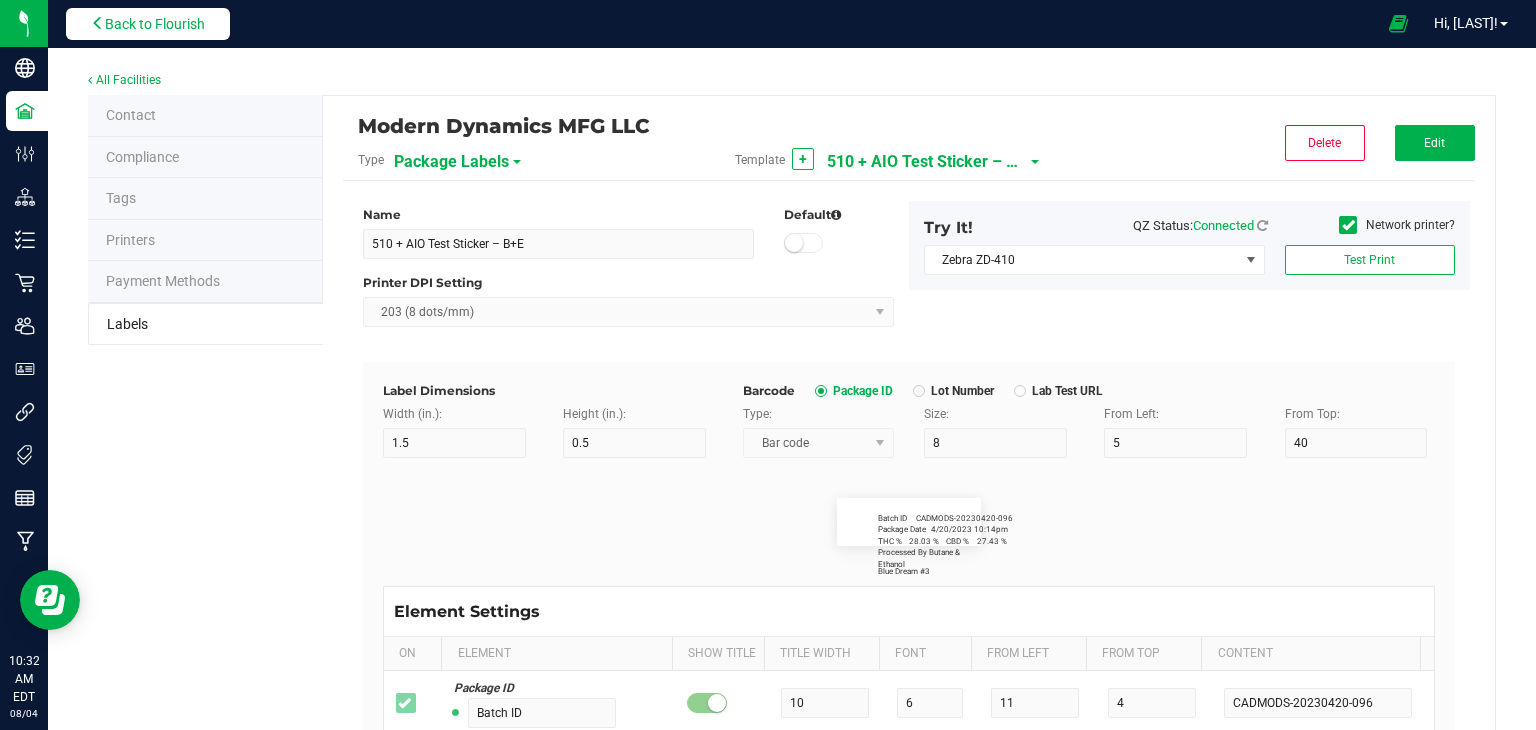 click on "Back to Flourish" at bounding box center [148, 24] 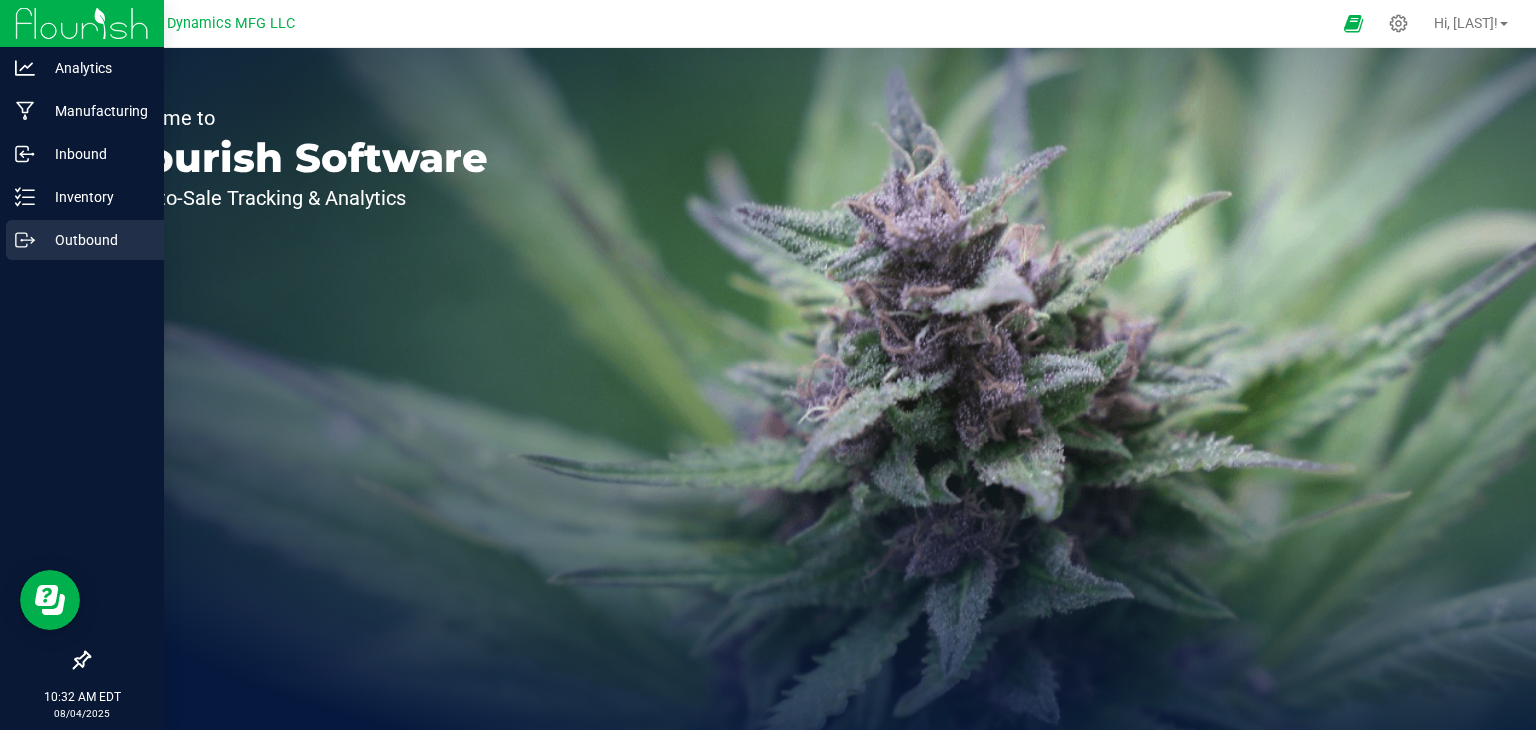 click on "Outbound" at bounding box center [95, 240] 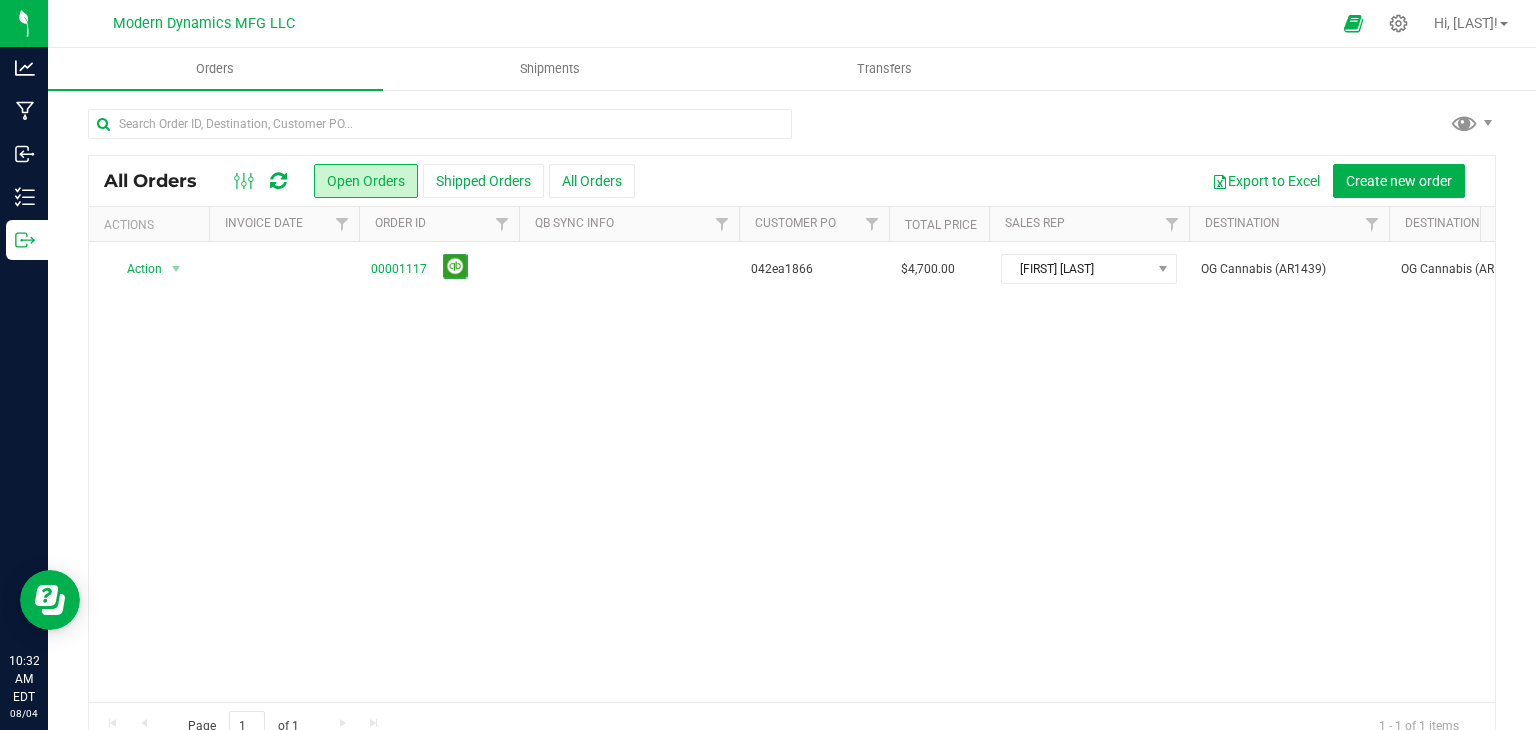 click at bounding box center [278, 181] 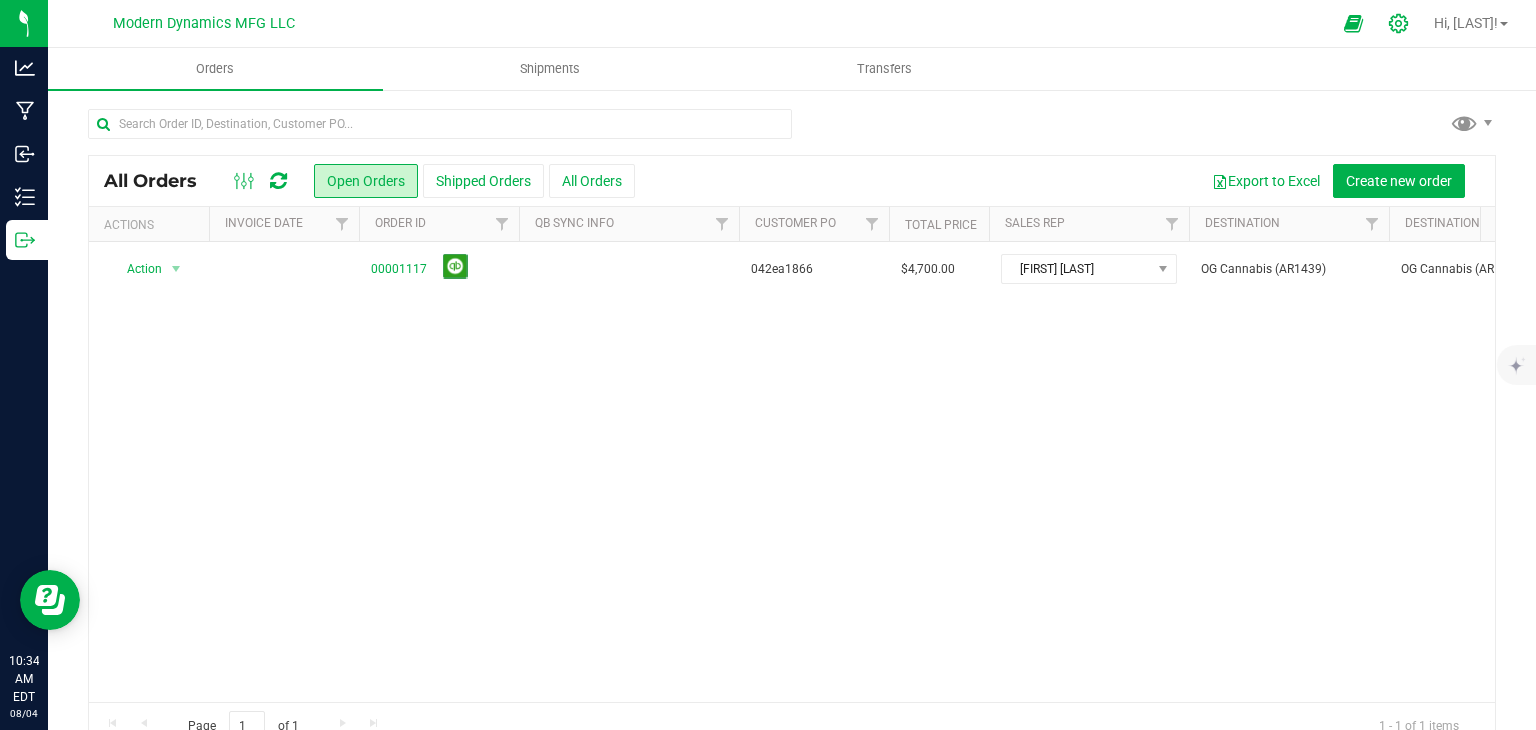 click on "Modern Dynamics MFG LLC   Hi, Reid!" at bounding box center (792, 24) 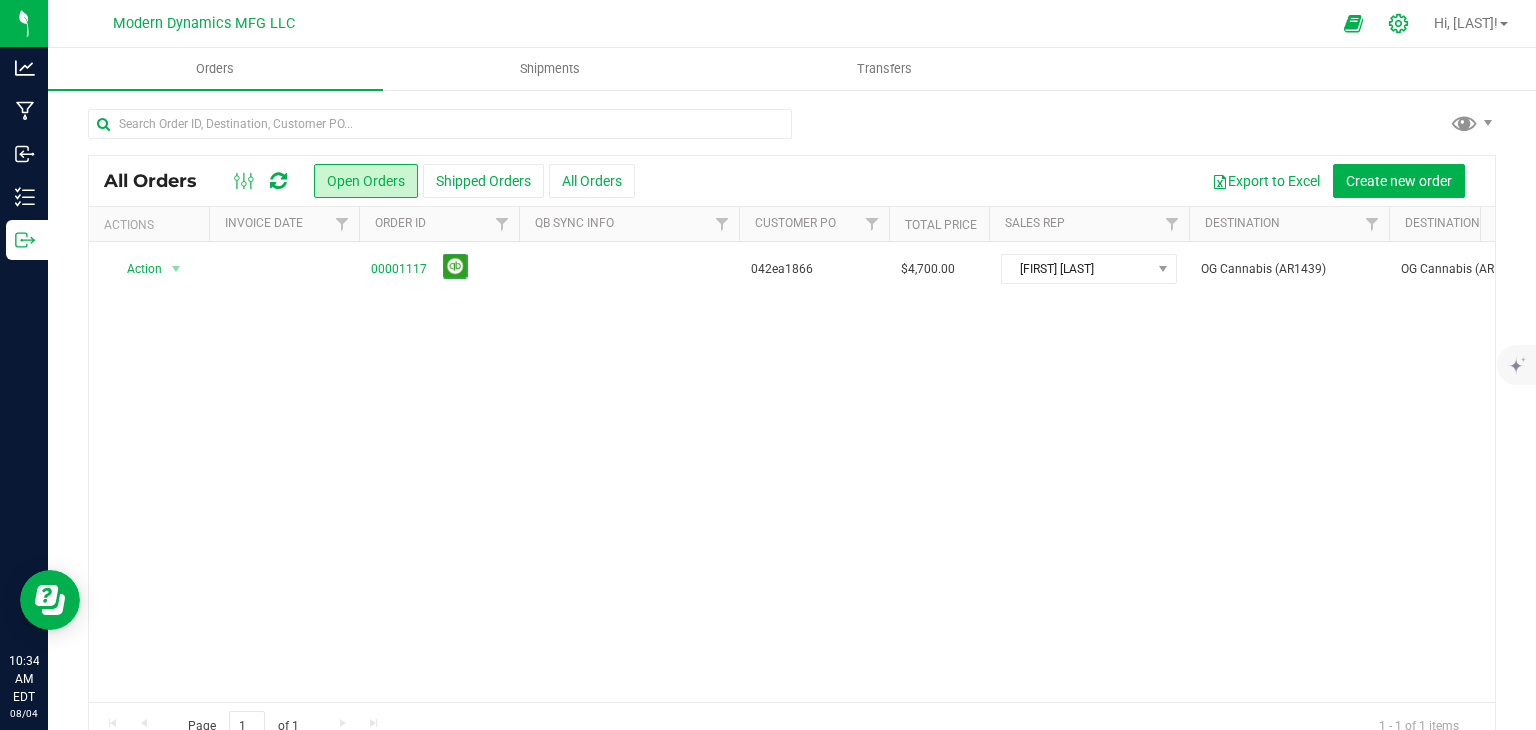 click 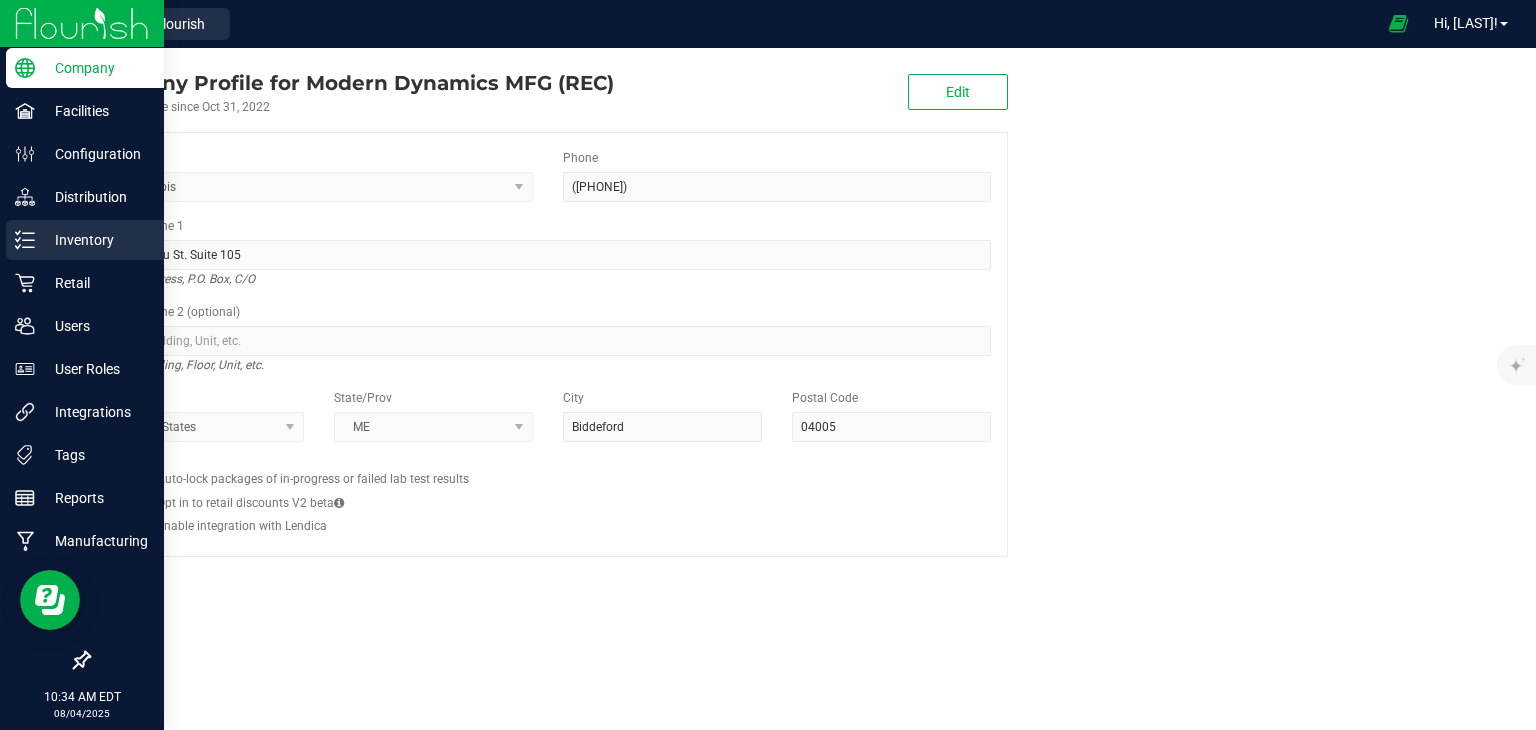 click on "Inventory" at bounding box center (95, 240) 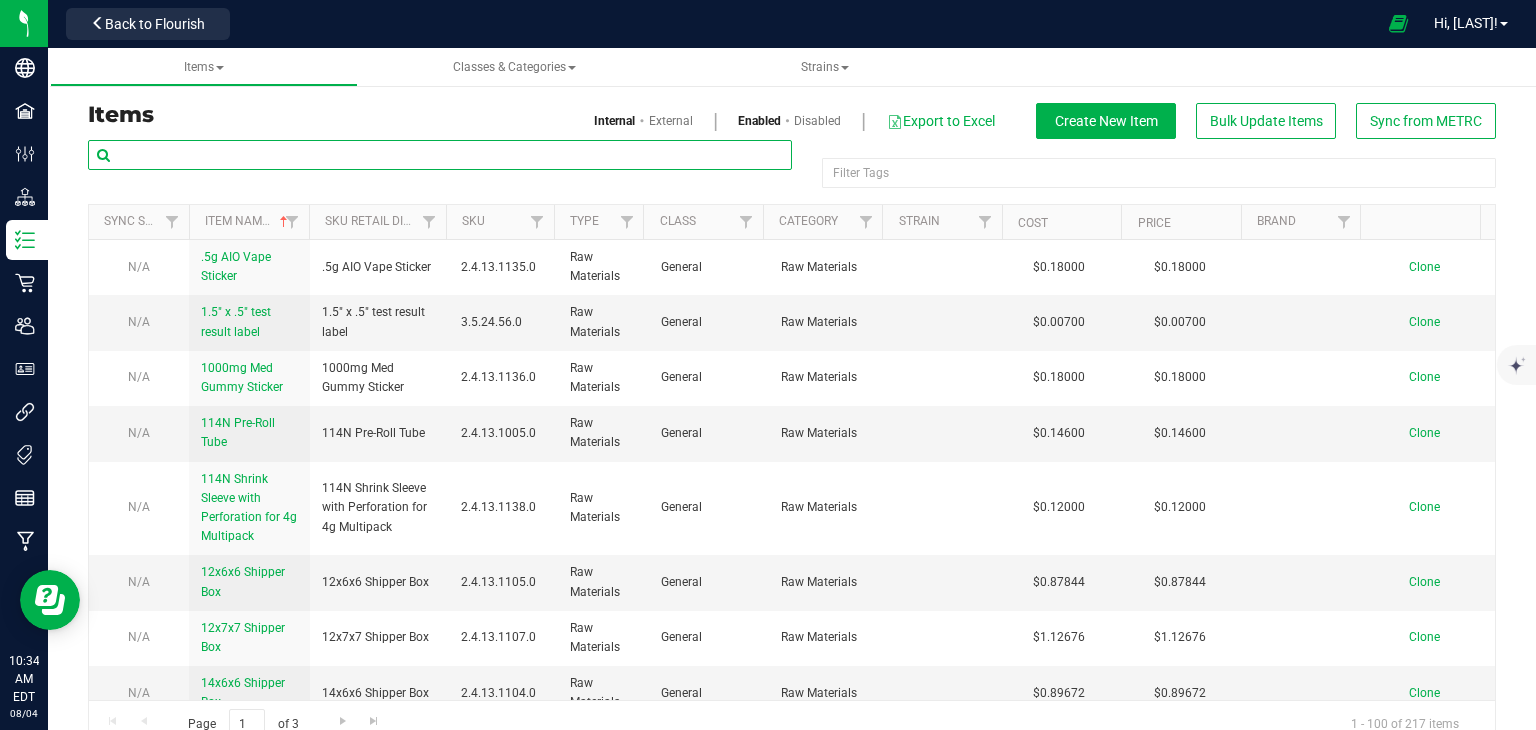 click at bounding box center (440, 155) 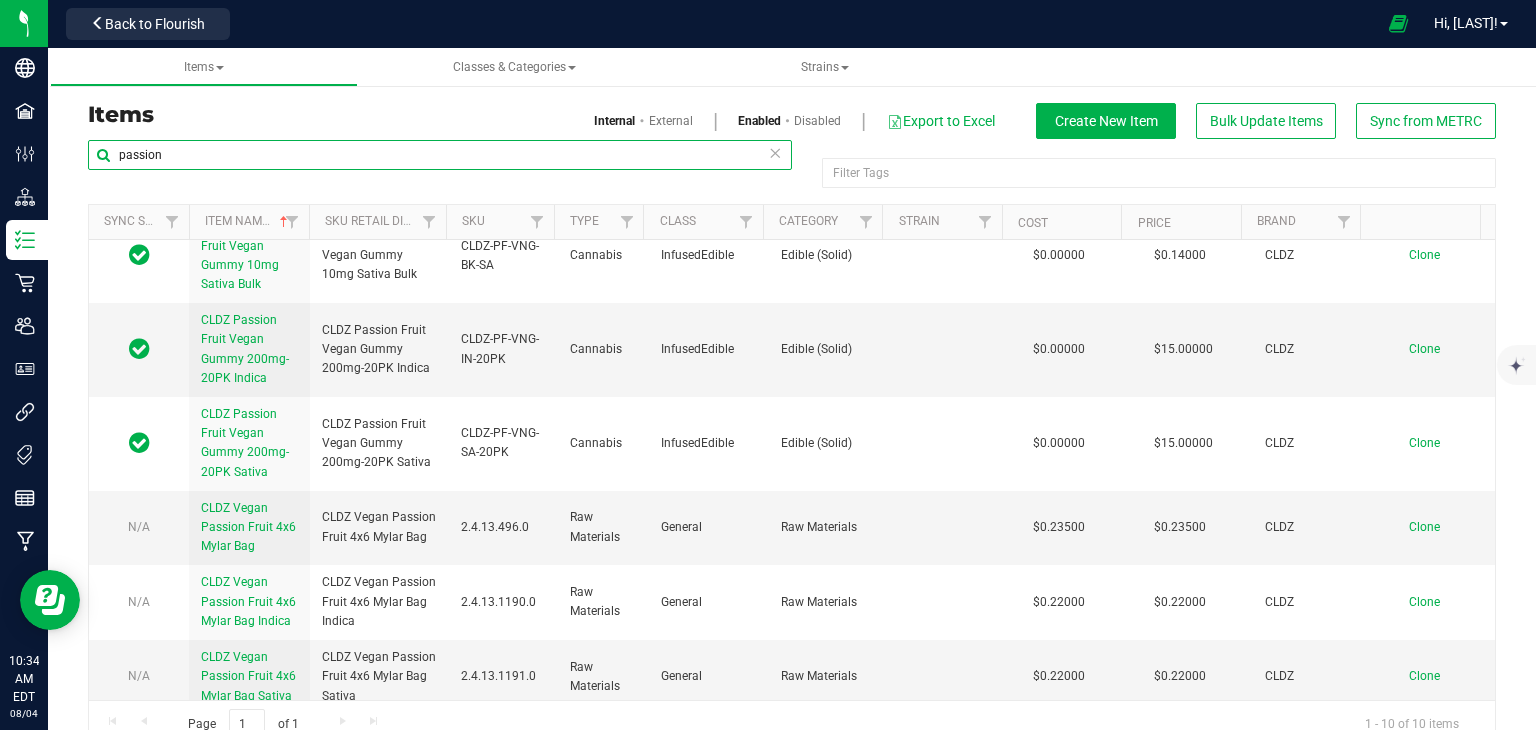 scroll, scrollTop: 200, scrollLeft: 0, axis: vertical 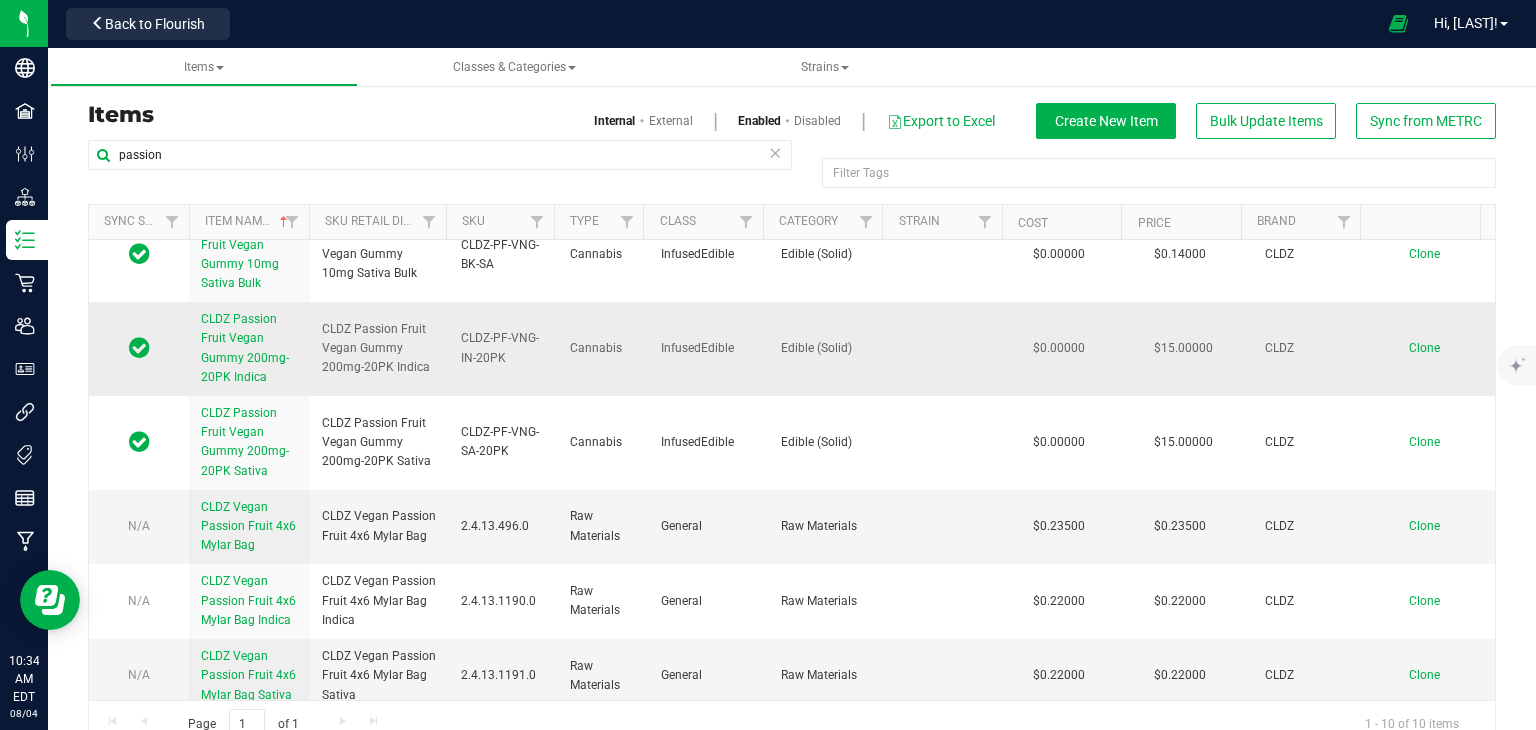 click on "CLDZ Passion Fruit Vegan Gummy 200mg-20PK Indica" at bounding box center [245, 348] 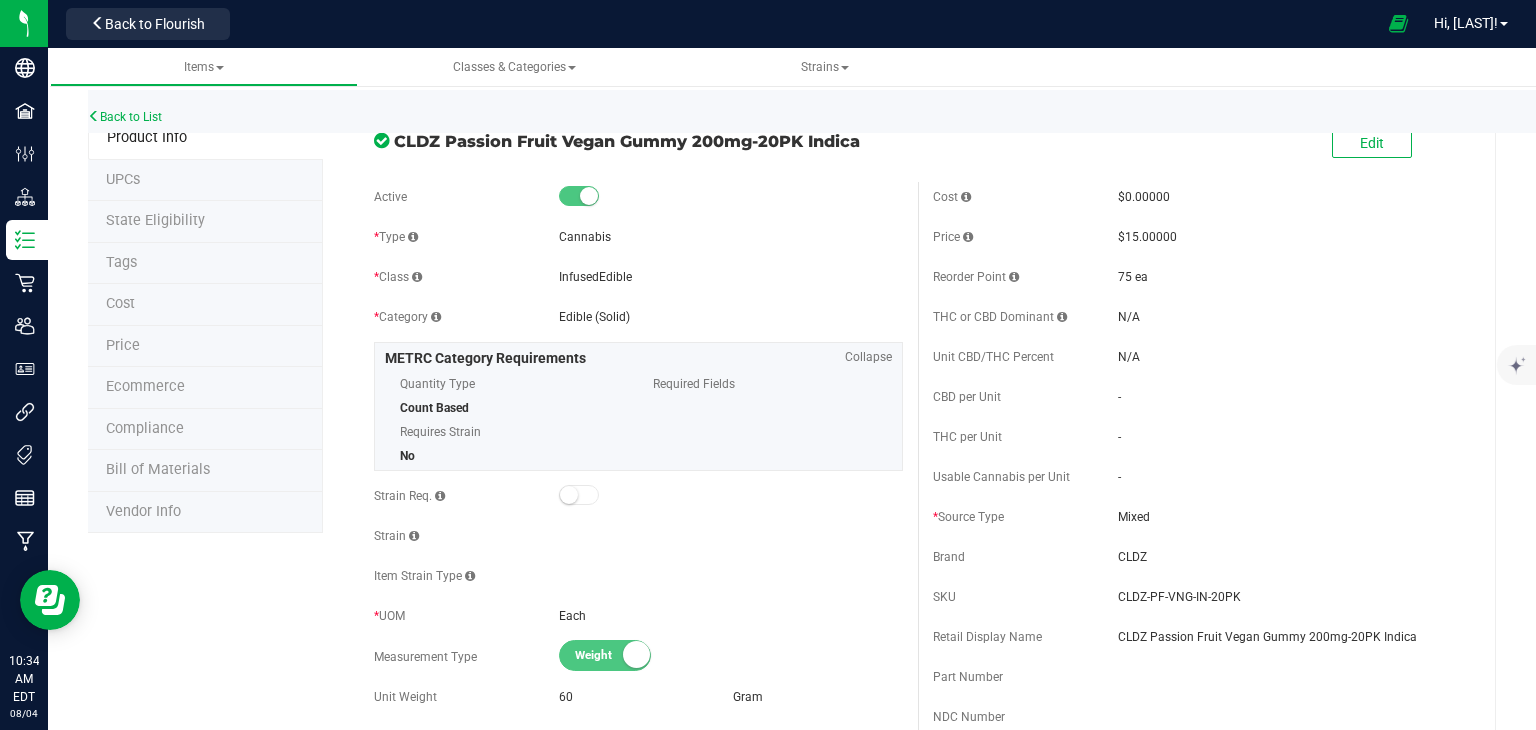 scroll, scrollTop: 0, scrollLeft: 0, axis: both 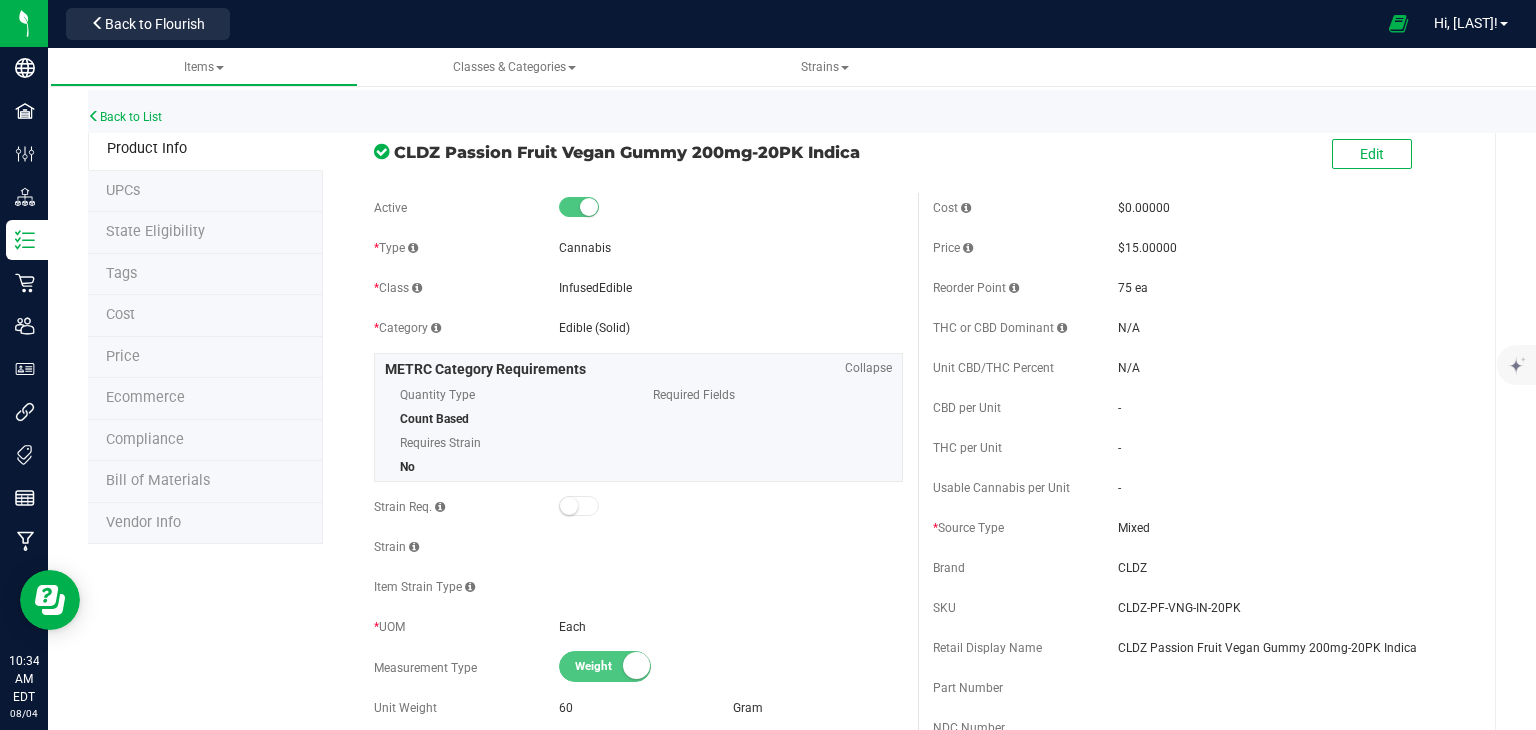click on "UPCs" at bounding box center [123, 190] 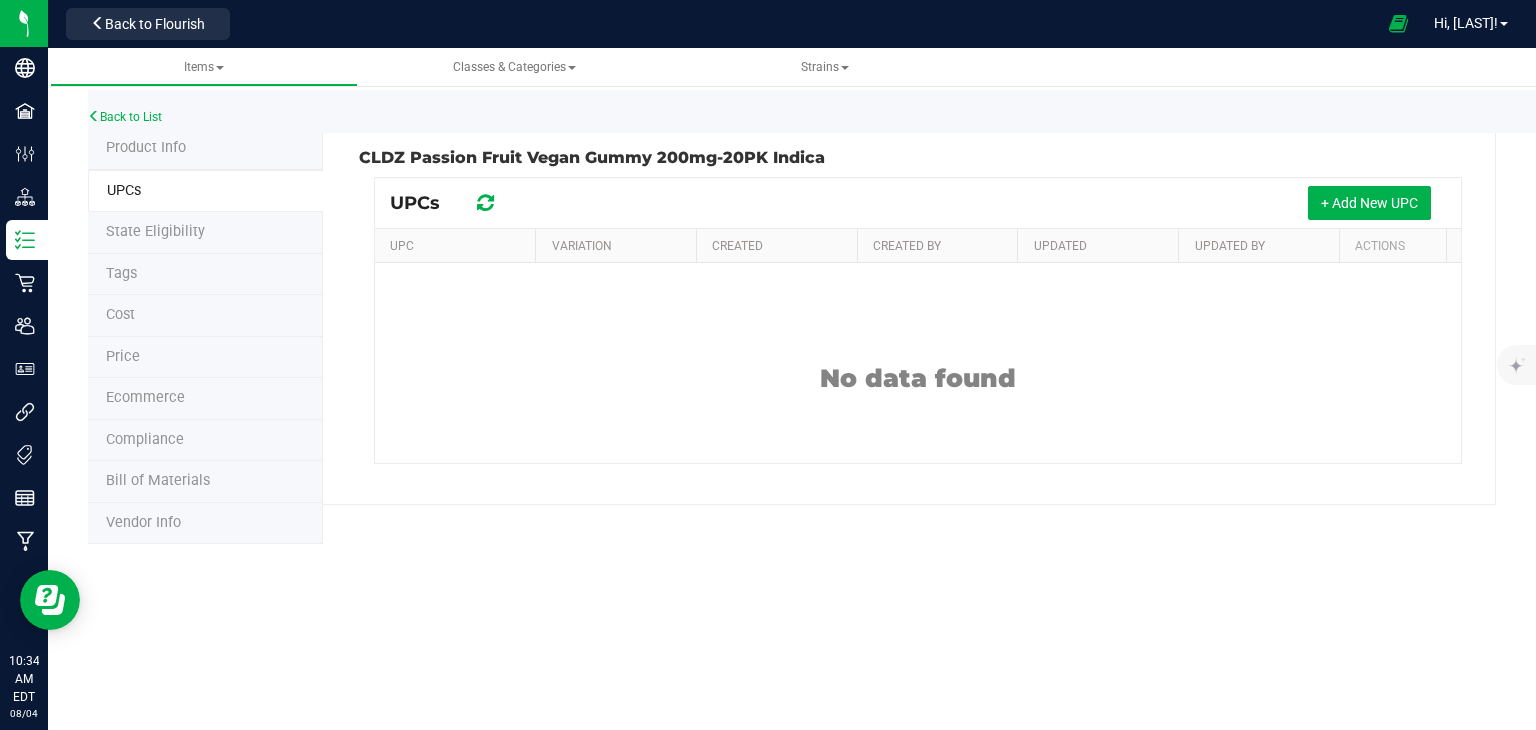 click on "State Eligibility" at bounding box center (155, 231) 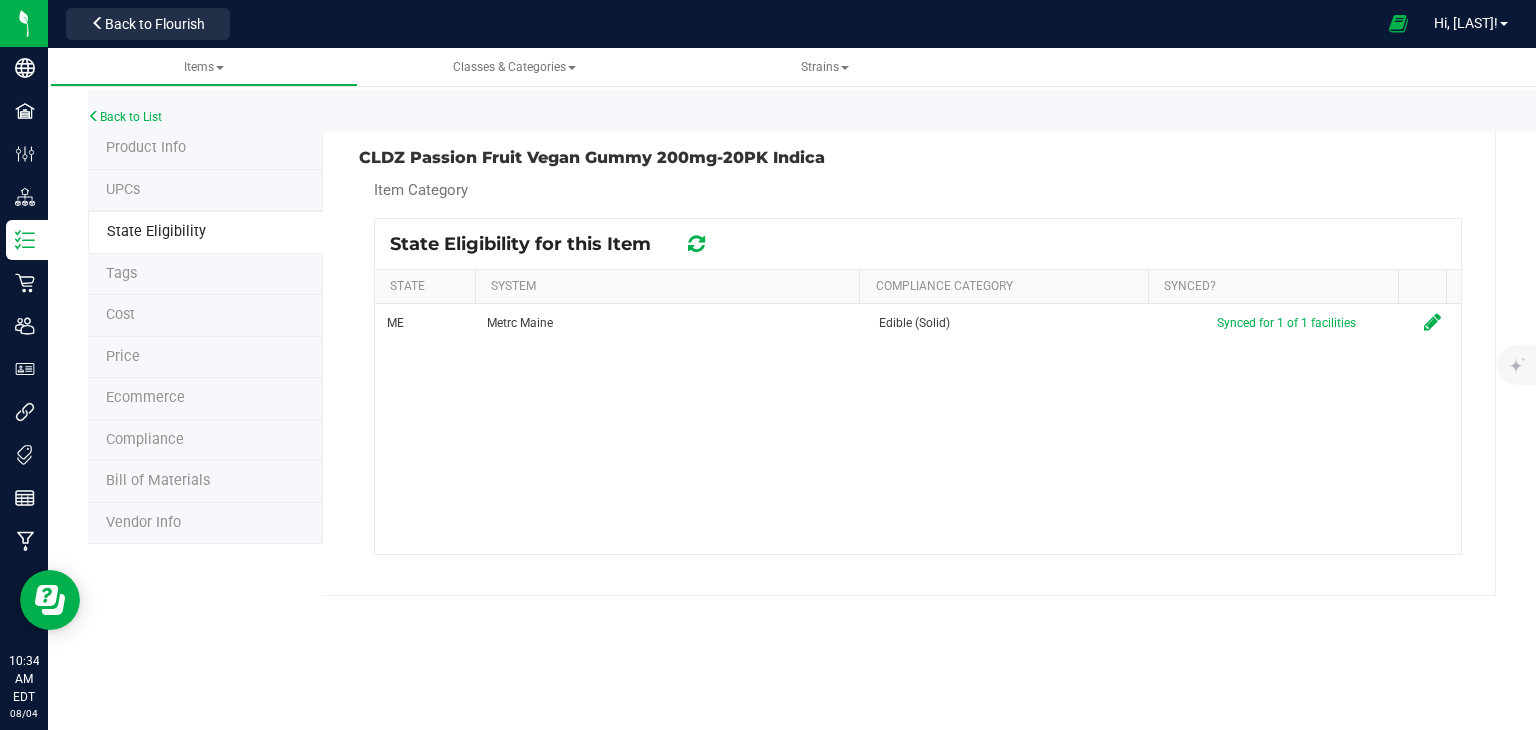 click on "Tags" at bounding box center [205, 275] 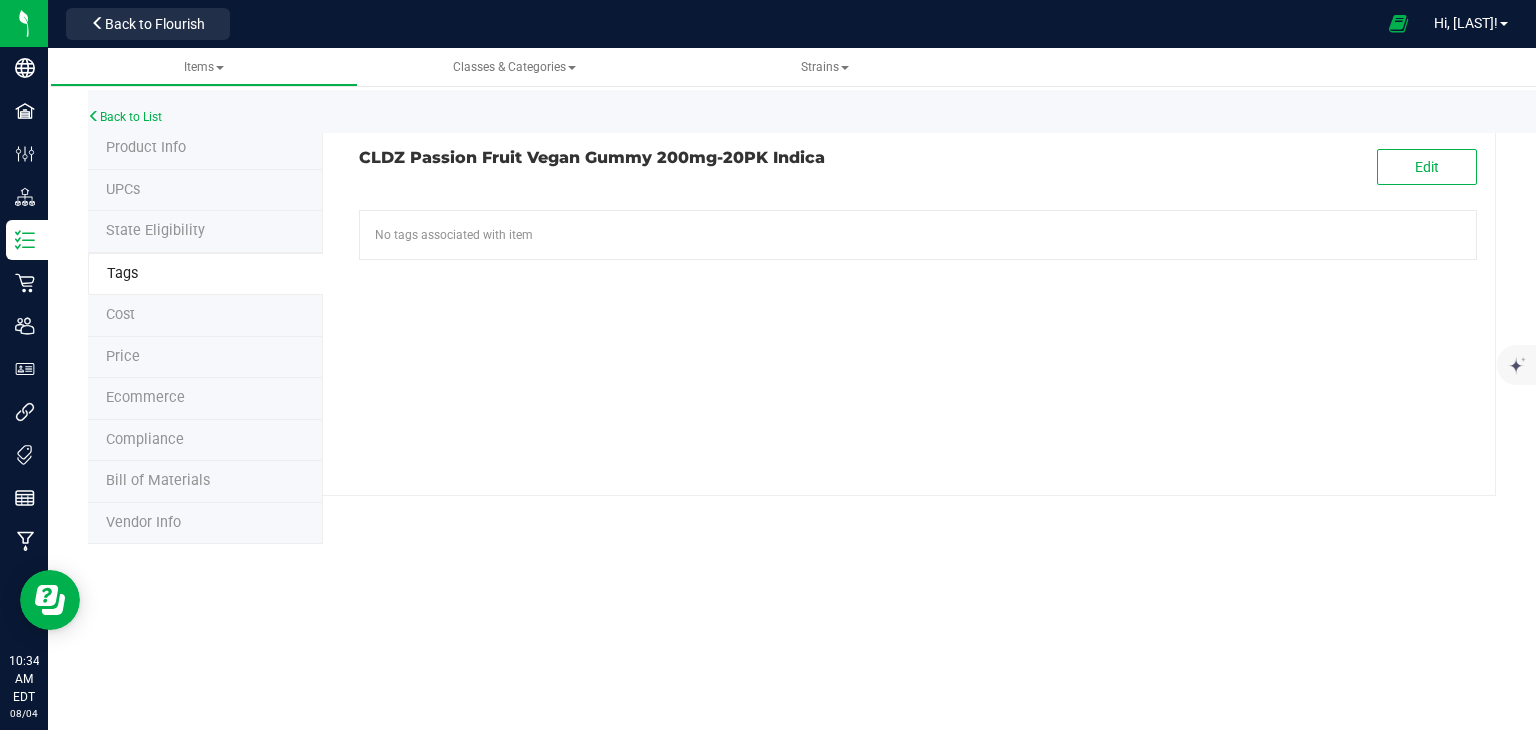 click on "Cost" at bounding box center [205, 316] 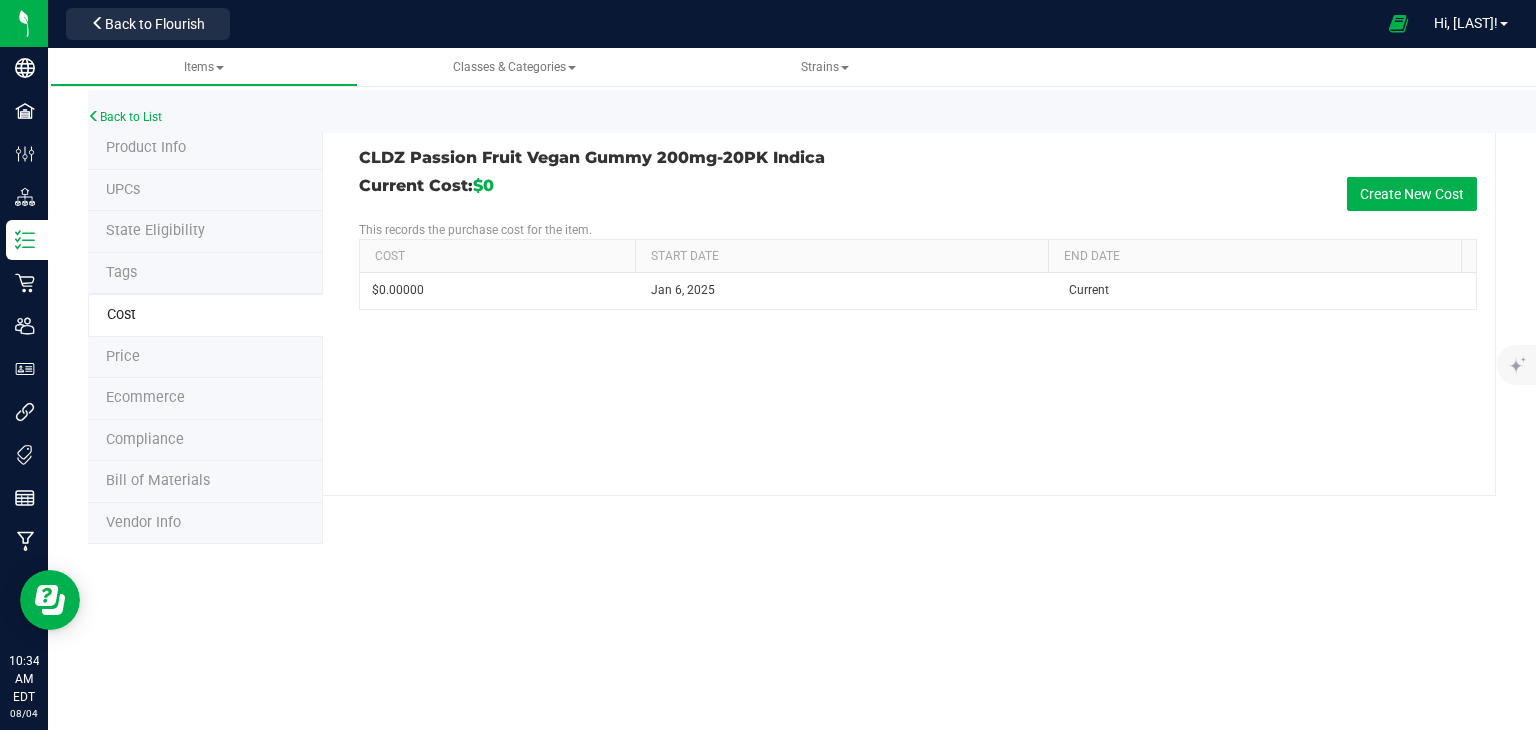 click on "Price" at bounding box center (205, 358) 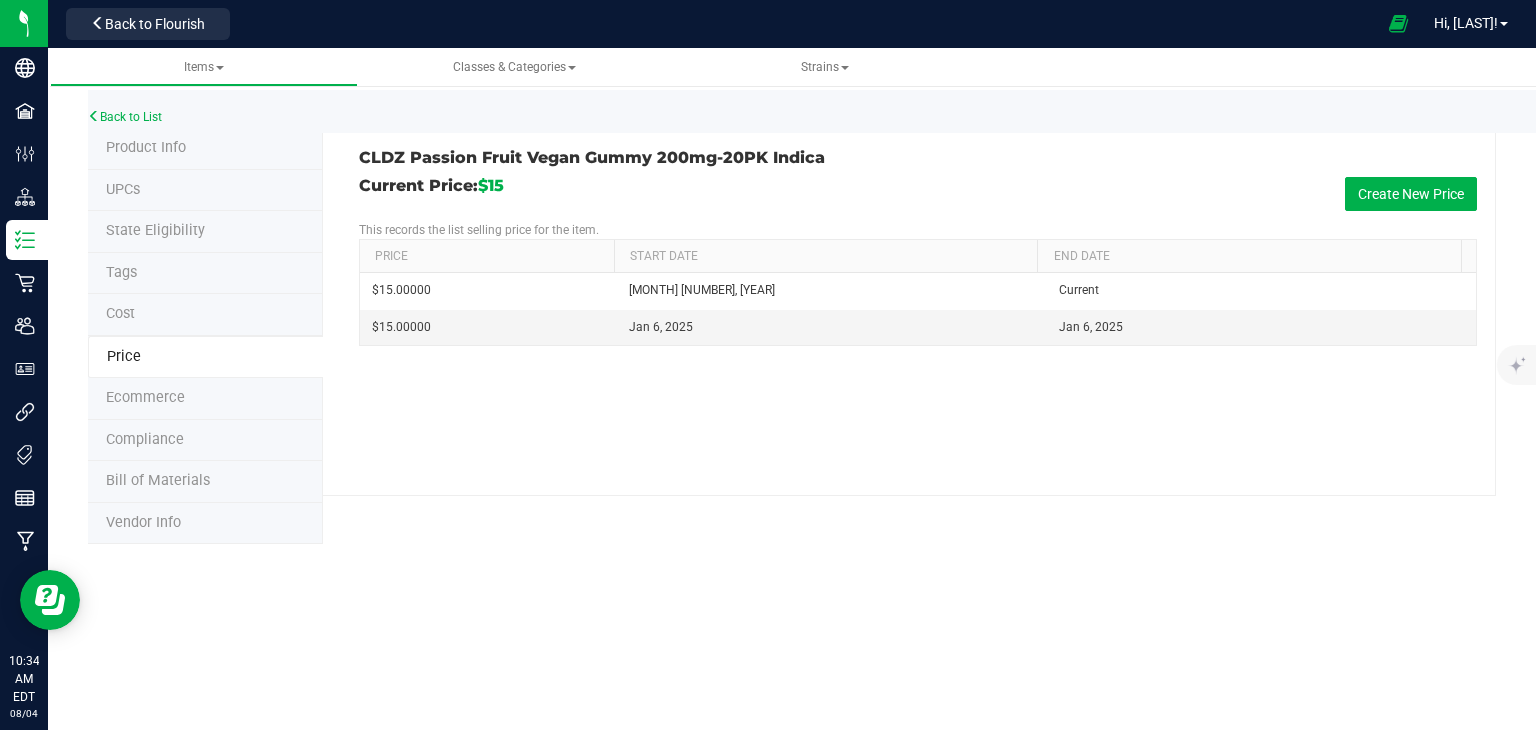 click on "Compliance" at bounding box center (205, 441) 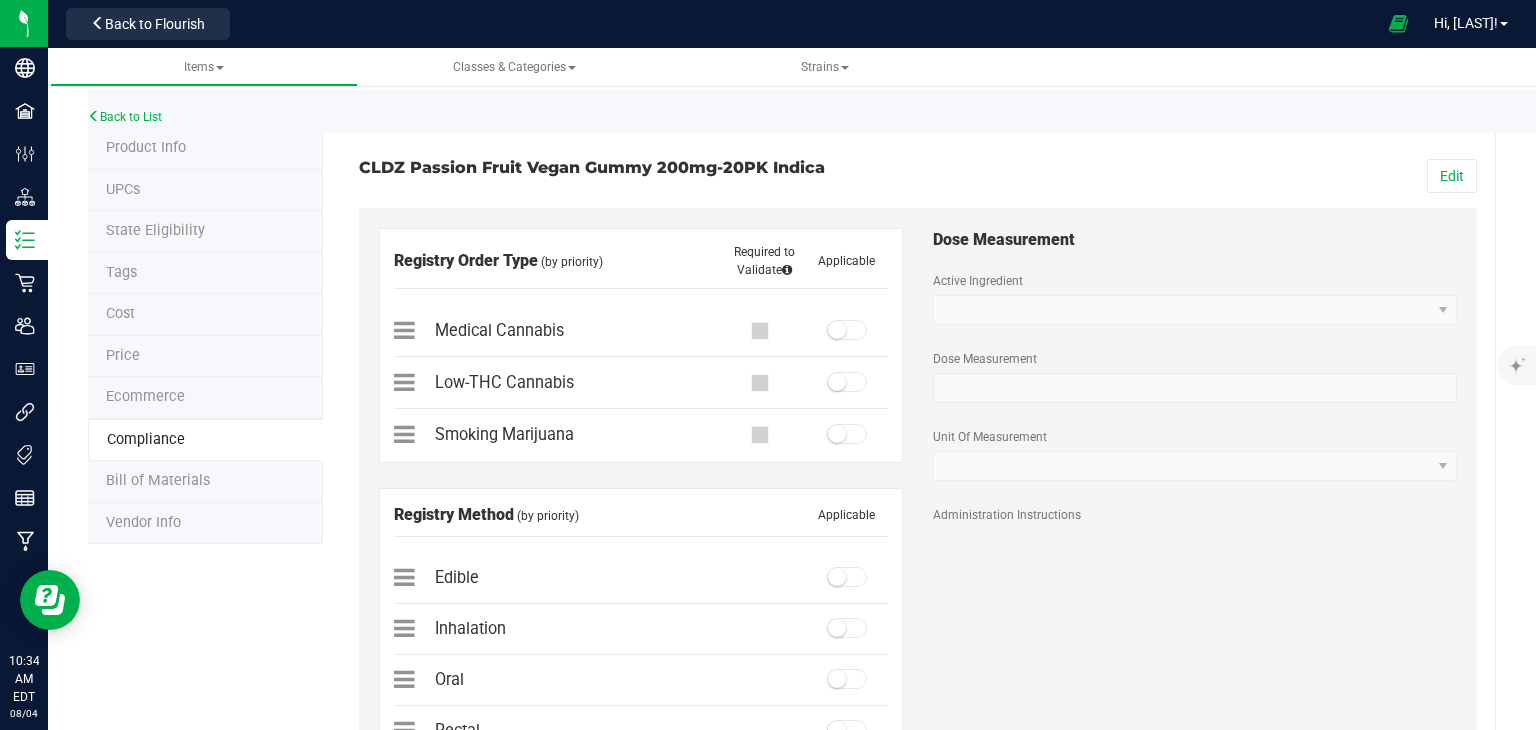 click on "Bill of Materials" at bounding box center (158, 480) 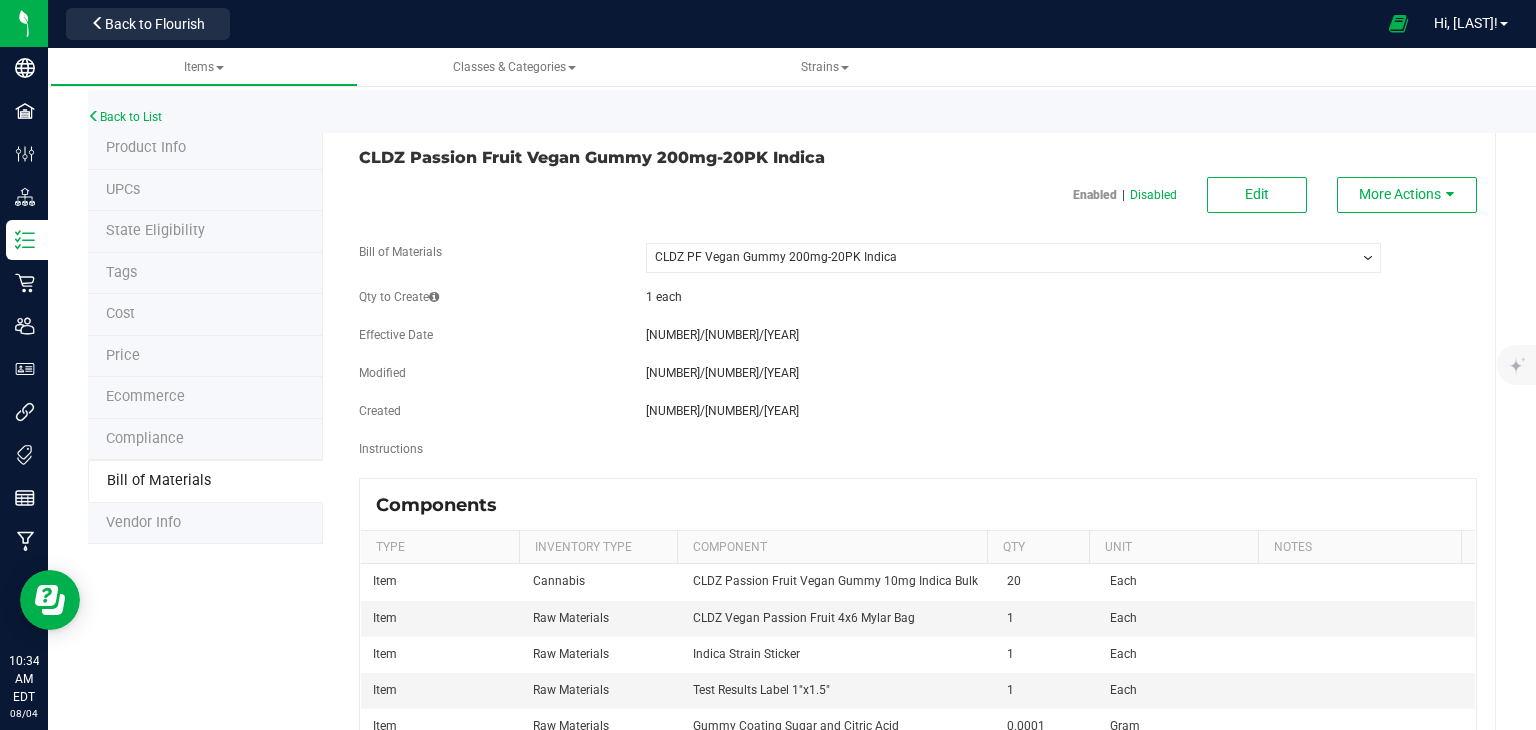 click on "Vendor Info" at bounding box center [143, 522] 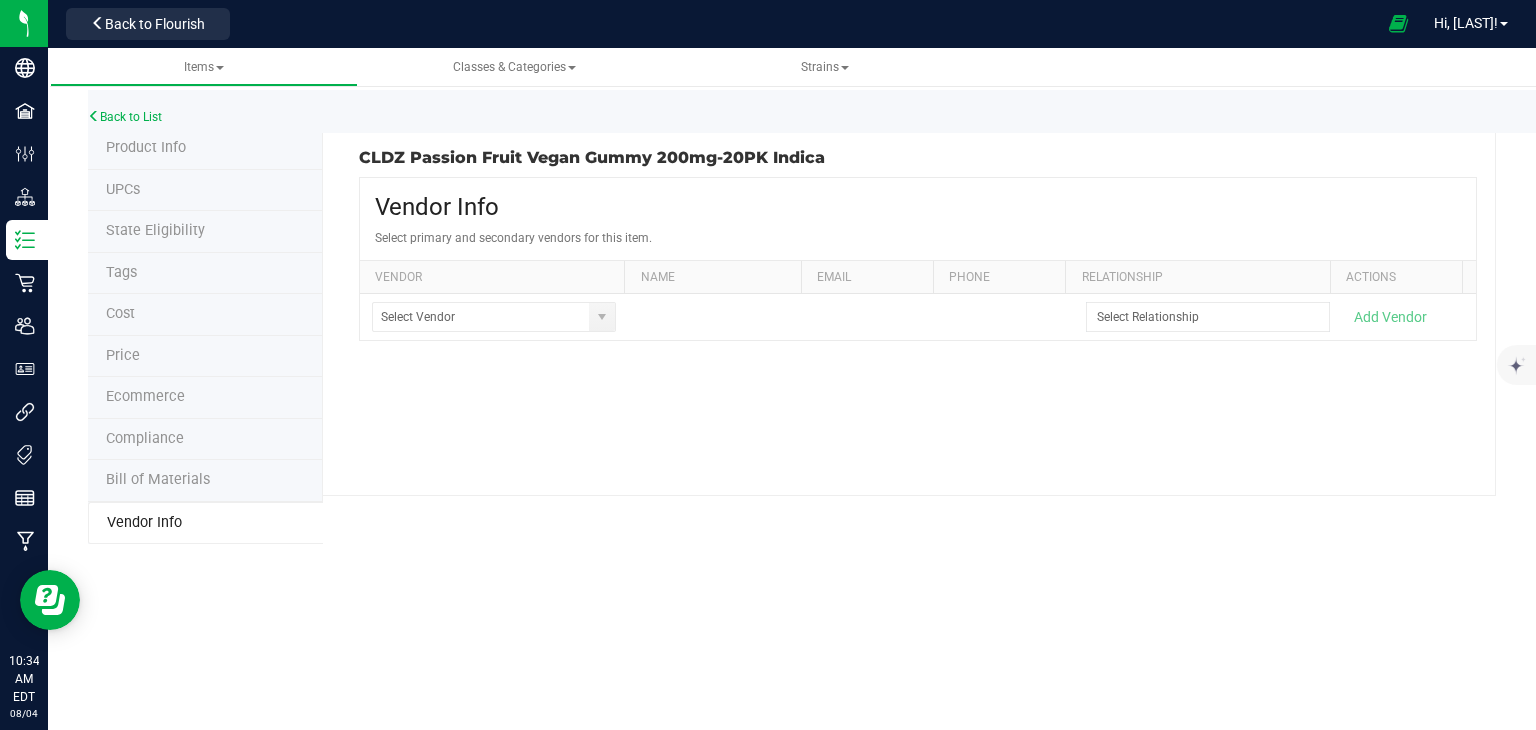 click on "Product Info" at bounding box center [146, 147] 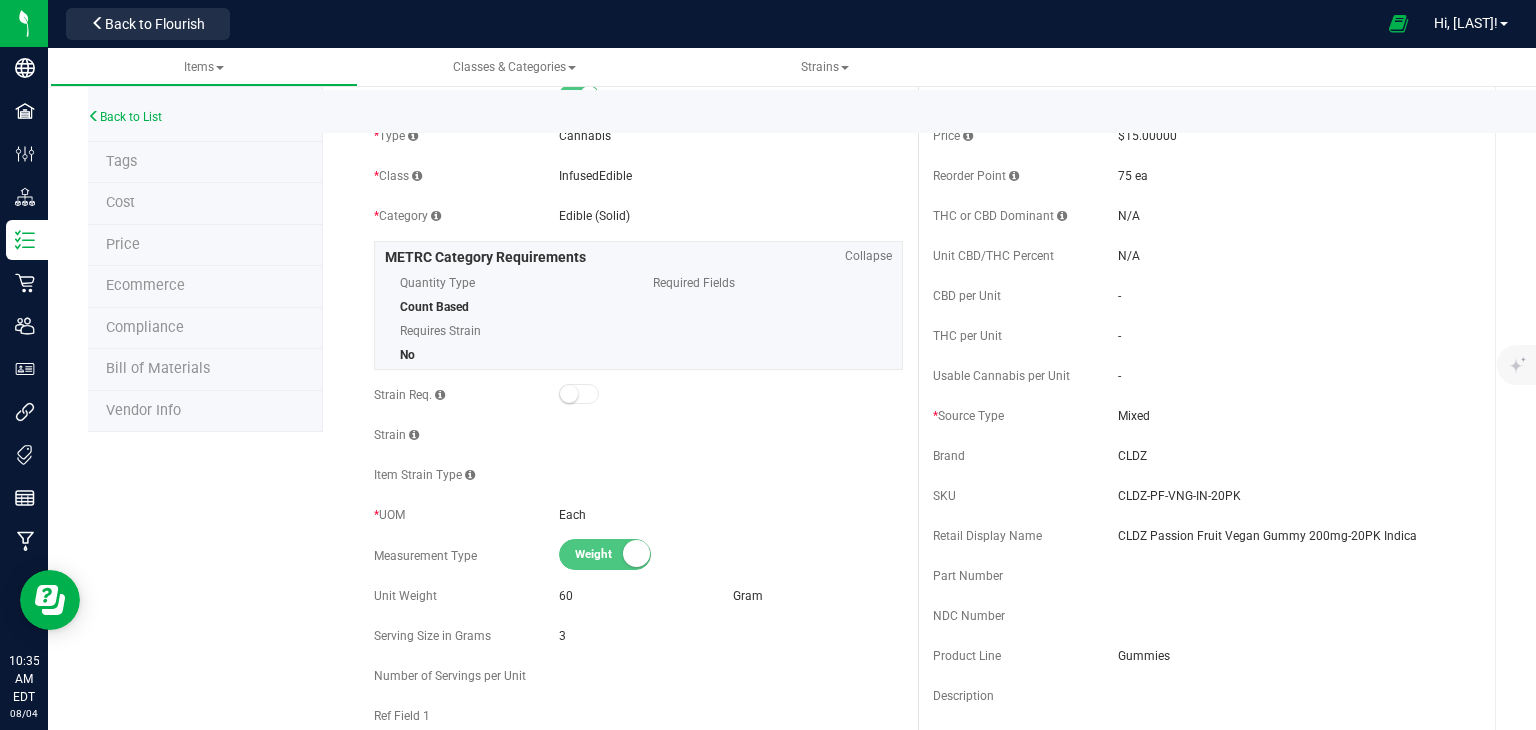 scroll, scrollTop: 0, scrollLeft: 0, axis: both 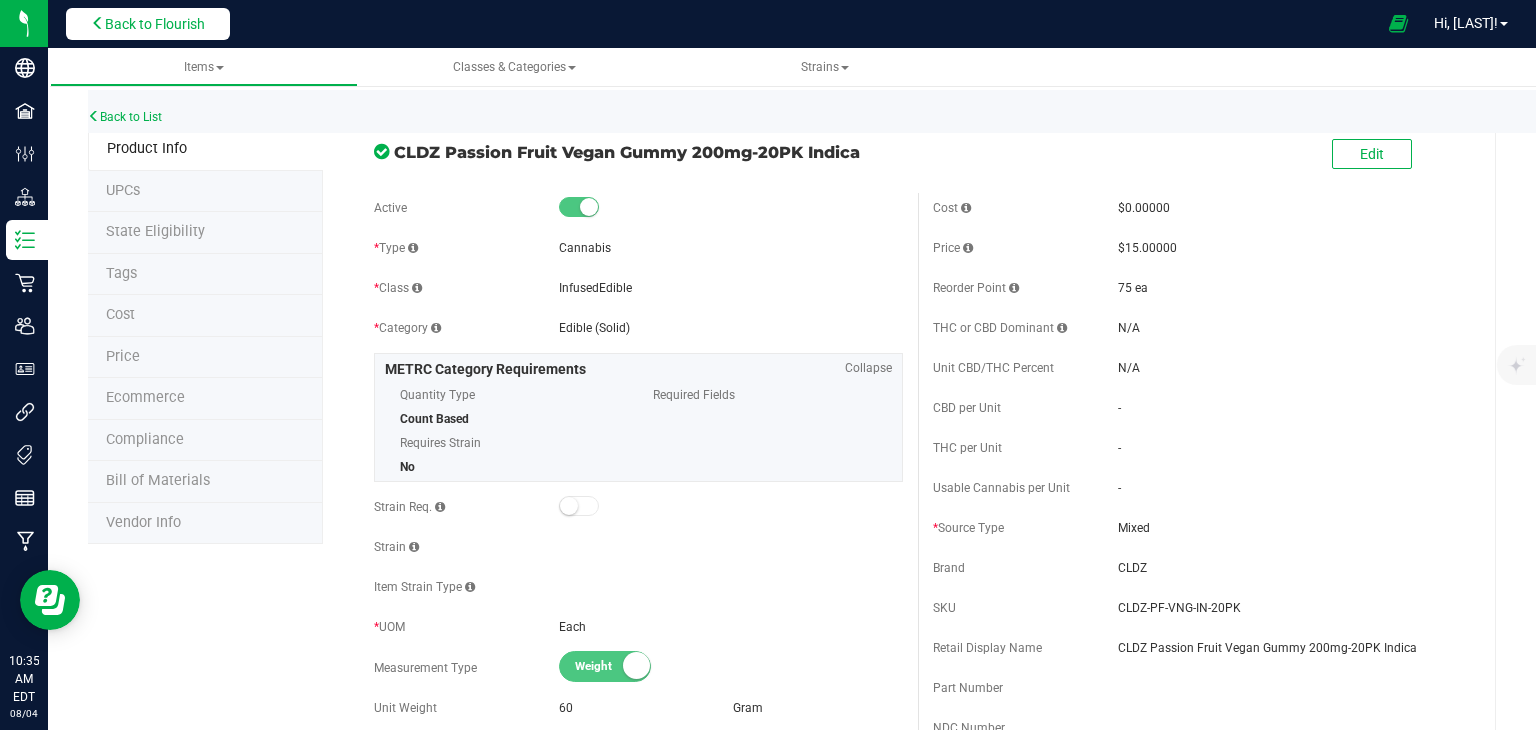 click on "Back to Flourish" at bounding box center (148, 24) 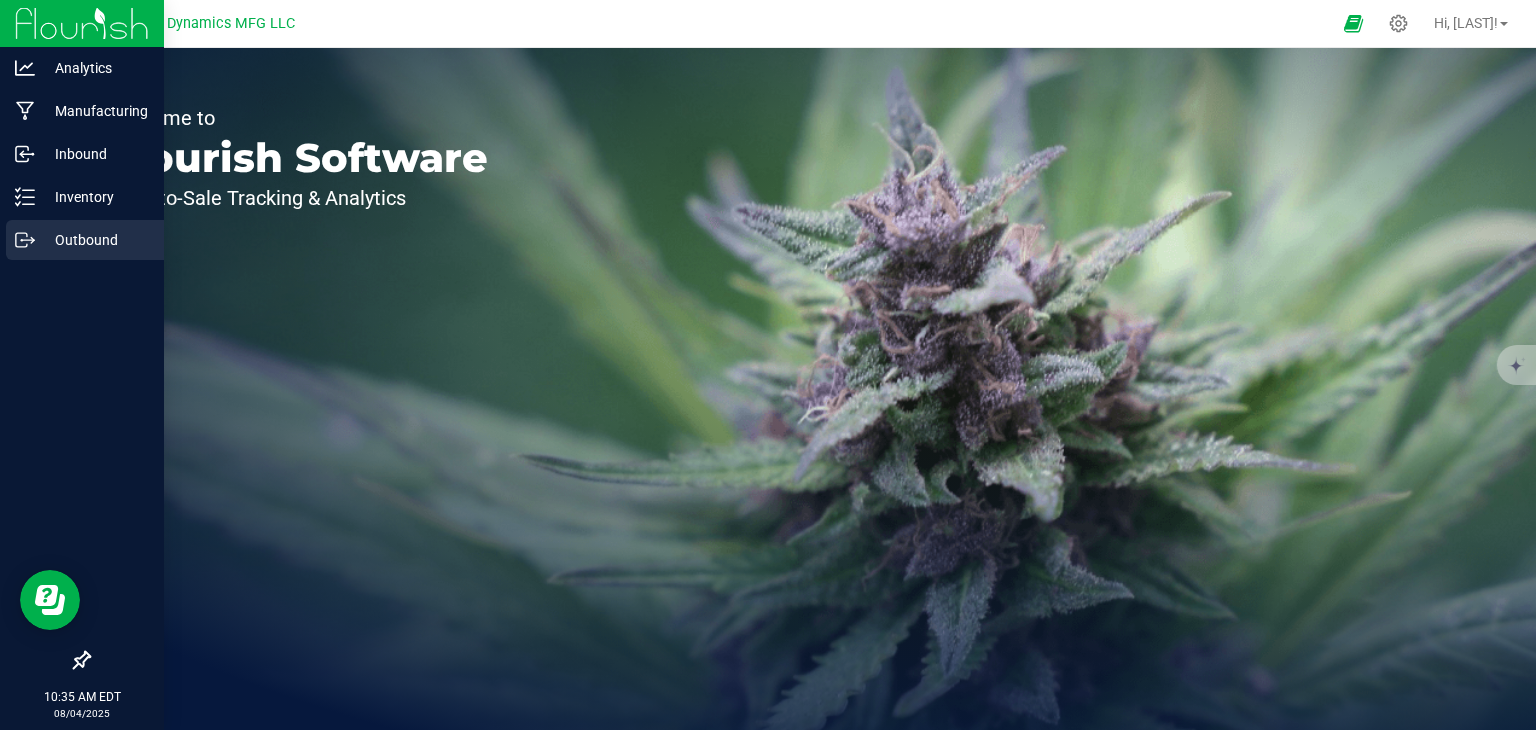 click 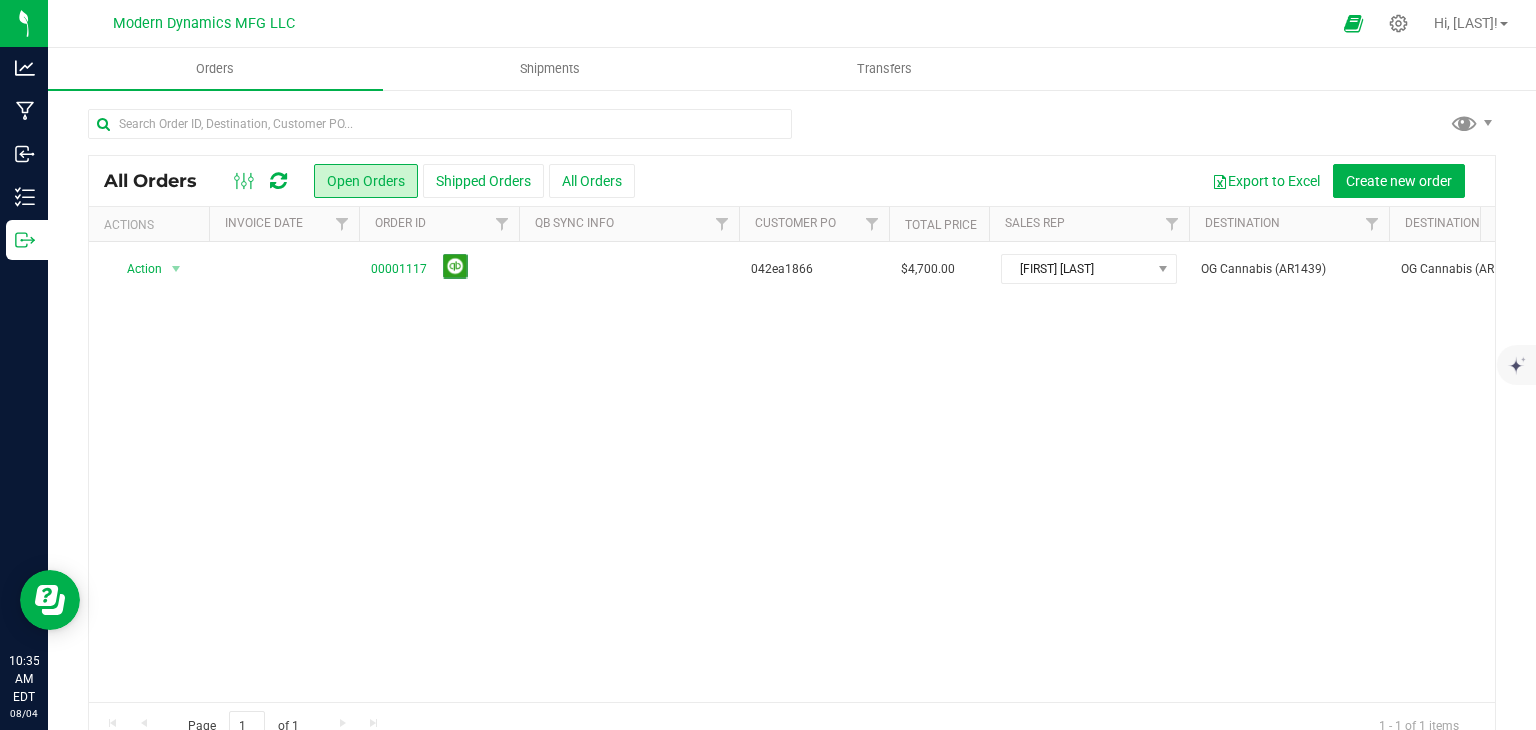 click at bounding box center (278, 181) 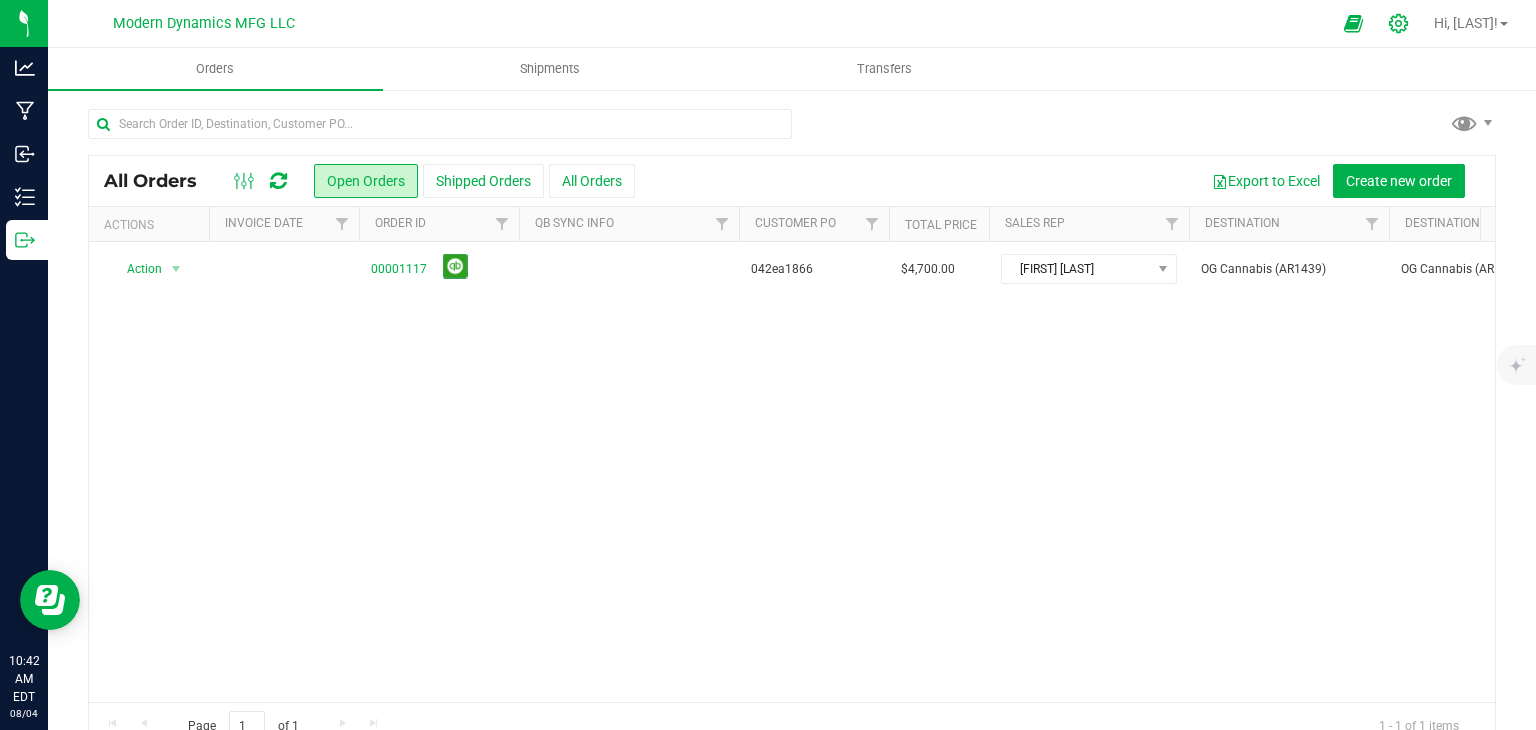 click 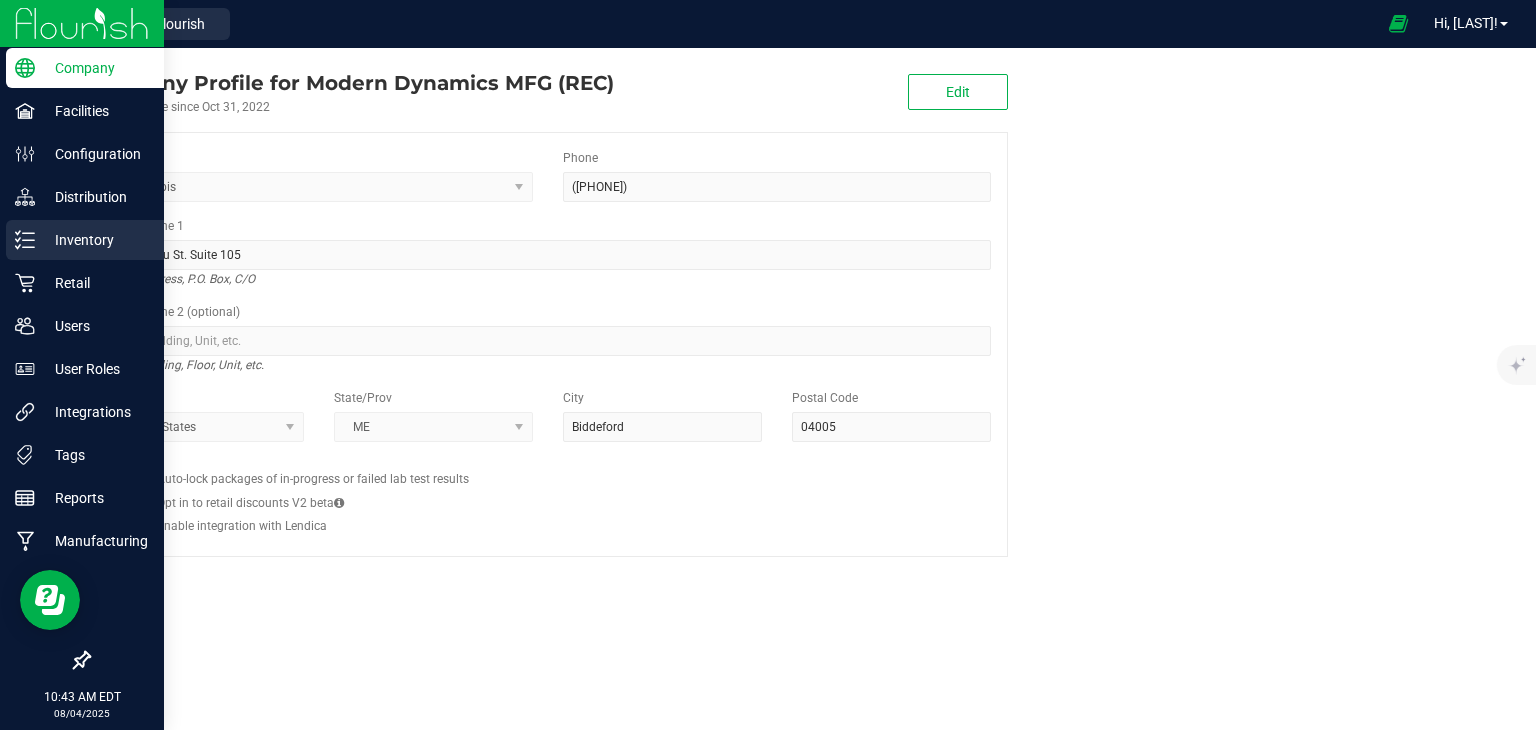 click on "Inventory" at bounding box center (95, 240) 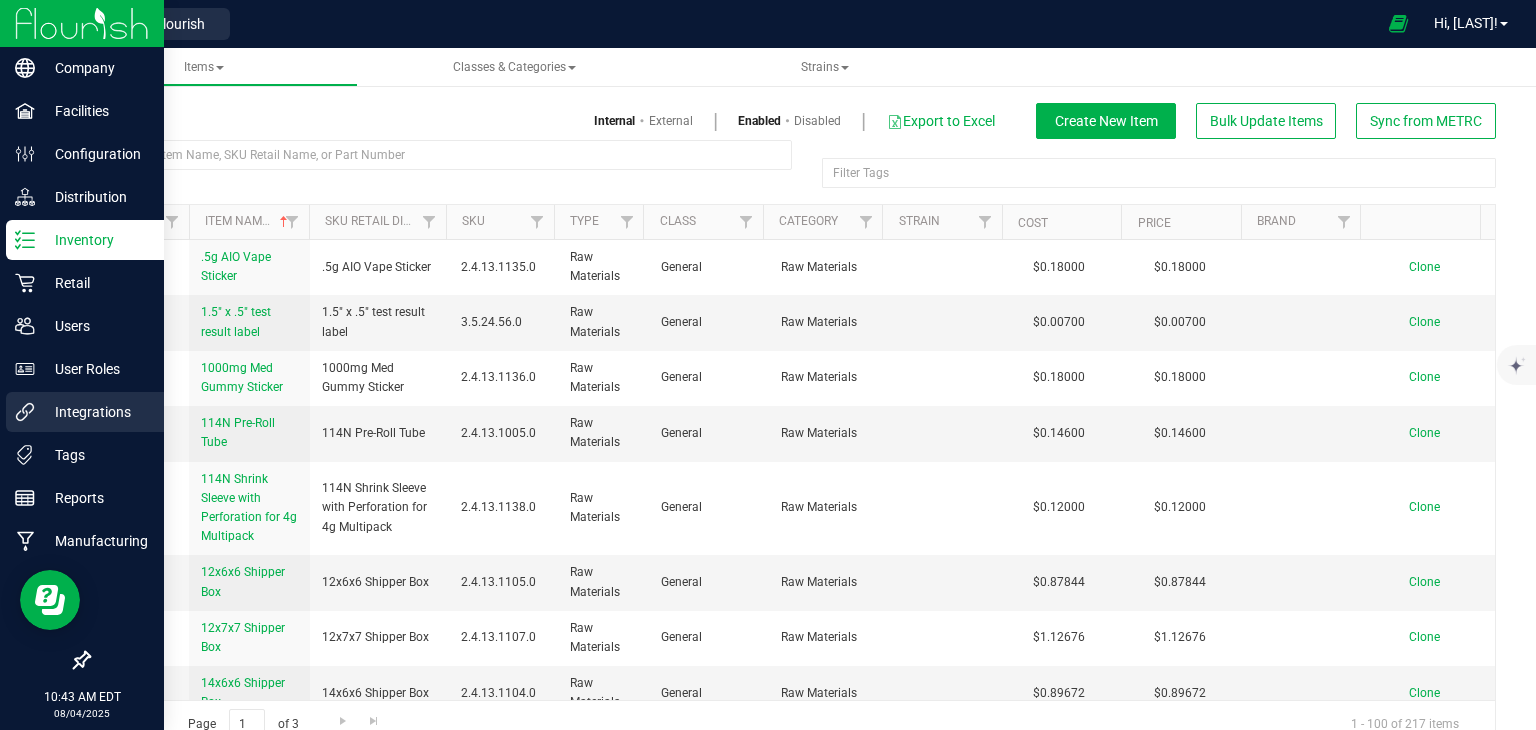 click on "Integrations" at bounding box center [85, 412] 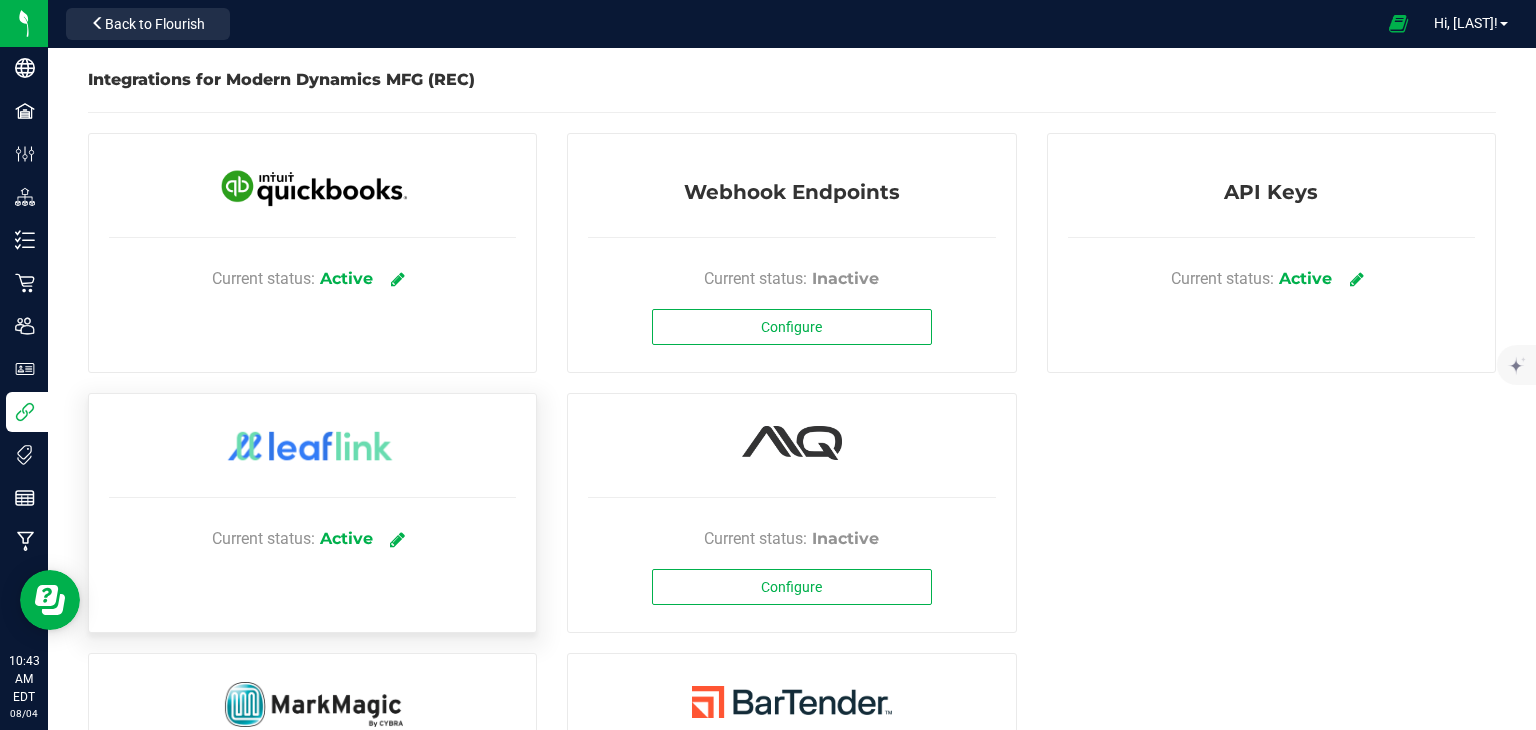 click at bounding box center [398, 538] 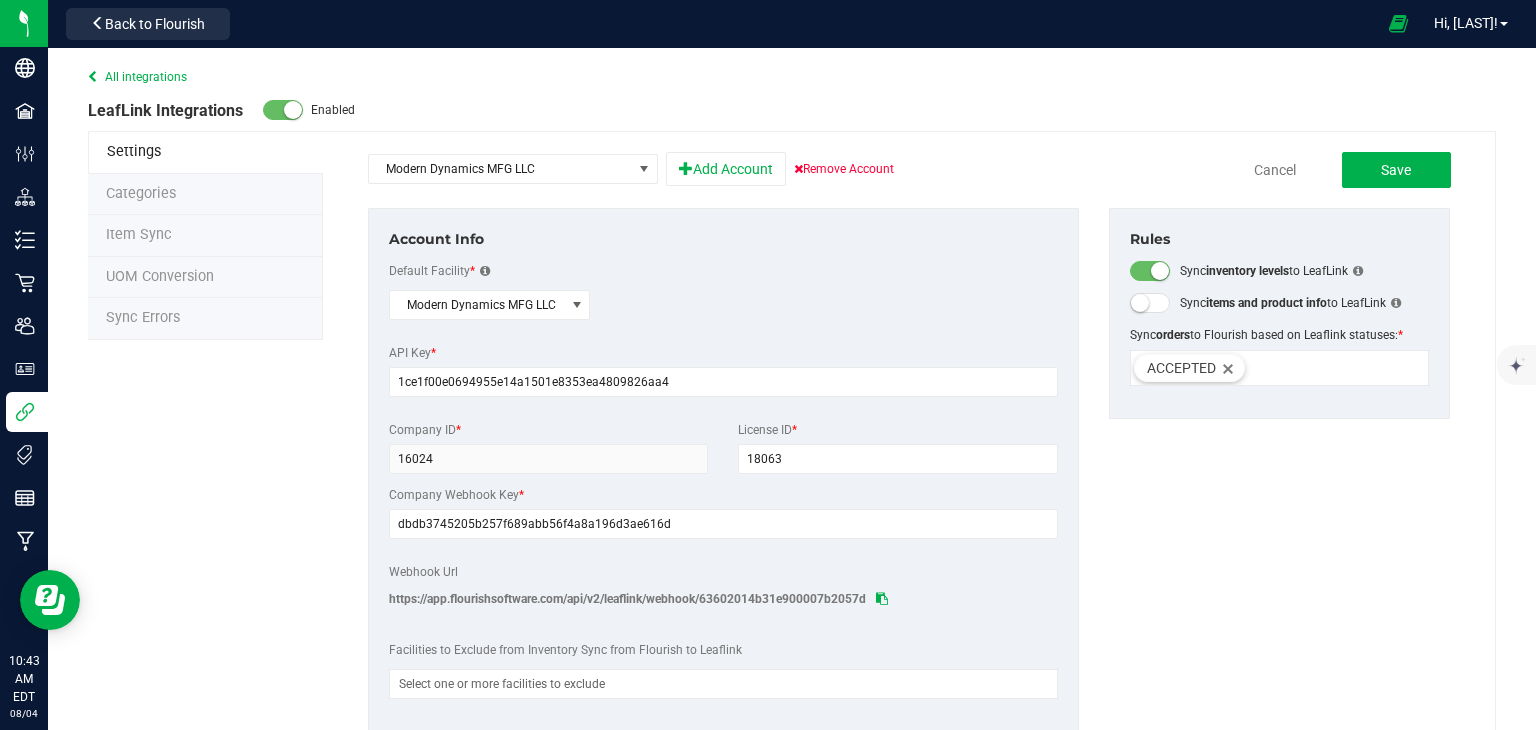 click on "Sync Errors" at bounding box center (205, 319) 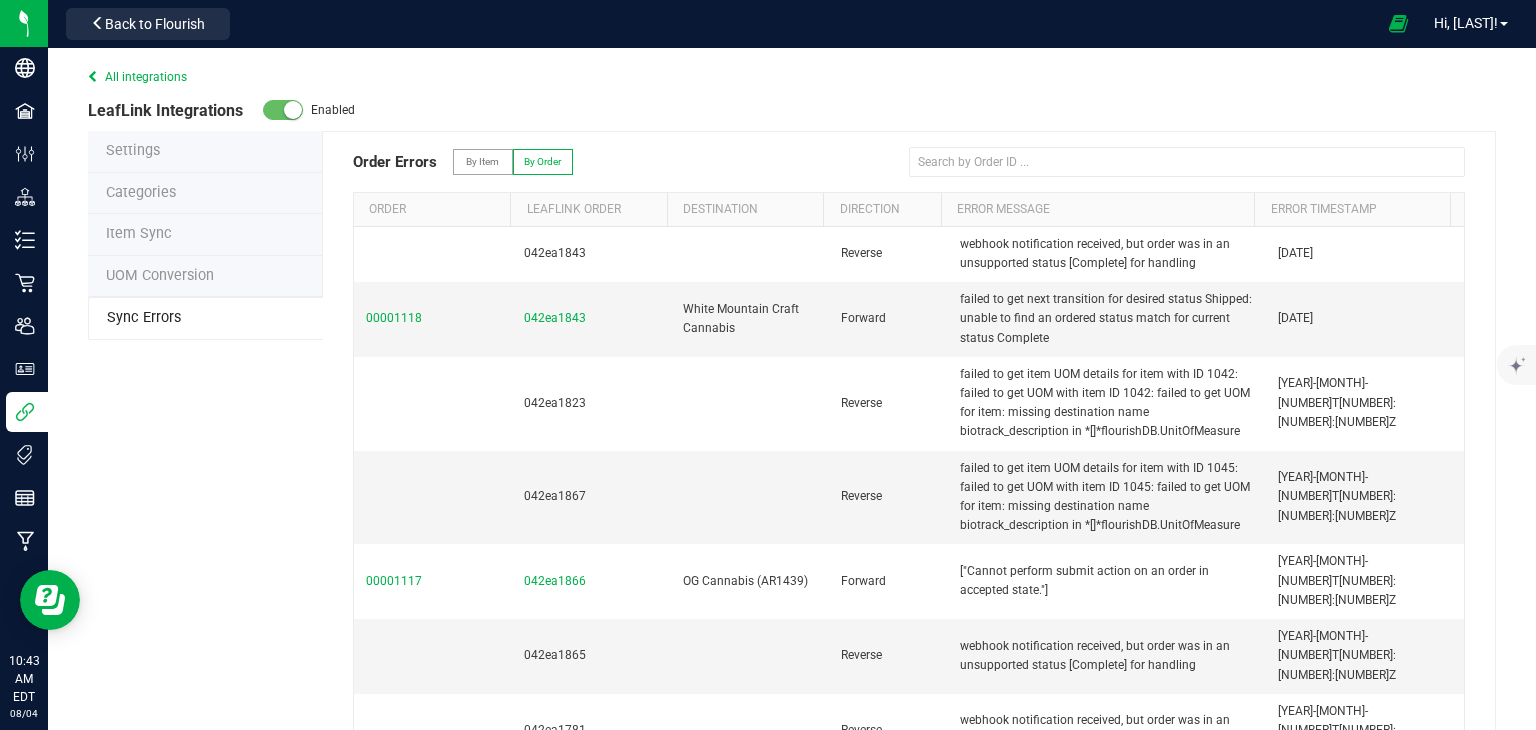 click on "UOM Conversion" at bounding box center (160, 275) 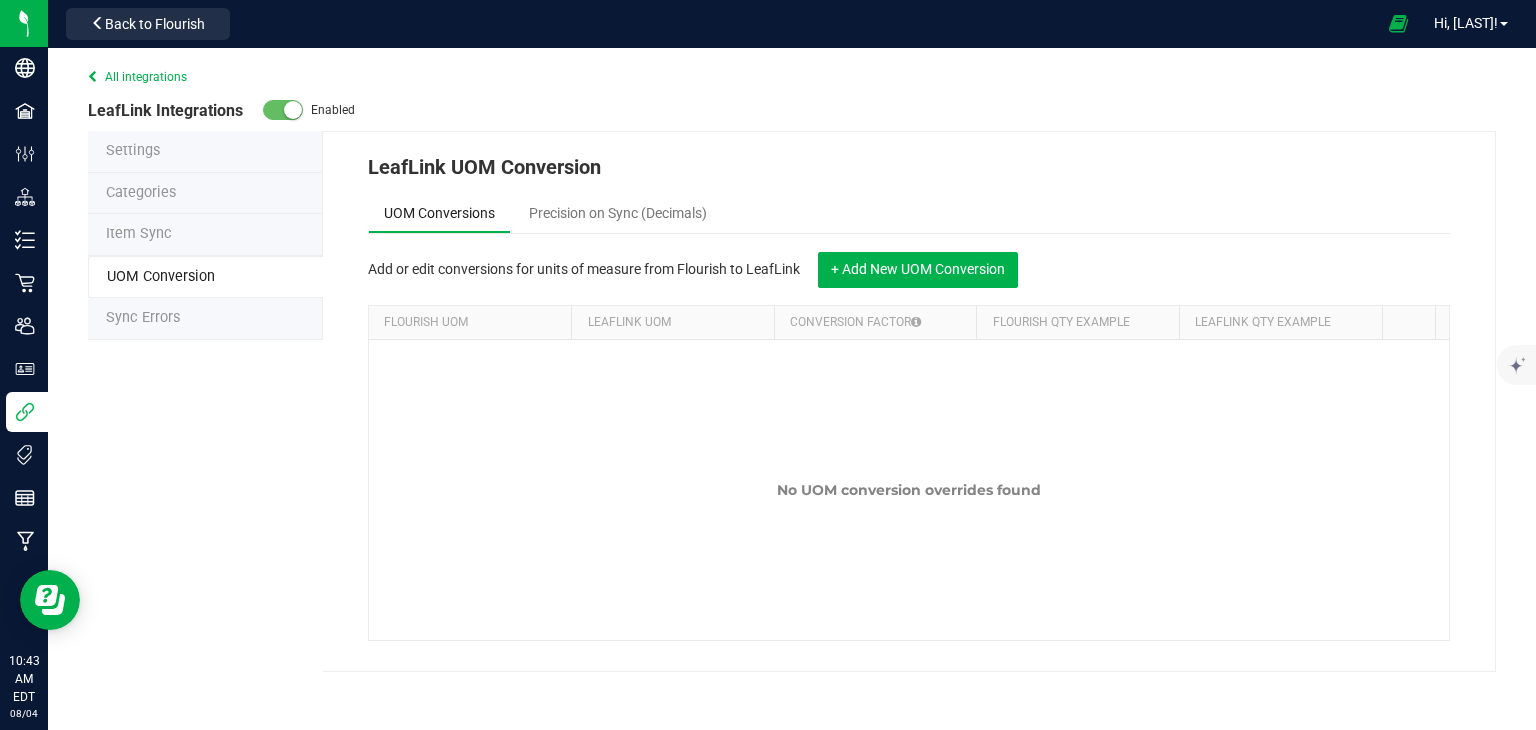 click on "Item Sync" at bounding box center (205, 235) 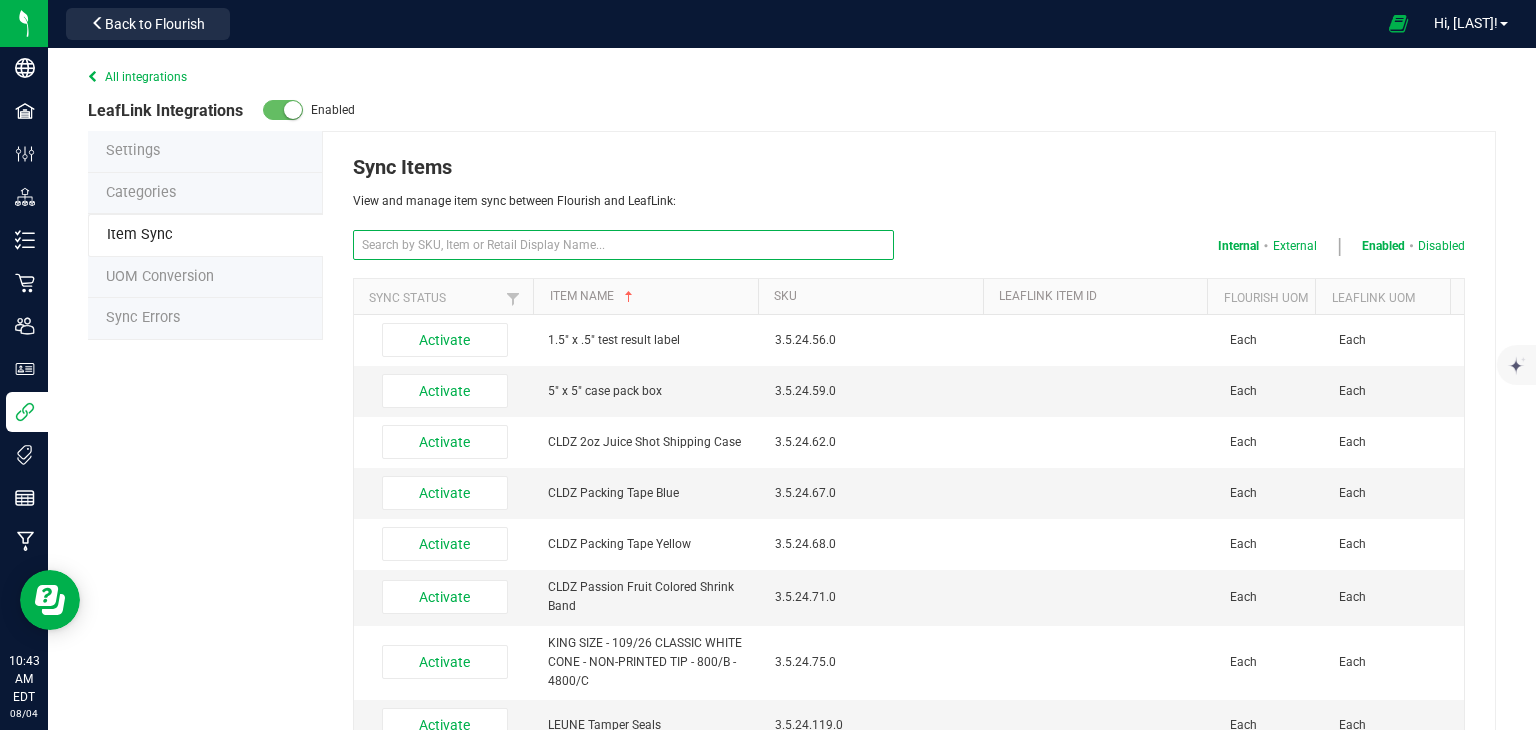 click at bounding box center (623, 245) 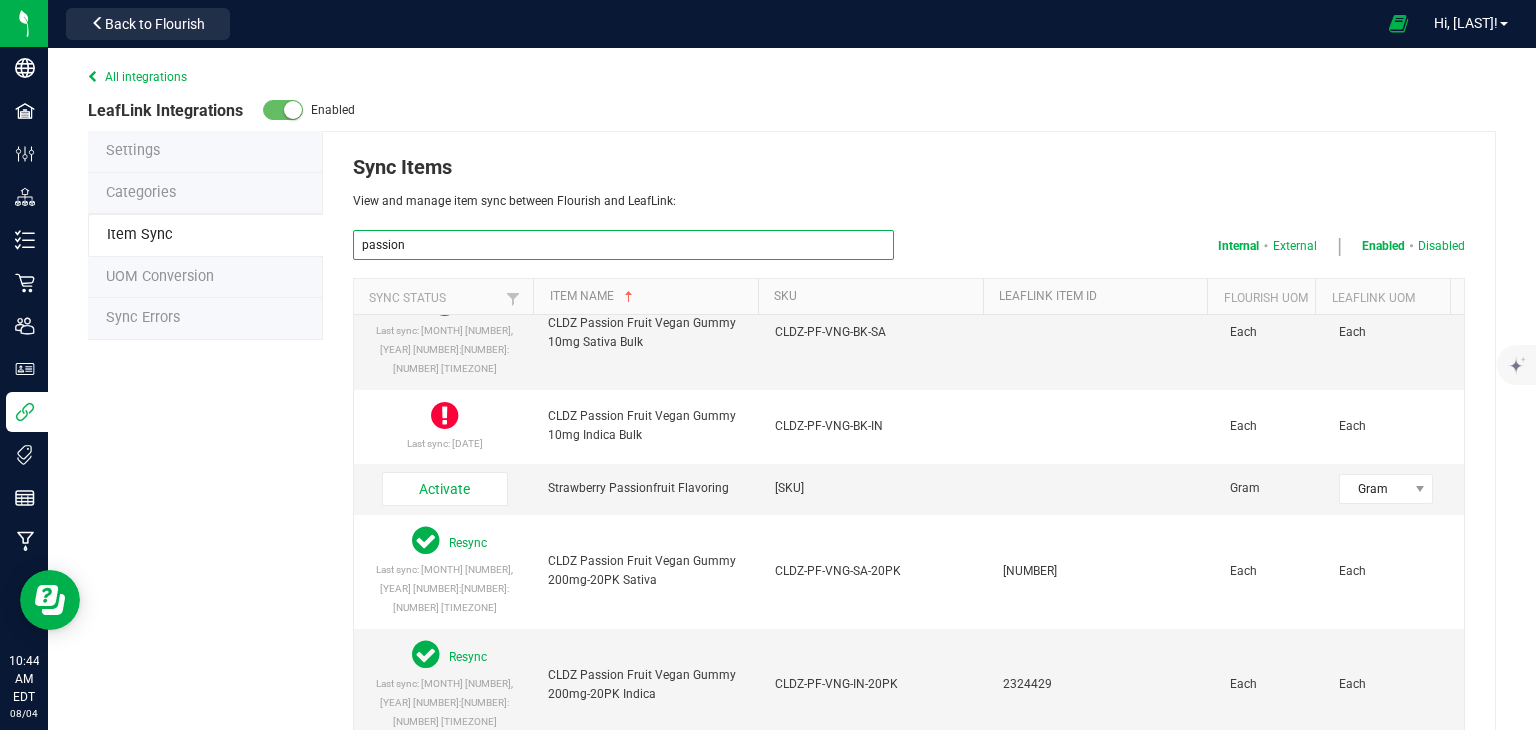 scroll, scrollTop: 206, scrollLeft: 0, axis: vertical 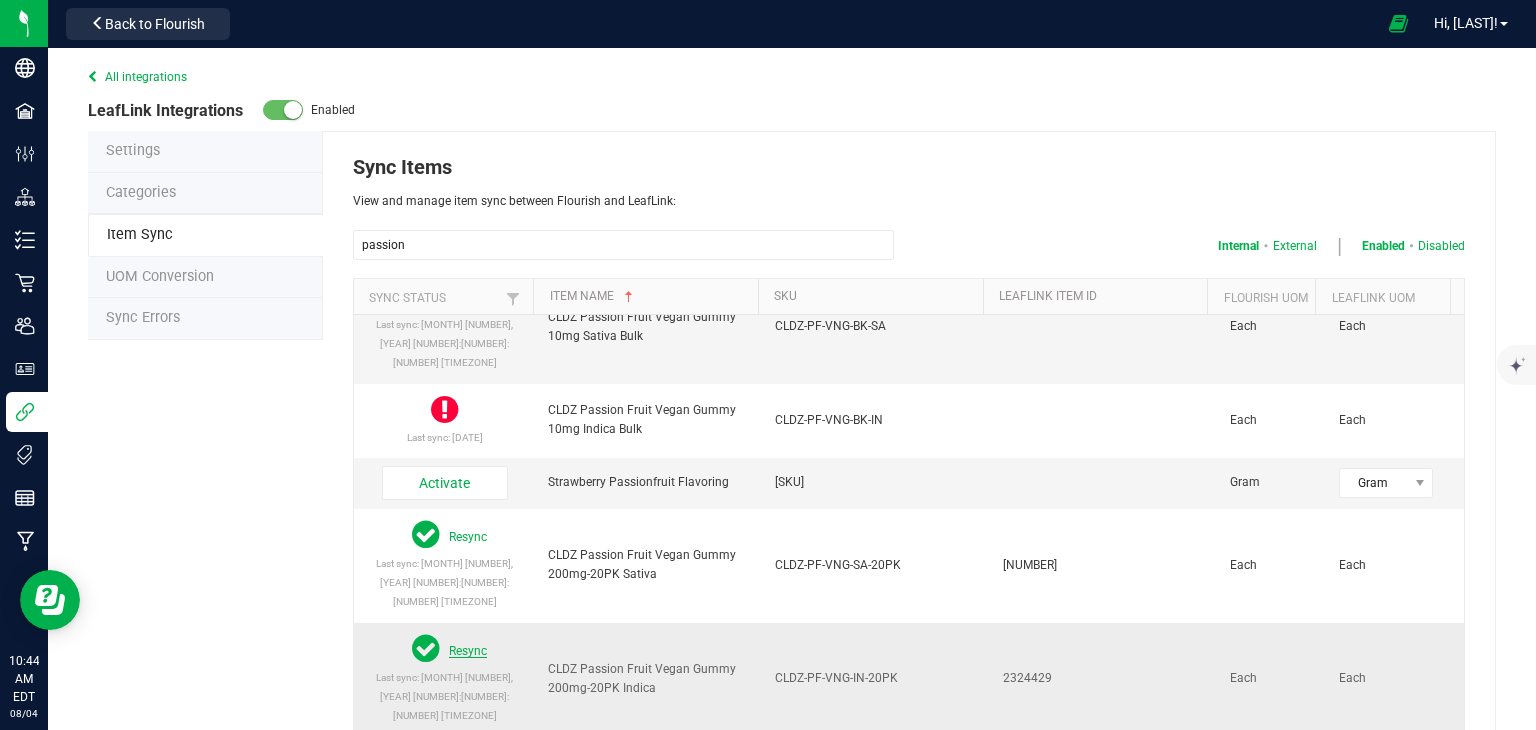 click on "Resync" at bounding box center [468, 651] 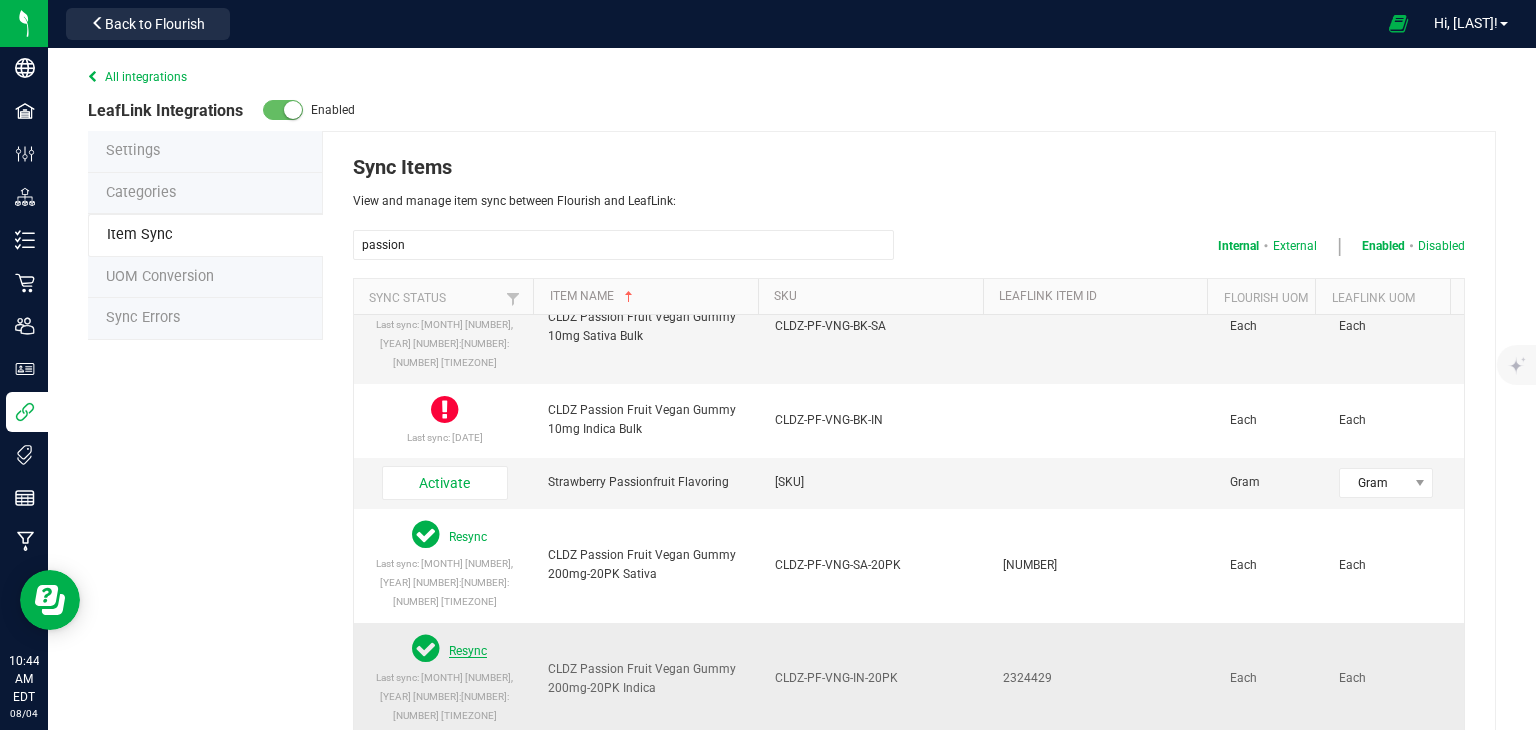 click on "Resync" at bounding box center [468, 651] 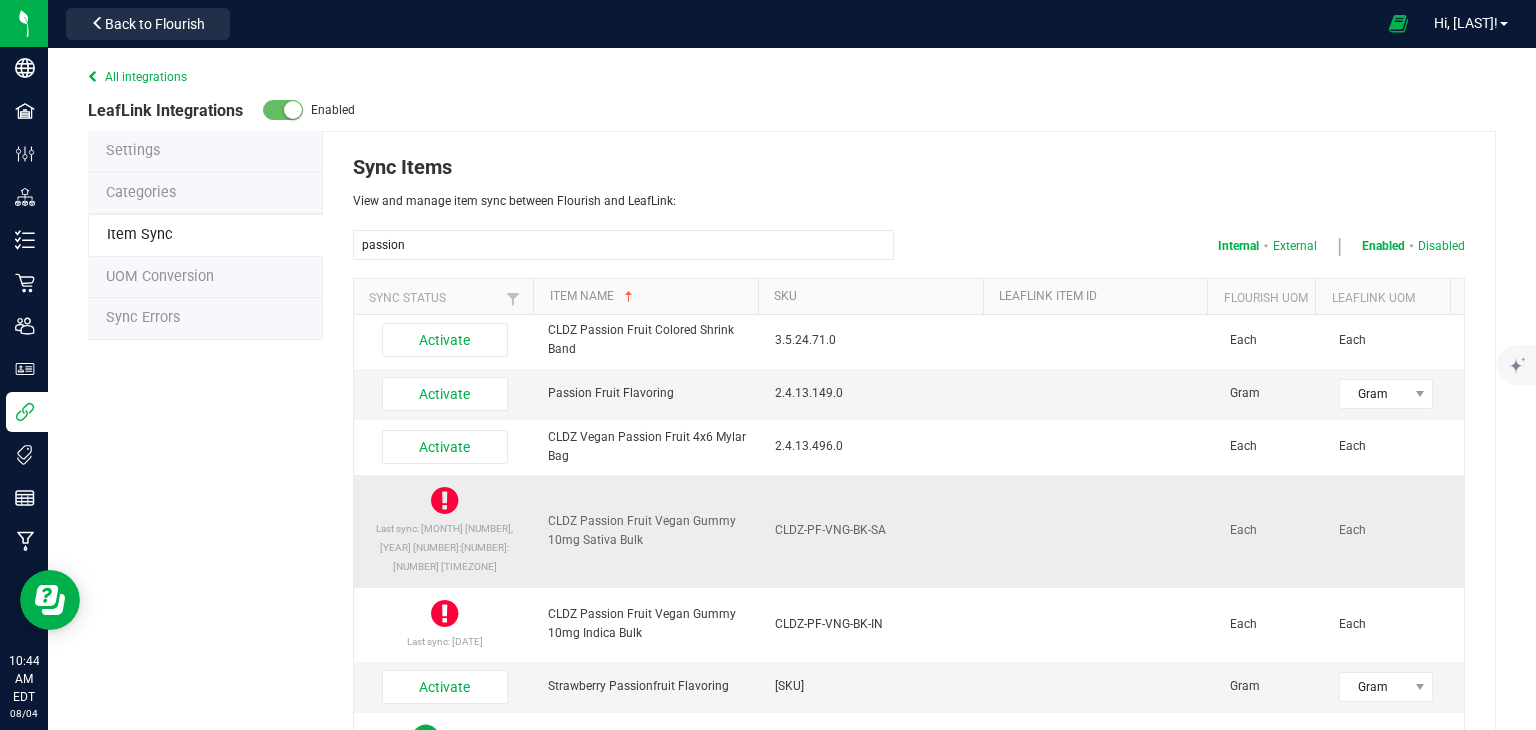 scroll, scrollTop: 0, scrollLeft: 0, axis: both 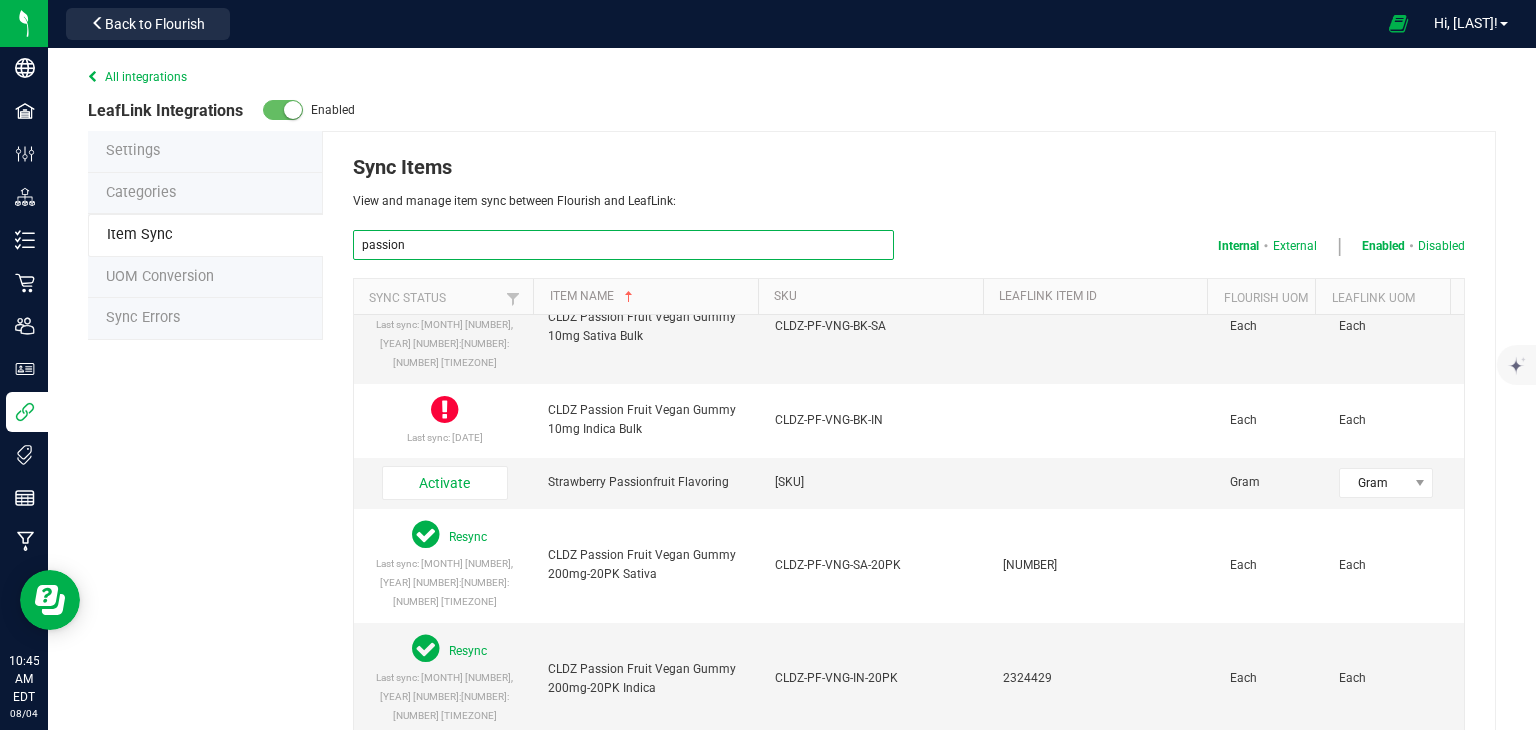 drag, startPoint x: 464, startPoint y: 249, endPoint x: 268, endPoint y: 206, distance: 200.6614 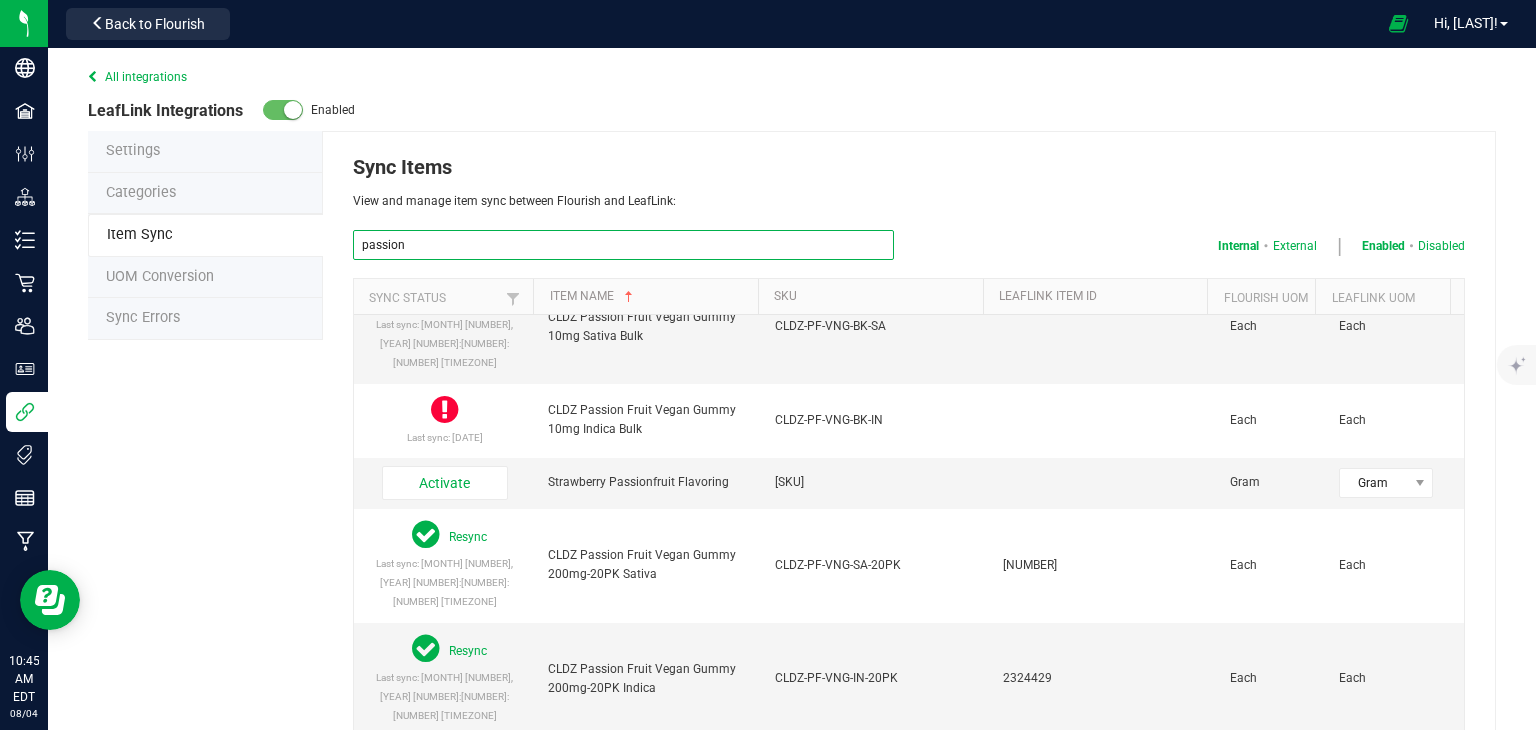click on "All integrations  LeafLink Integrations Enabled  Settings   Categories   Item Sync   UOM Conversion   Sync Errors  Sync Items View and manage item sync between Flourish and LeafLink: passion  Internal   External   Enabled   Disabled  Sync Status Item Name SKU Leaflink Item ID Flourish UOM LeafLink UOM  Activate  CLDZ Passion Fruit Colored Shrink Band 3.5.24.71.0 Each  Each   Activate  Passion Fruit Flavoring 2.4.13.149.0 Gram Gram  Activate  CLDZ Vegan Passion Fruit 4x6 Mylar Bag 2.4.13.496.0 Each  Each  Last sync: Aug 18, 2023 1:40:45 PM EDT CLDZ Passion Fruit Vegan Gummy 10mg Sativa Bulk CLDZ-PF-VNG-BK-SA Each  Each  Last sync: Oct 5, 2024 5:27:40 AM EDT CLDZ Passion Fruit Vegan Gummy 10mg Indica Bulk CLDZ-PF-VNG-BK-IN Each  Each   Activate  Strawberry Passionfruit Flavoring 2.4.13.1040.0 Gram Gram  Resync  Last sync: Jan 14, 2025 9:41:34 AM EST CLDZ Passion Fruit Vegan Gummy 200mg-20PK Sativa CLDZ-PF-VNG-SA-20PK 2324430 Each  Each   Resync  Last sync: Jan 14, 2025 9:41:35 AM EST CLDZ-PF-VNG-IN-20PK 2324429" at bounding box center [792, 94] 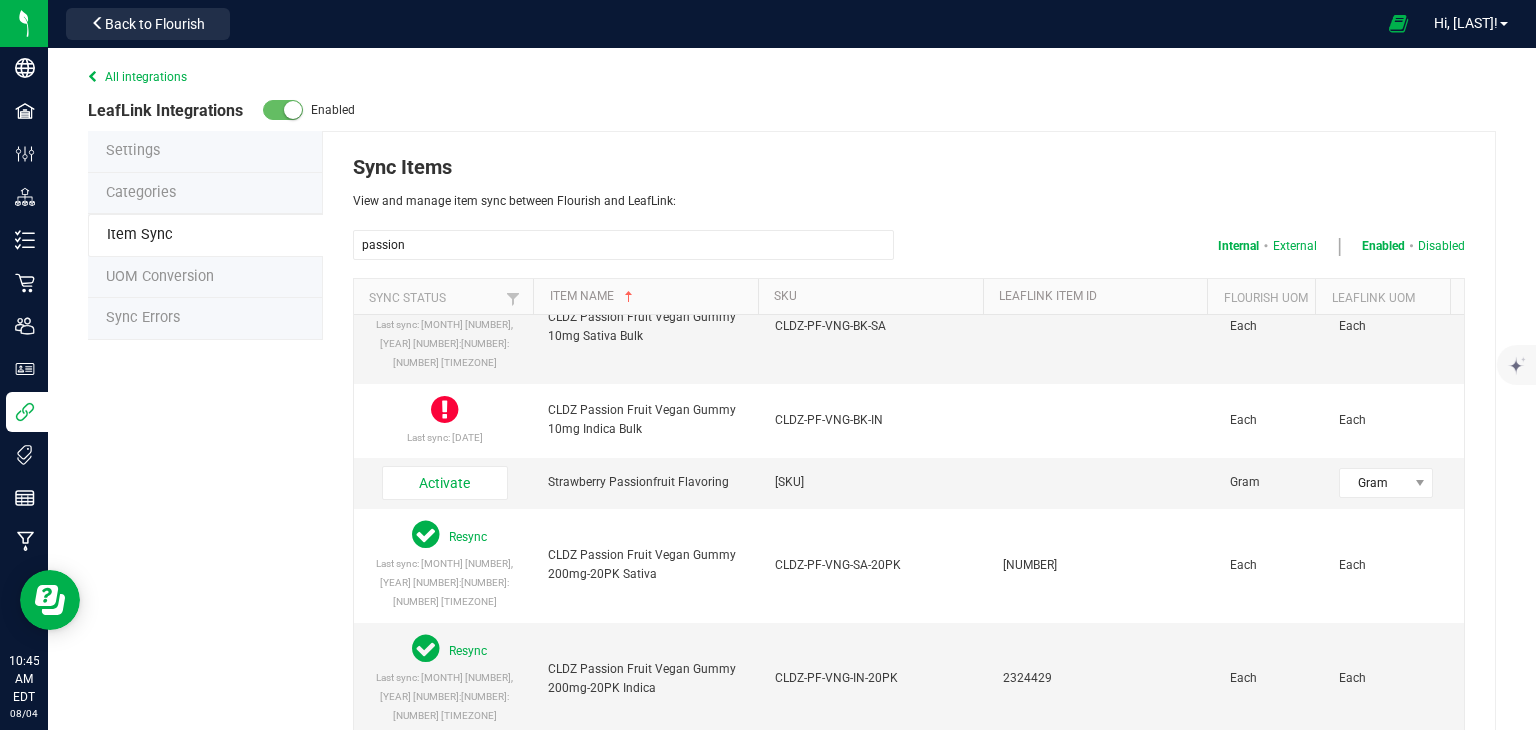 click on "All integrations" at bounding box center [137, 77] 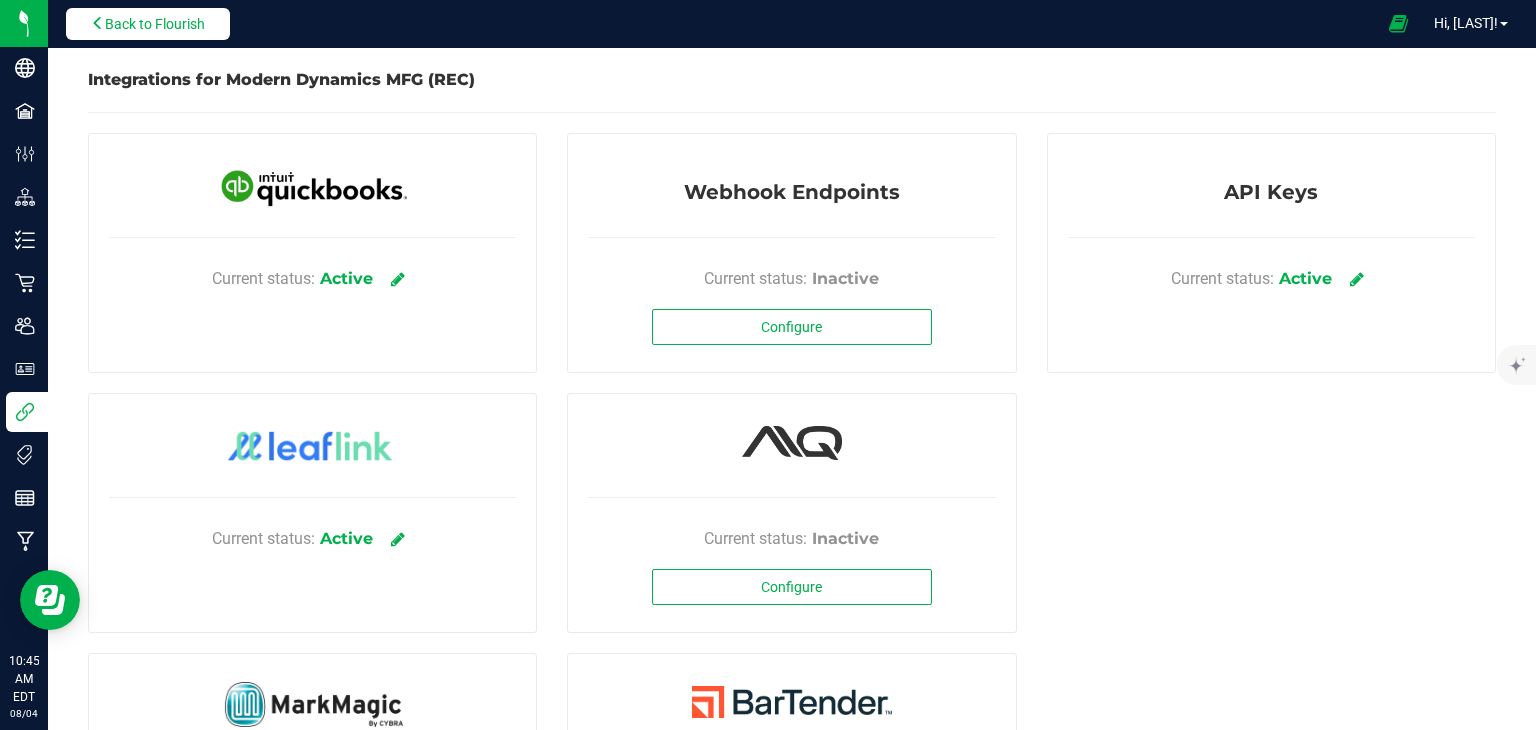 click on "Back to Flourish" at bounding box center (155, 24) 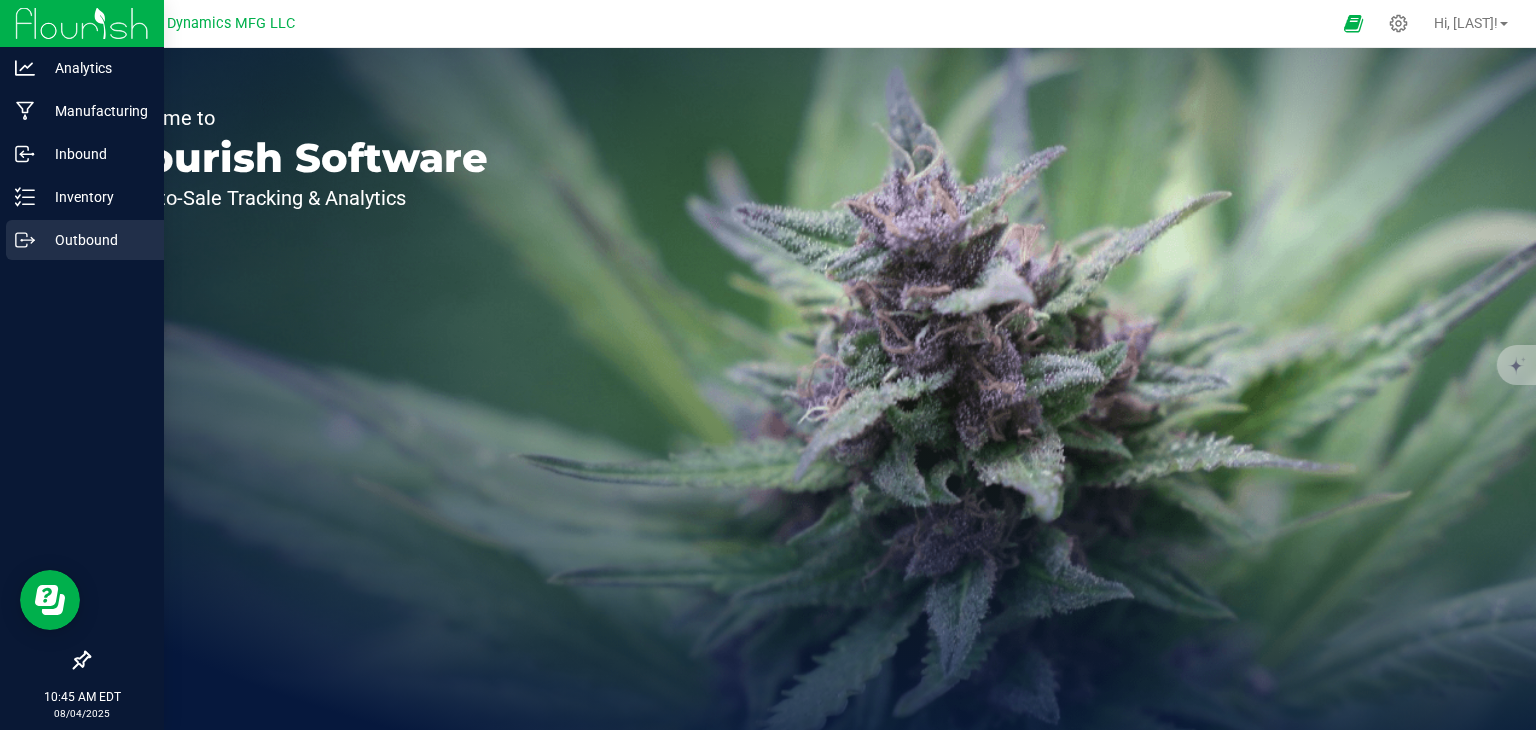 click on "Outbound" at bounding box center (85, 240) 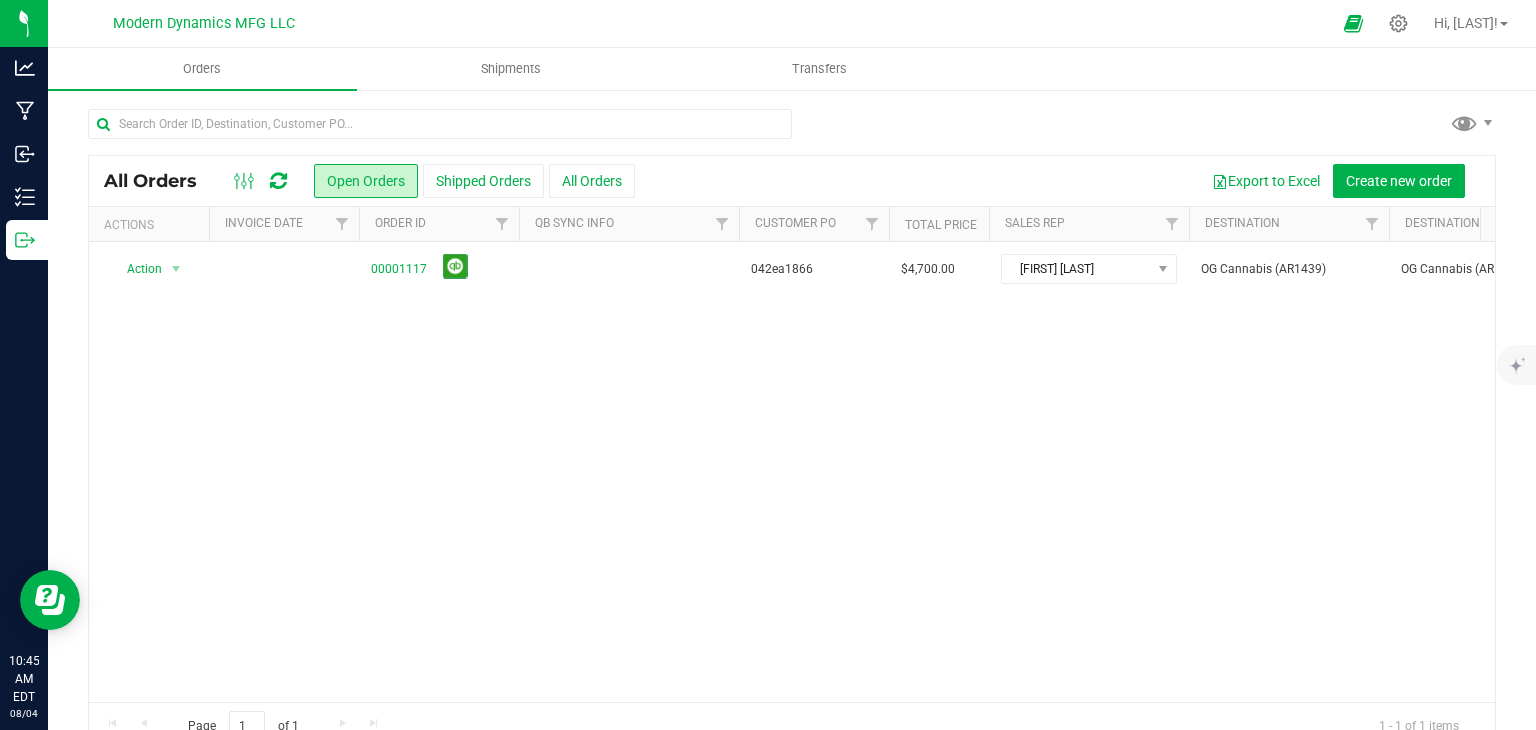 click at bounding box center [278, 181] 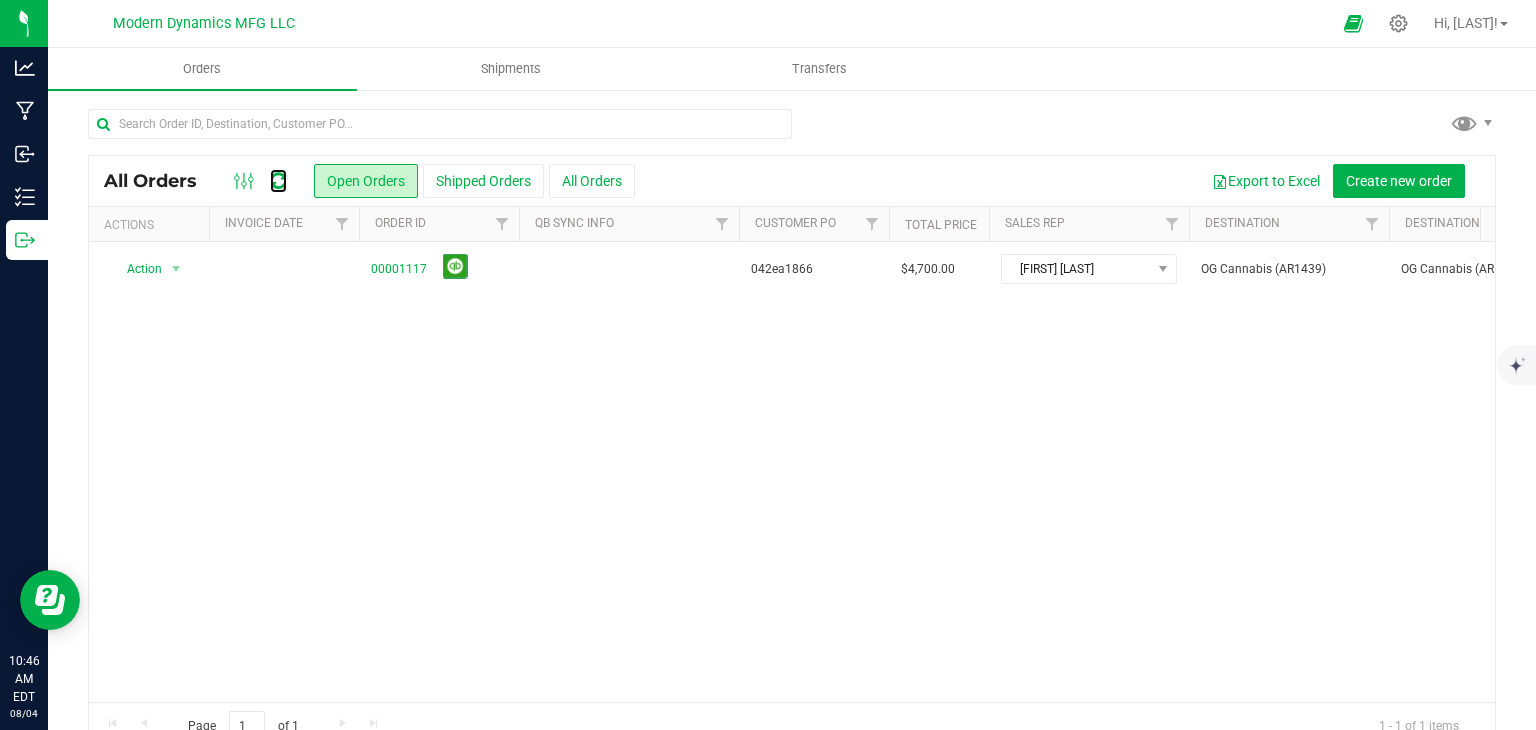click at bounding box center [278, 181] 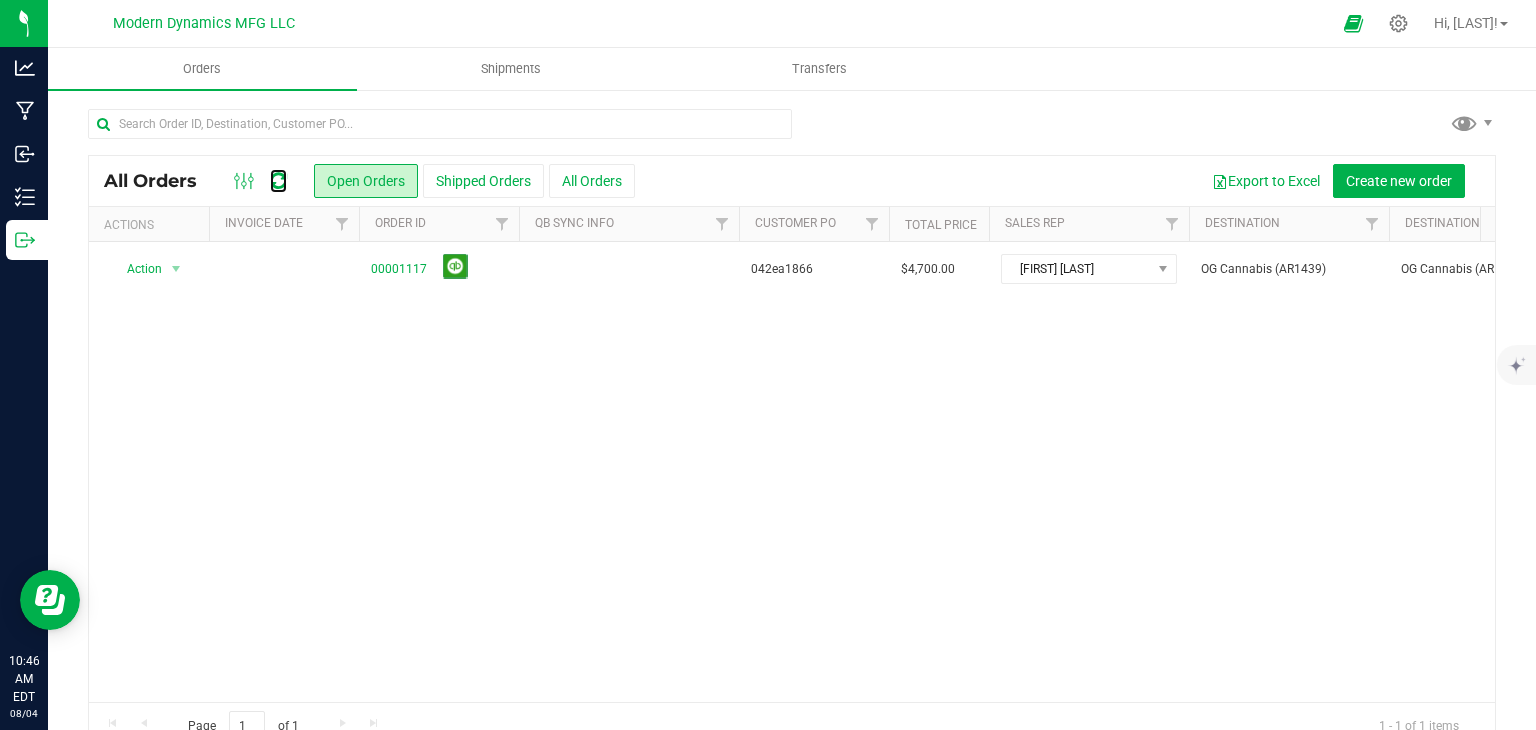 click at bounding box center [278, 181] 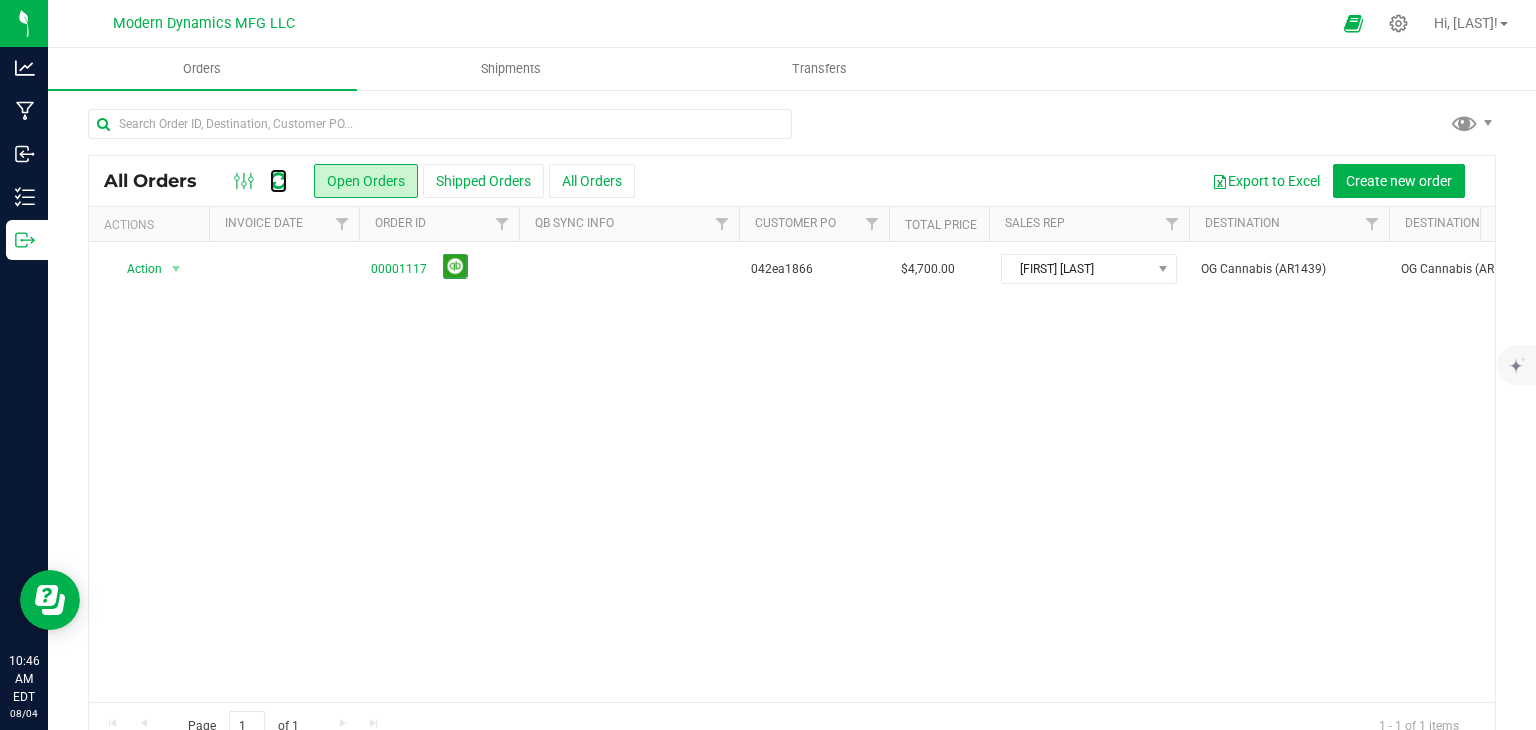 click at bounding box center (278, 181) 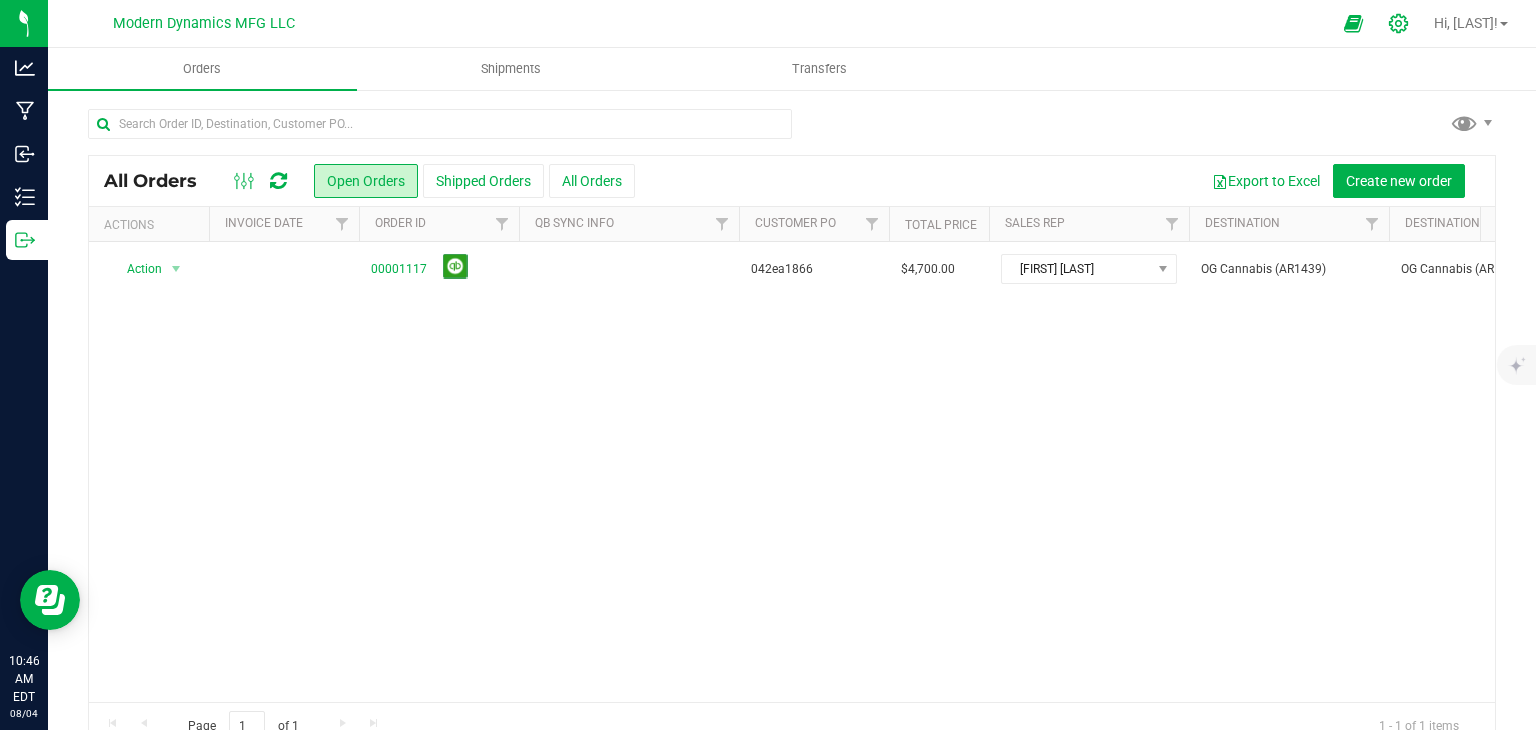 click at bounding box center [1399, 23] 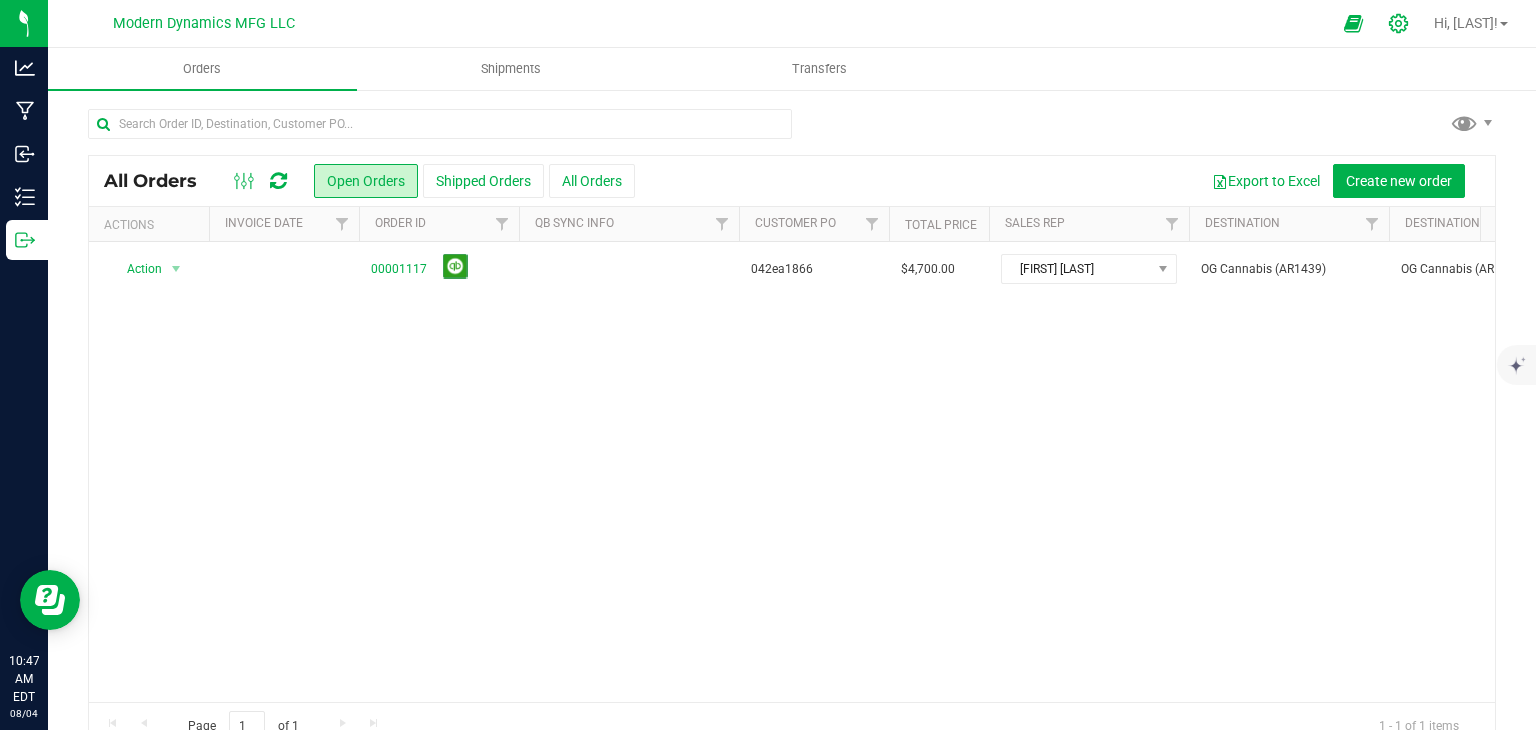 click at bounding box center (1399, 23) 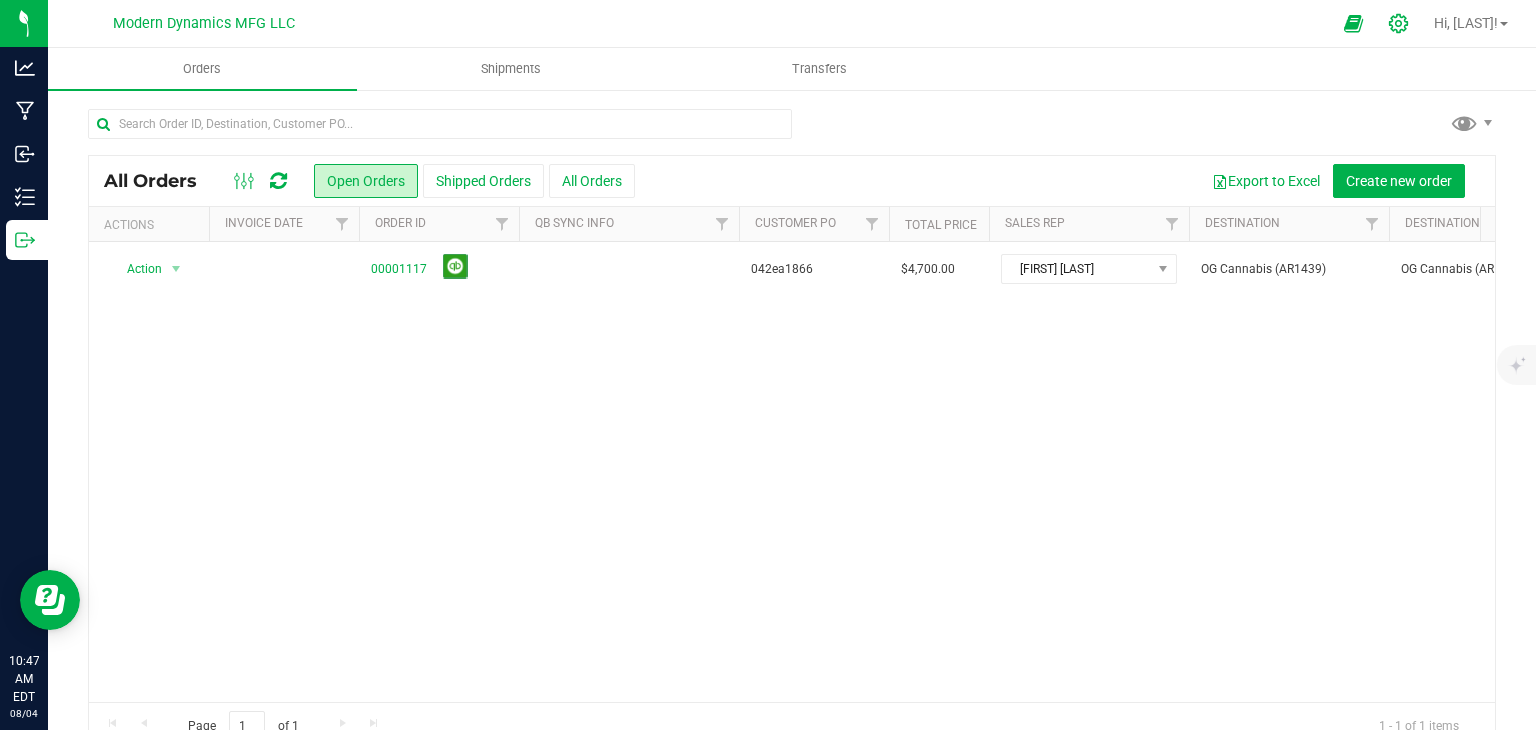 click 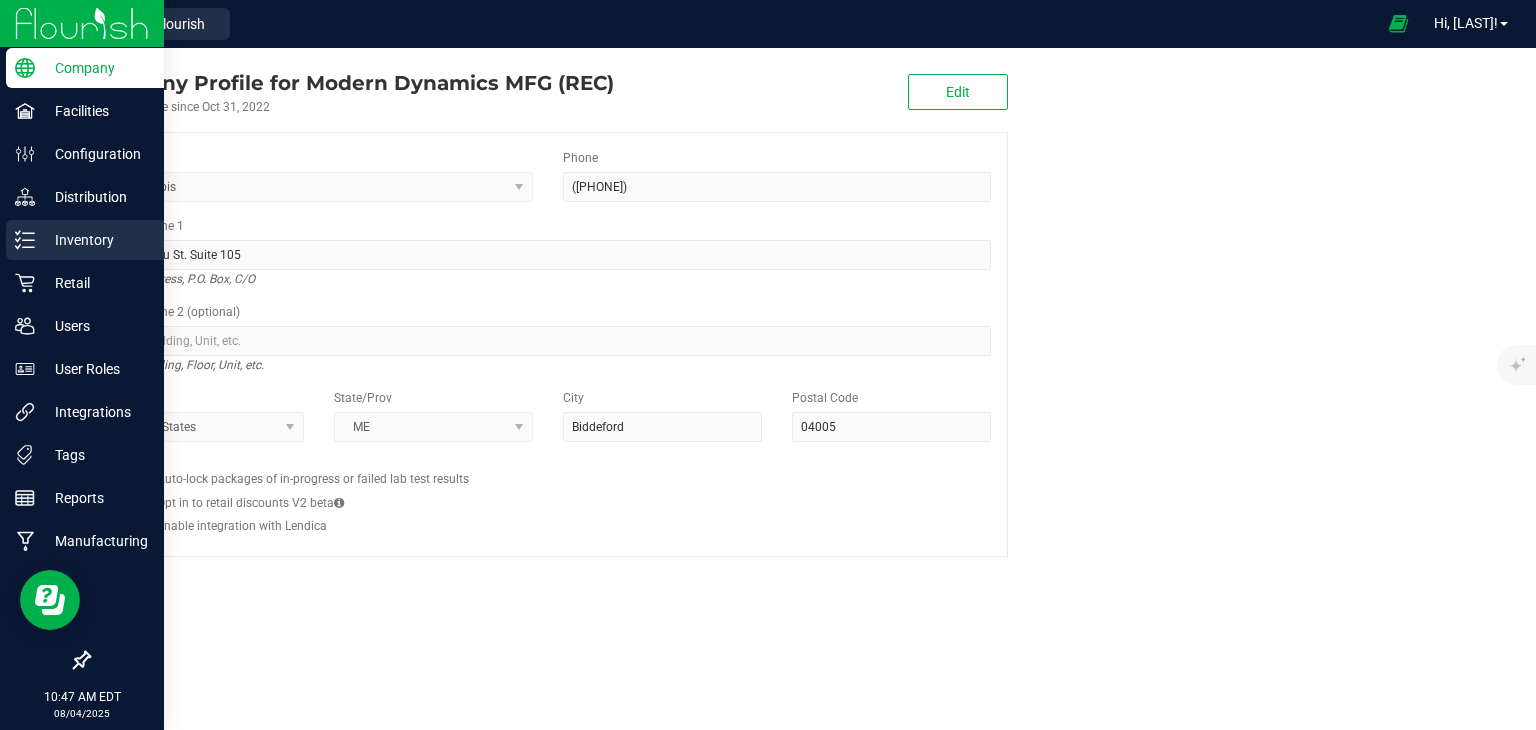 click on "Inventory" at bounding box center (95, 240) 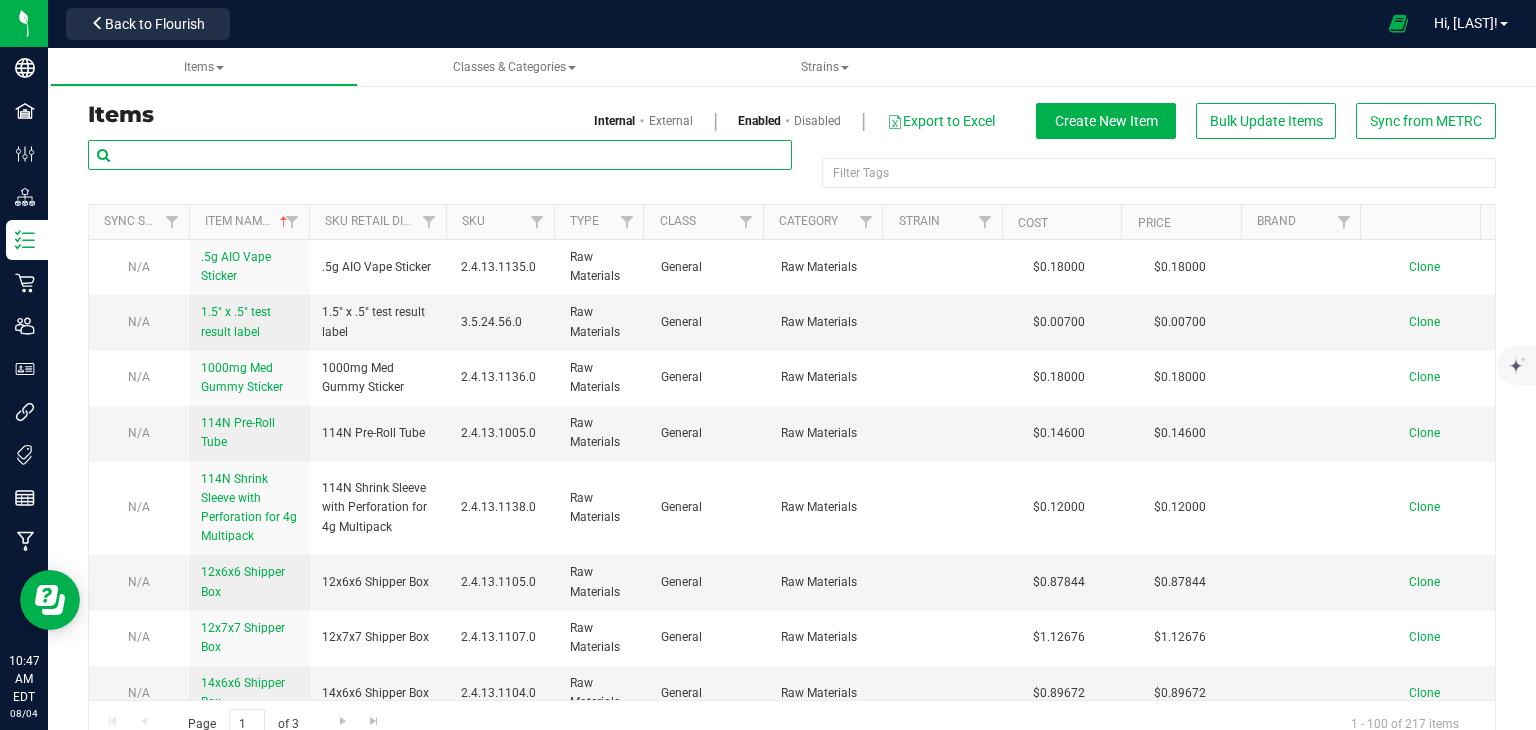 click at bounding box center [440, 155] 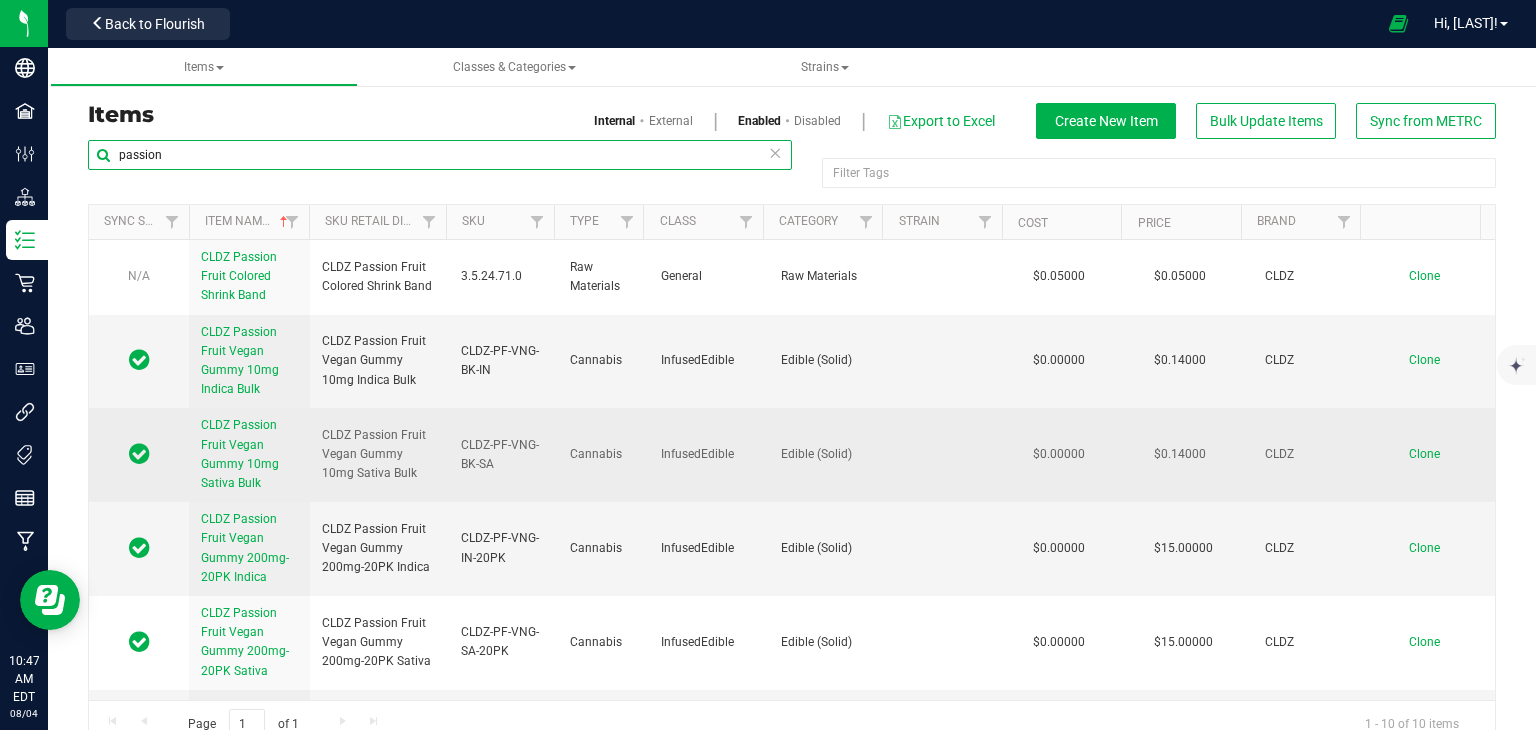 scroll, scrollTop: 100, scrollLeft: 0, axis: vertical 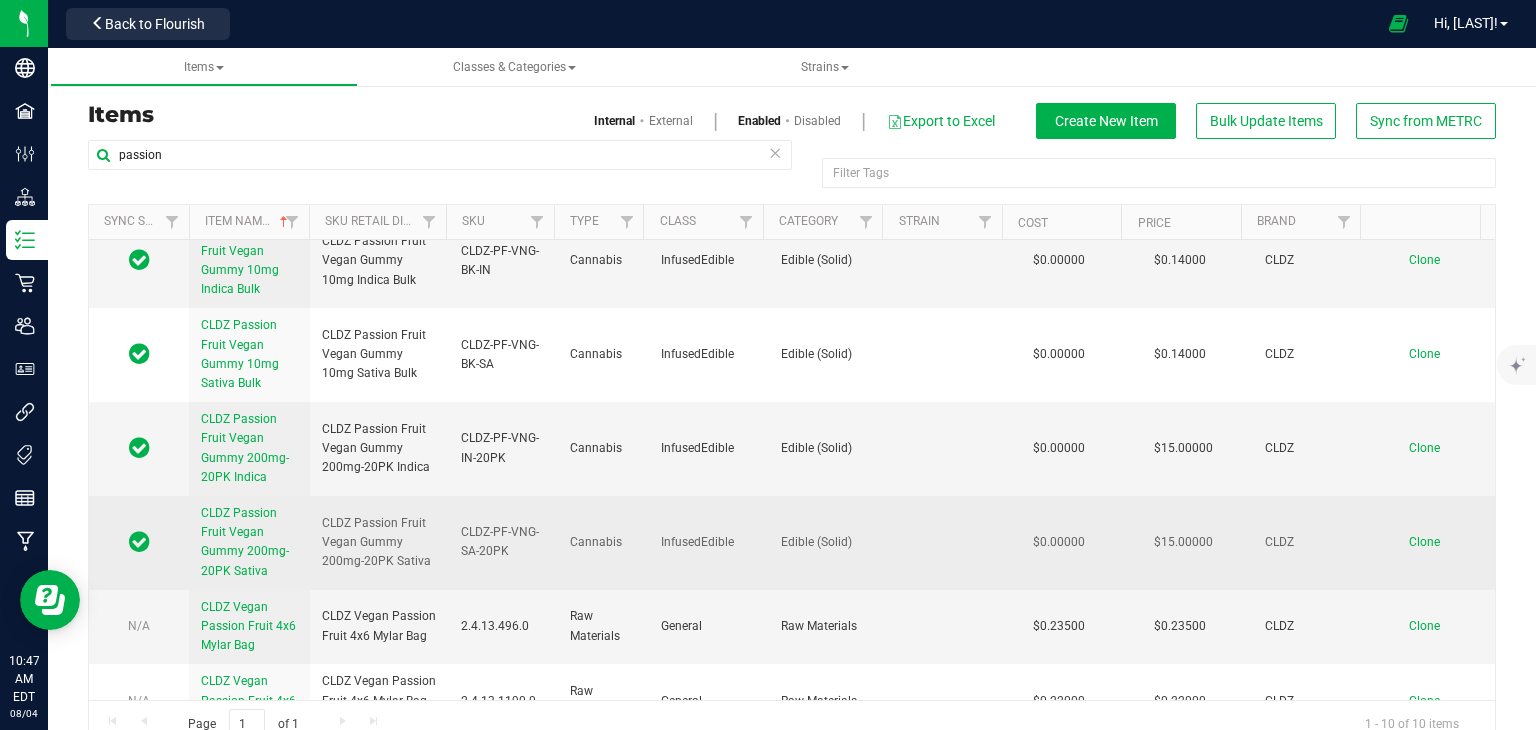 click on "CLDZ Passion Fruit Vegan Gummy 200mg-20PK Sativa" at bounding box center [245, 542] 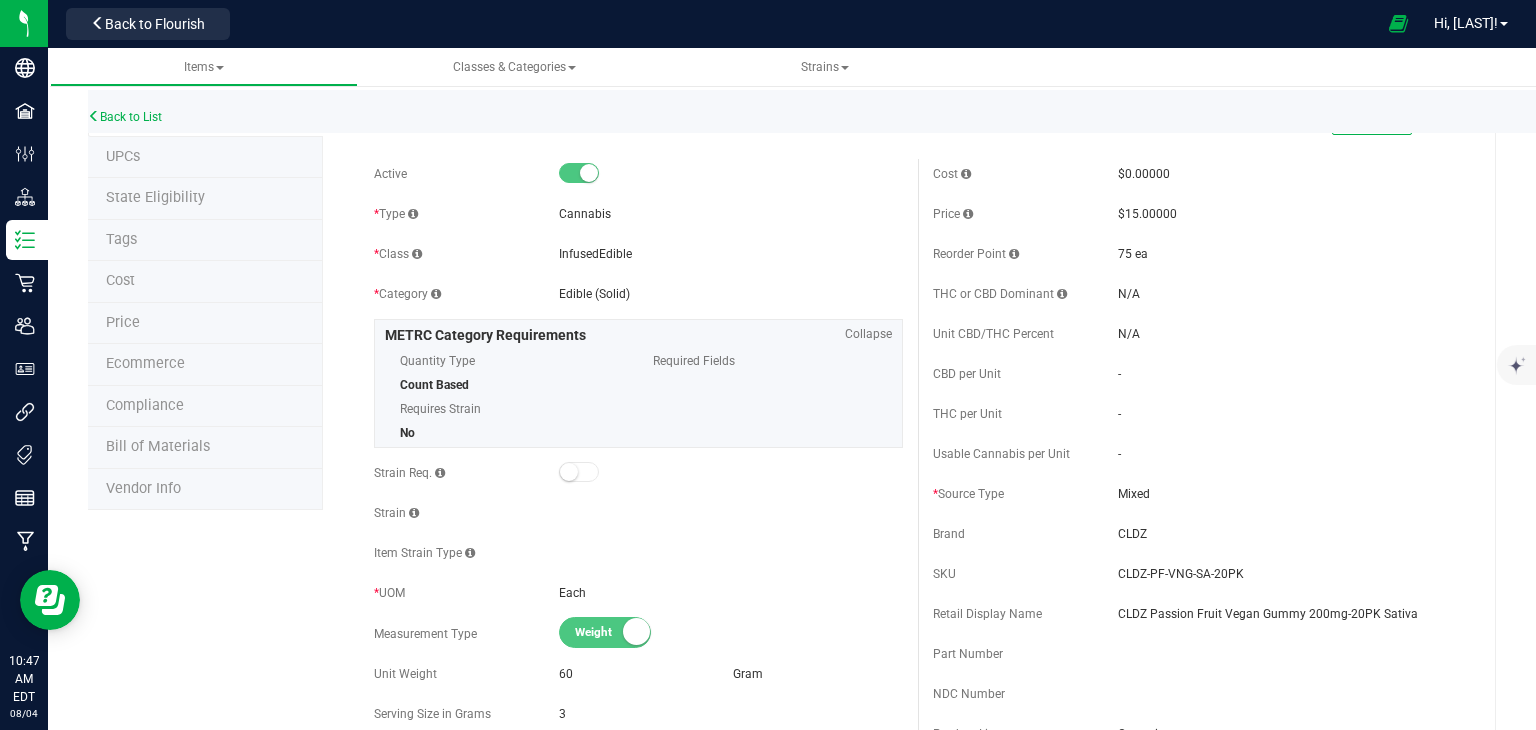 scroll, scrollTop: 0, scrollLeft: 0, axis: both 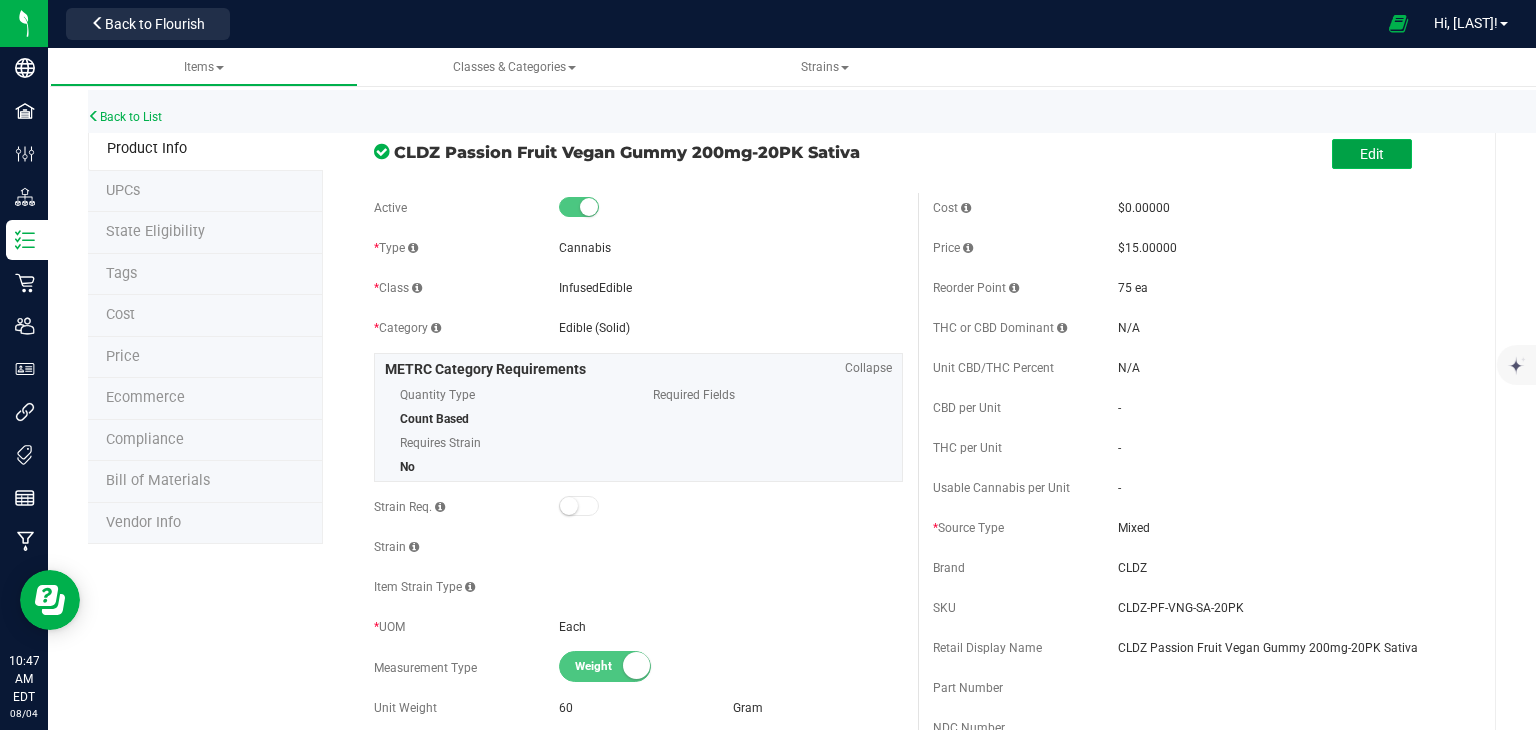 click on "Edit" at bounding box center (1372, 154) 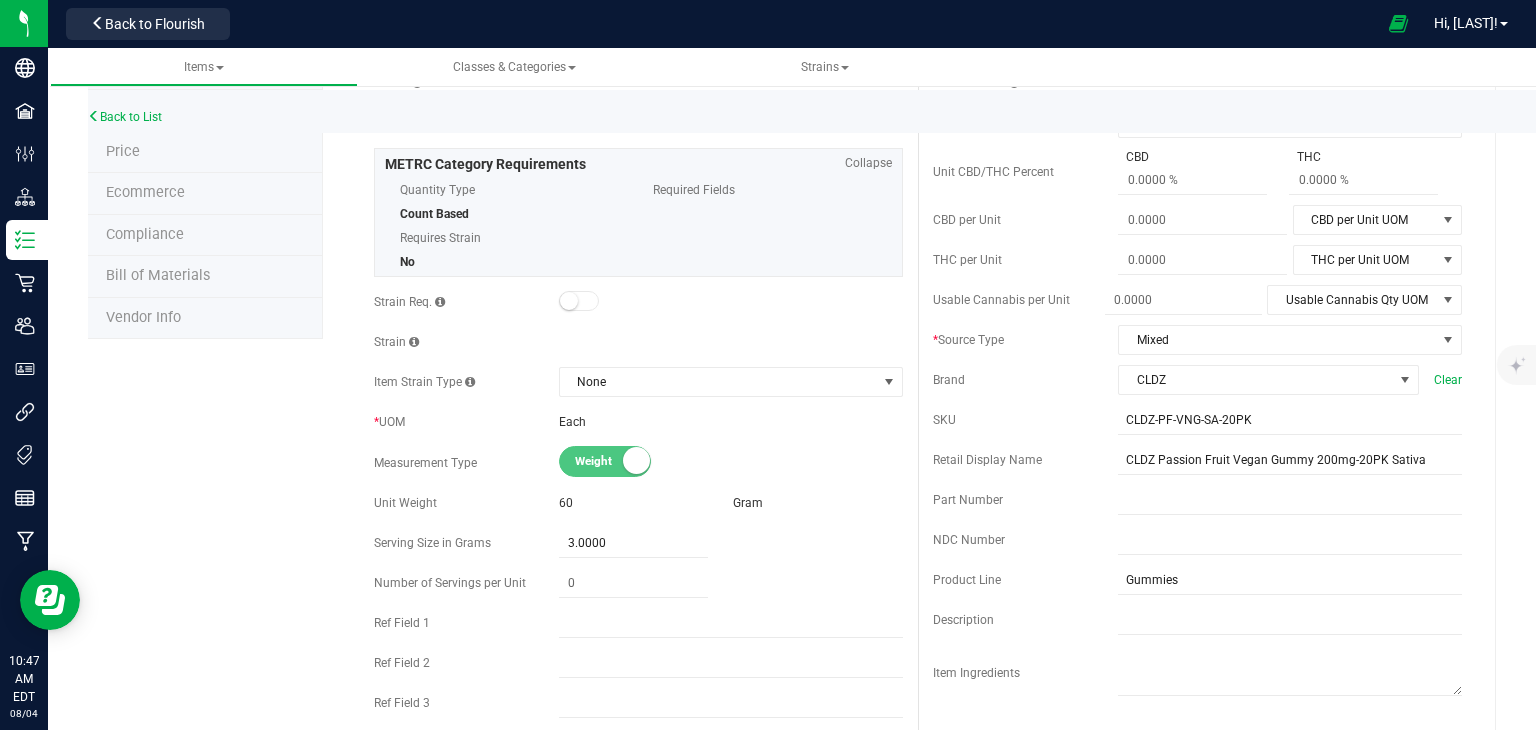 scroll, scrollTop: 0, scrollLeft: 0, axis: both 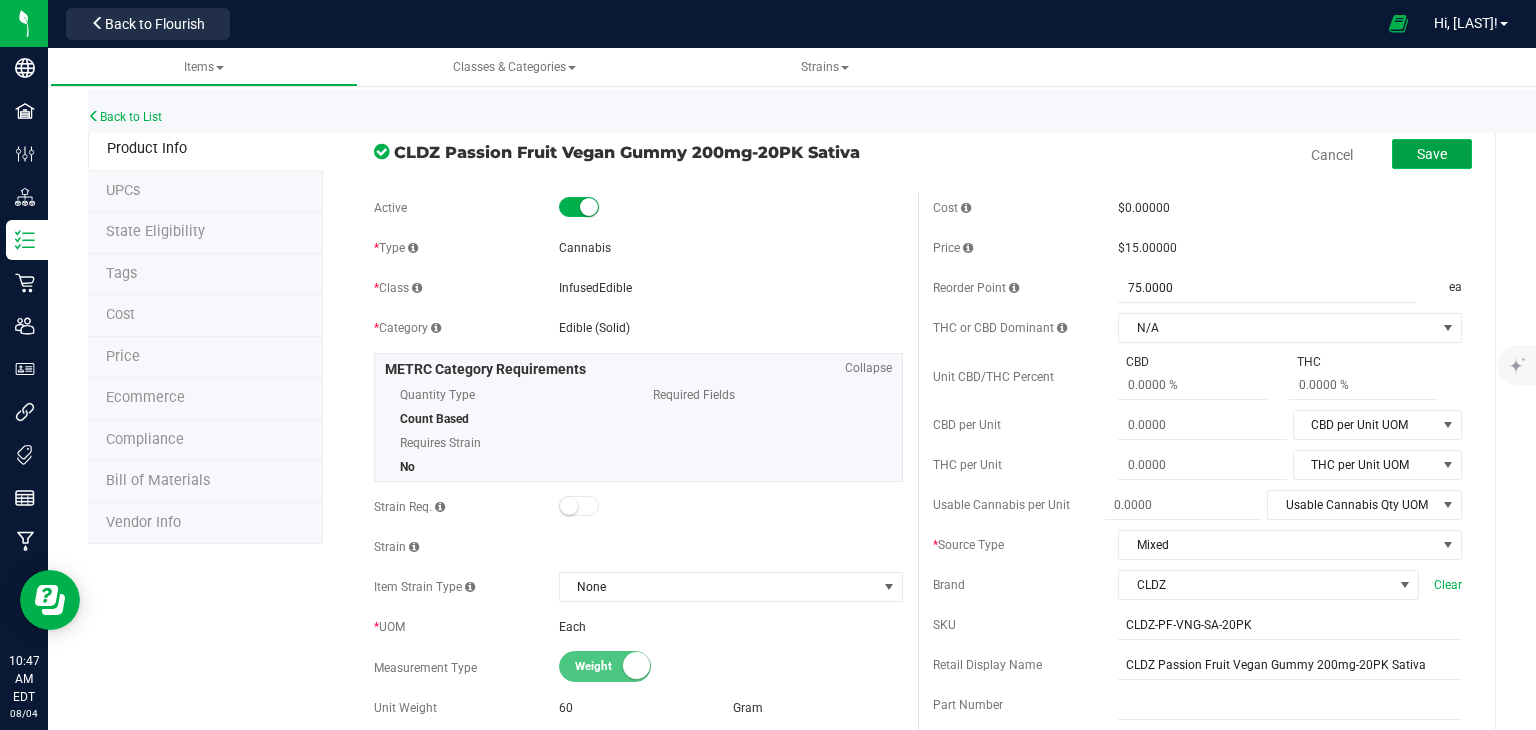 click on "Save" at bounding box center (1432, 154) 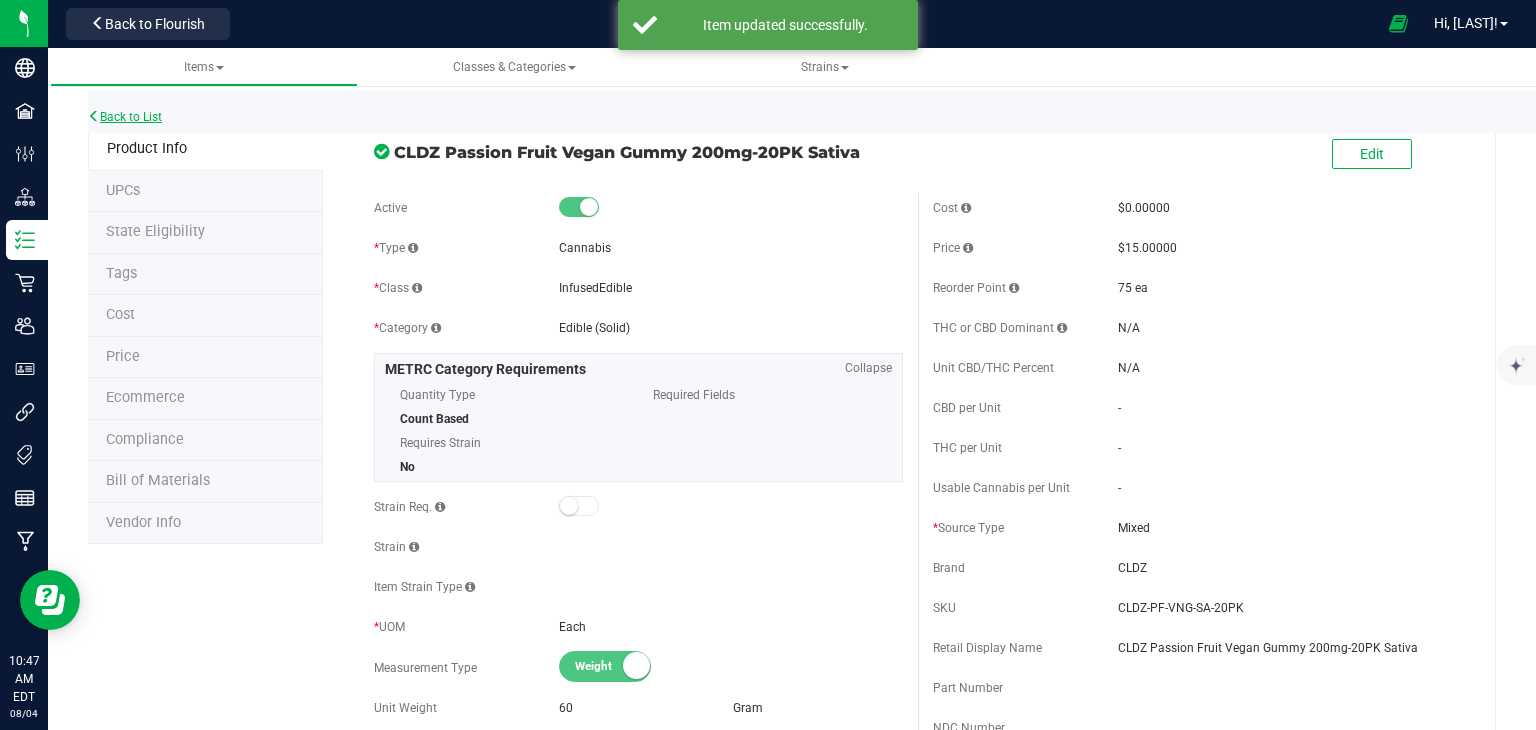 click on "Back to List" at bounding box center (125, 117) 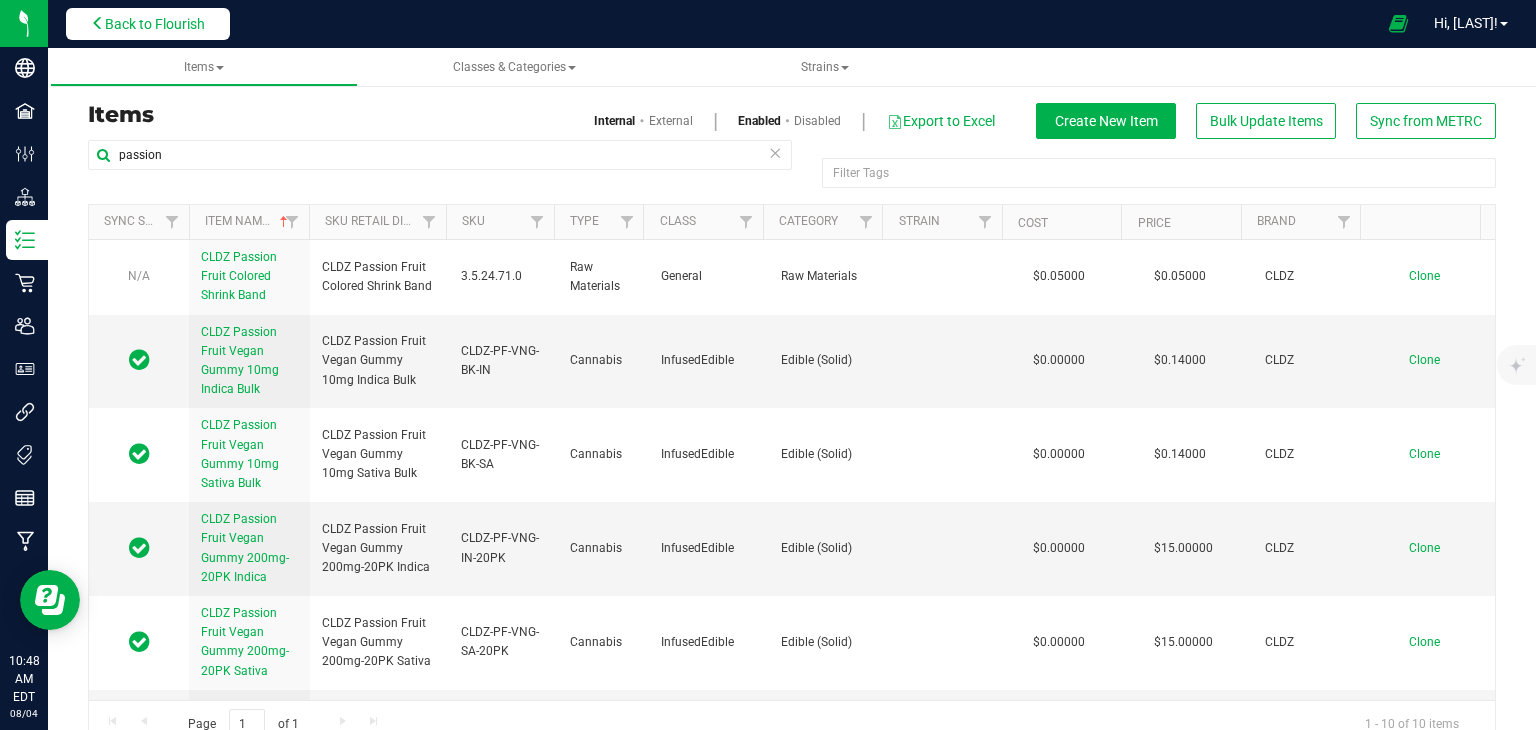 click on "Back to Flourish" at bounding box center [155, 24] 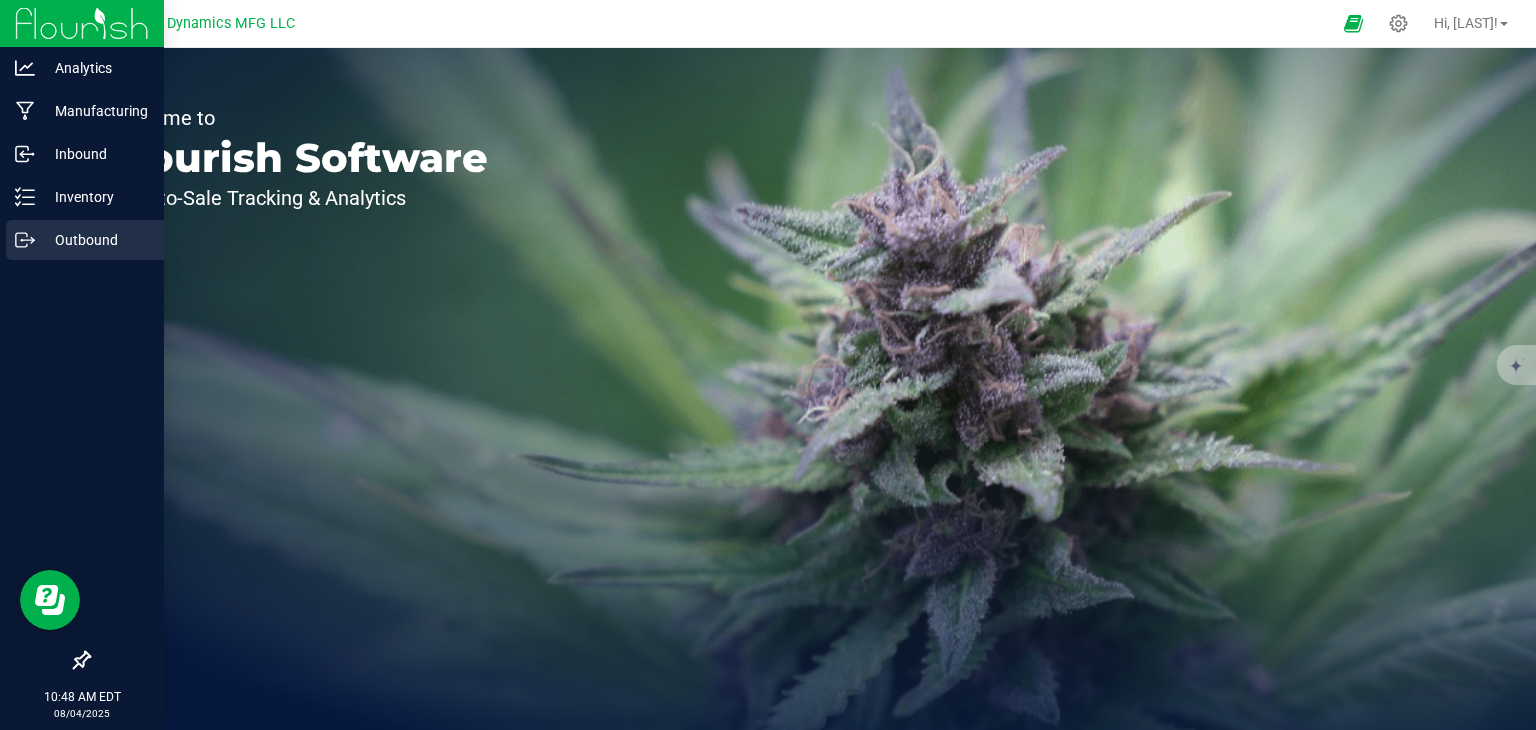 click on "Outbound" at bounding box center (95, 240) 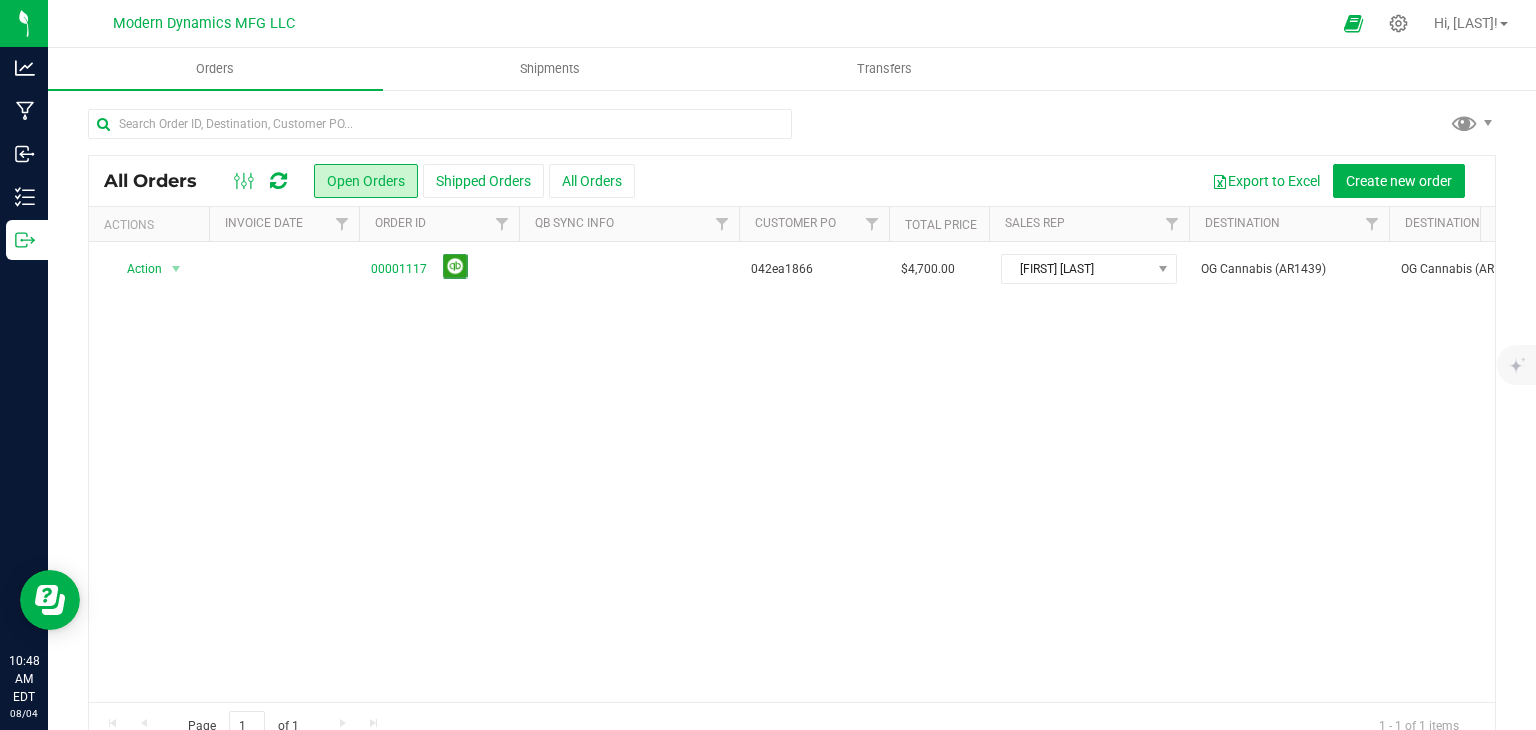 click at bounding box center [278, 181] 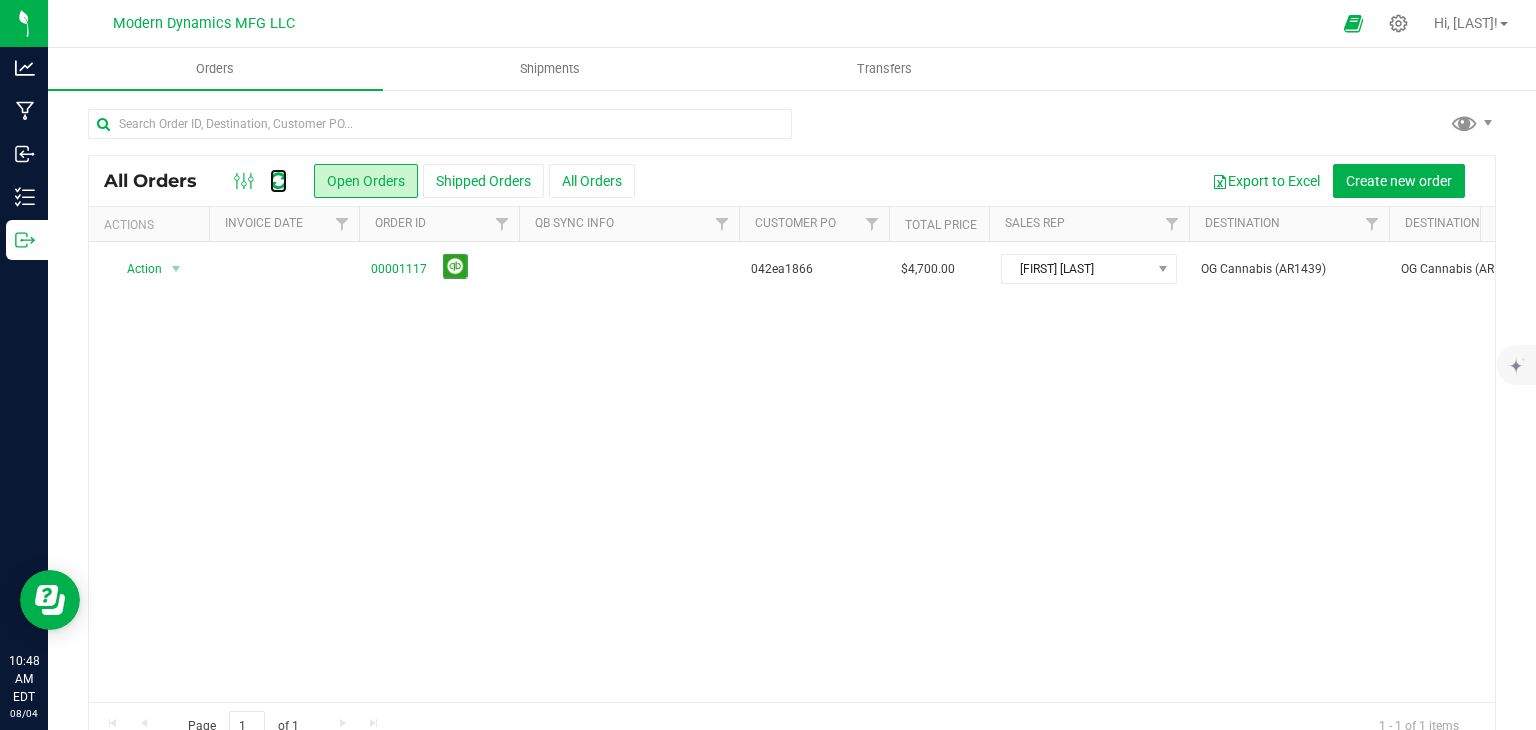 click at bounding box center (278, 181) 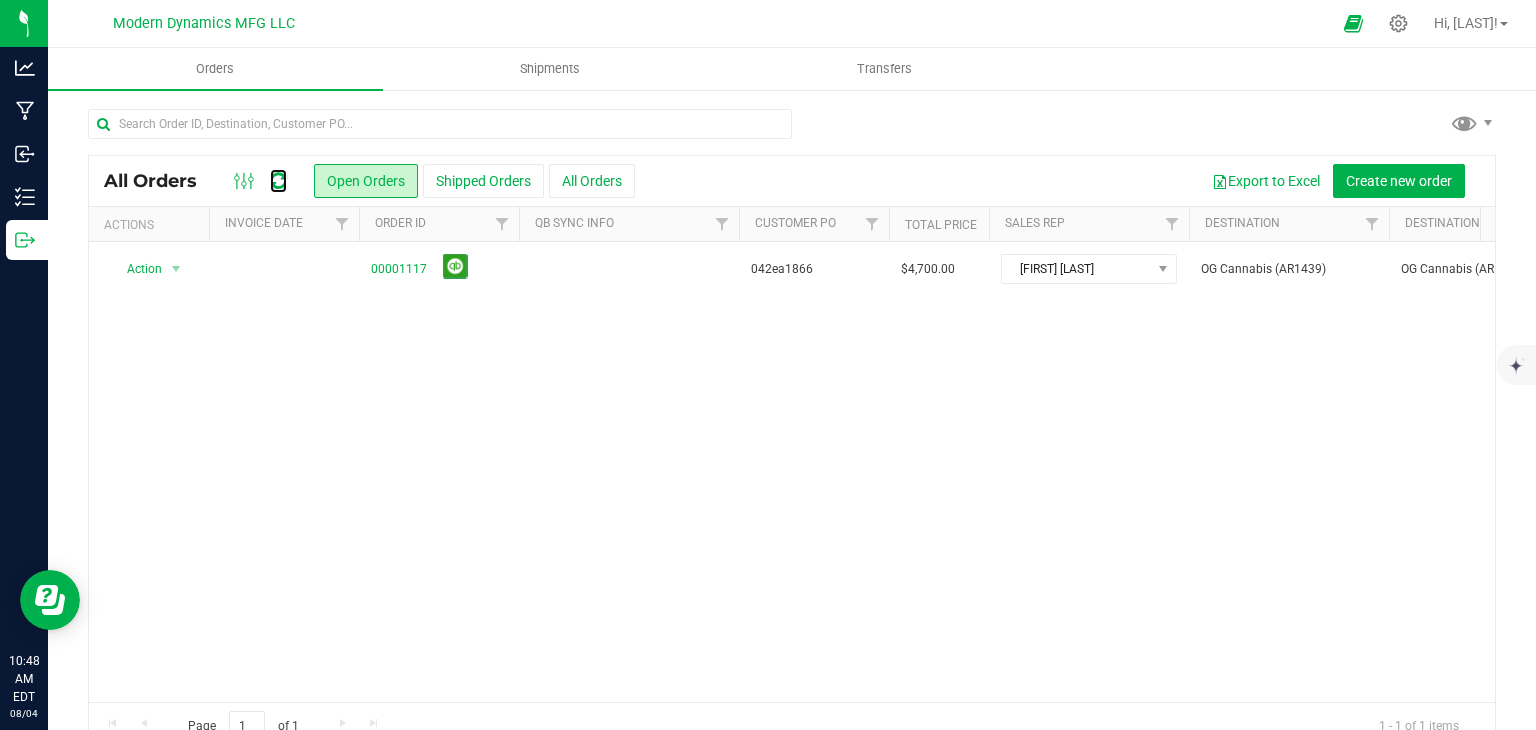 click at bounding box center (278, 181) 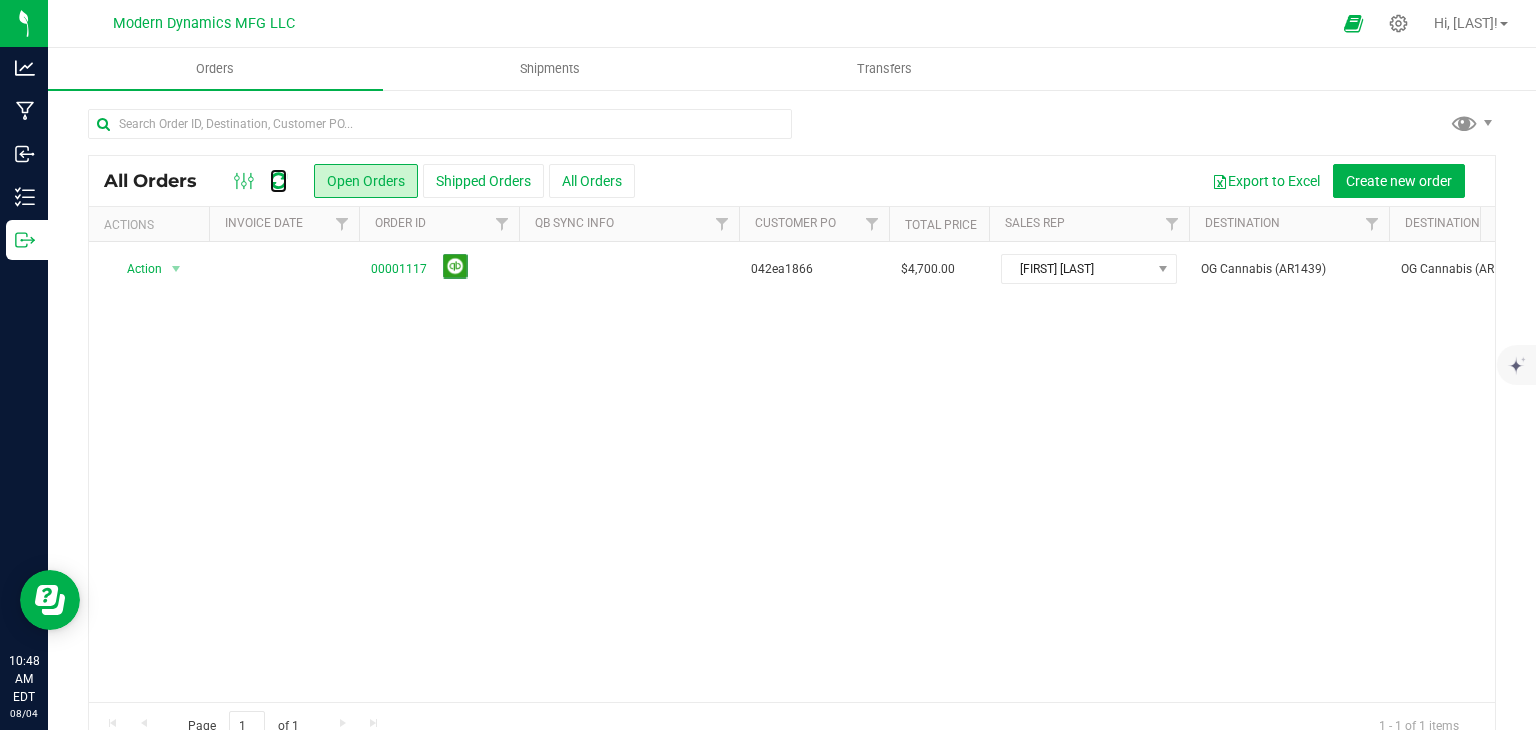 click at bounding box center (278, 181) 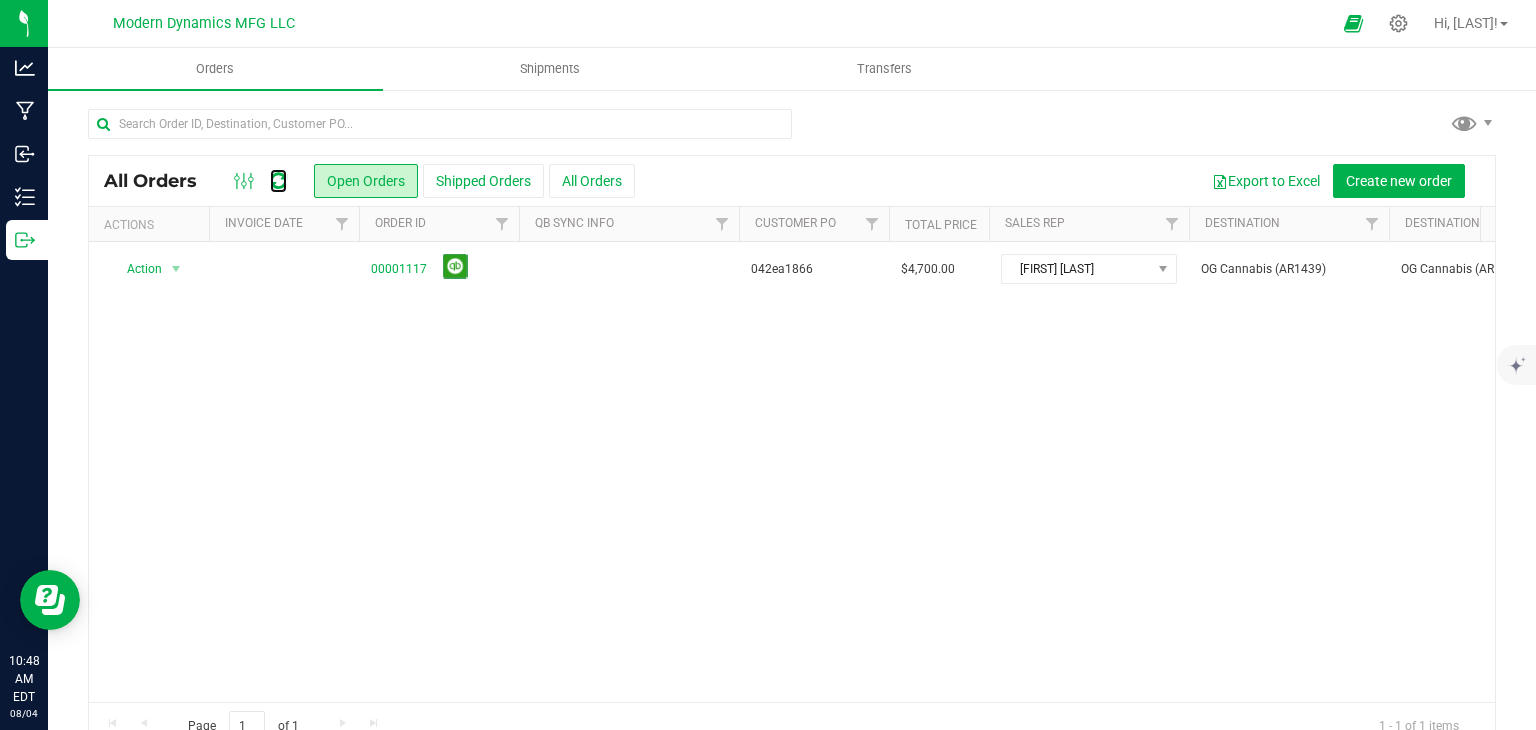 click at bounding box center [278, 181] 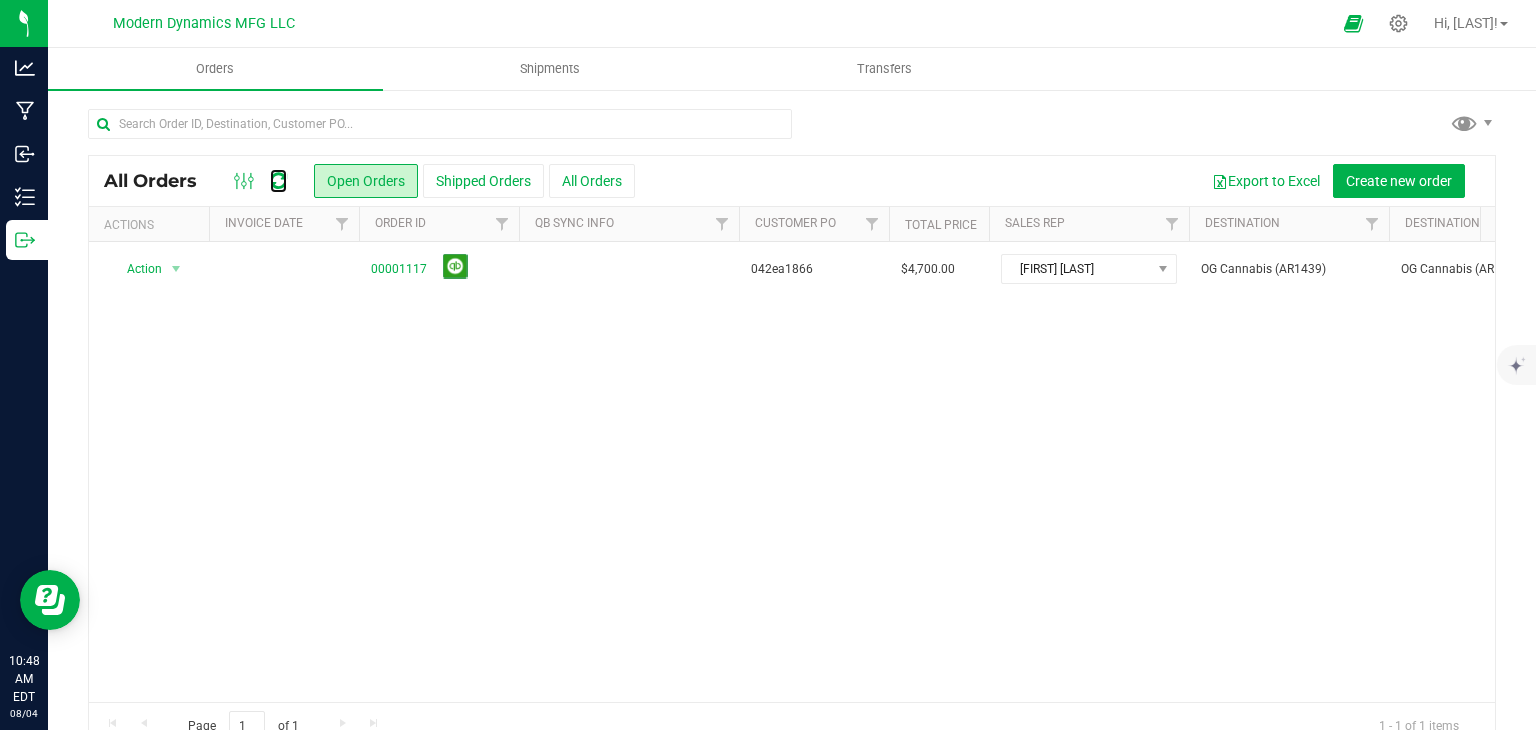 click at bounding box center [278, 181] 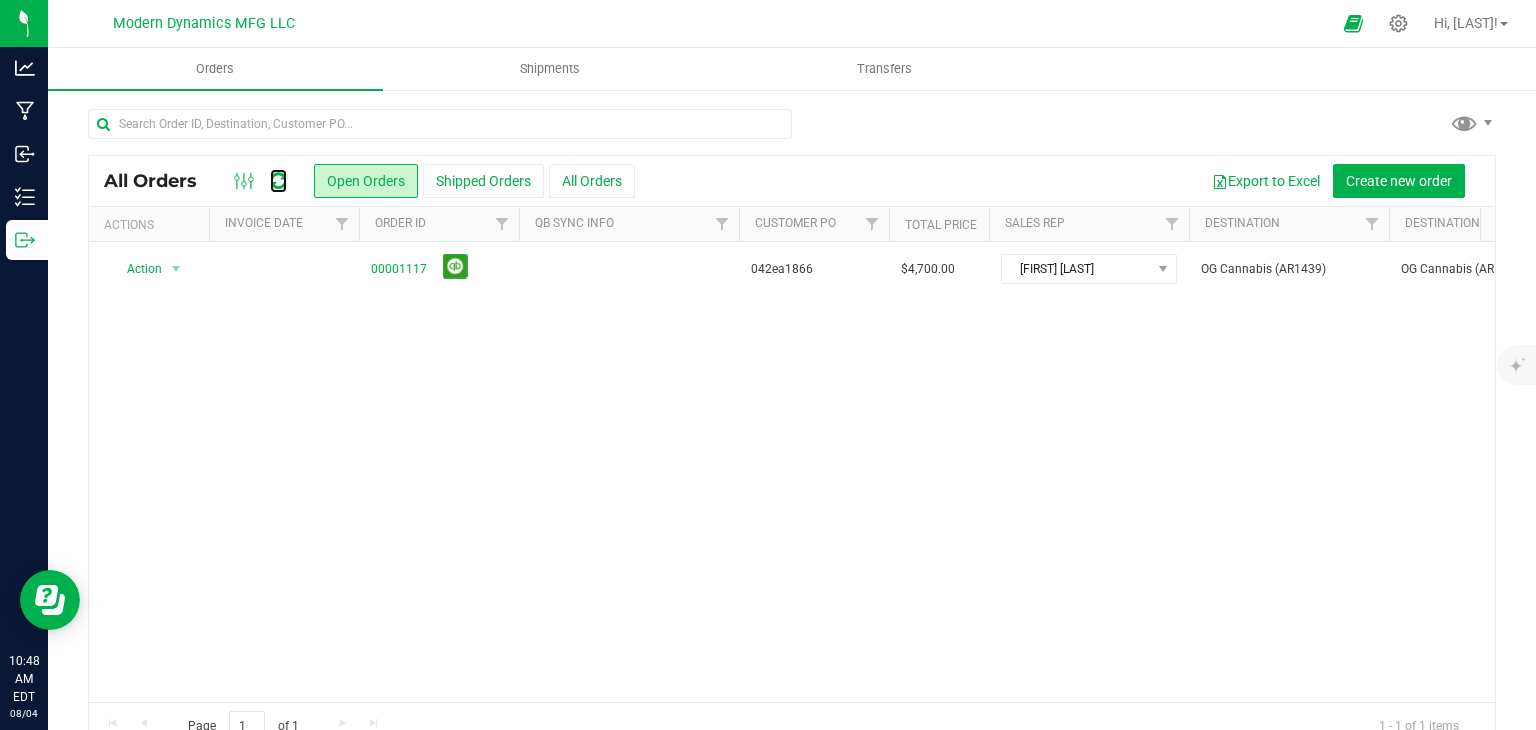 click at bounding box center [278, 181] 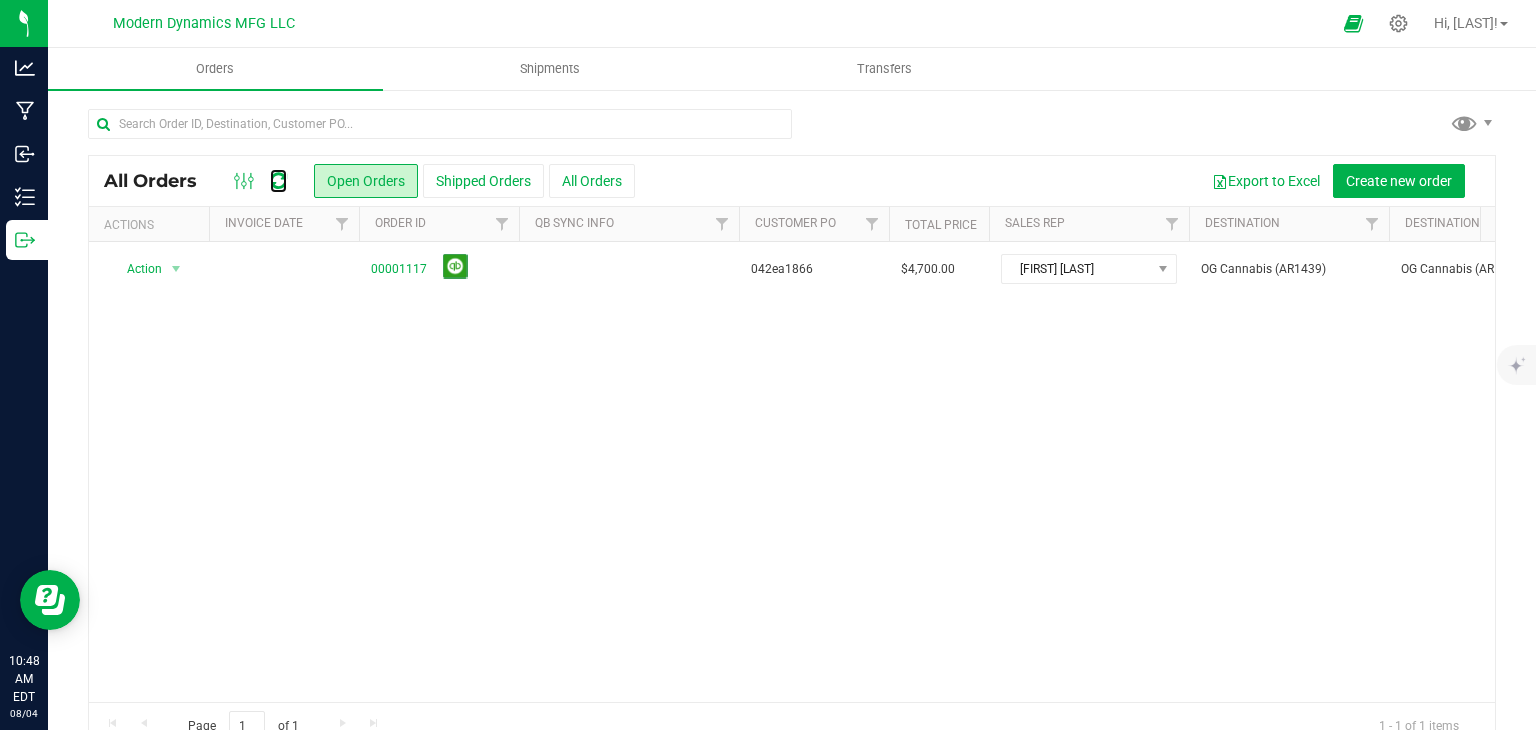 click at bounding box center [278, 181] 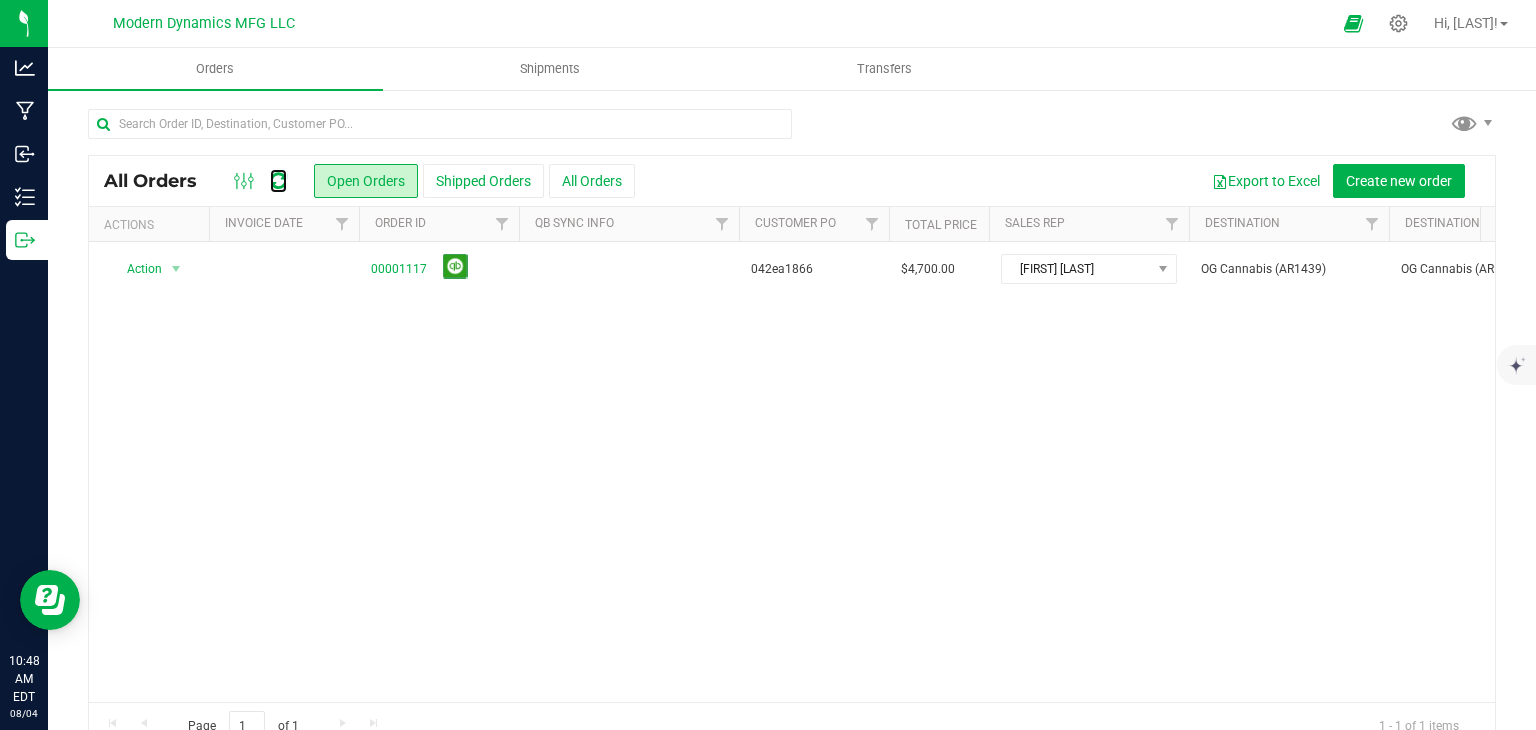 click at bounding box center [278, 181] 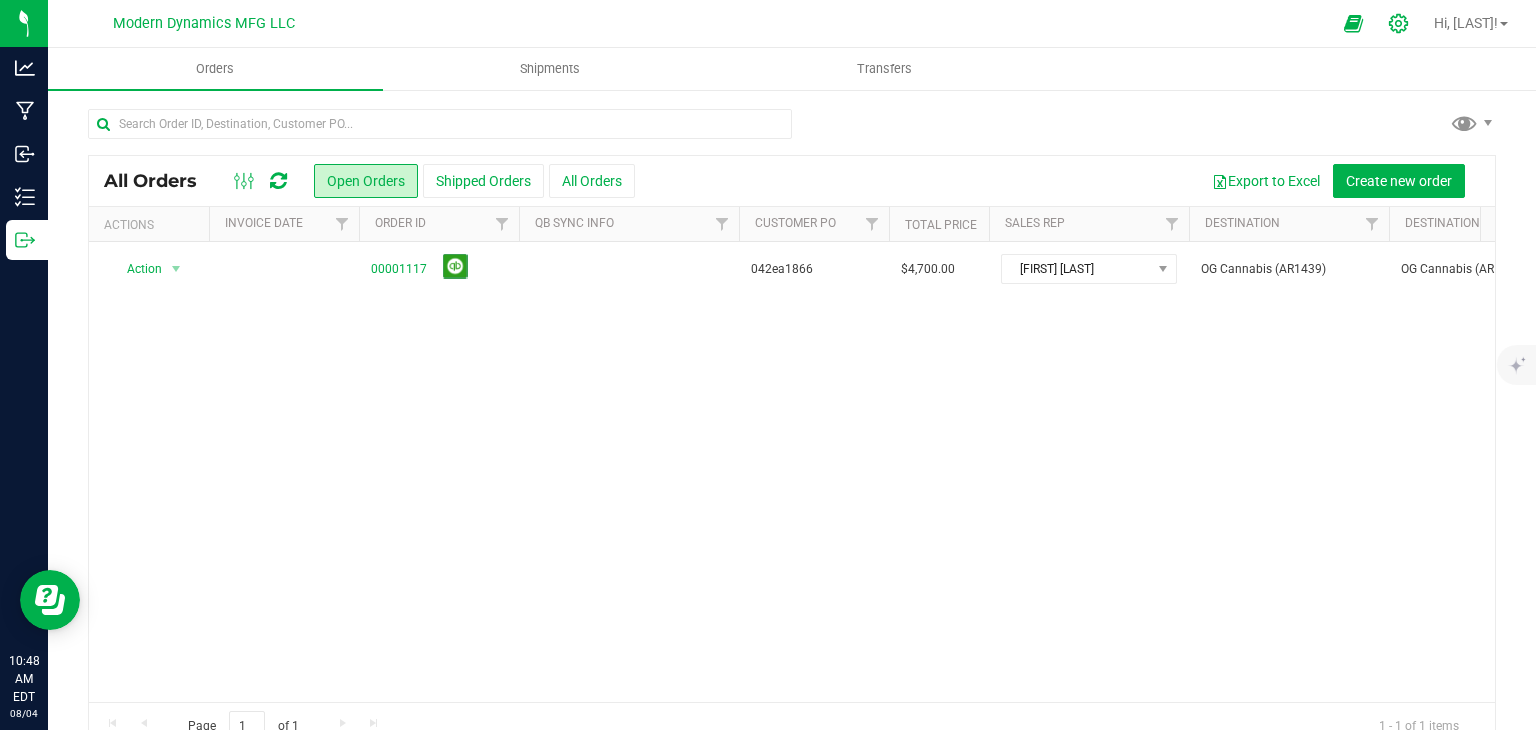 click 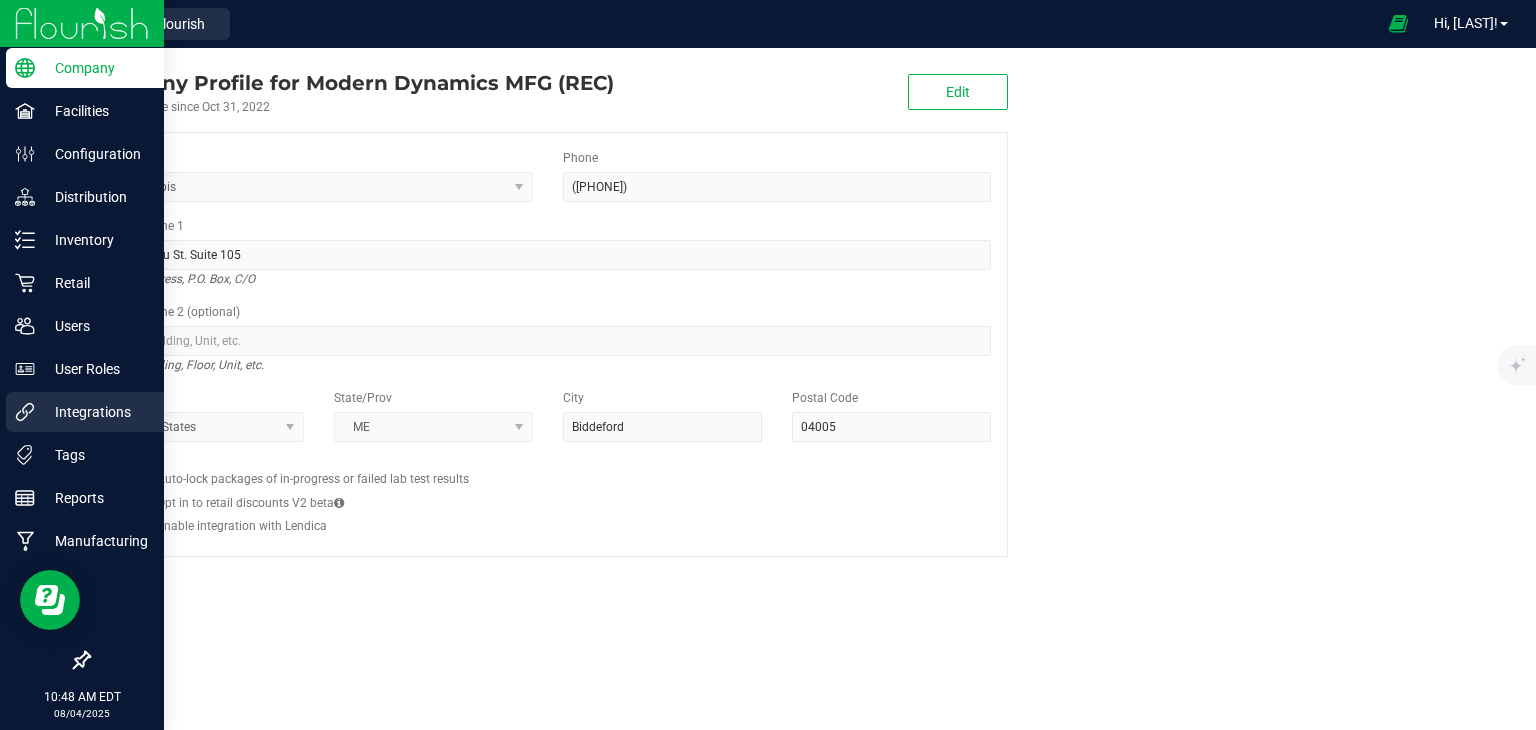 click on "Integrations" at bounding box center [95, 412] 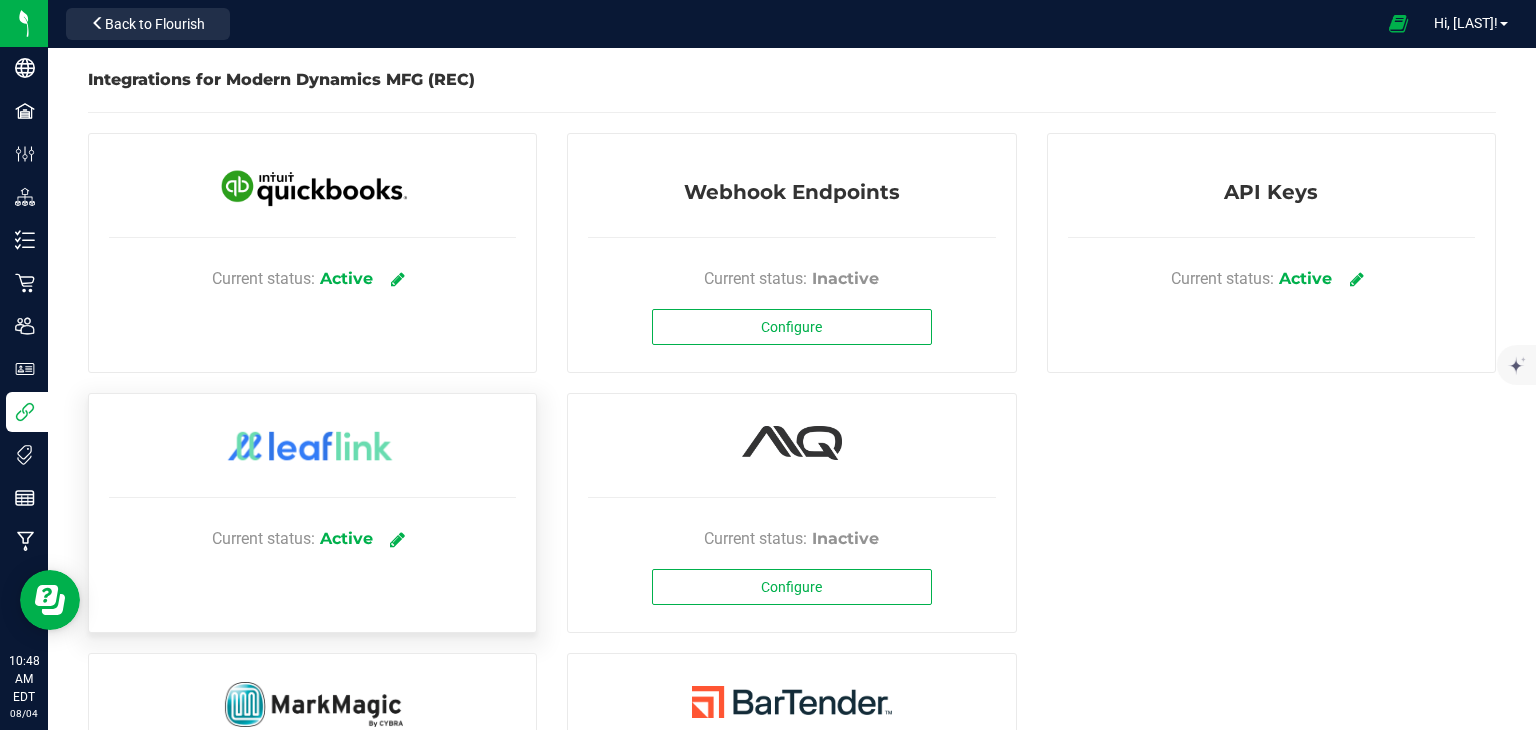 click at bounding box center (398, 538) 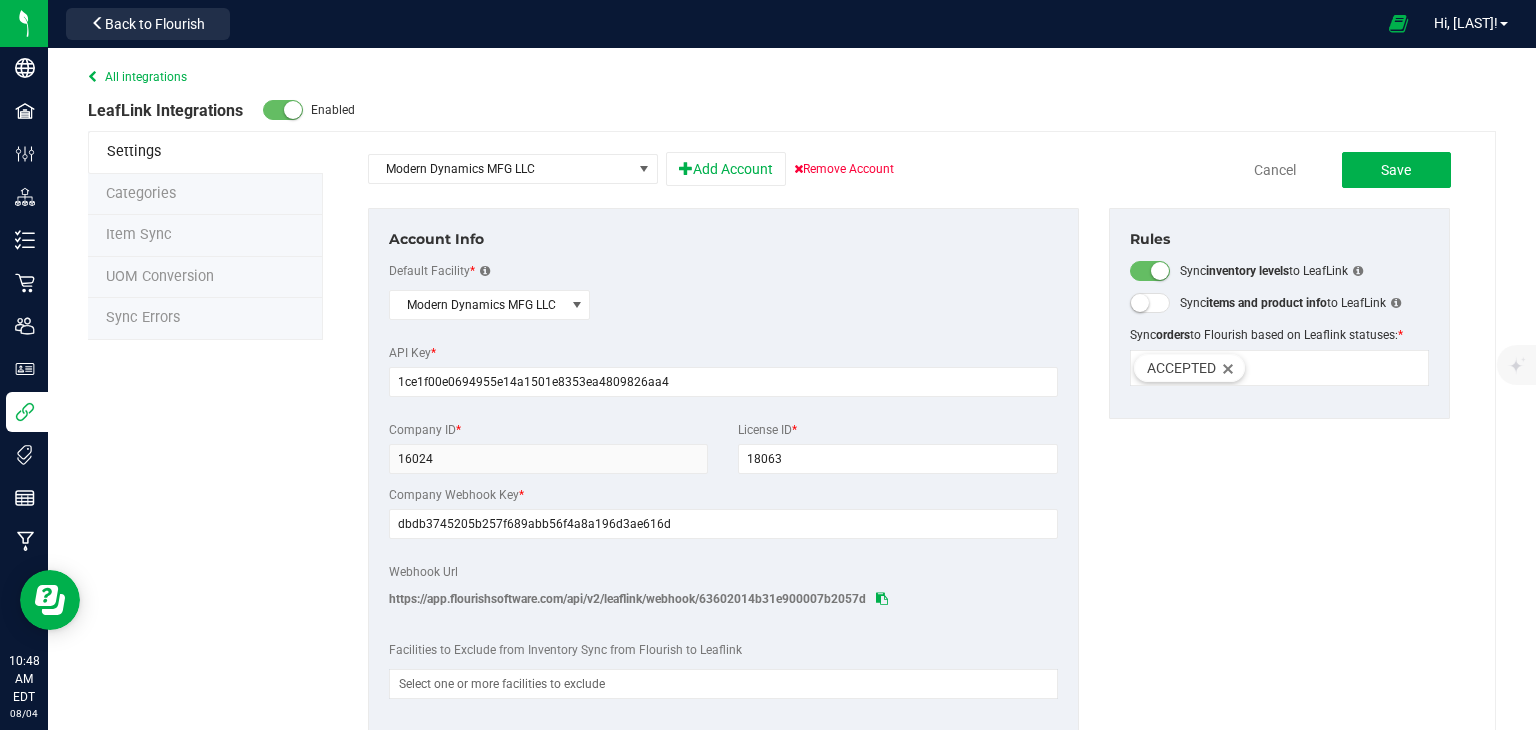 click on "Sync Errors" at bounding box center (143, 317) 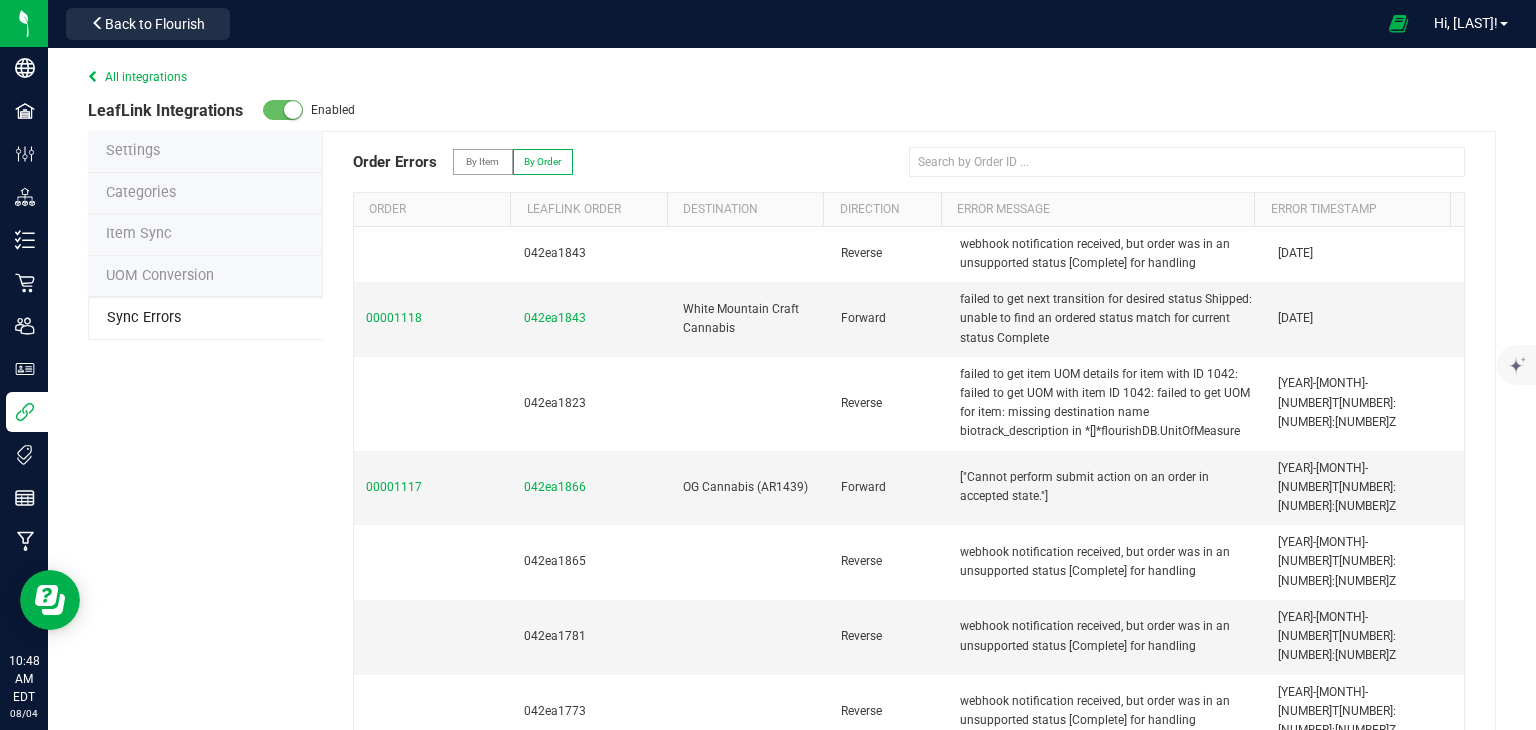 click on "By Item" at bounding box center [482, 161] 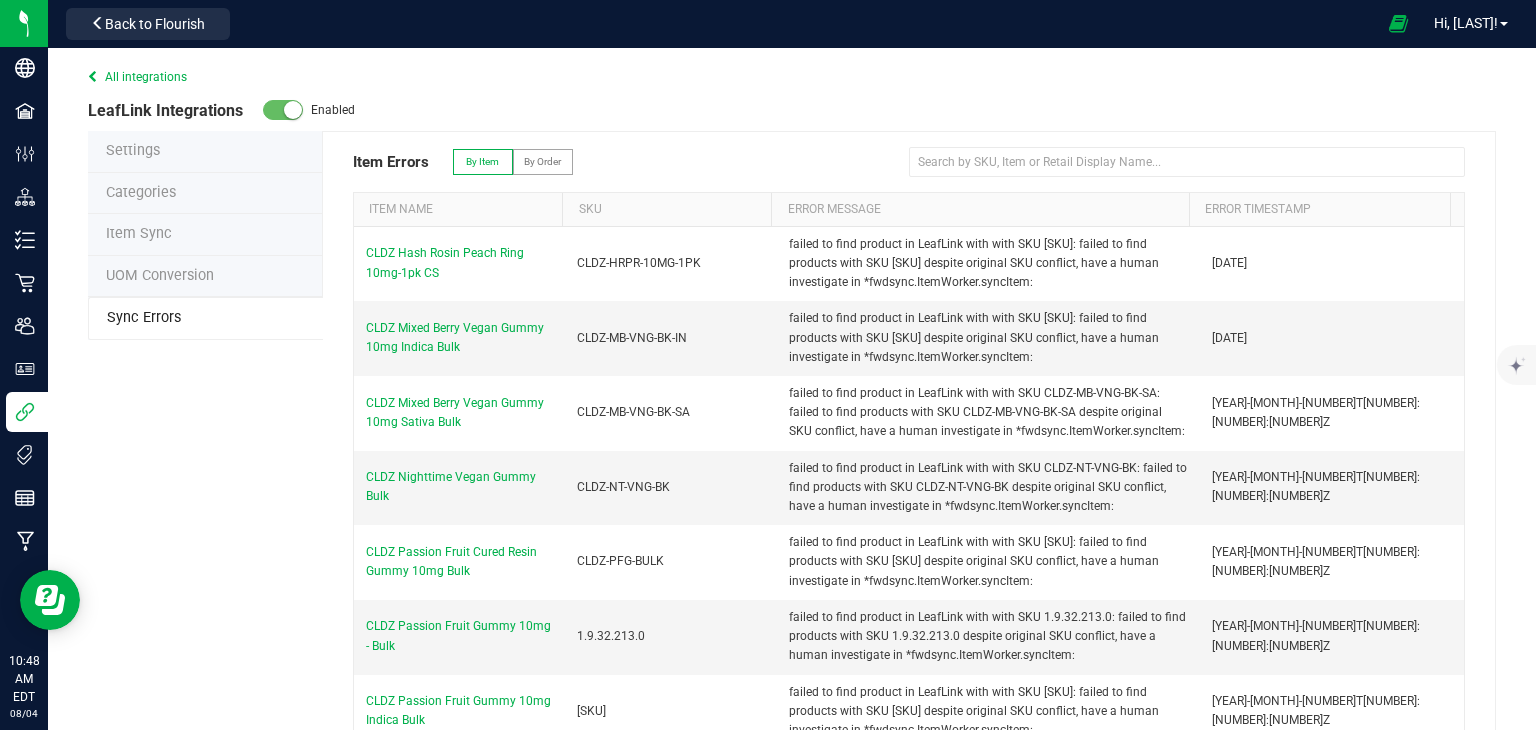 click on "Error Timestamp" at bounding box center [1319, 210] 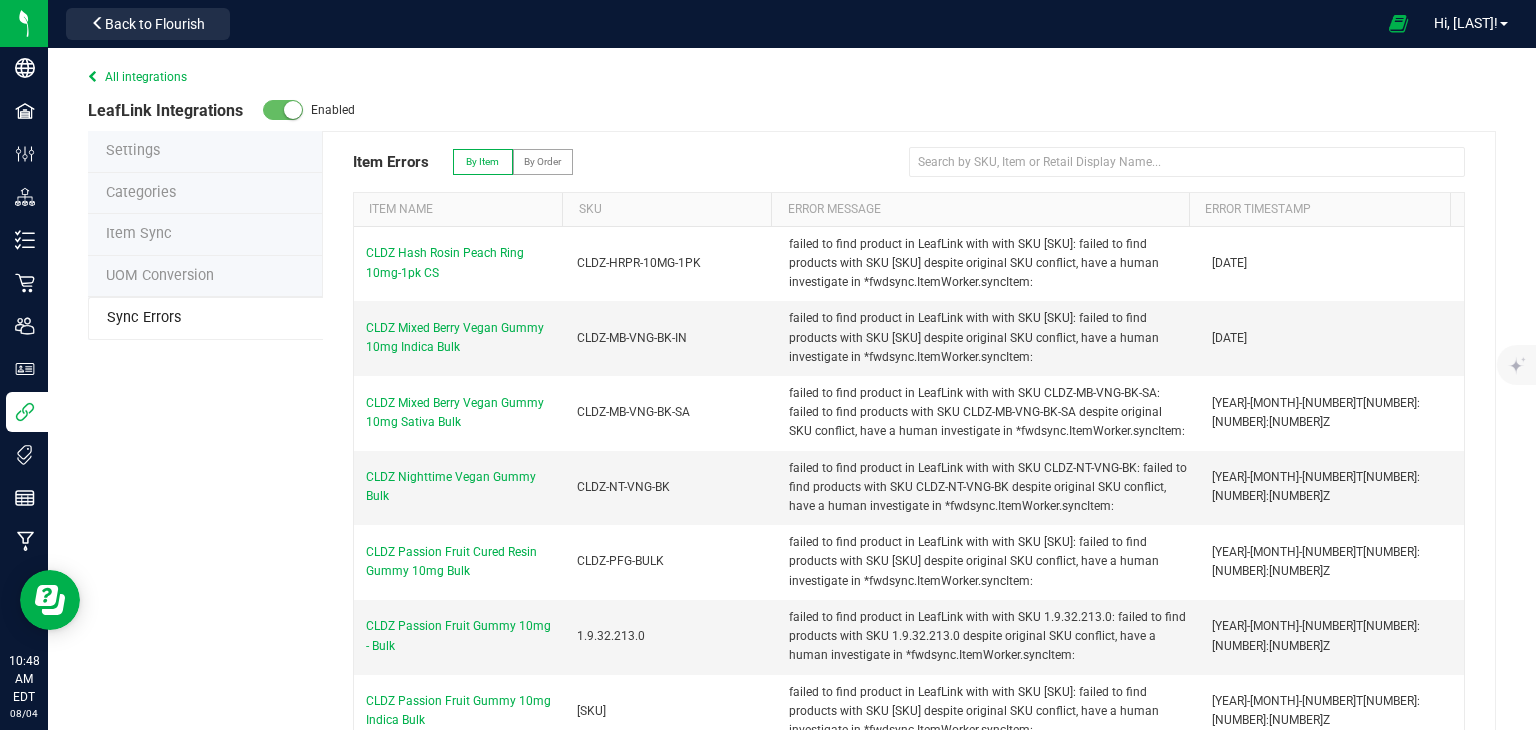 click on "Error Timestamp" at bounding box center (1319, 210) 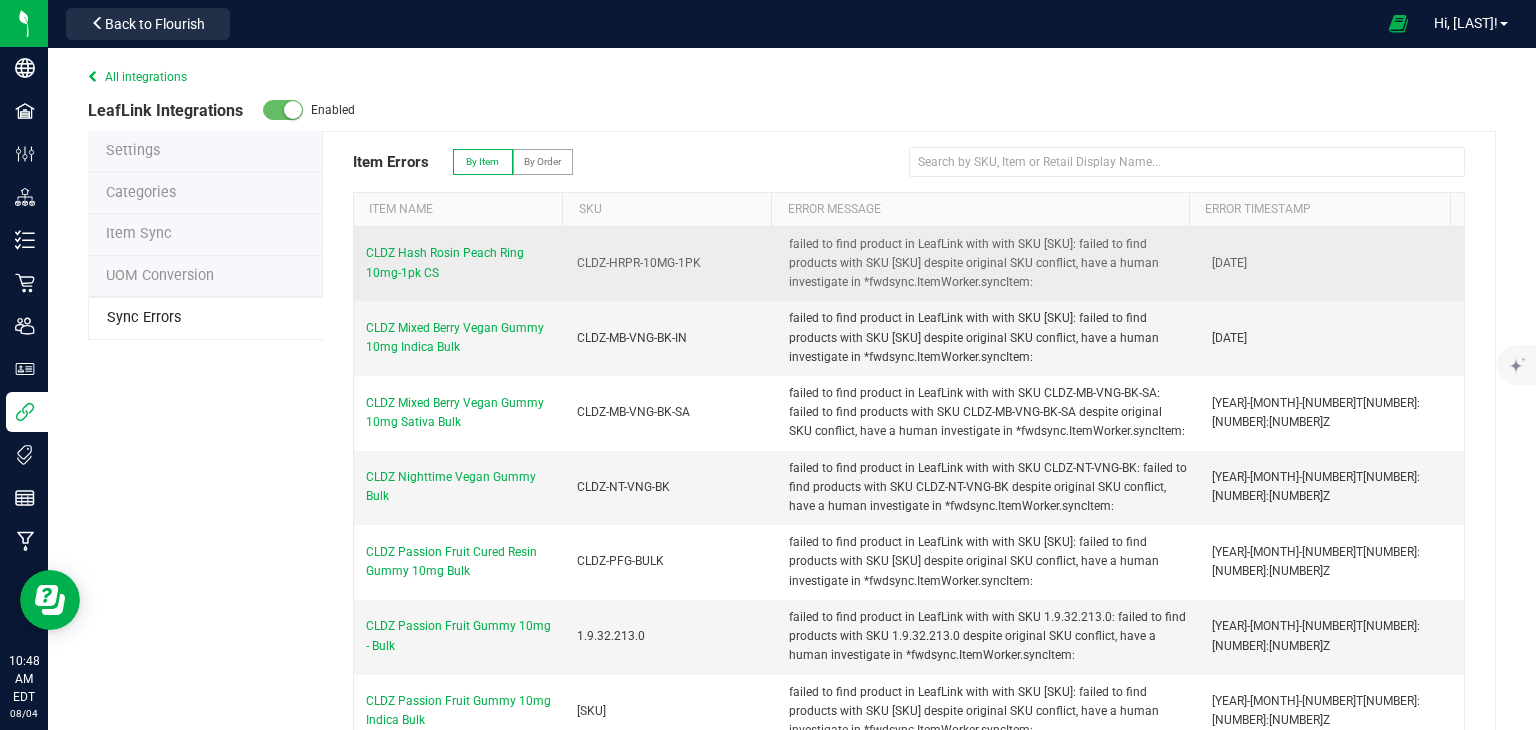 click on "2024-11-08T16:14:23Z" at bounding box center [1332, 264] 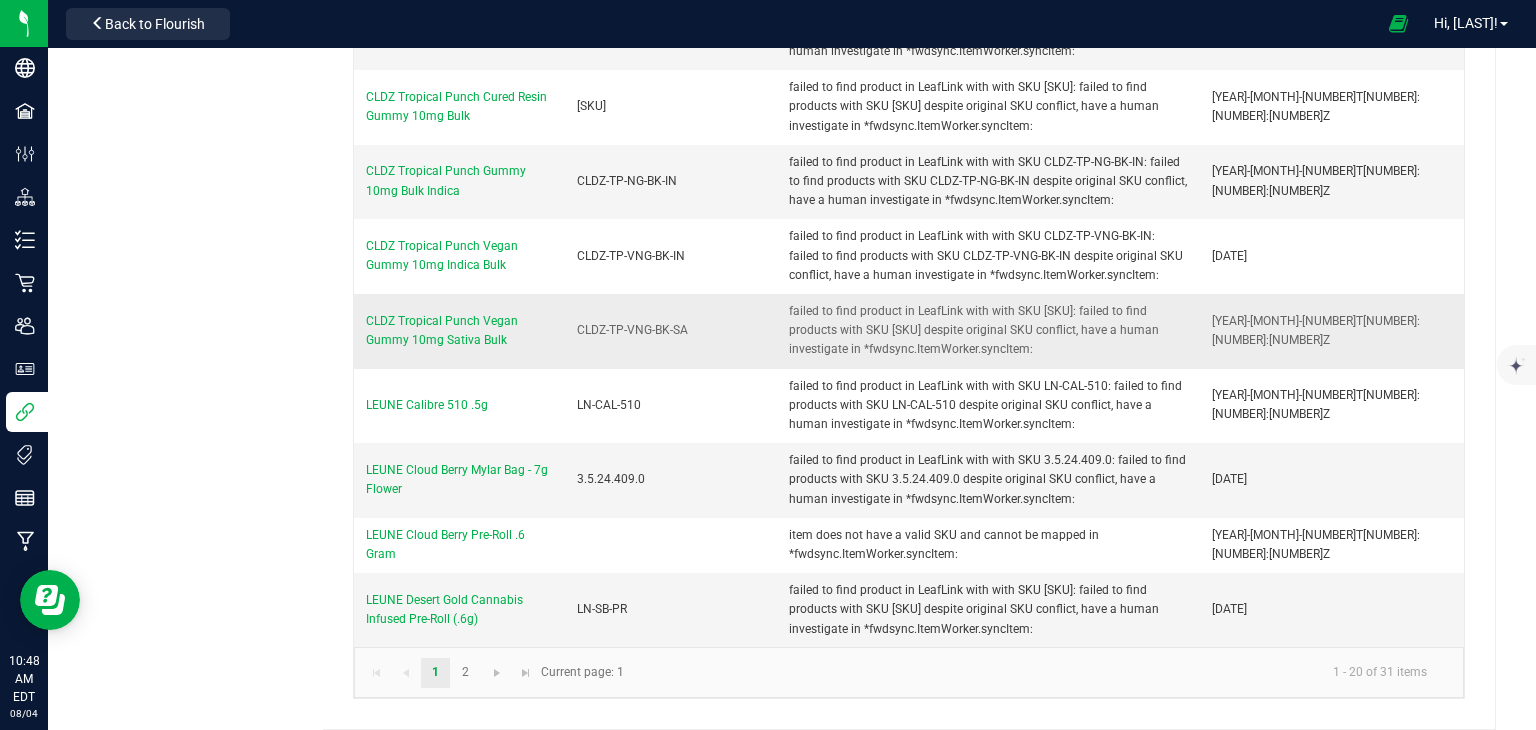 scroll, scrollTop: 1162, scrollLeft: 0, axis: vertical 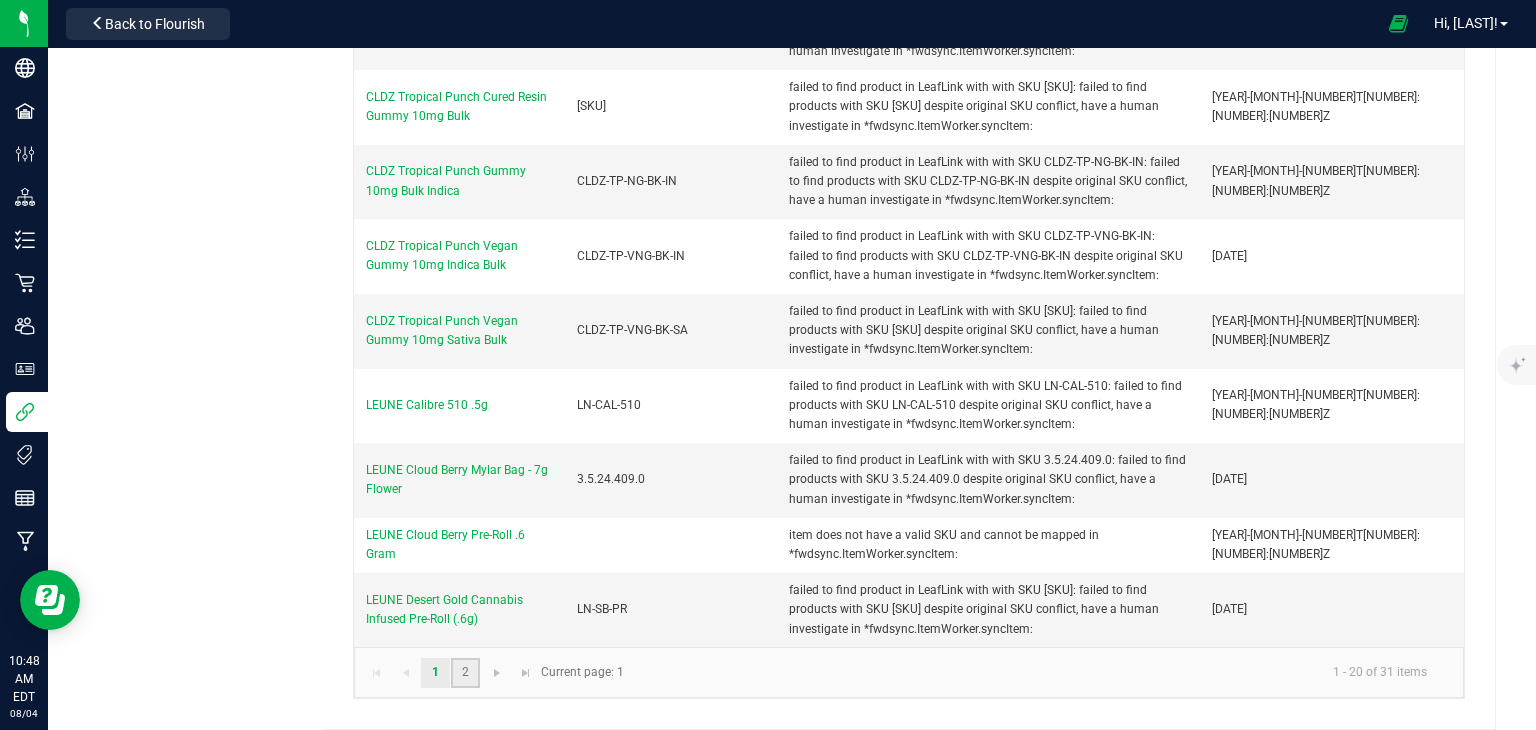 click on "2" 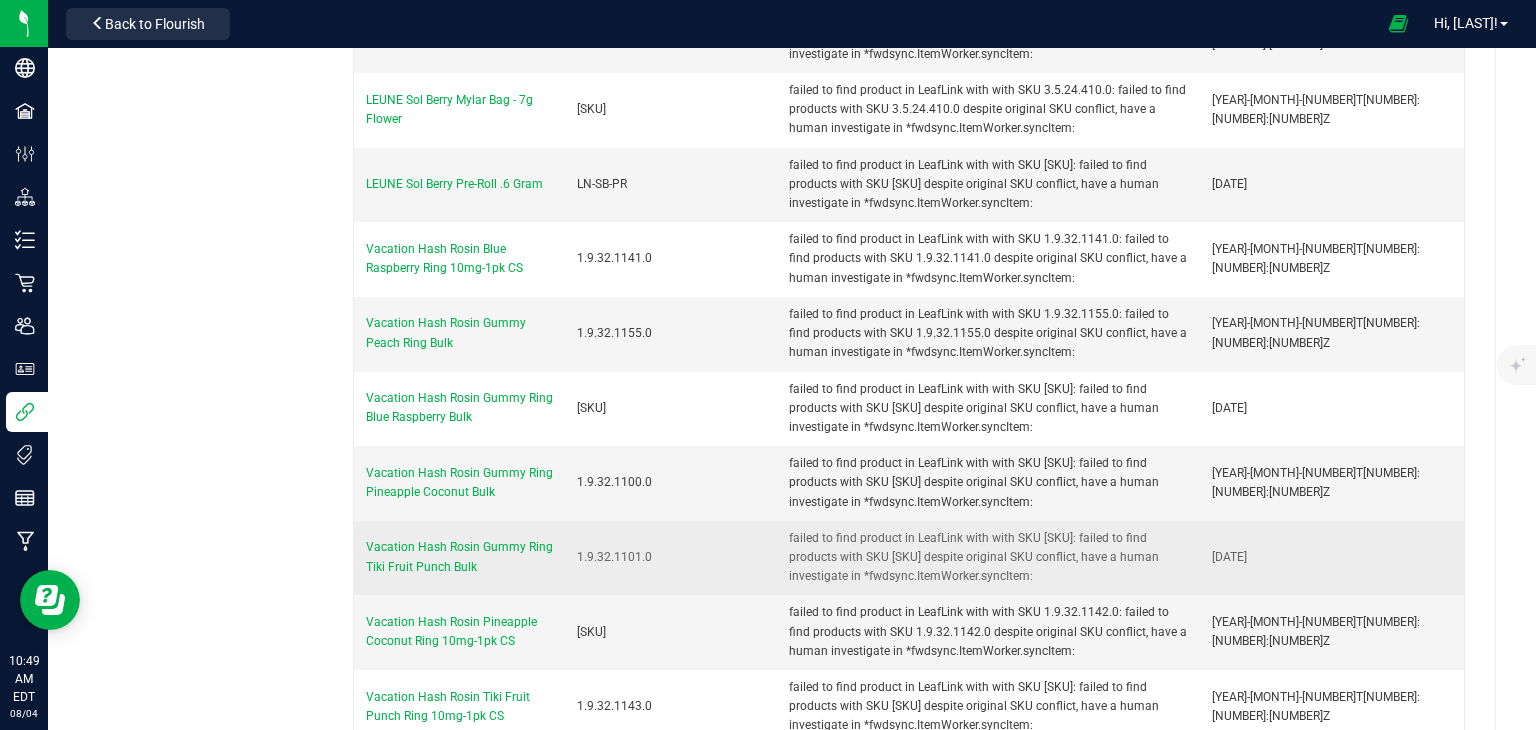 scroll, scrollTop: 396, scrollLeft: 0, axis: vertical 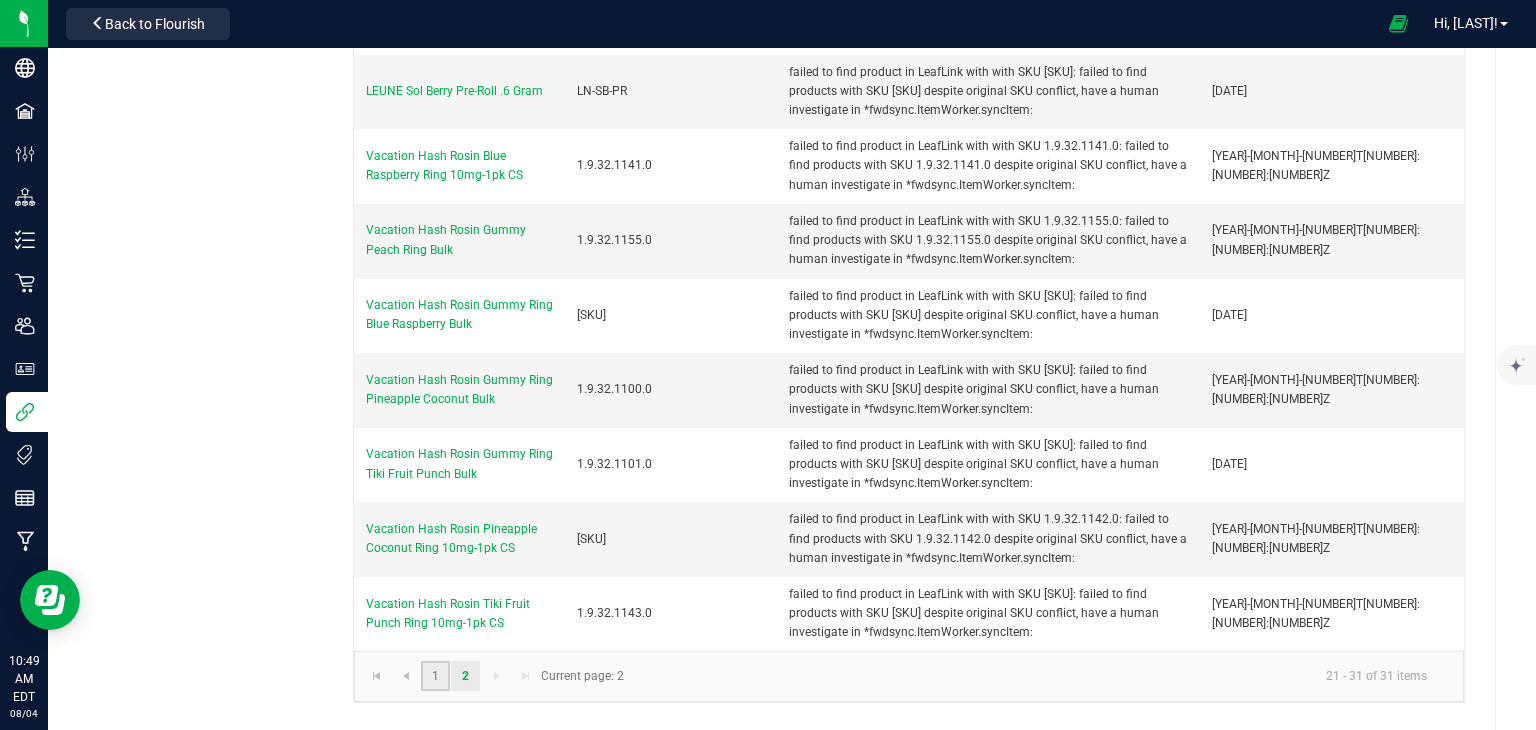 click on "1" 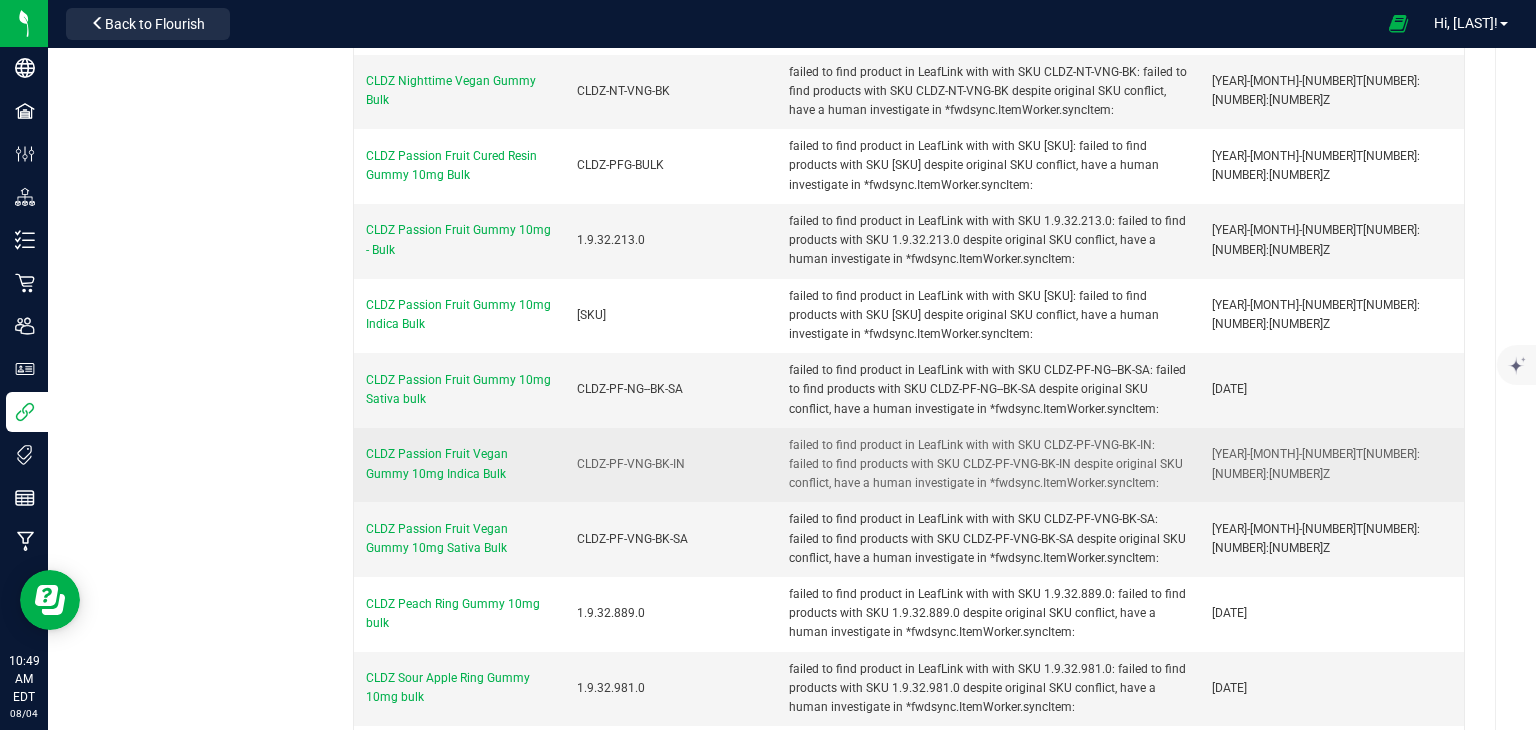 scroll, scrollTop: 0, scrollLeft: 0, axis: both 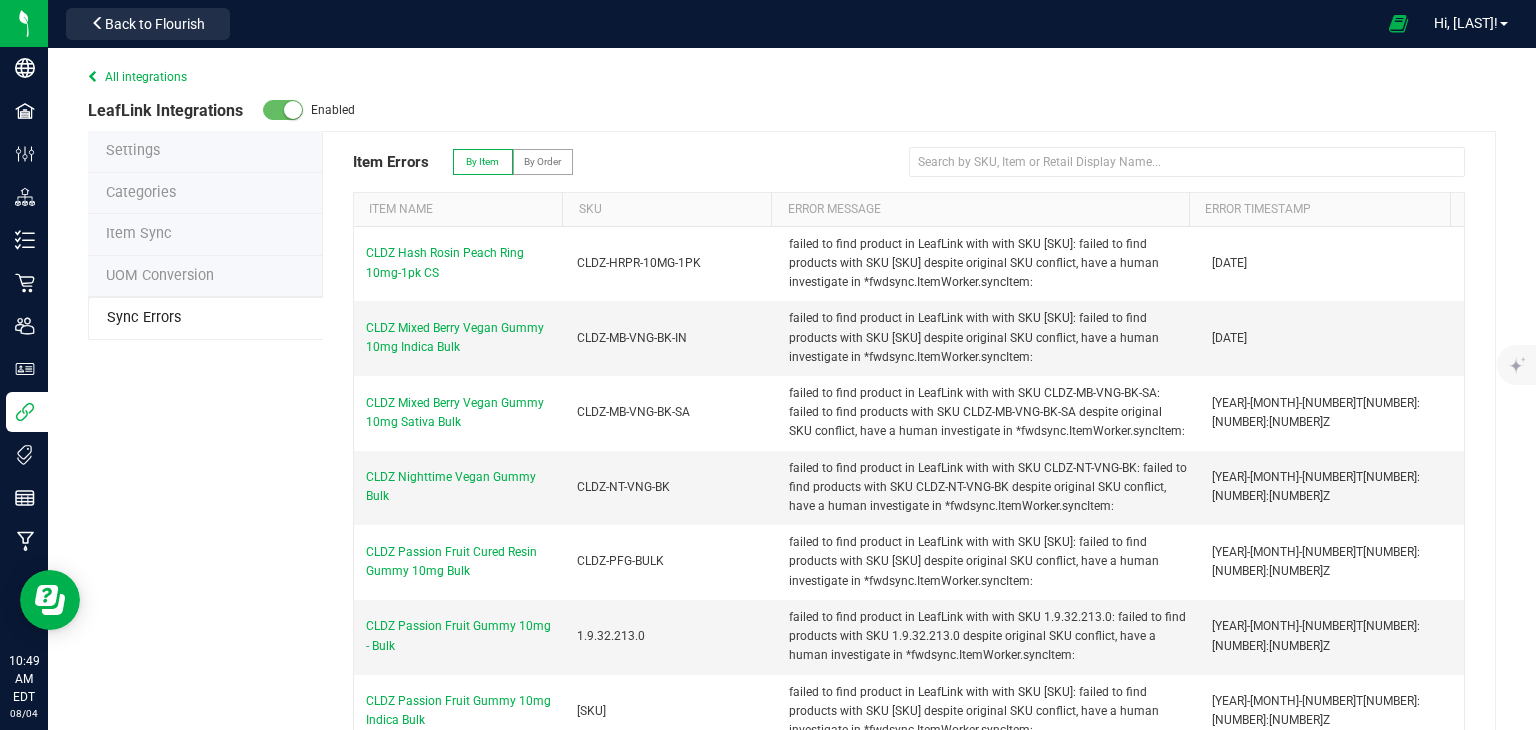click on "By Order" at bounding box center [543, 162] 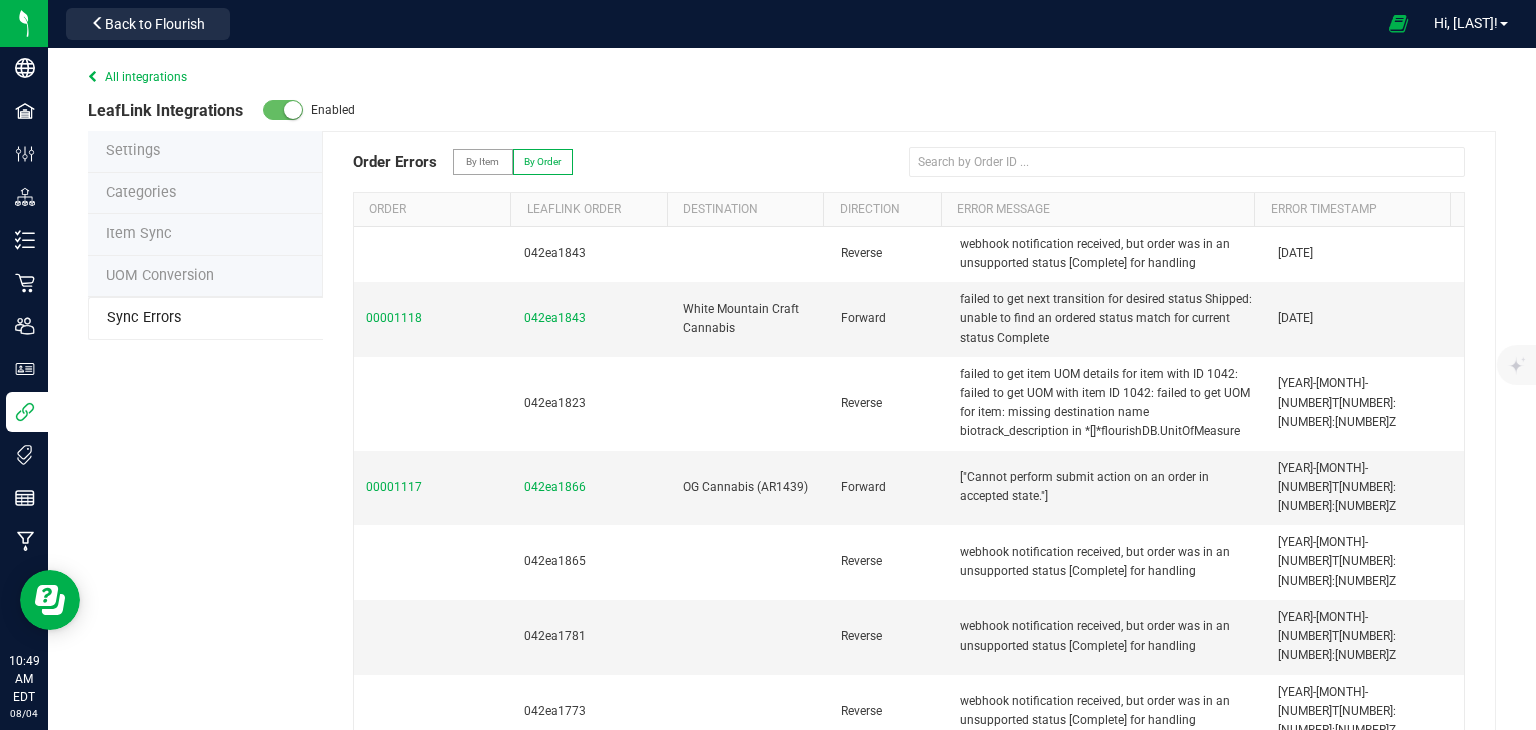 click on "Item Sync" at bounding box center [205, 235] 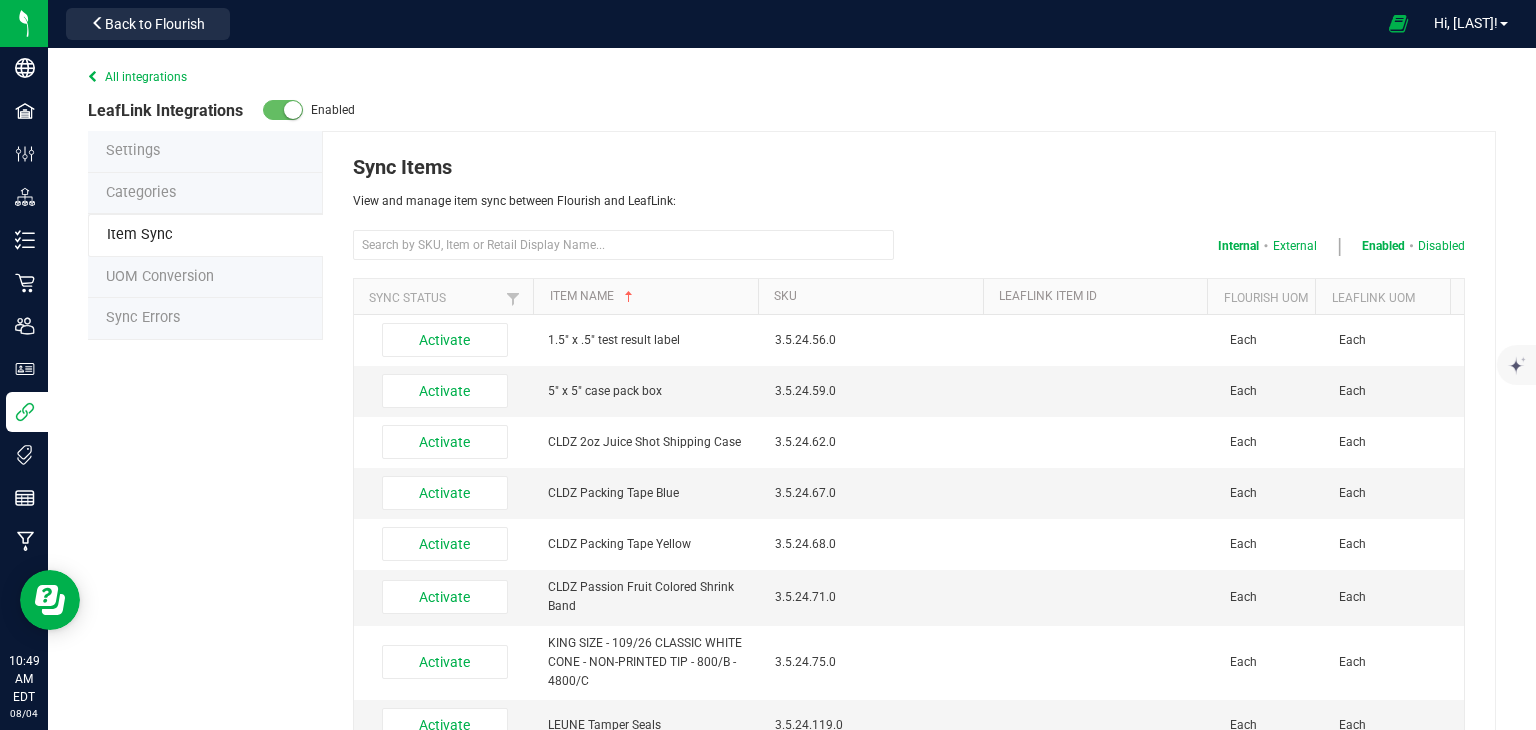 click on "UOM Conversion" at bounding box center [160, 276] 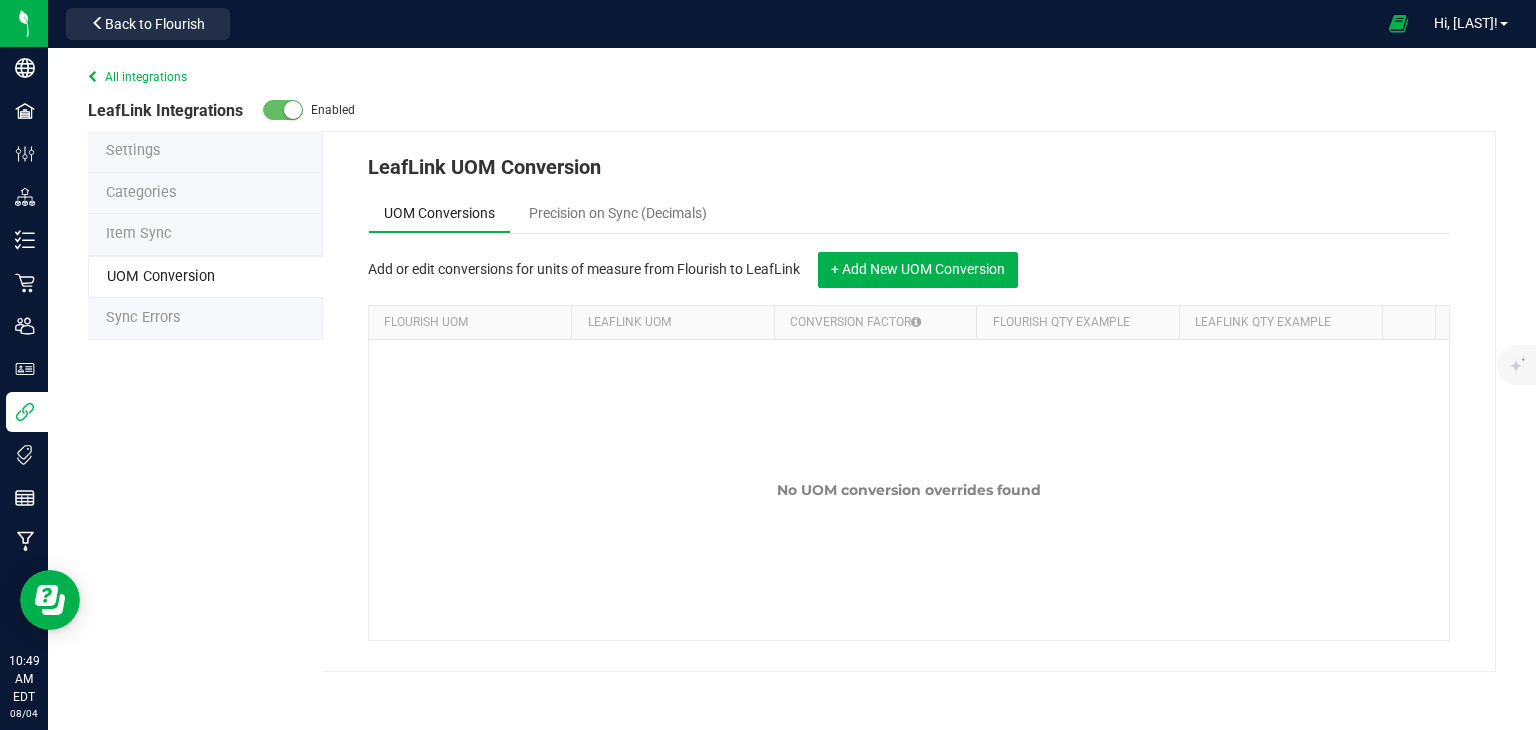 click on "Item Sync" at bounding box center (205, 235) 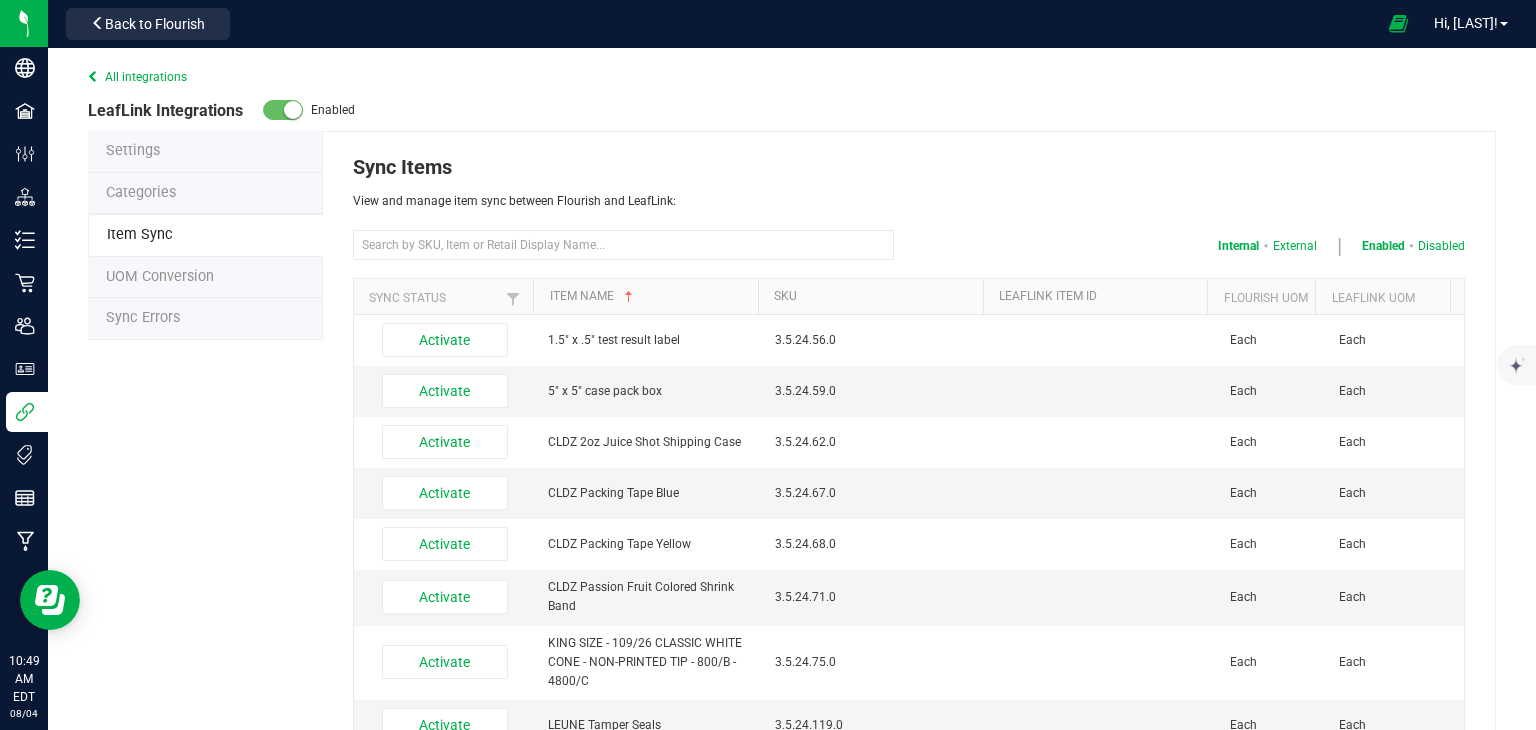 click on "Sync Errors" at bounding box center [143, 317] 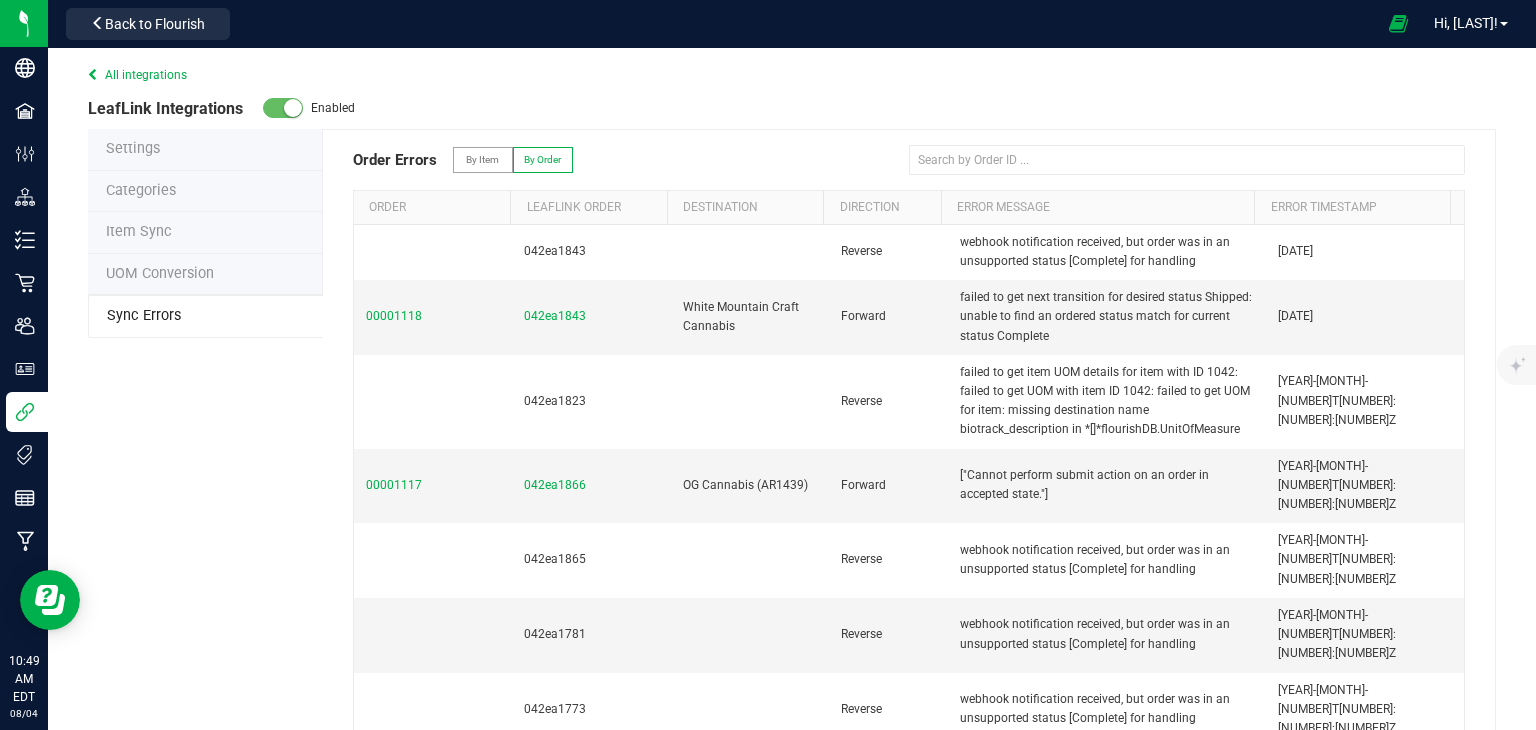 scroll, scrollTop: 0, scrollLeft: 0, axis: both 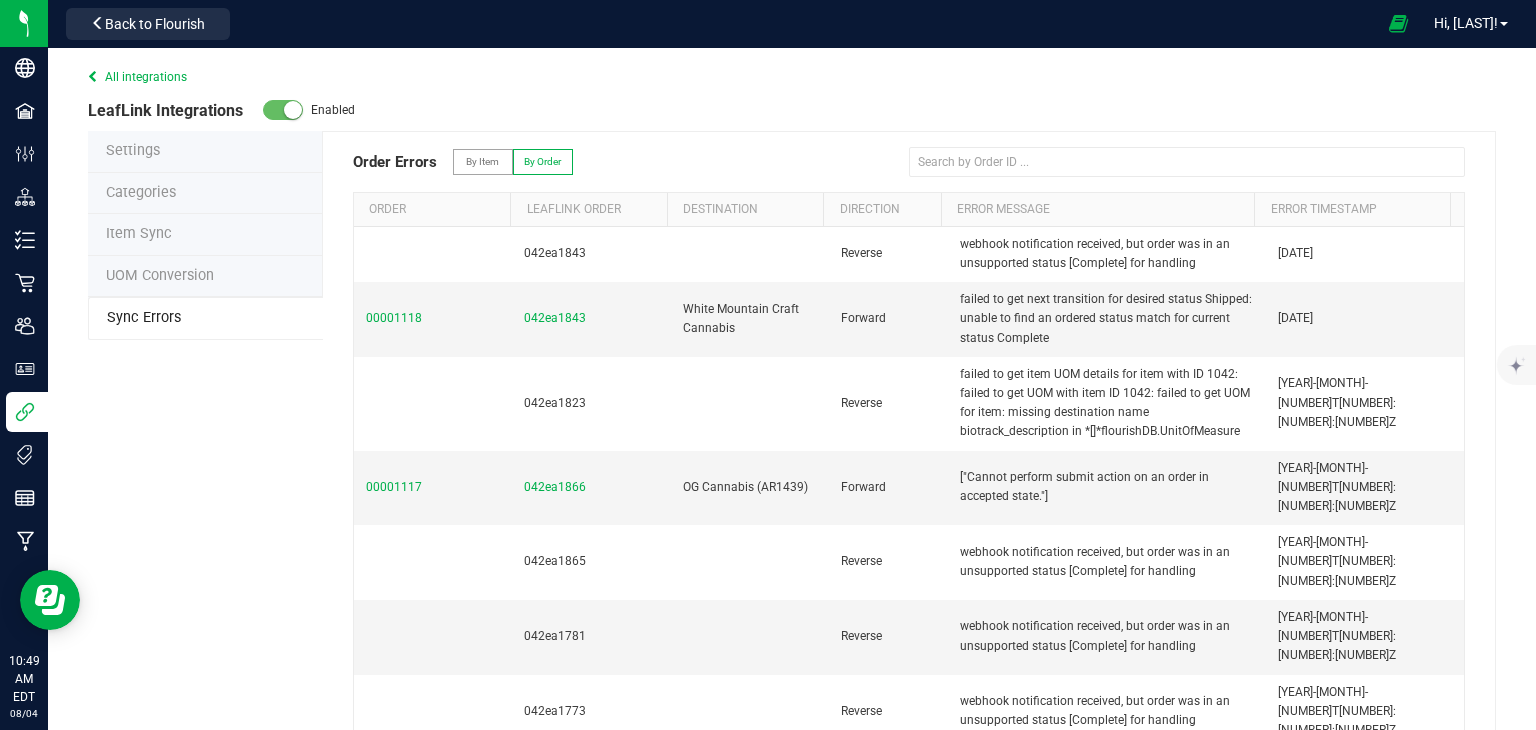click on "All integrations  LeafLink Integrations Enabled  Settings   Categories   Item Sync   UOM Conversion   Sync Errors   Order Errors   By Item   By Order  Order Leaflink Order Destination Direction Error Message Error Timestamp     042ea1843      Reverse   webhook notification received, but order was in an unsupported status [Complete] for handling   2025-08-04T13:22:18Z   00001118   042ea1843   White Mountain Craft Cannabis   Forward   failed to get next transition for desired status Shipped: unable to find an ordered status match for current status Complete   2025-08-04T13:22:00Z      042ea1823      Reverse   failed to get item UOM details for item with ID 1042: failed to get UOM with item ID 1042: failed to get UOM for item: missing destination name biotrack_description in *[]*flourishDB.UnitOfMeasure   2025-08-04T12:39:55Z   00001117   042ea1866   OG Cannabis (AR1439)   Forward   ["Cannot perform submit action on an order in accepted state."]   2025-08-01T16:21:50Z      042ea1865      Reverse      042ea1781" at bounding box center [792, 94] 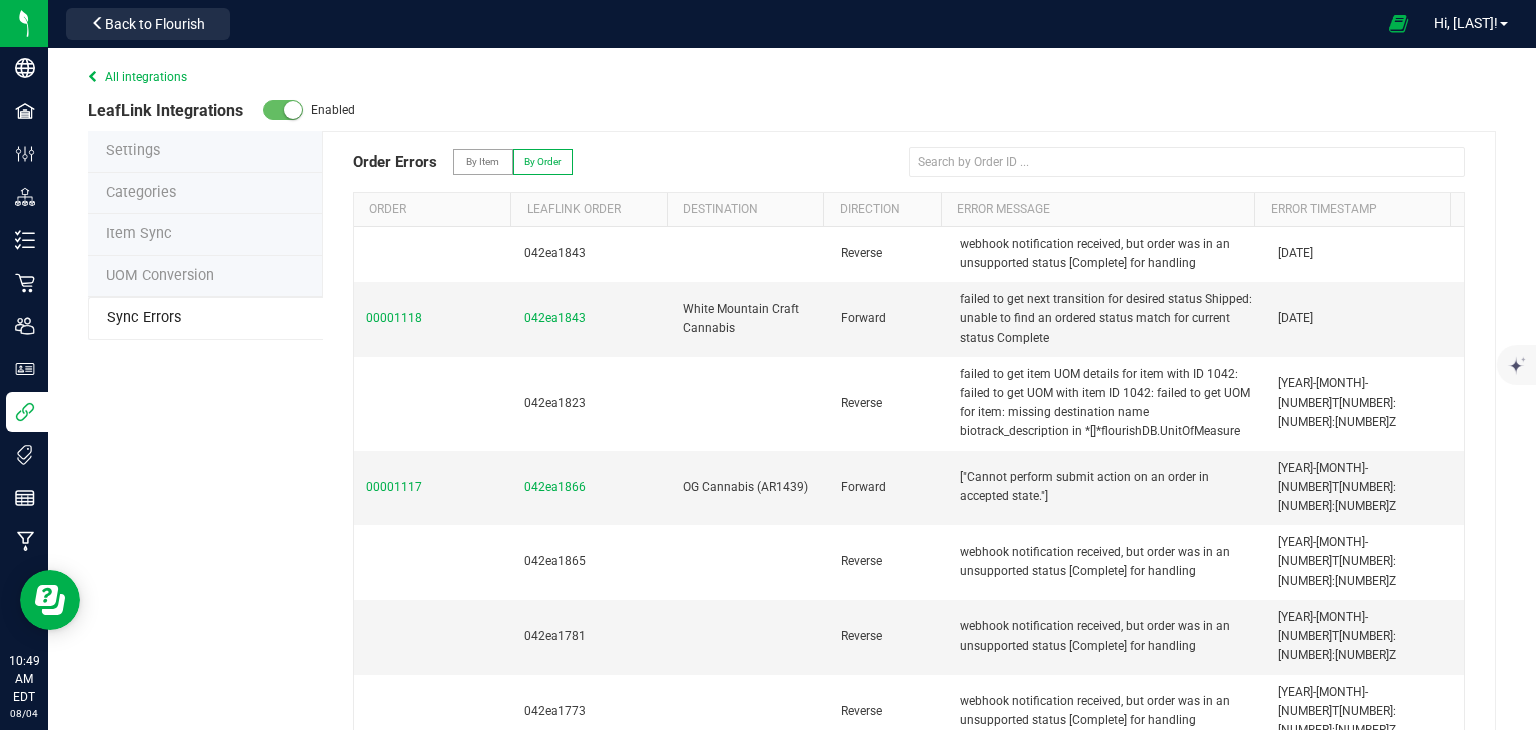 click on "All integrations" at bounding box center (137, 77) 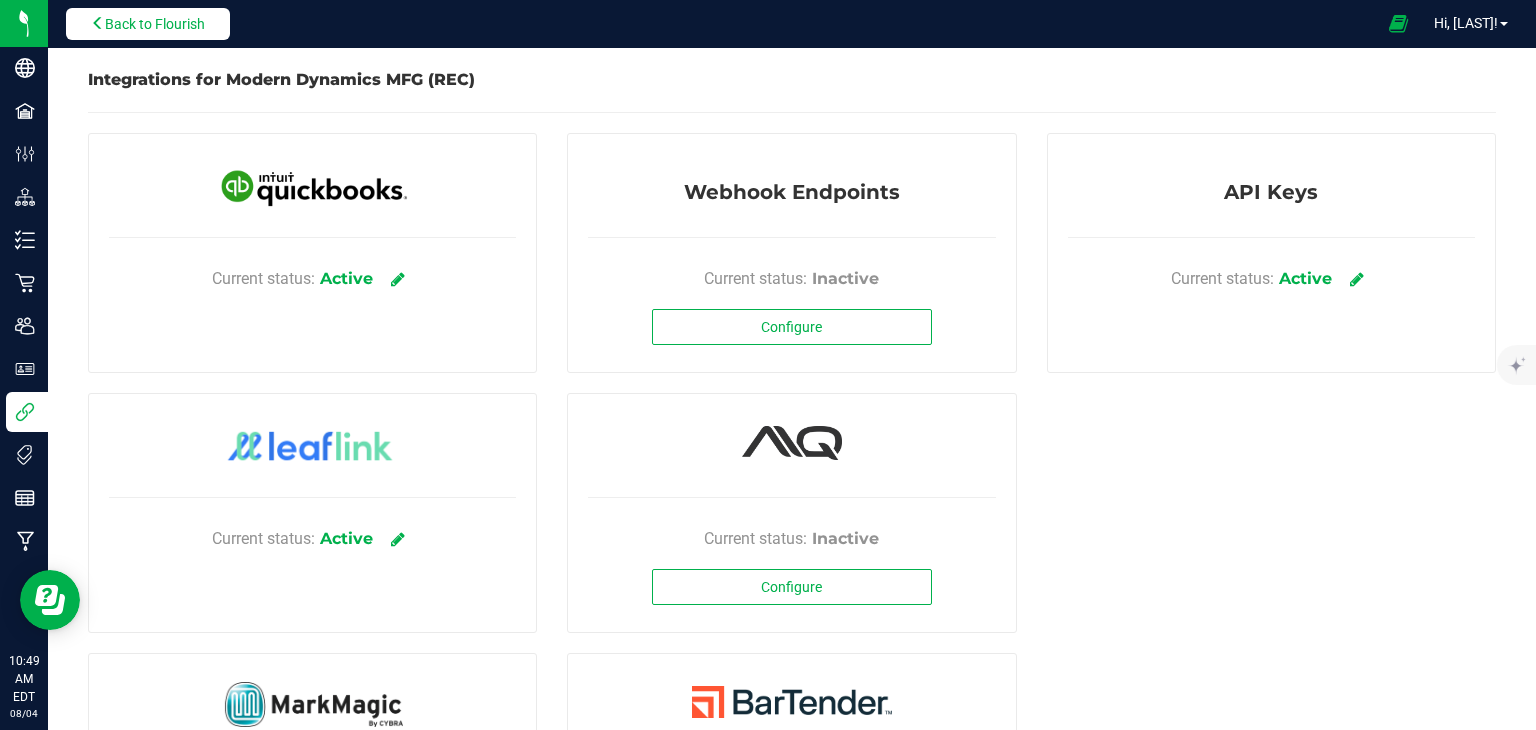 click on "Back to Flourish" at bounding box center (155, 24) 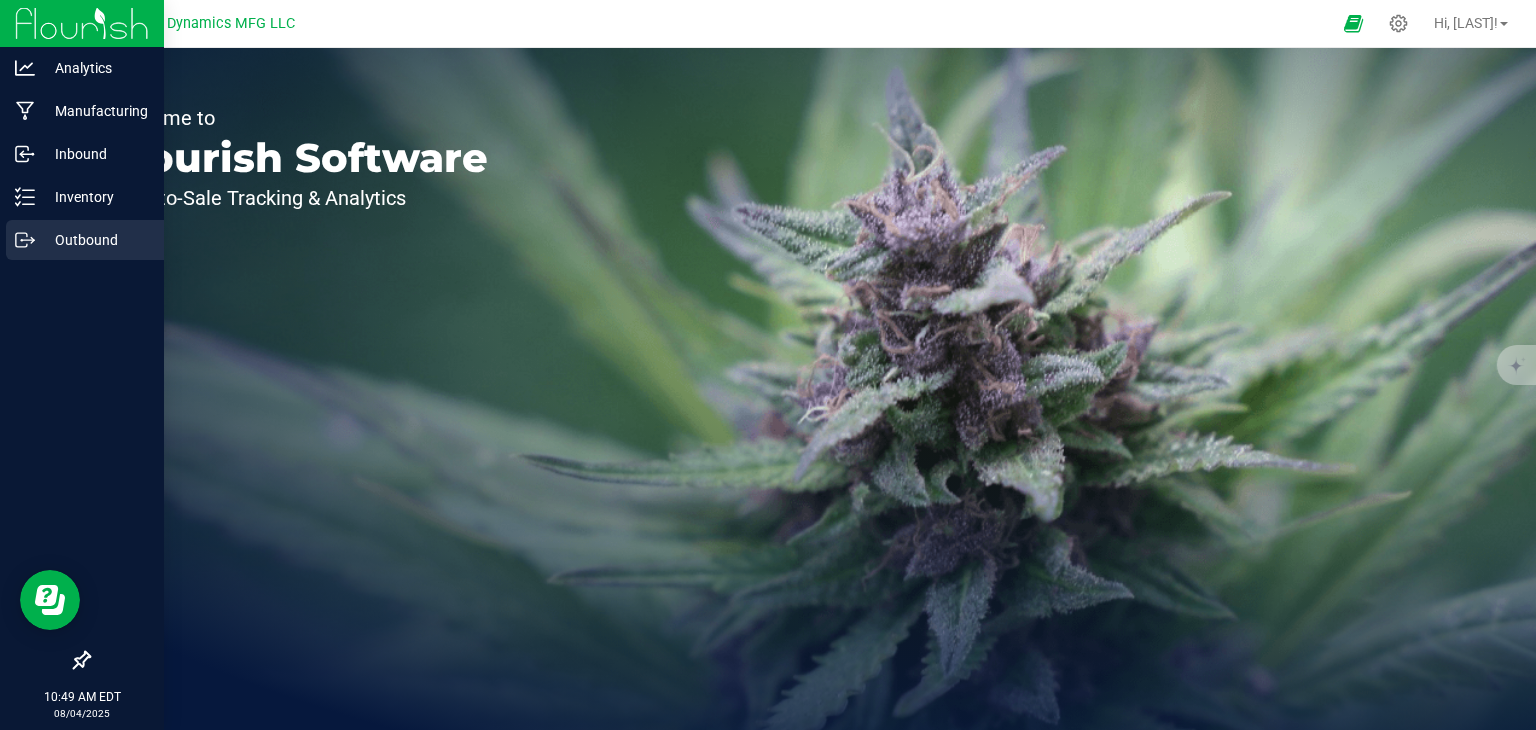 click 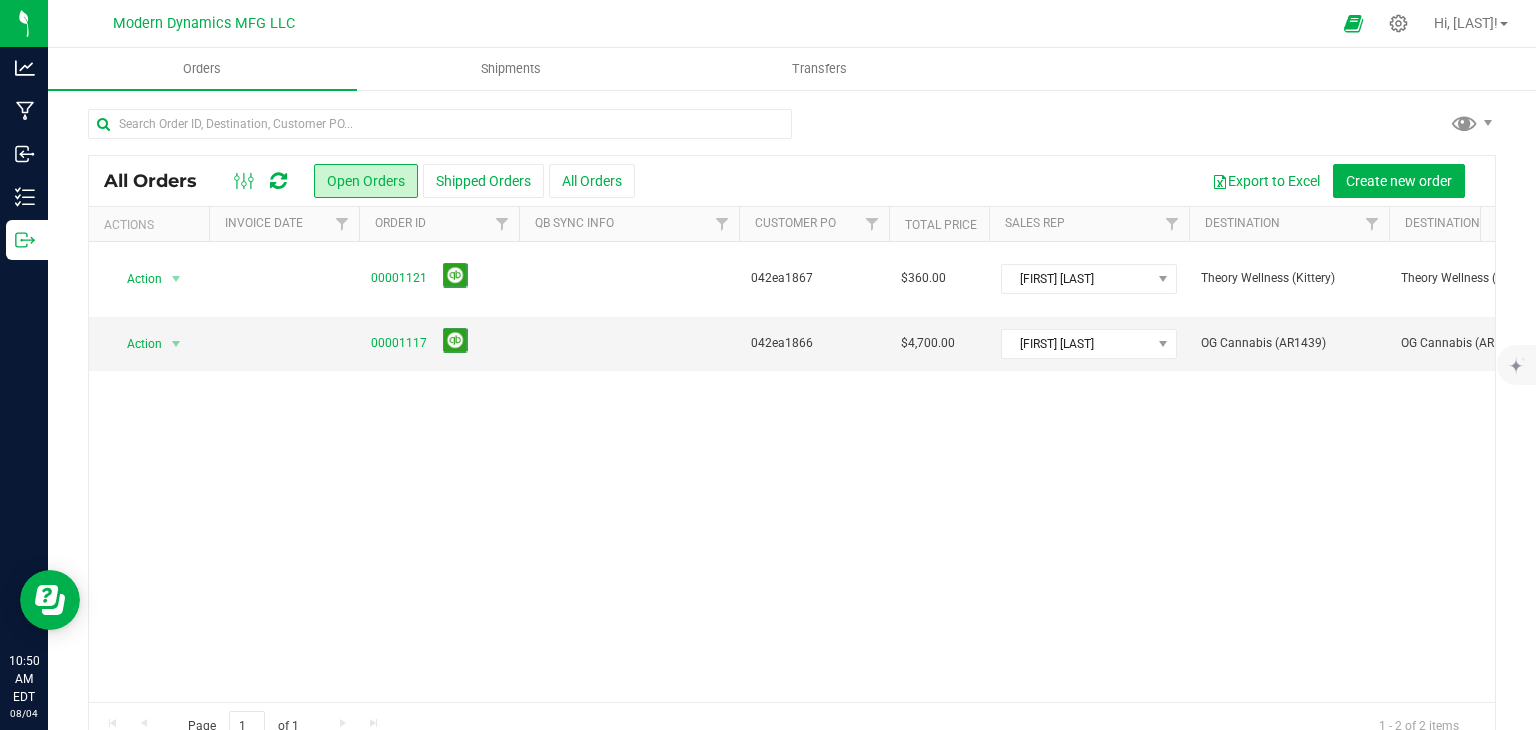 click at bounding box center (260, 181) 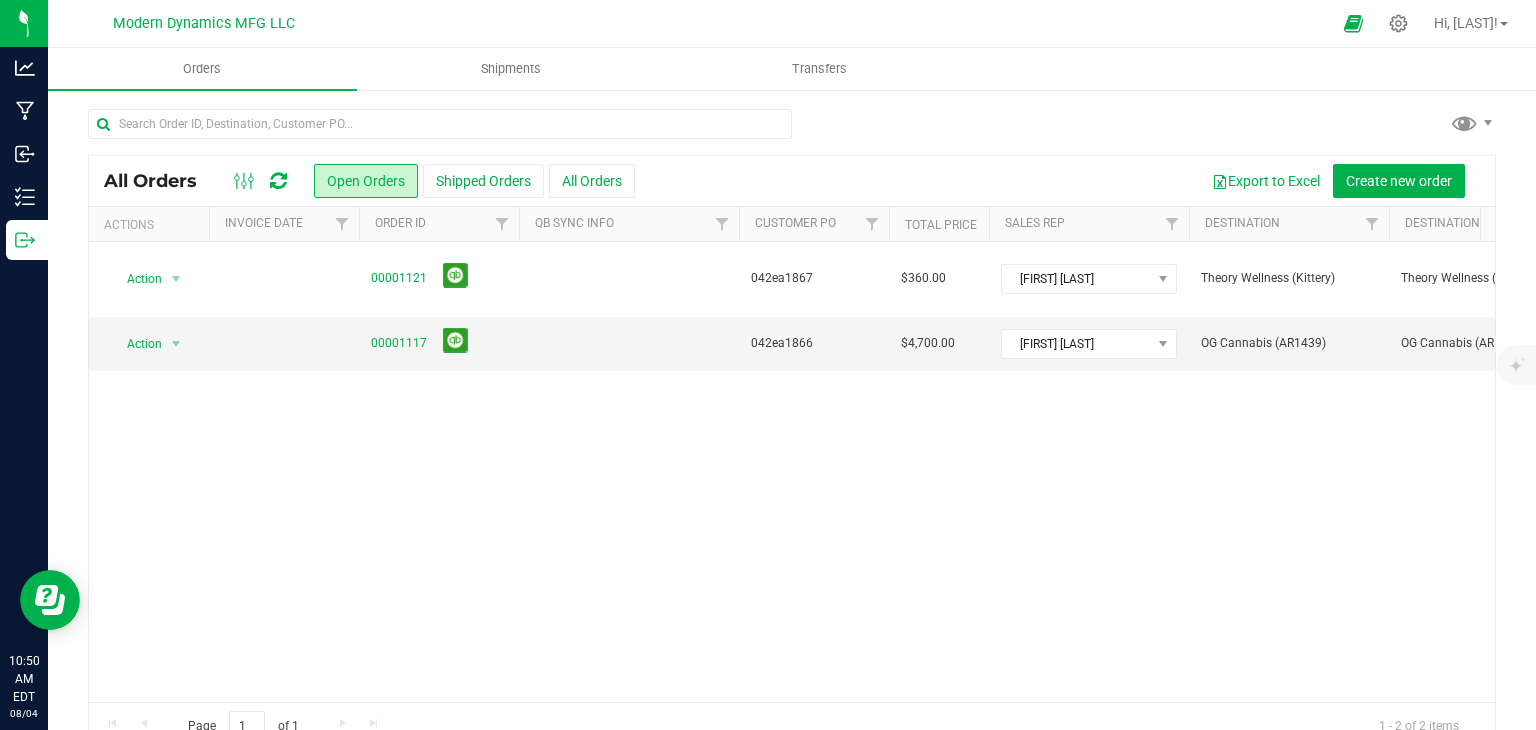 click at bounding box center (260, 181) 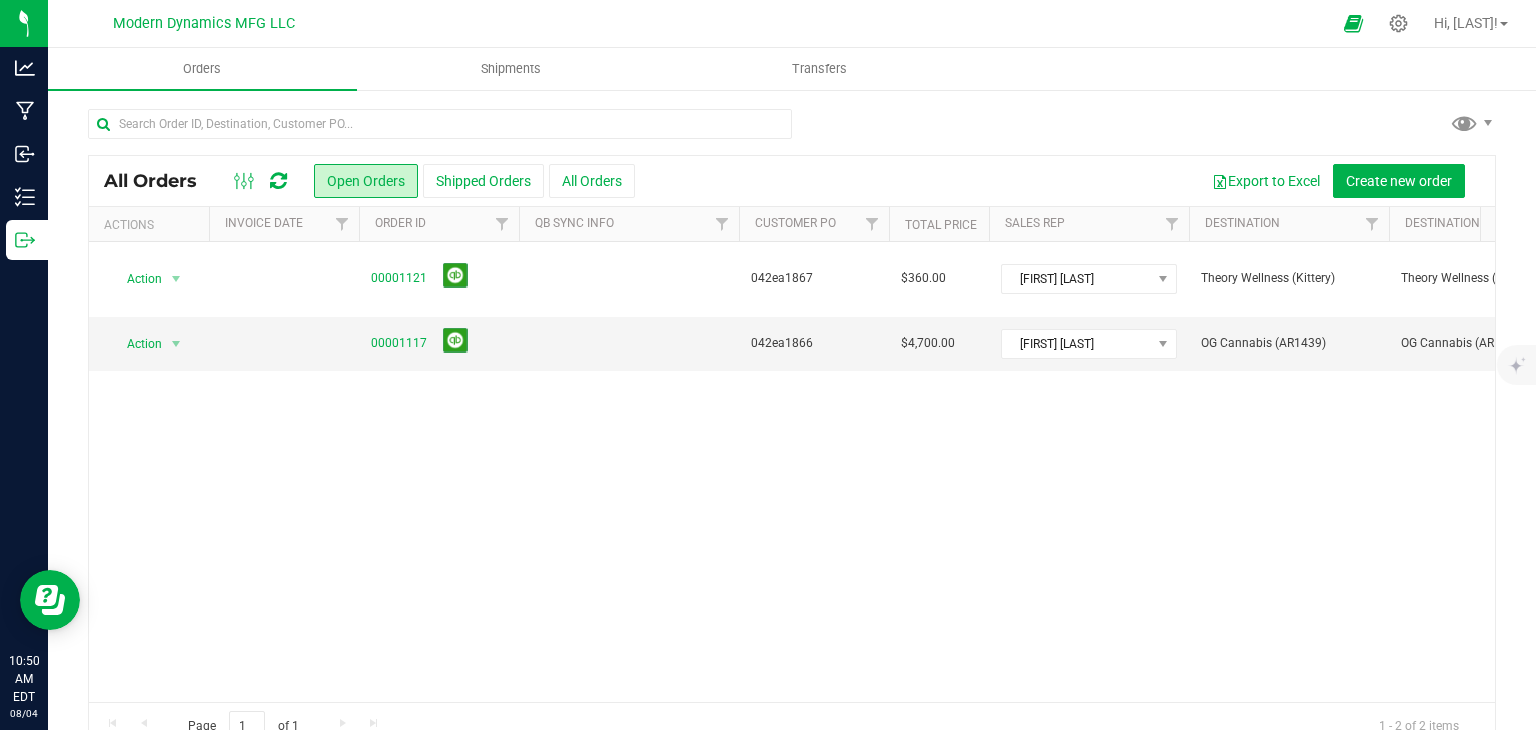 click at bounding box center [278, 181] 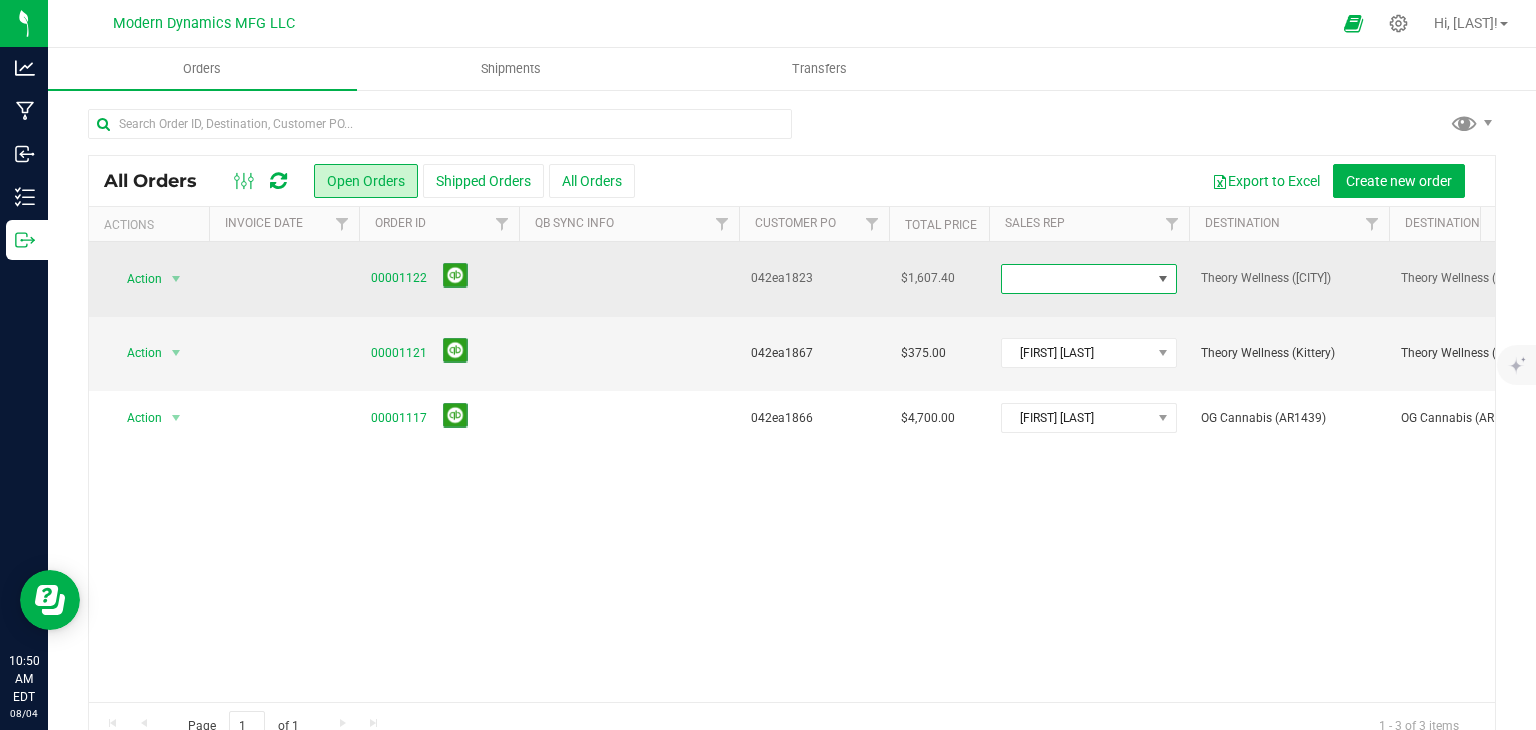click at bounding box center (1076, 279) 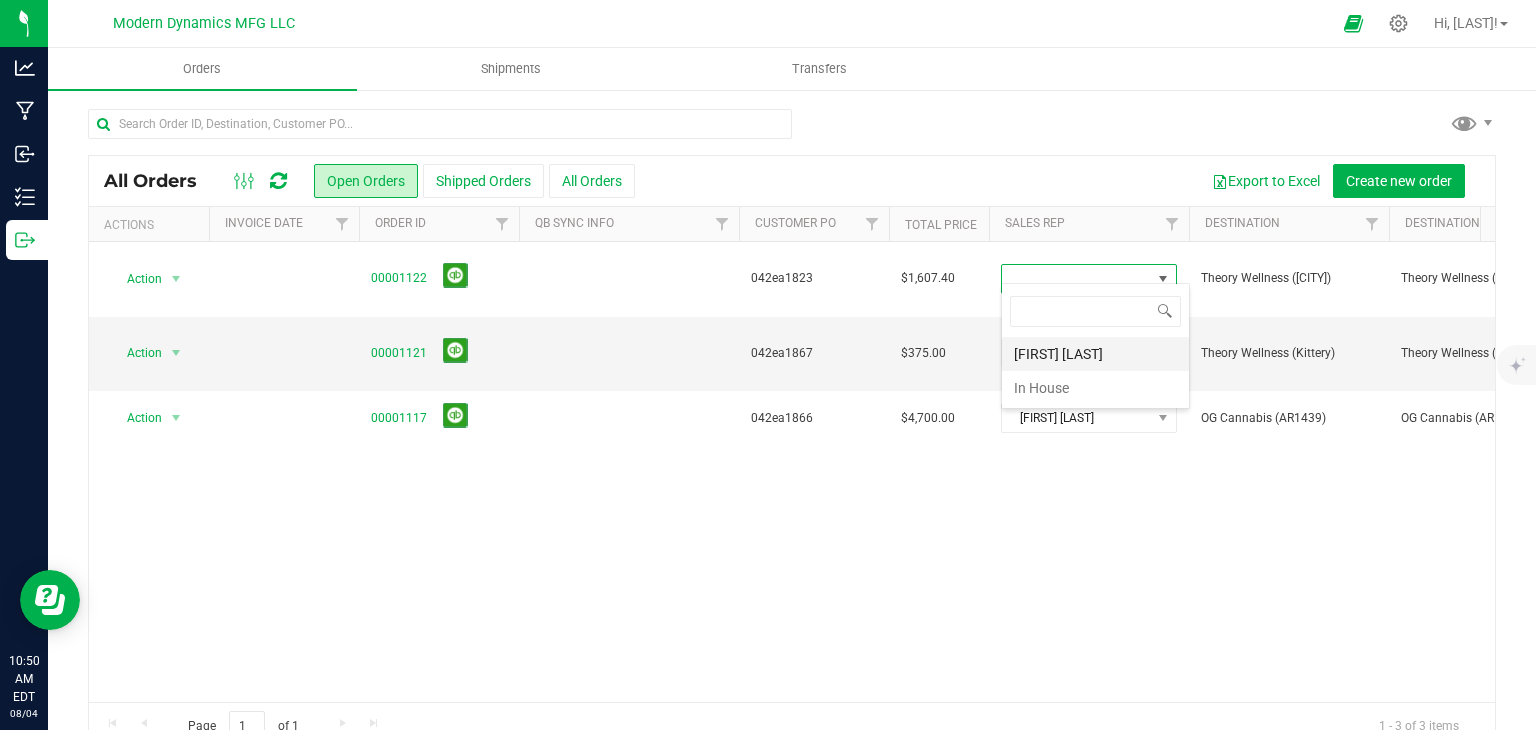 scroll, scrollTop: 99970, scrollLeft: 99824, axis: both 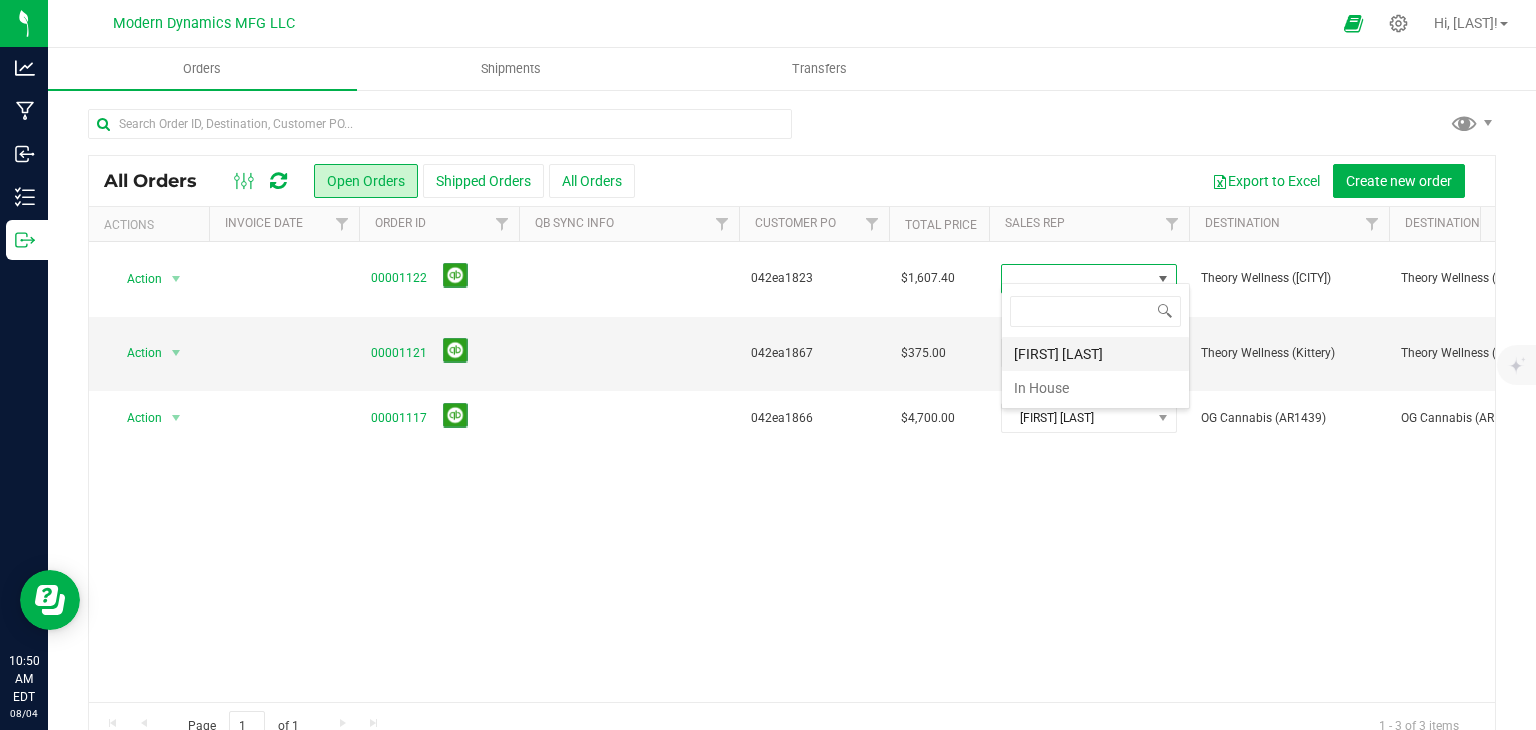 click on "[FIRST] [LAST]" at bounding box center (1095, 354) 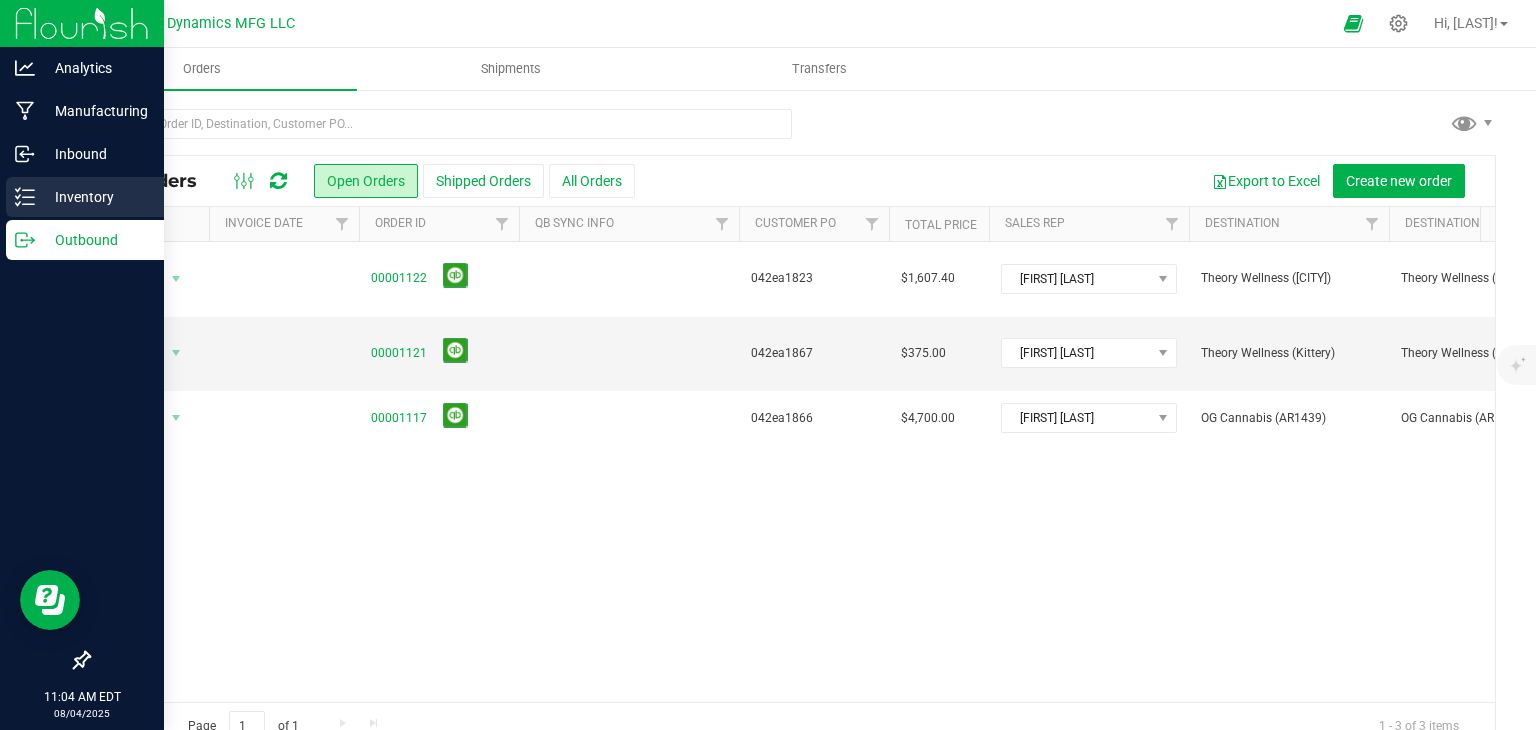 click on "Inventory" at bounding box center [85, 197] 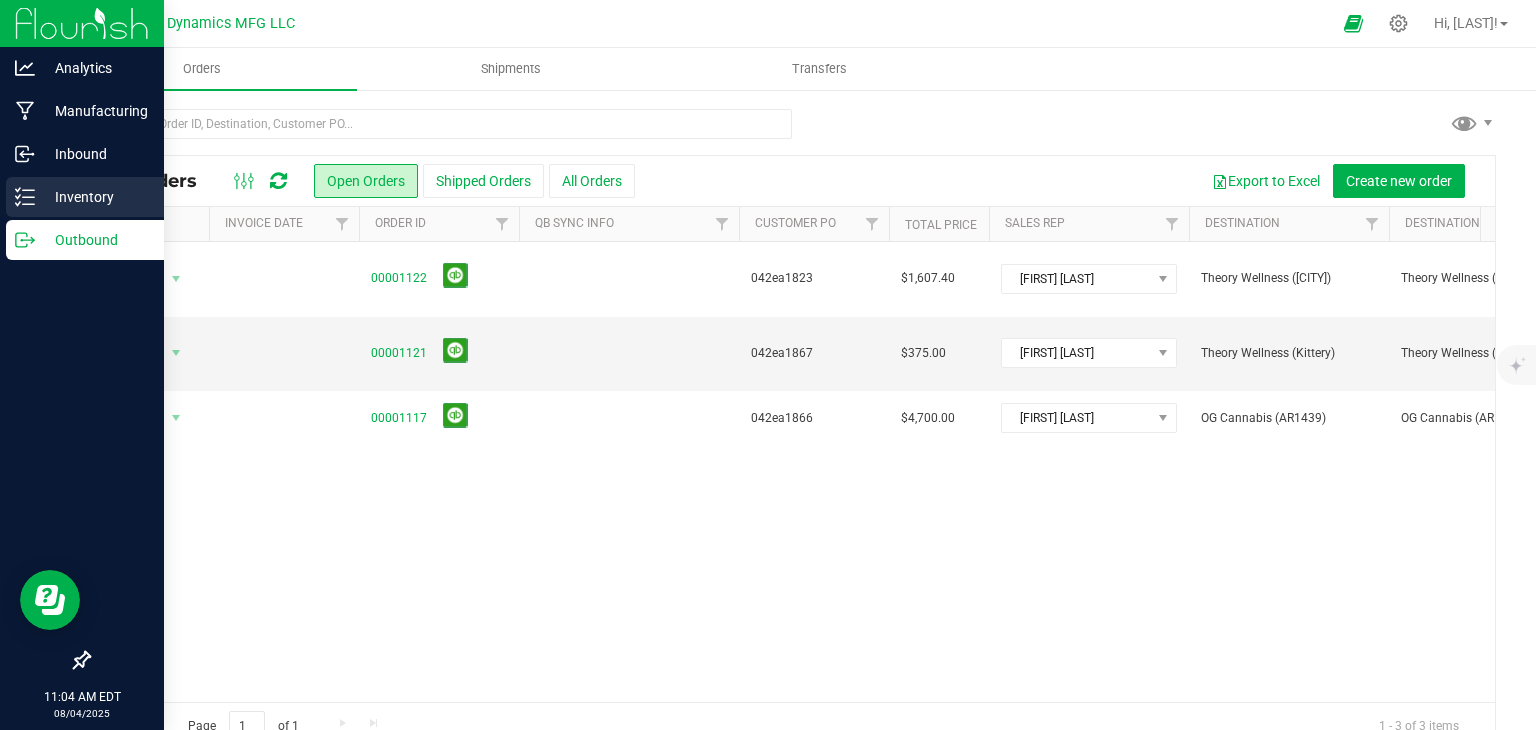 click on "Inventory" at bounding box center [95, 197] 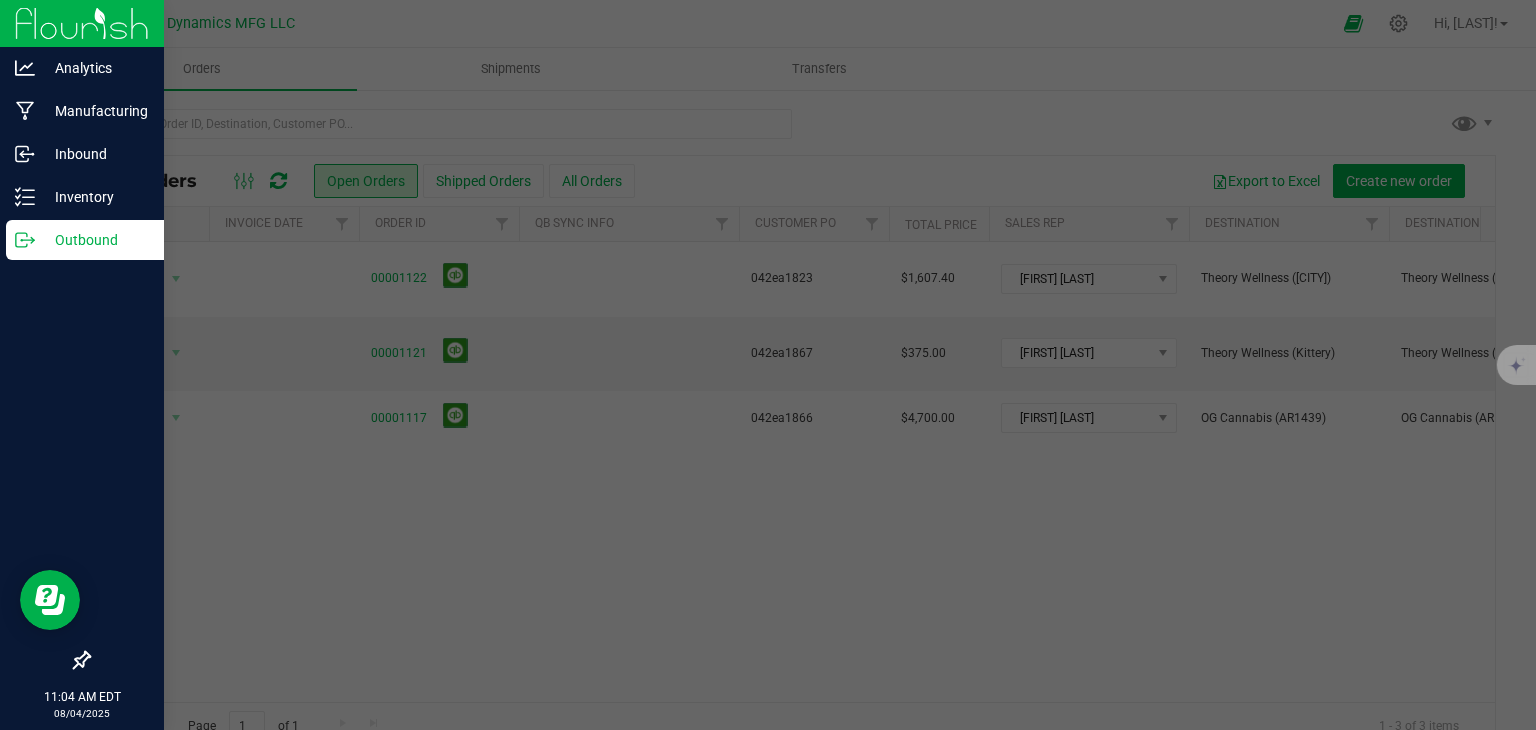 click at bounding box center (768, 365) 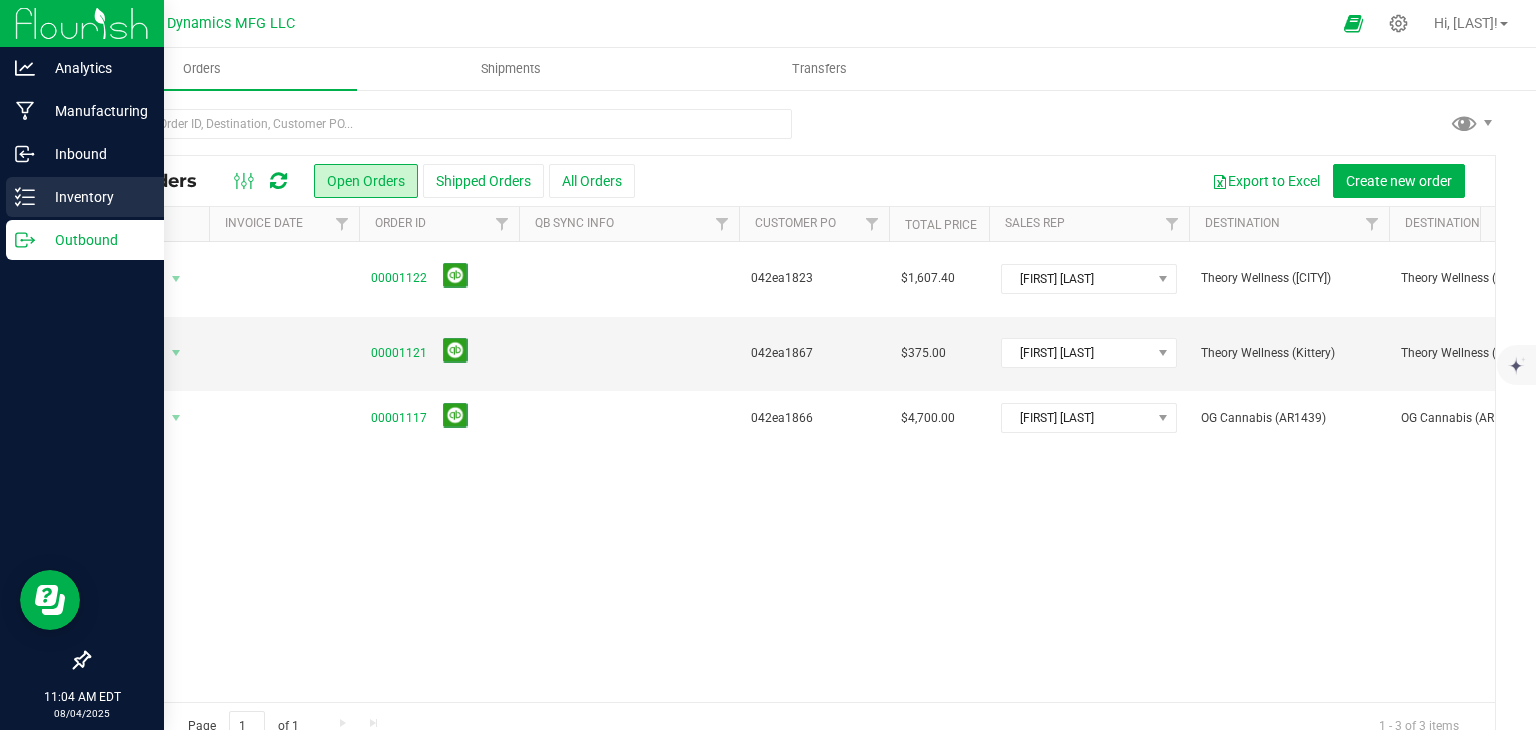 click 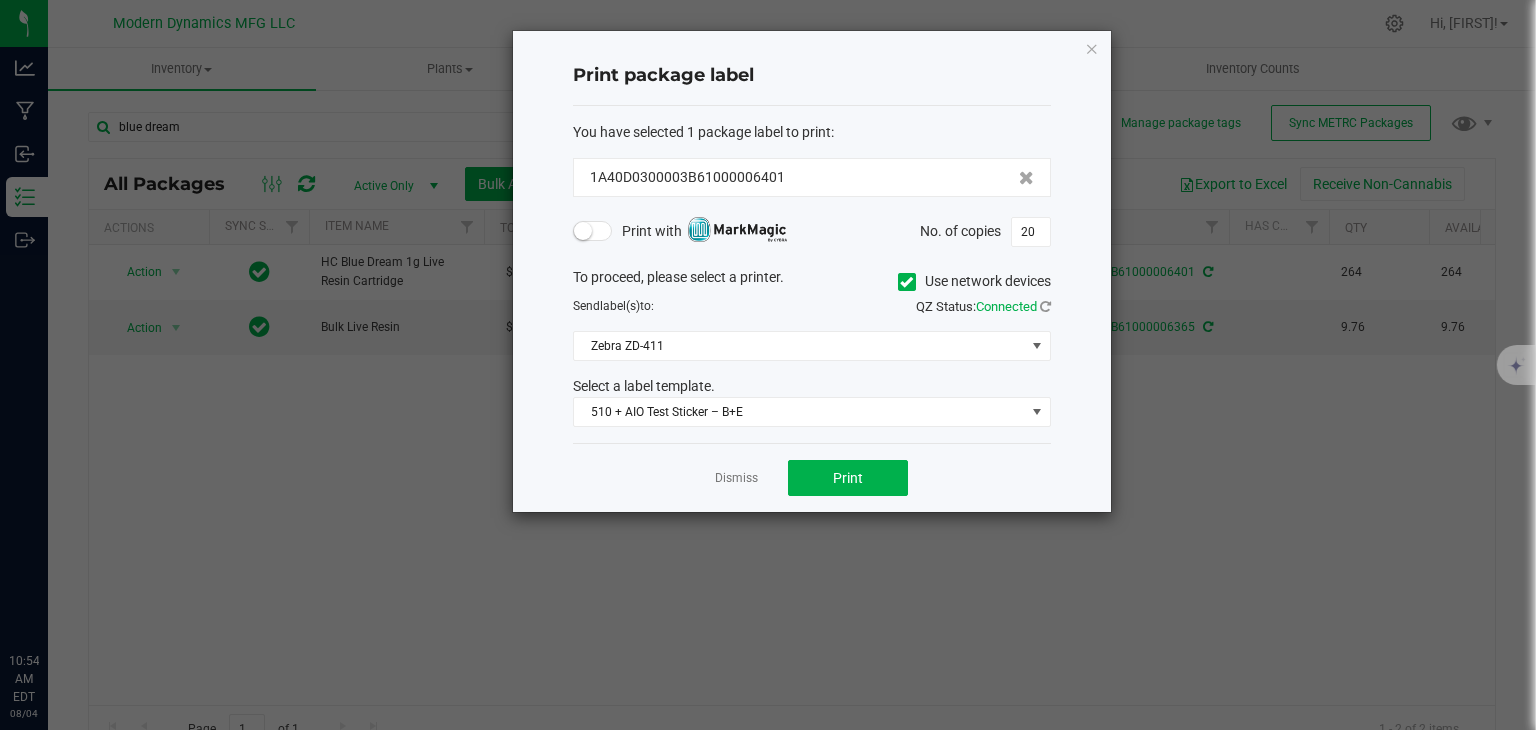 scroll, scrollTop: 0, scrollLeft: 0, axis: both 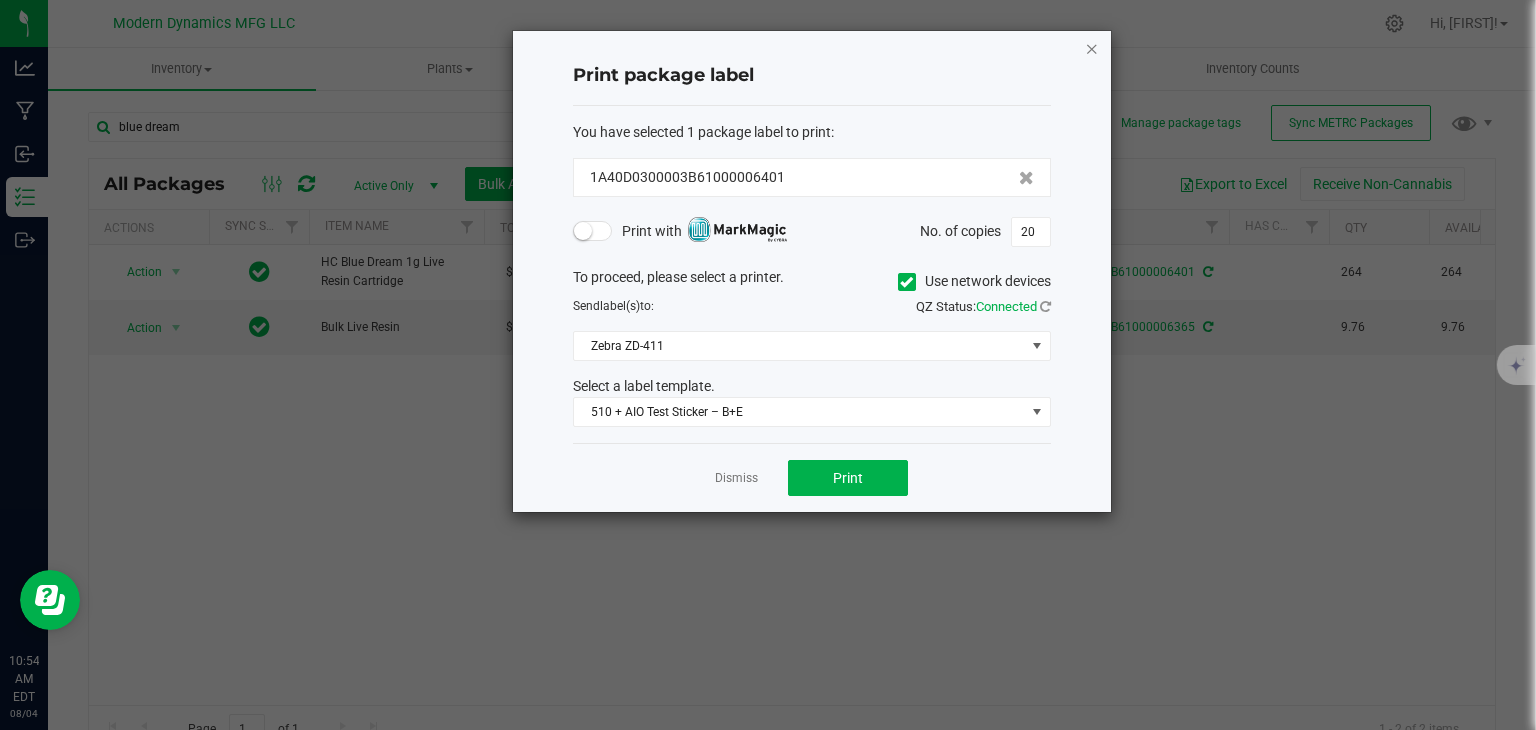 click 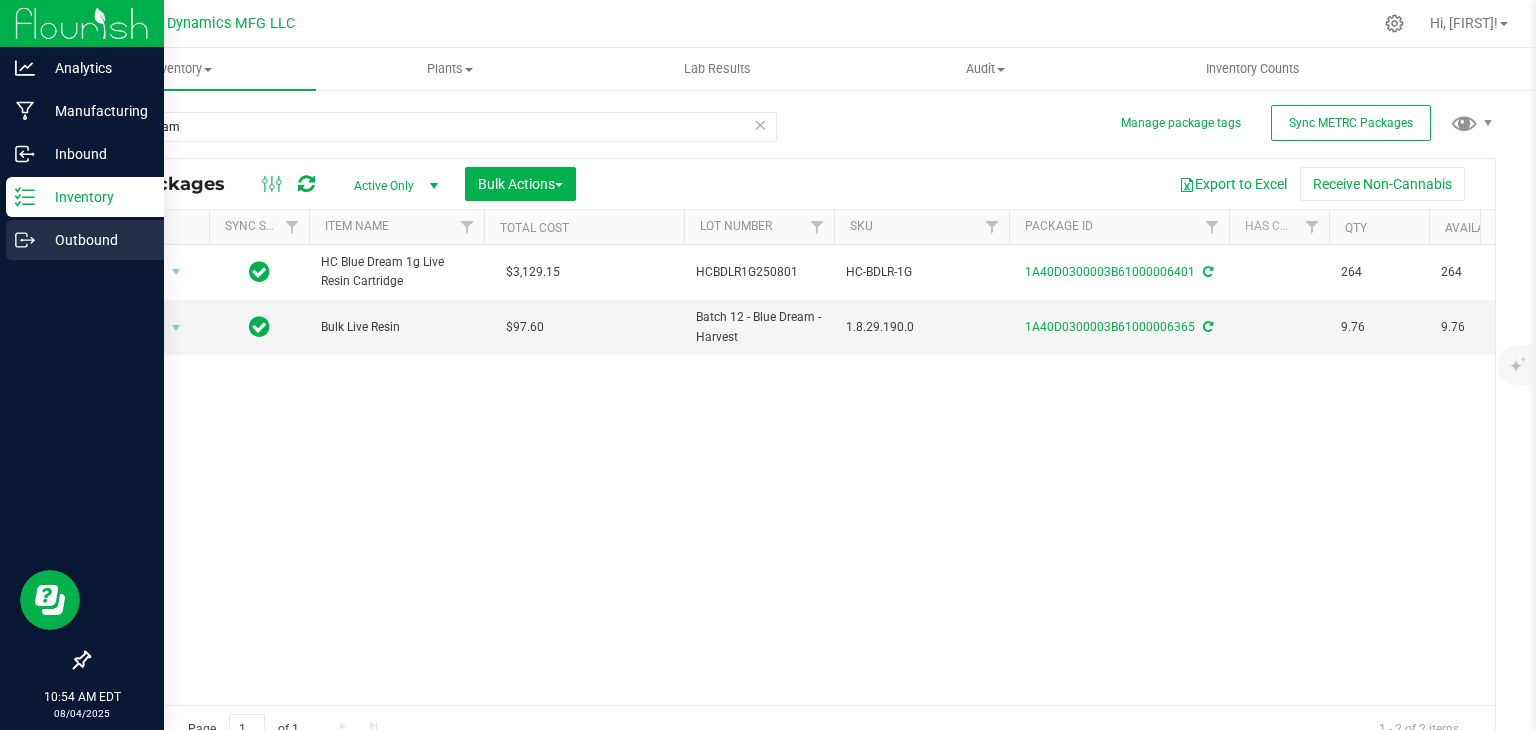 click on "Outbound" at bounding box center [95, 240] 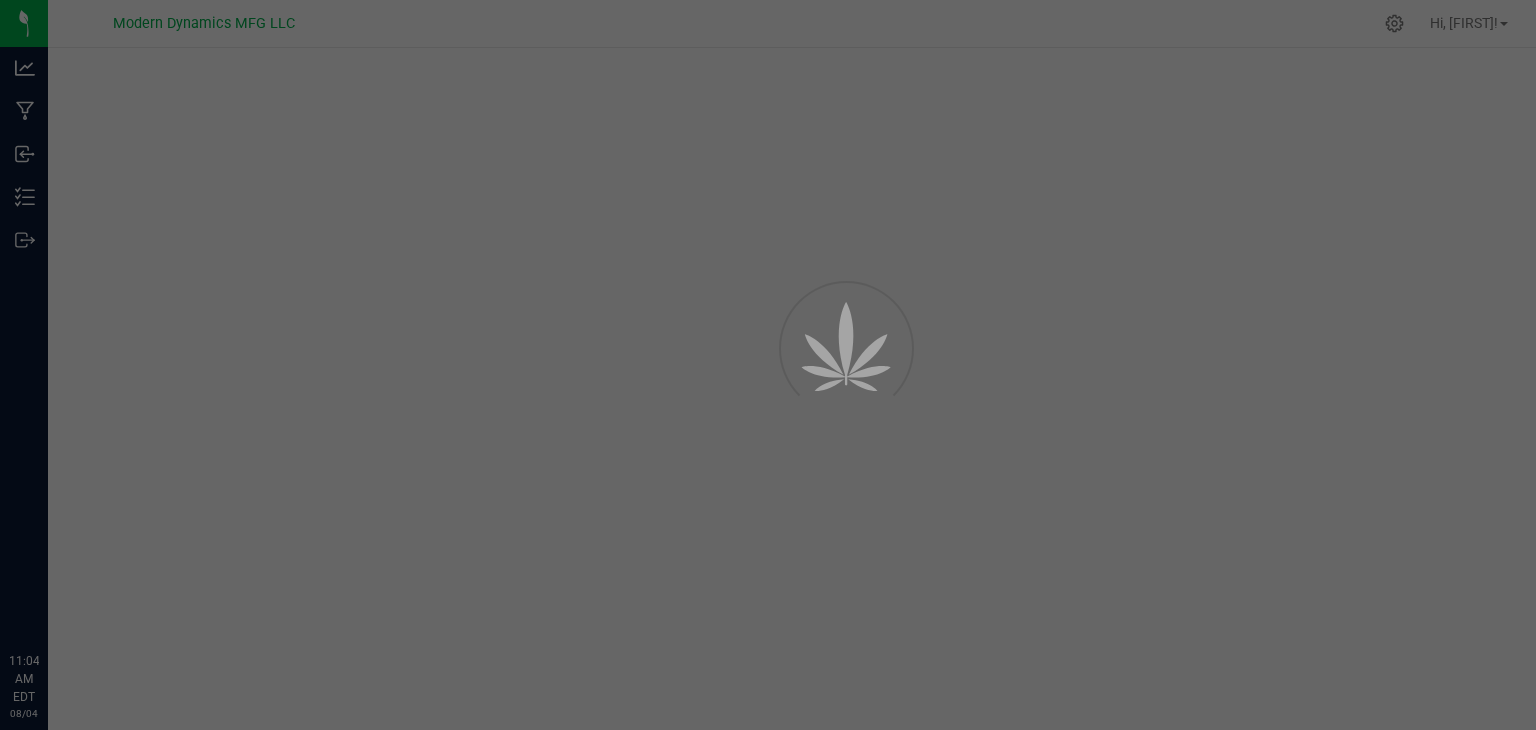 scroll, scrollTop: 0, scrollLeft: 0, axis: both 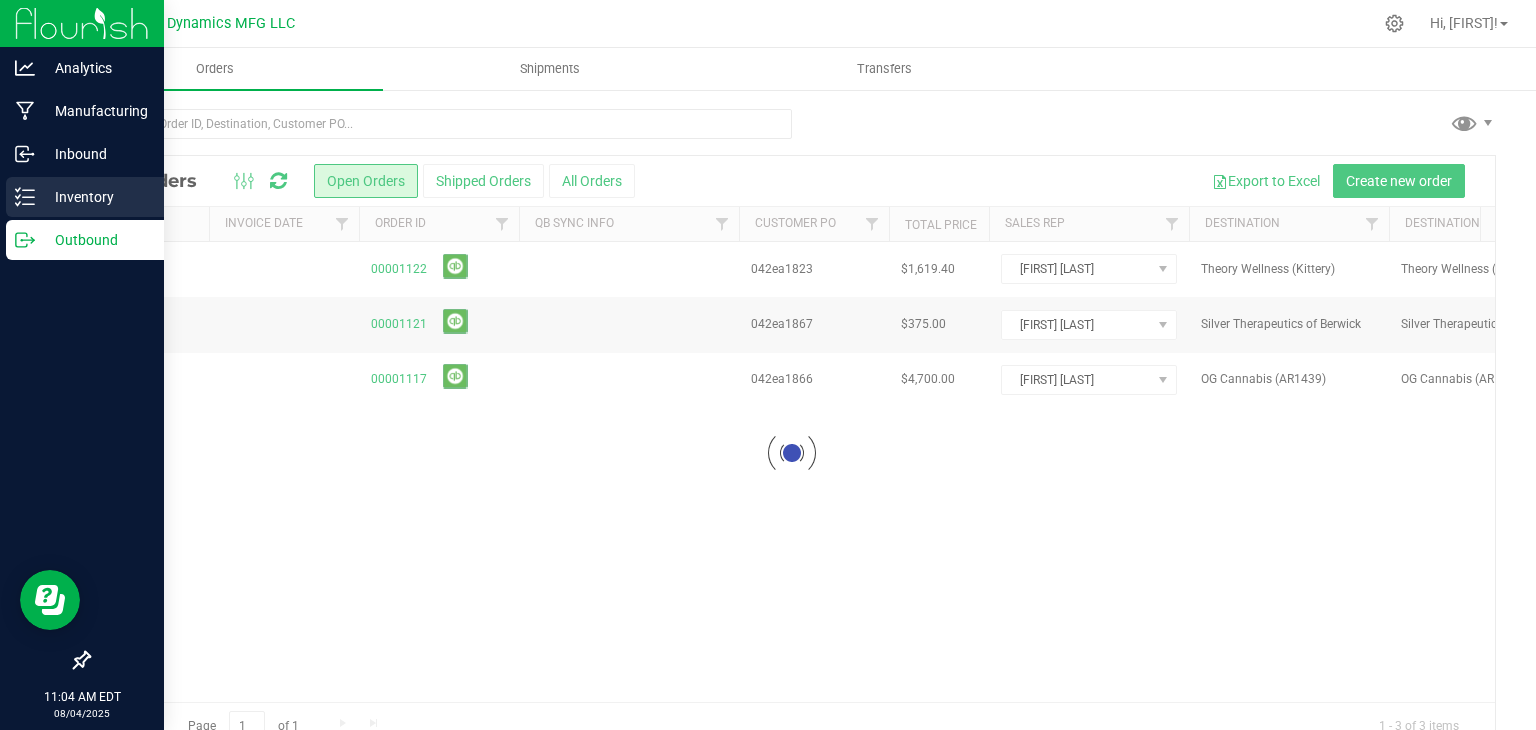 click 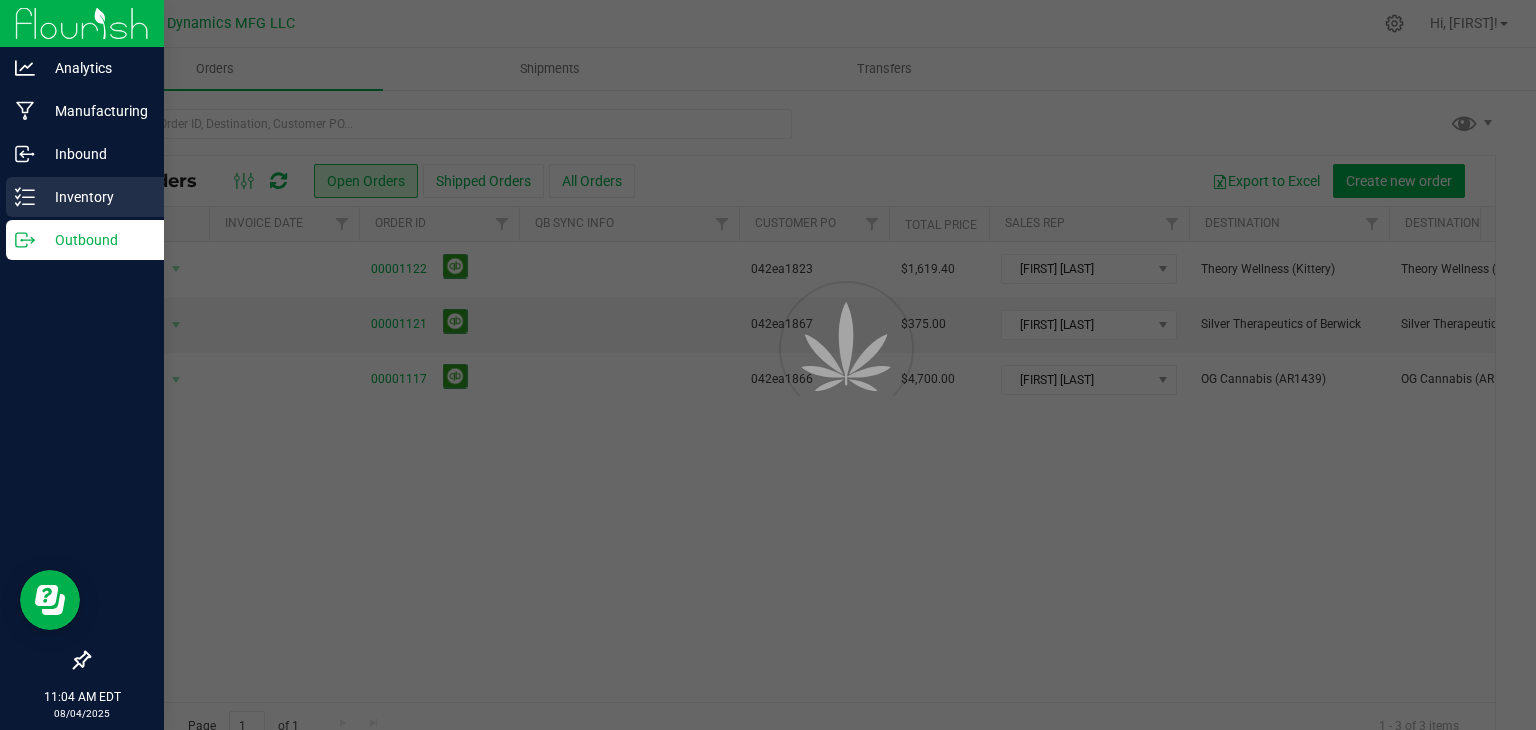 click on "Inventory" at bounding box center [95, 197] 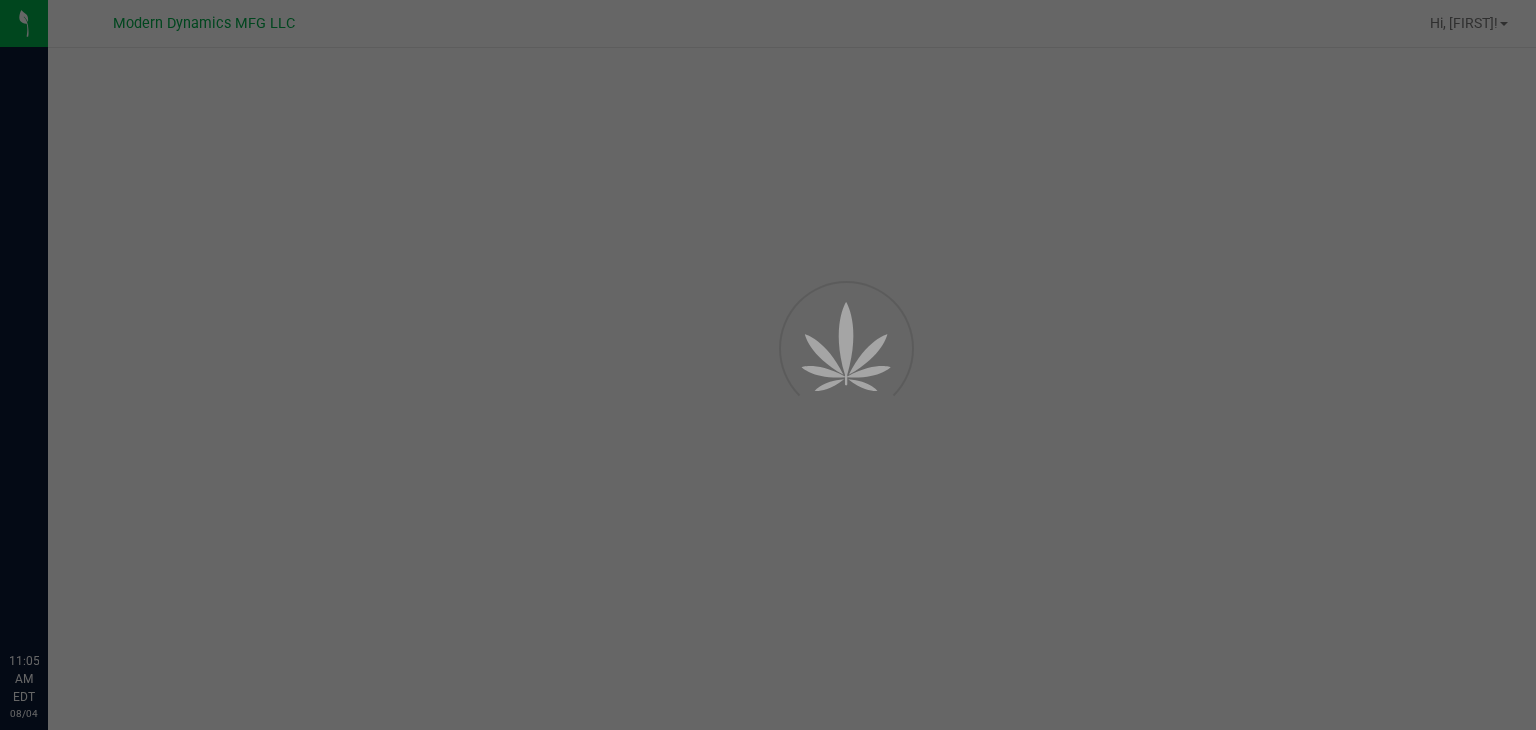 scroll, scrollTop: 0, scrollLeft: 0, axis: both 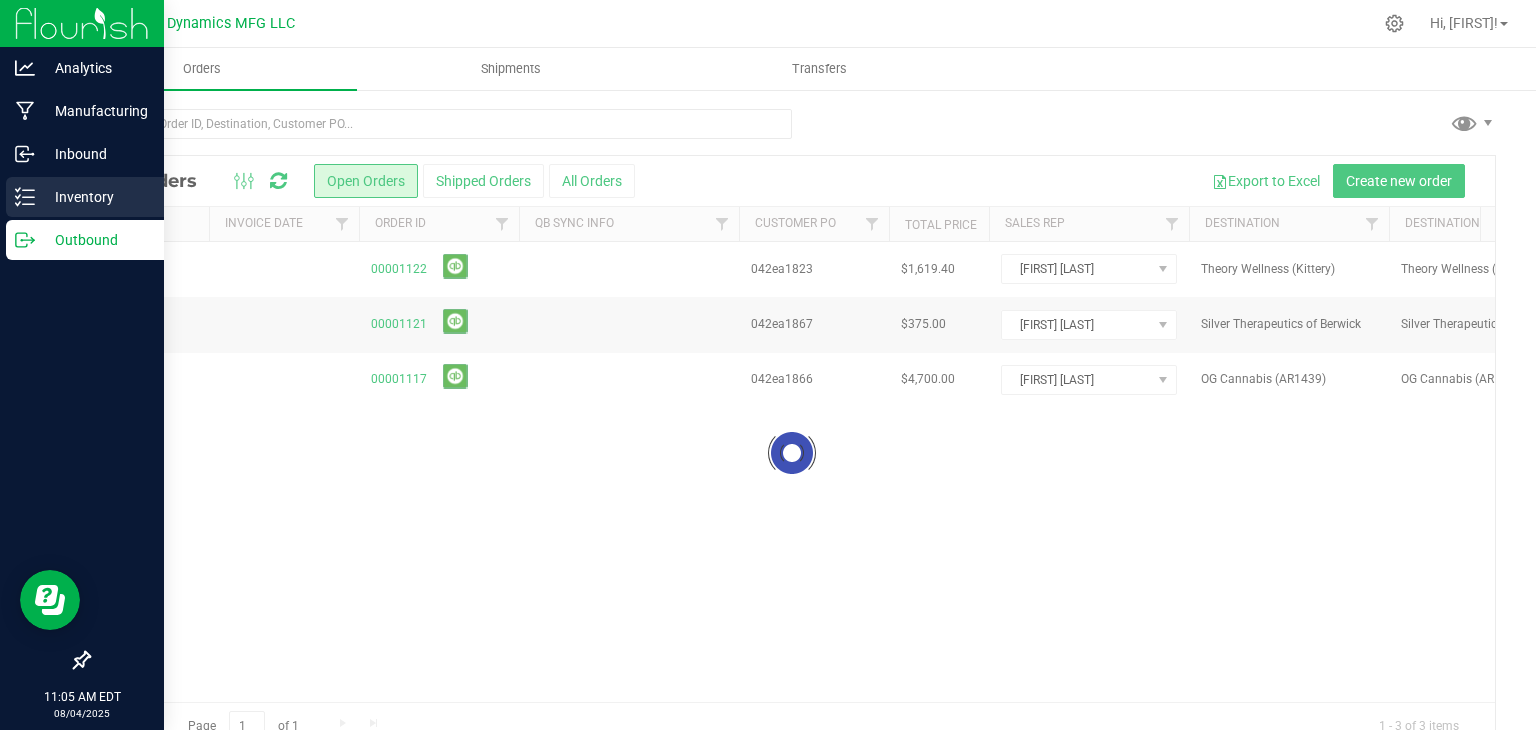 click 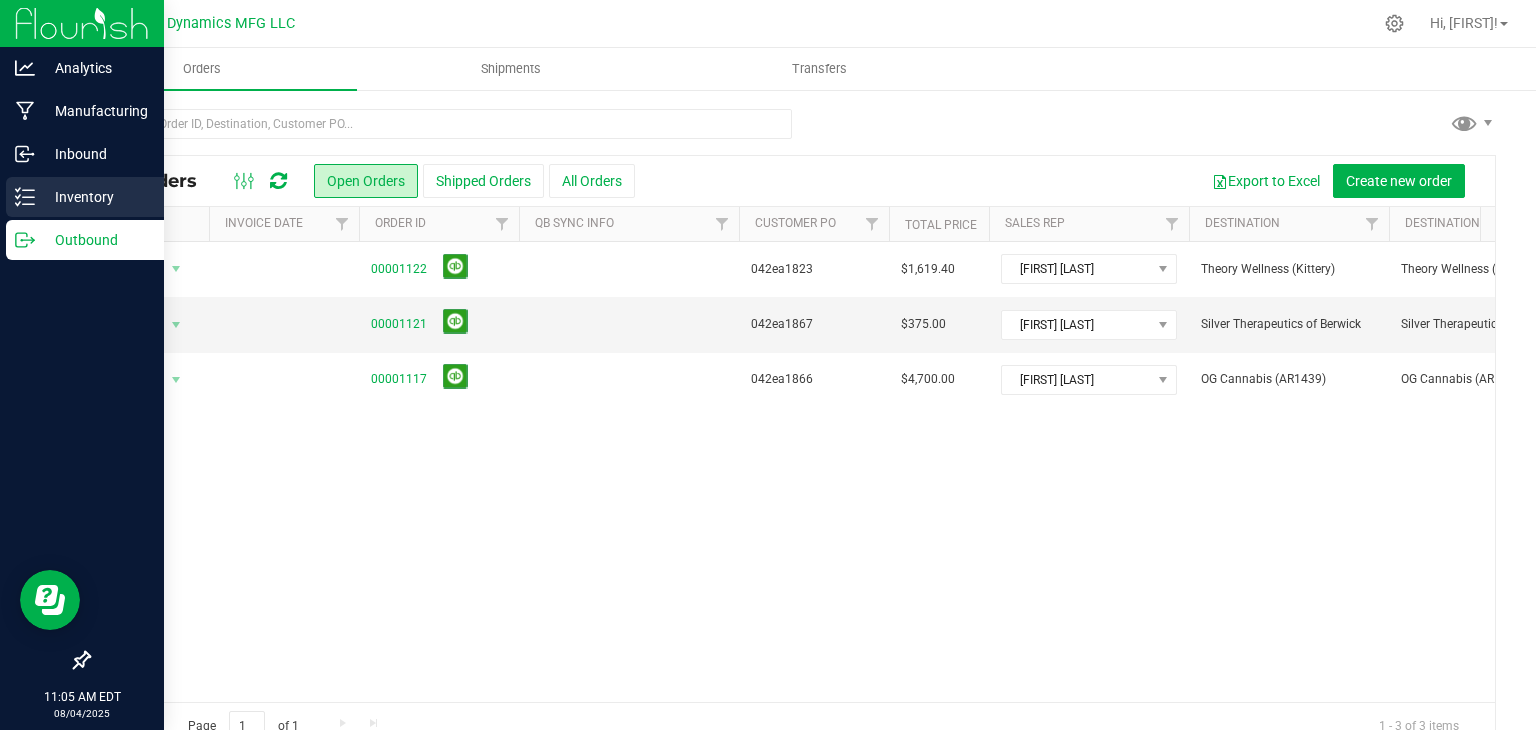 click on "Inventory" at bounding box center [95, 197] 